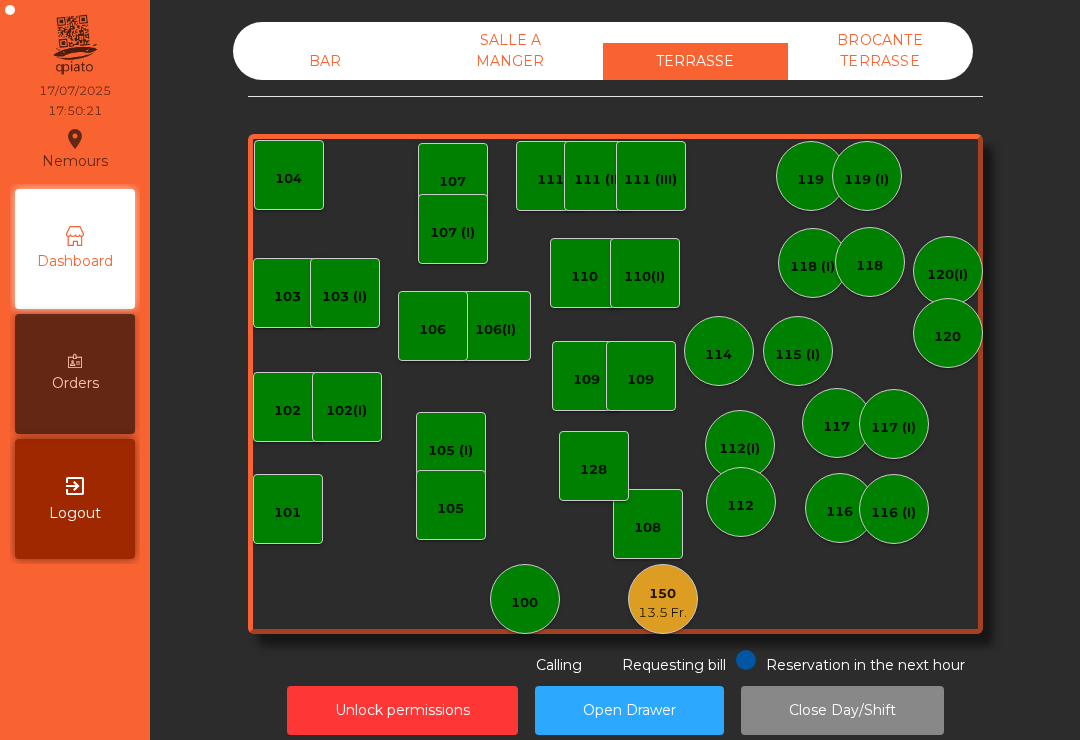 scroll, scrollTop: 0, scrollLeft: 0, axis: both 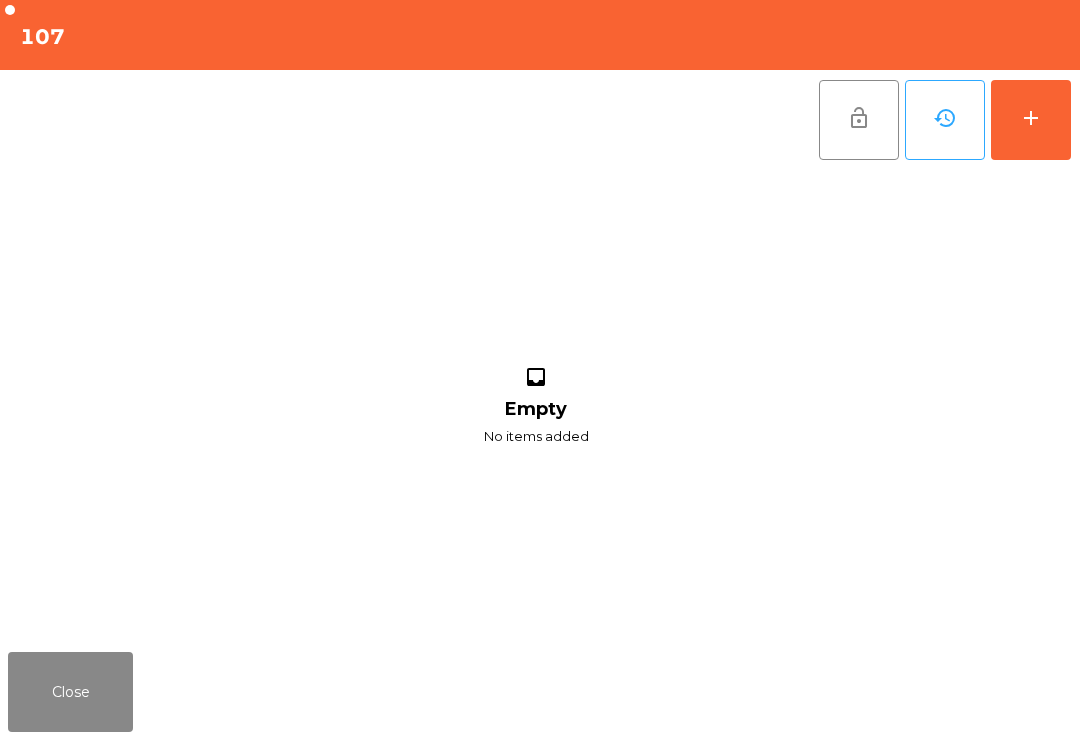 click on "add" 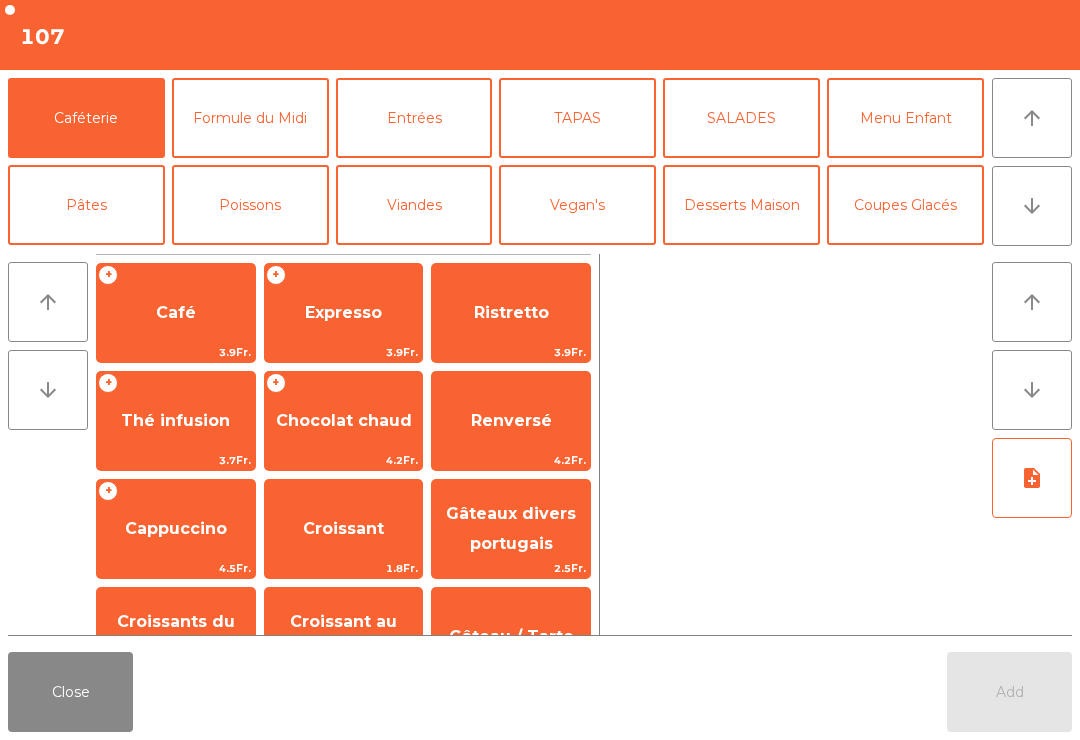 click on "arrow_downward" 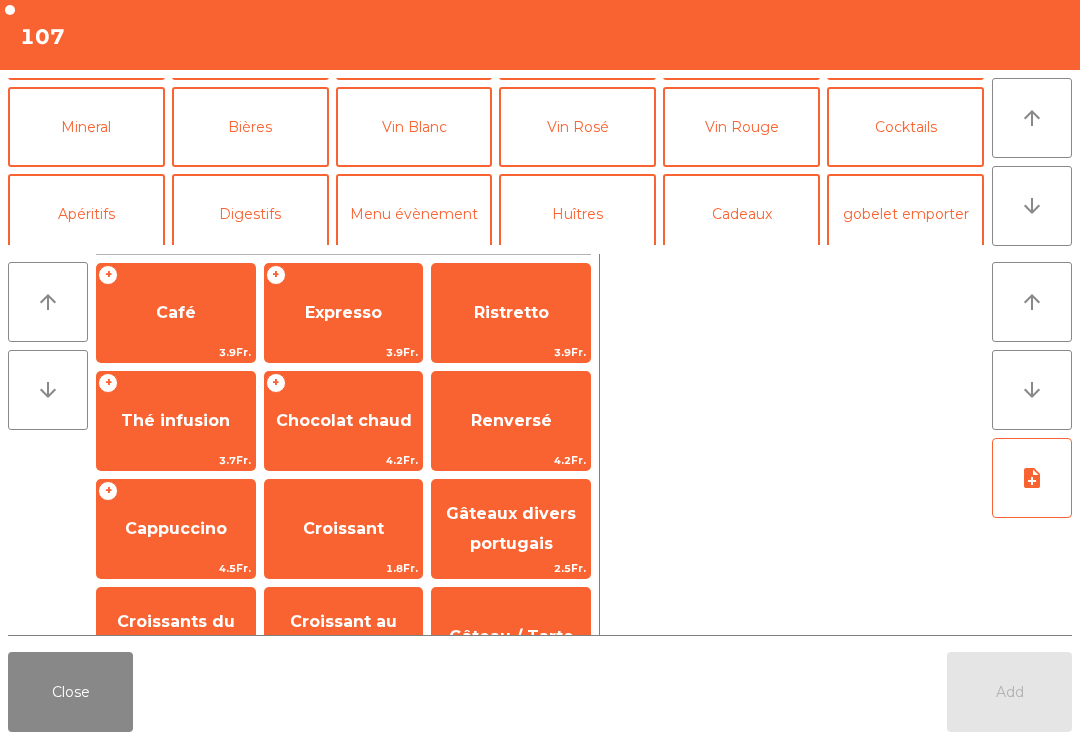 scroll, scrollTop: 174, scrollLeft: 0, axis: vertical 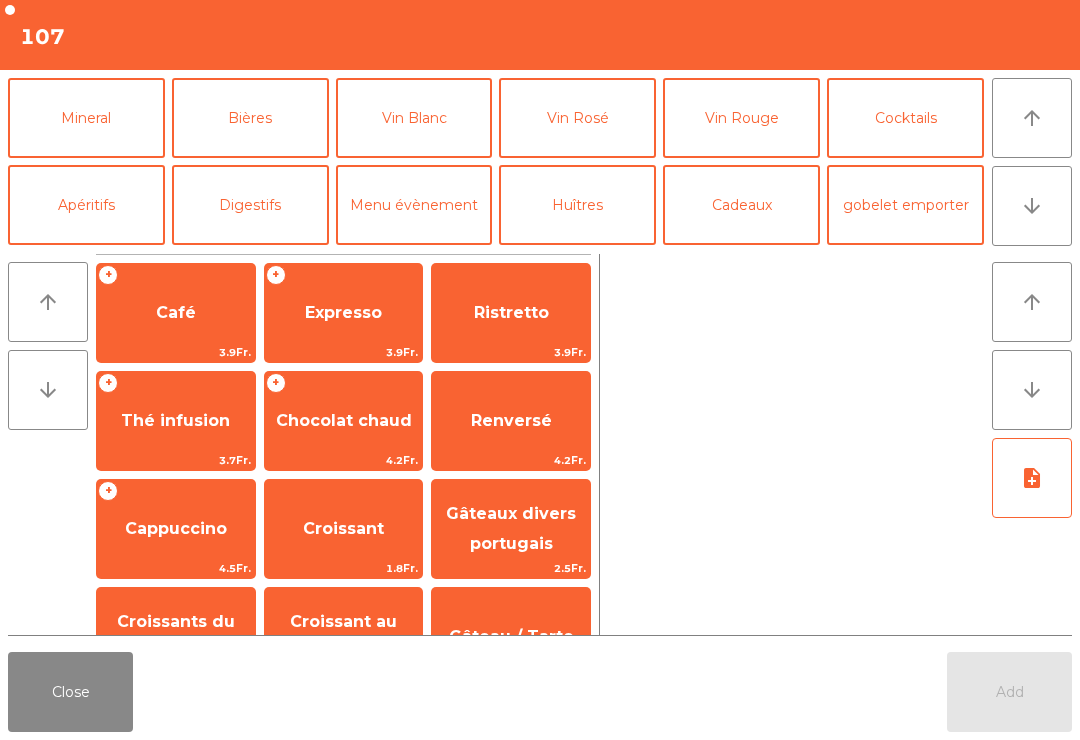 click on "arrow_upward" 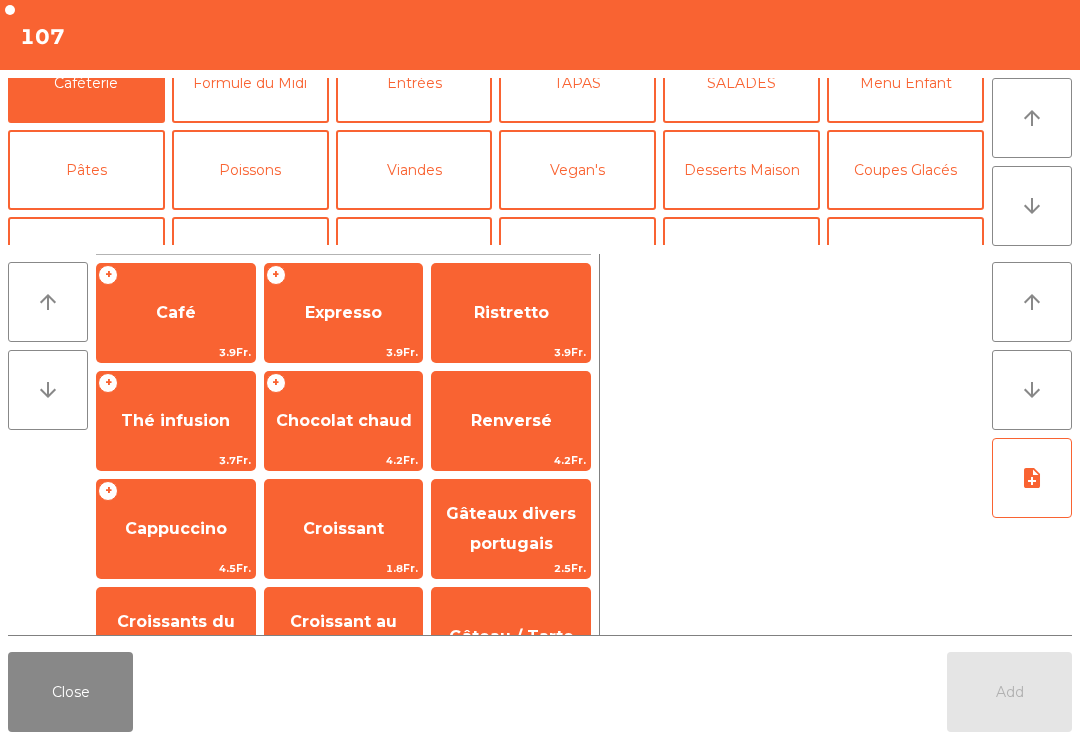 scroll, scrollTop: 0, scrollLeft: 0, axis: both 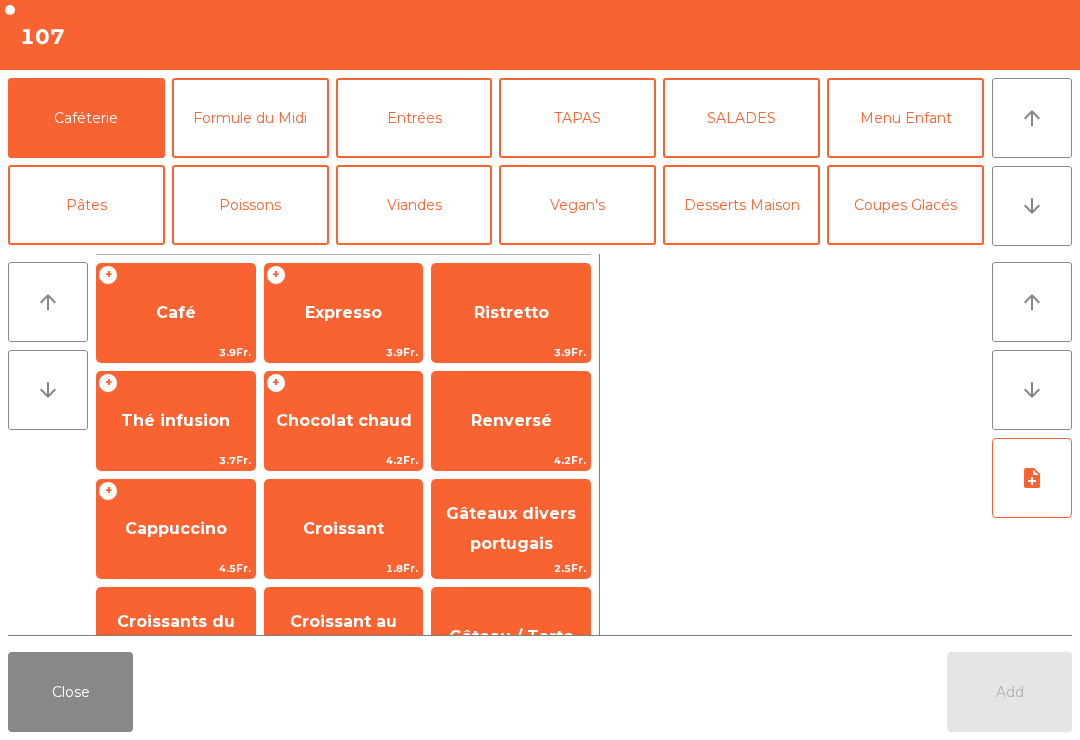 click on "Caféterie" 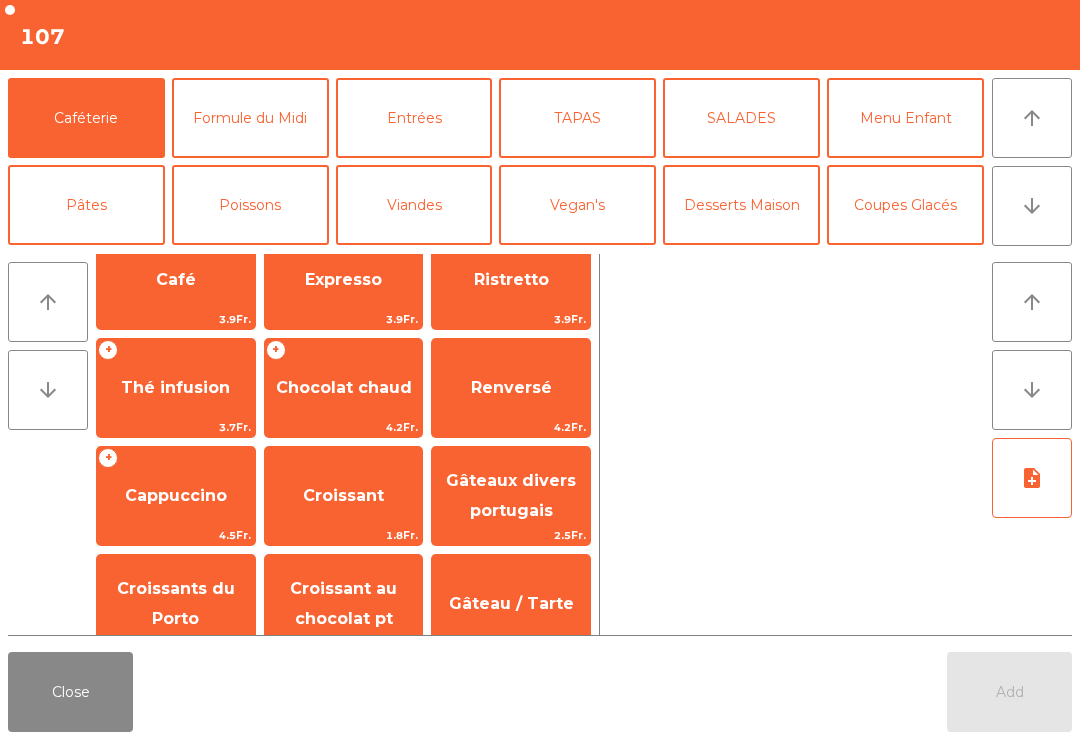 scroll, scrollTop: 31, scrollLeft: 0, axis: vertical 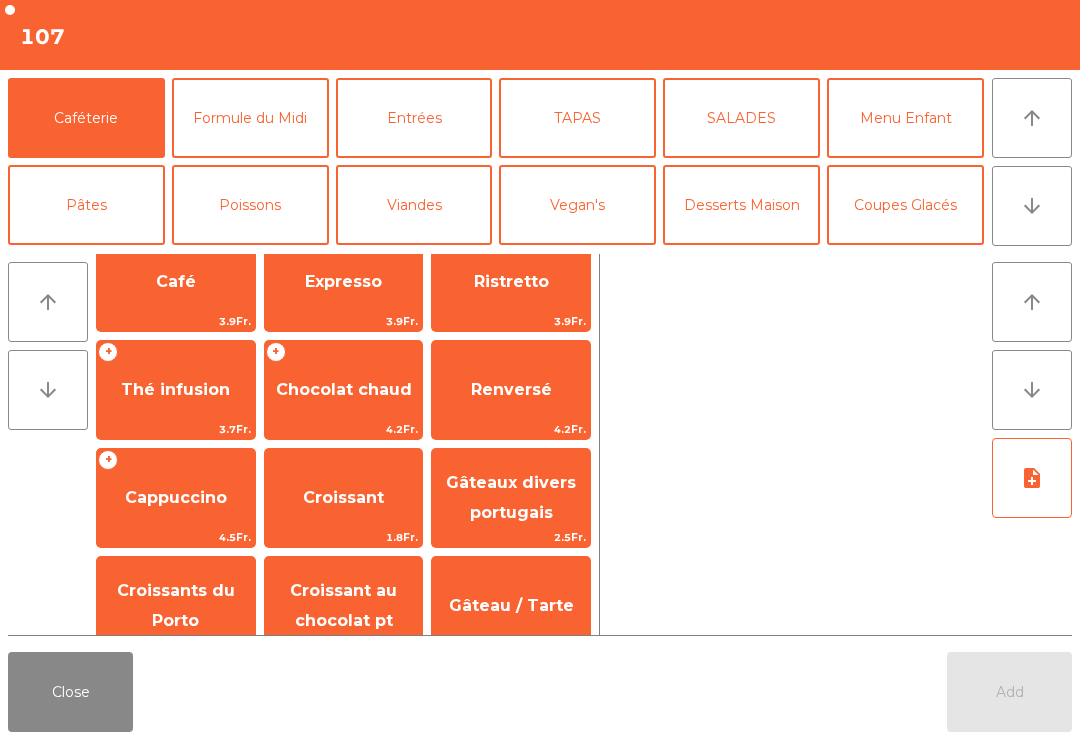 click on "3.9Fr." 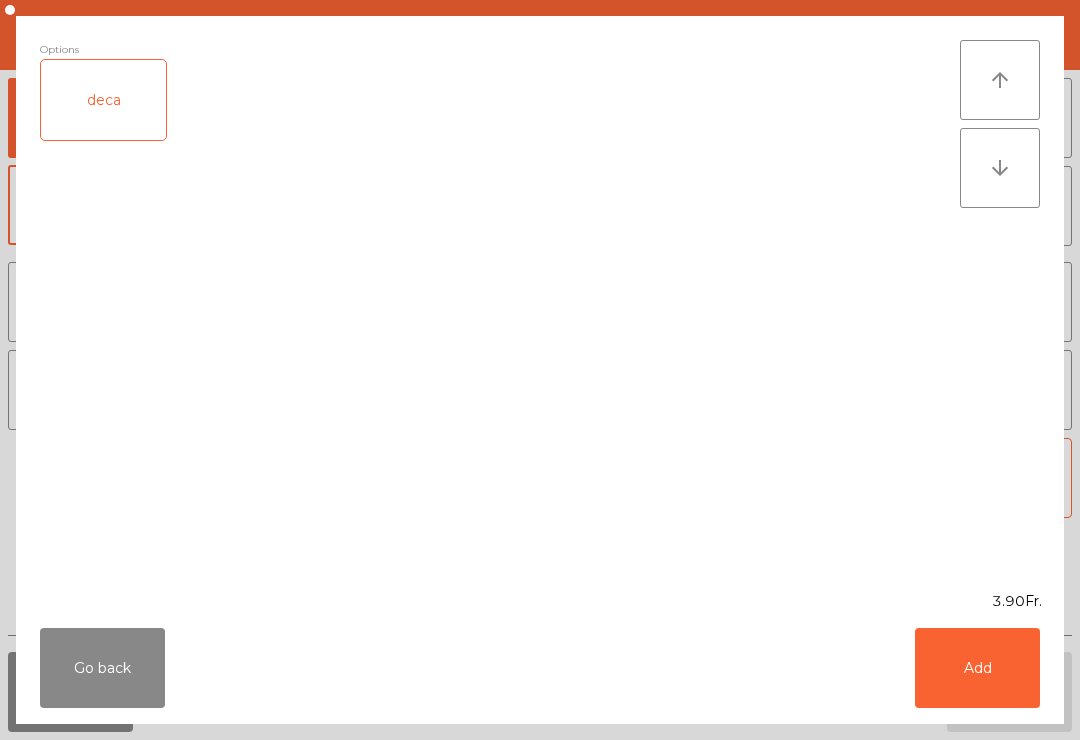 click on "Add" 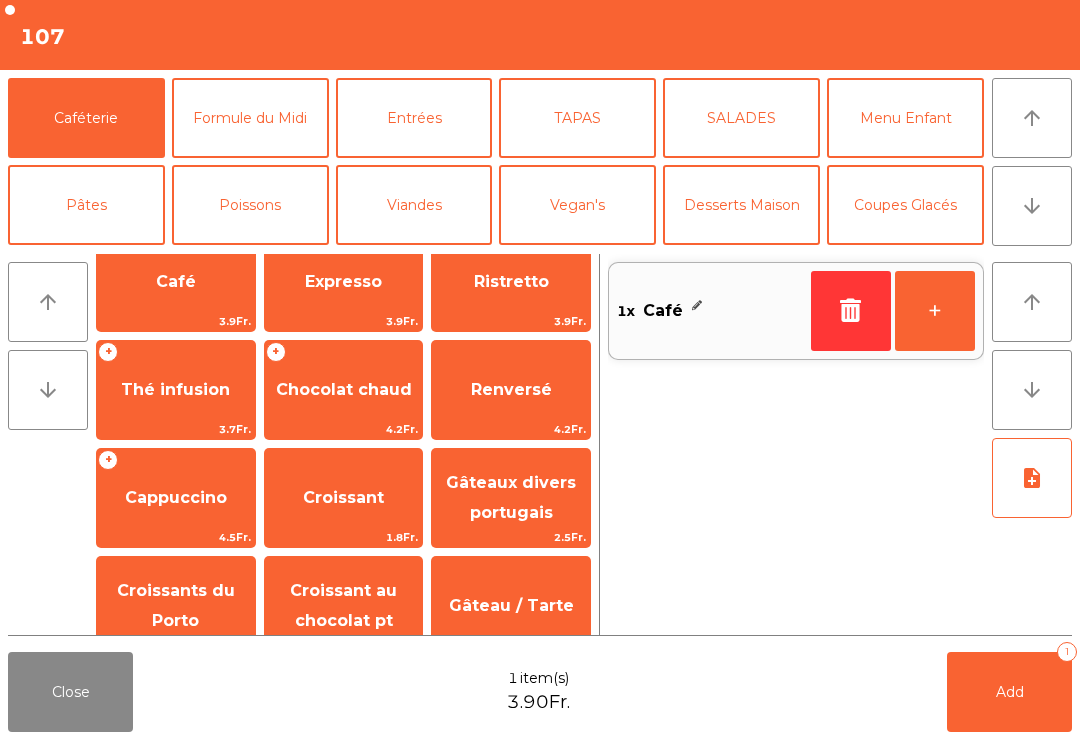 click on "Add   1" 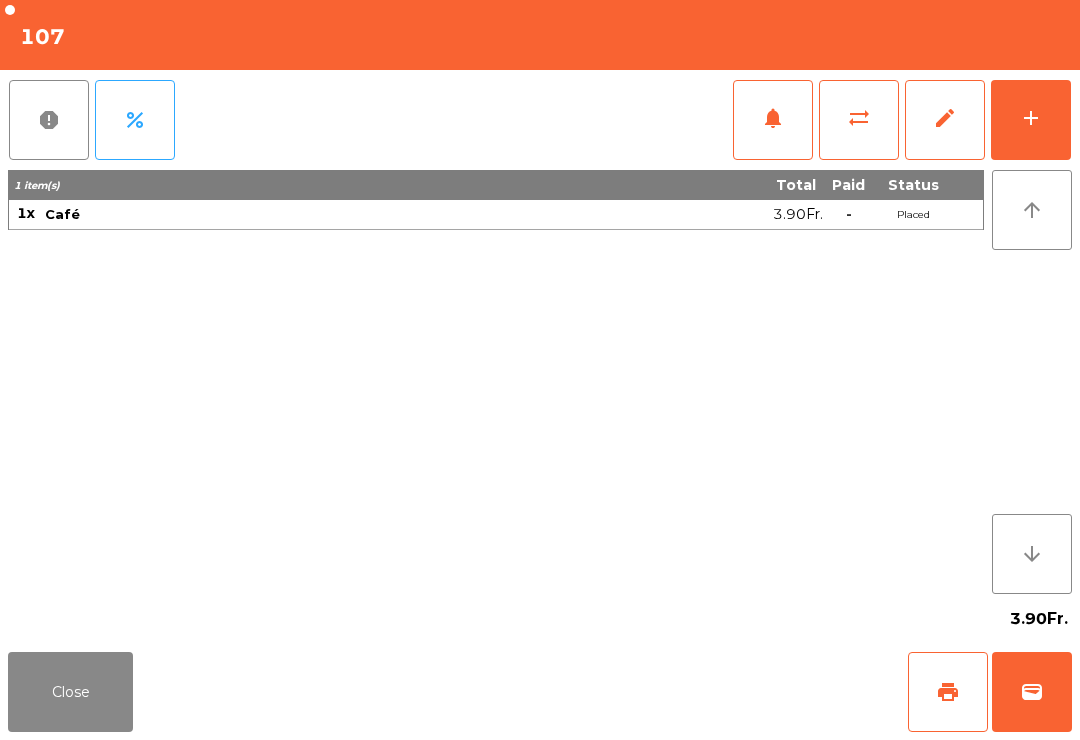 click on "Close" 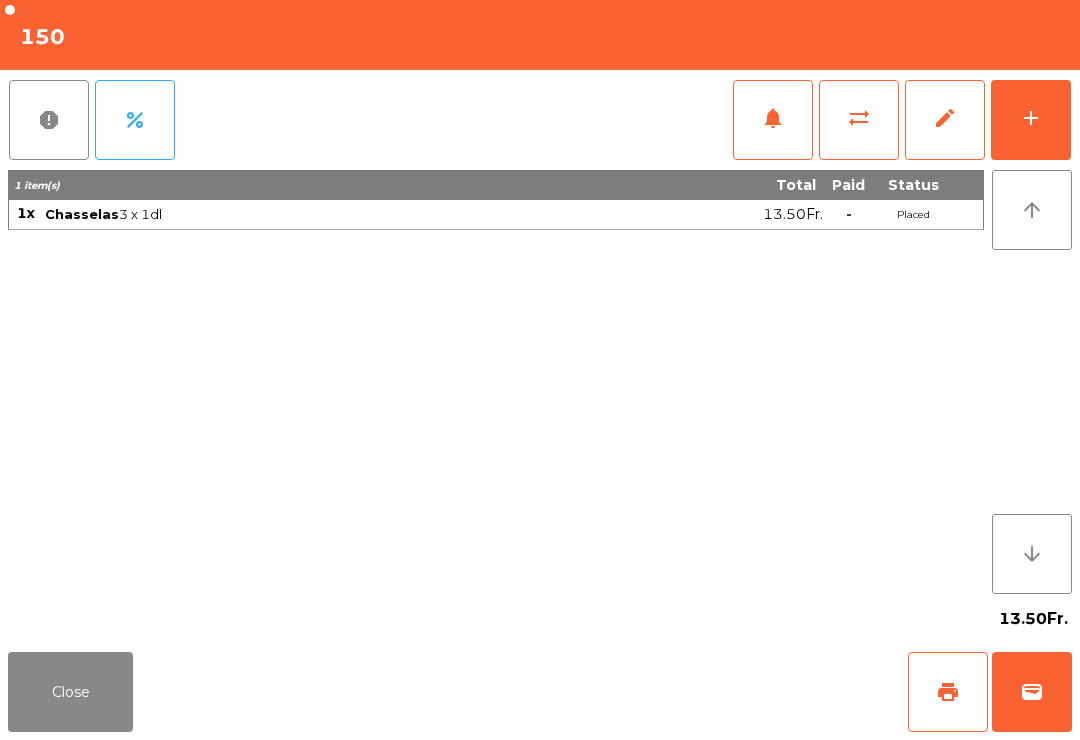 click on "add" 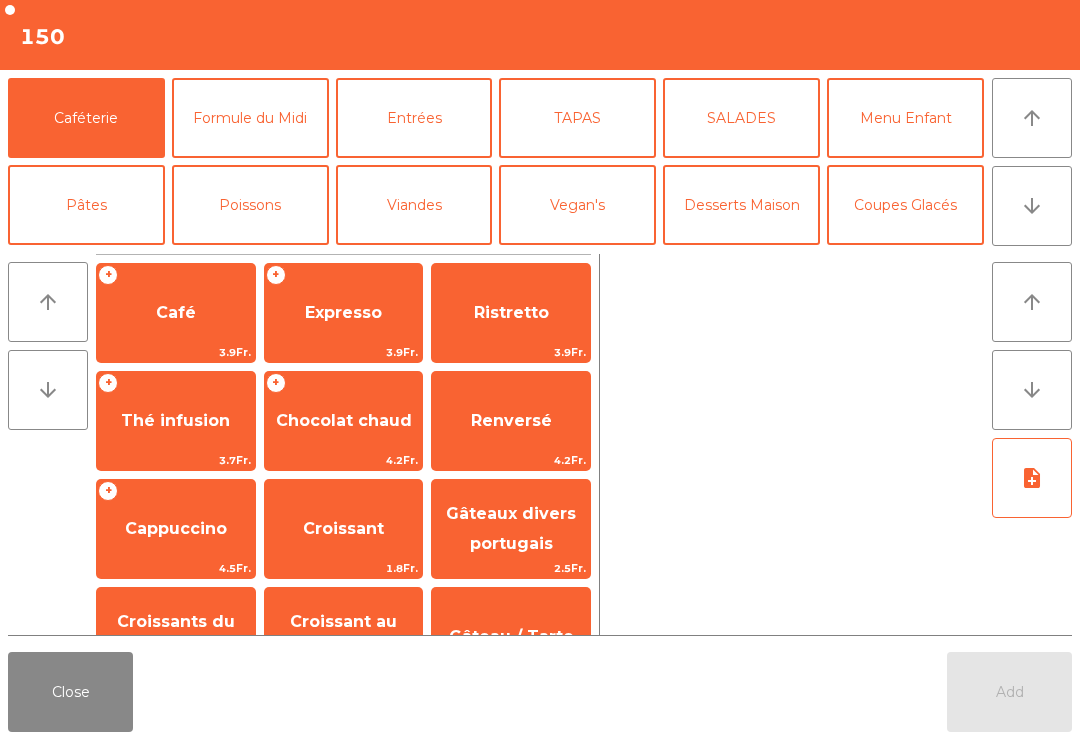 click on "arrow_downward" 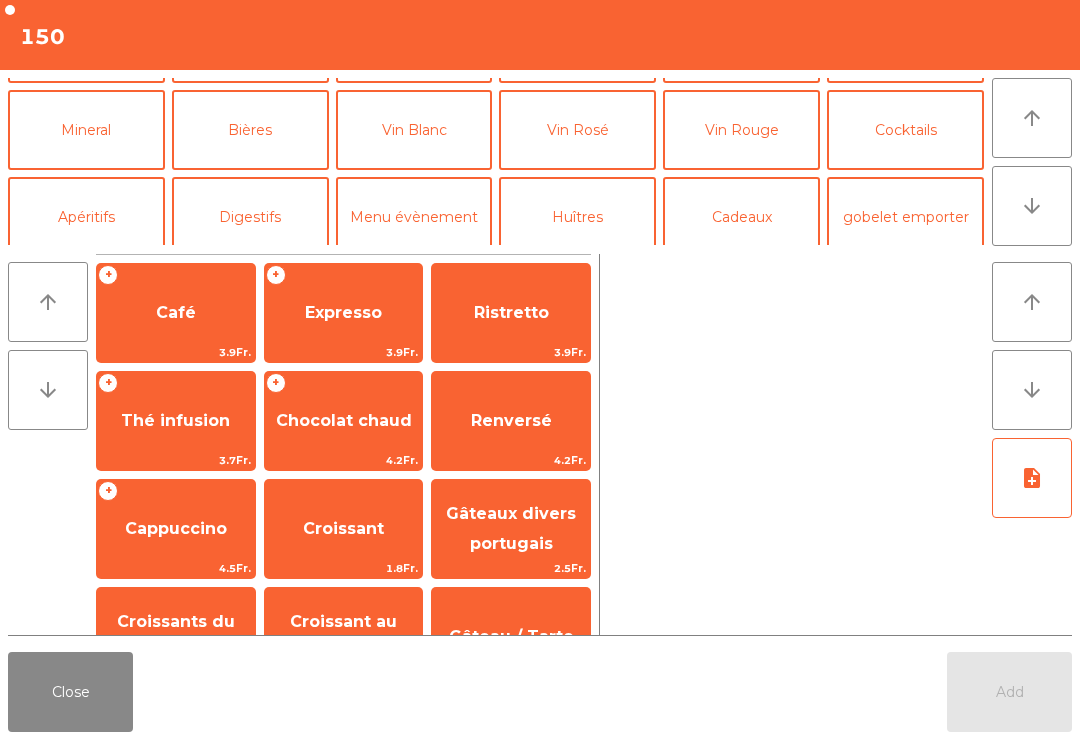 scroll, scrollTop: 174, scrollLeft: 0, axis: vertical 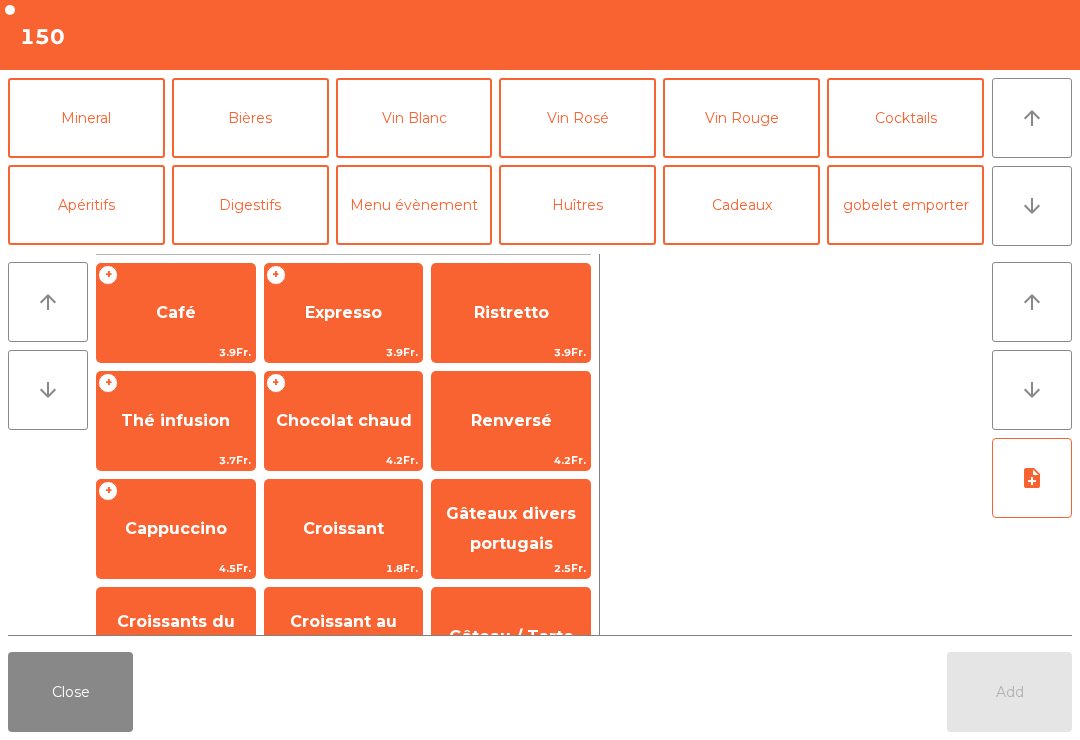 click on "Close" 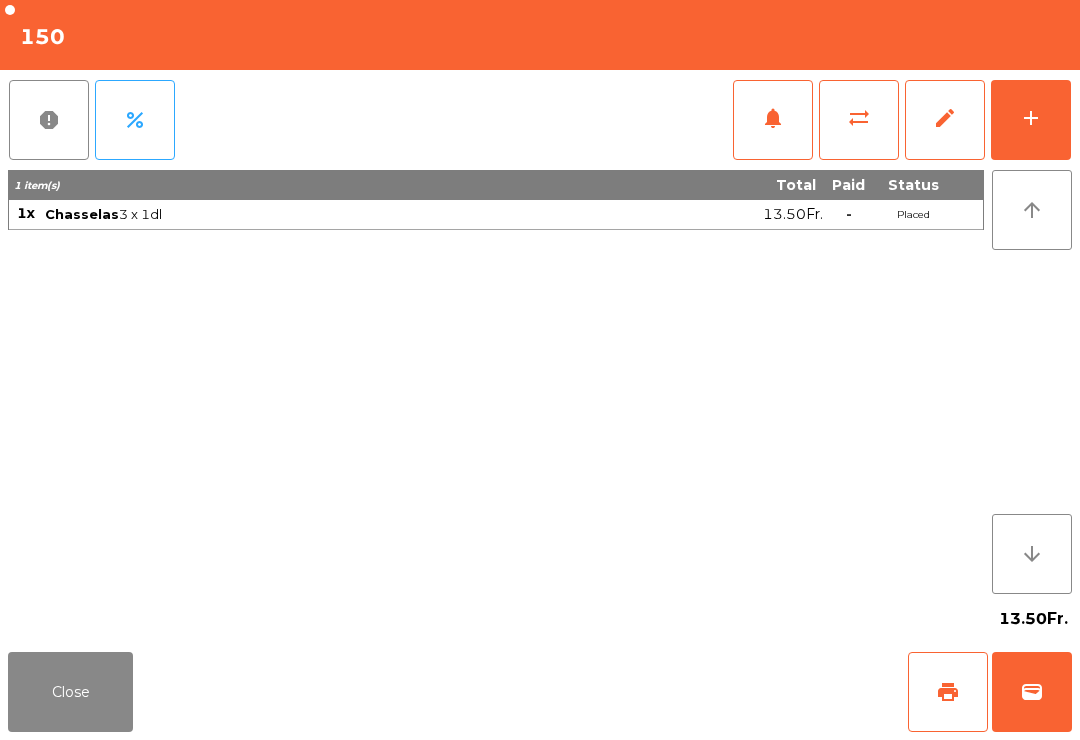 click on "wallet" 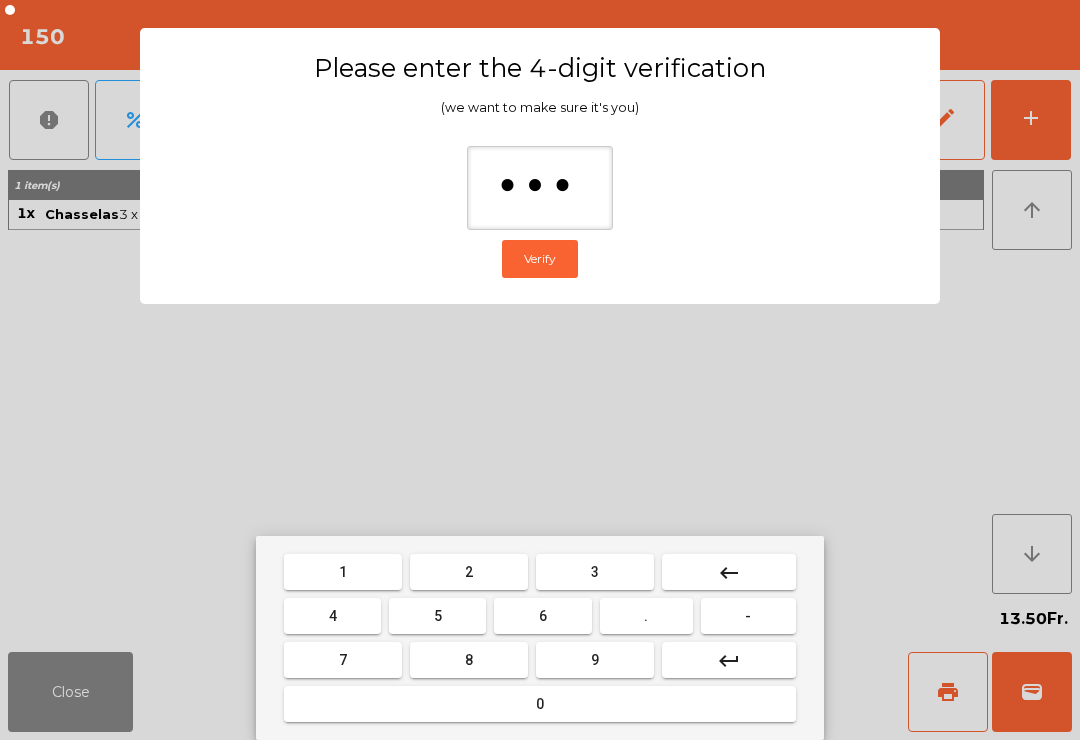 type on "****" 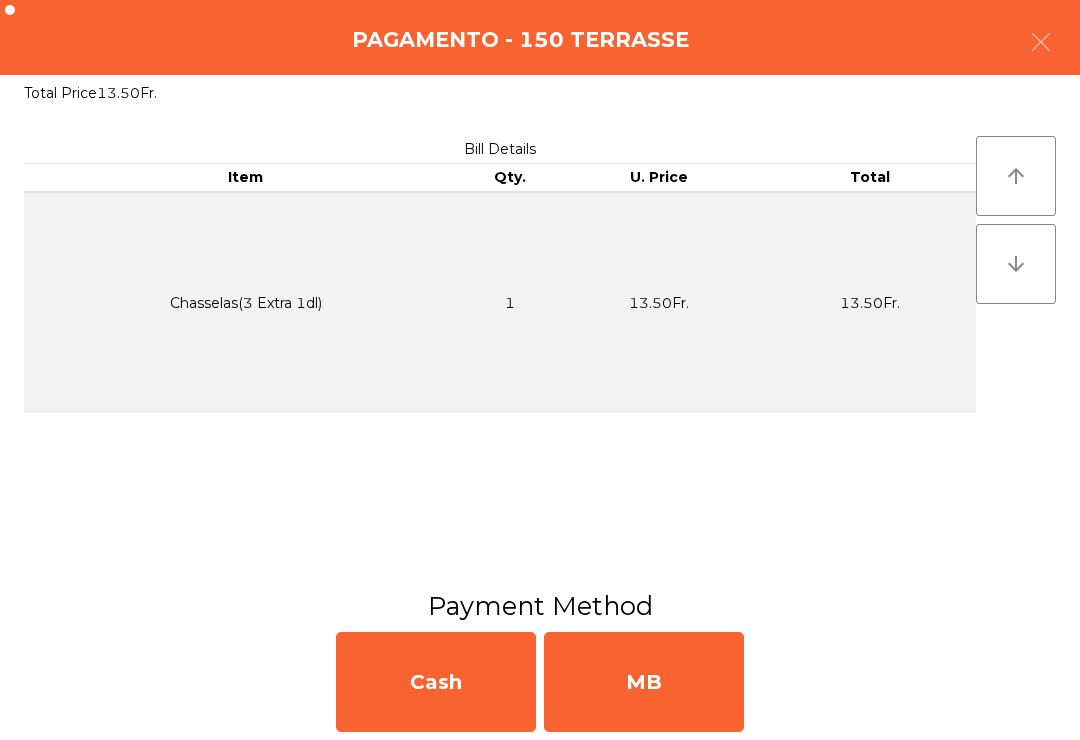 click on "MB" 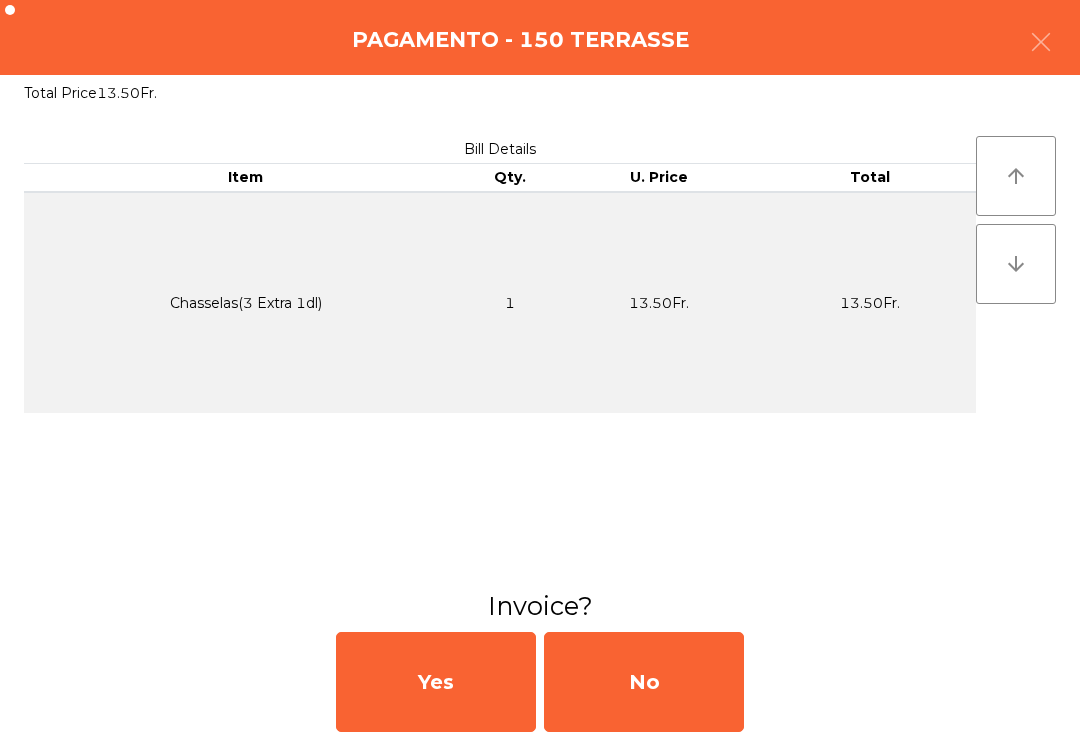click on "No" 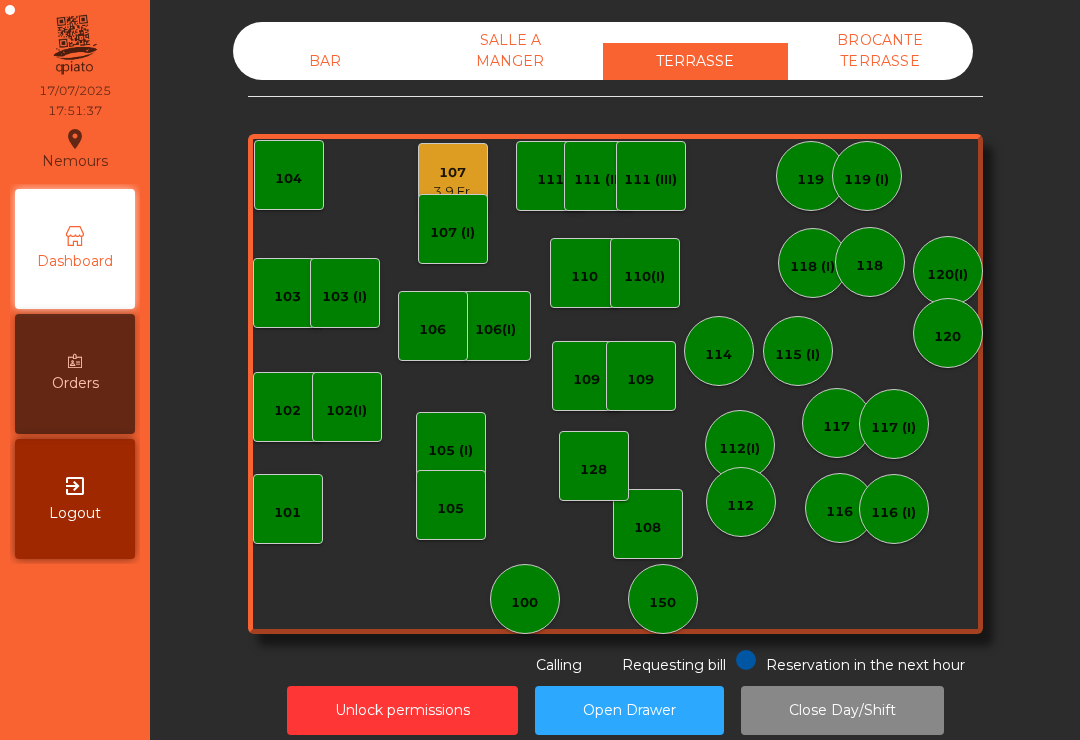 click on "100" 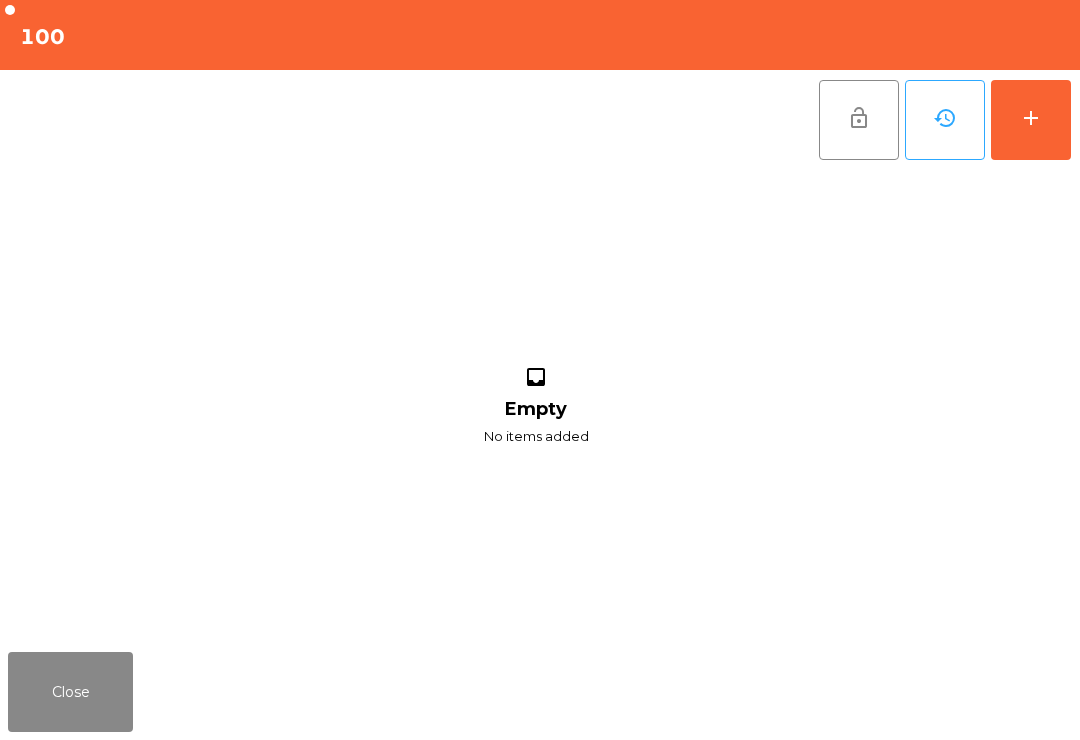 click on "add" 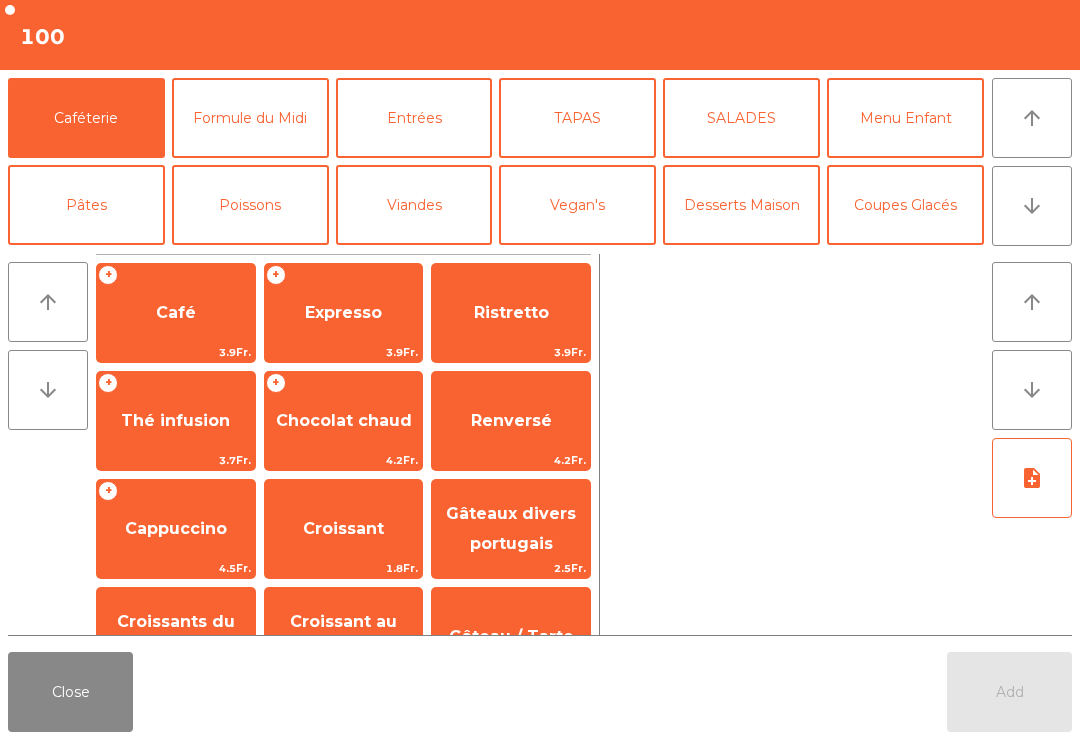 click on "Poissons" 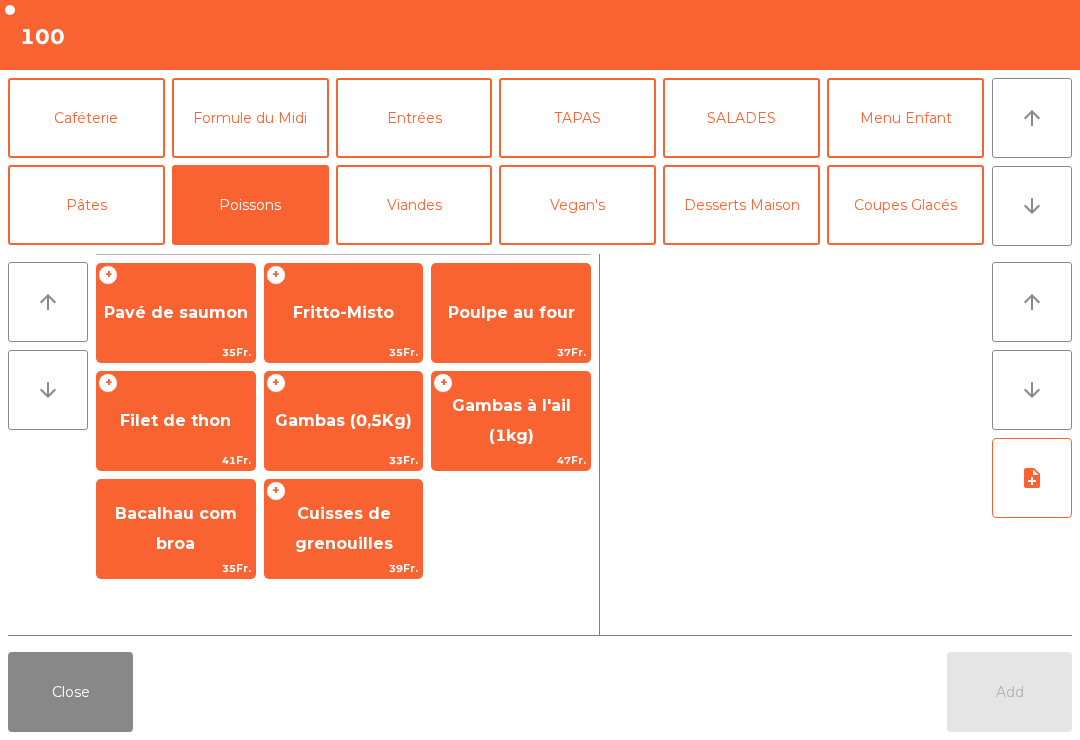 click on "Gambas à l'ail (1kg)" 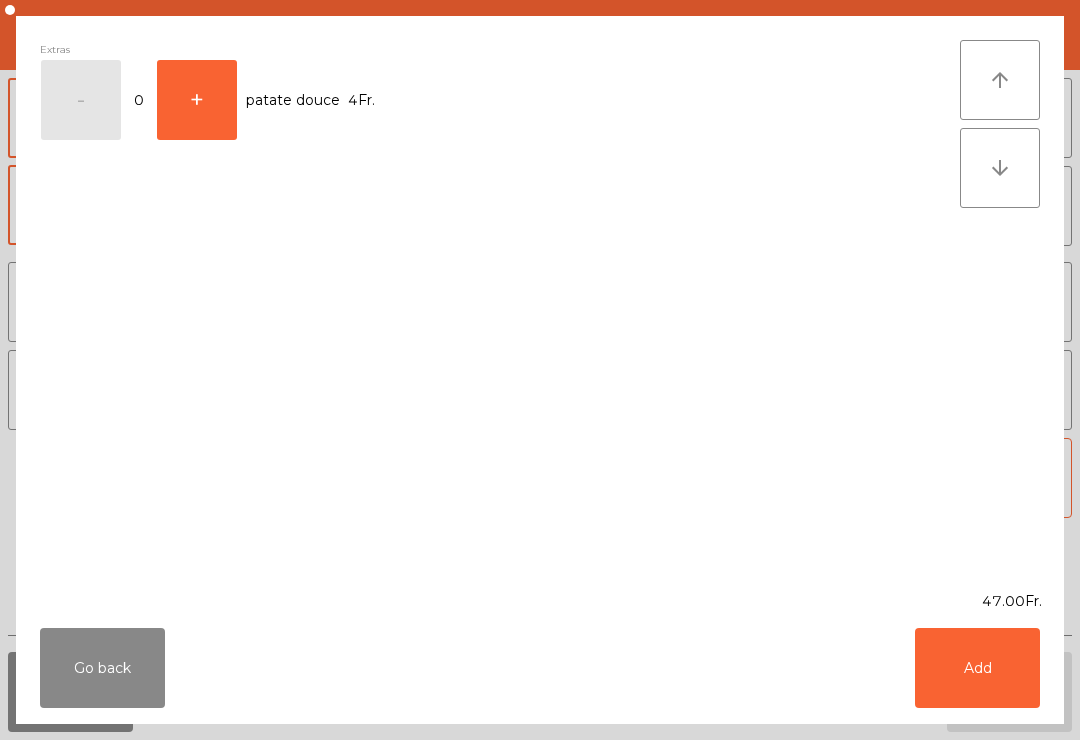 click on "Add" 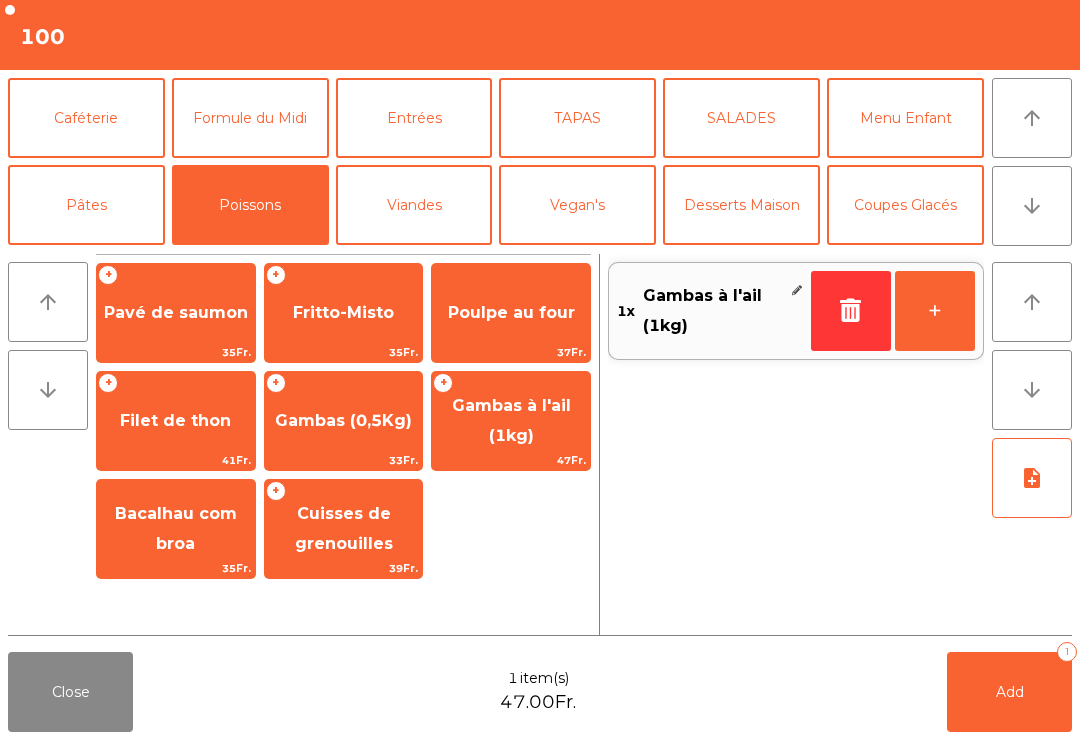 click on "TAPAS" 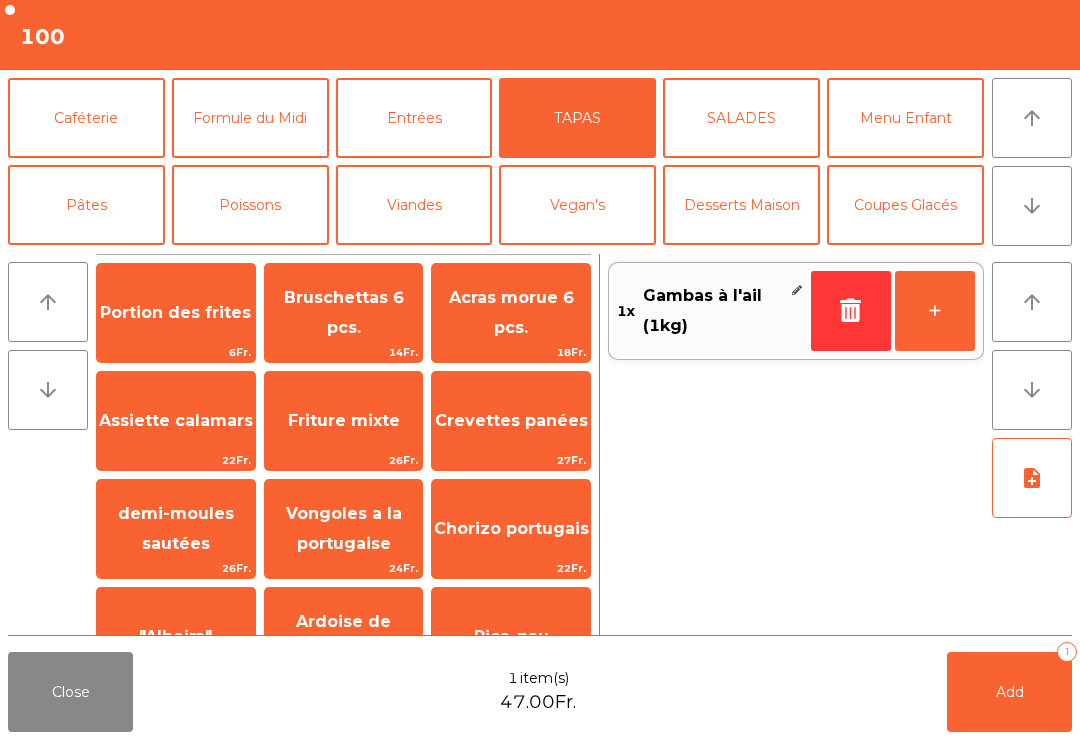 click on "Portion des frites" 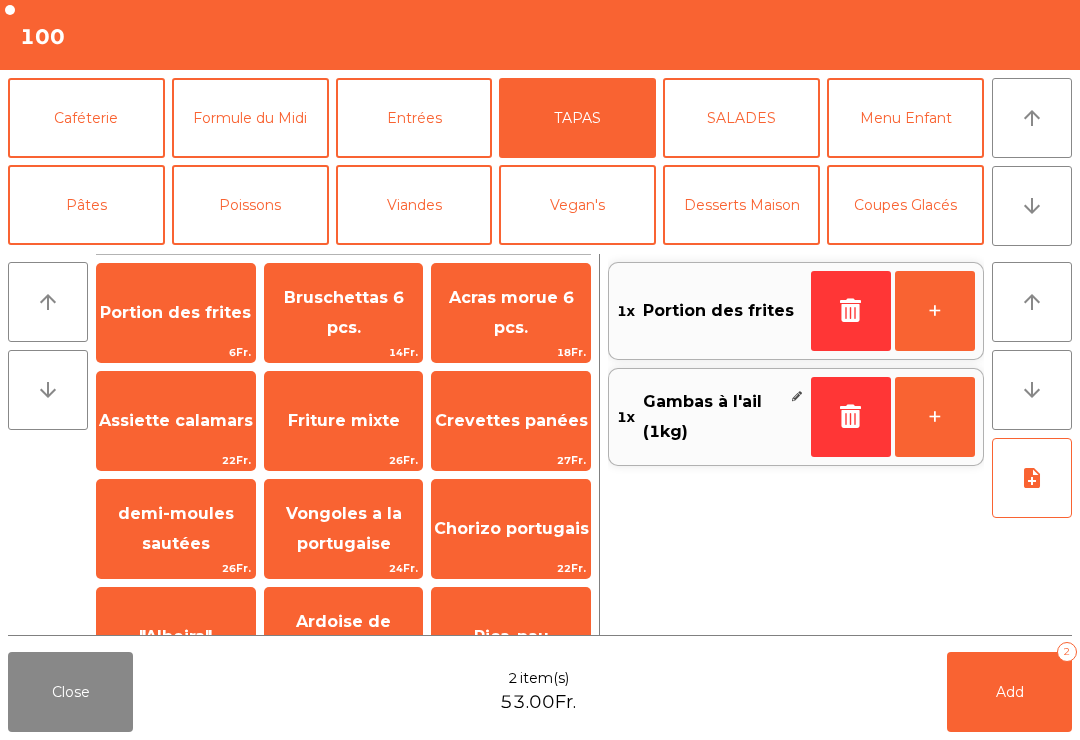 click on "Assiette calamars" 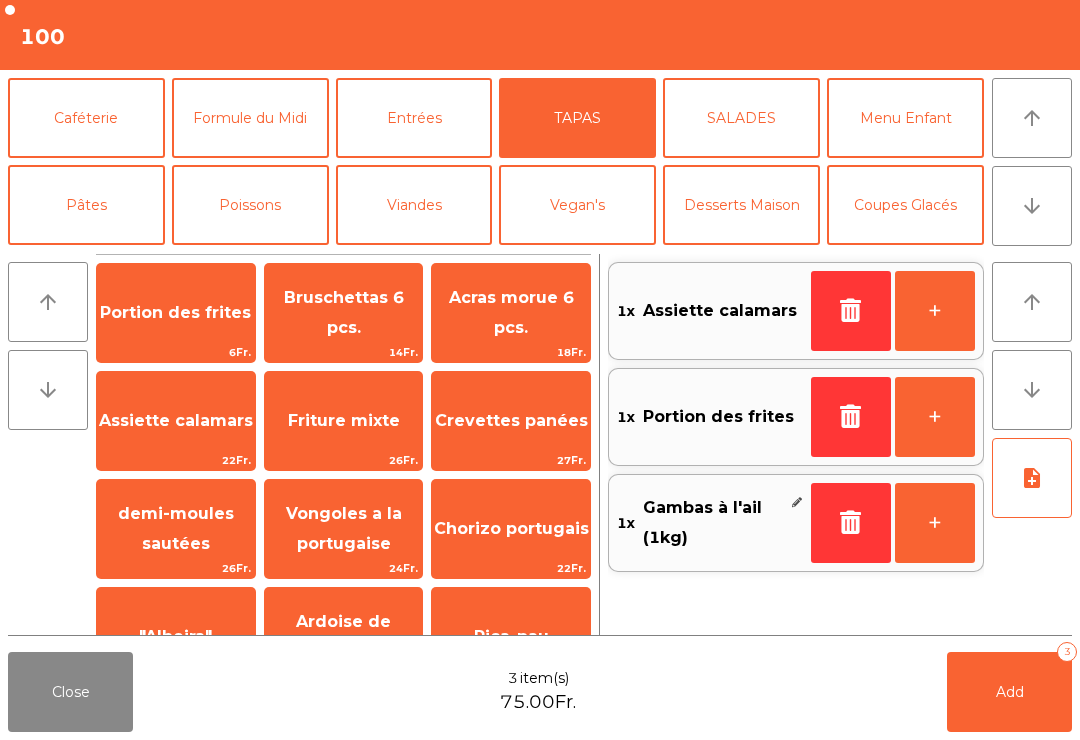 click on "arrow_downward" 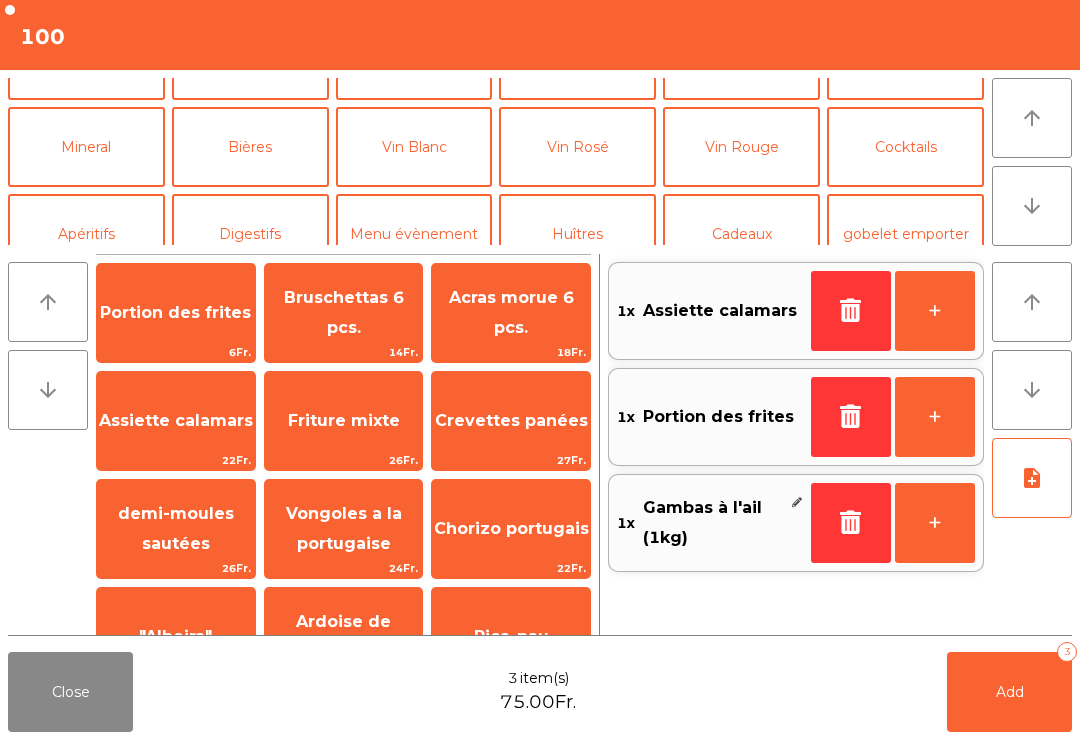 scroll, scrollTop: 174, scrollLeft: 0, axis: vertical 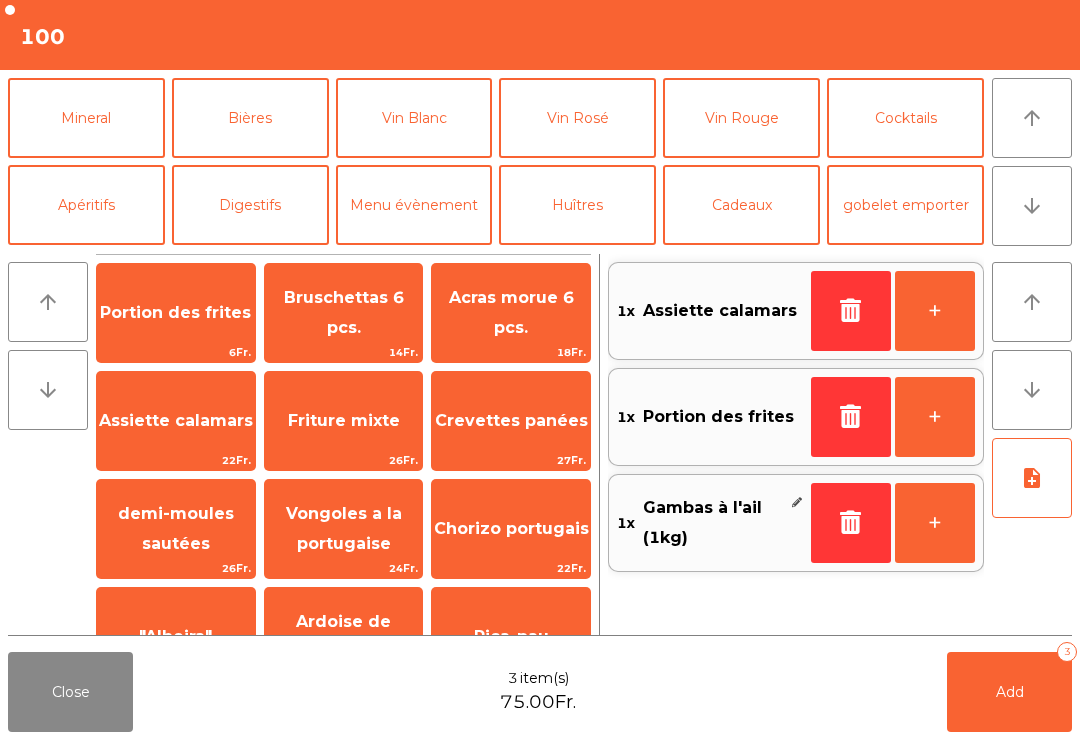 click on "Vin Blanc" 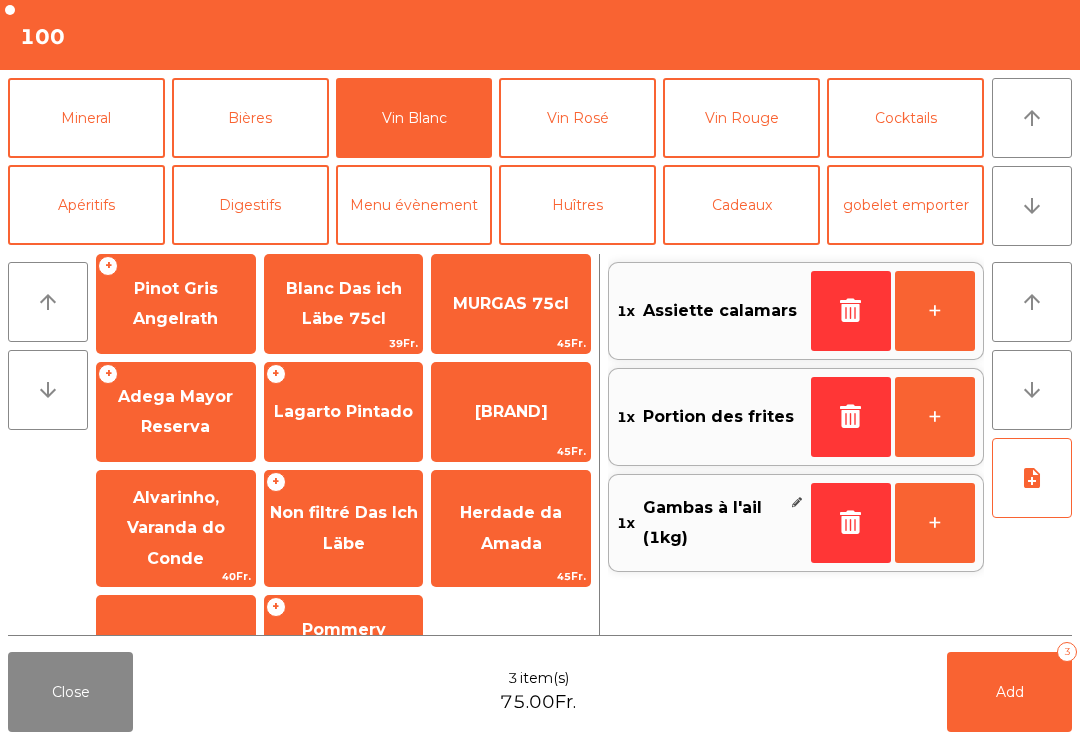 scroll, scrollTop: 137, scrollLeft: 0, axis: vertical 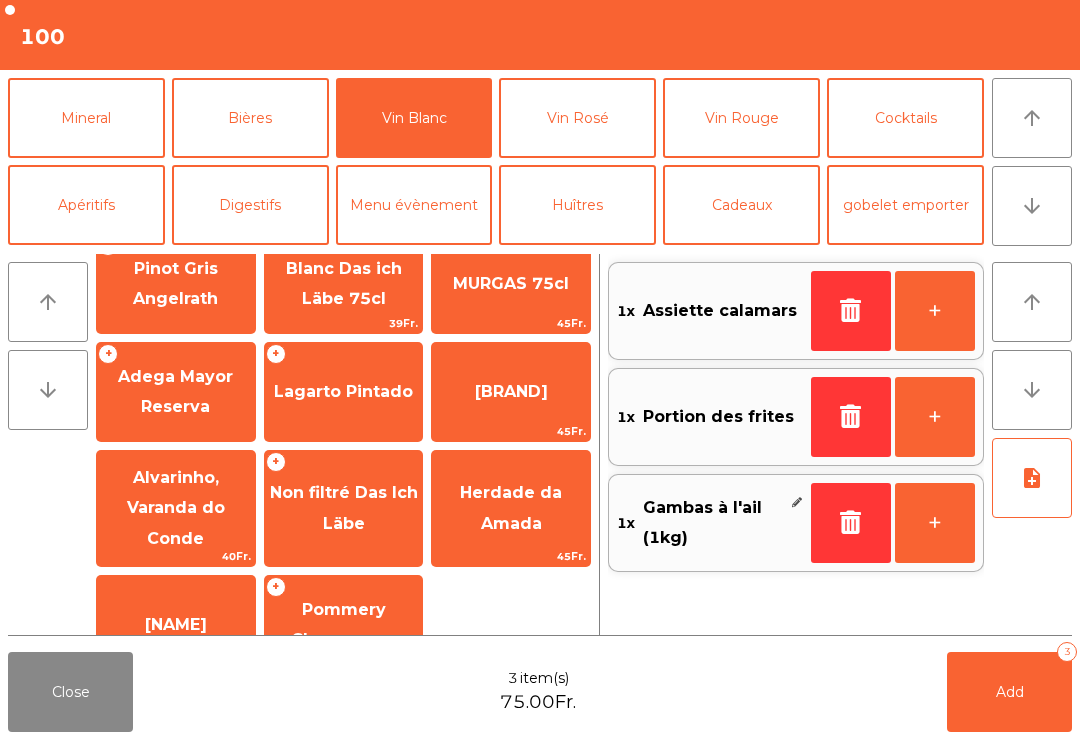 click on "Lagarto Pintado" 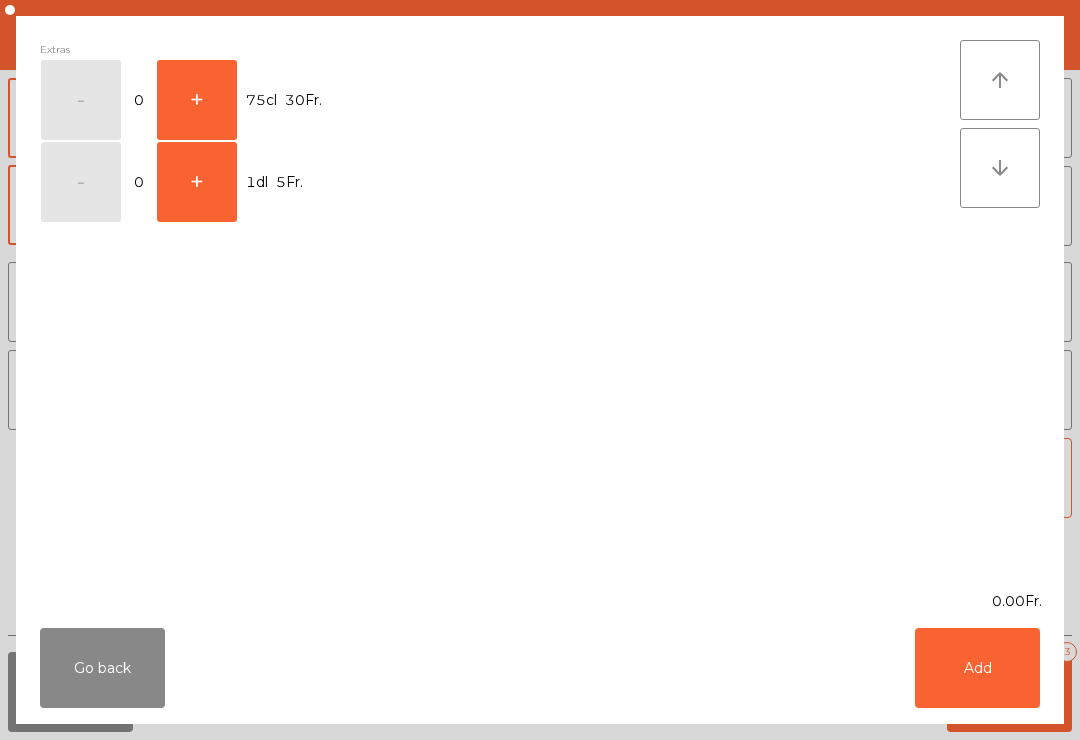 click on "+" 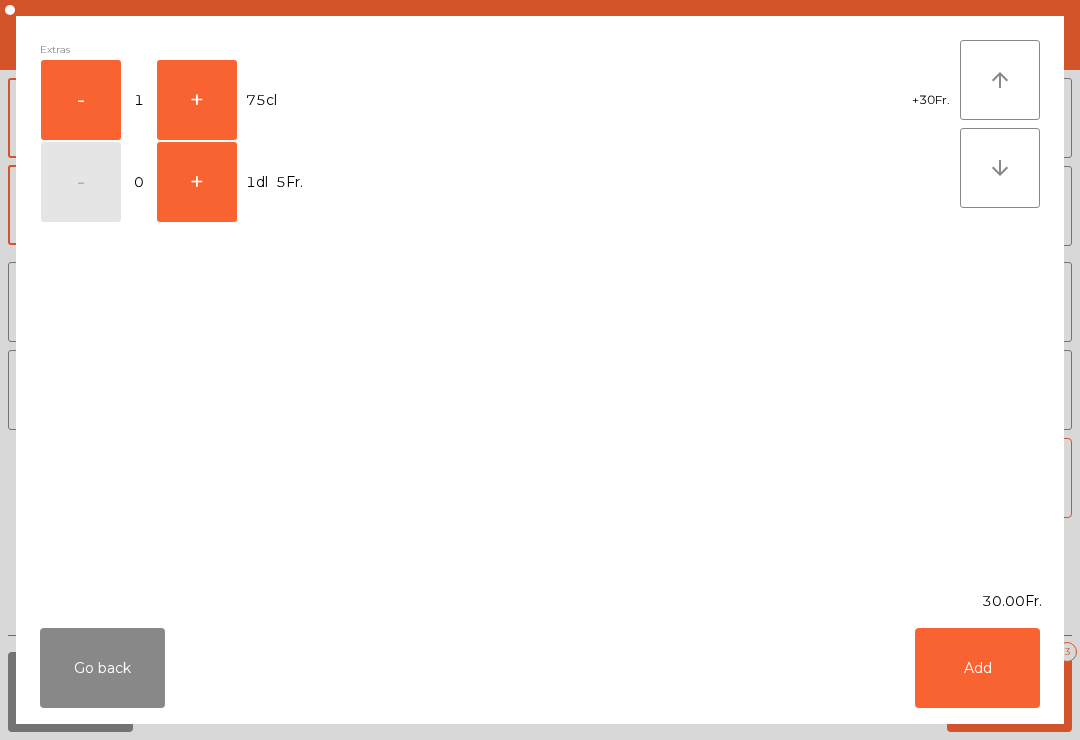 click on "+" 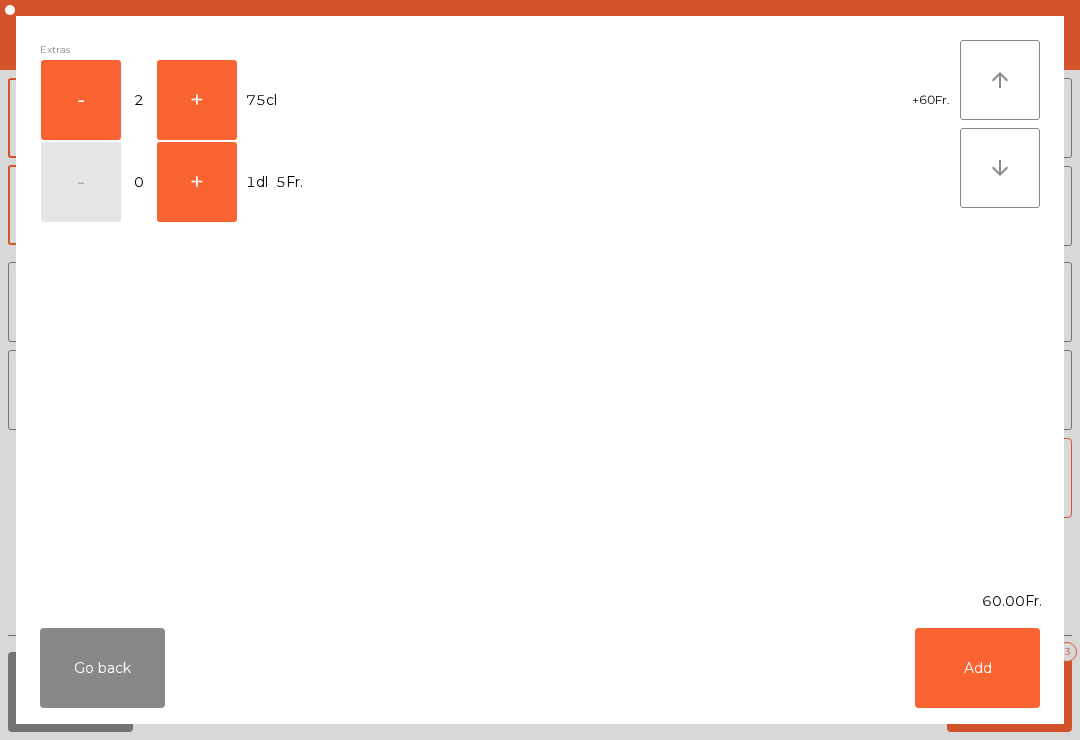 click on "Go back" 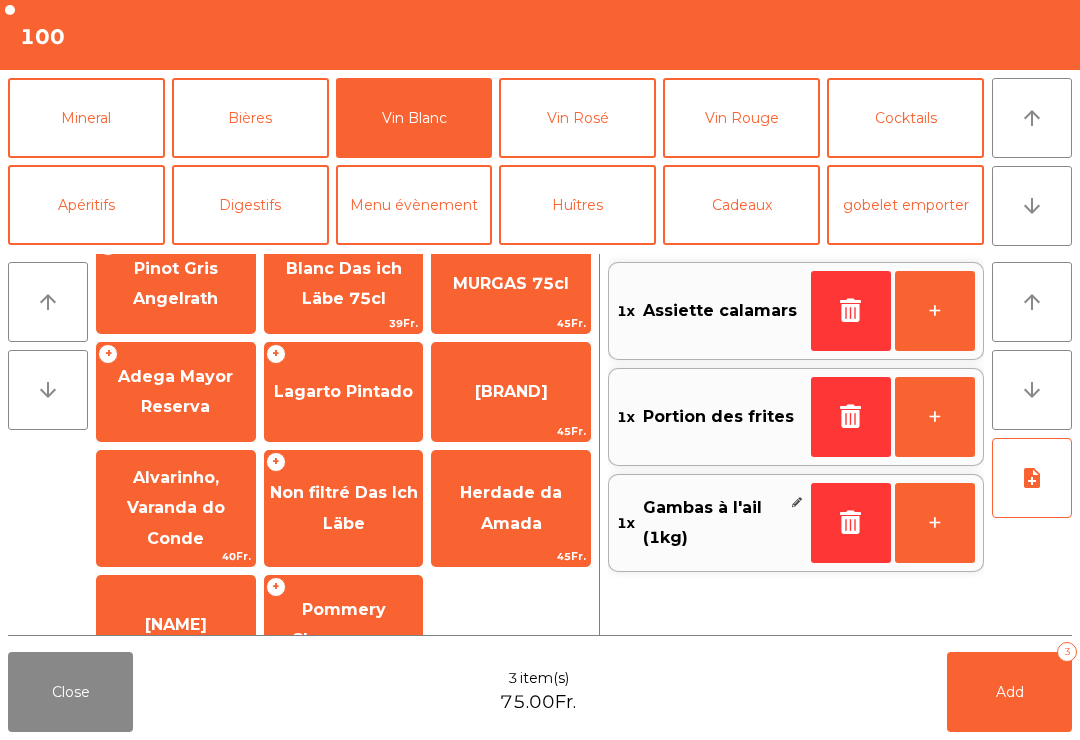click on "Bières" 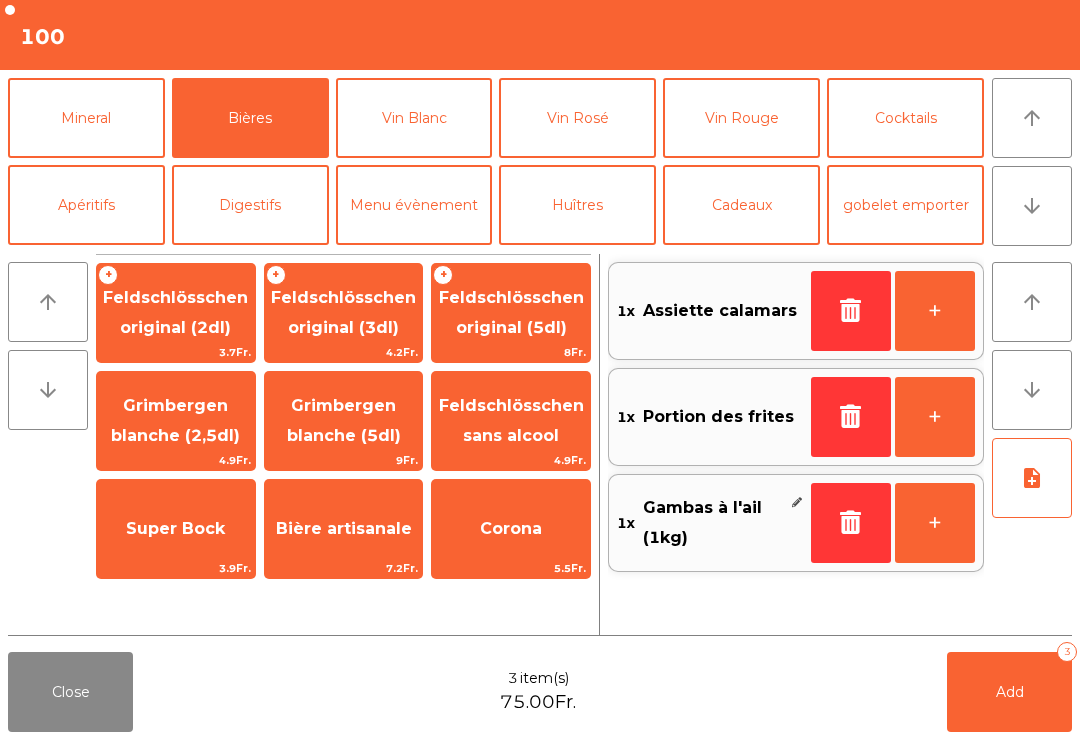scroll, scrollTop: 0, scrollLeft: 0, axis: both 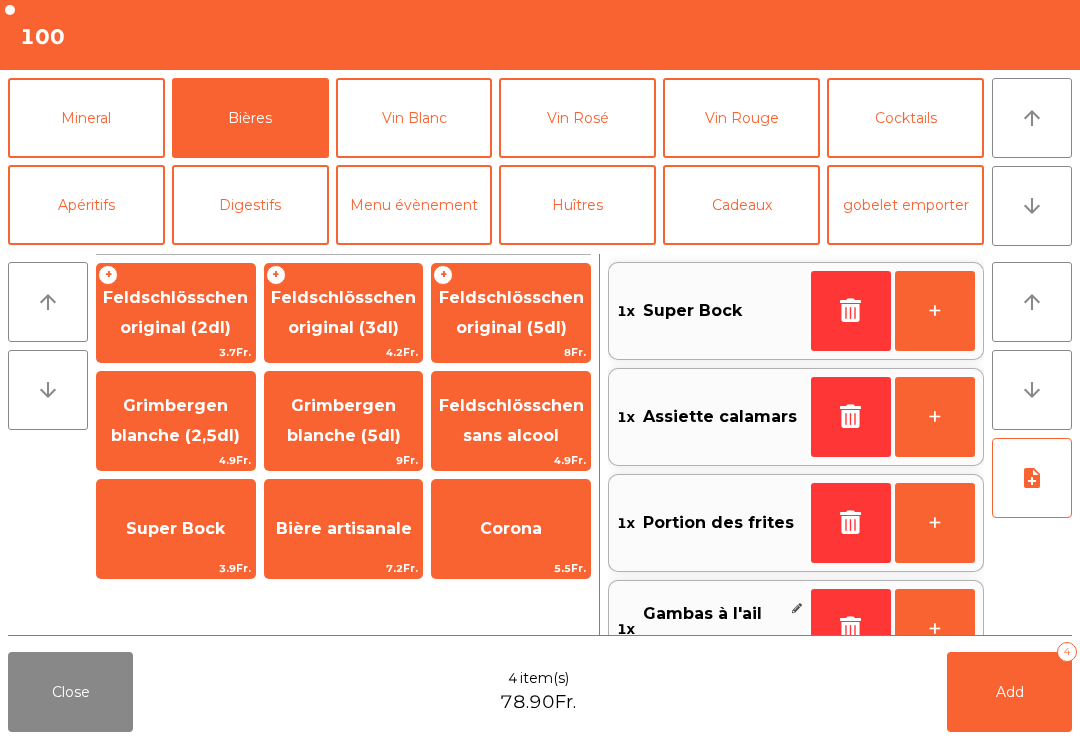 click on "Super Bock" 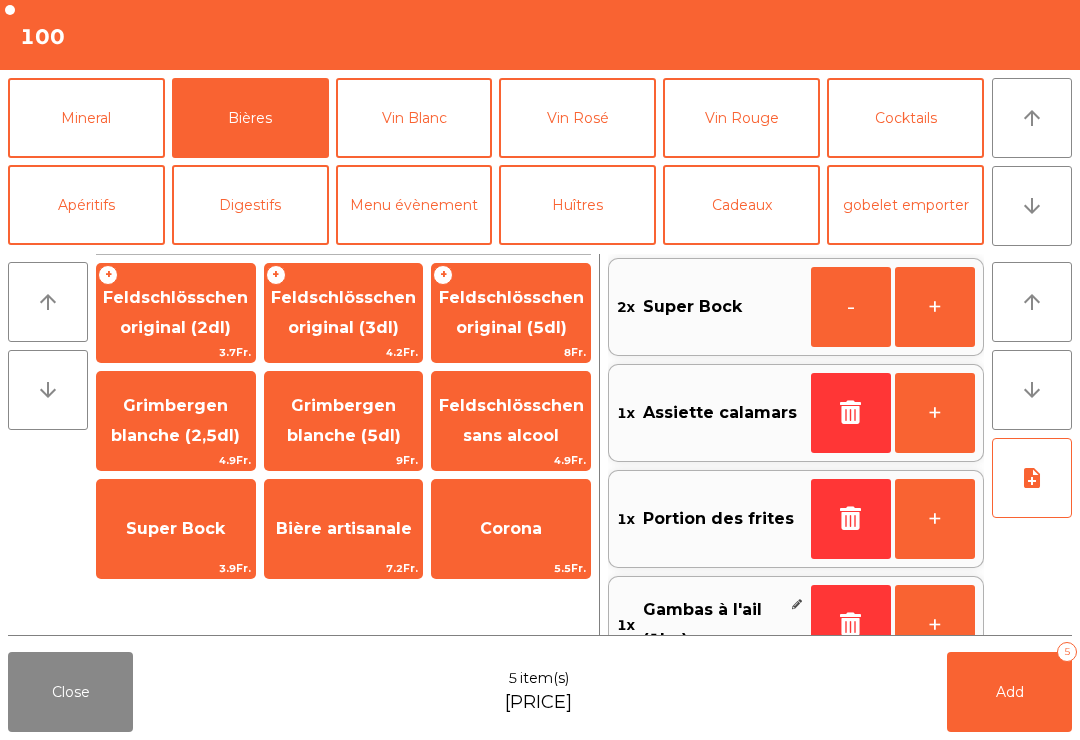 scroll, scrollTop: 8, scrollLeft: 0, axis: vertical 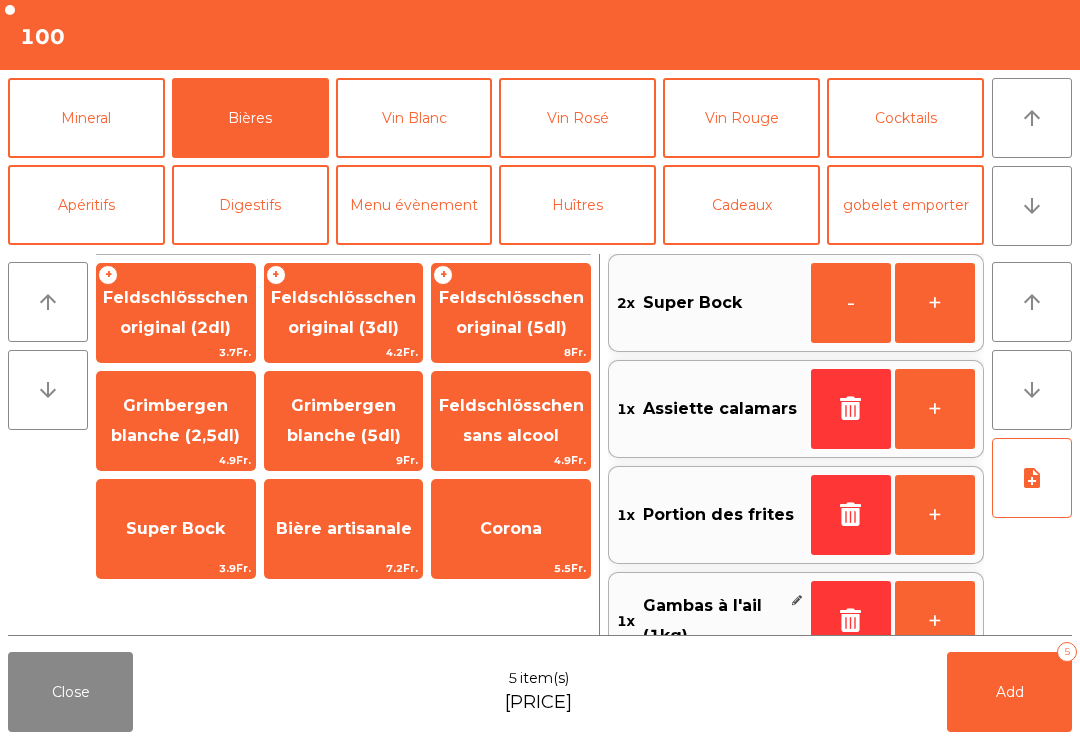 click on "Super Bock" 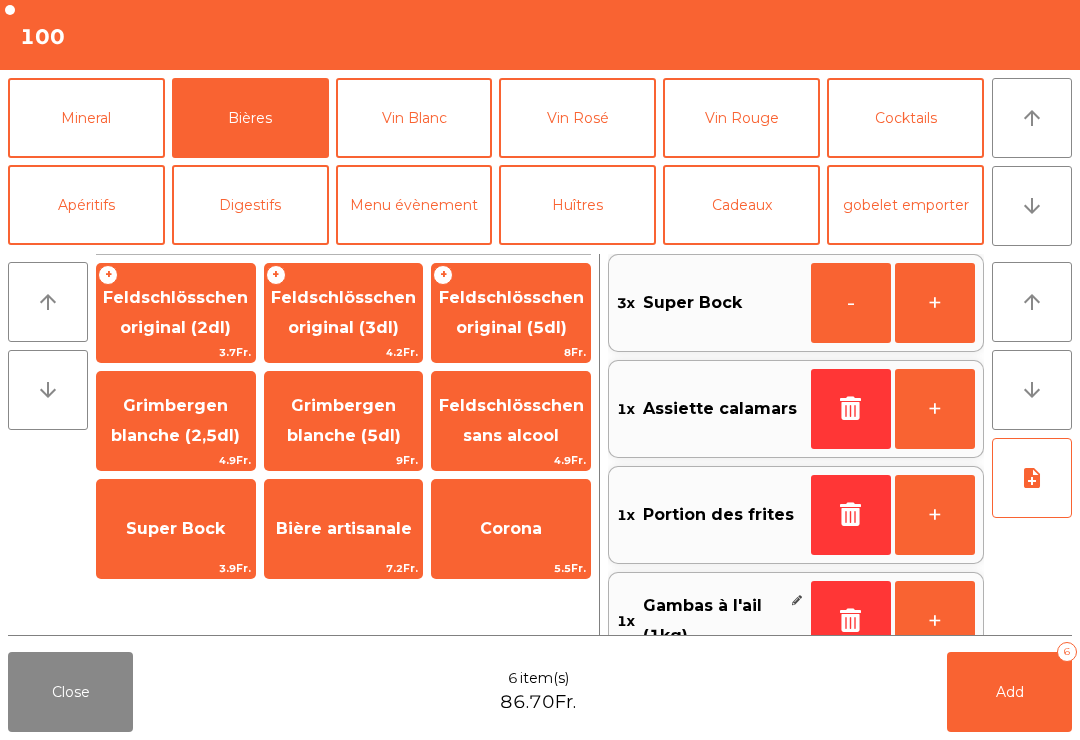 click on "Add   6" 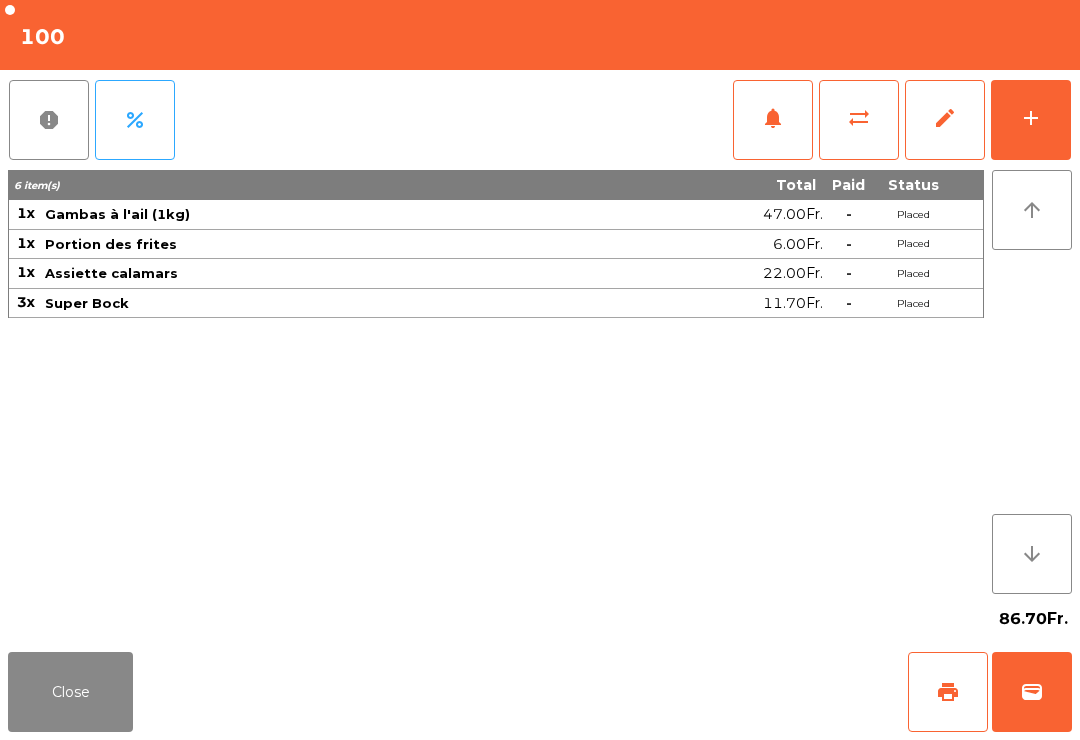 click on "Close" 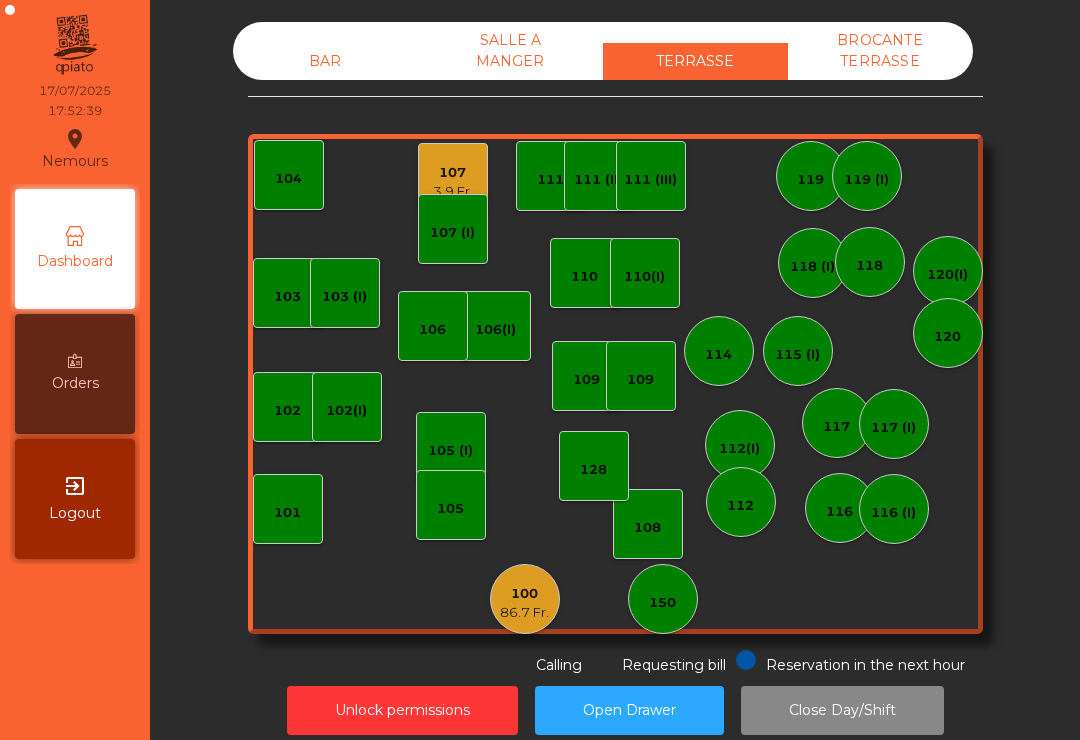 click on "86.7 Fr." 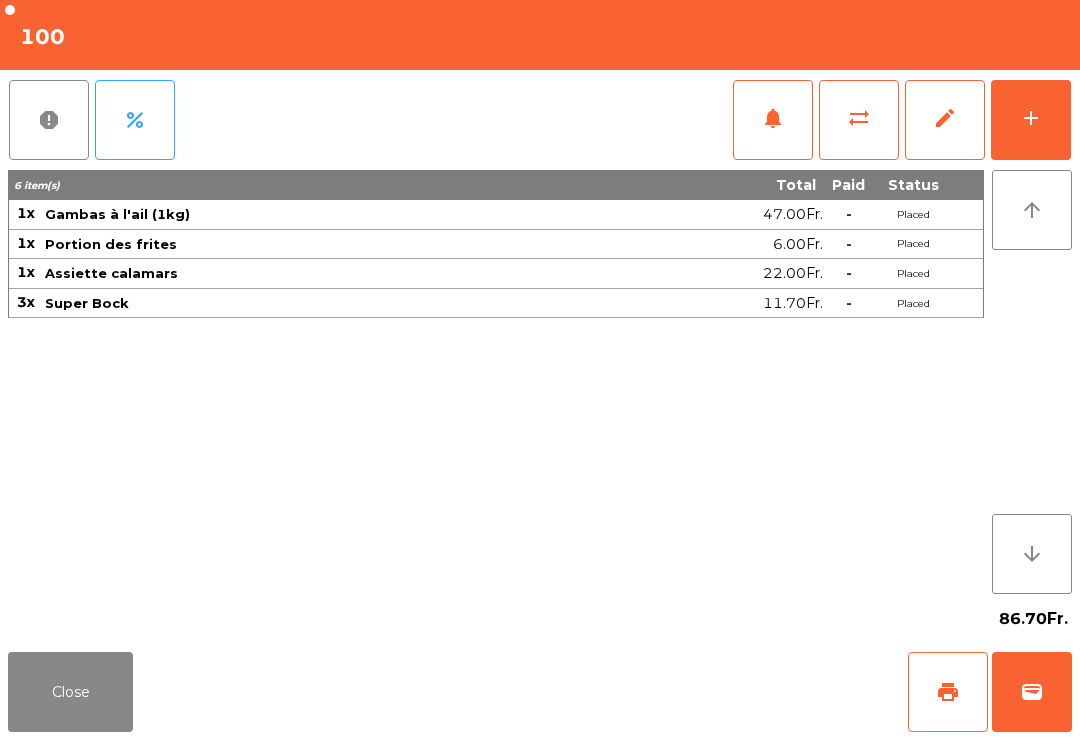 click on "add" 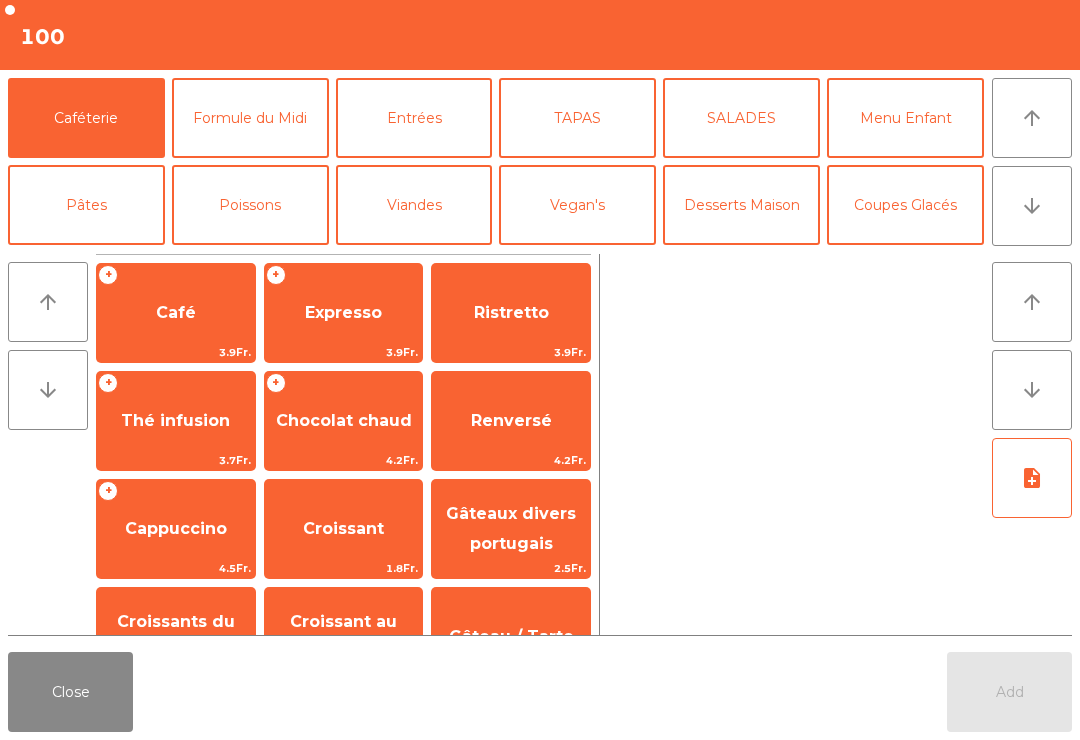 click on "Close" 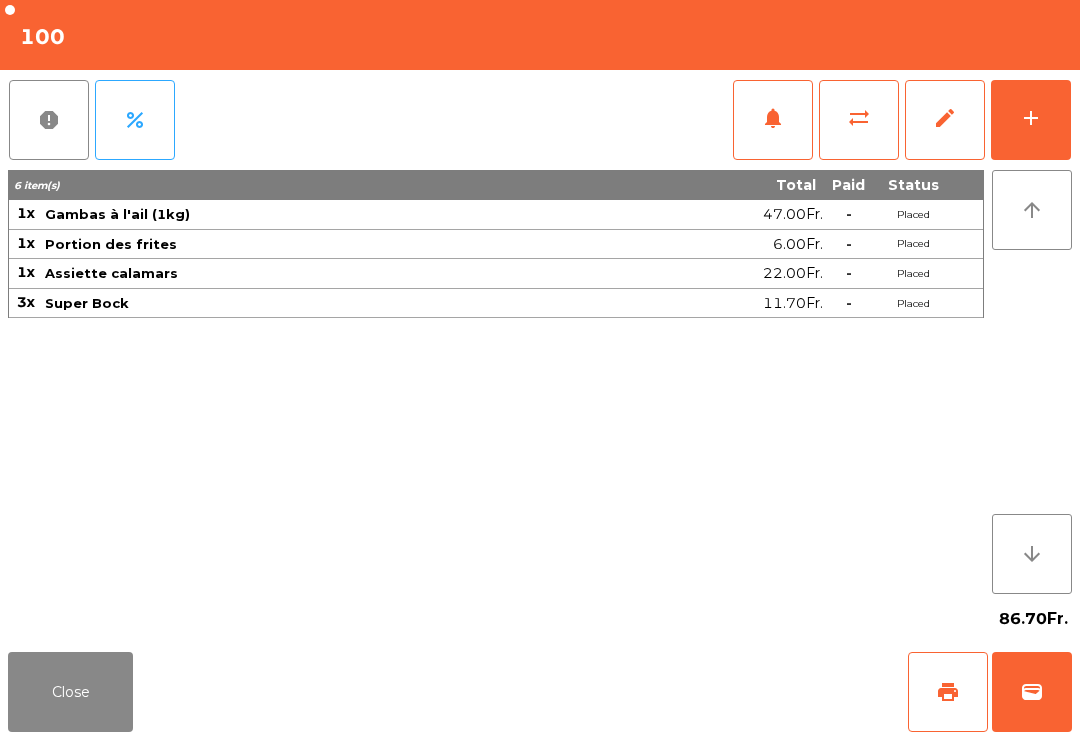 click on "Close" 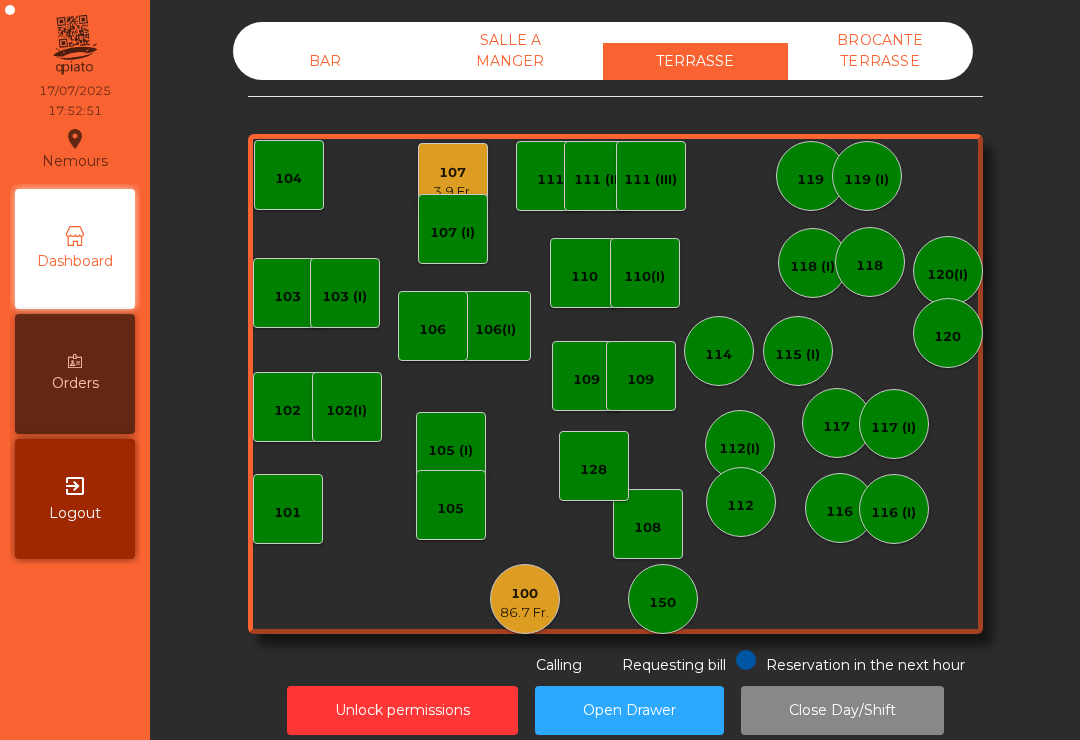 click on "107   3.9 Fr." 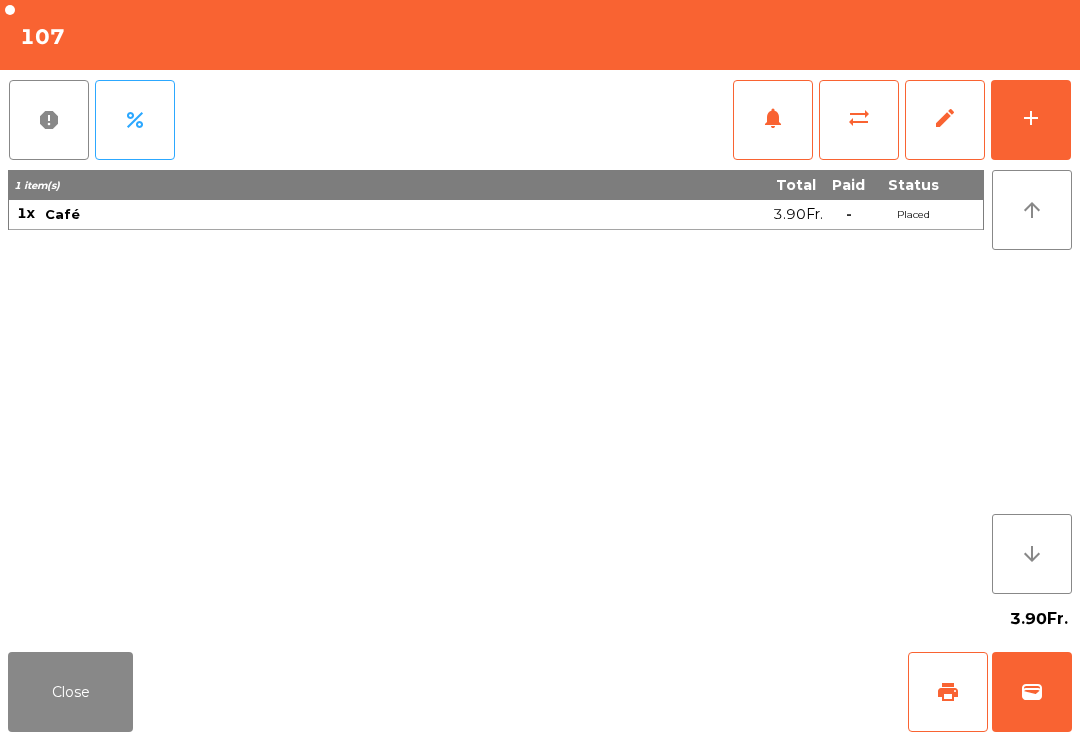 click on "add" 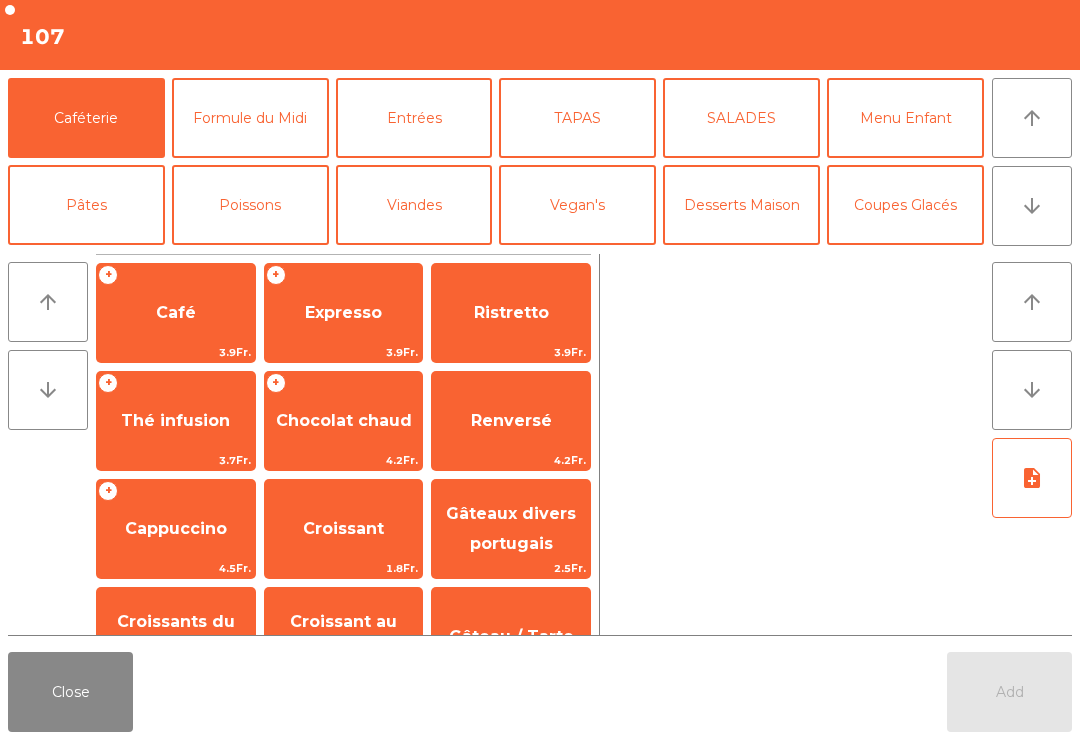 click on "Desserts Maison" 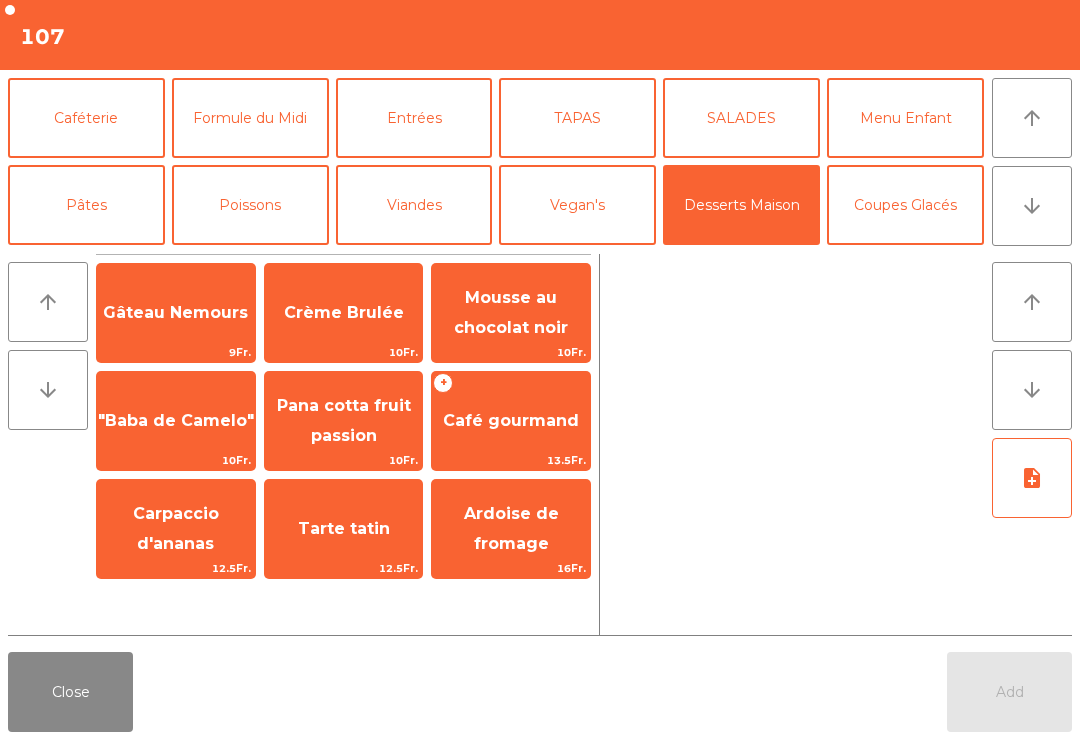click on ""Baba de Camelo"" 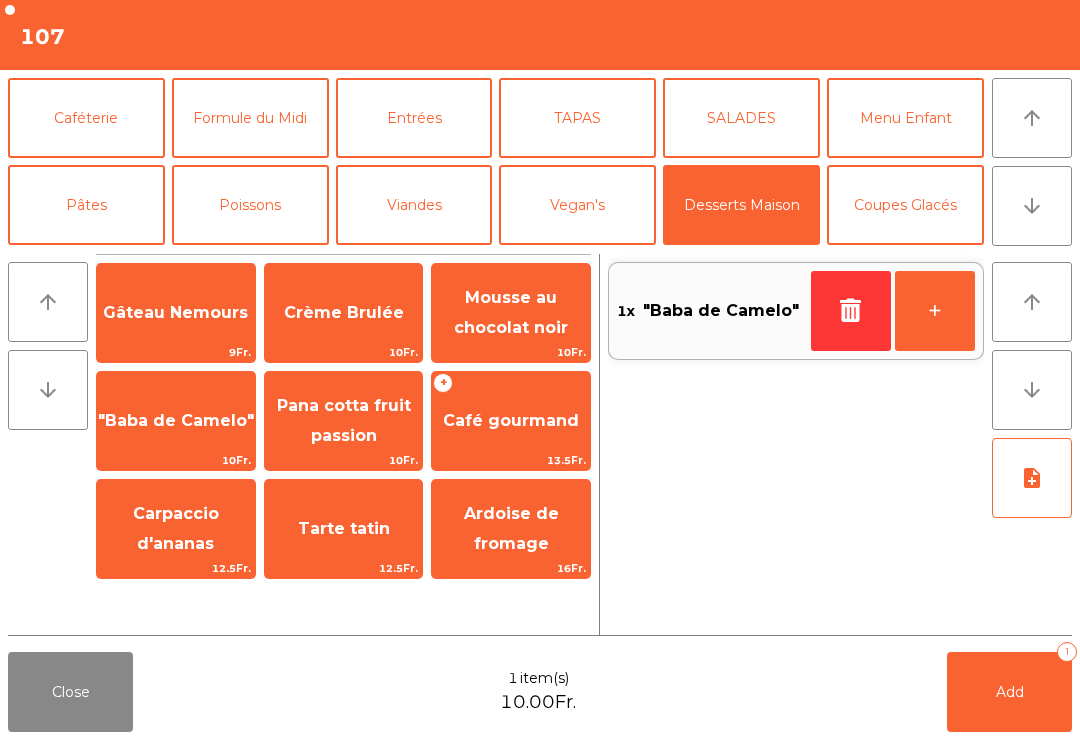 click on "Add   1" 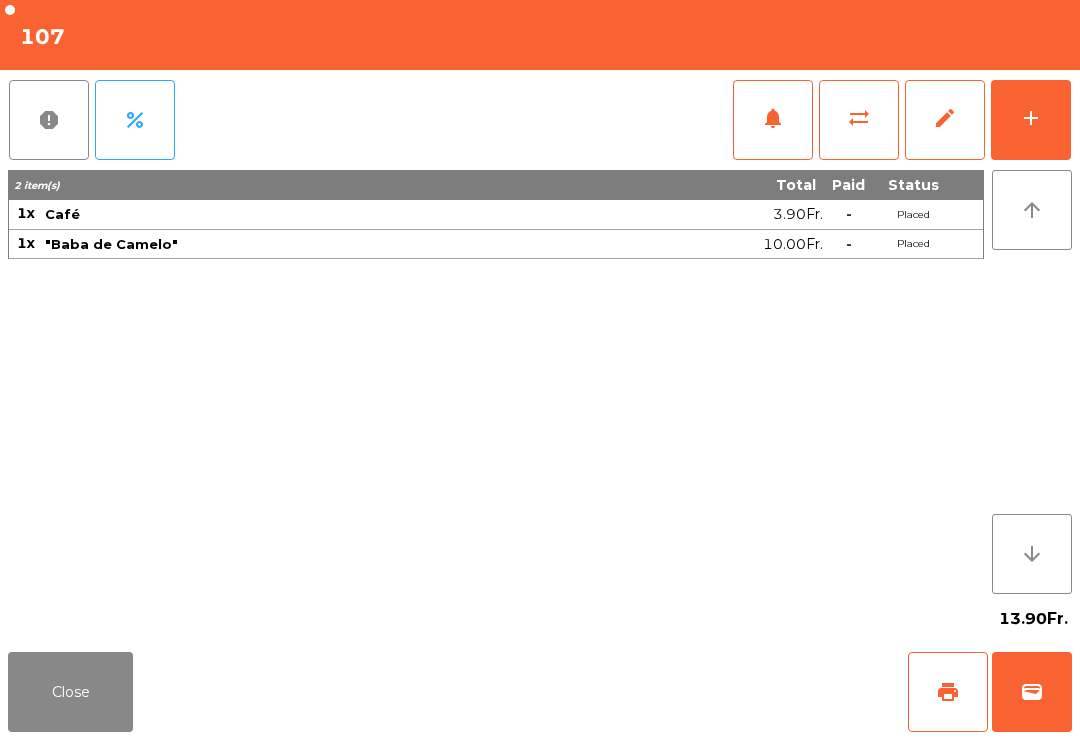 click on "Close" 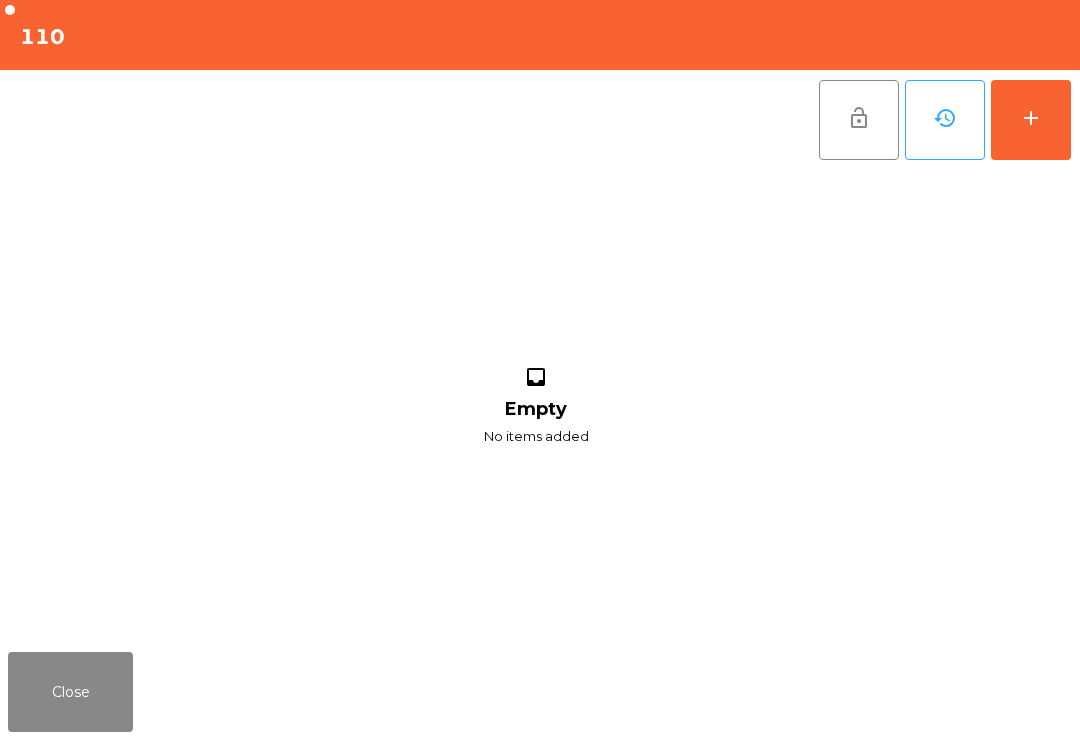 click on "add" 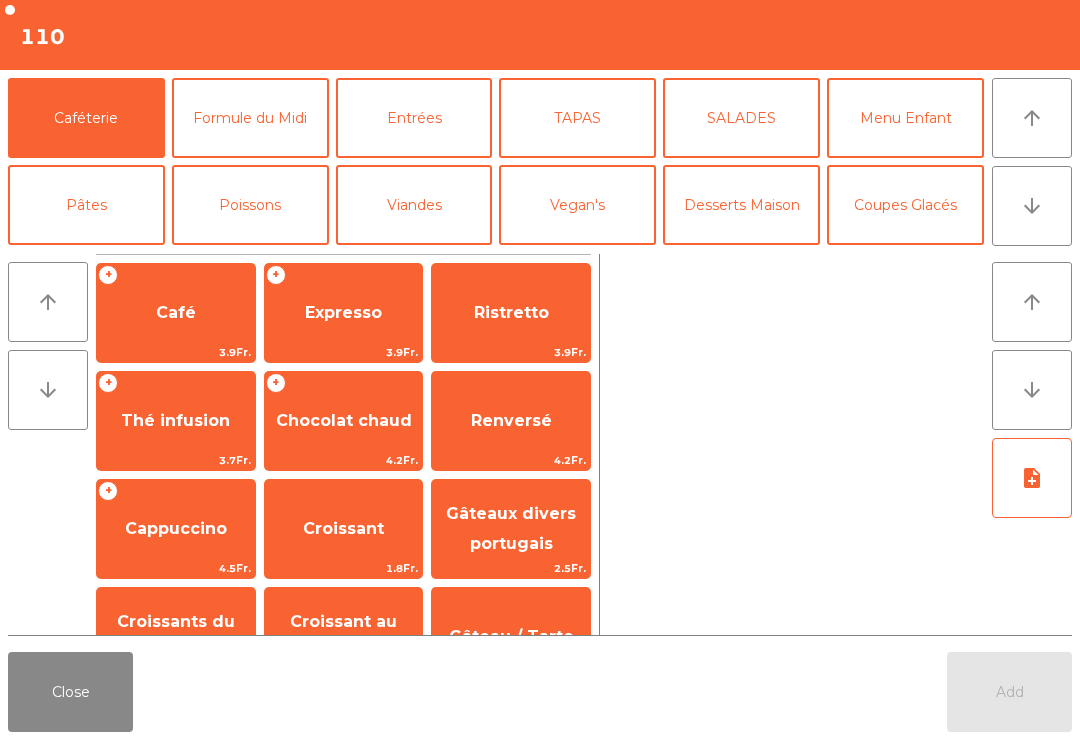 click on "arrow_downward" 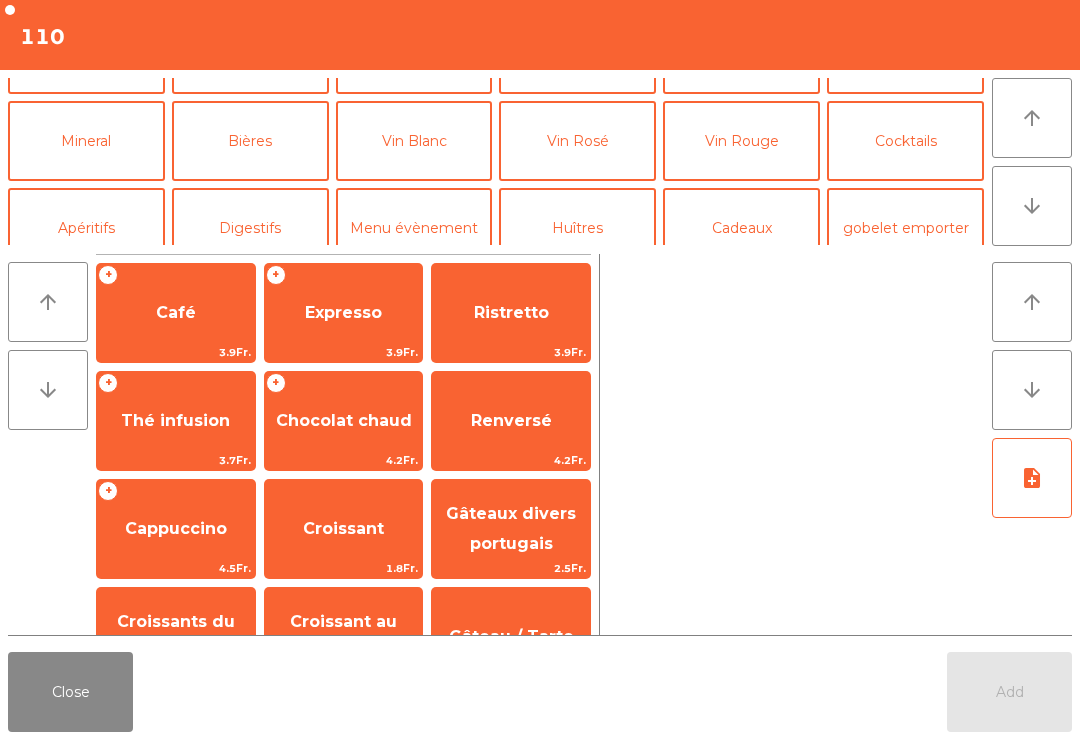 scroll, scrollTop: 174, scrollLeft: 0, axis: vertical 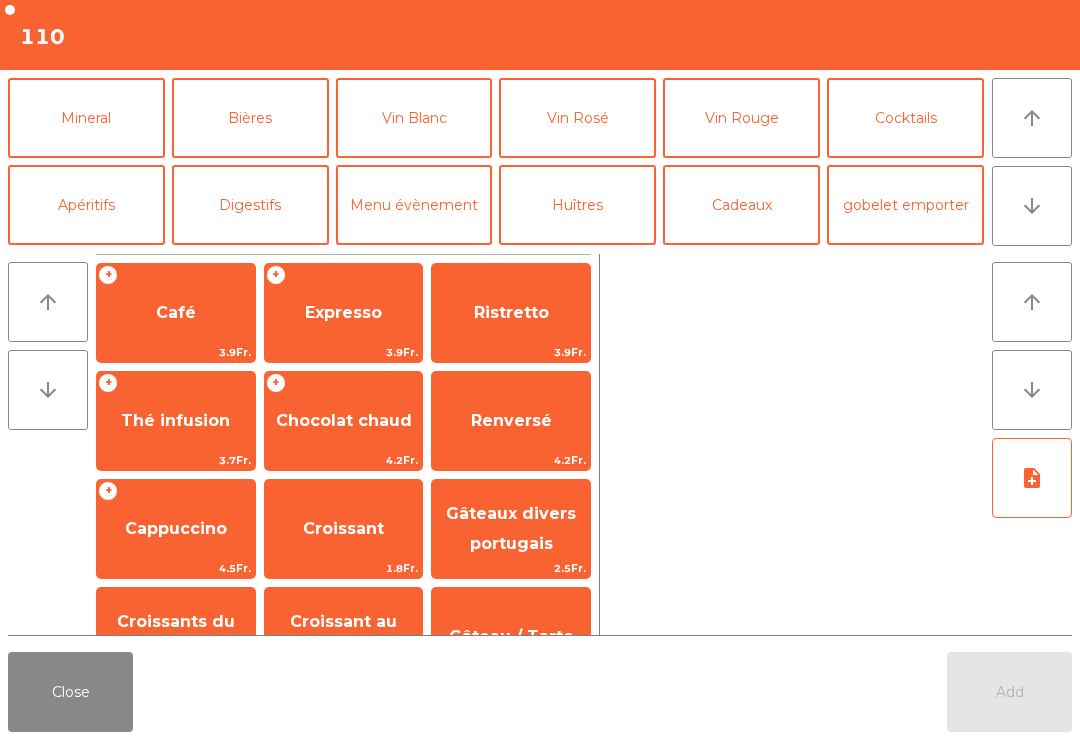 click on "Vin Blanc" 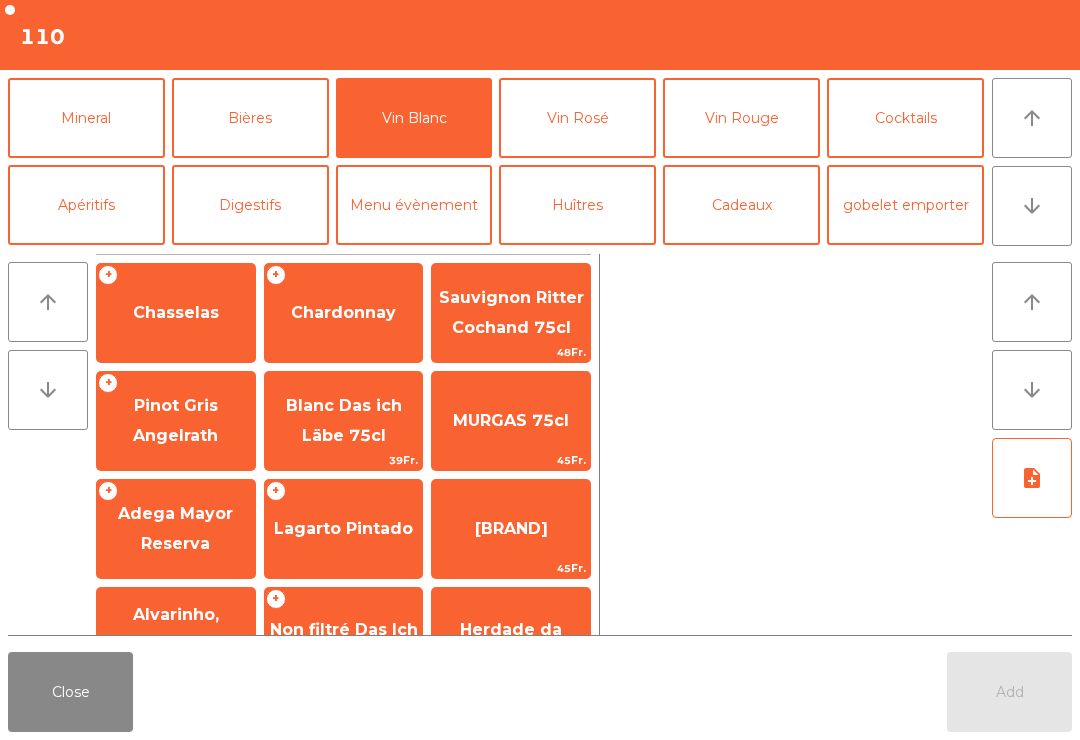 click on "Chardonnay" 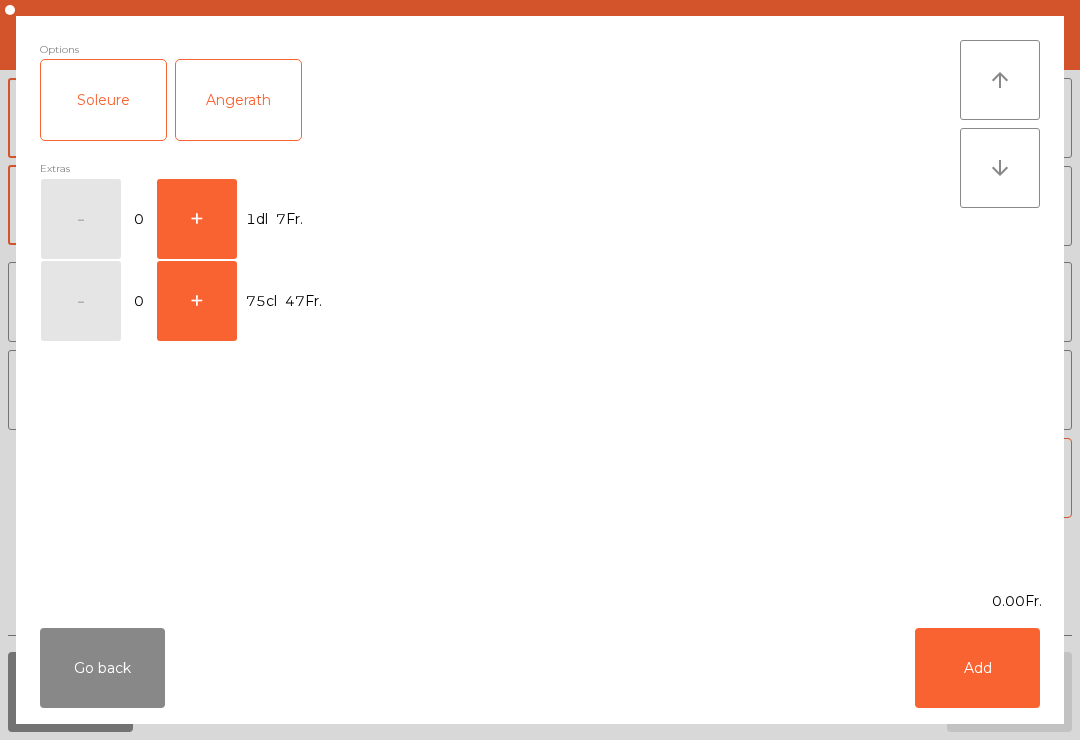 click on "+" 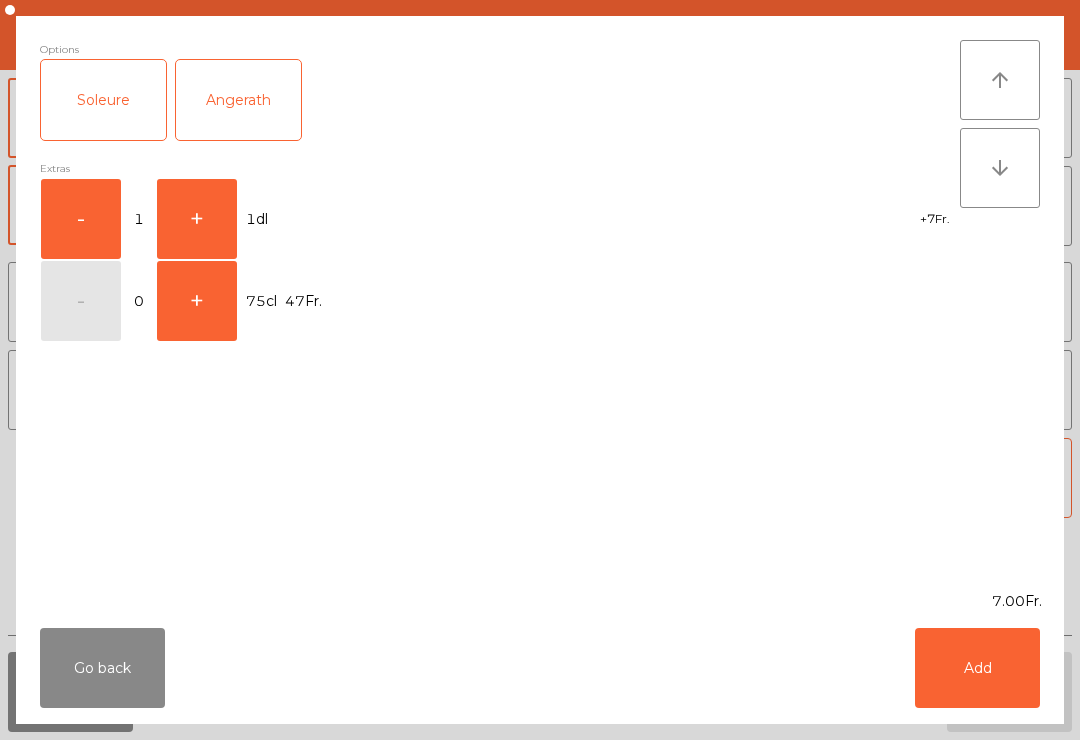 click on "+" 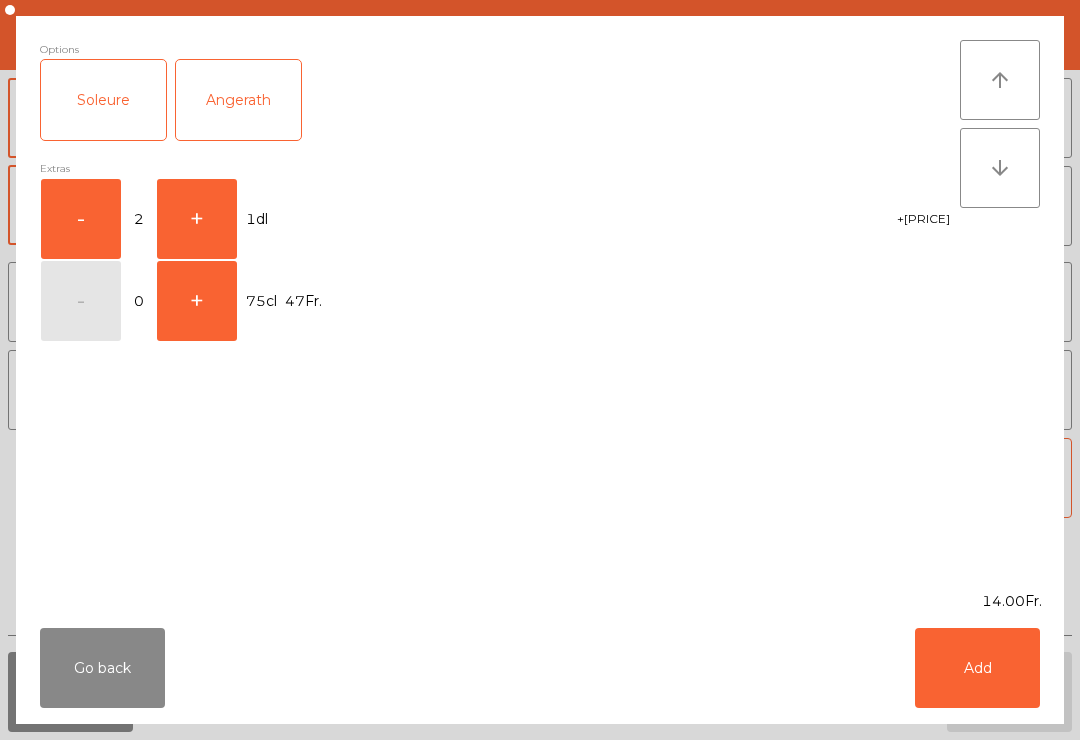 click on "Go back   Add" 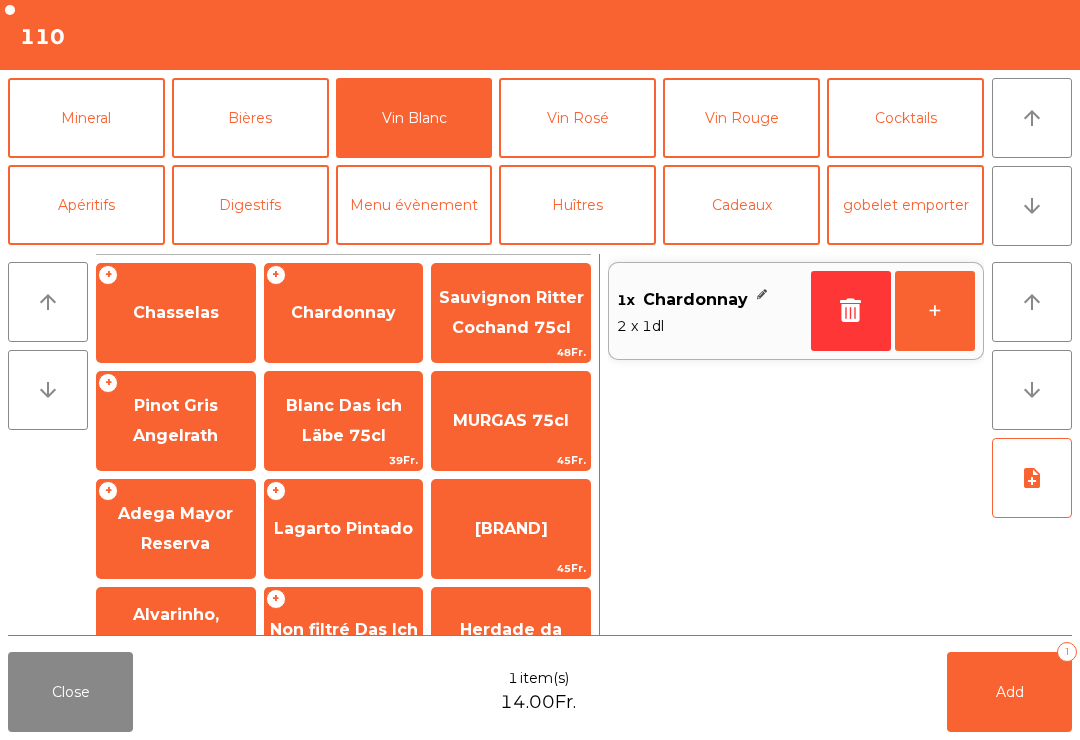 click on "Bières" 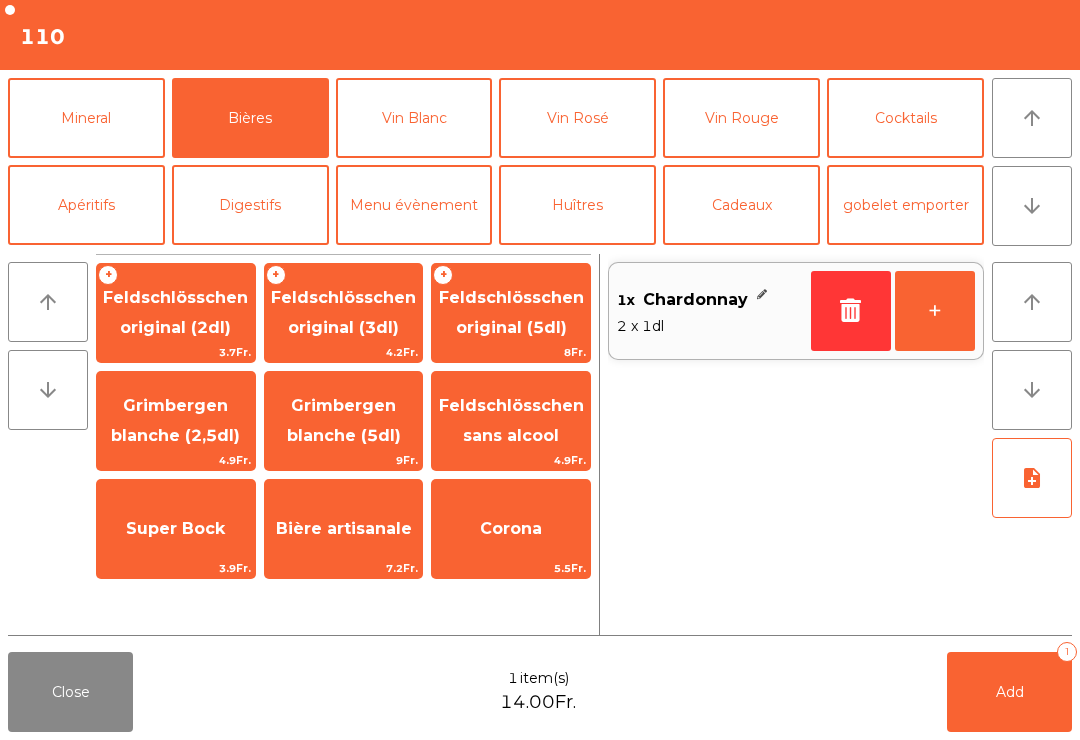 click on "Feldschlösschen original (3dl)" 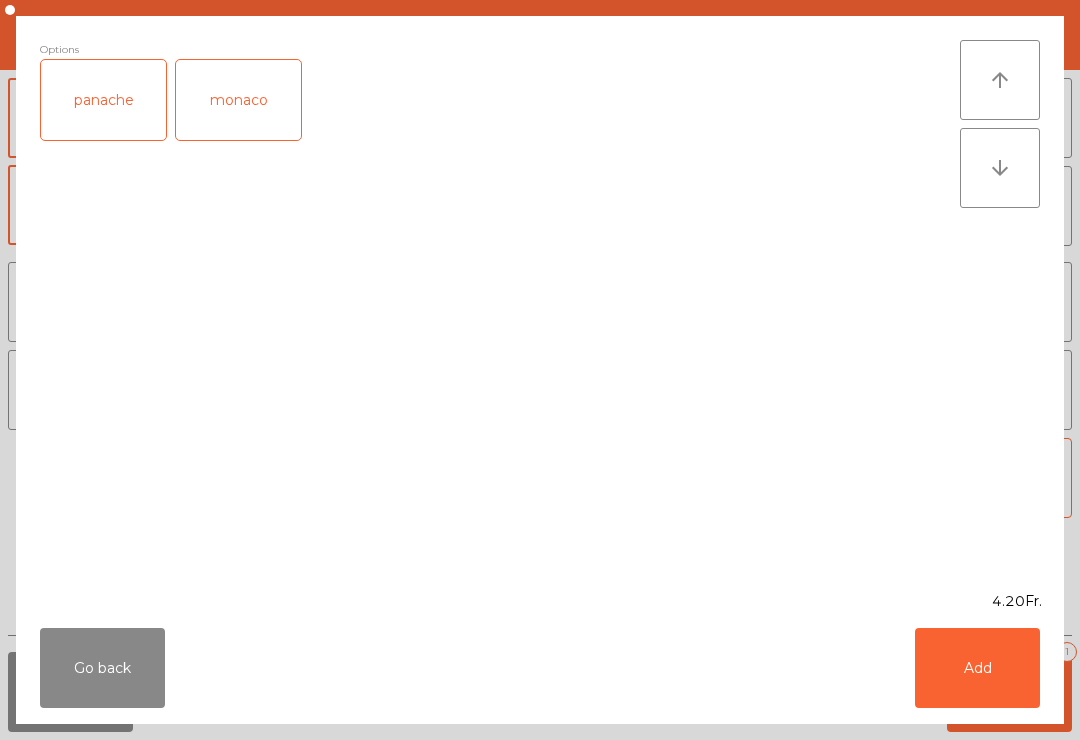 click on "panache" 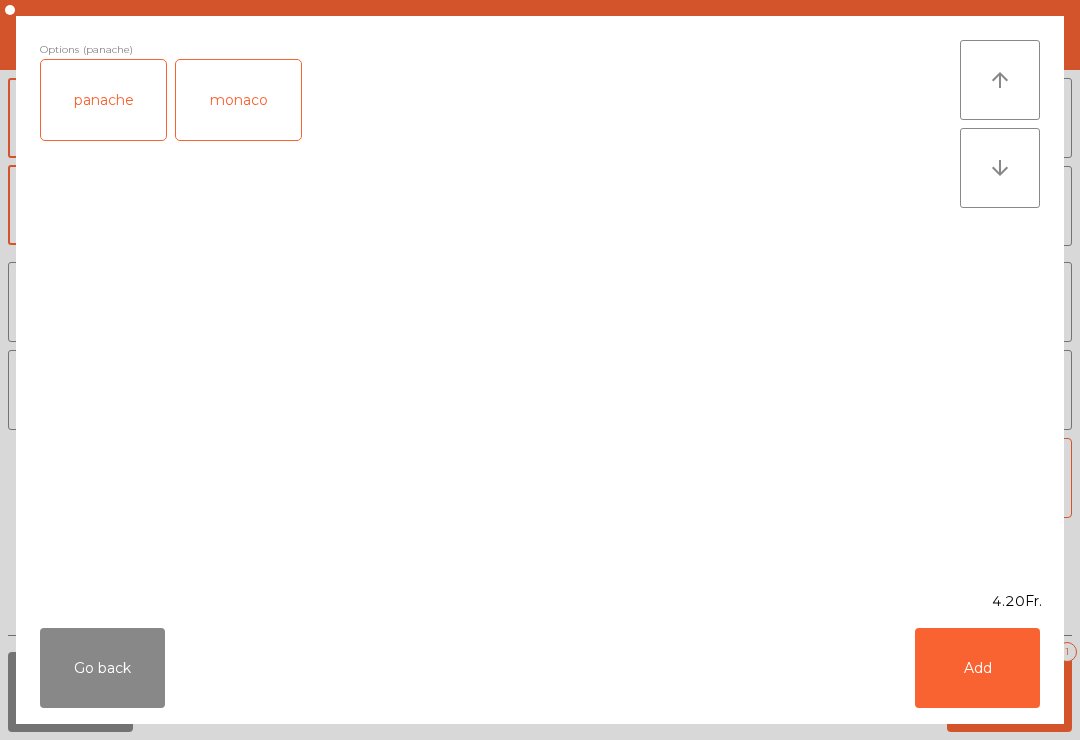 click on "Add" 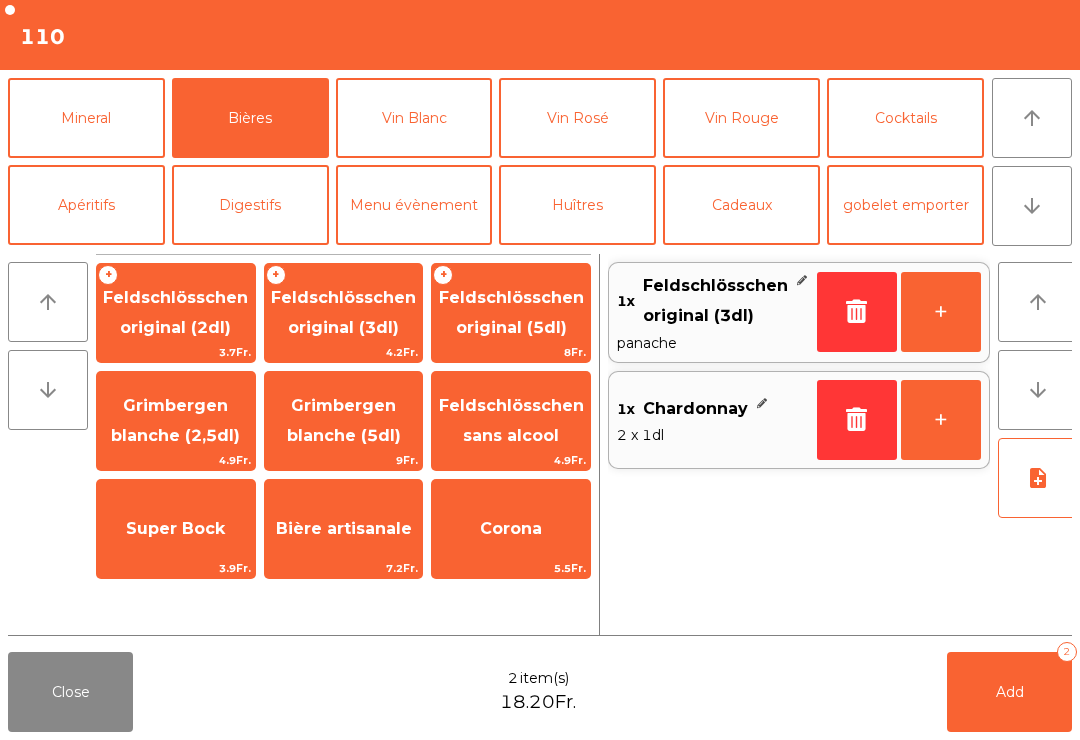 click on "Mineral" 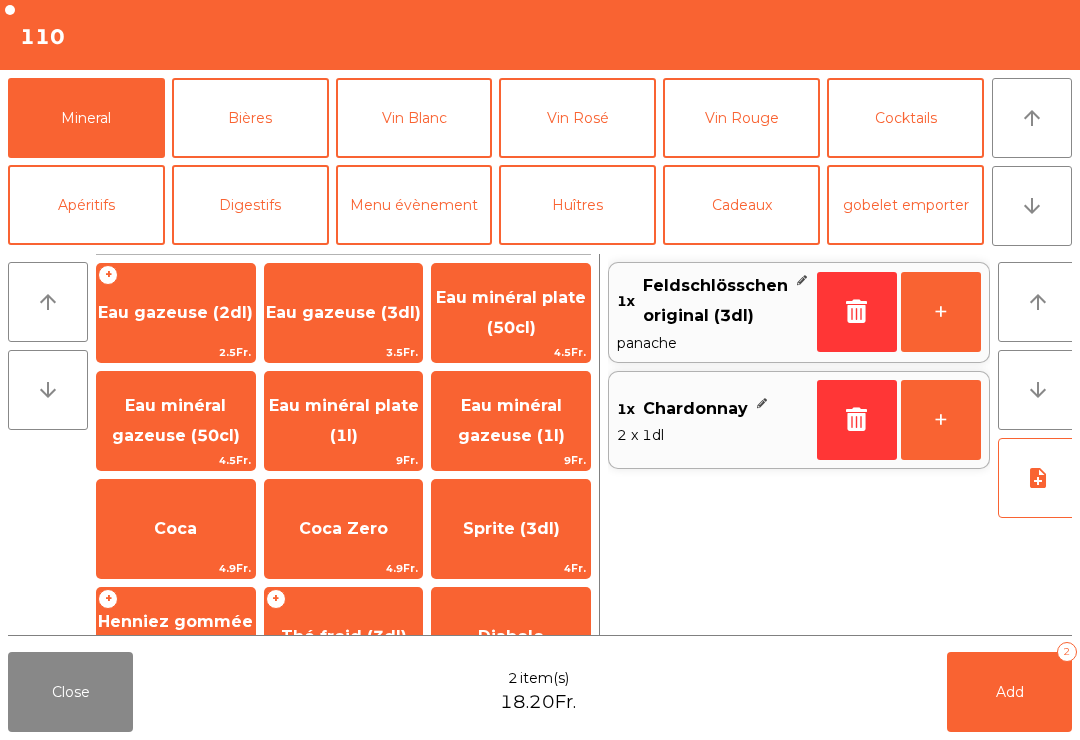 click on "Eau minéral plate (1l)" 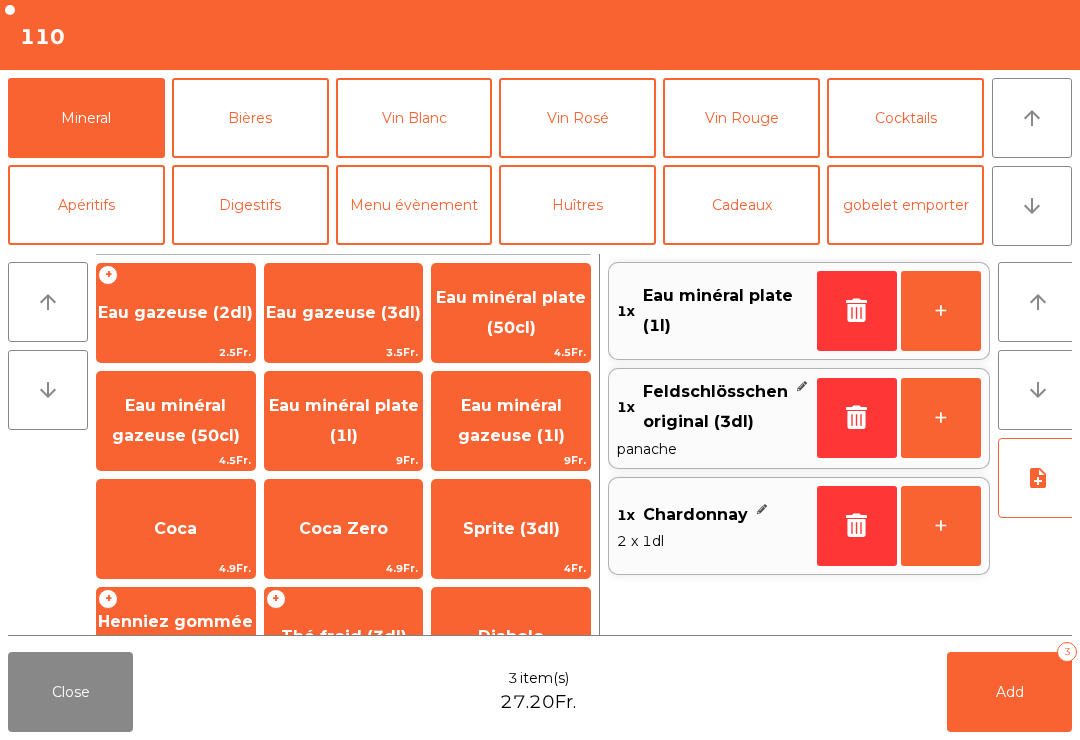 click on "Add   3" 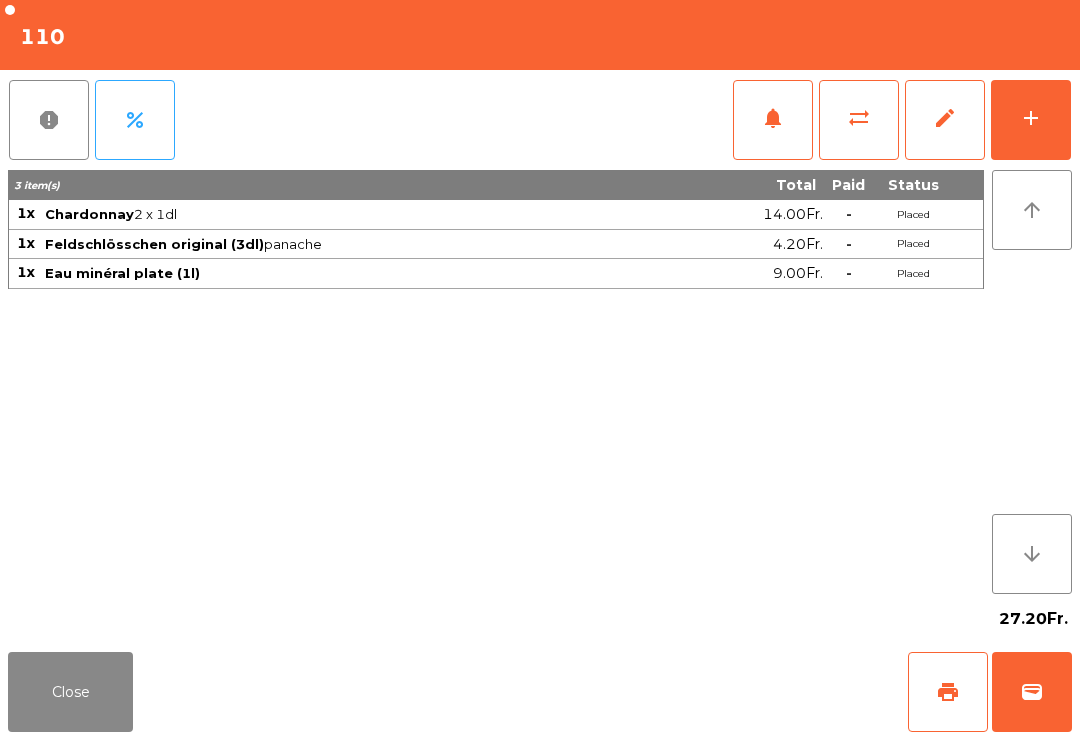 click on "Close" 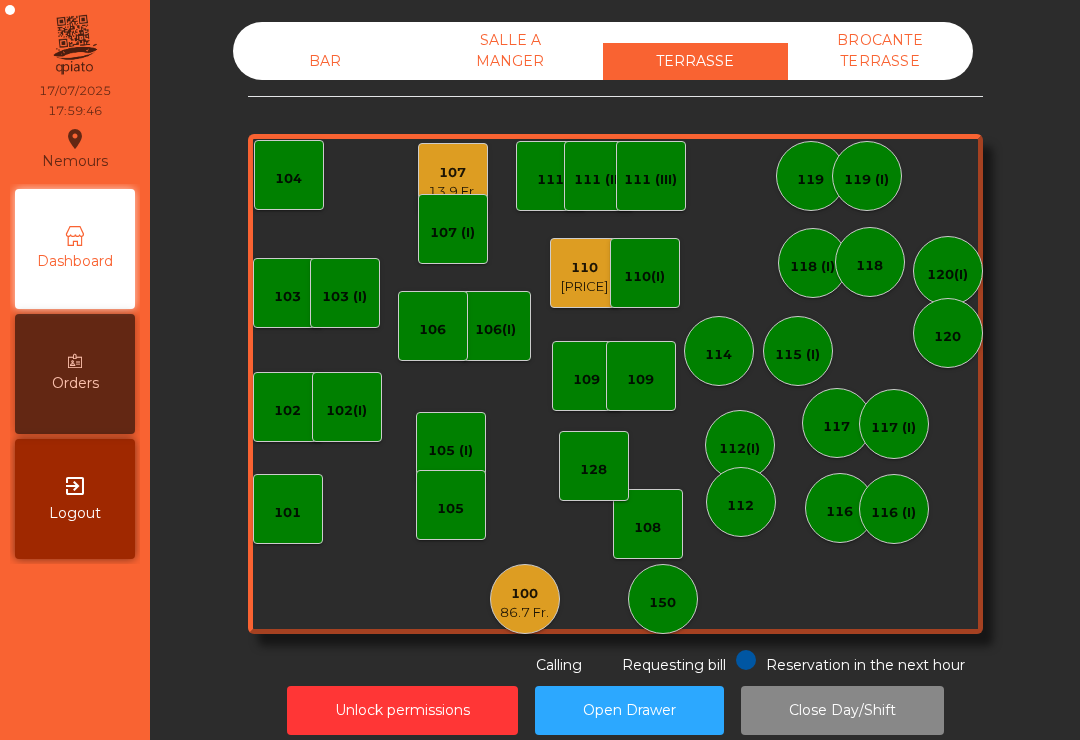 click on "116" 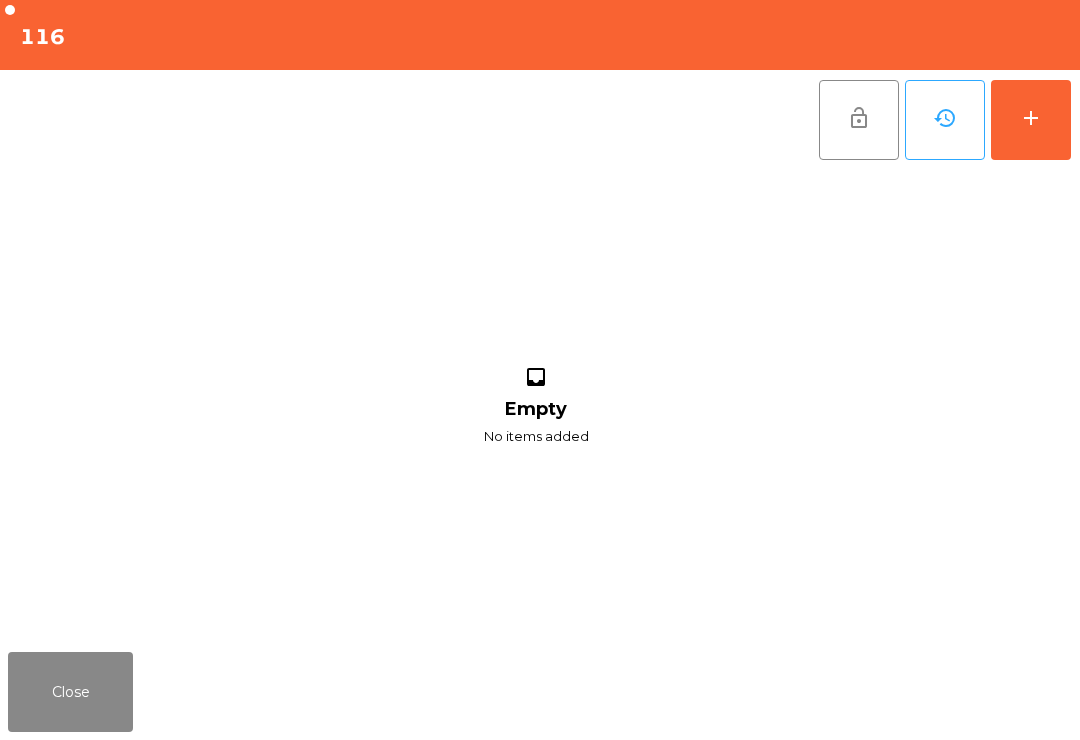 click on "add" 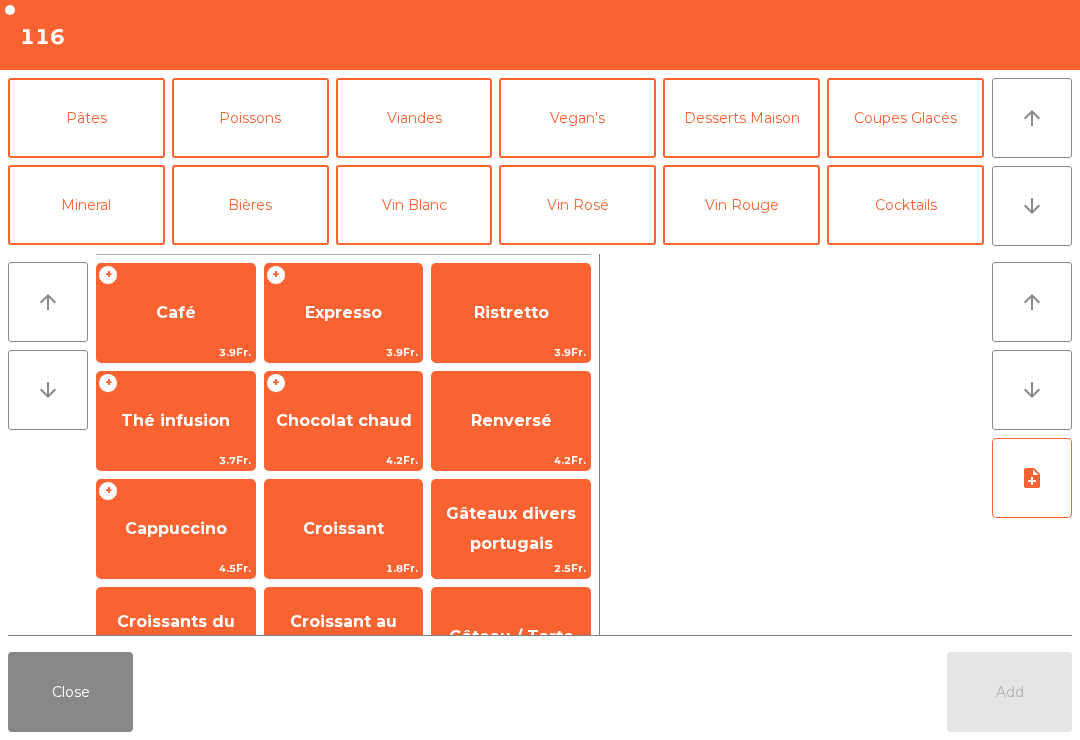 scroll, scrollTop: 123, scrollLeft: 0, axis: vertical 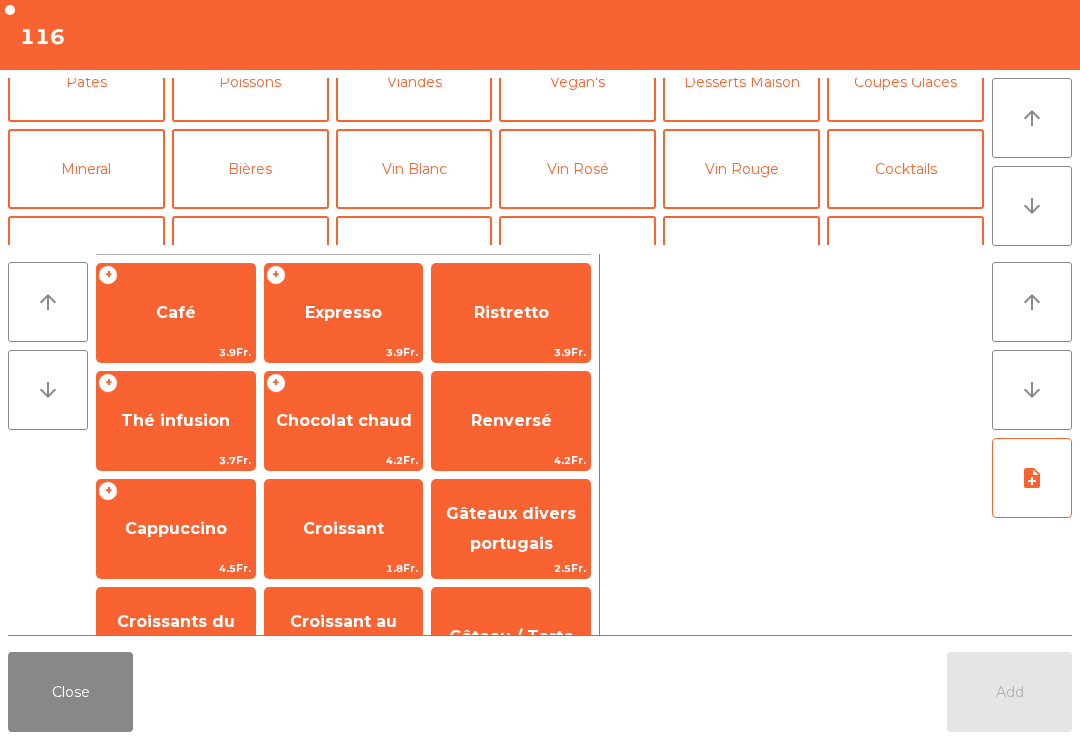 click on "Mineral" 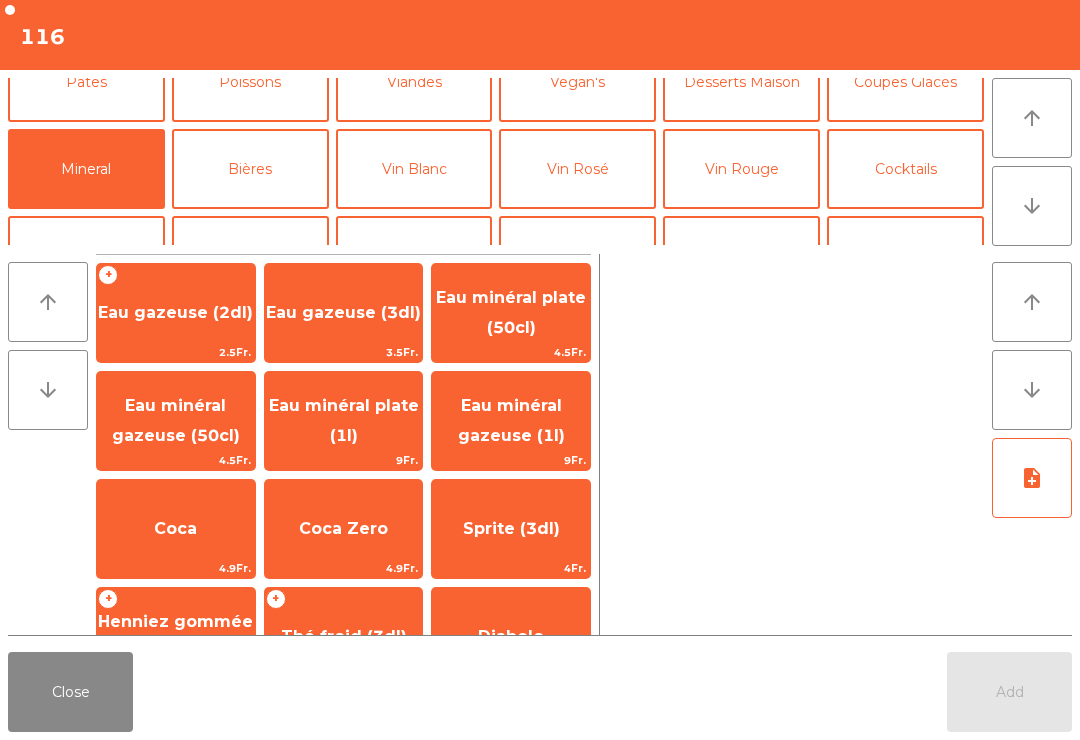 scroll, scrollTop: 193, scrollLeft: 0, axis: vertical 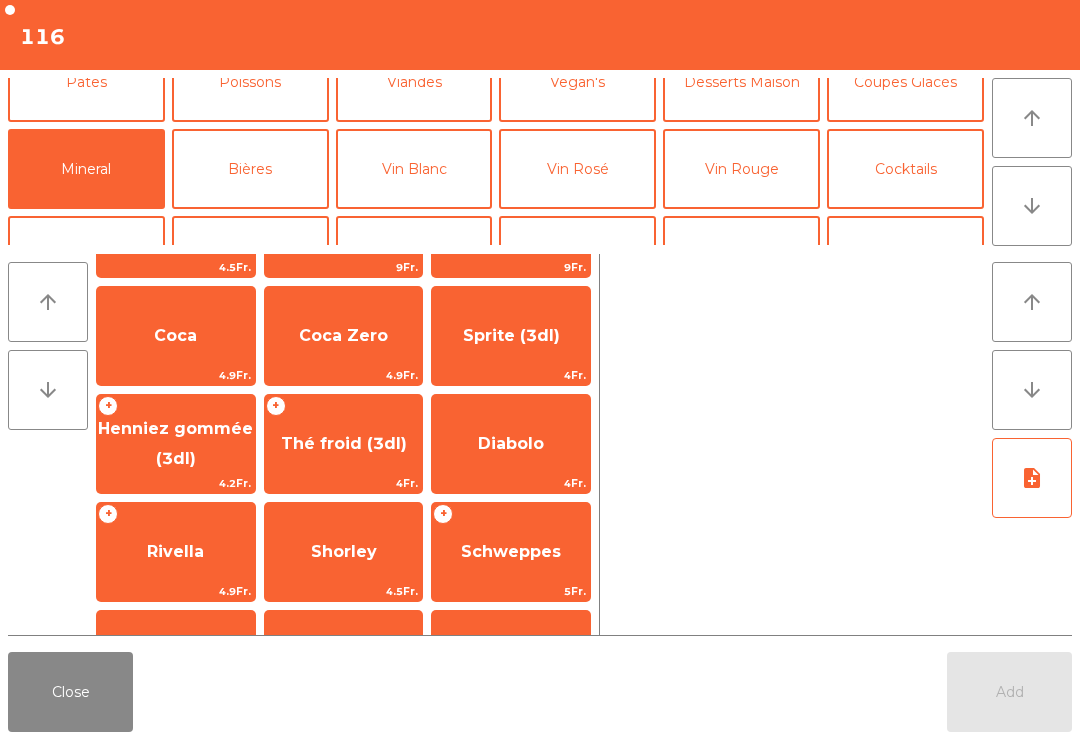 click on "Henniez gommée (3dl)" 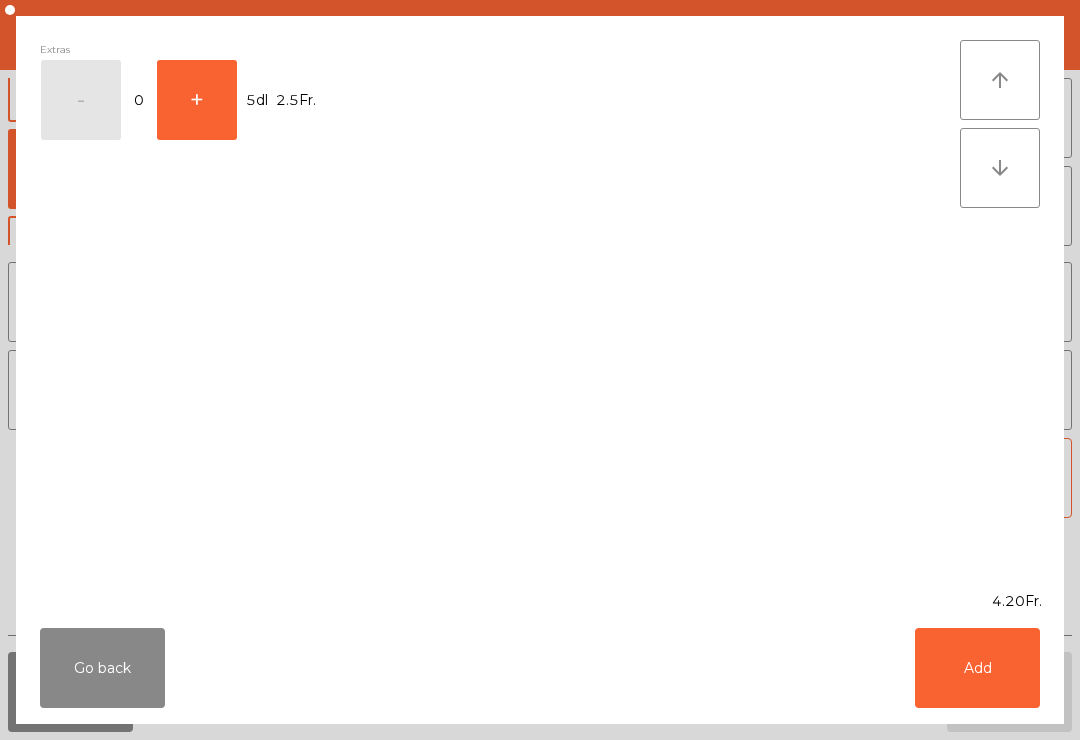 click on "Add" 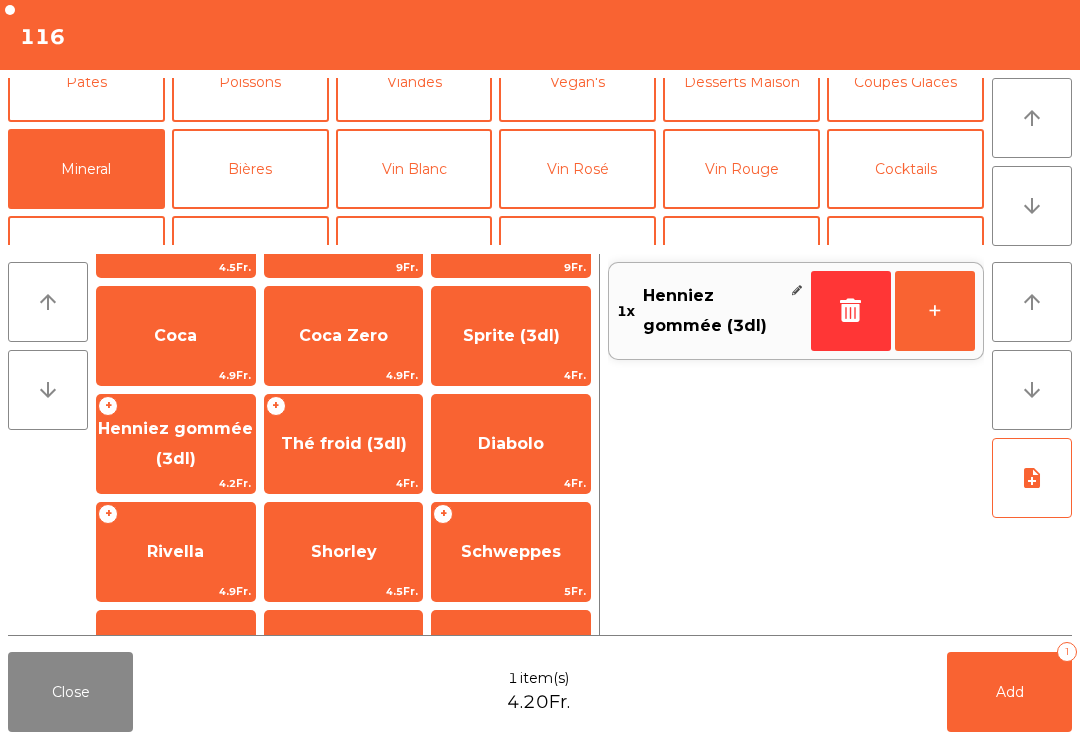 click on "Vin Blanc" 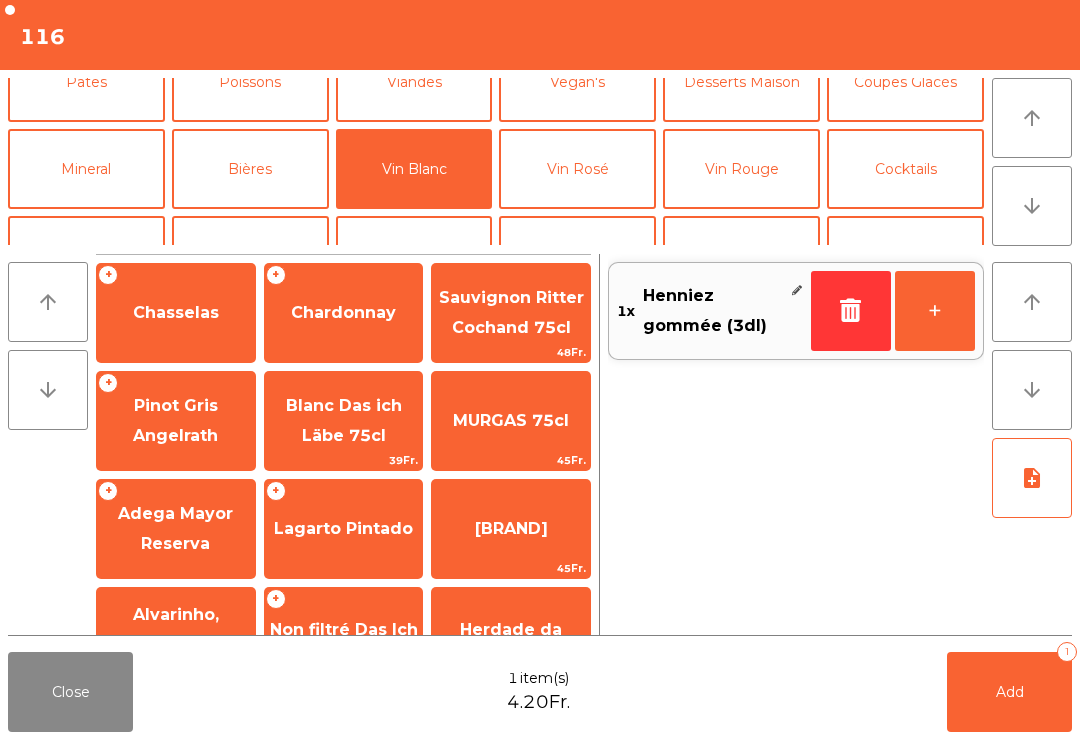 scroll, scrollTop: 0, scrollLeft: 0, axis: both 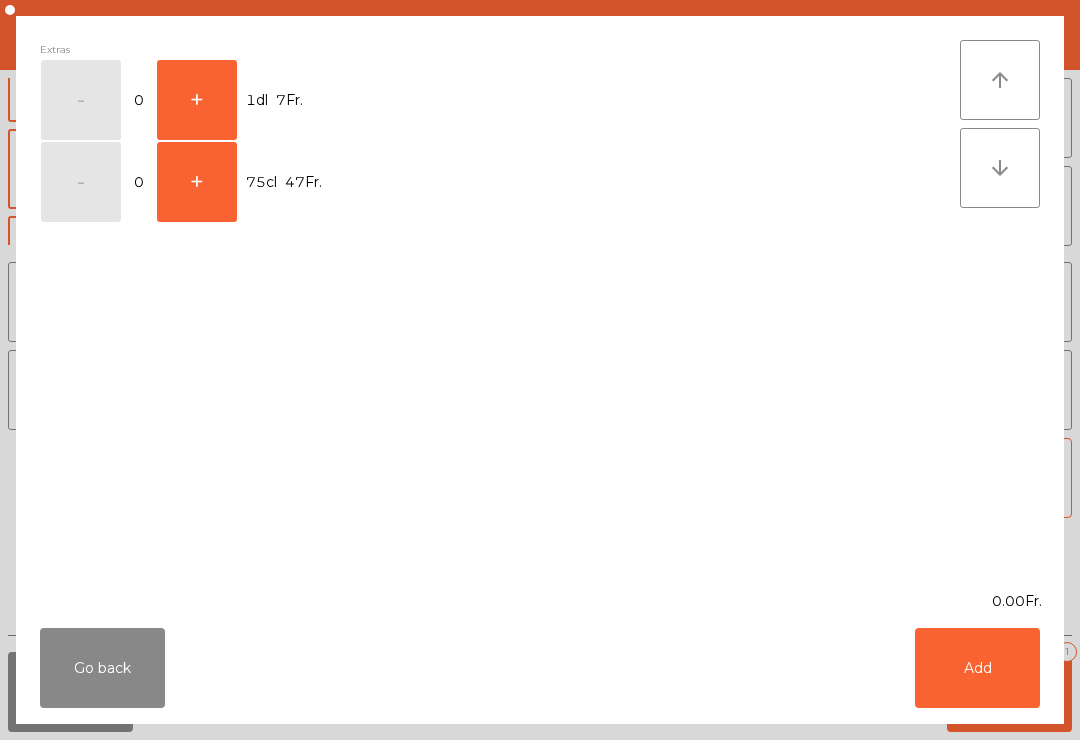 click on "+" 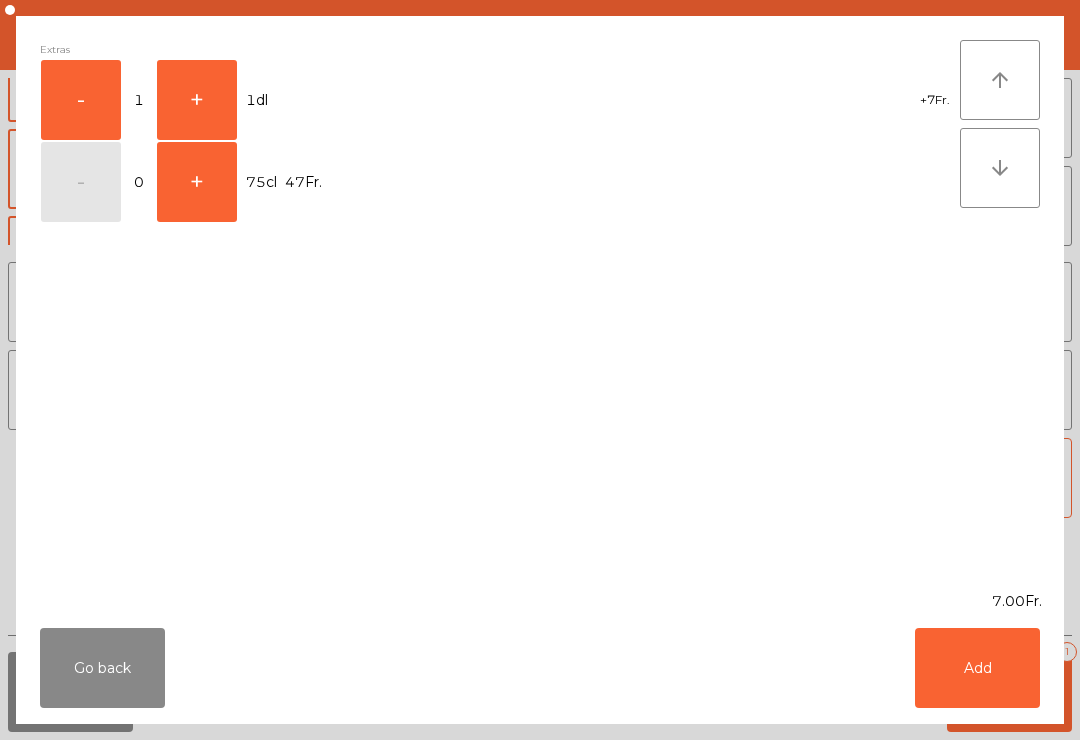 click on "Add" 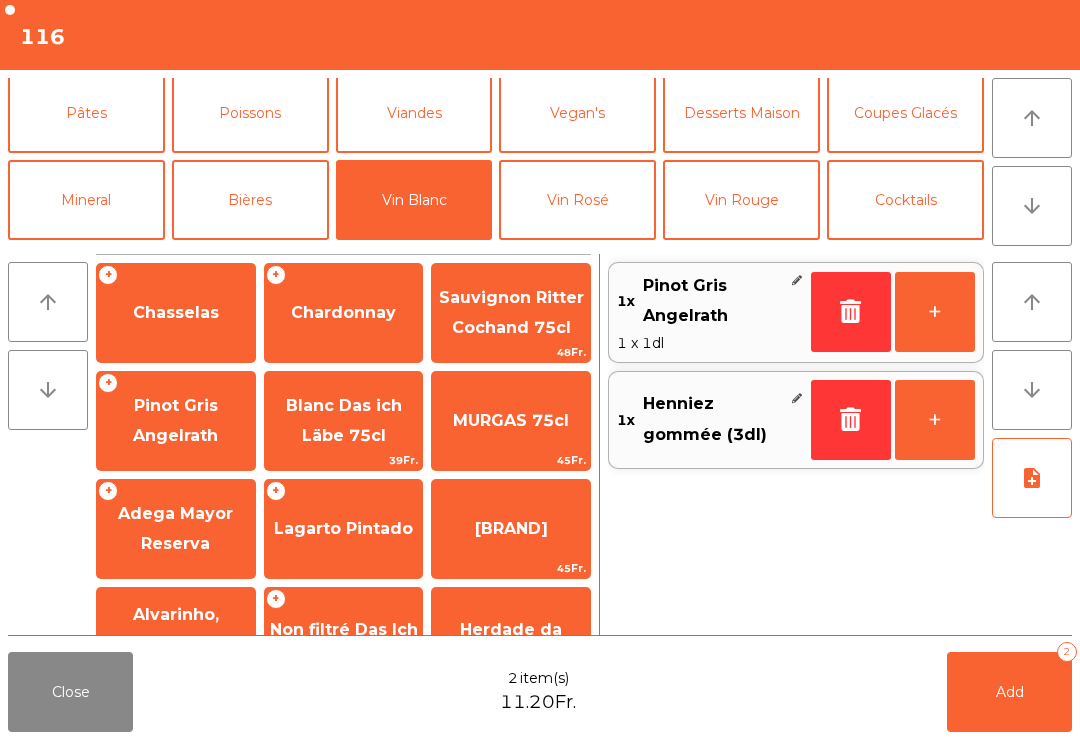 click on "Cocktails" 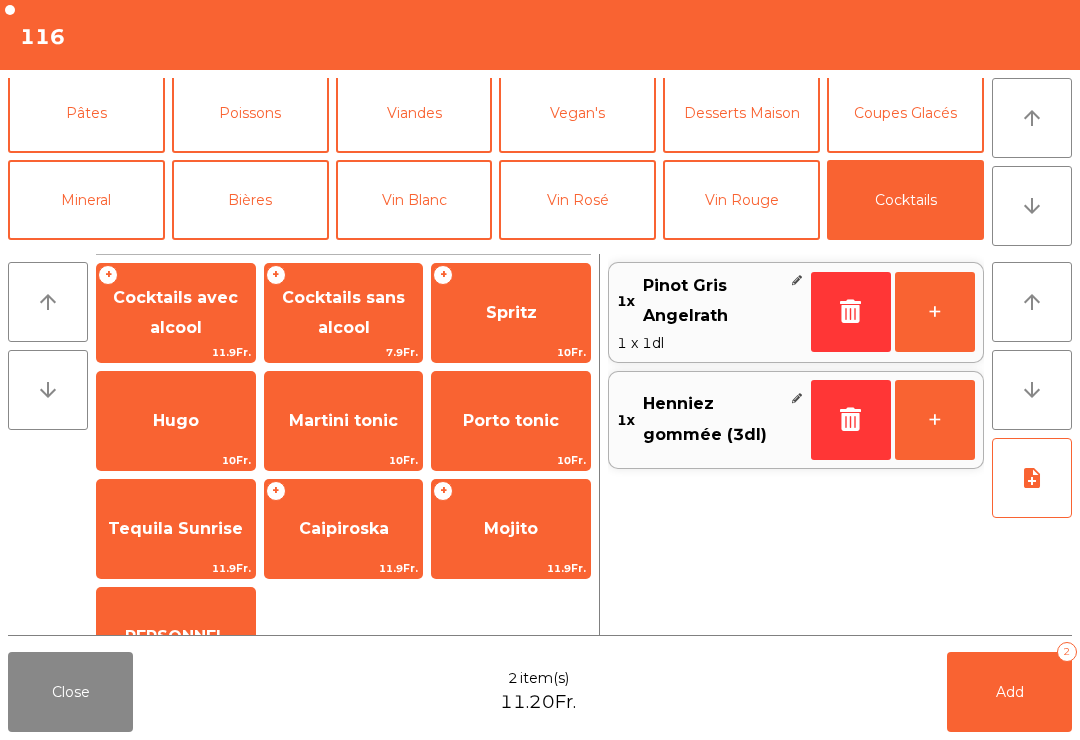 scroll, scrollTop: 100, scrollLeft: 0, axis: vertical 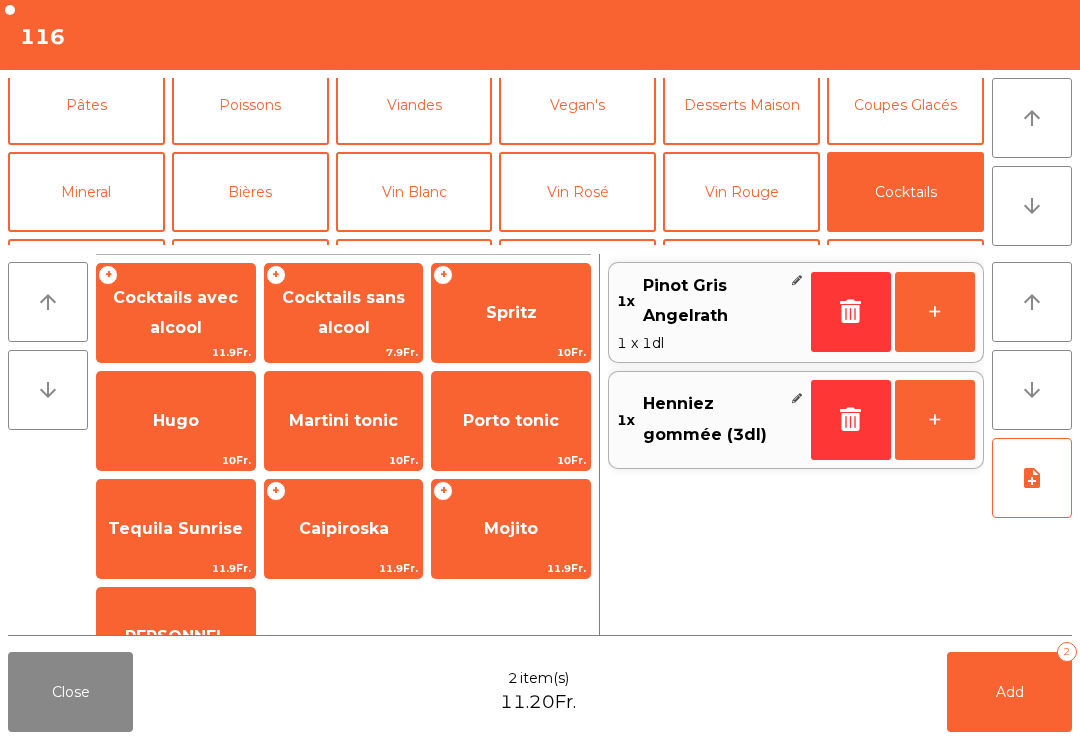 click on "Cocktails sans alcool" 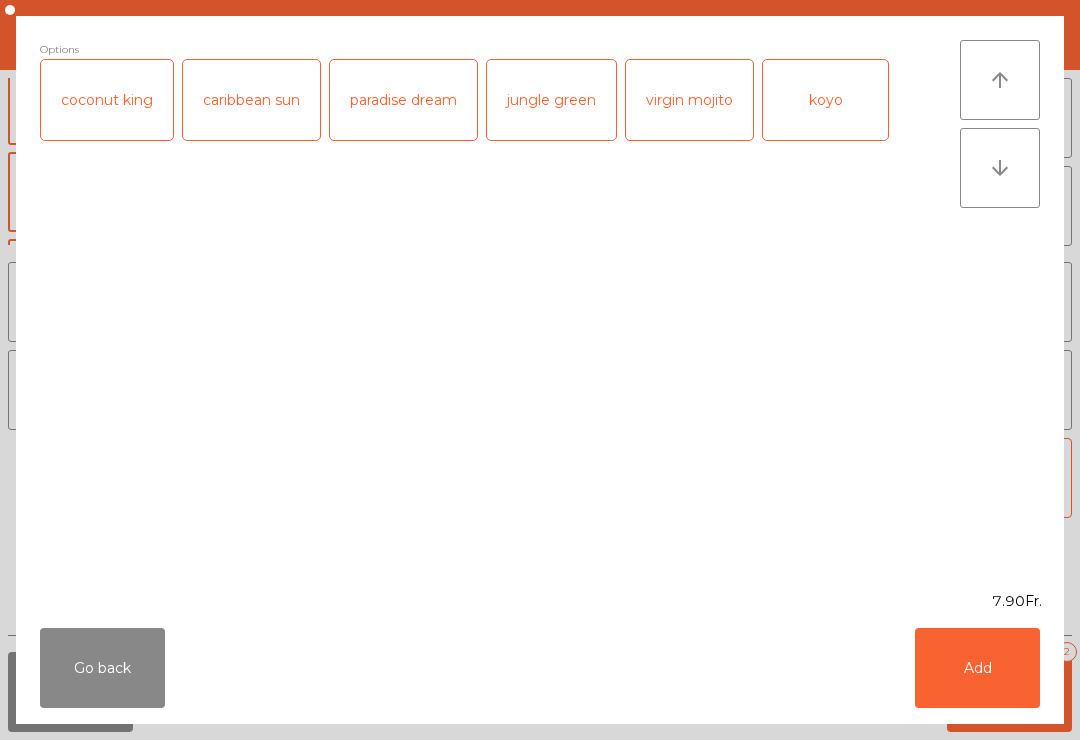 click on "Add" 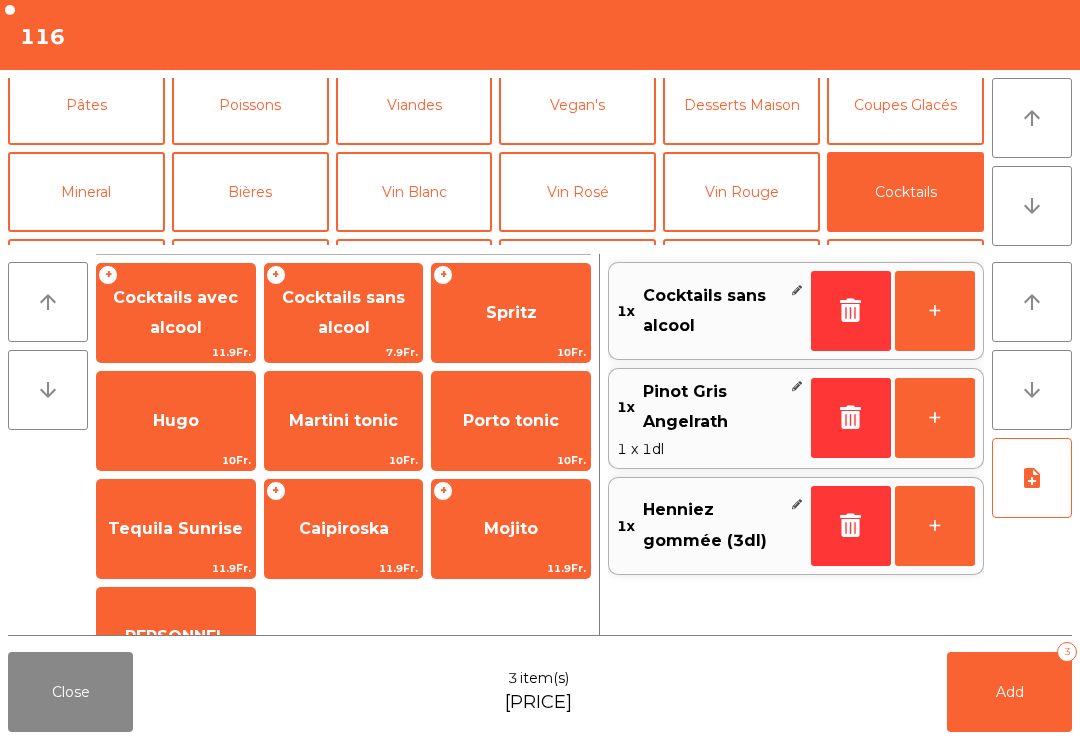 click on "Add   3" 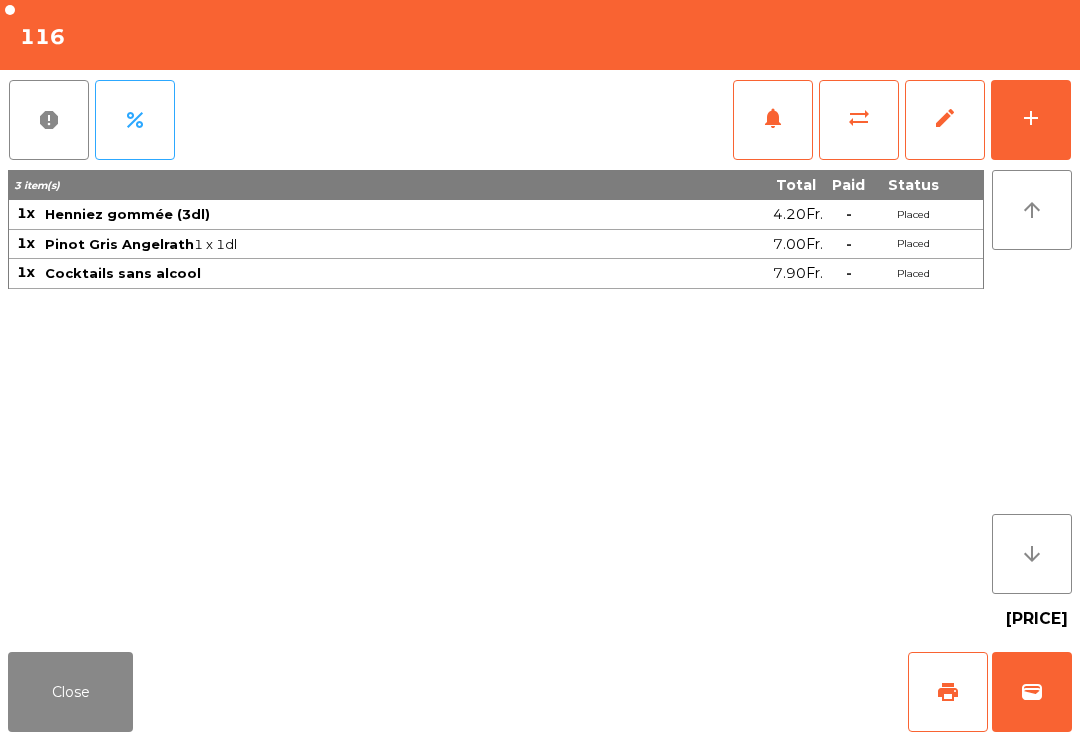 click on "print" 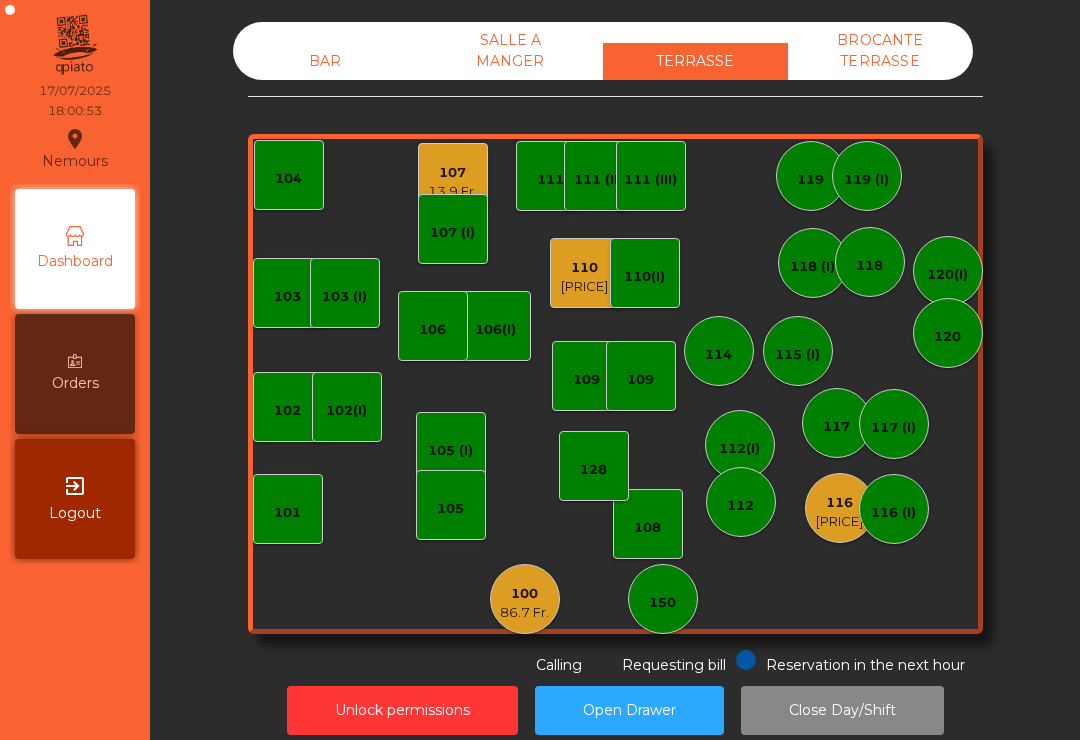 click on "86.7 Fr." 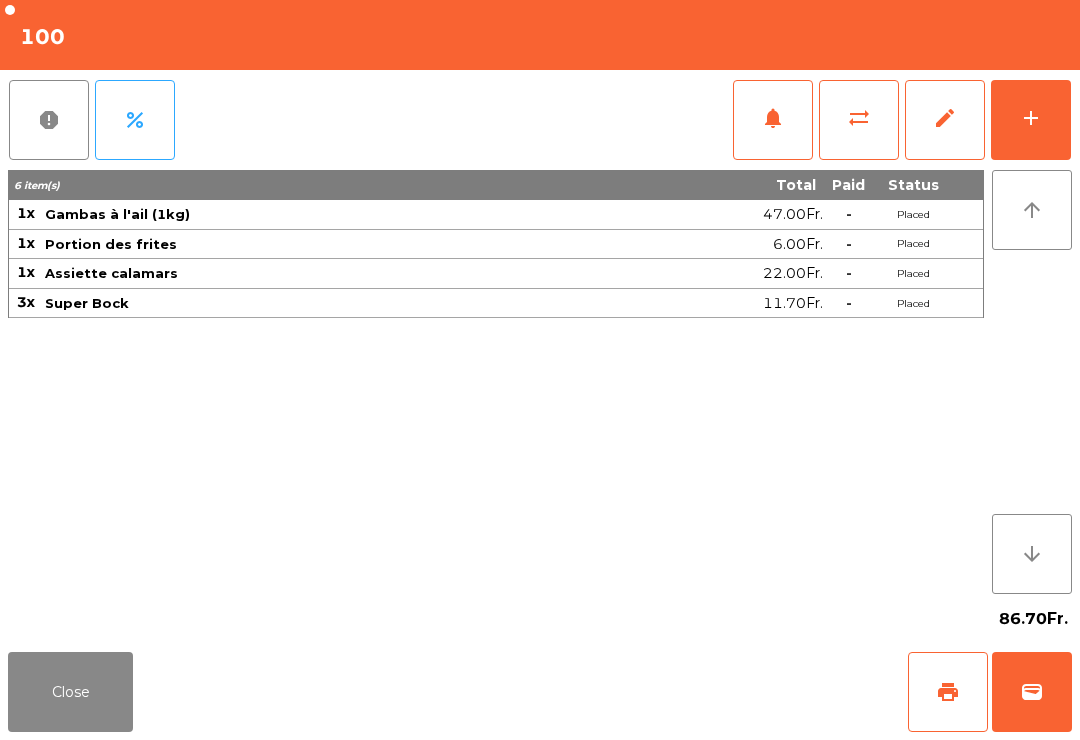 click on "print" 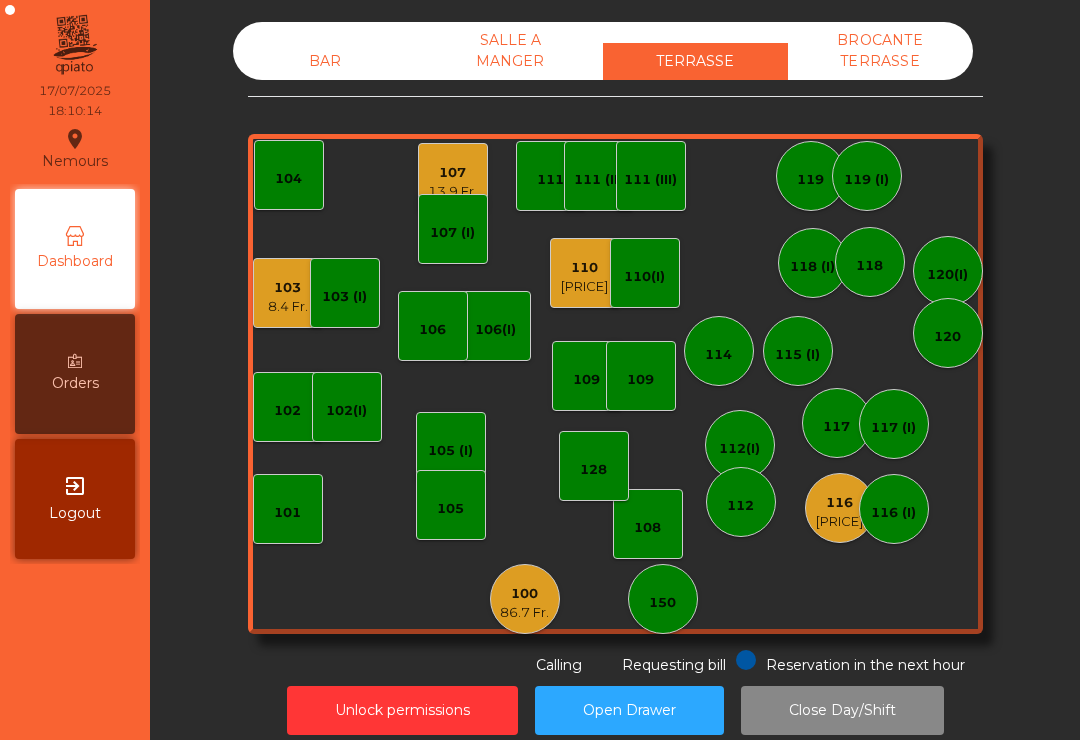click on "BAR" 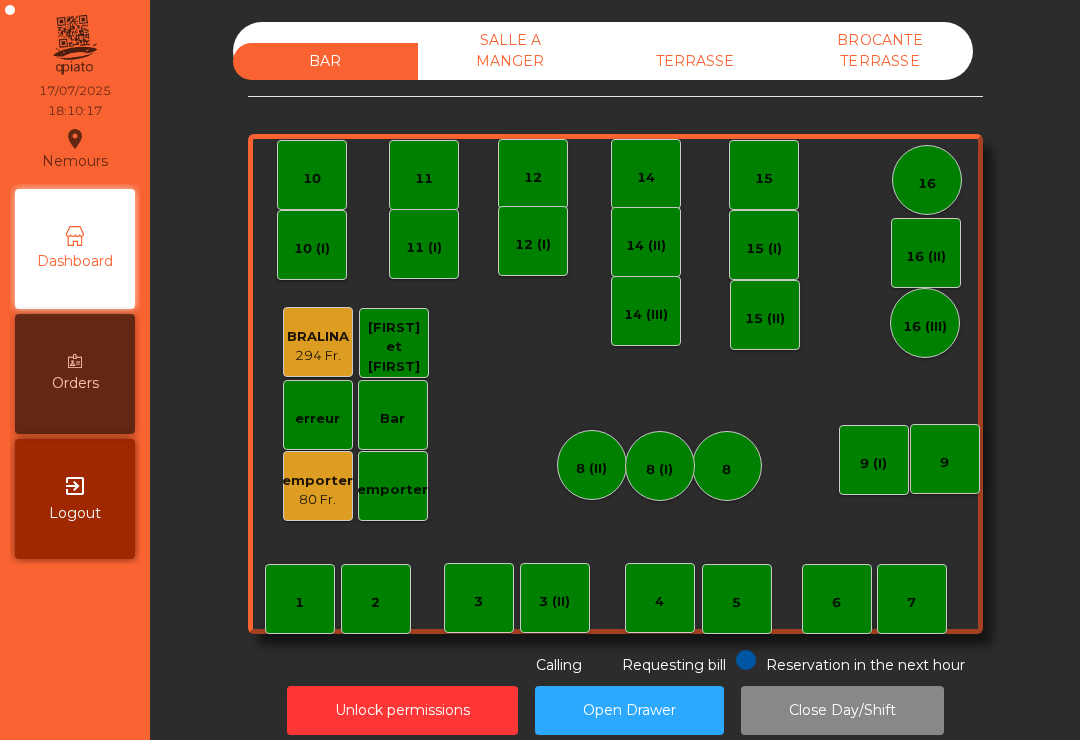 click on "emporter   80 Fr." 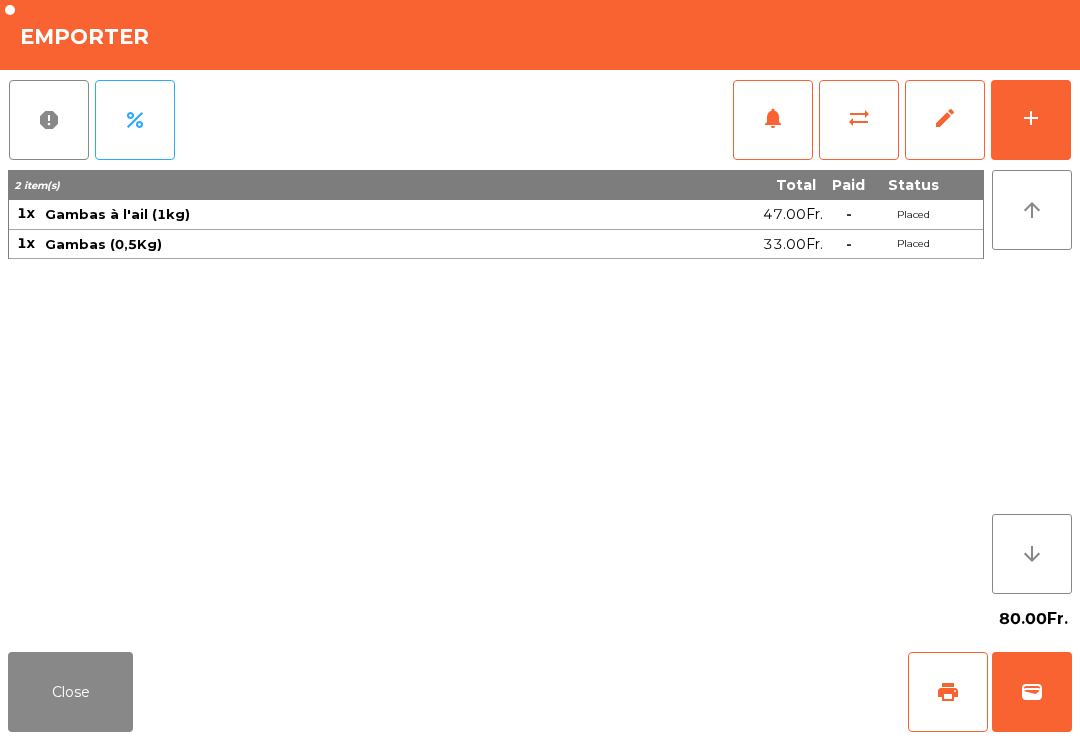click on "print" 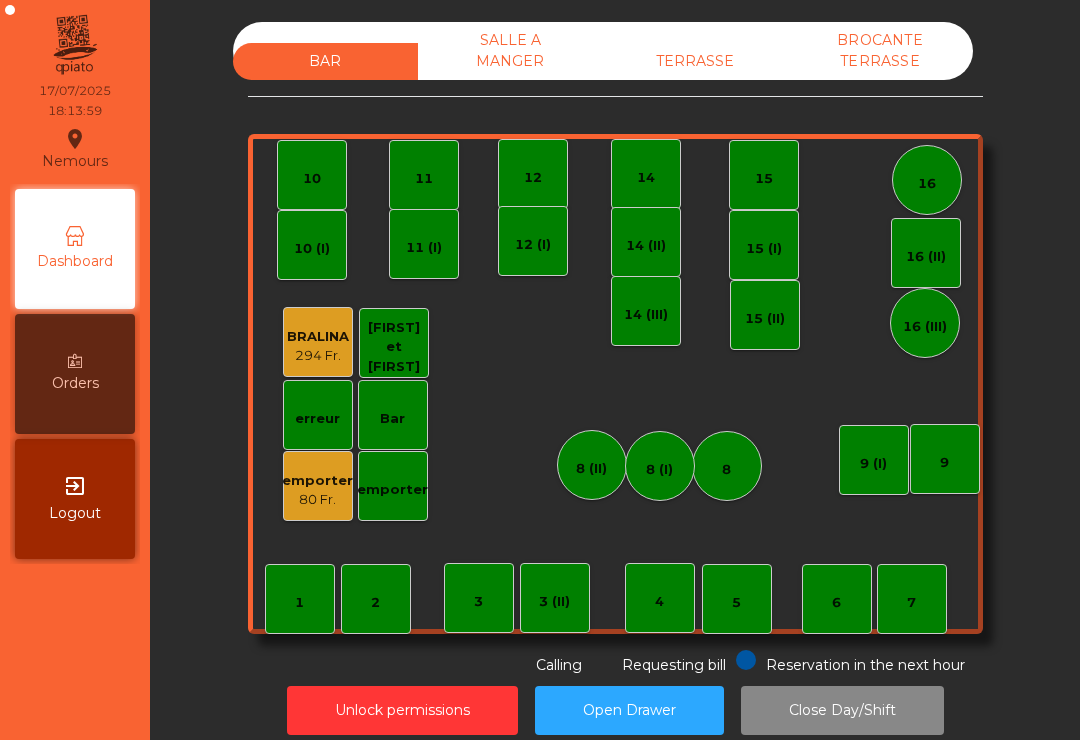 click on "TERRASSE" 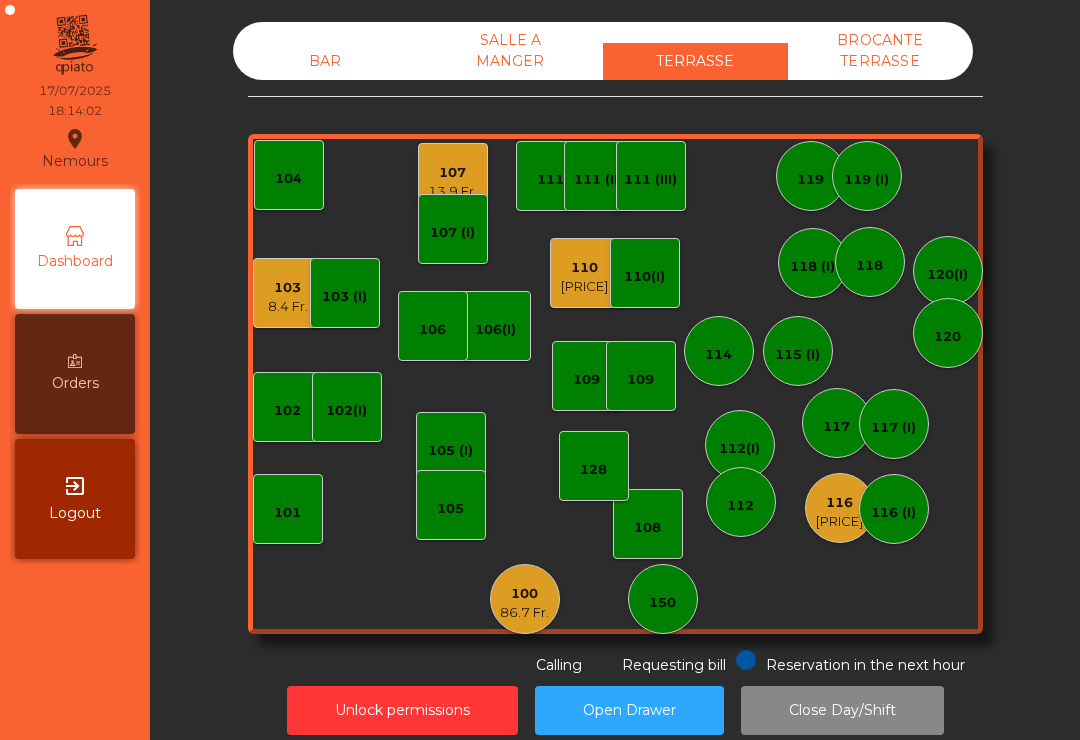 click on "86.7 Fr." 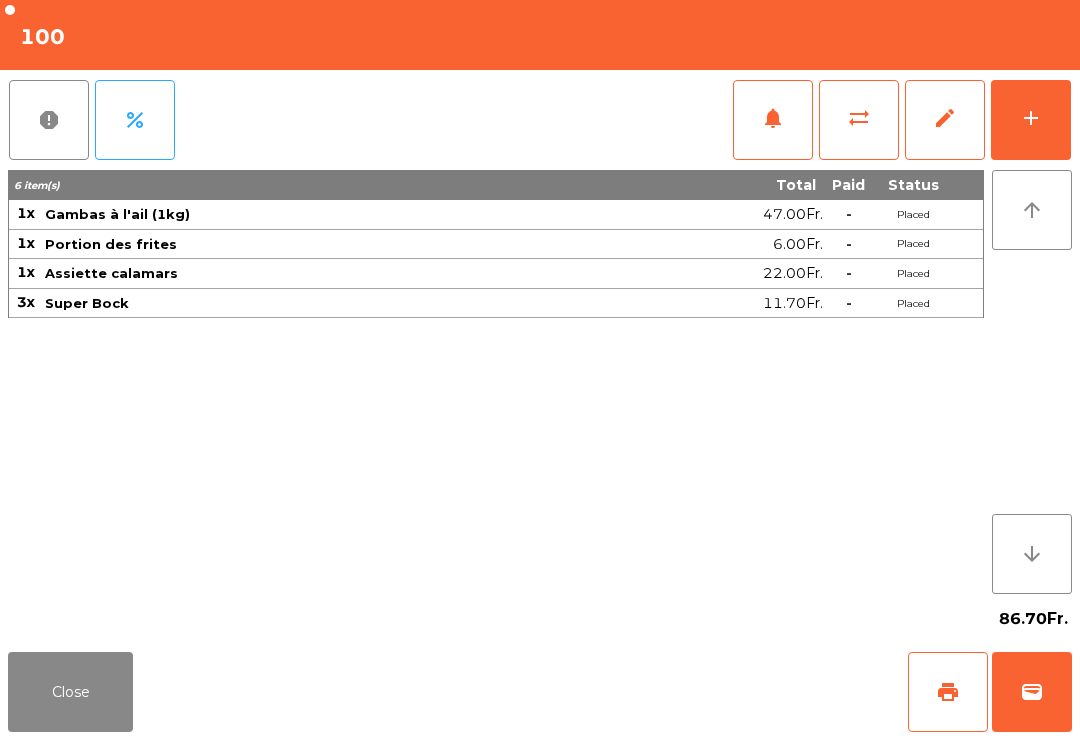 click on "add" 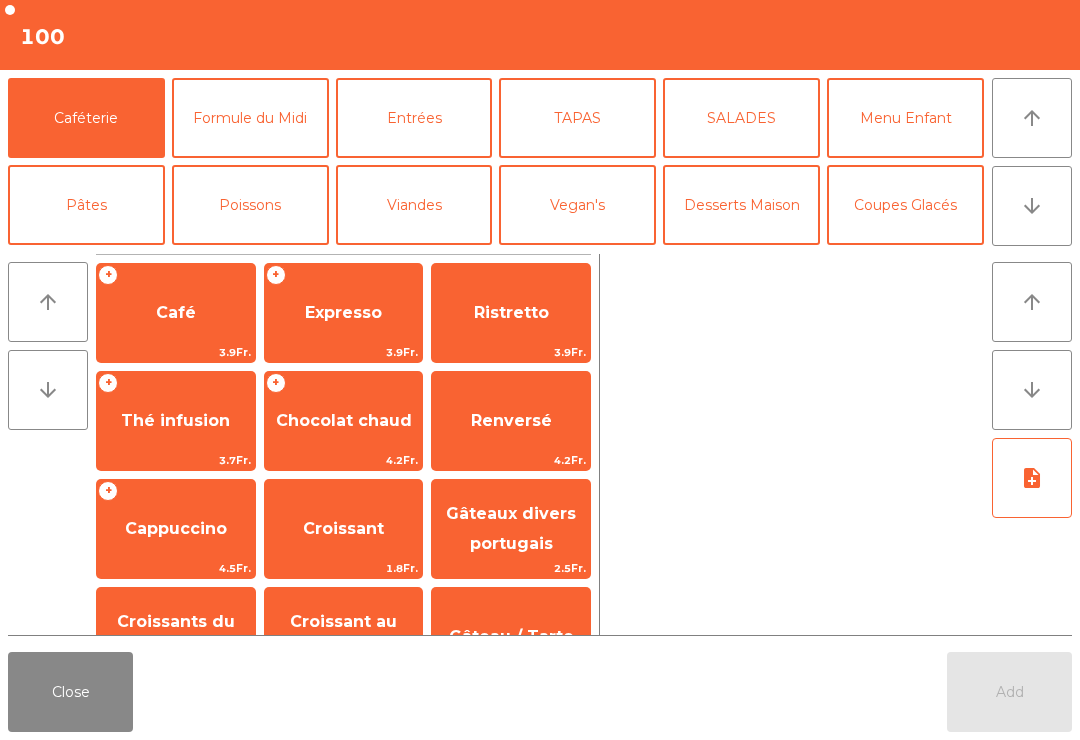 click on "arrow_downward" 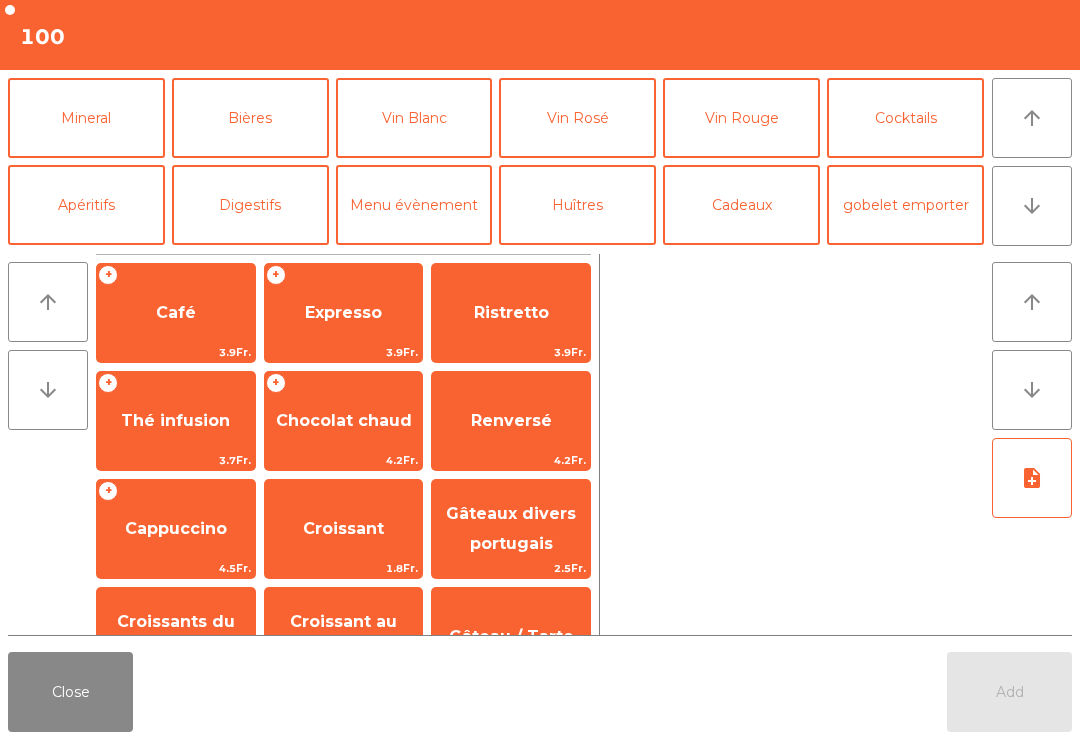 click on "arrow_upward" 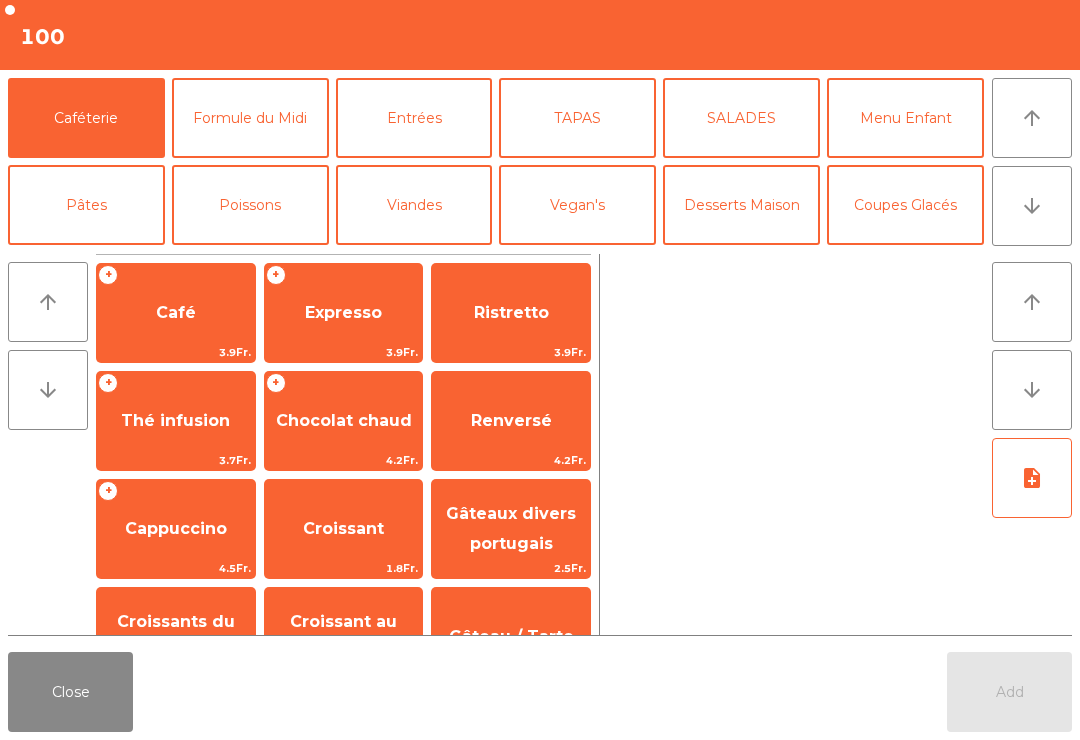 click on "Coupes Glacés" 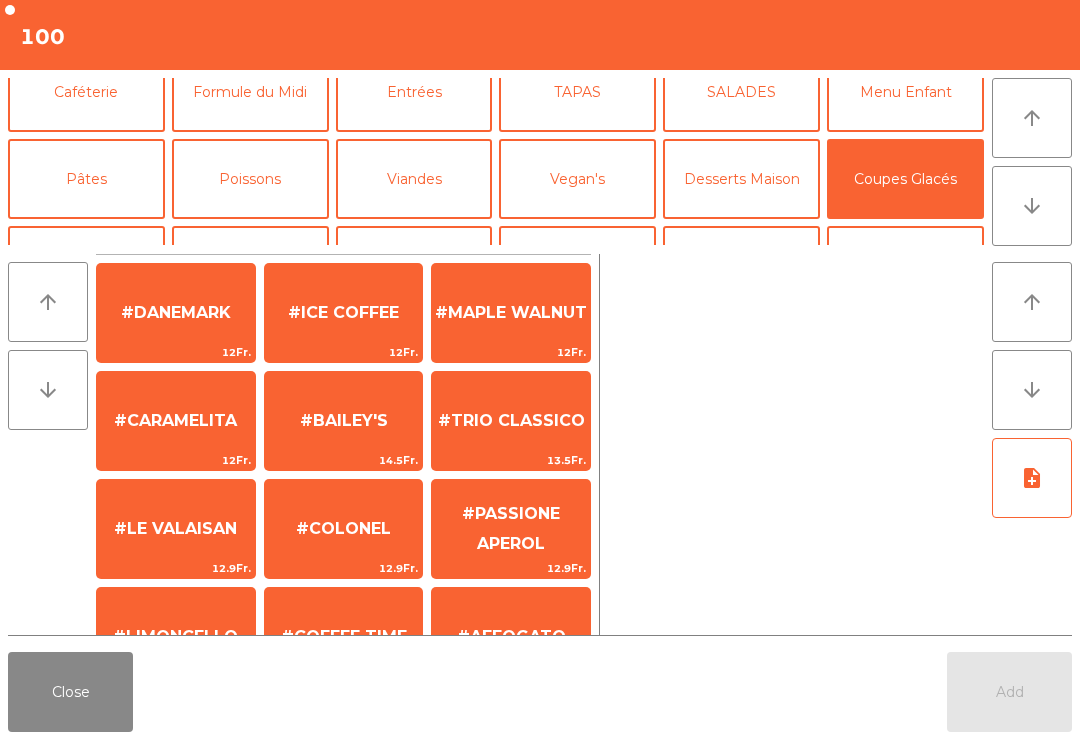 click on "#LE VALAISAN" 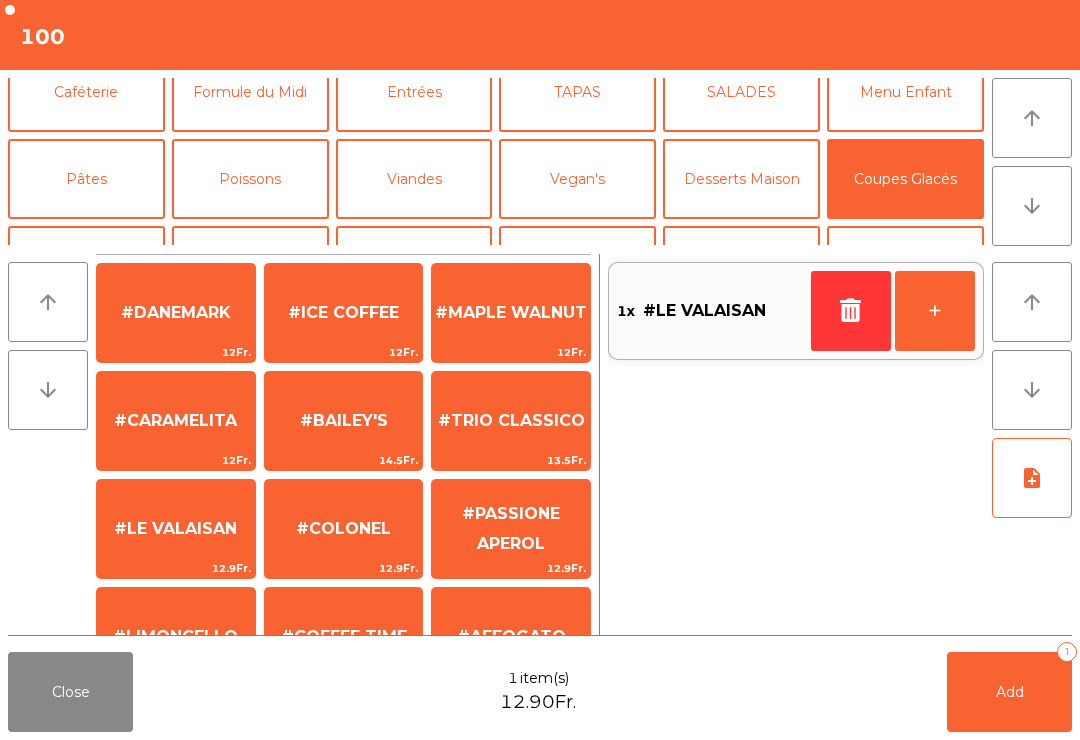 scroll, scrollTop: 6, scrollLeft: 0, axis: vertical 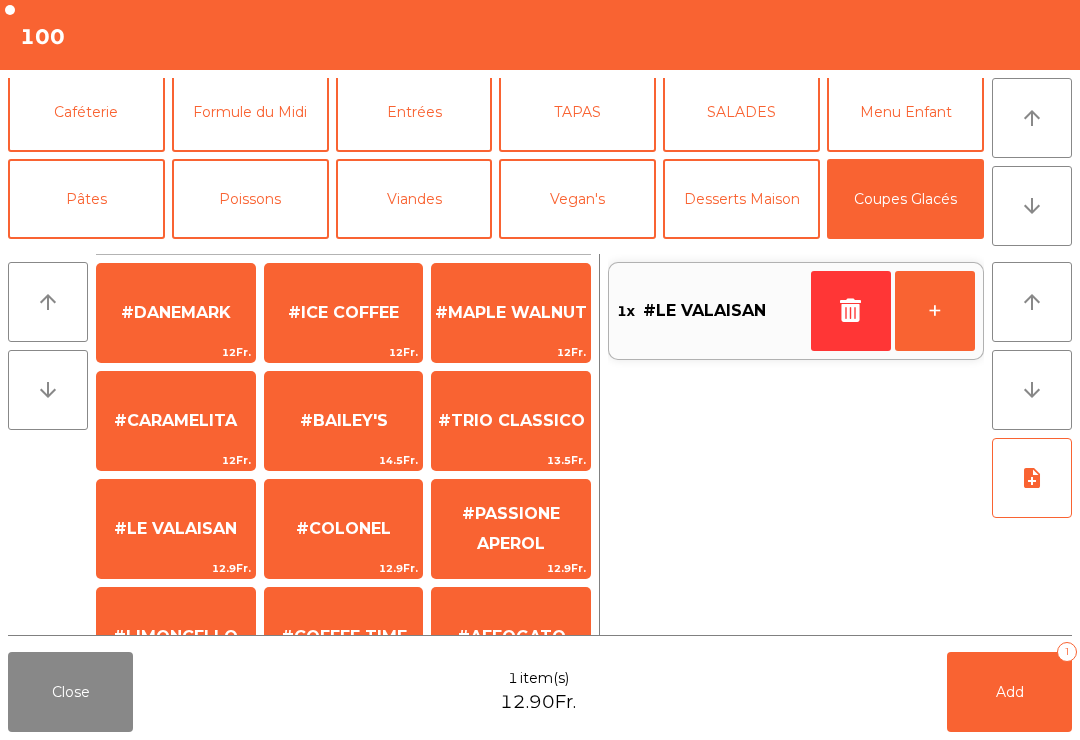 click on "+" 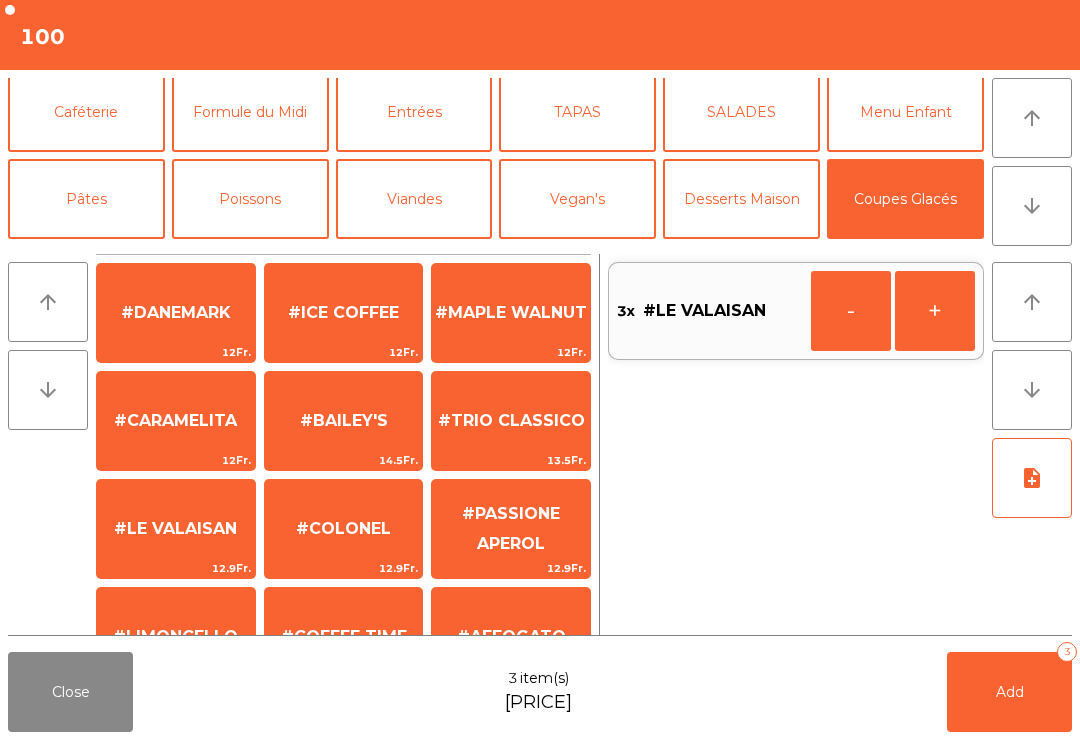 click on "+" 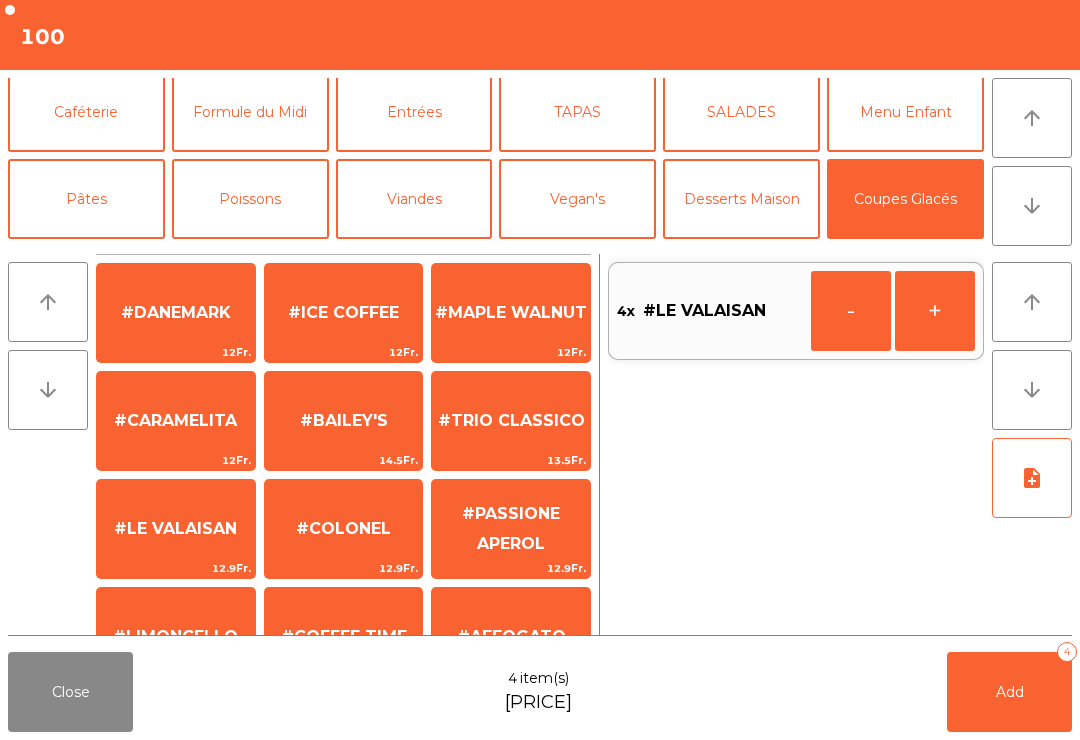 click on "Add   4" 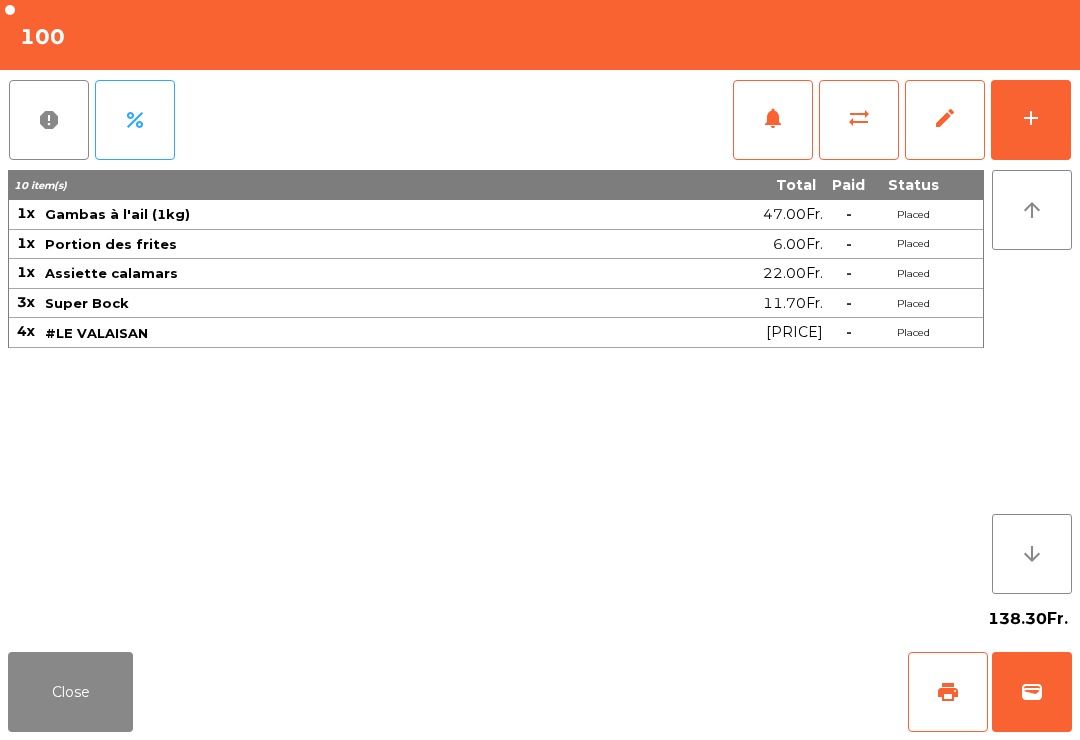 click on "Close" 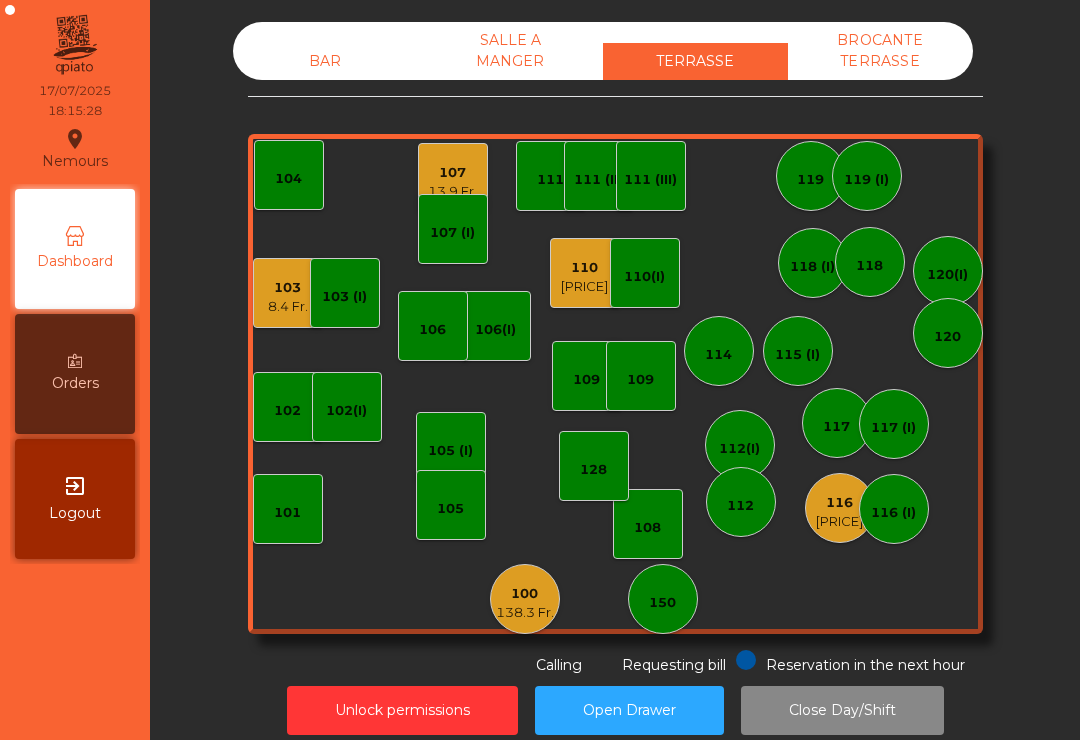 click on "BAR   SALLE A MANGER   TERRASSE   BROCANTE TERRASSE   103   8.4 Fr.    102    101   102(I)   106(I)    104   105 (I)   108    105    107   13.9 Fr.   100   138.3 Fr.   150   110   27.2 Fr.   107 (I)   103 (I)   128   116   19.1 Fr.   116 (I)   109   106   111   111 (II)   111 (III)   117   117 (I)   118 (I)   119   119 (I)   115 (I)   112(I)   112   114   110(I)   118   120(I)   120   109  Reservation in the next hour Requesting bill Calling" 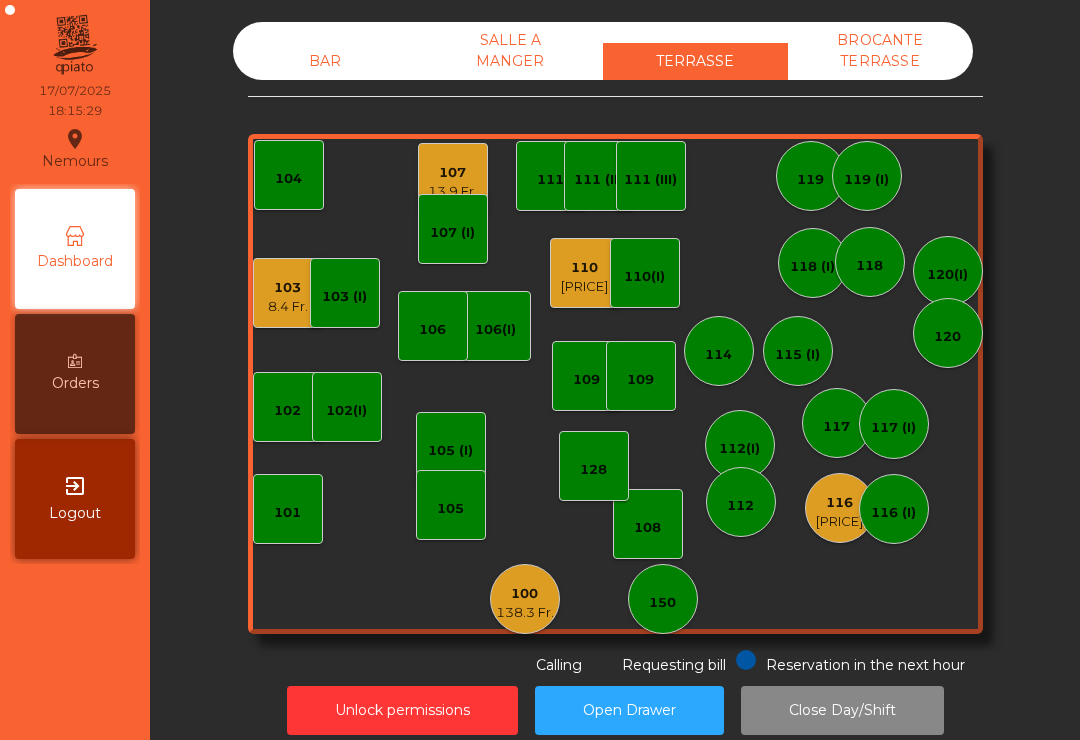 click on "103   8.4 Fr.    102    101   102(I)   106(I)    104   105 (I)   108    105    107   13.9 Fr.   100   138.3 Fr.   150   110   27.2 Fr.   107 (I)   103 (I)   128   116   19.1 Fr.   116 (I)   109   106   111   111 (II)   111 (III)   117   117 (I)   118 (I)   119   119 (I)   115 (I)   112(I)   112   114   110(I)   118   120(I)   120   109" 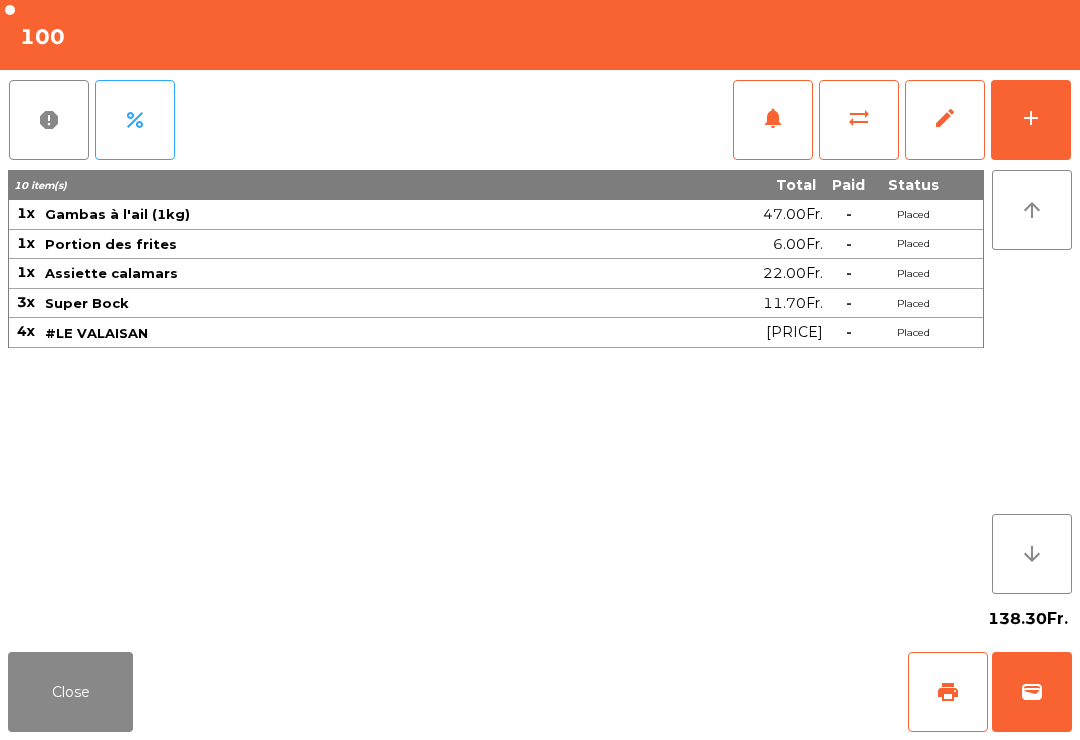 click on "sync_alt" 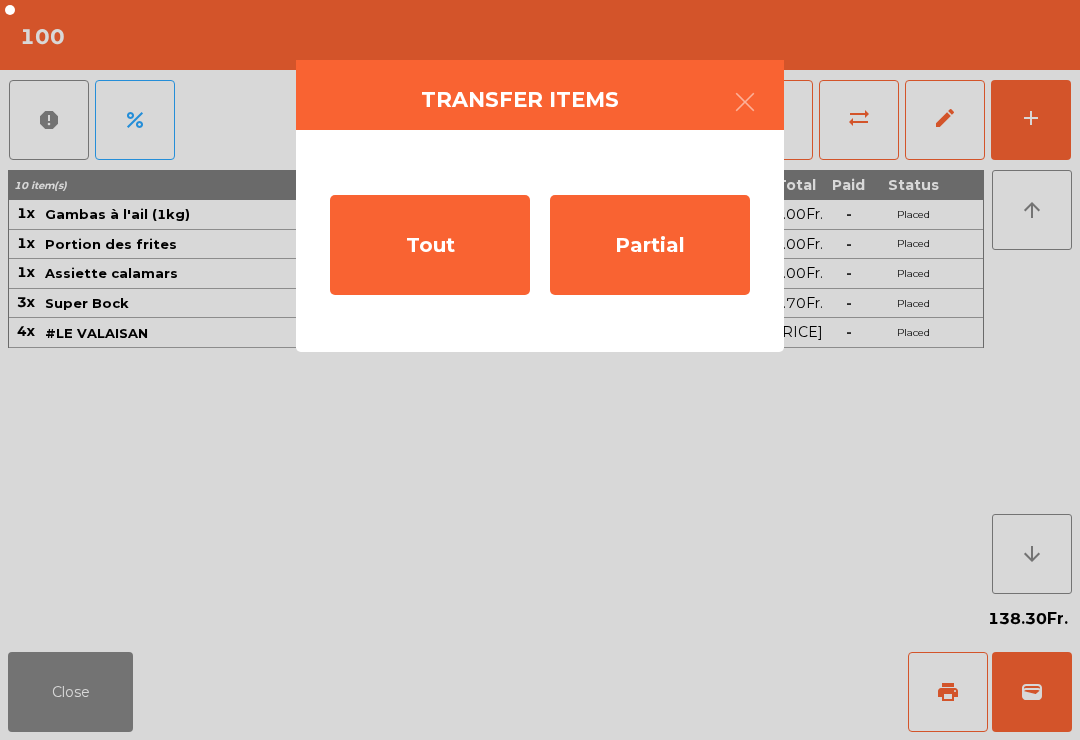 click on "Partial" 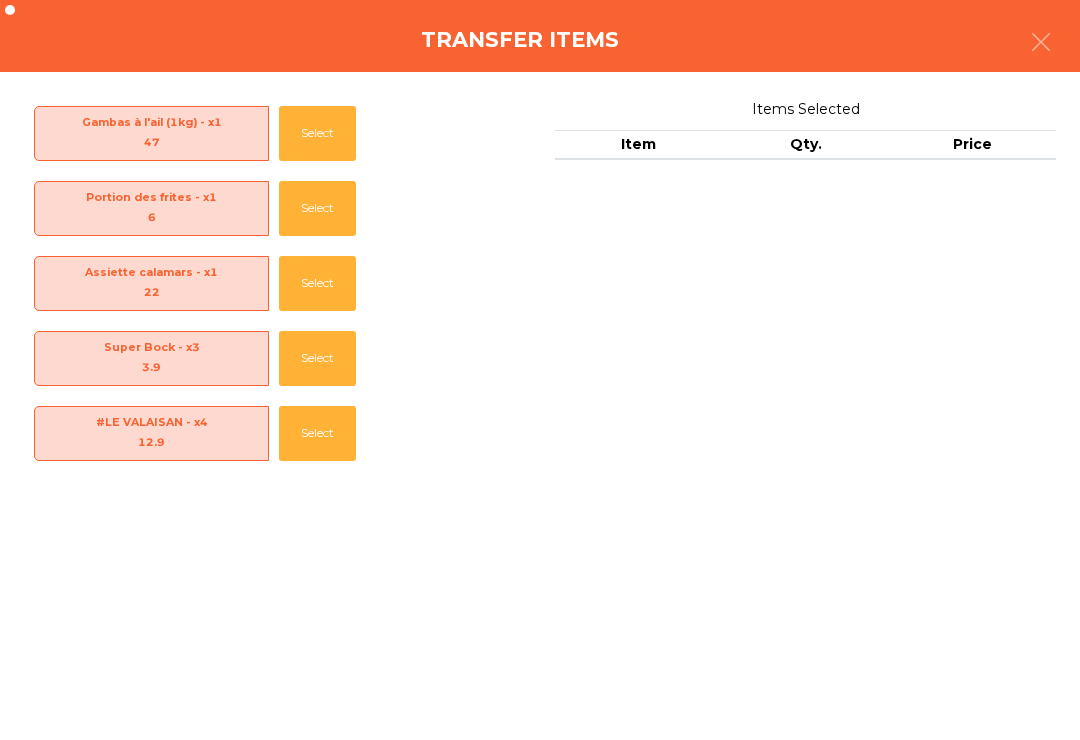 click 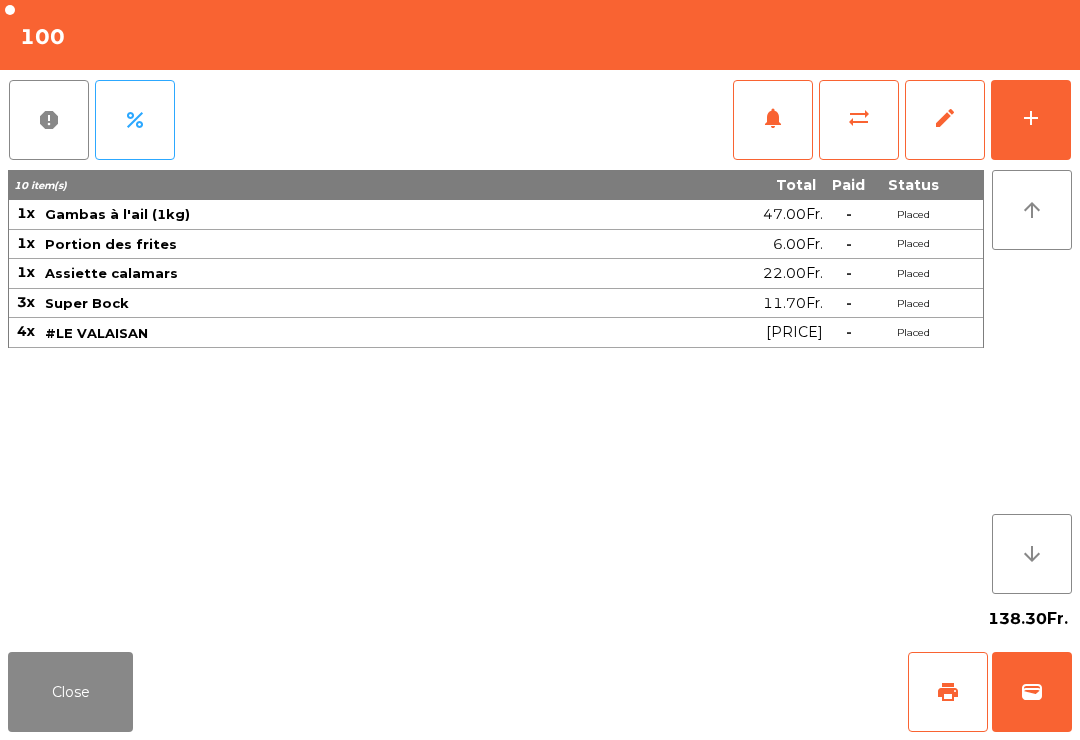 click on "add" 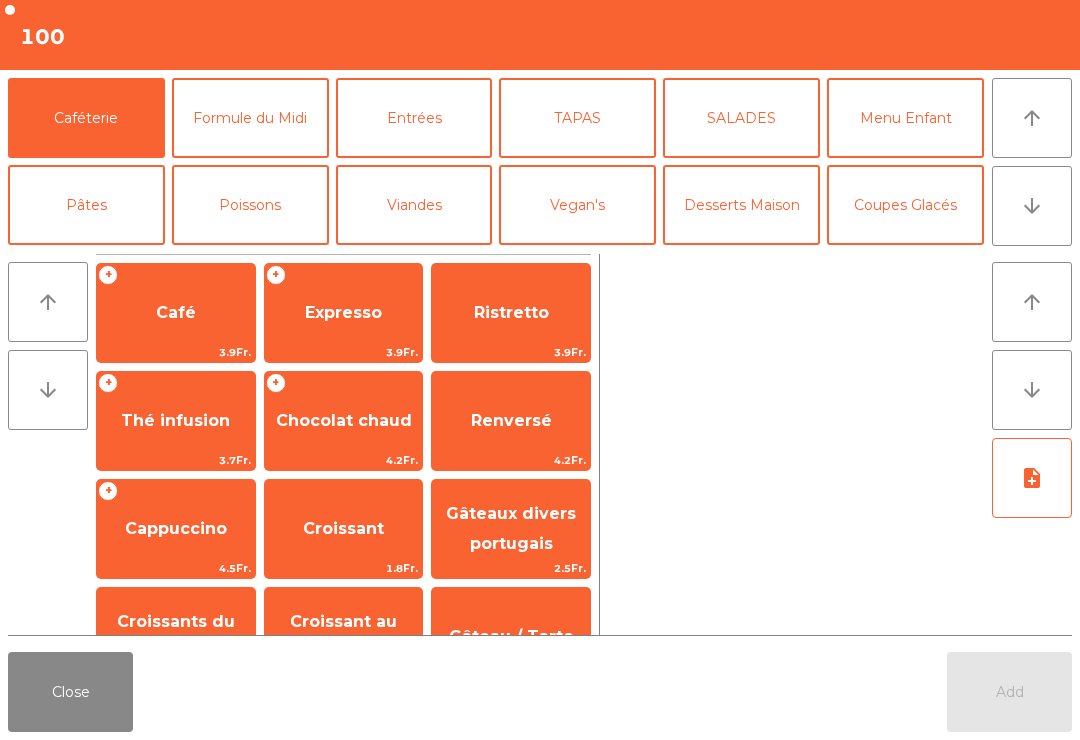 click on "arrow_downward" 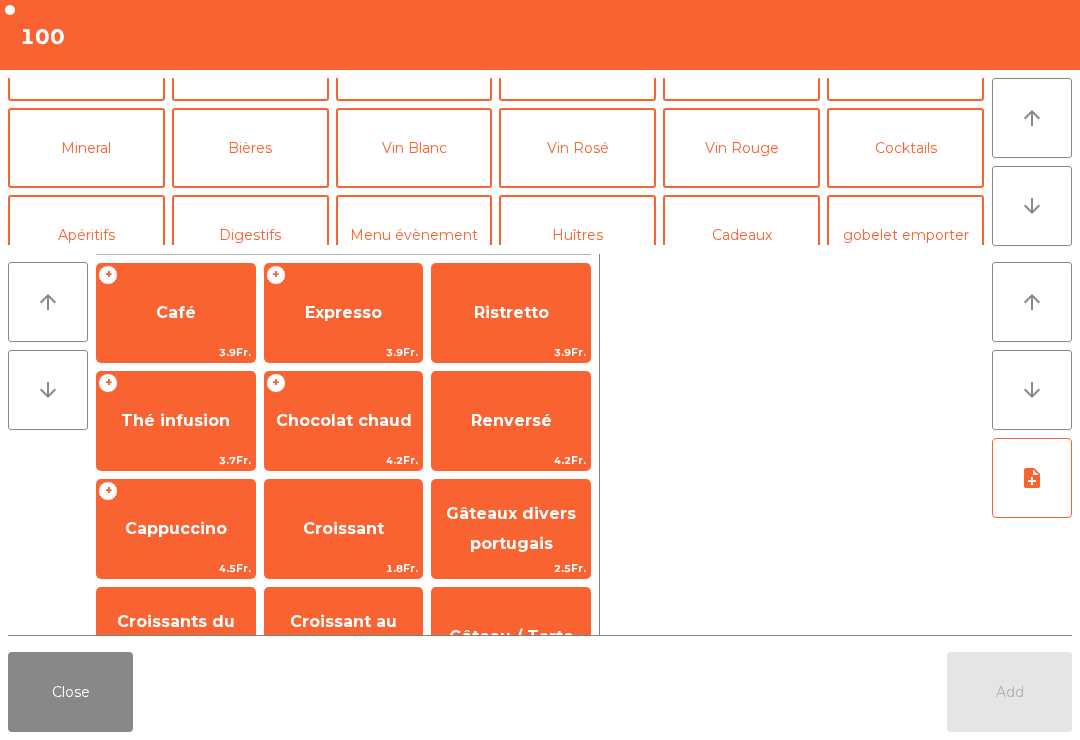 scroll, scrollTop: 174, scrollLeft: 0, axis: vertical 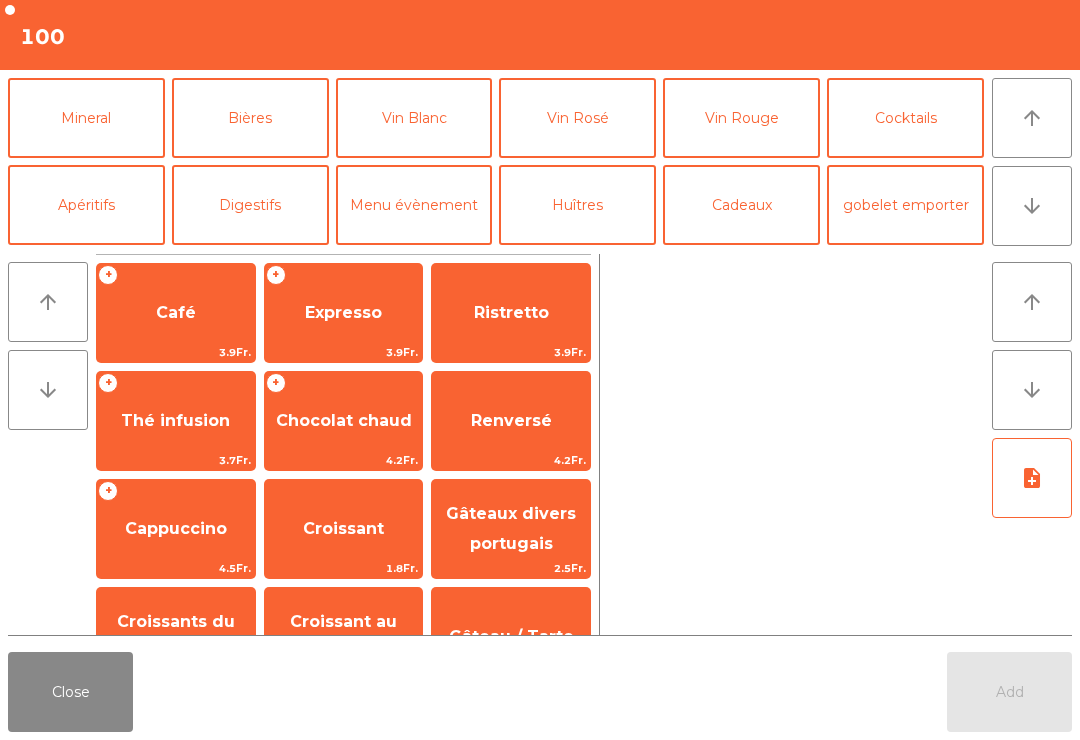 click on "Vin Blanc" 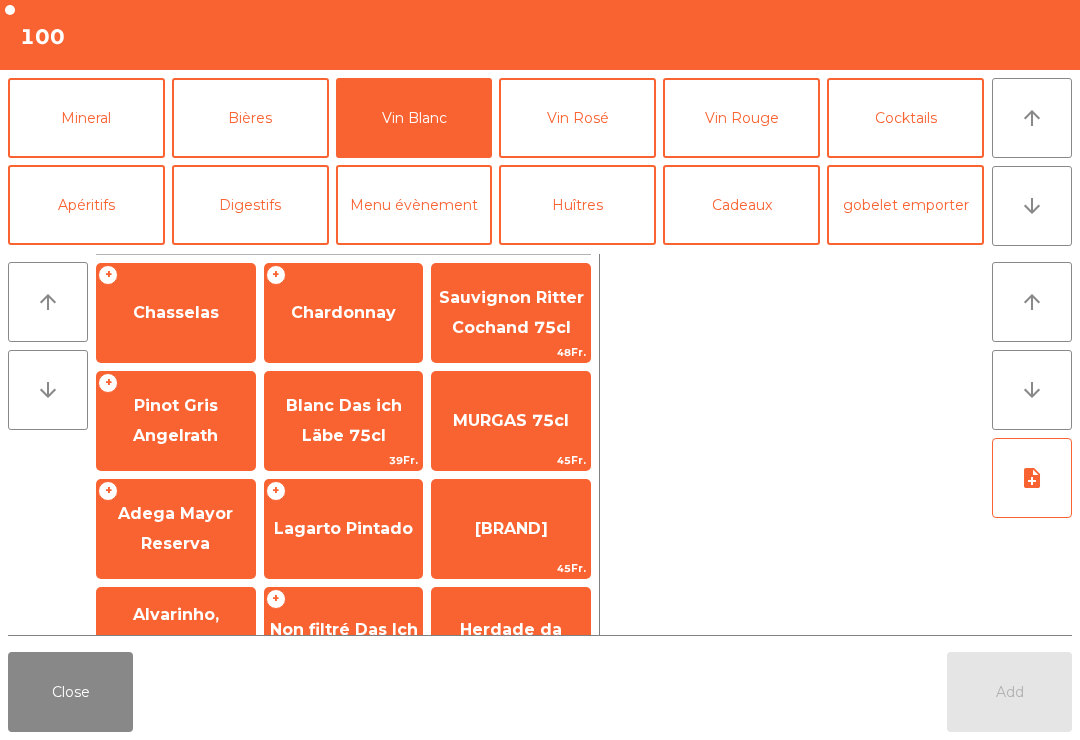 click on "Close" 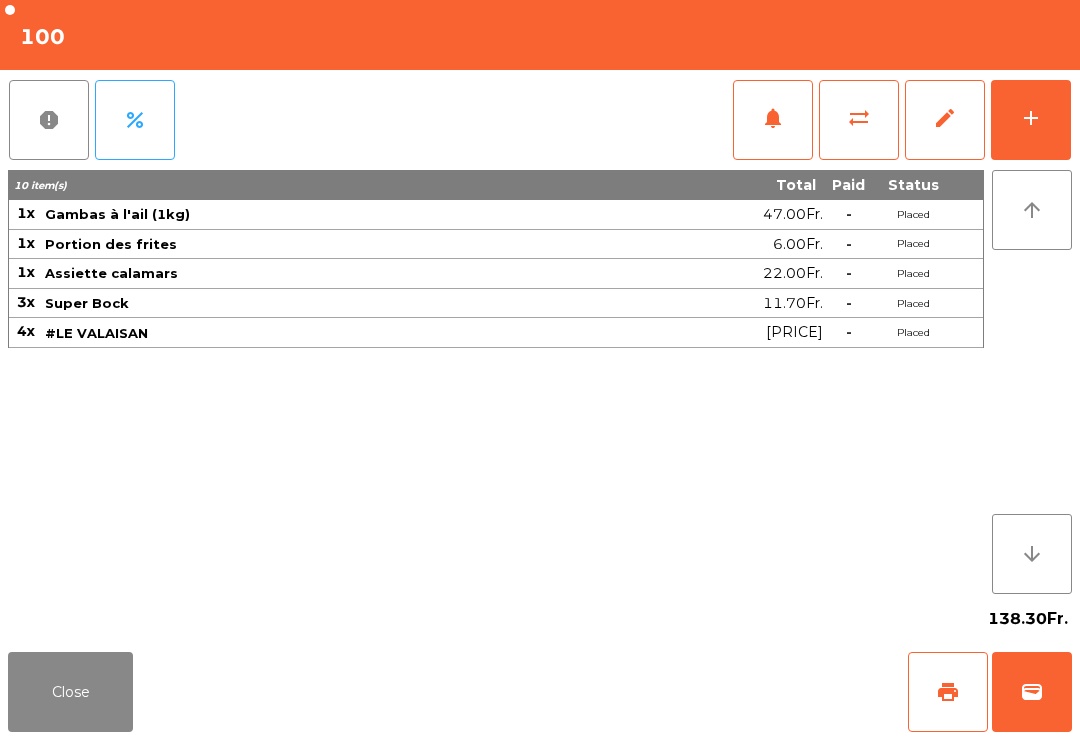click on "Close" 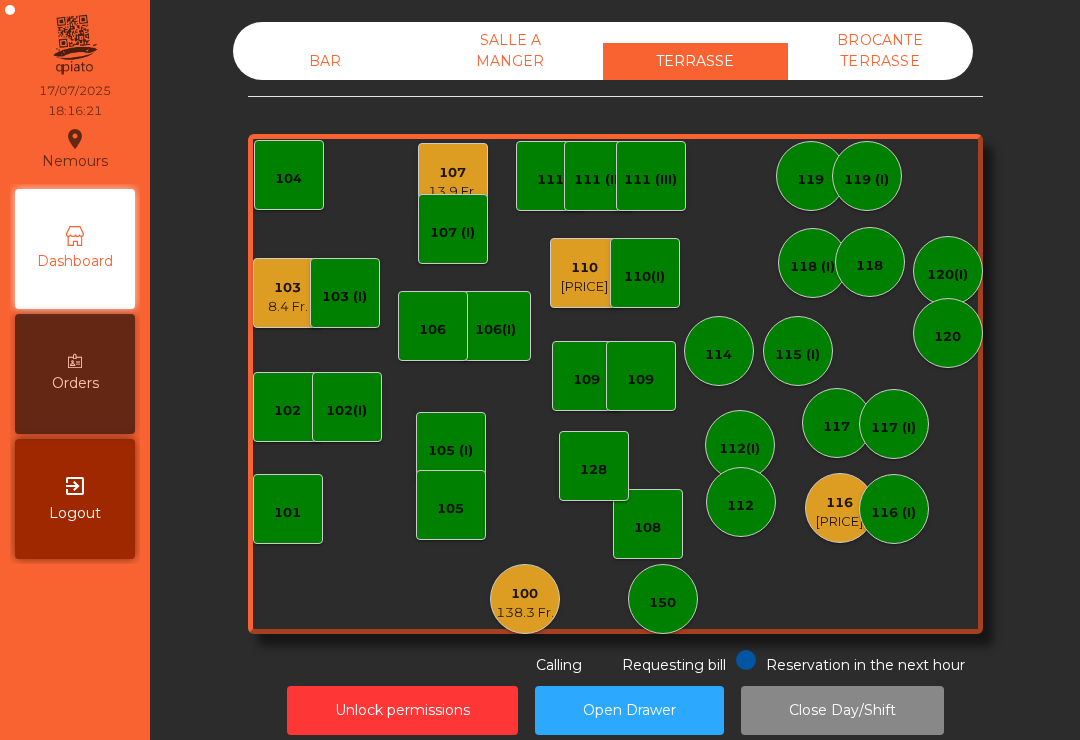 click on "27.2 Fr." 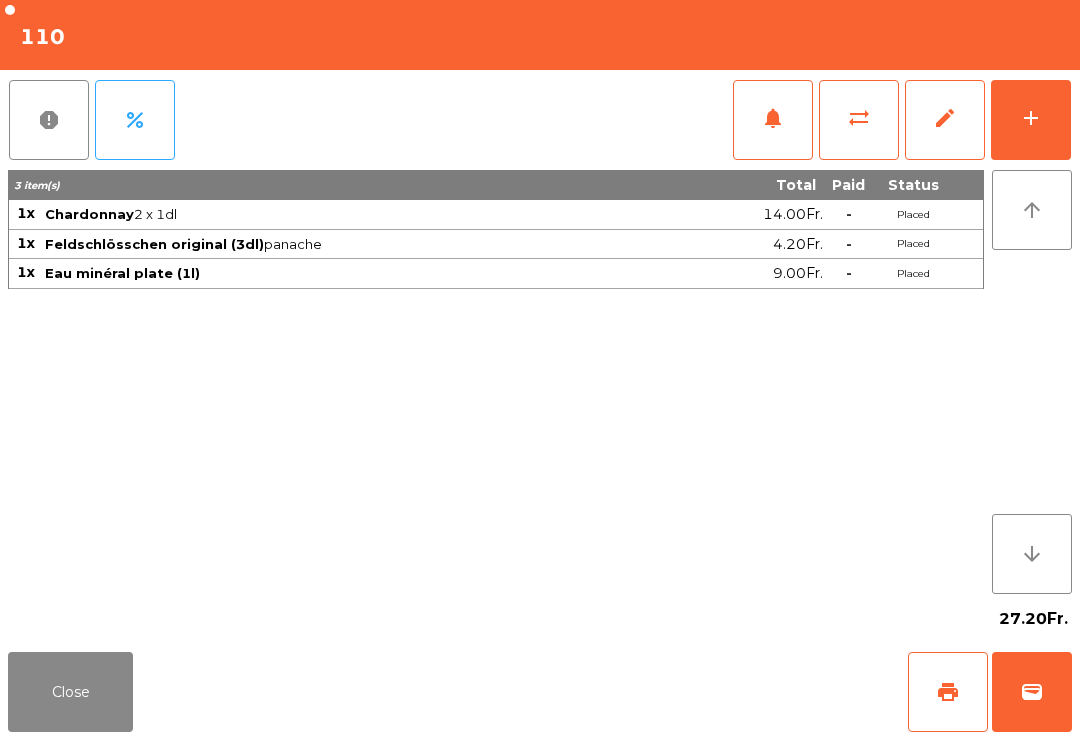 click on "Close" 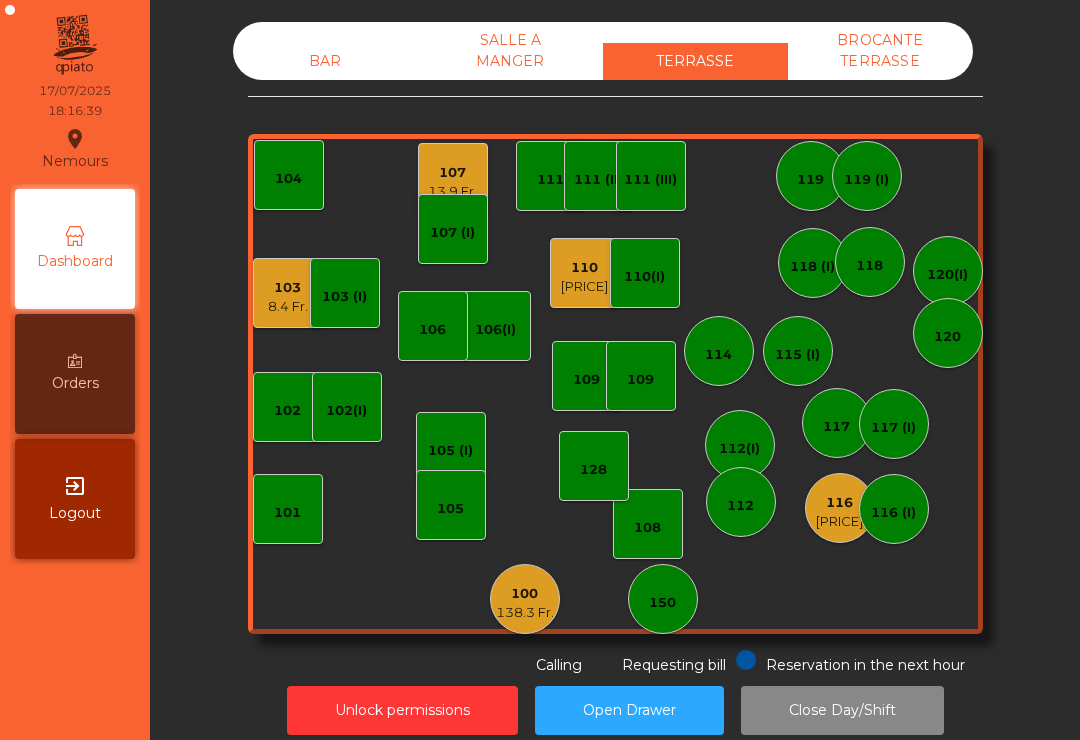 click on "138.3 Fr." 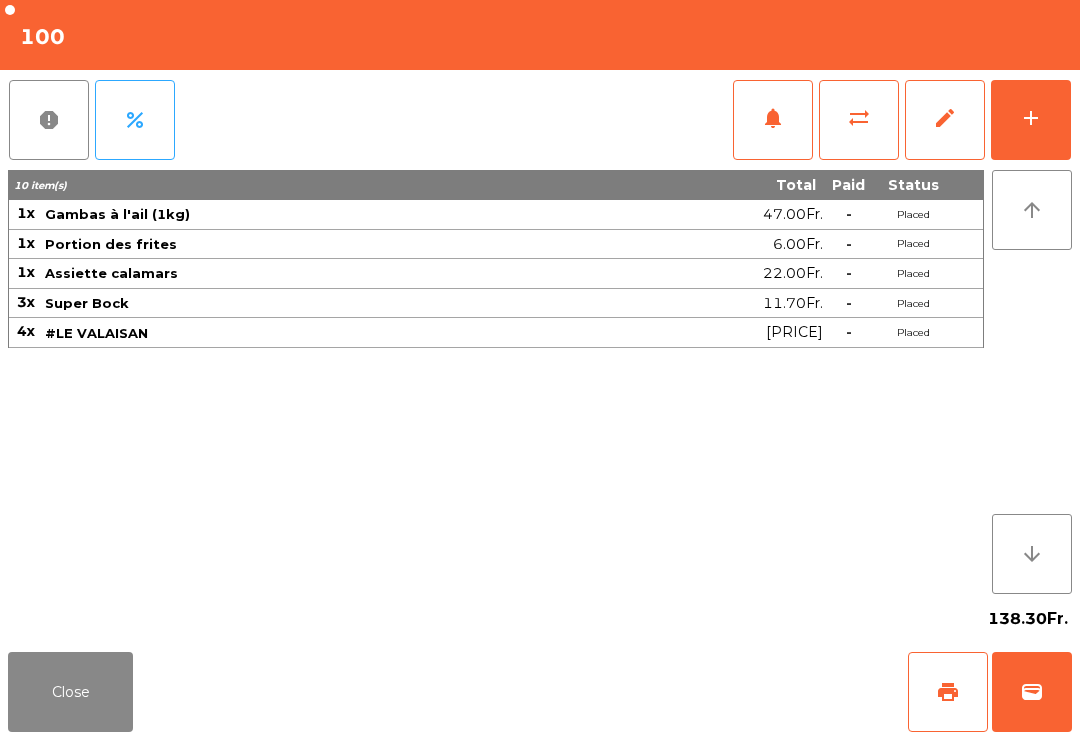 click on "add" 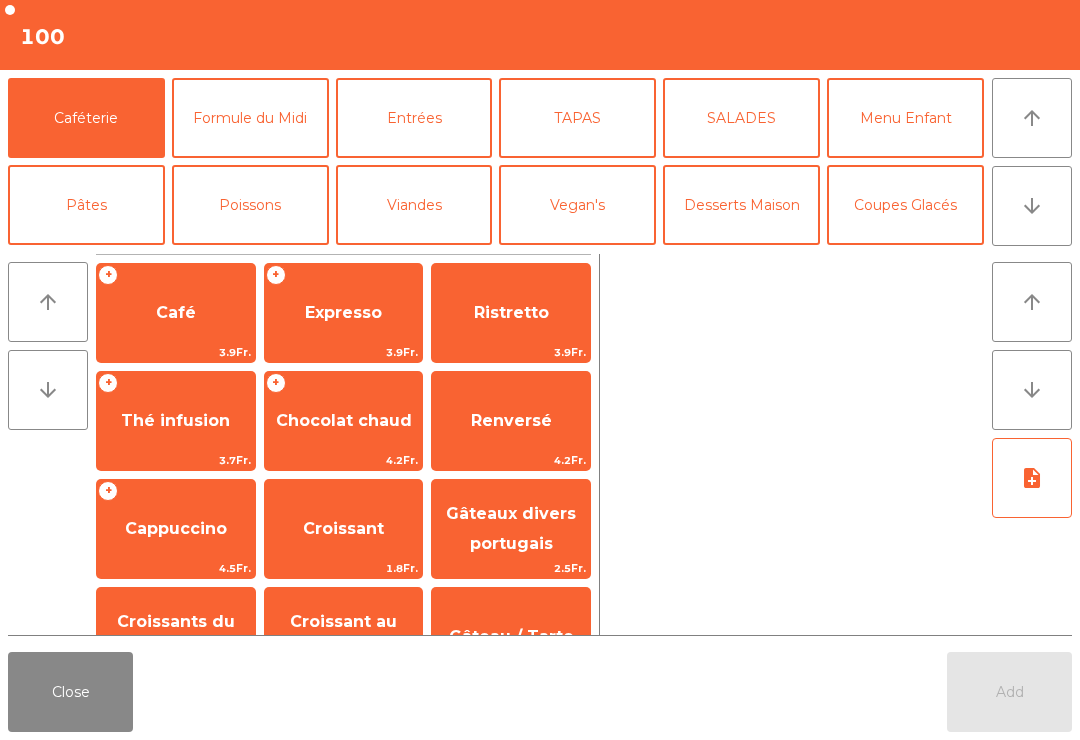 click on "arrow_downward" 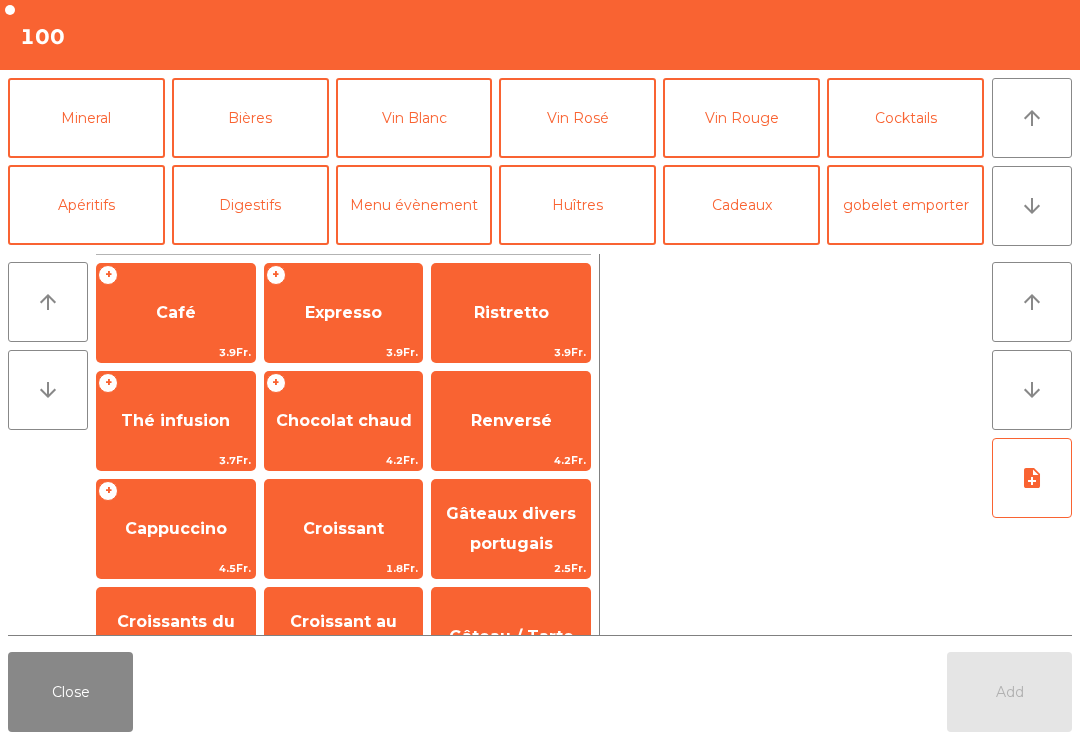 click on "Vin Blanc" 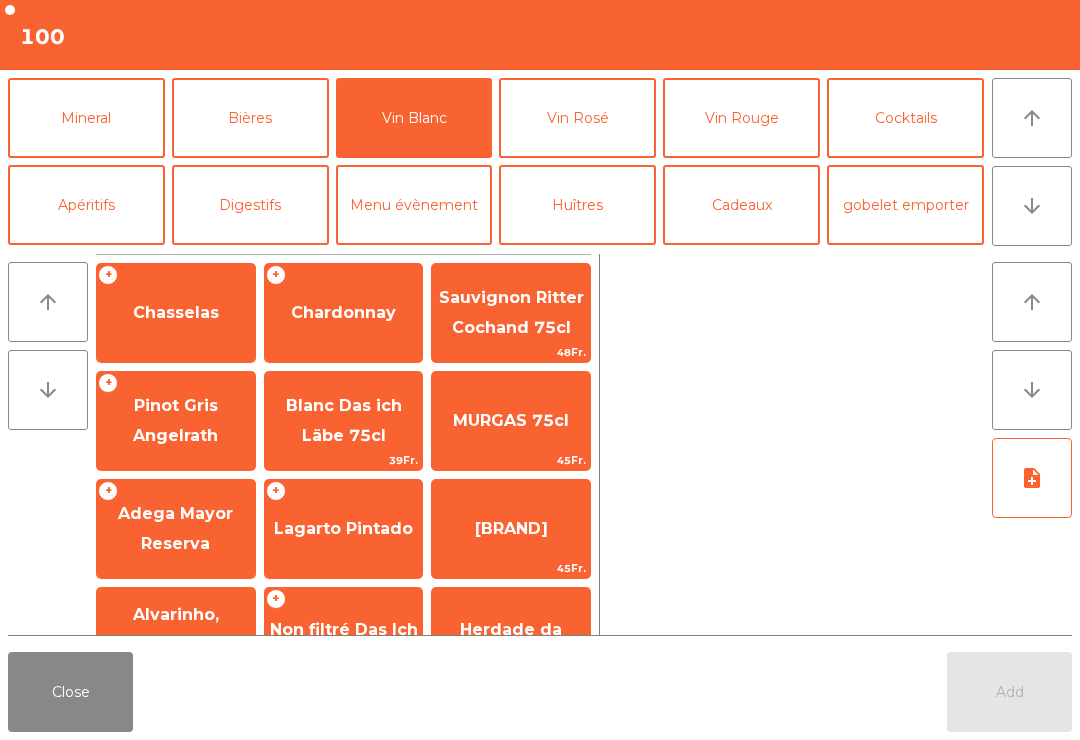 click on "Lagarto Pintado" 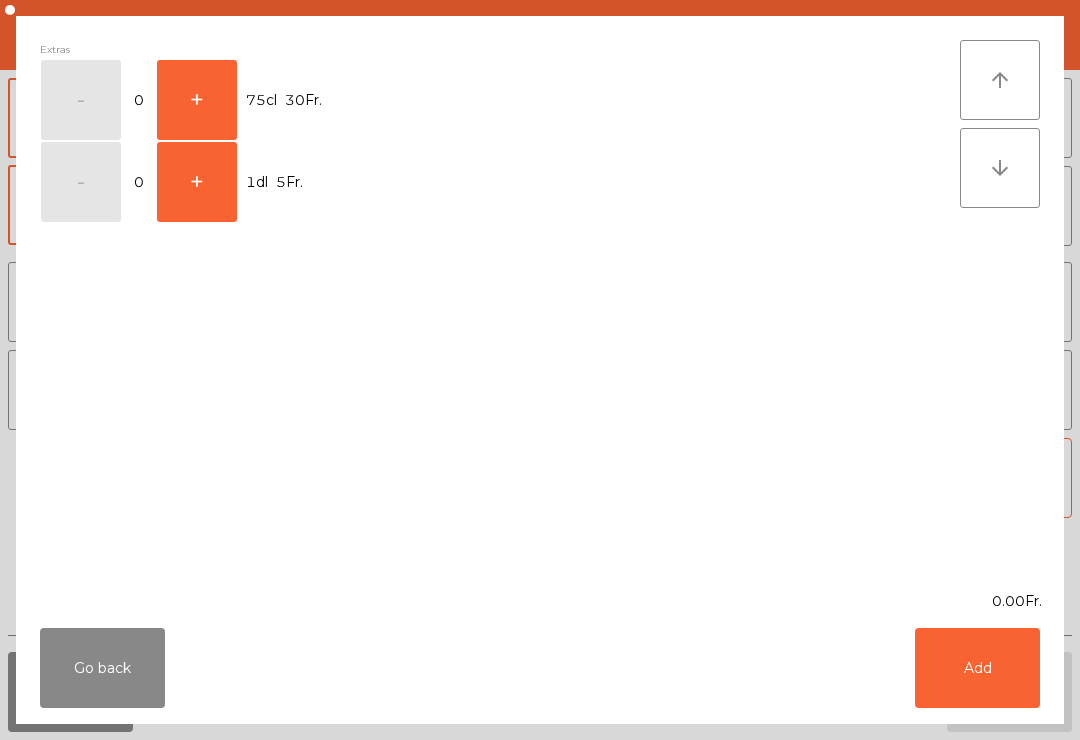 click on "+" 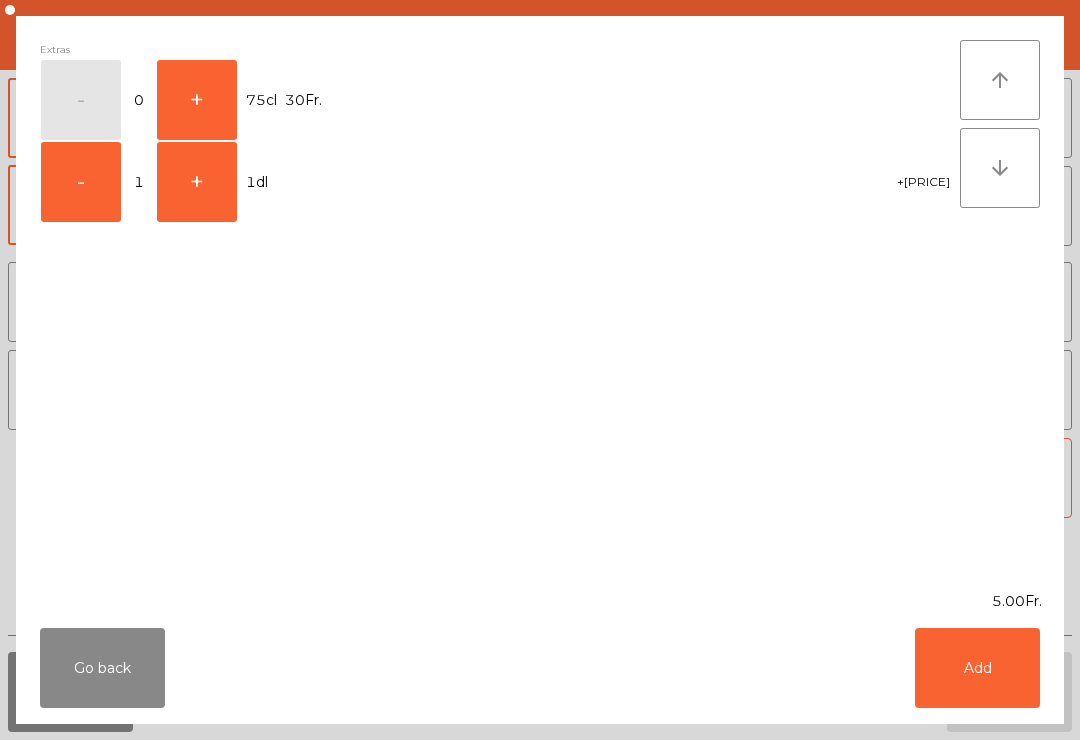 click on "Add" 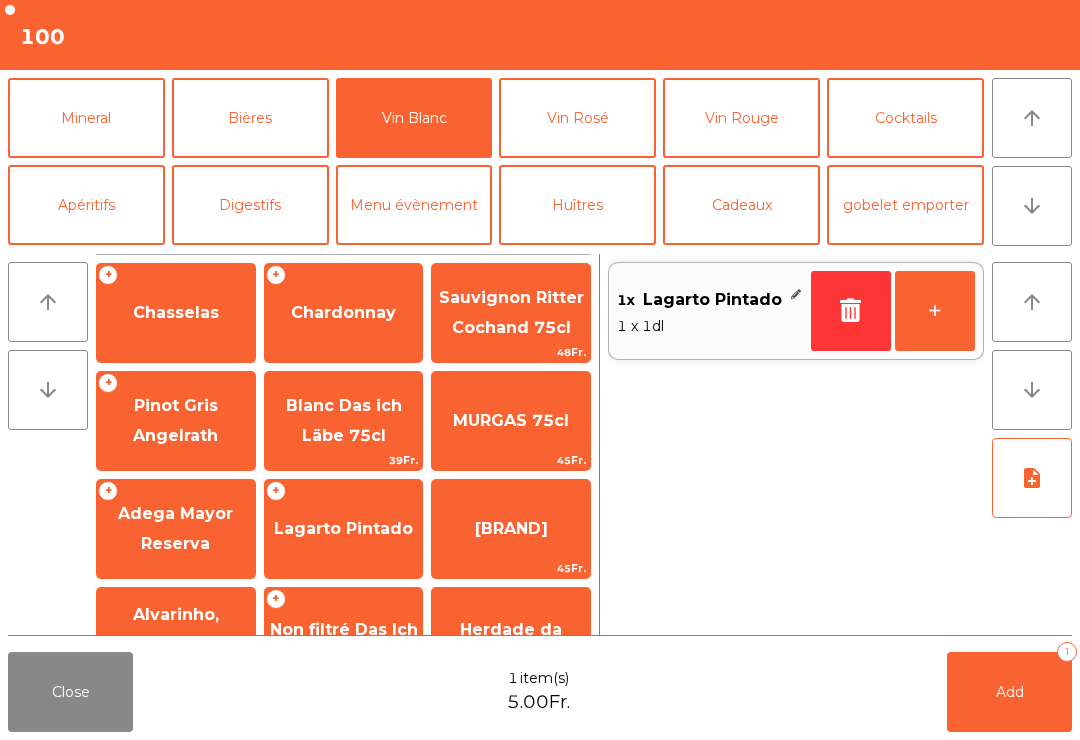 click 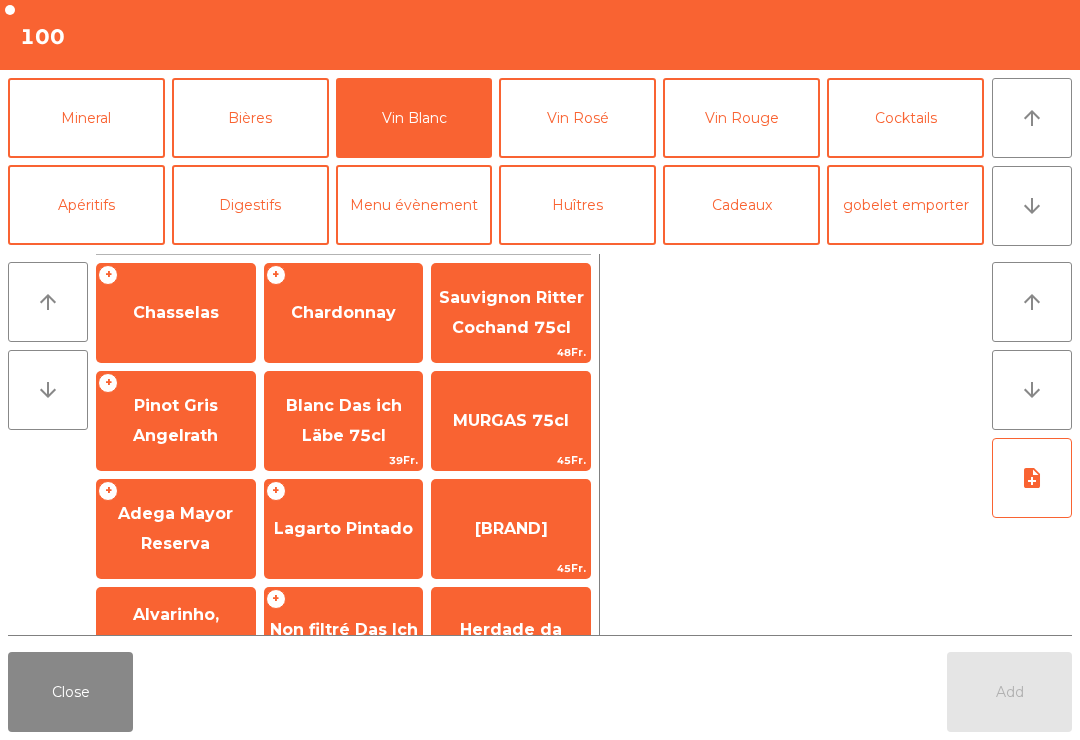 click on "Lagarto Pintado" 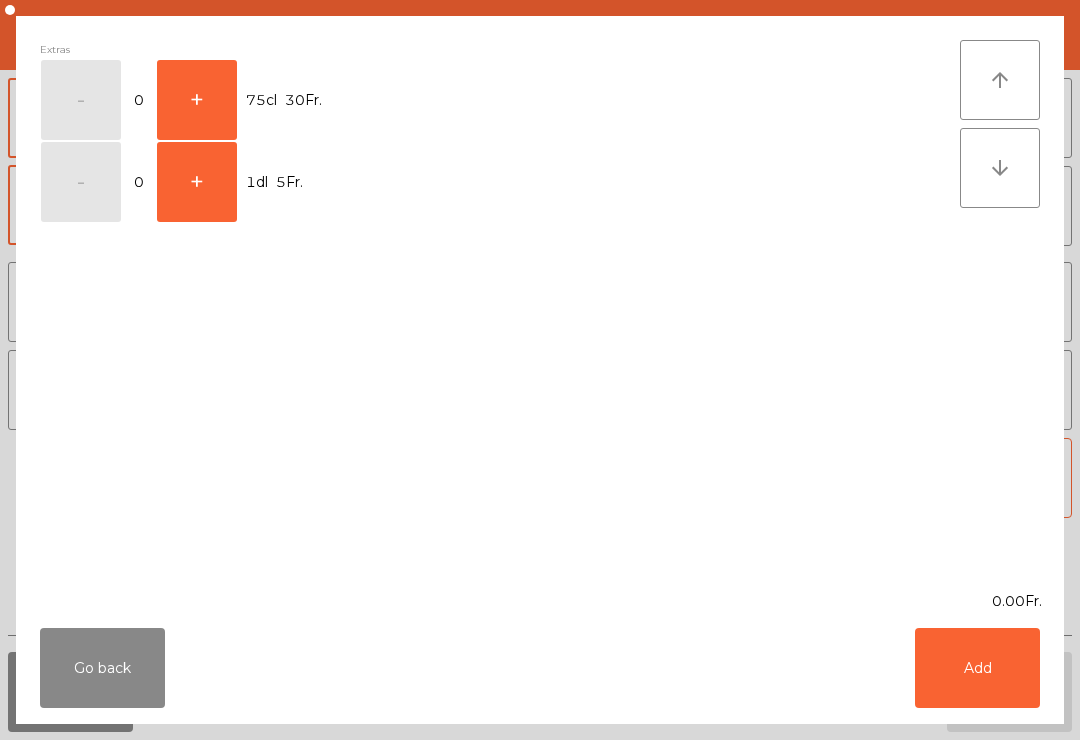 click on "+" 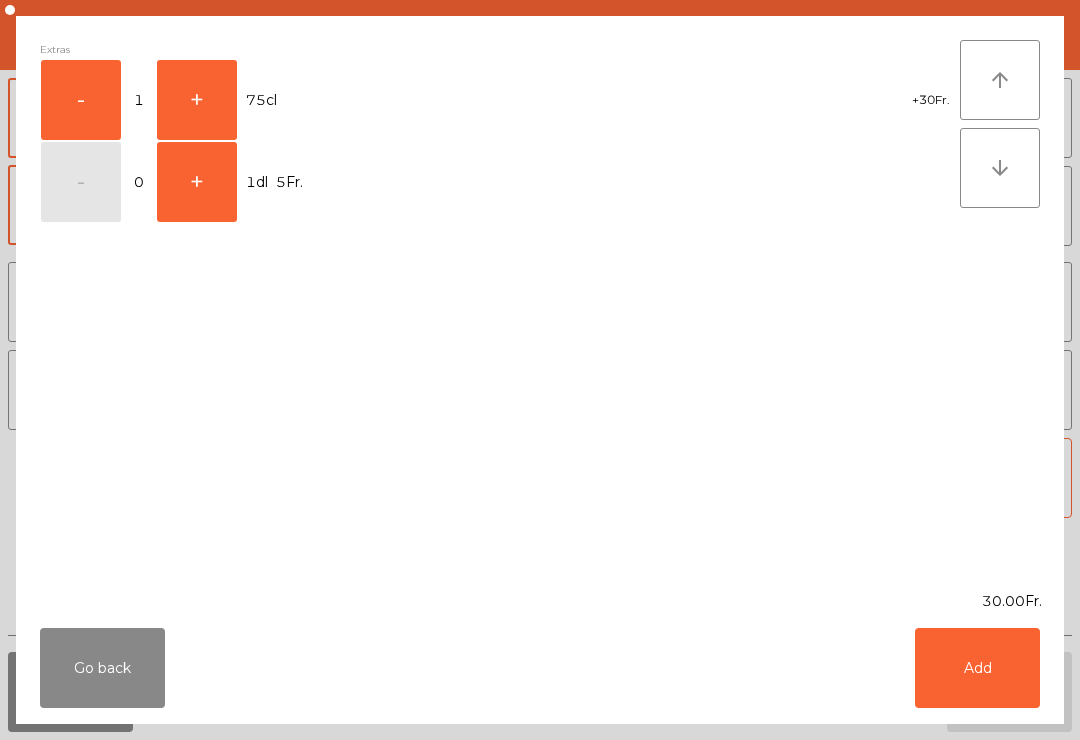 click on "Add" 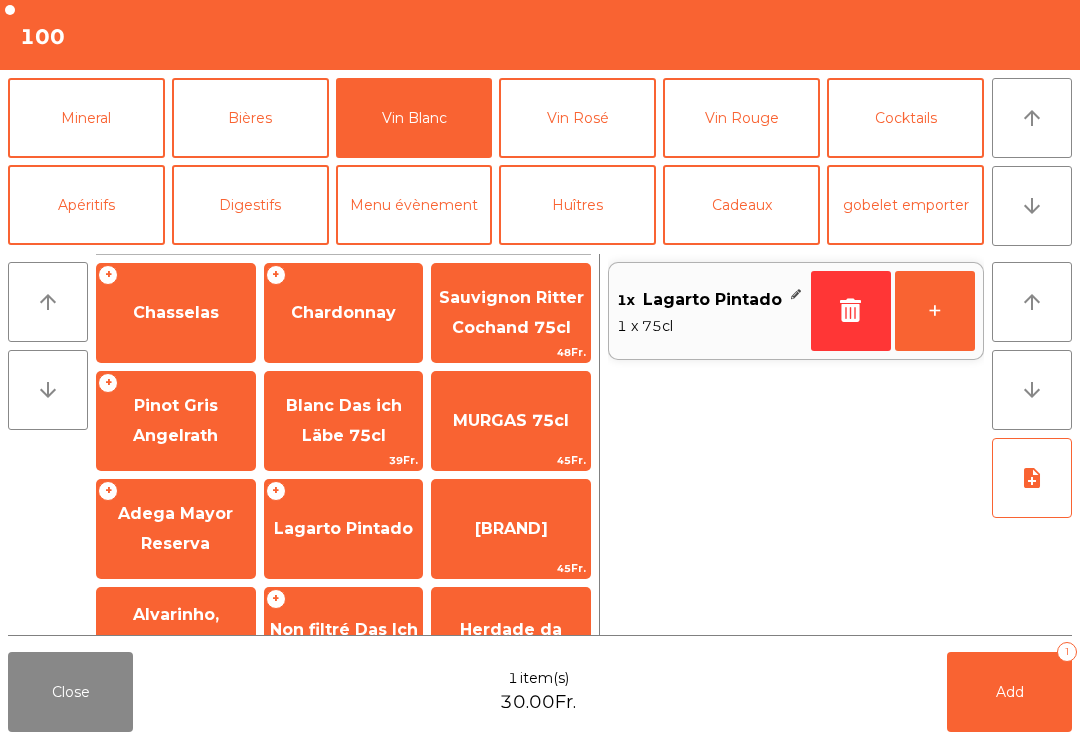 click on "Add   1" 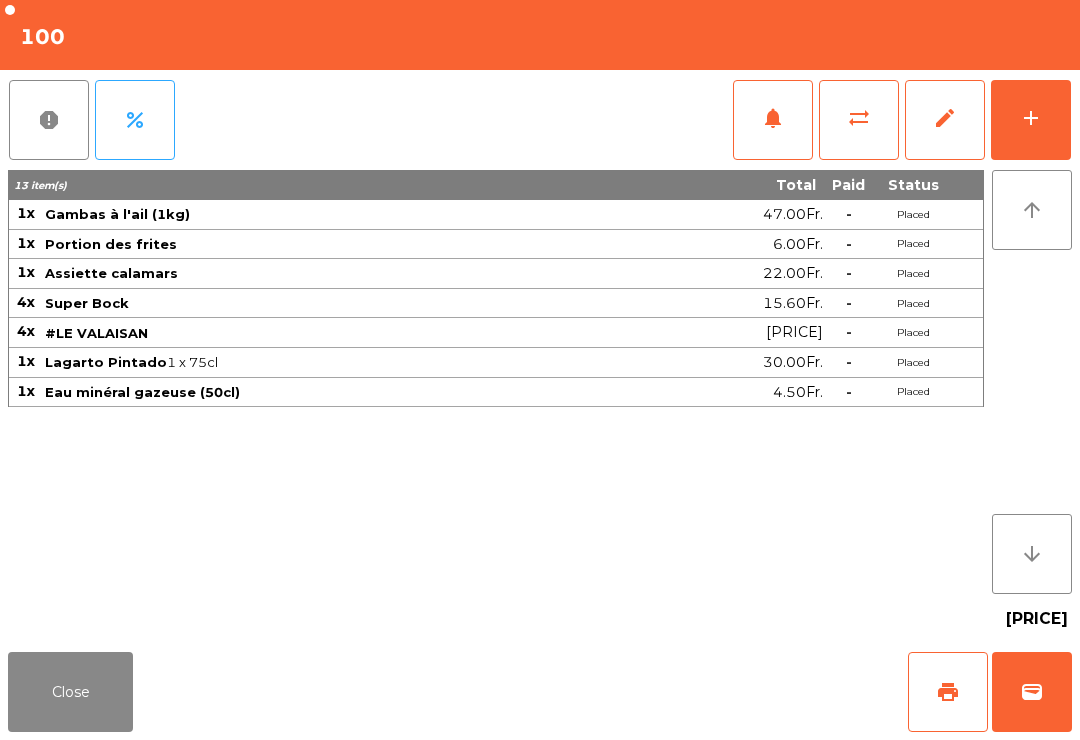 click on "Close" 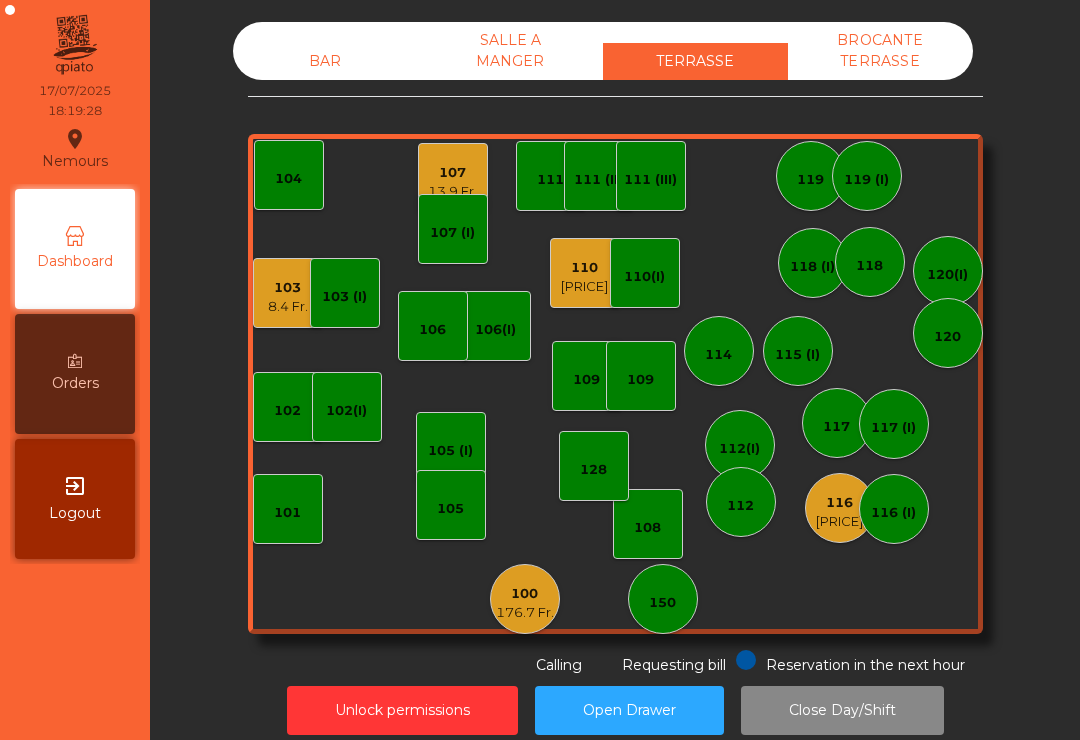 click on "27.2 Fr." 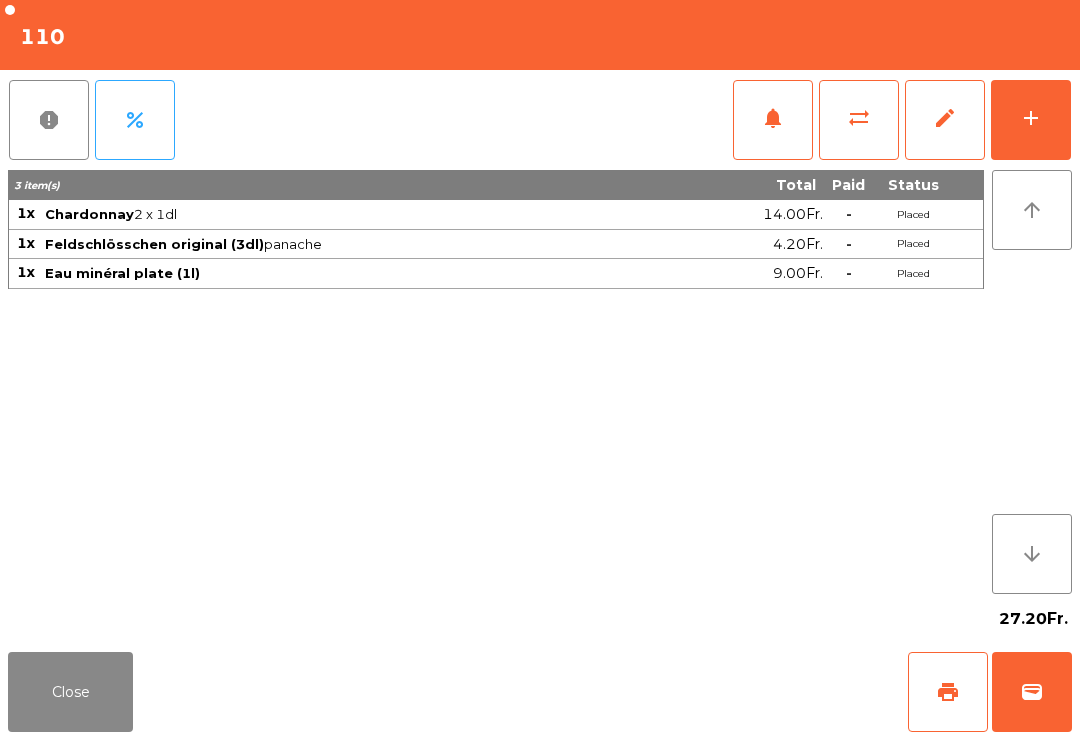 click on "add" 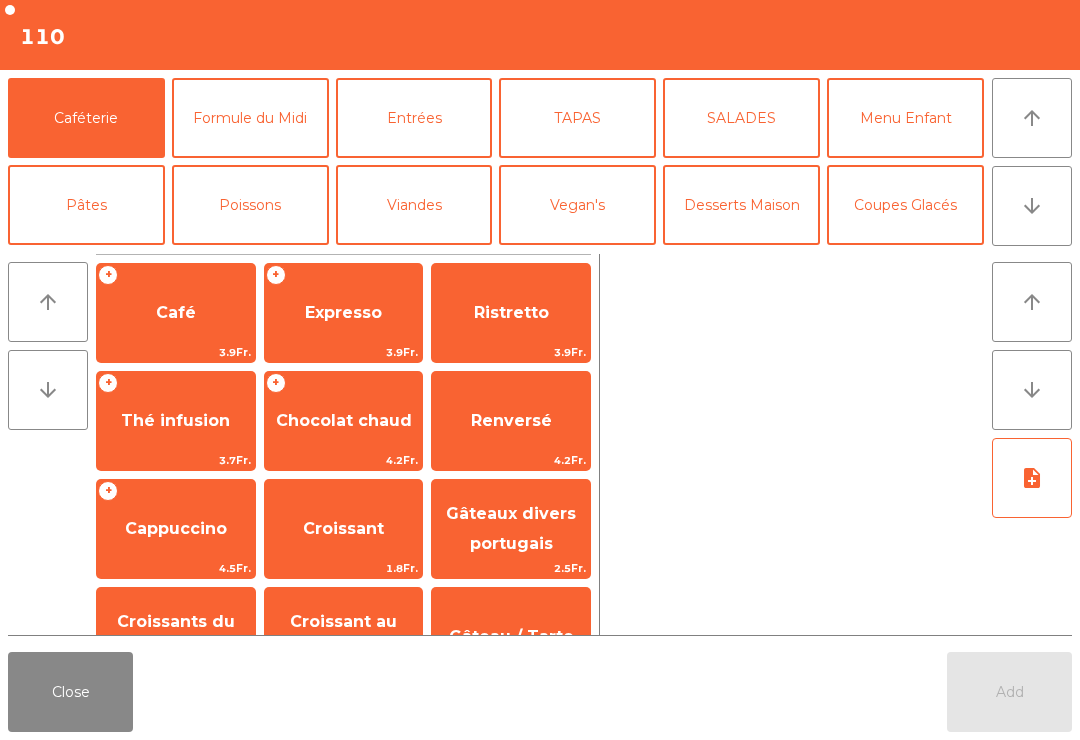 click on "Formule du Midi" 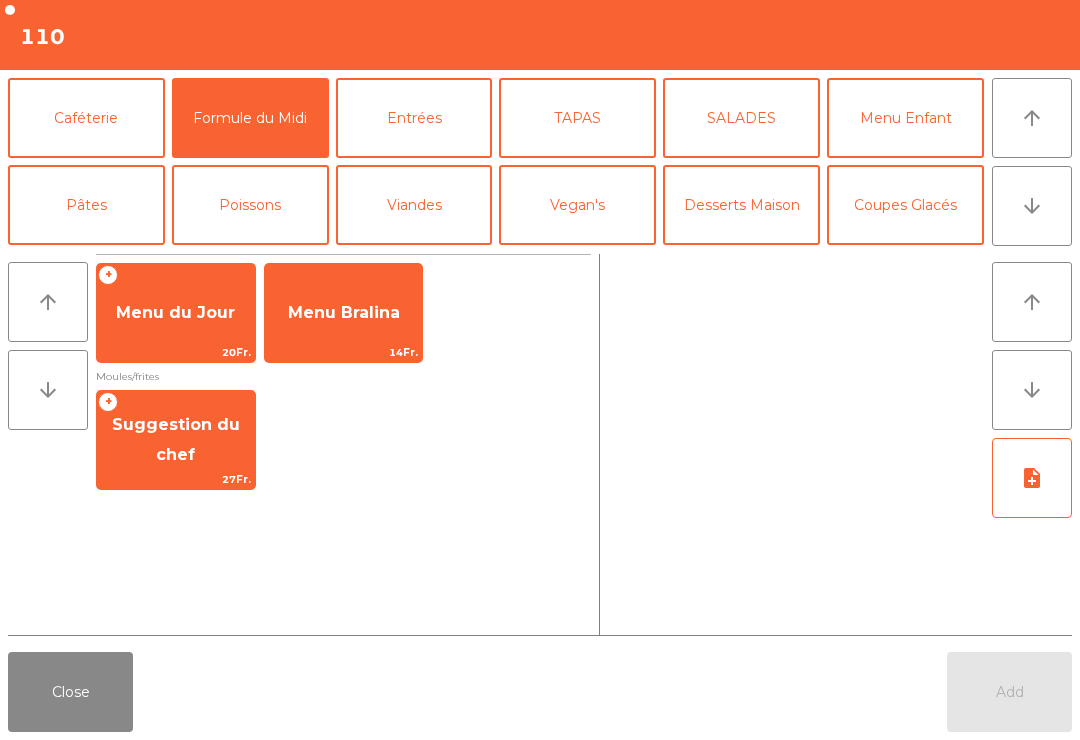 click on "Suggestion du chef" 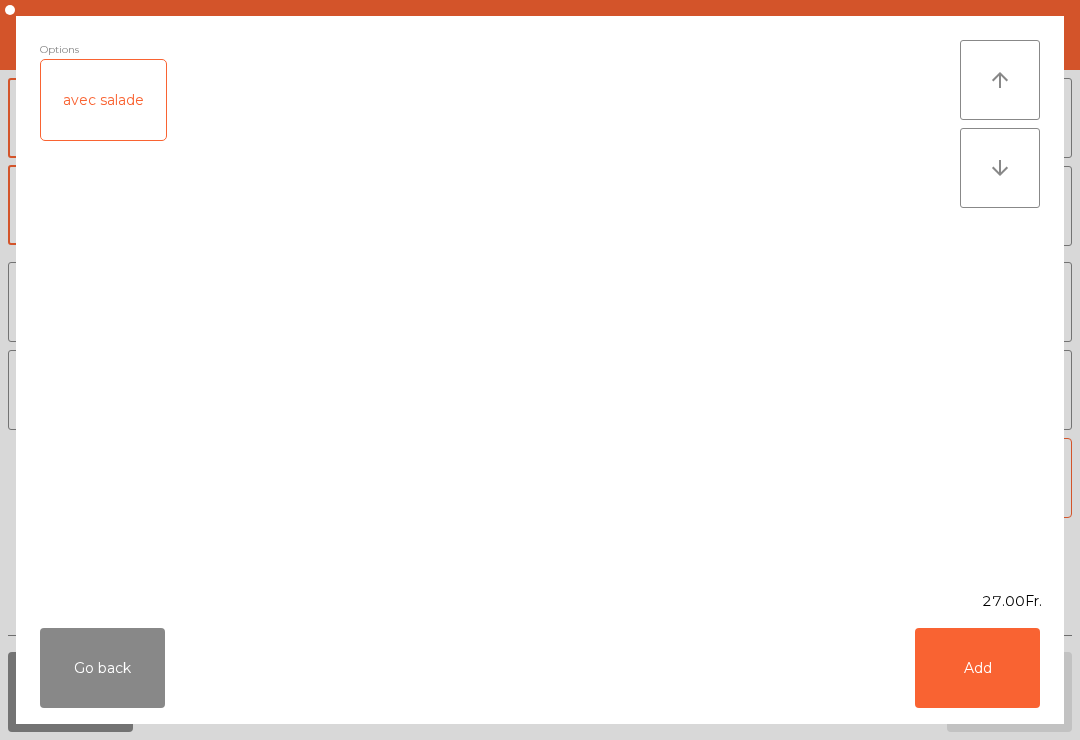 click on "Add" 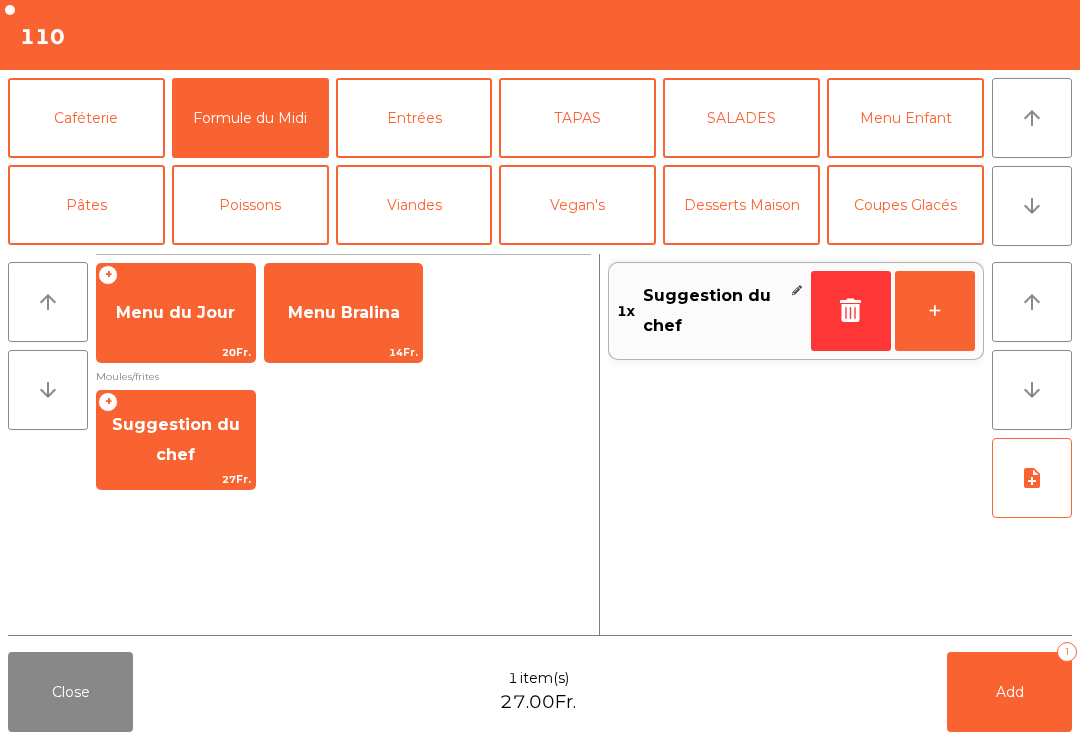 click on "Viandes" 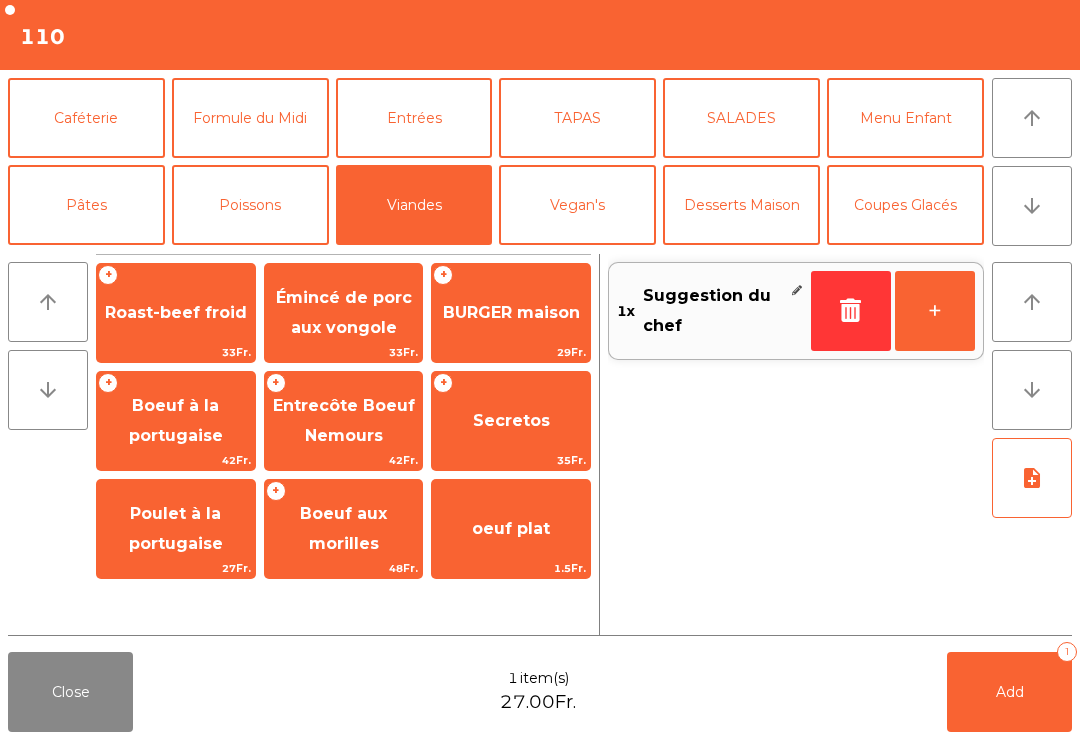 click on "Roast-beef froid" 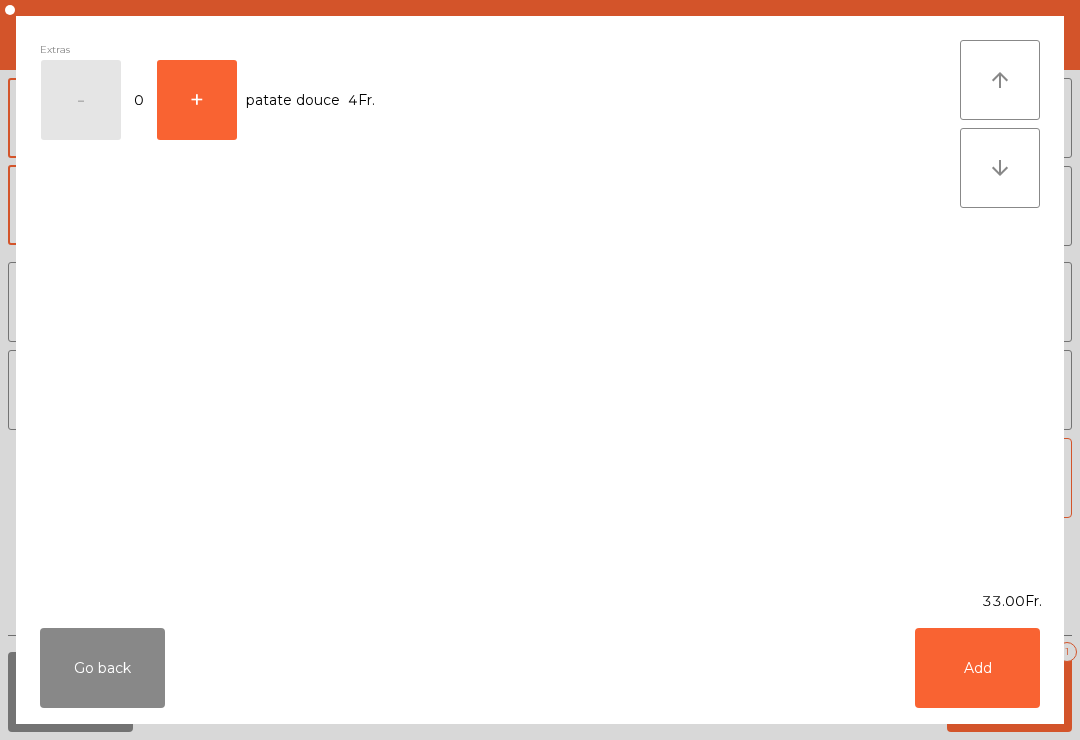click on "Add" 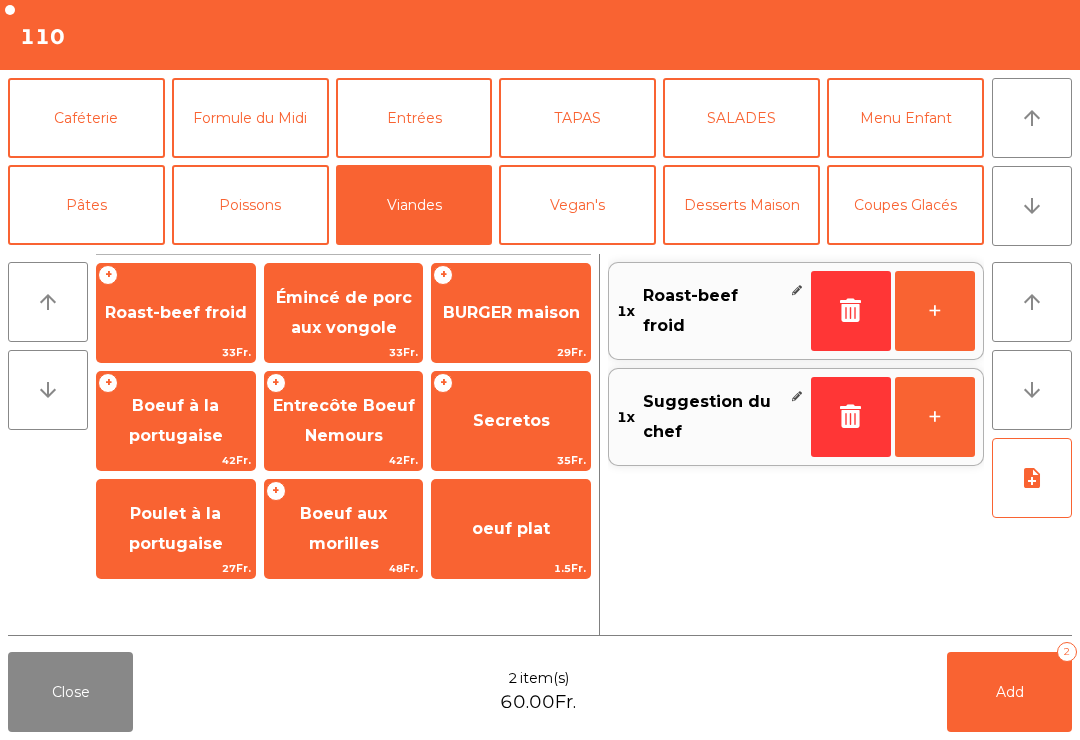 click on "+" 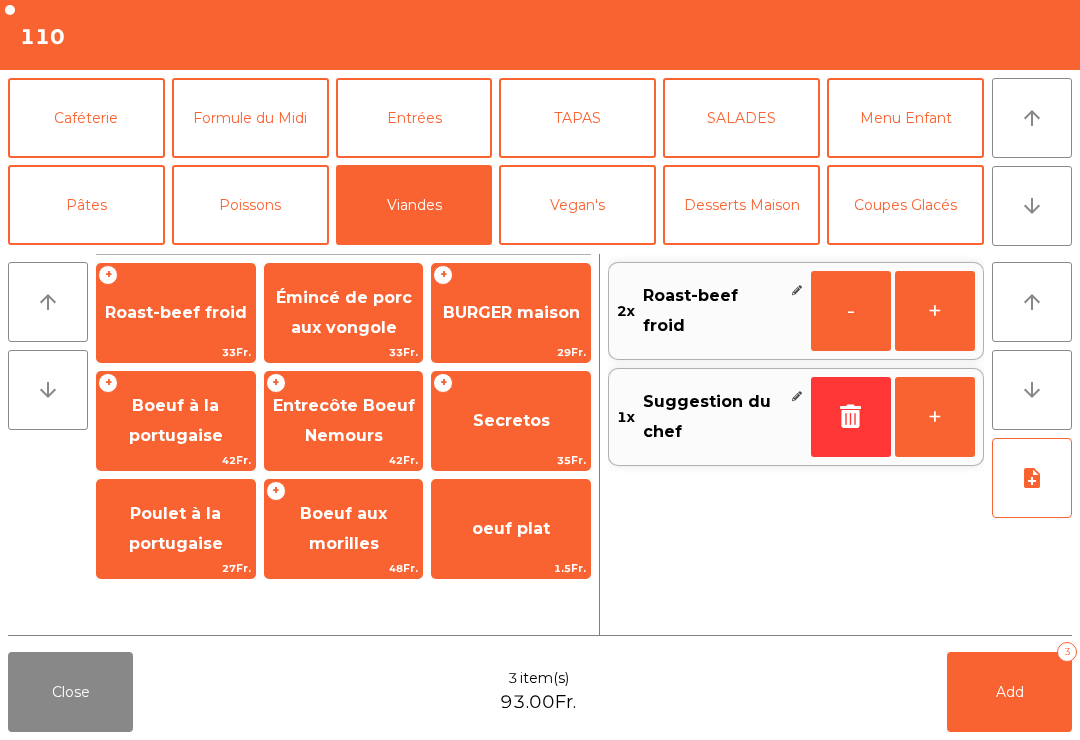 click on "Pâtes" 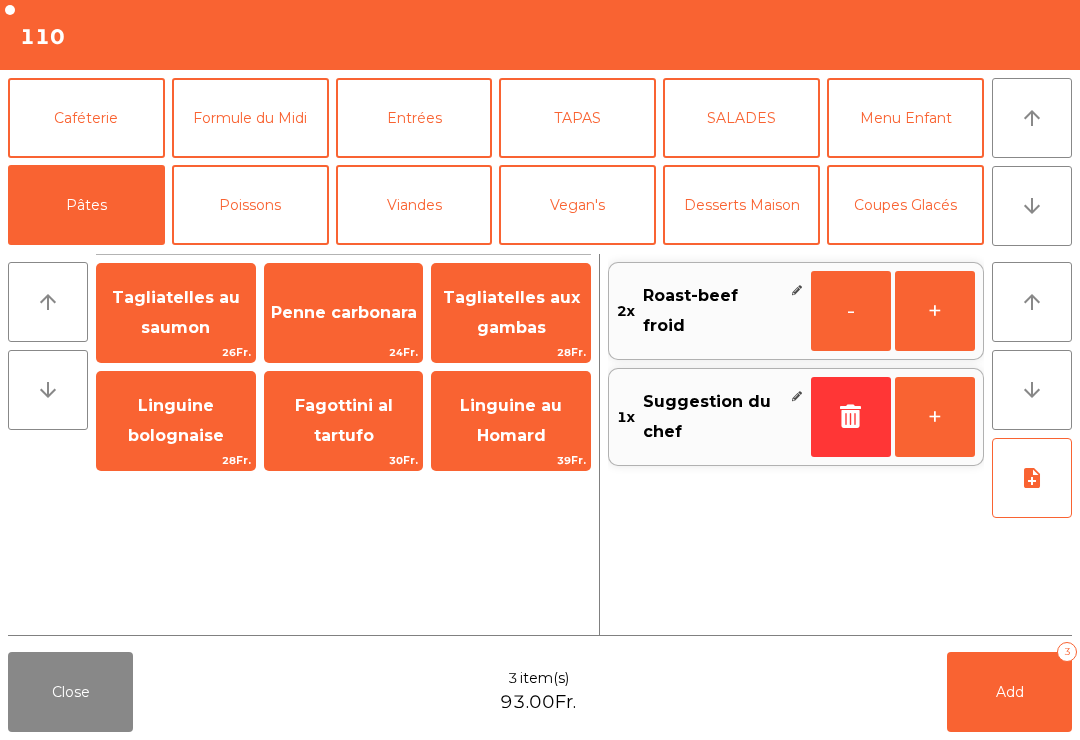 click on "Tagliatelles aux gambas" 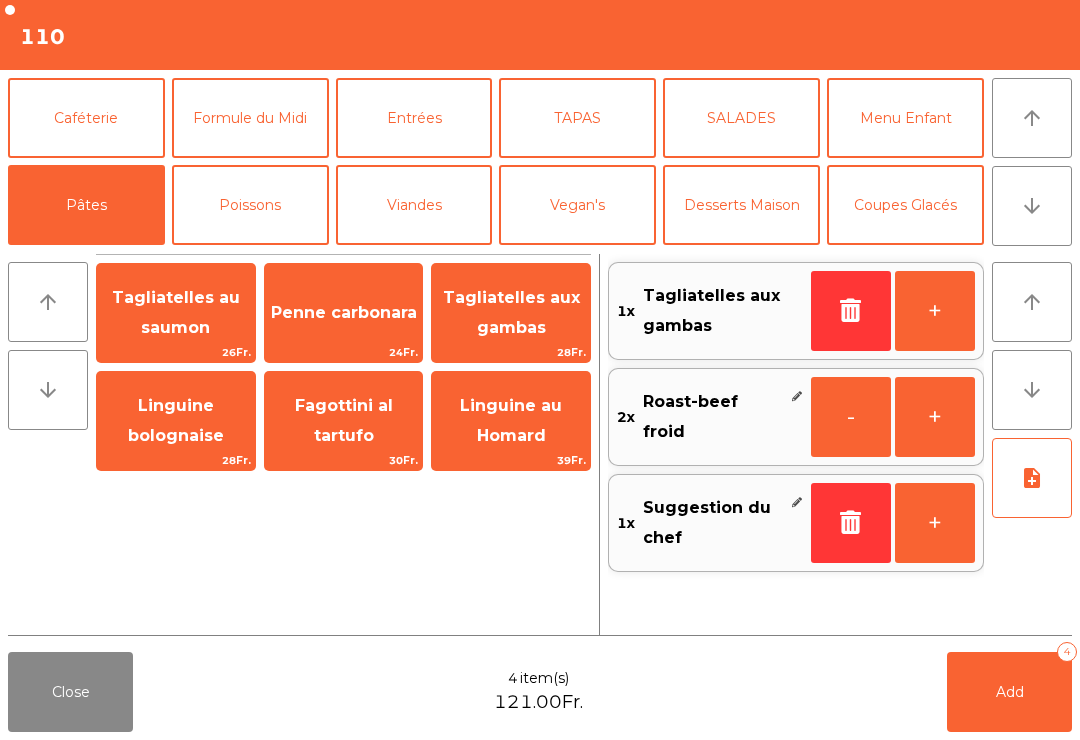 click on "Add" 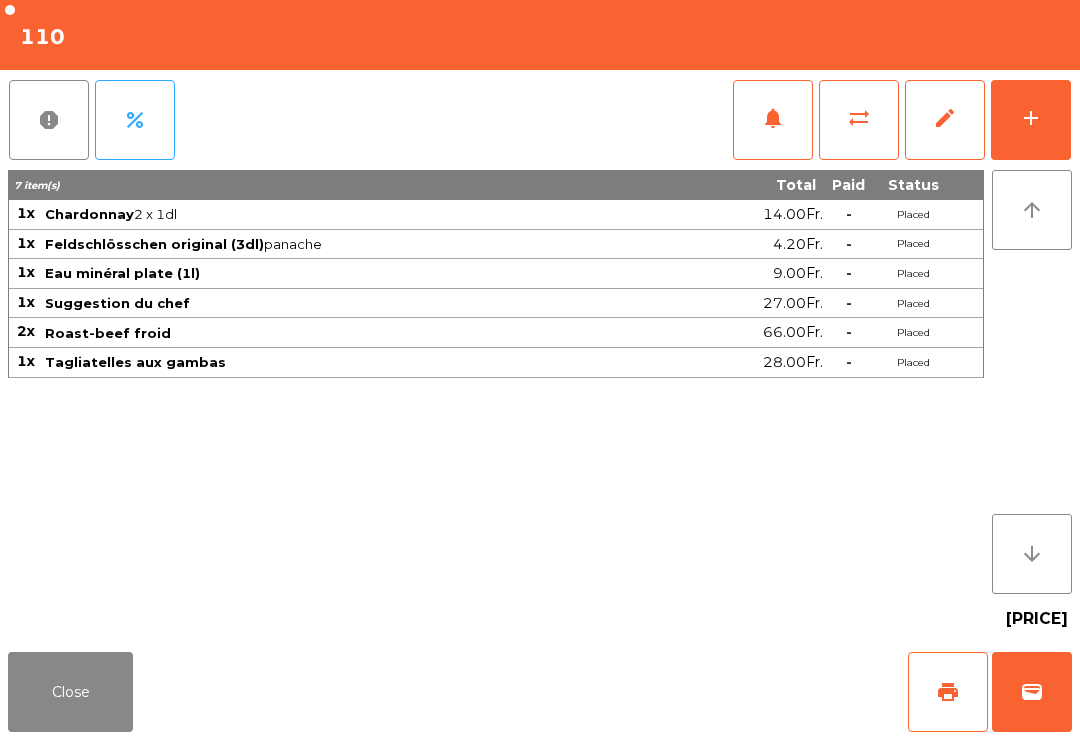 click on "Close" 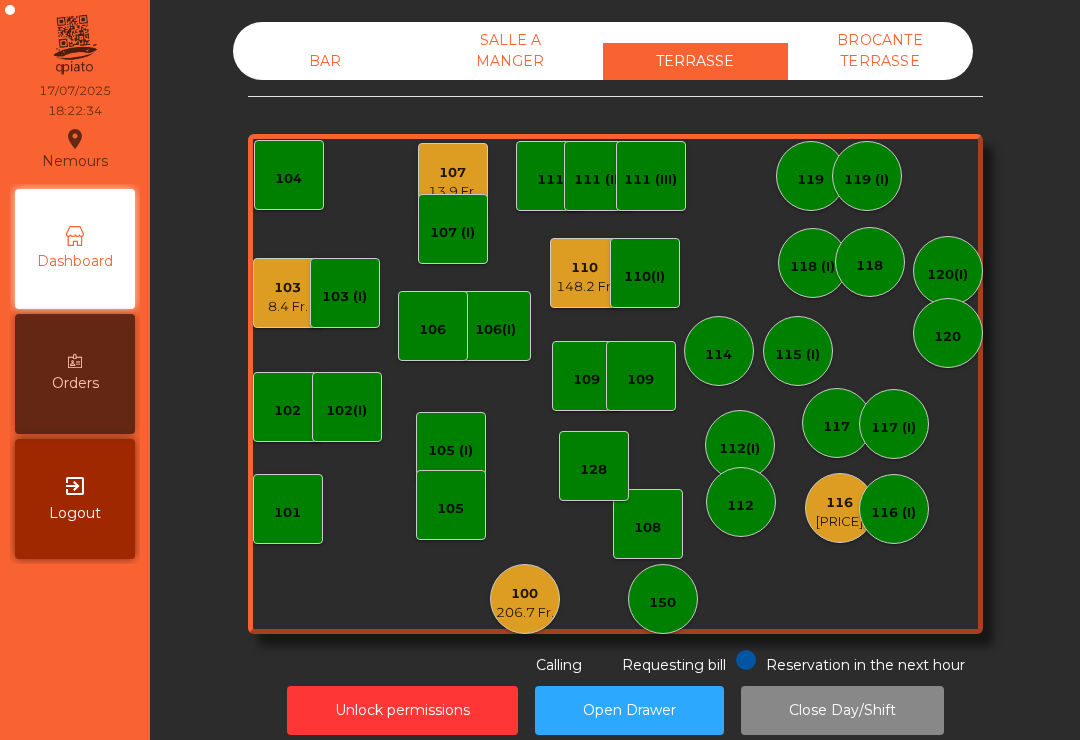 click on "13.9 Fr." 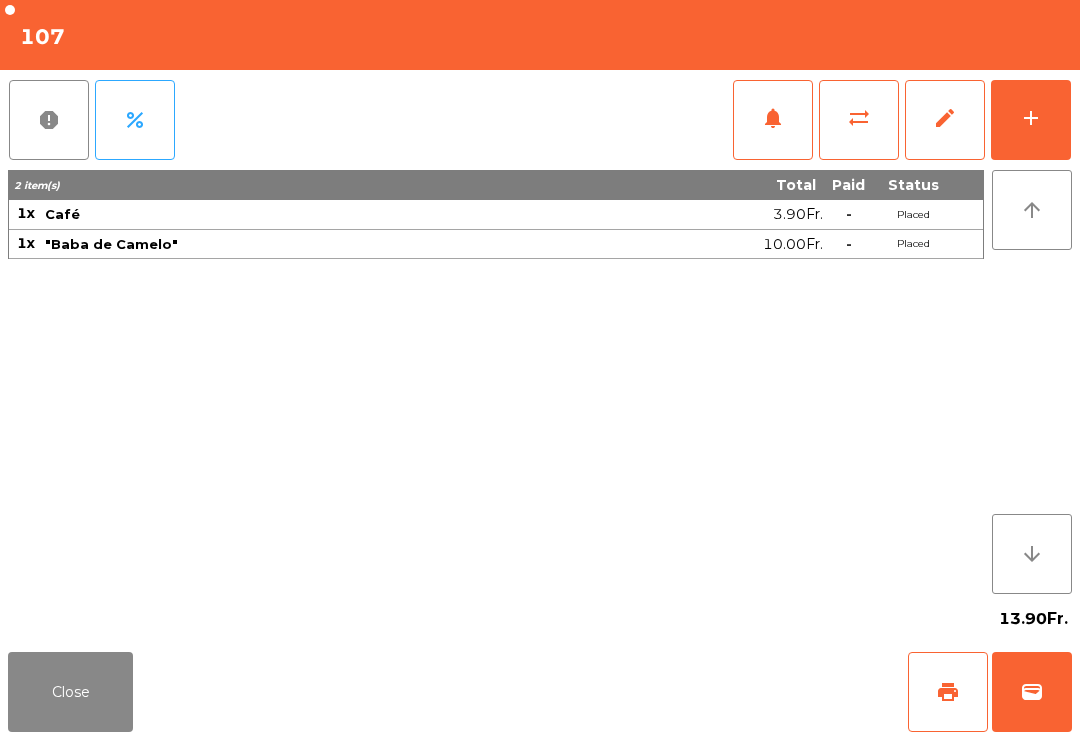 click on "print" 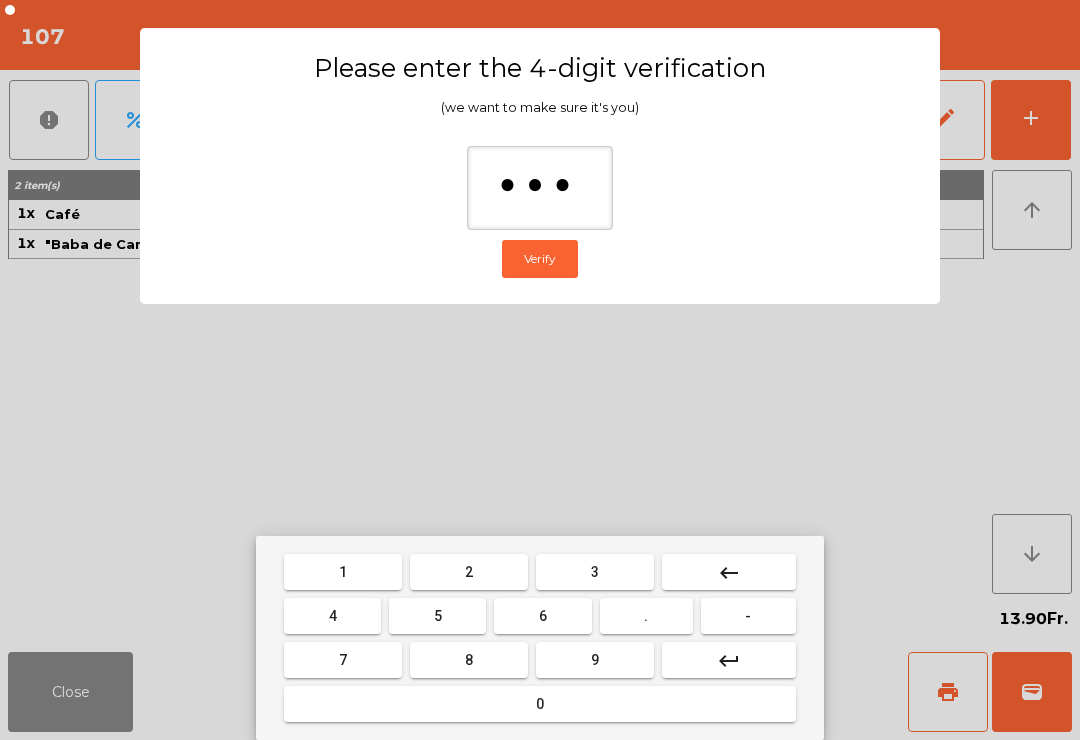 type on "****" 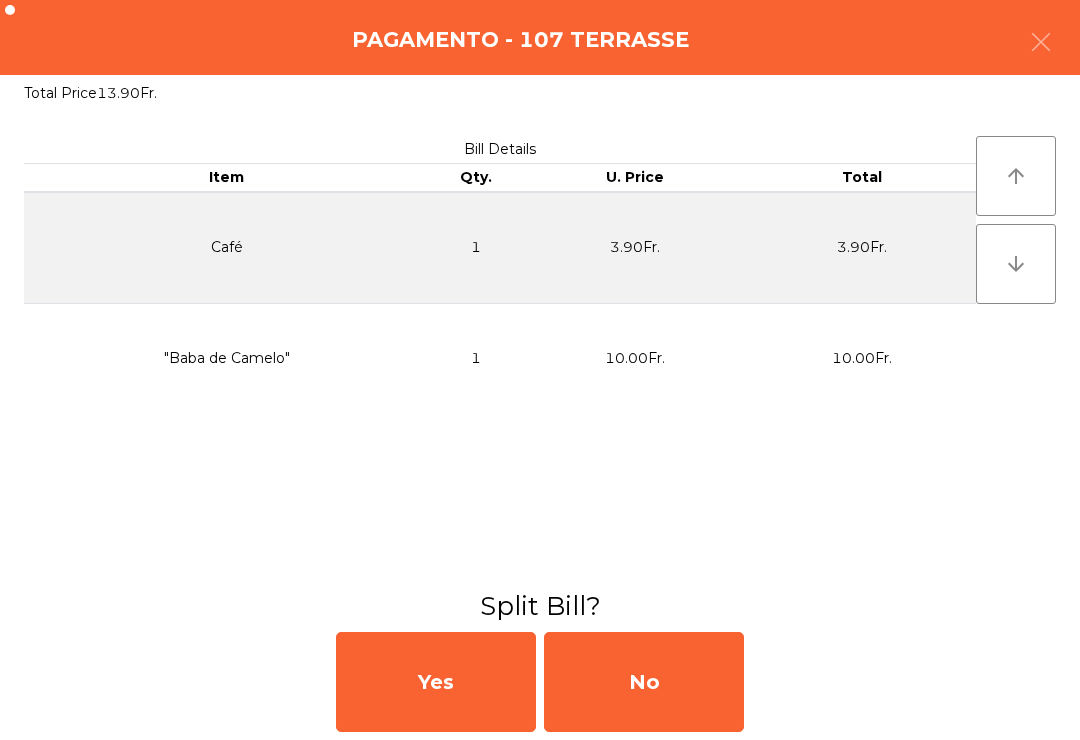 click on "No" 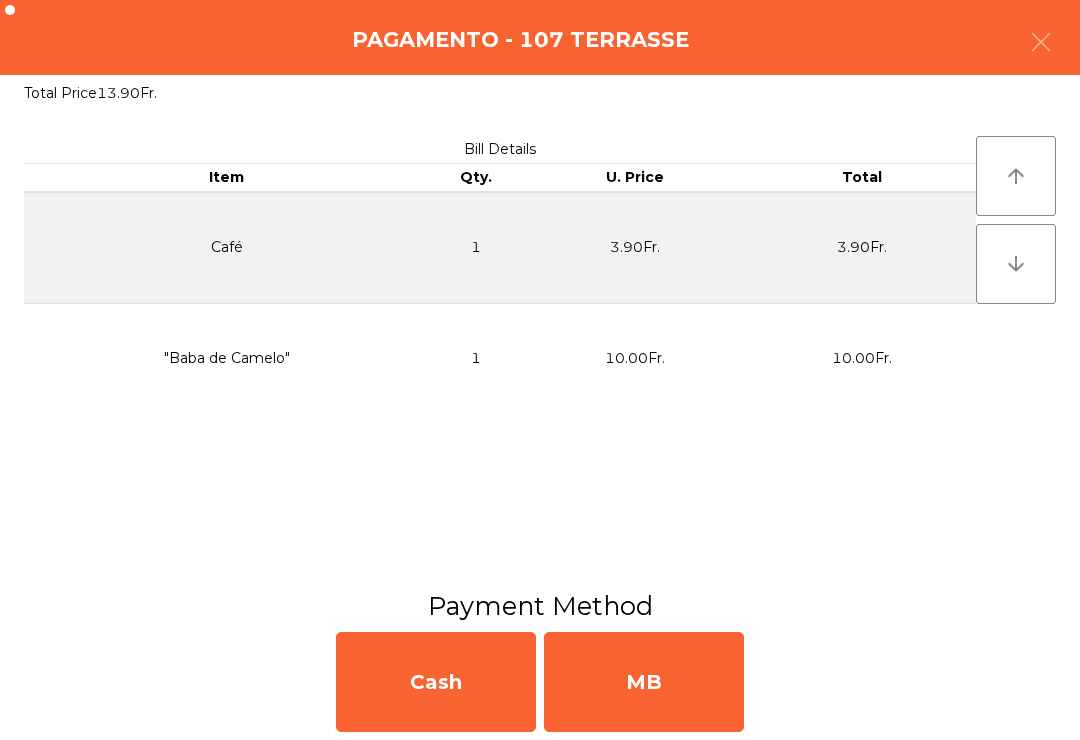click on "MB" 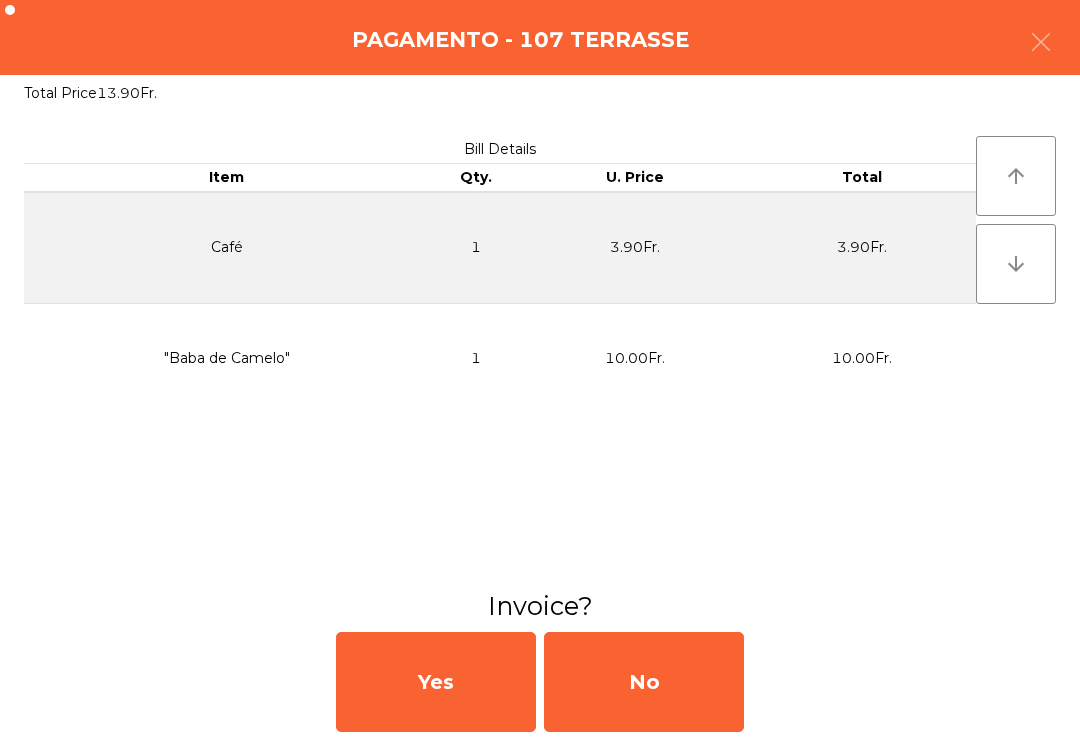 click on "No" 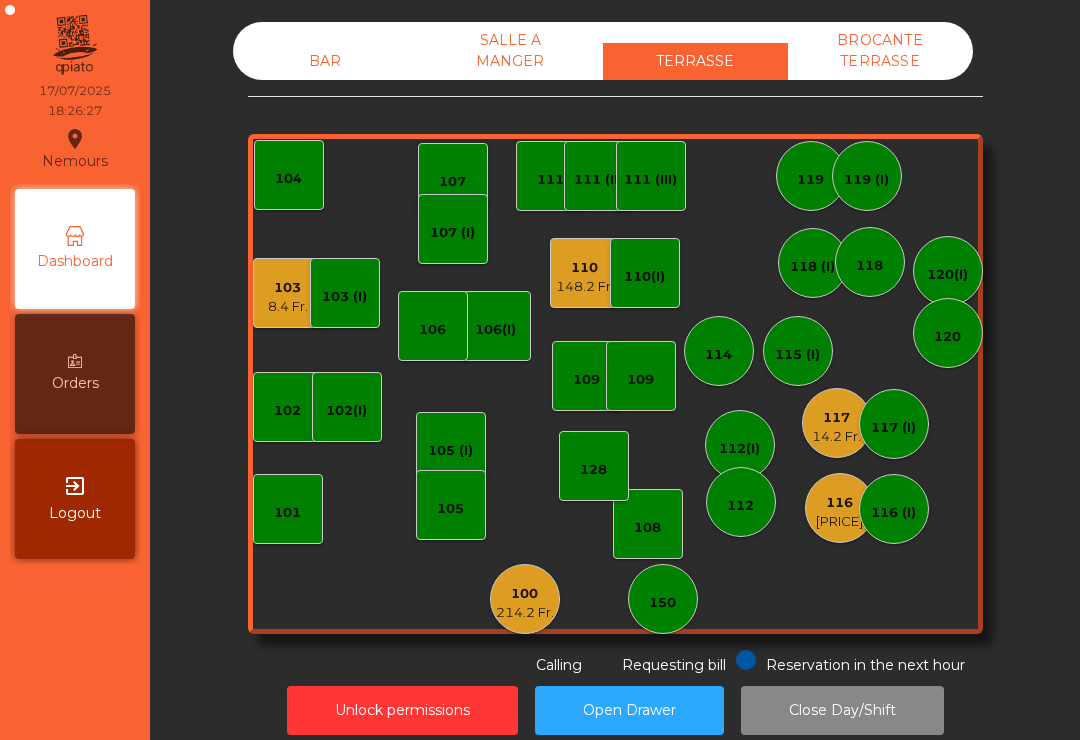 click on "105" 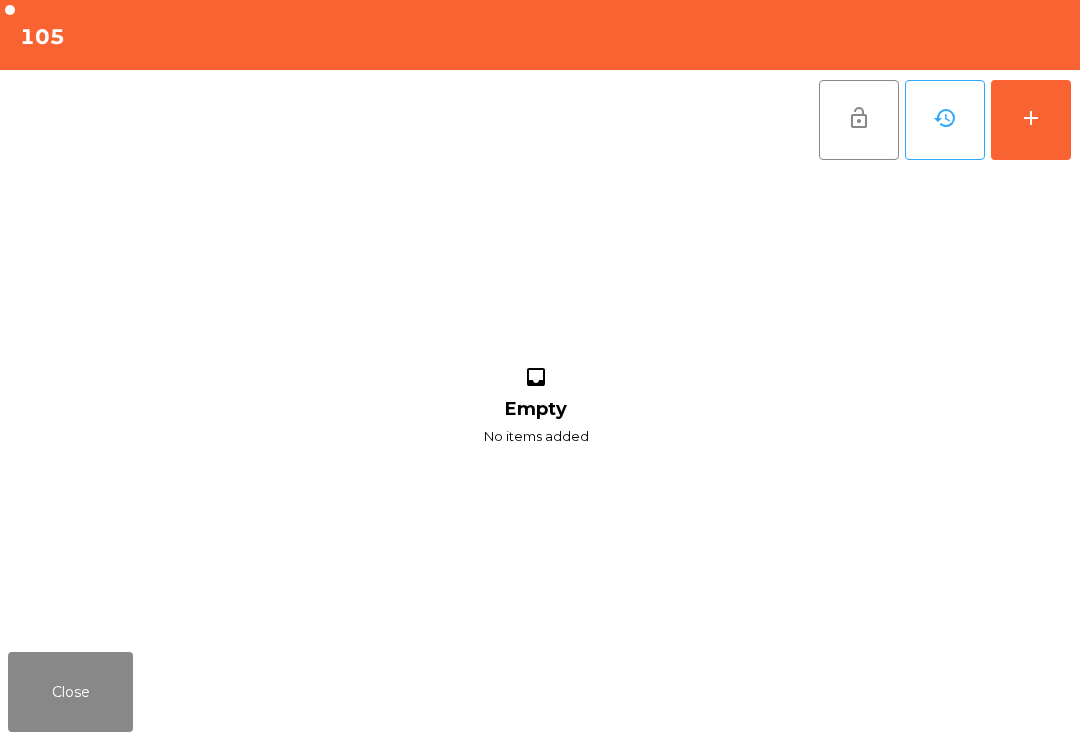 click on "add" 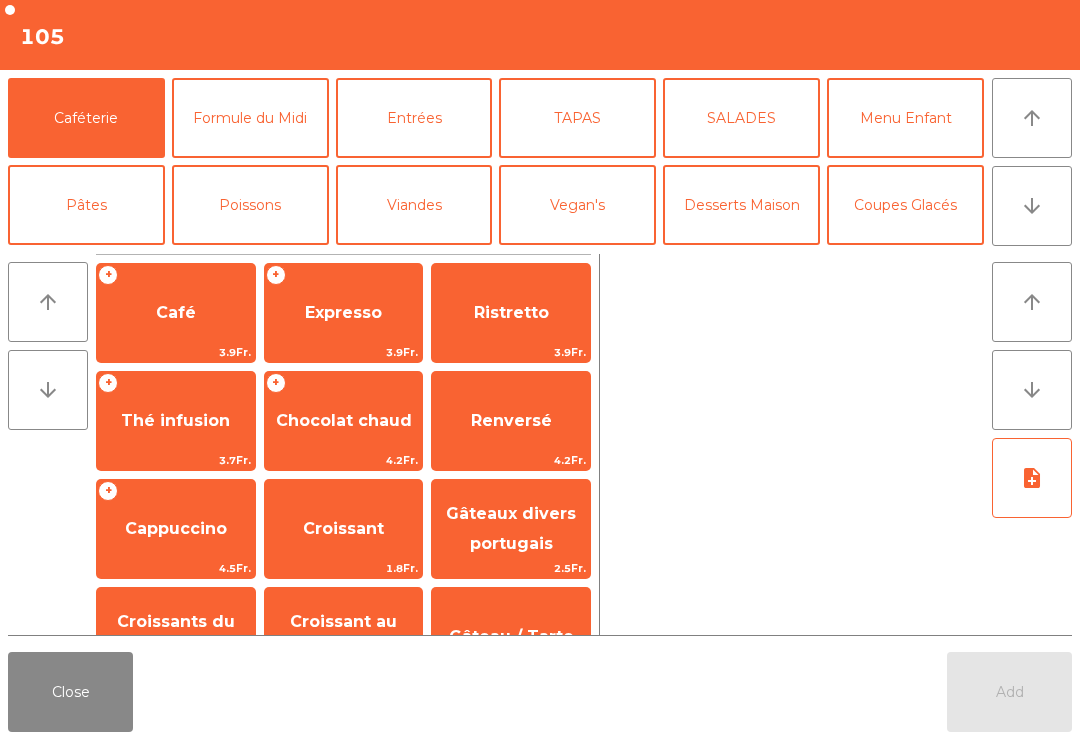 click on "Entrées" 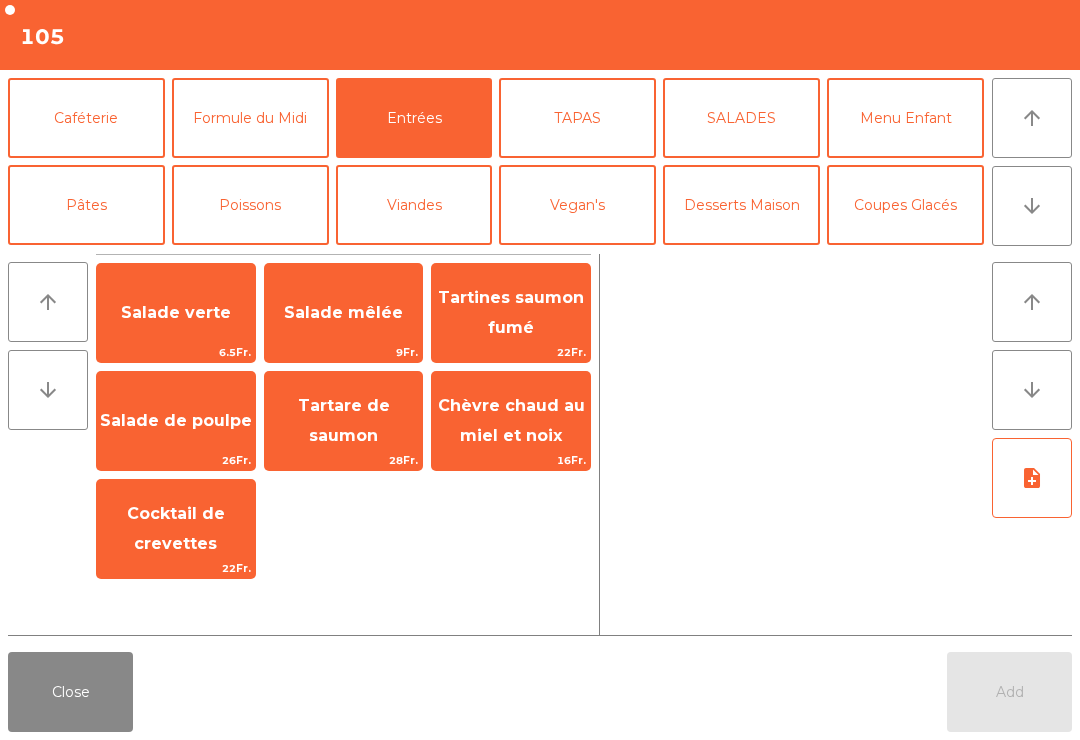 click on "arrow_downward" 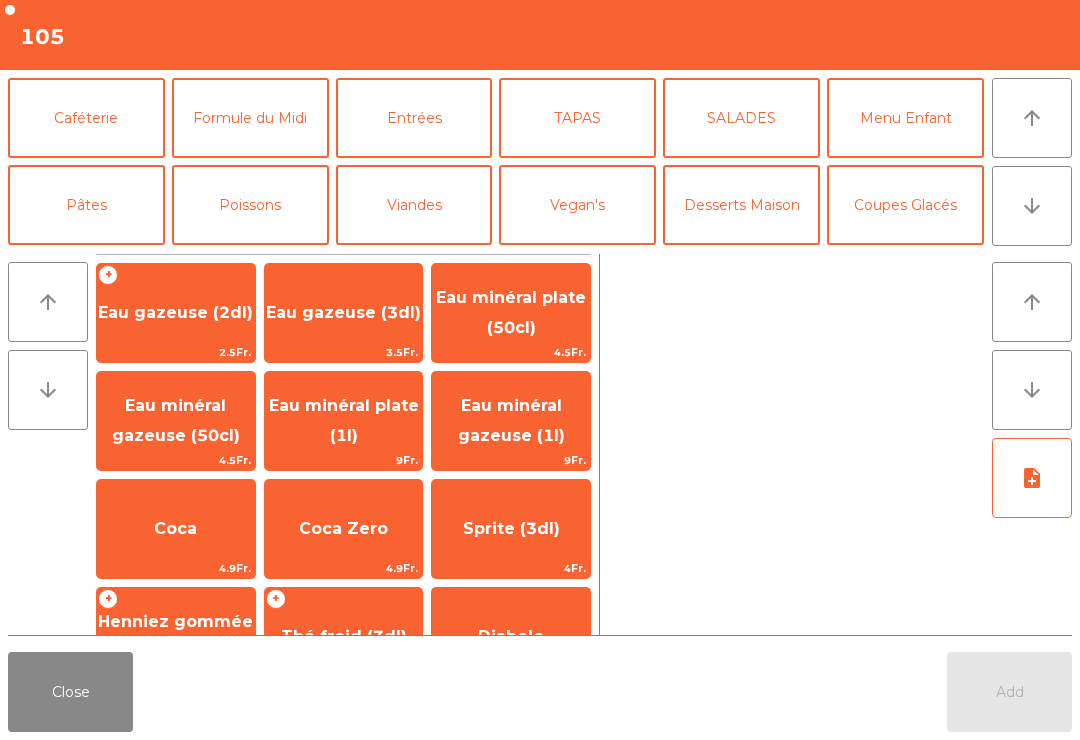 scroll, scrollTop: 174, scrollLeft: 0, axis: vertical 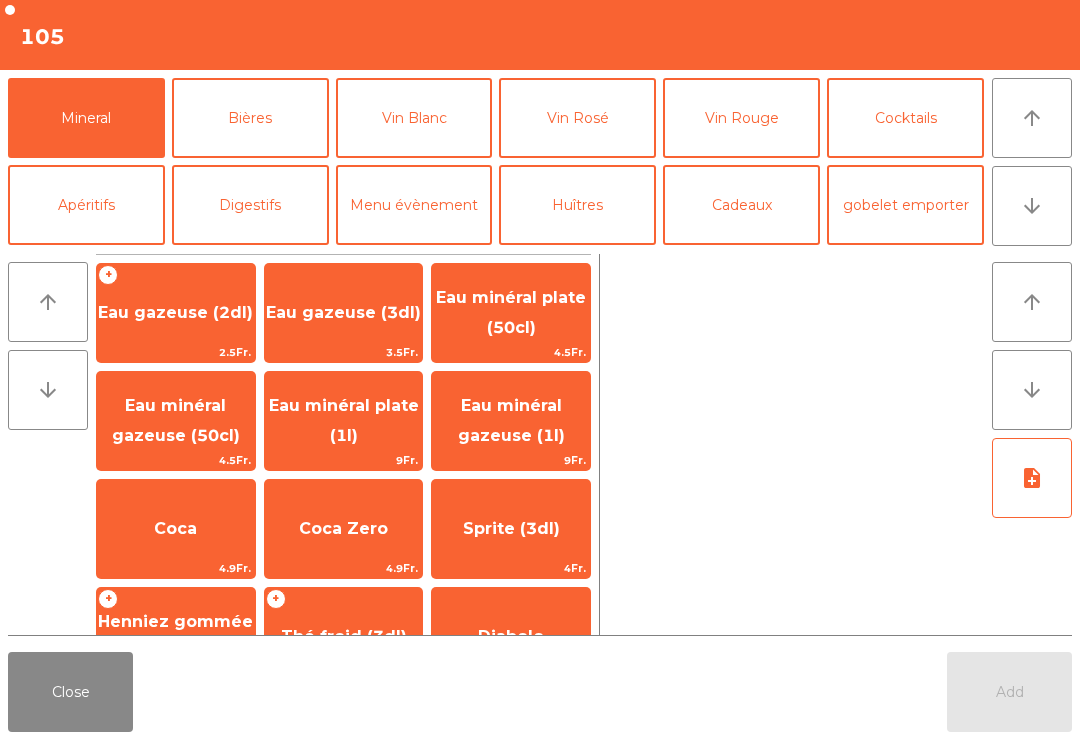 click on "Eau minéral plate (50cl)" 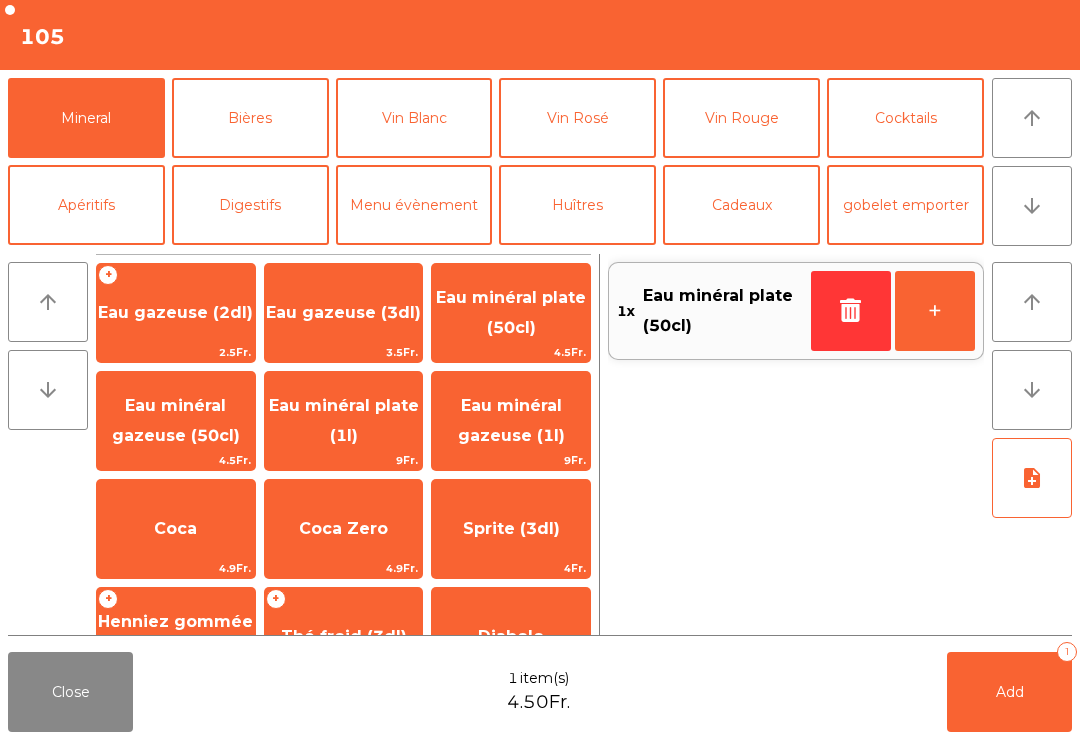 click on "Eau minéral gazeuse (50cl)" 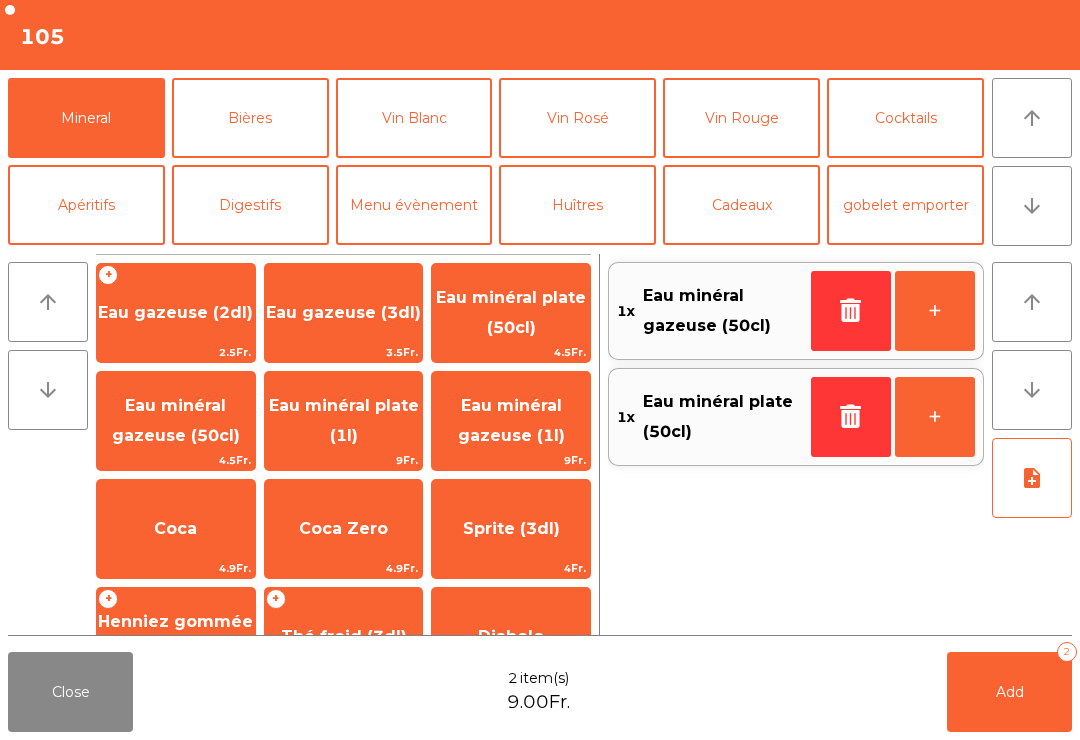 click on "Add" 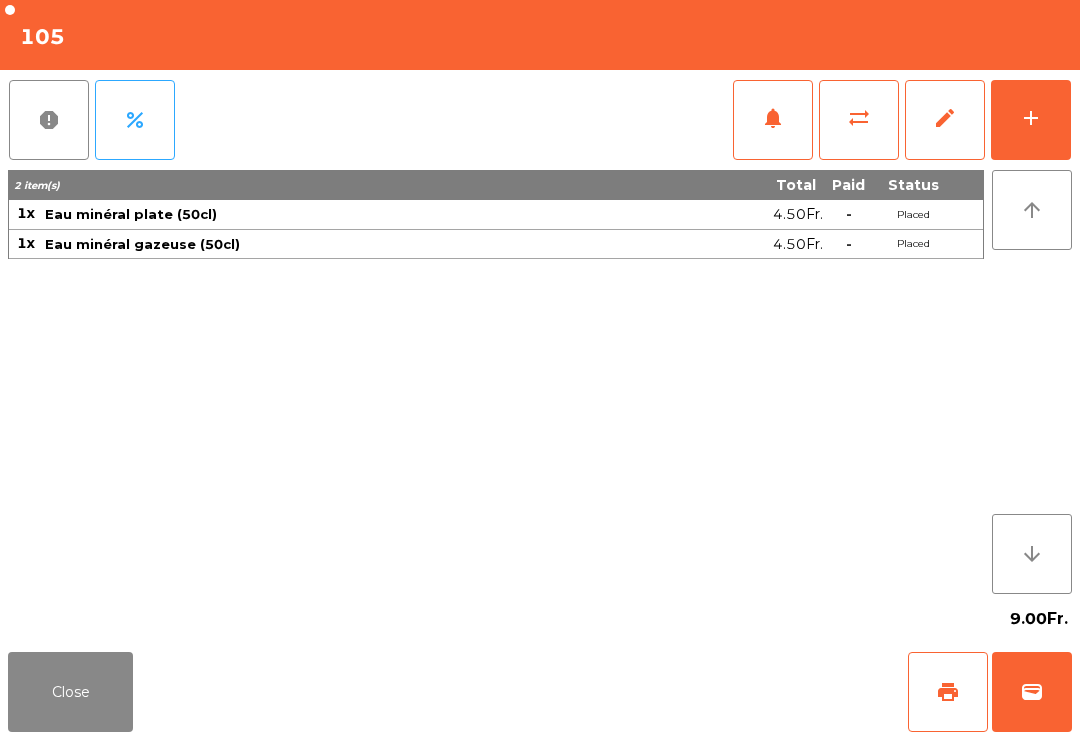 click on "Close" 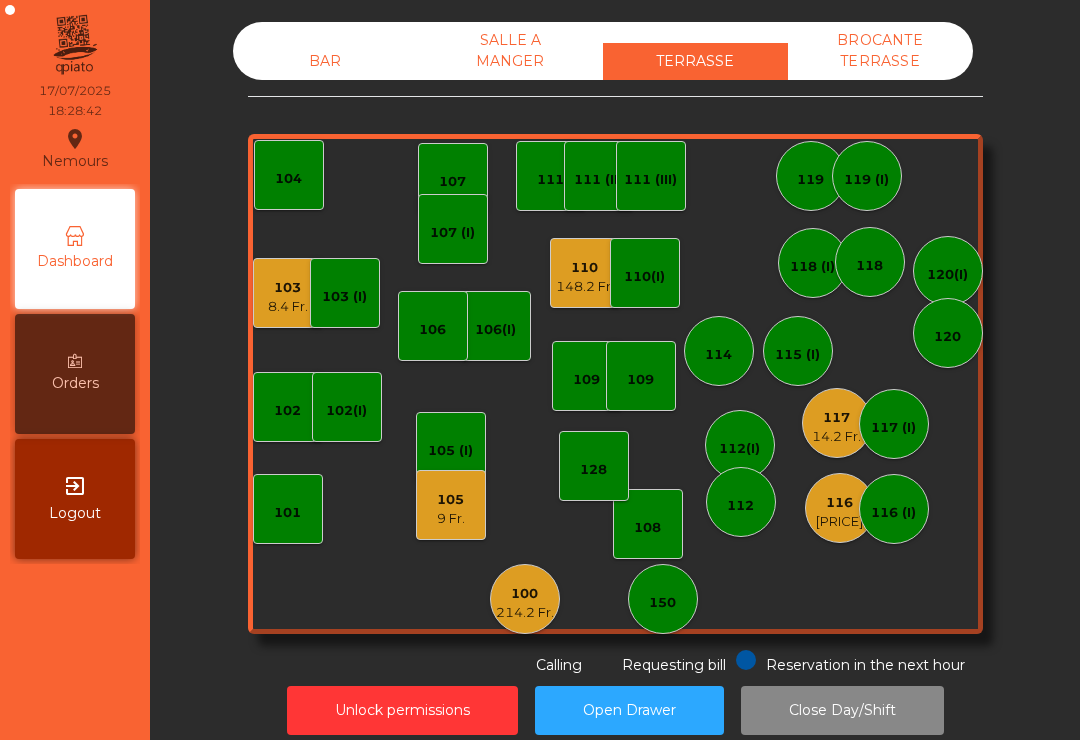 scroll, scrollTop: 0, scrollLeft: 0, axis: both 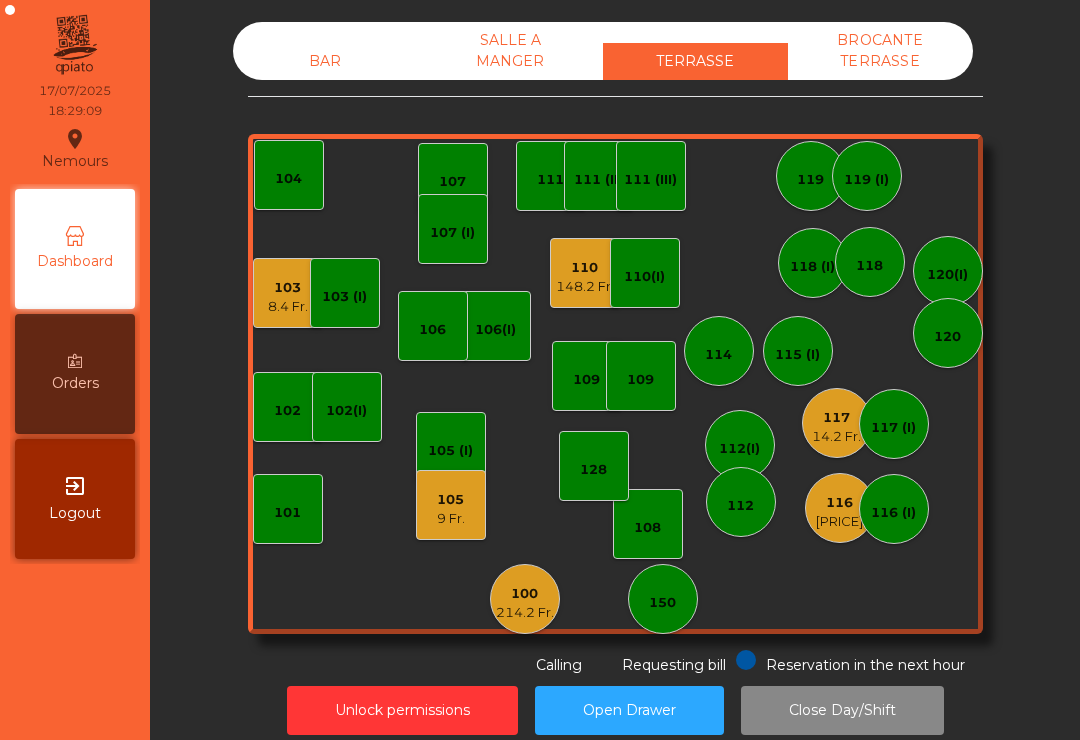 click on "19.1 Fr." 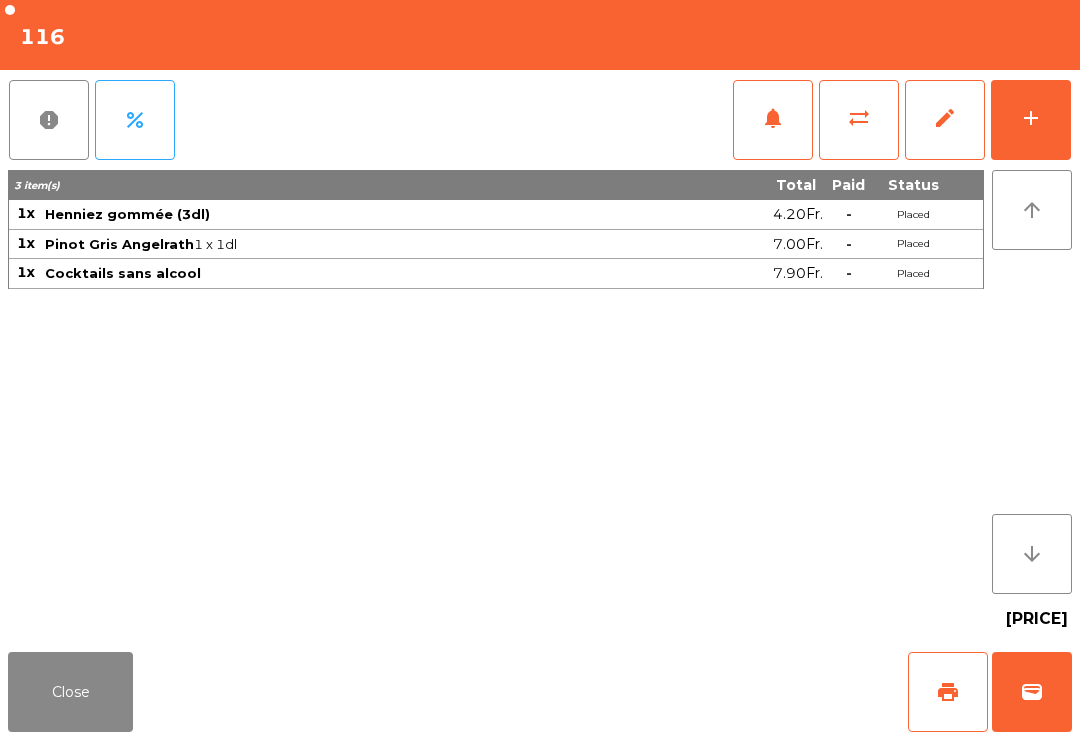 click on "add" 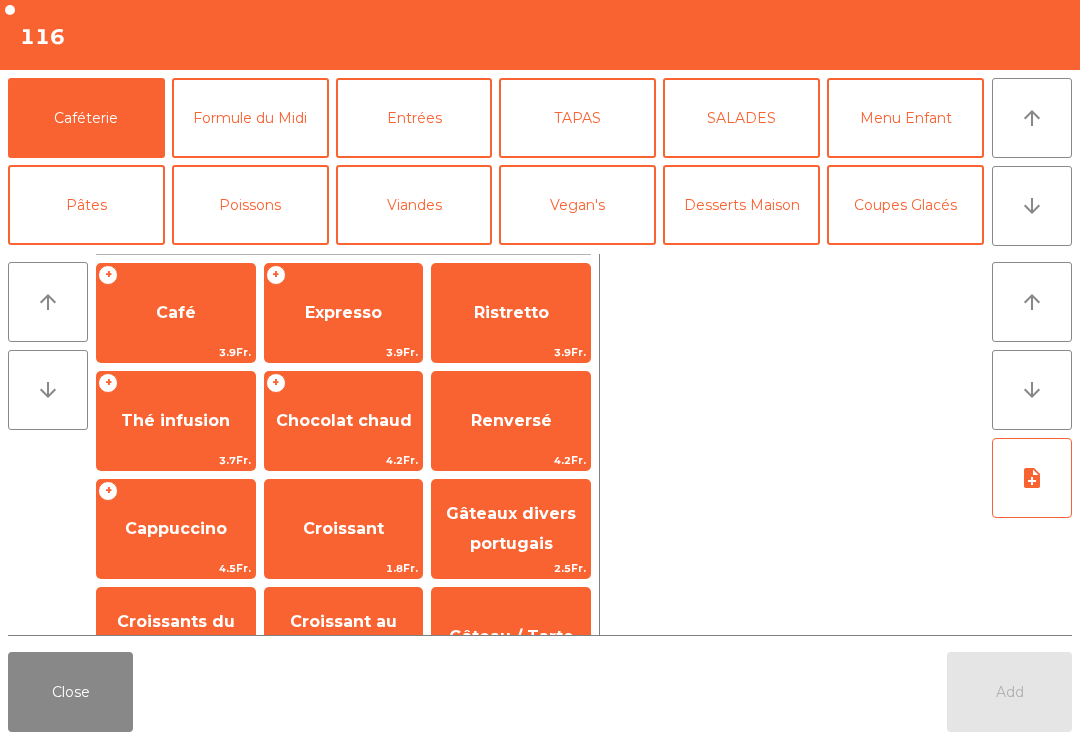 click on "SALADES" 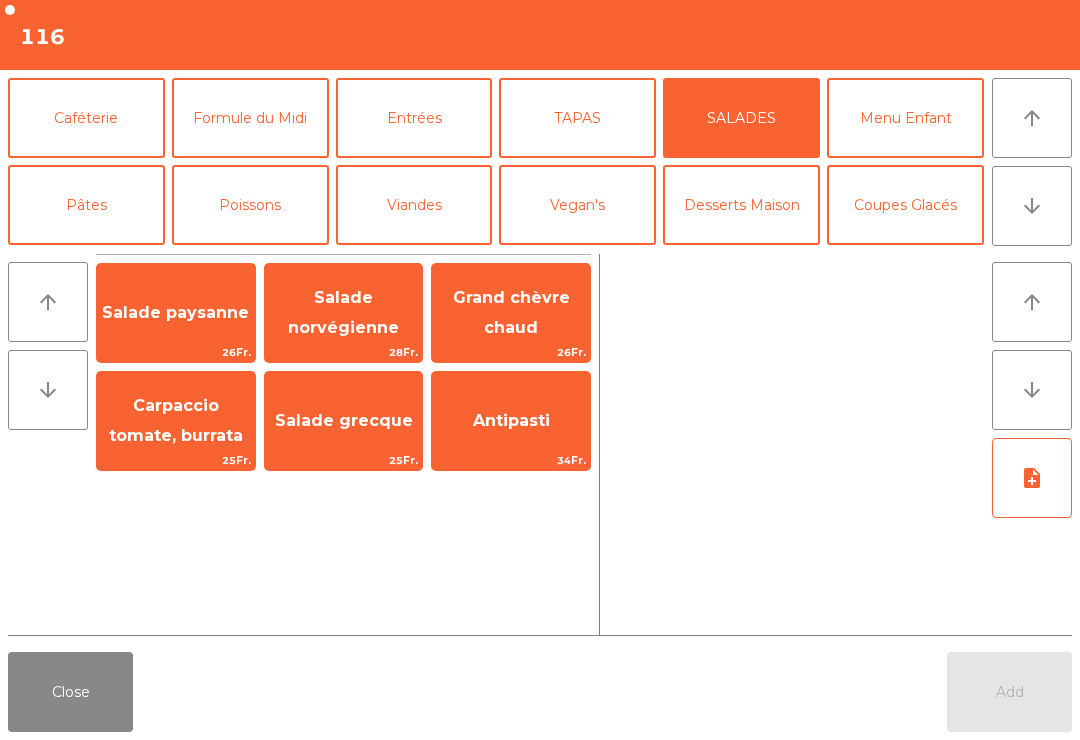click on "Salade norvégienne" 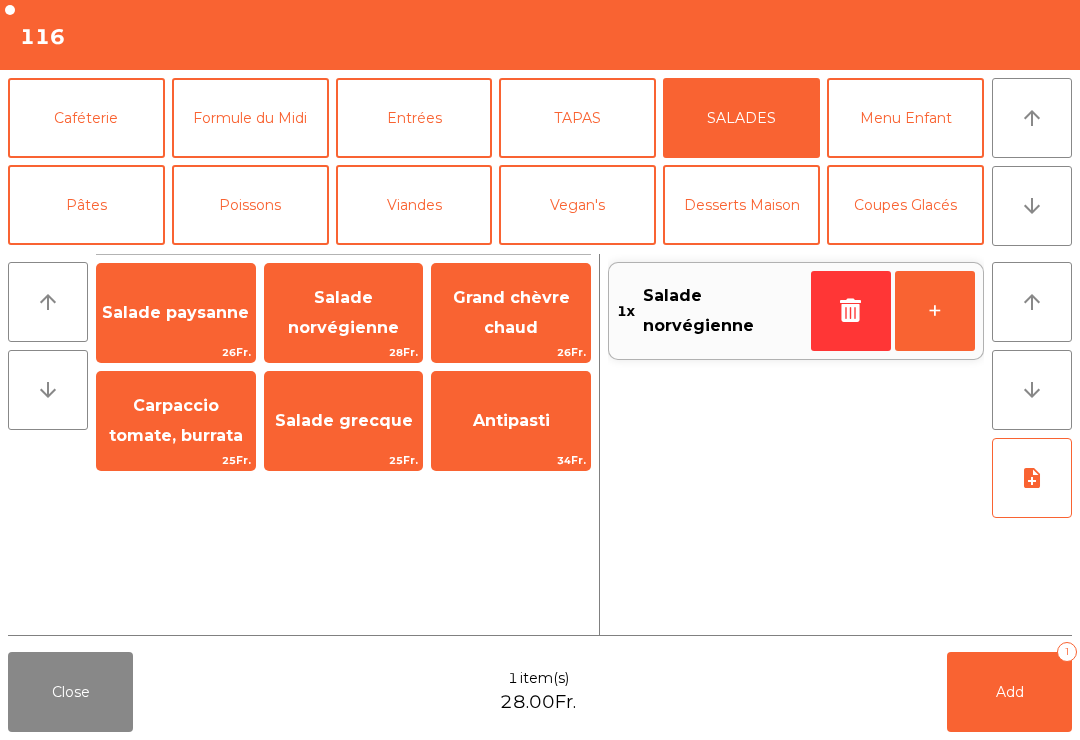 click on "Pâtes" 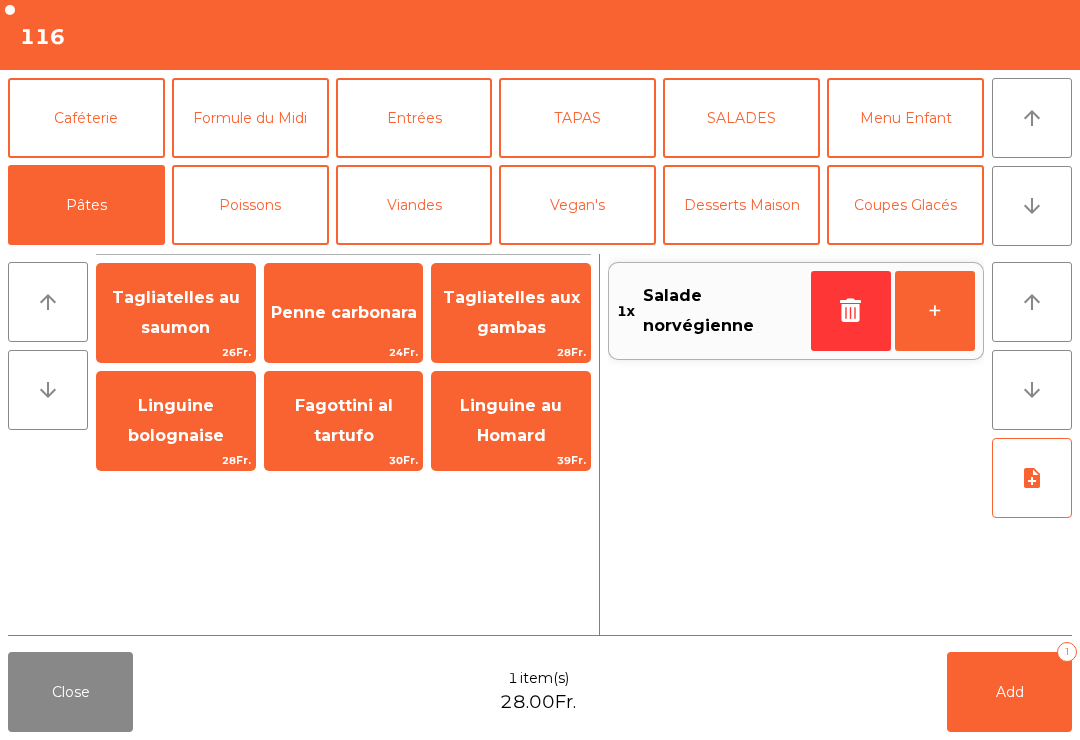 click on "Tagliatelles aux gambas" 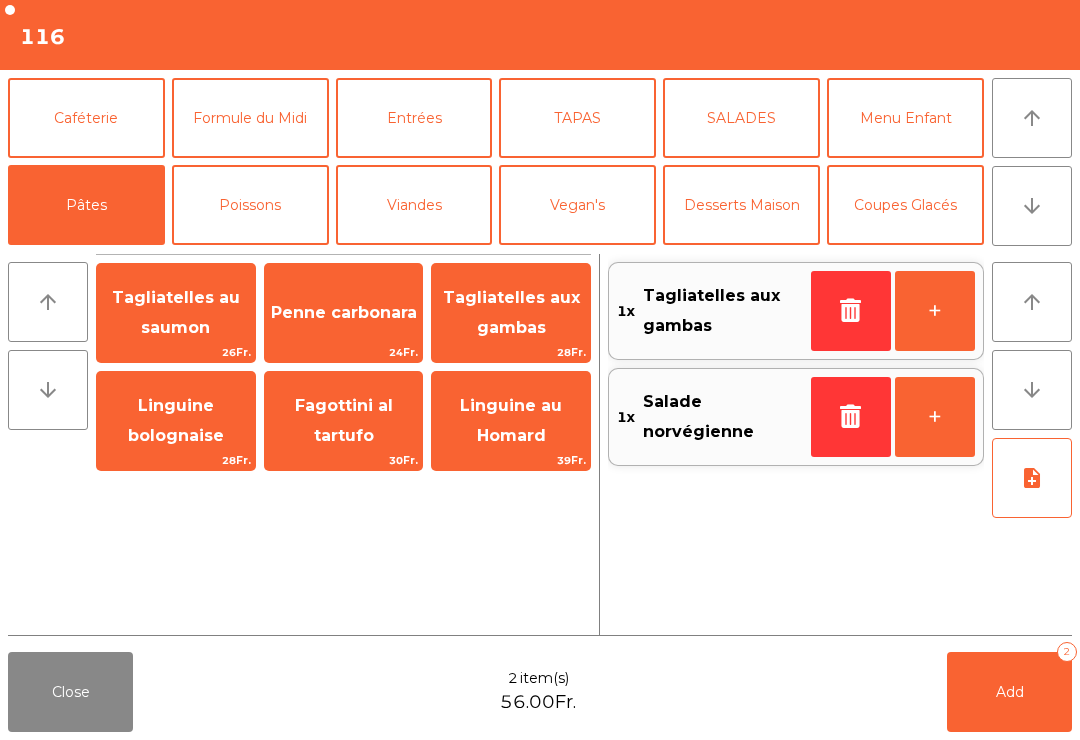 click on "Add   2" 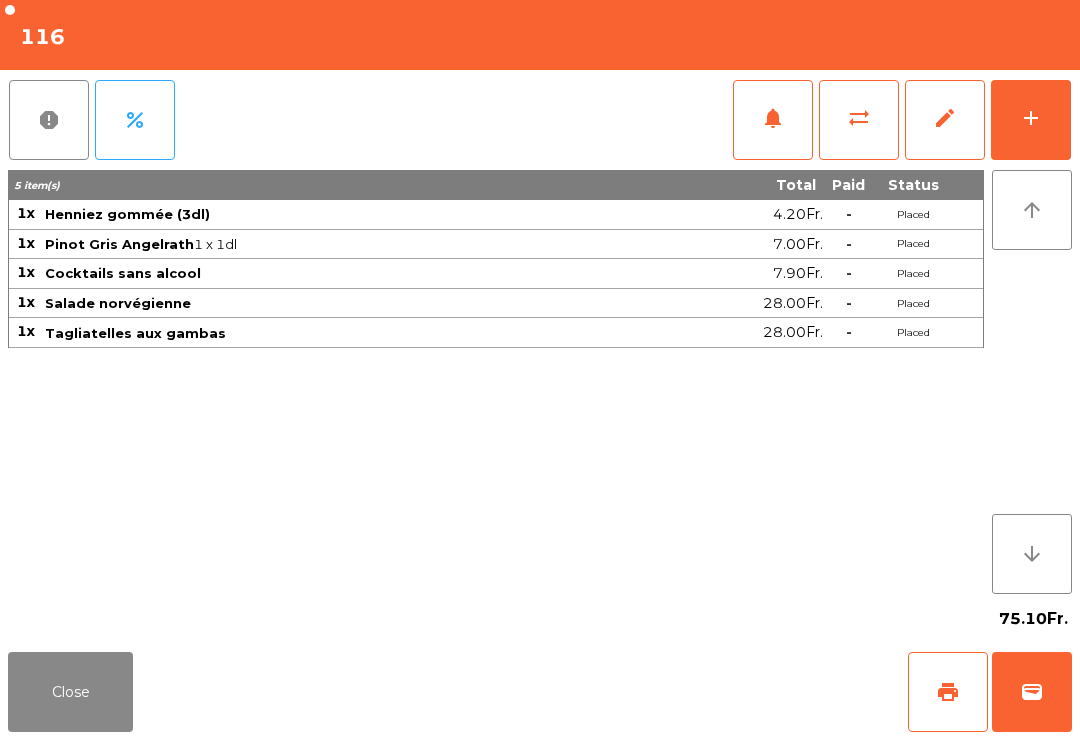 click on "Close" 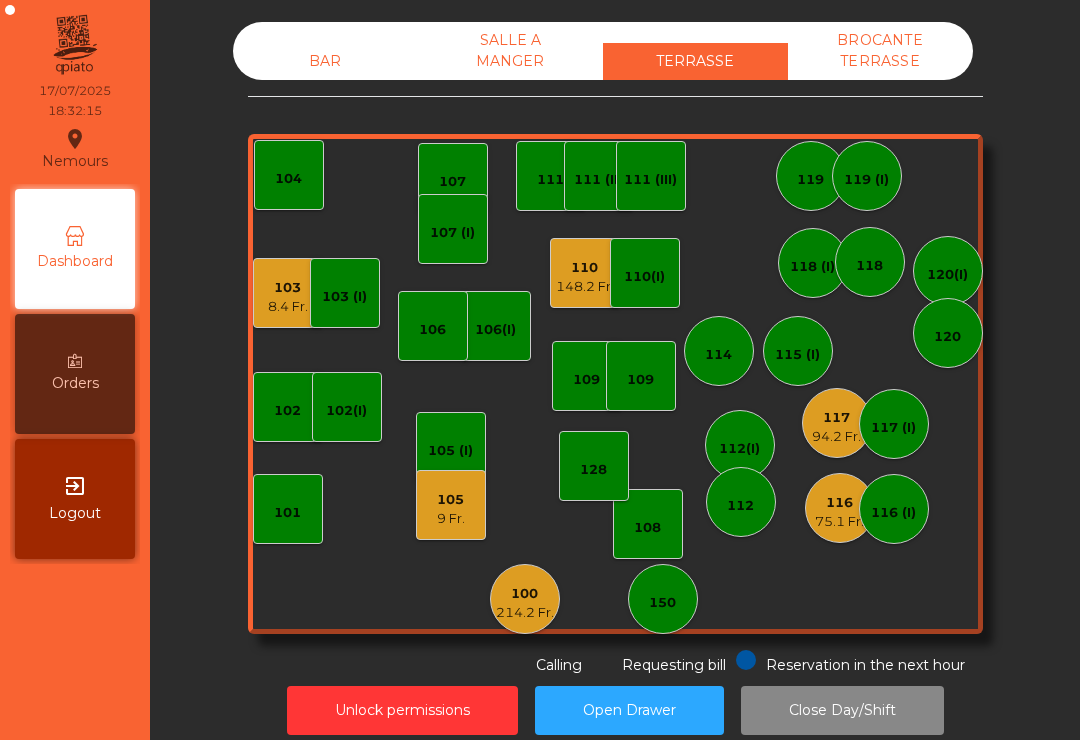 click on "105    9 Fr." 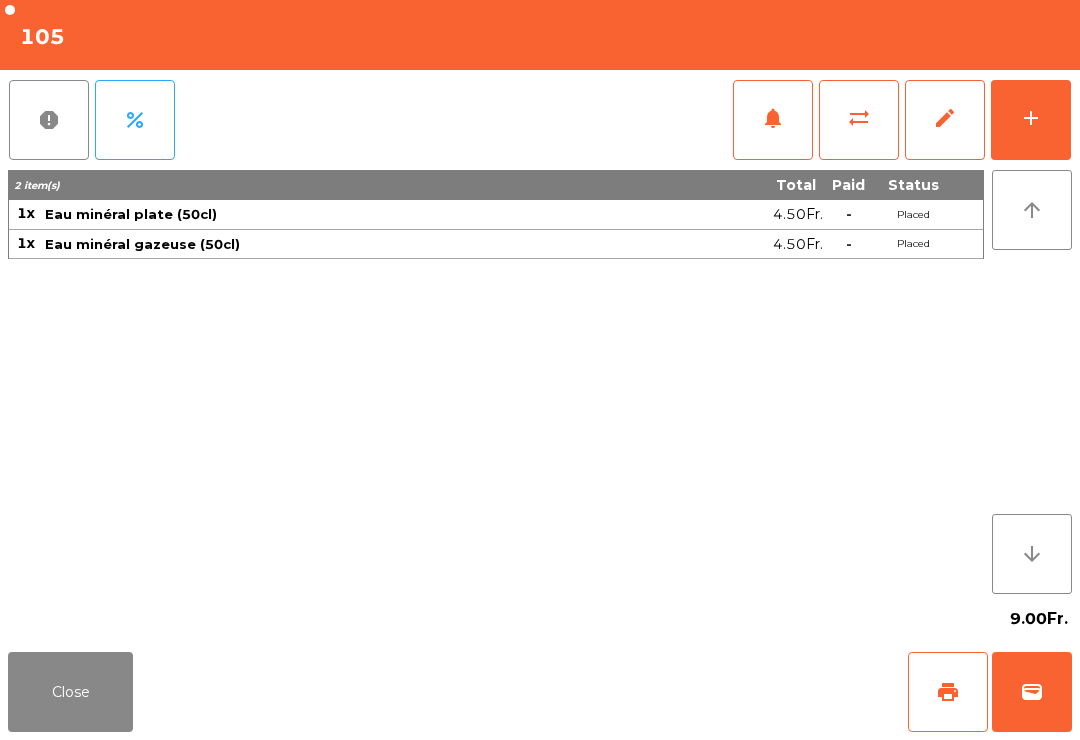 click on "add" 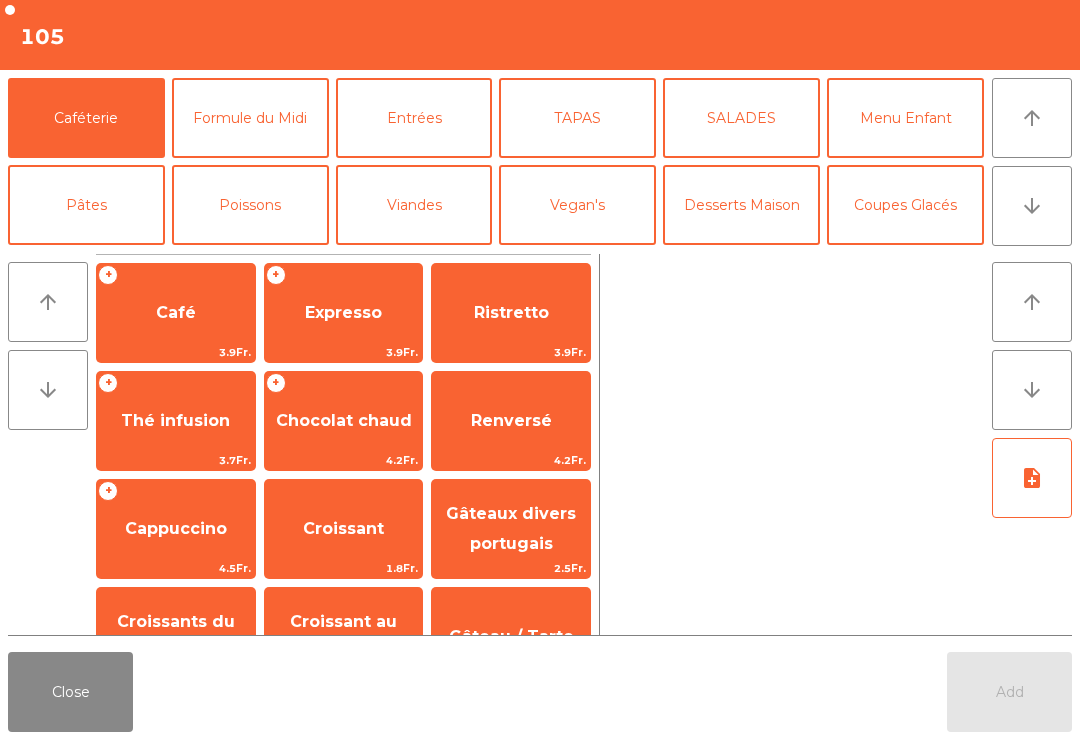 click on "arrow_upward" 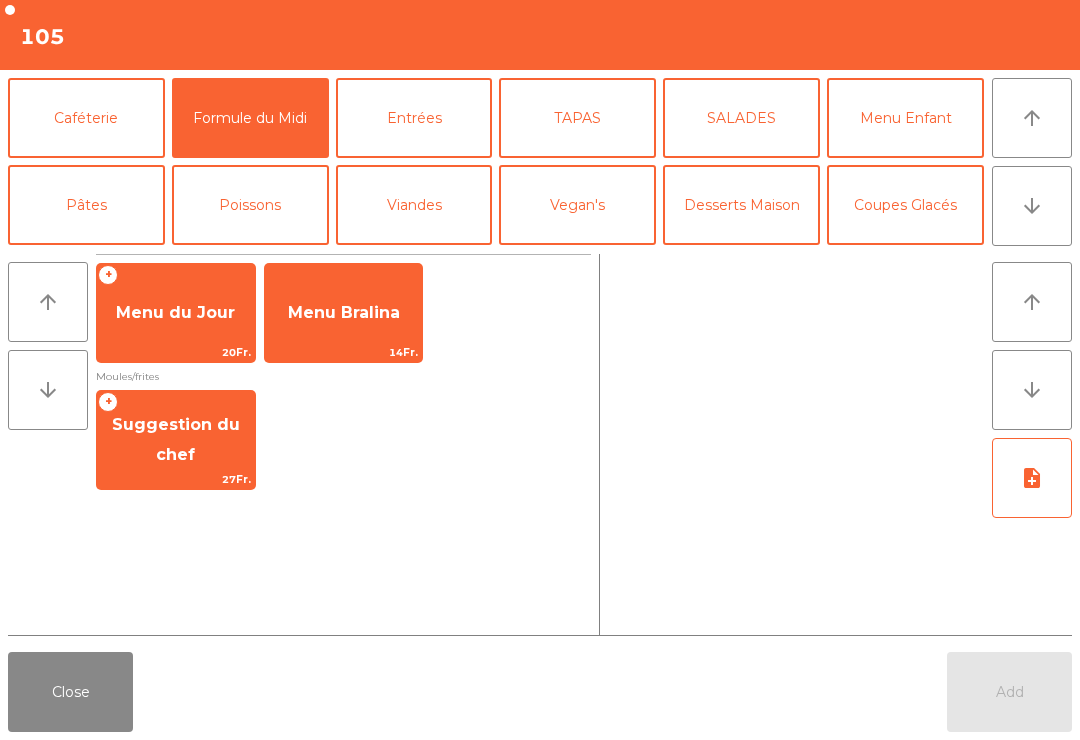 click on "Suggestion du chef" 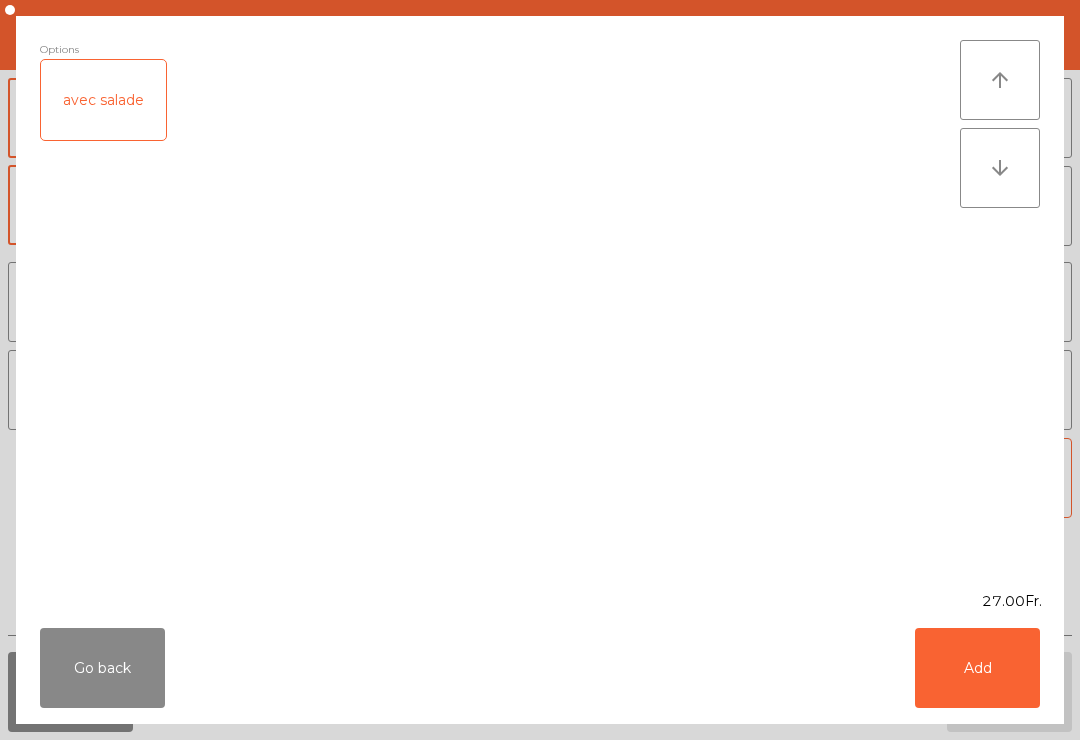 click on "Add" 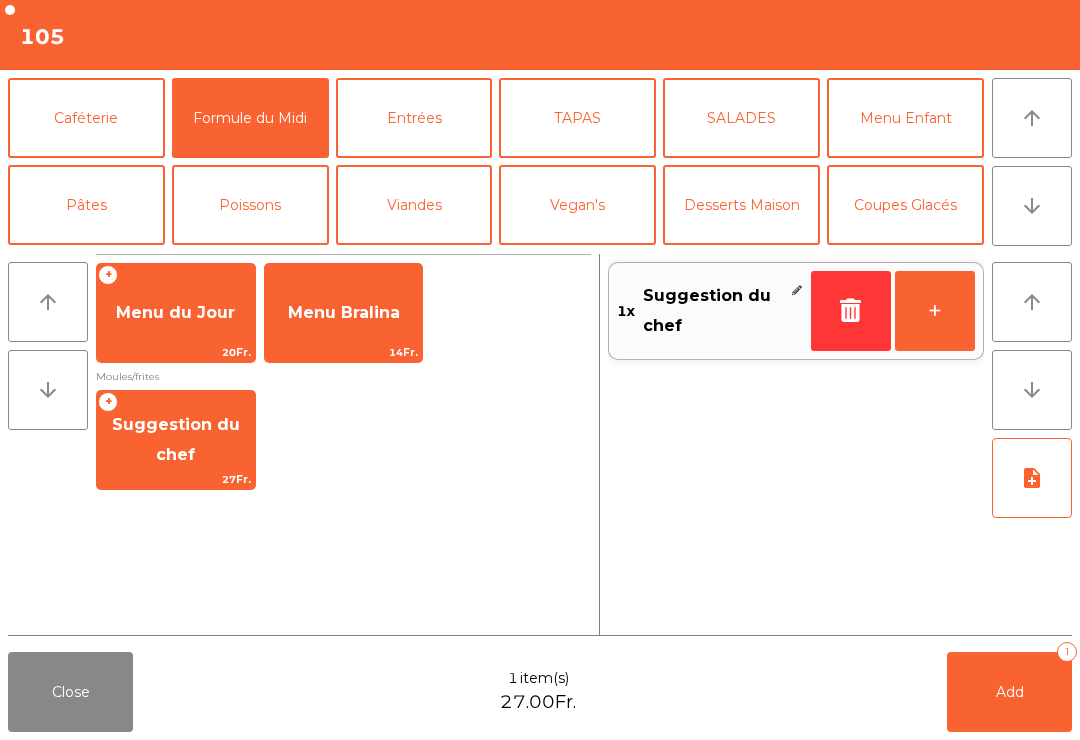 click on "SALADES" 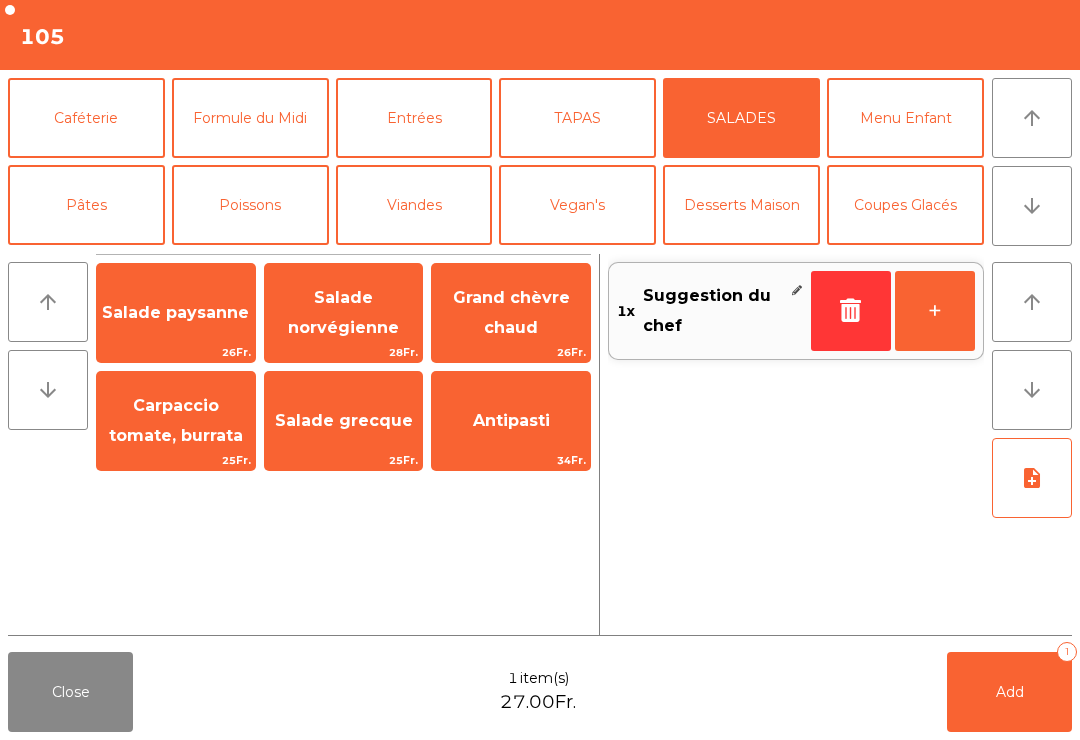 click on "Grand chèvre chaud" 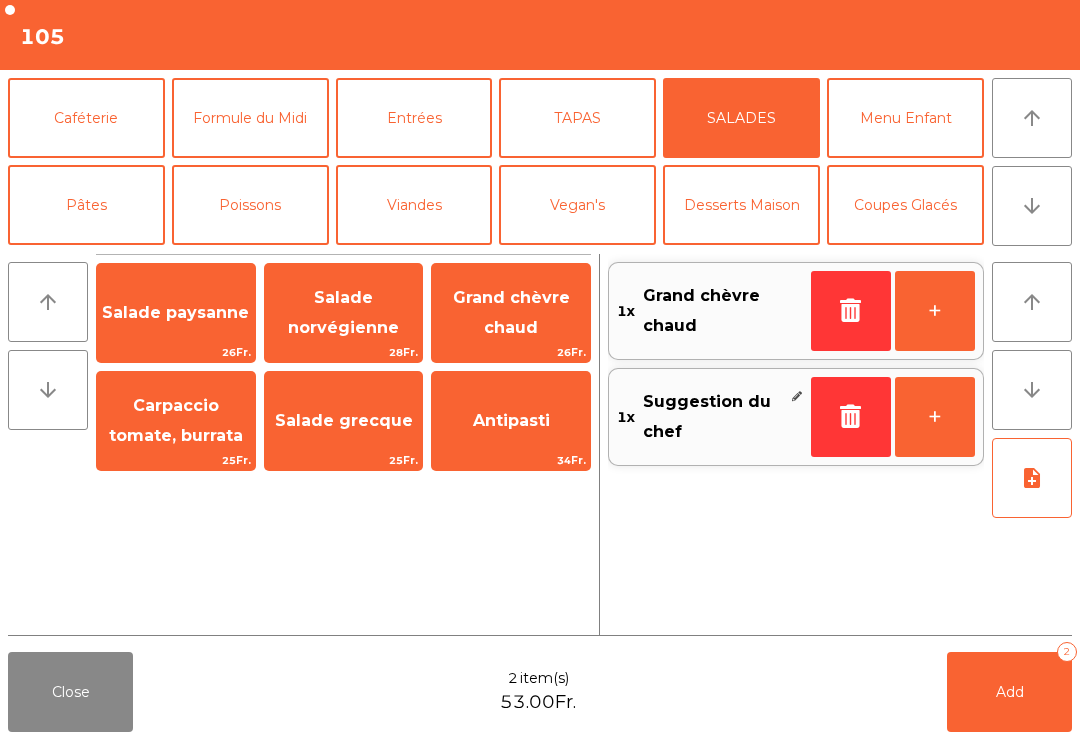 click on "Add   2" 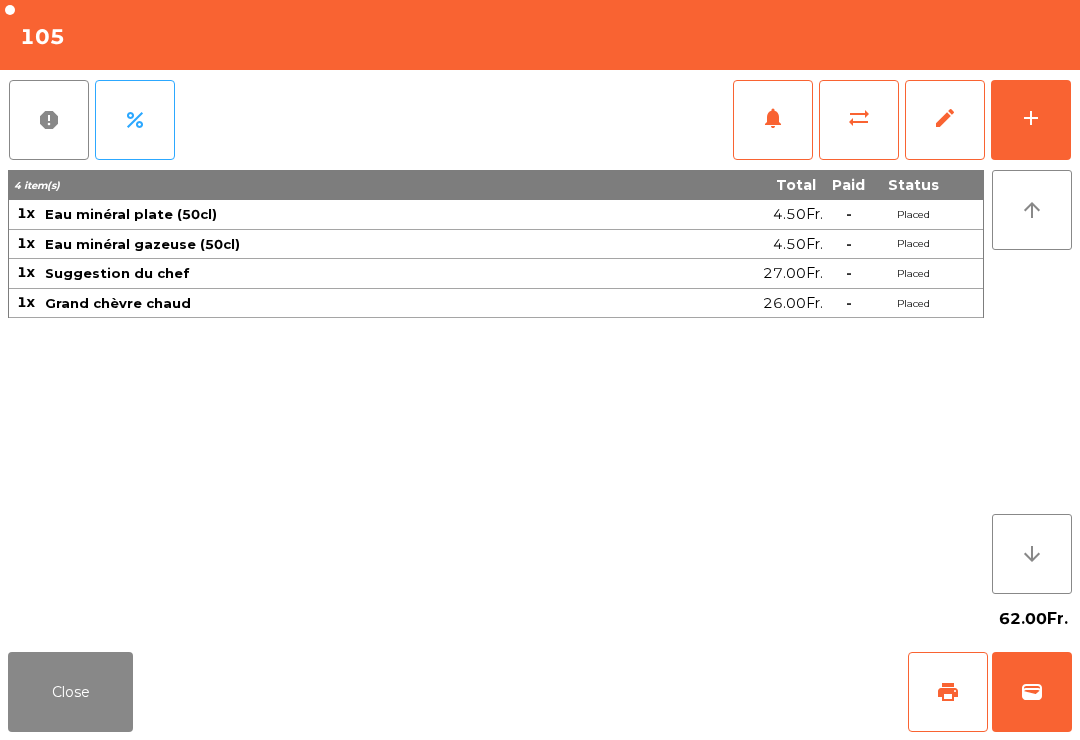click on "add" 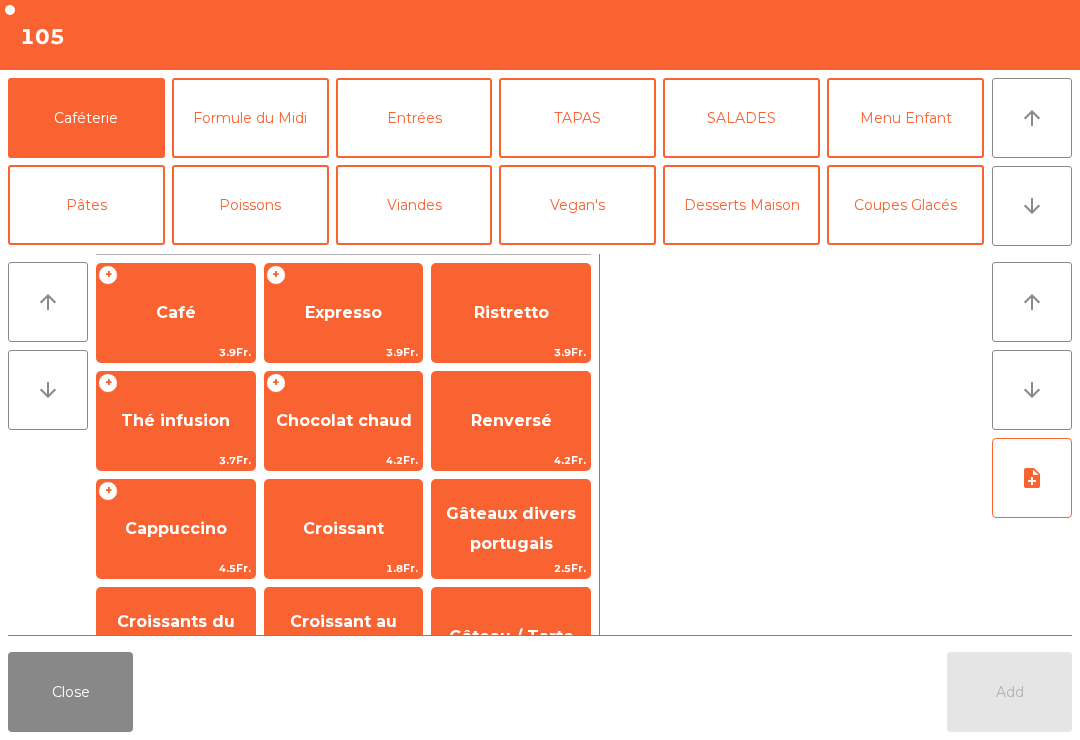 click on "arrow_downward" 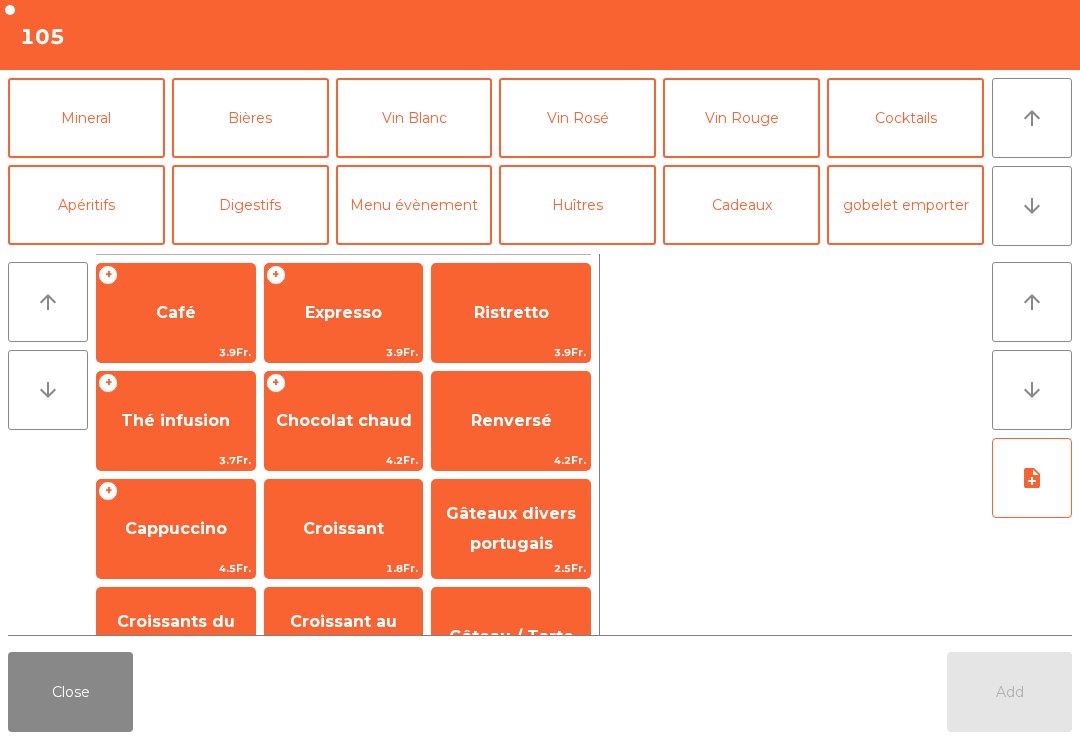 click on "Vin Blanc" 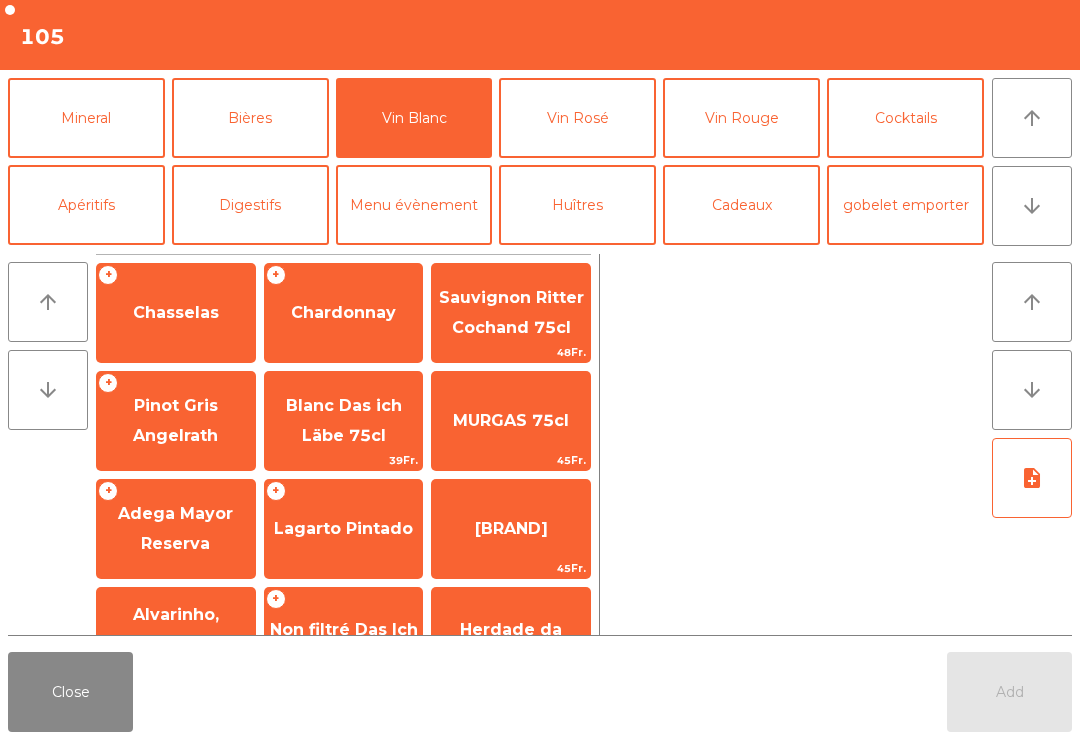 click on "Chasselas" 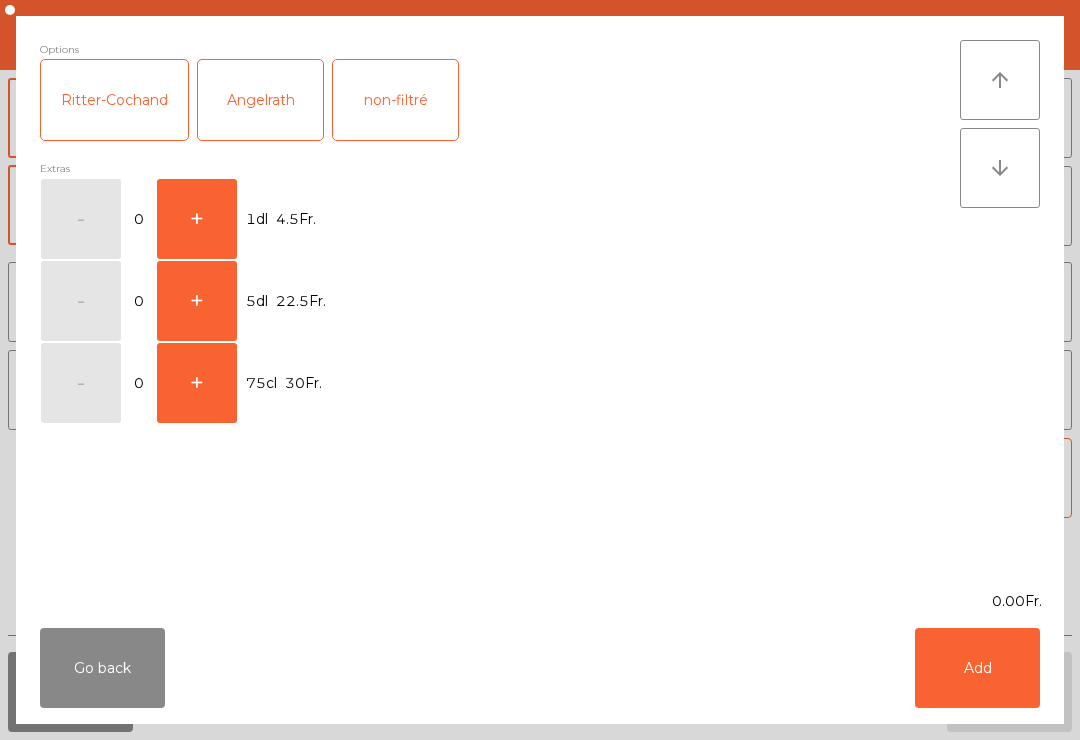 click on "Add" 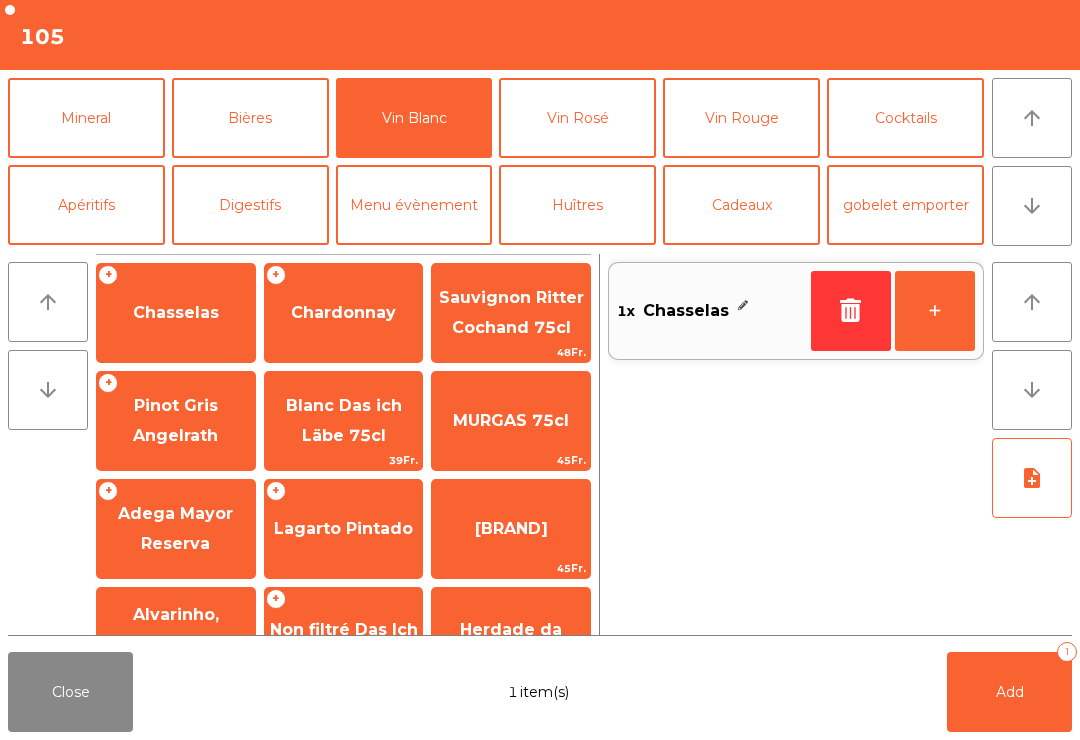 click 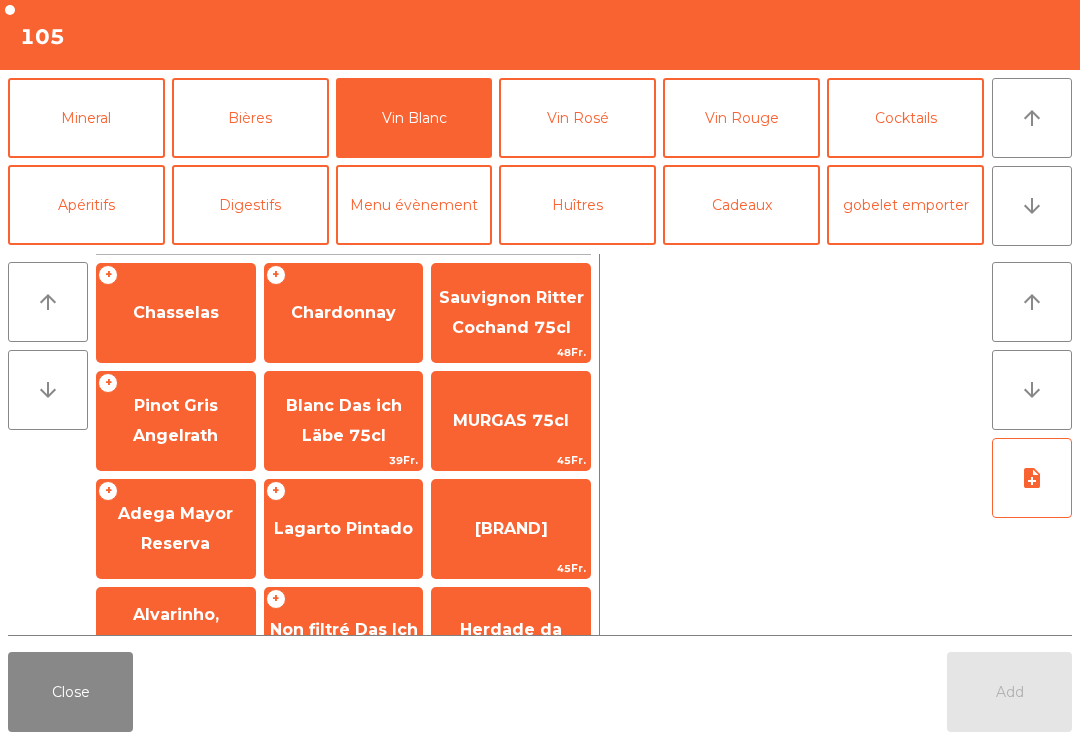 click on "Chasselas" 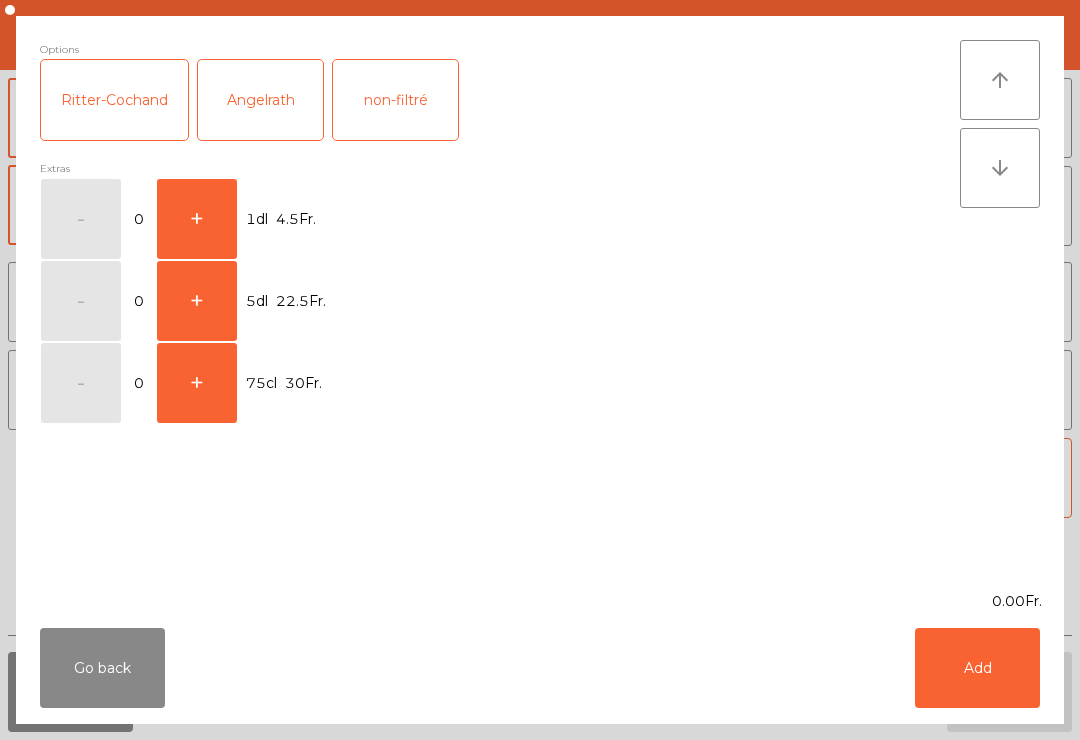 click on "+" 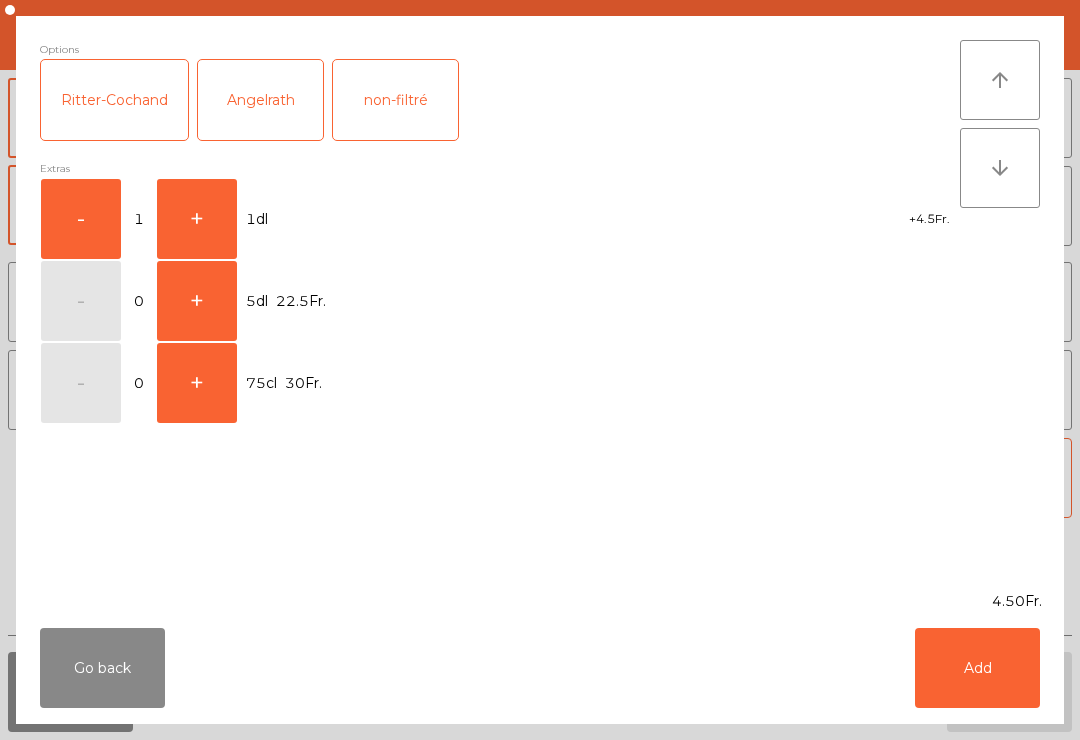 click on "+" 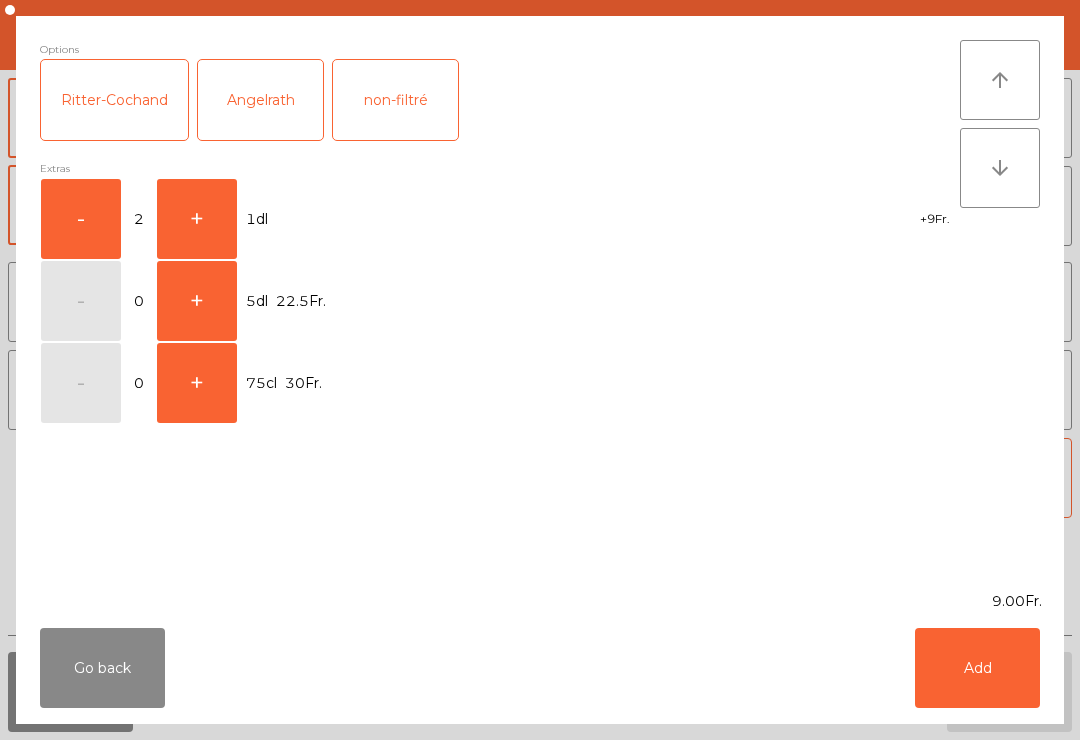 click on "Add" 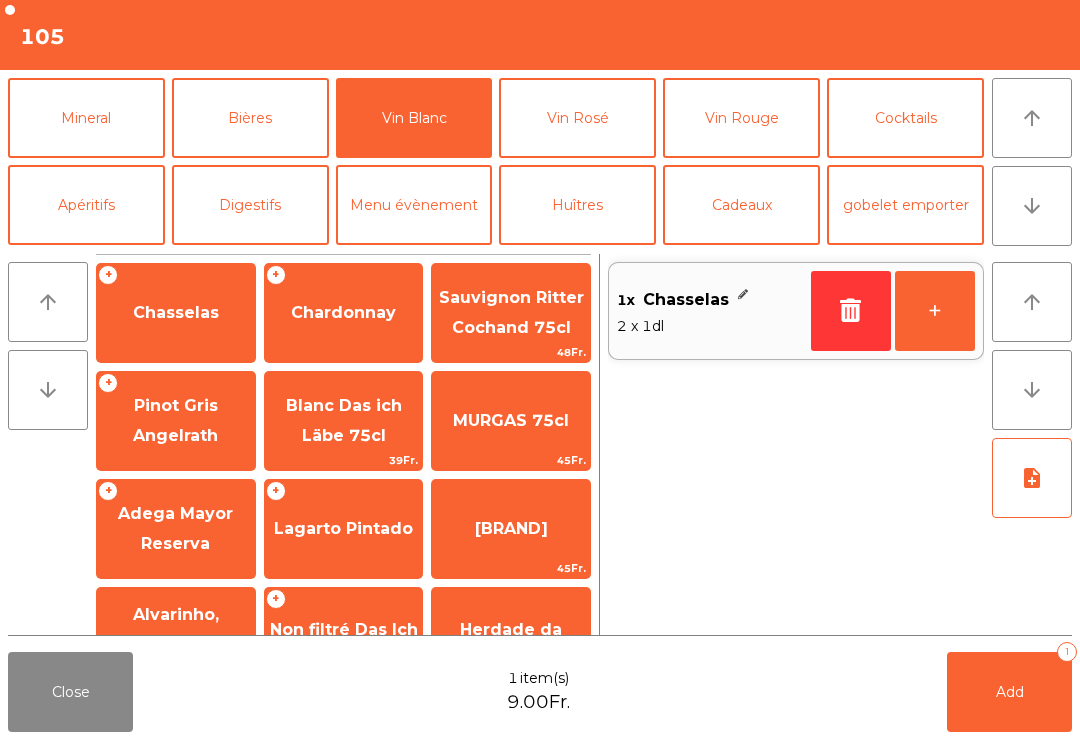 click on "Add" 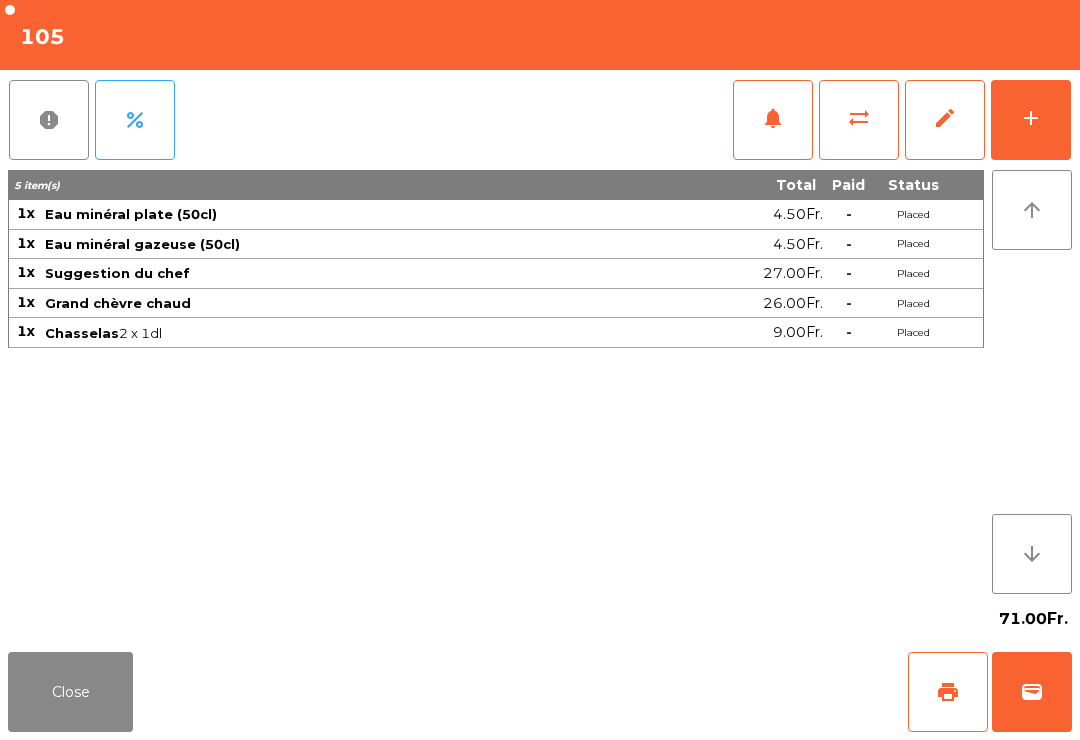 click on "Close" 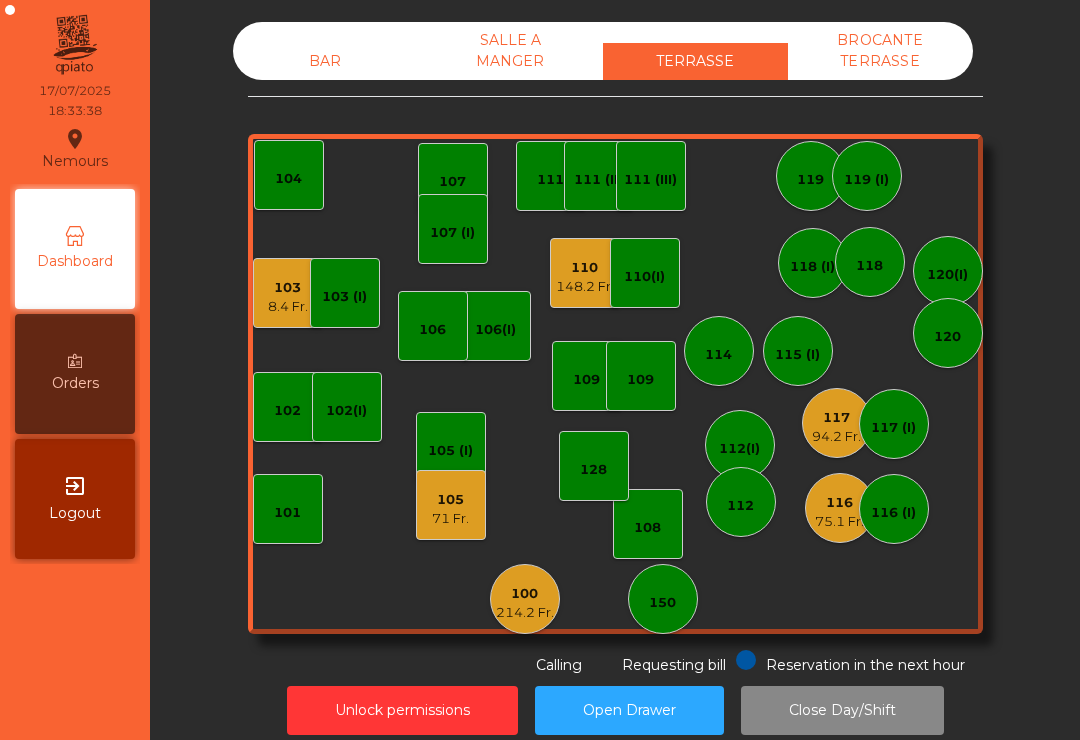 click on "128" 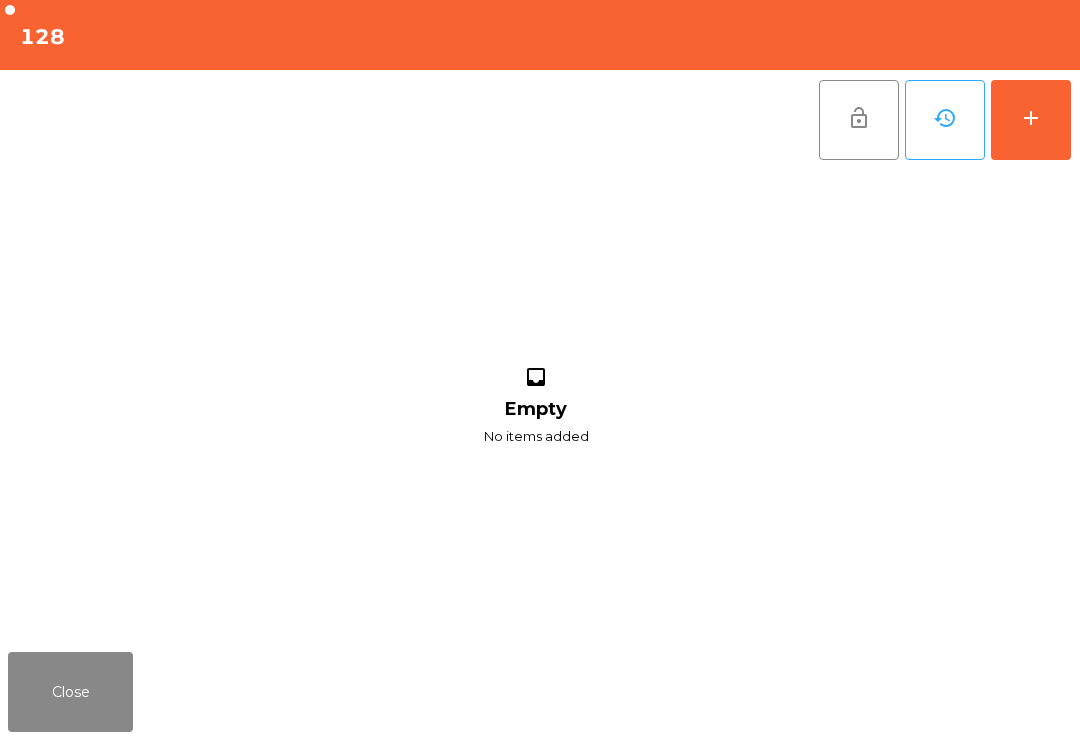 click on "add" 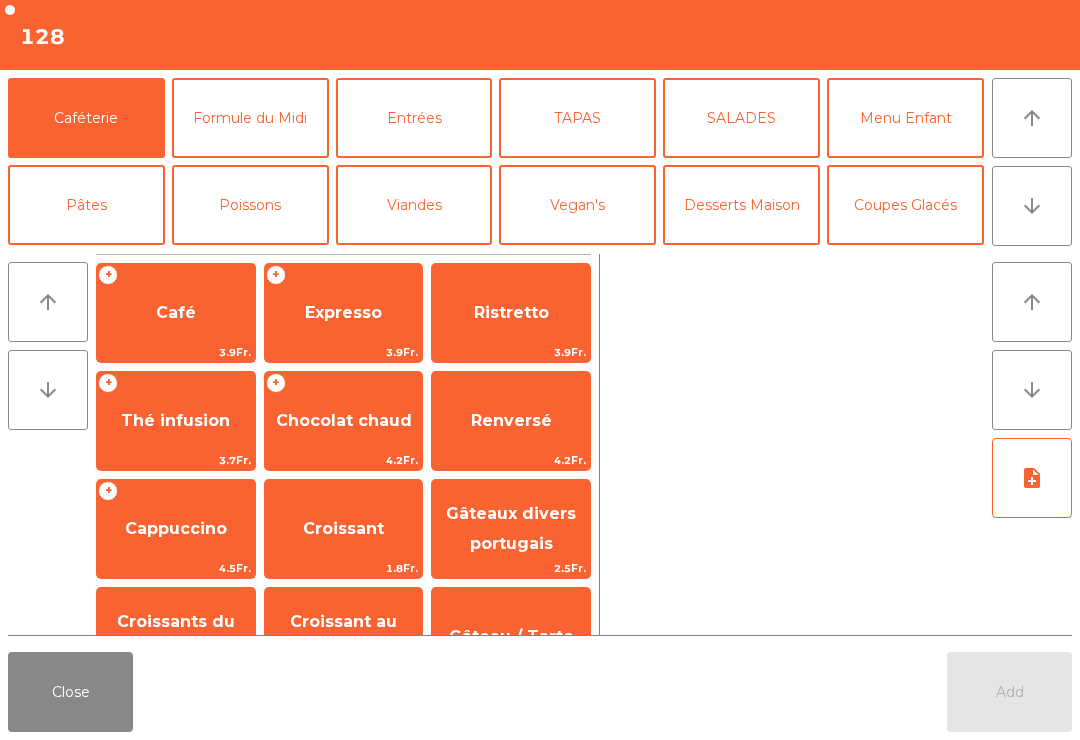 click on "arrow_downward" 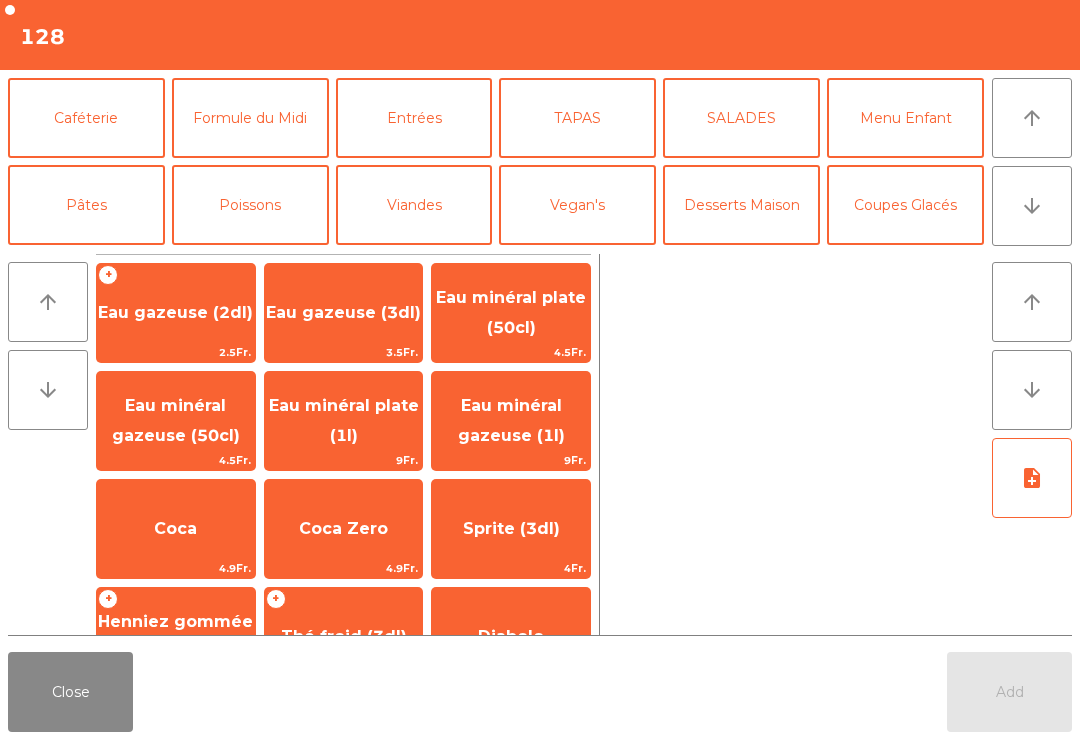 scroll, scrollTop: 174, scrollLeft: 0, axis: vertical 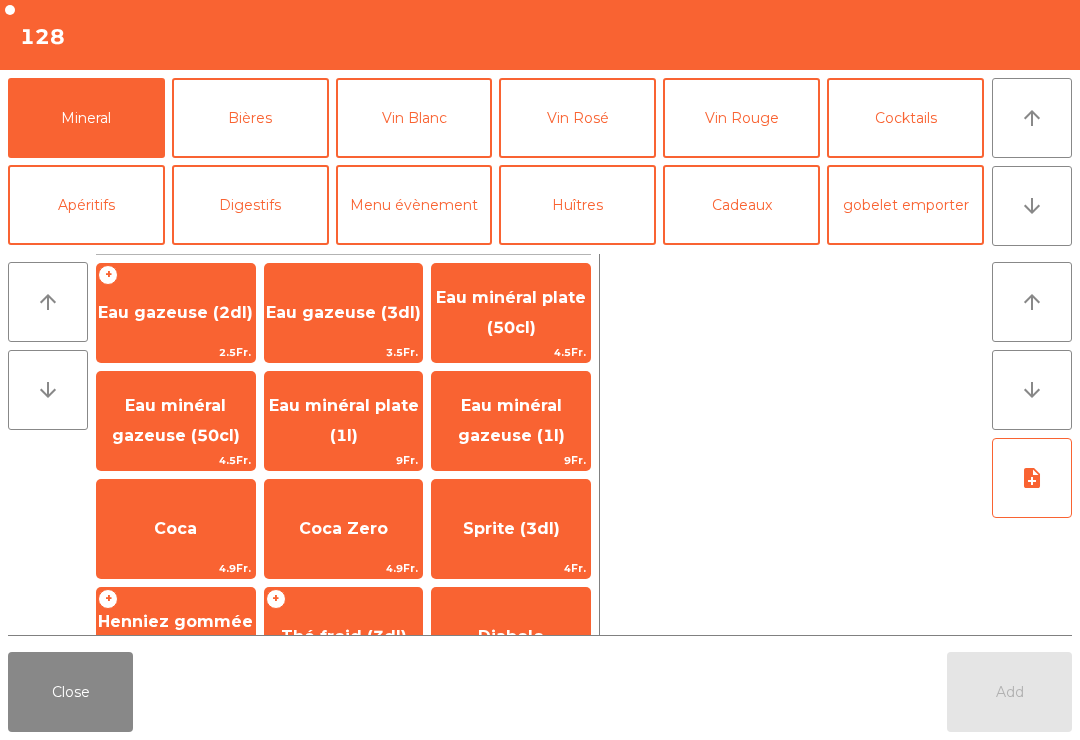 click on "Eau minéral plate (50cl)" 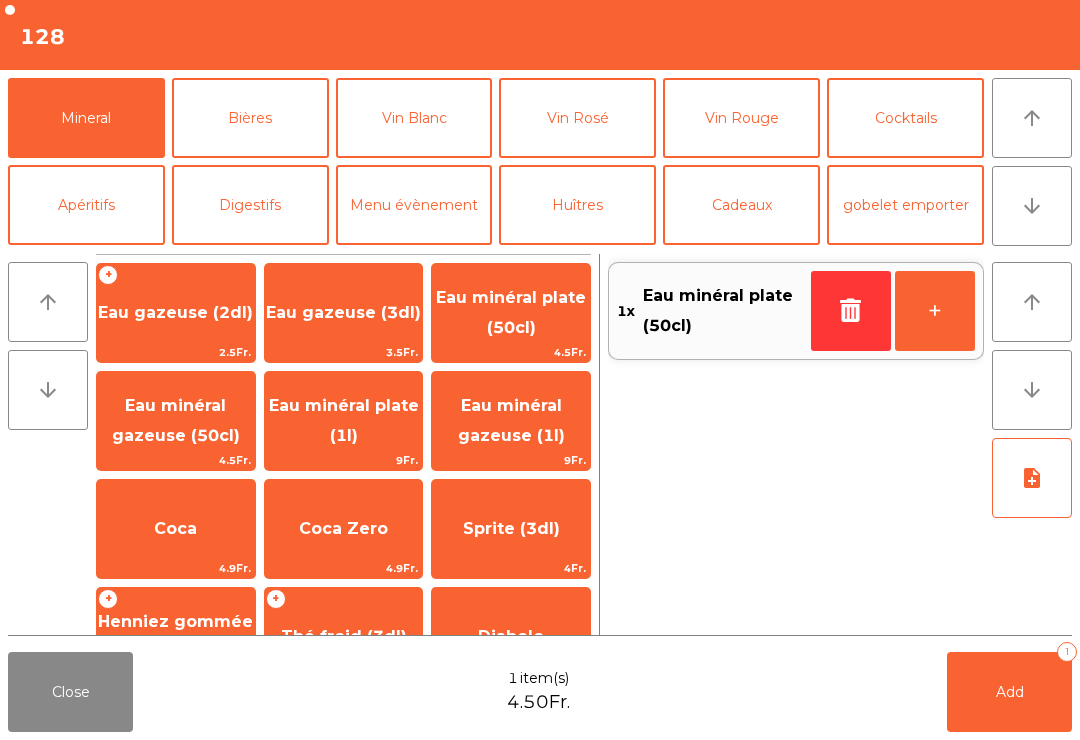 scroll, scrollTop: 146, scrollLeft: 0, axis: vertical 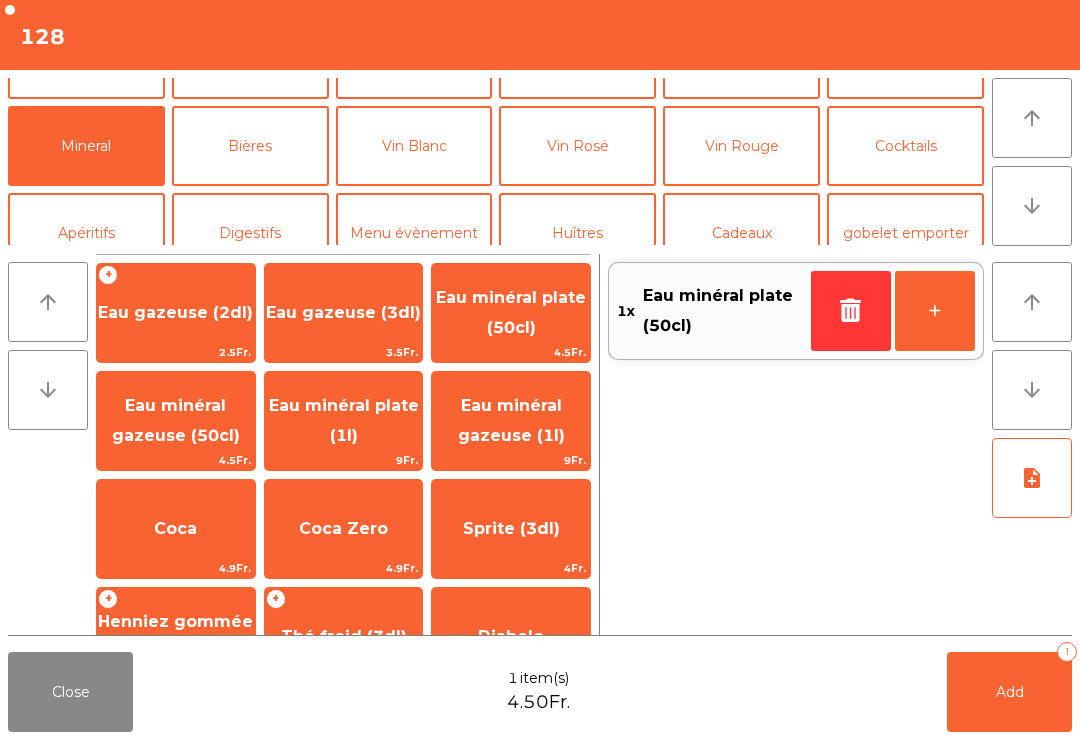 click on "Vin Rosé" 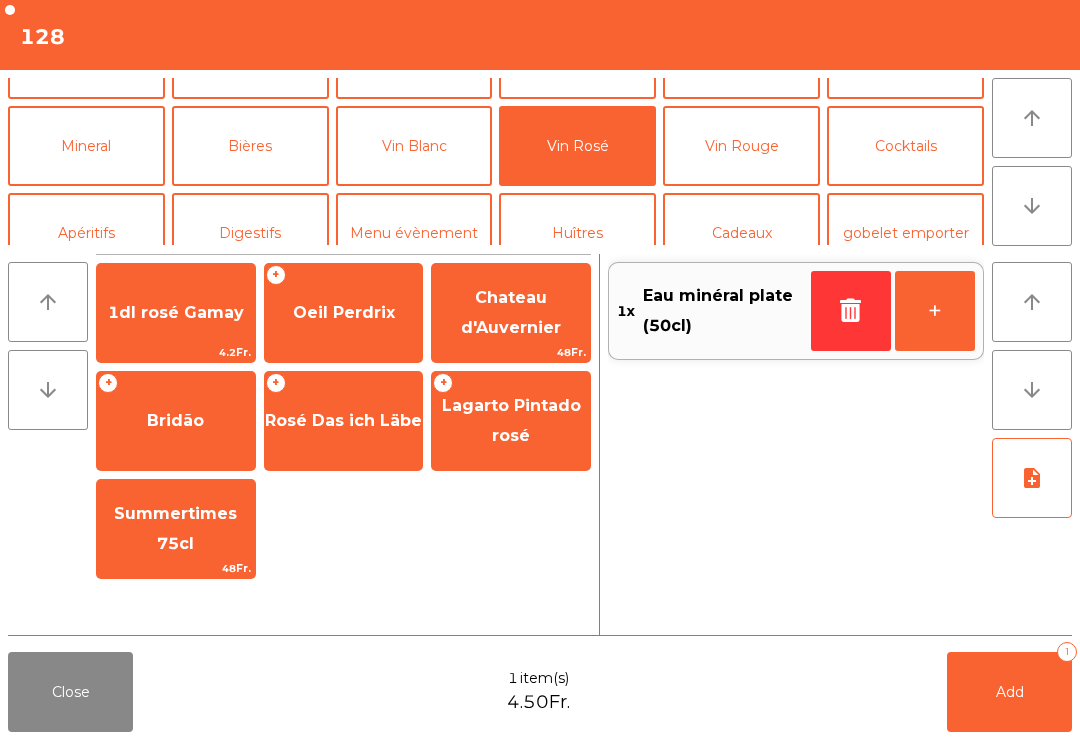 click on "Oeil Perdrix" 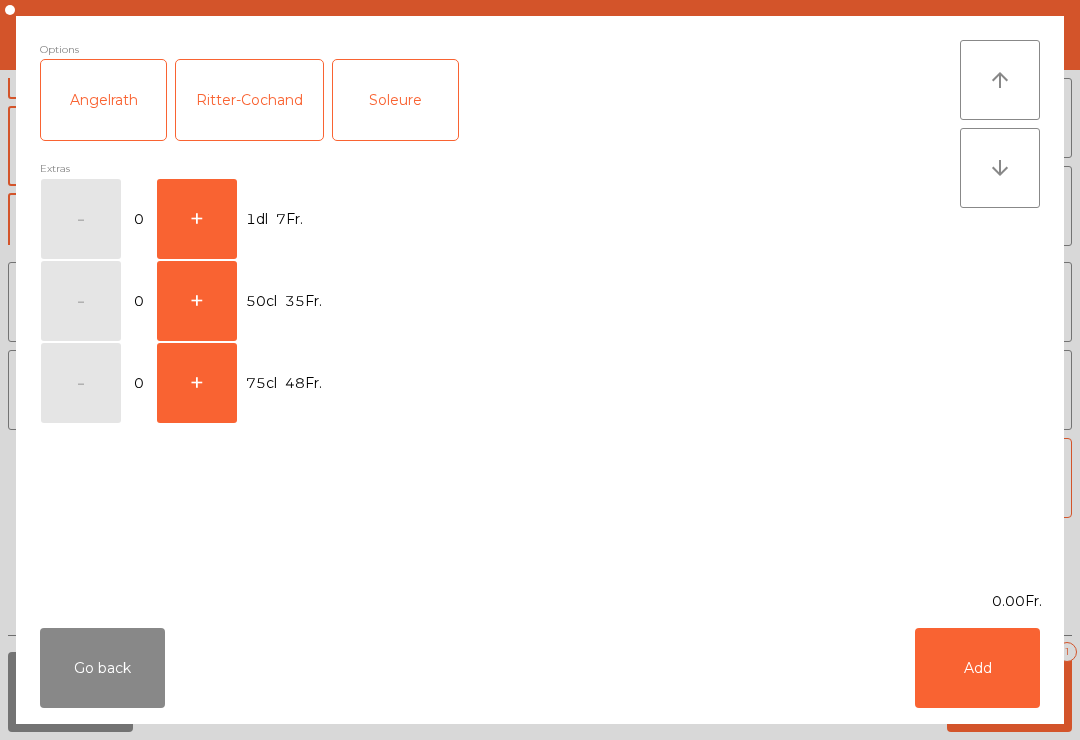 scroll, scrollTop: 132, scrollLeft: 0, axis: vertical 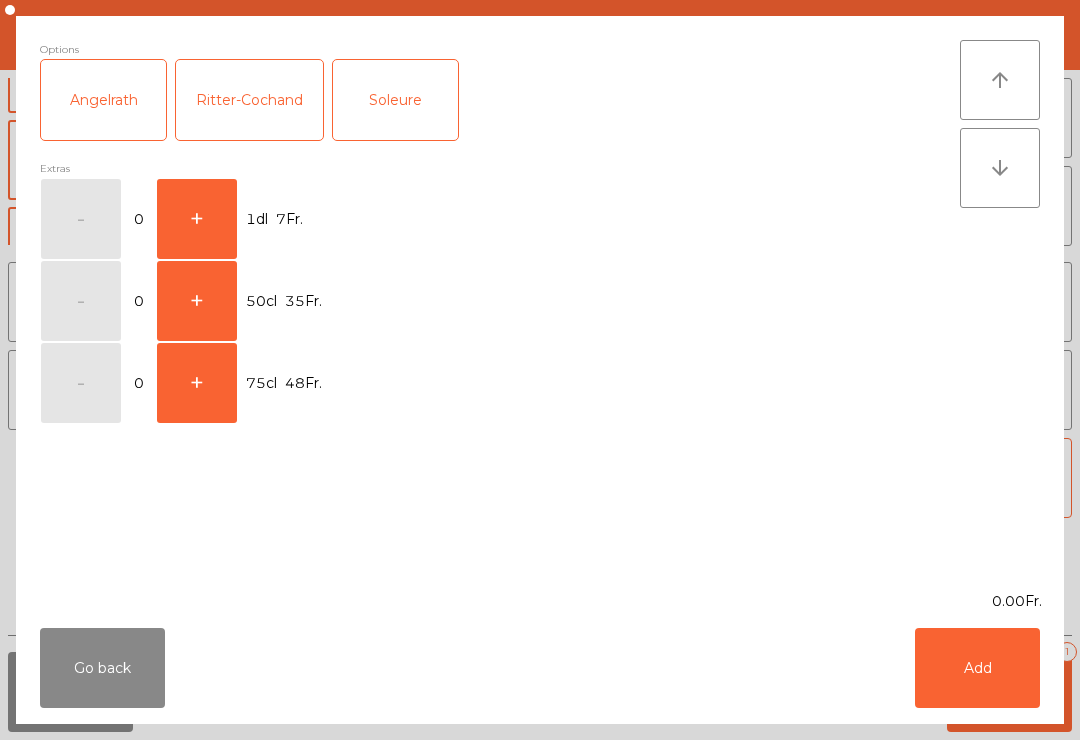 click on "+" 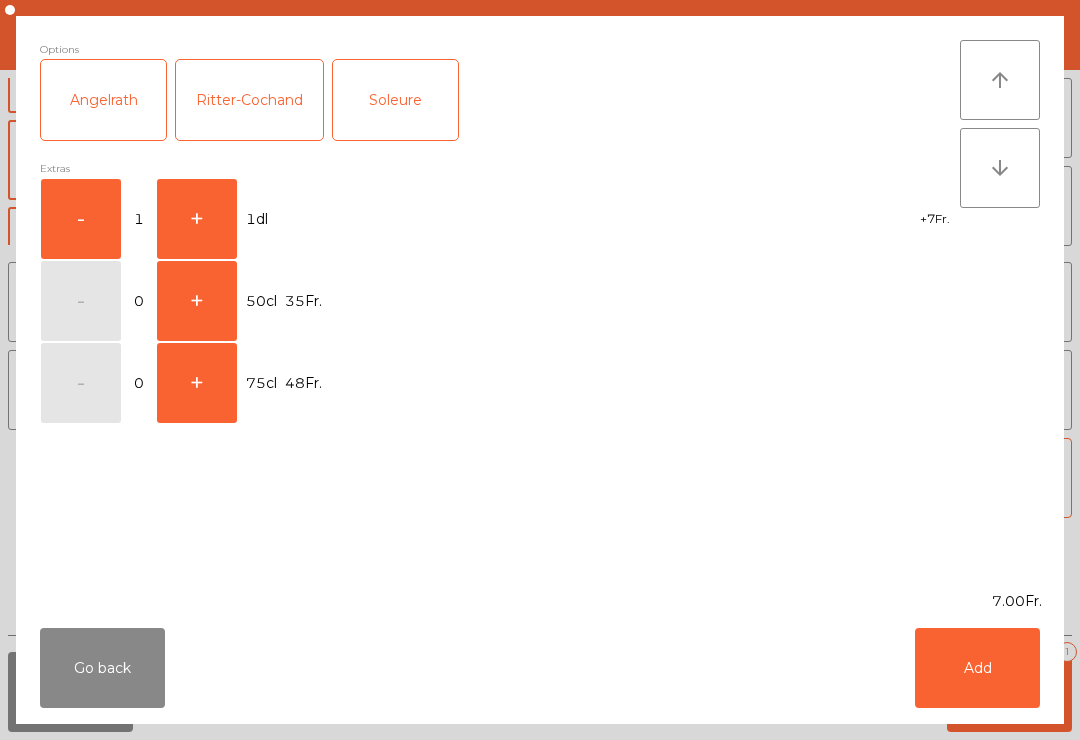 click on "Add" 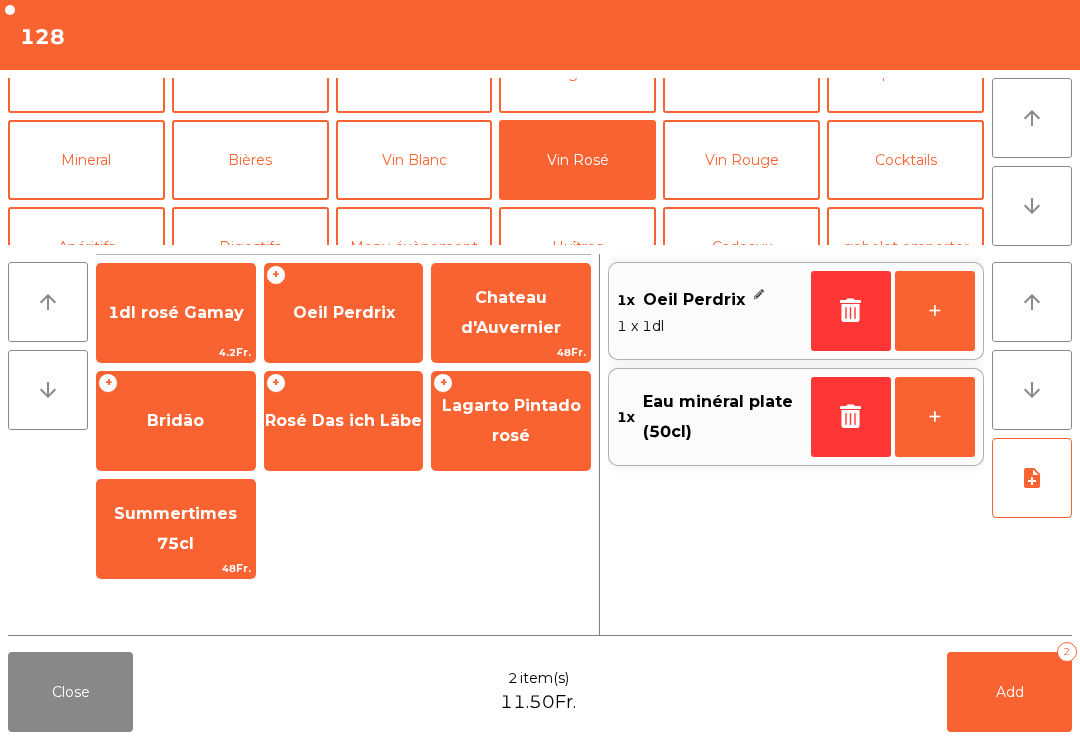 click on "+" 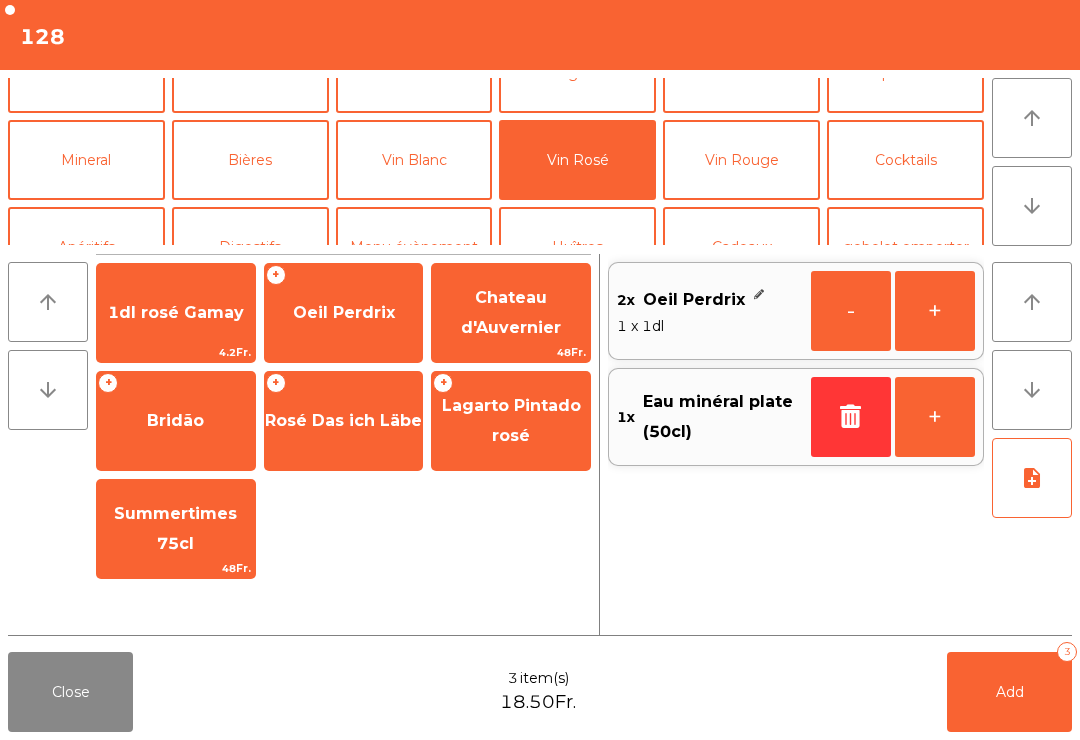 click on "Add   3" 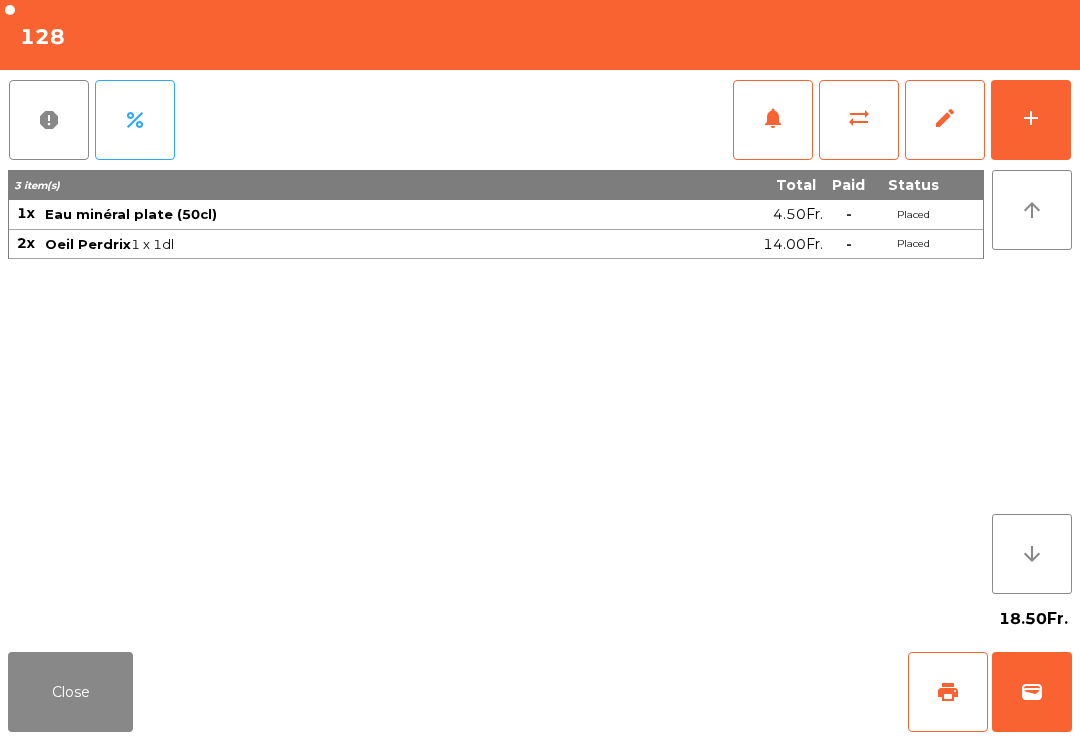 click on "Close" 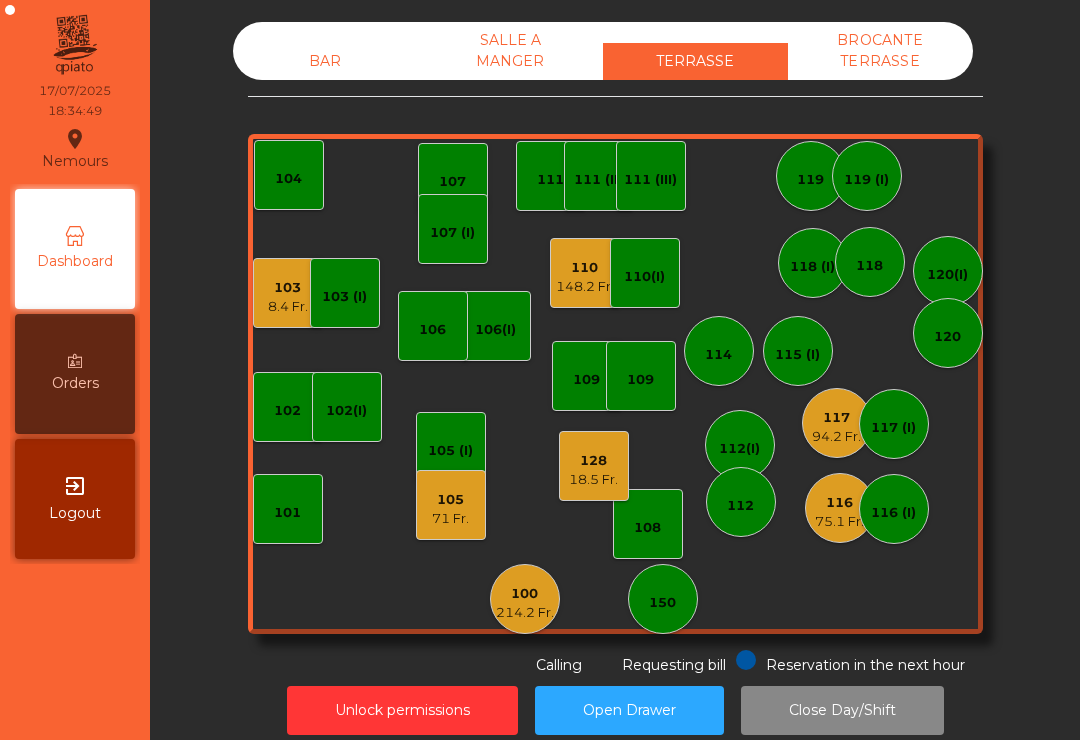 click on "101" 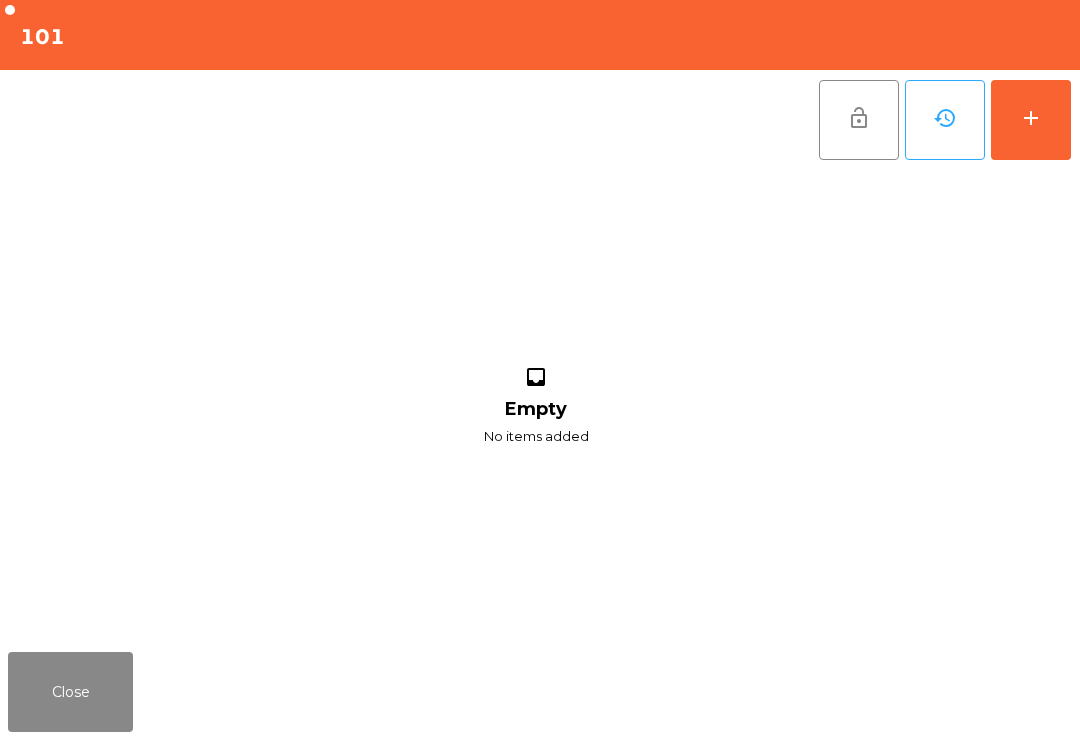 click on "add" 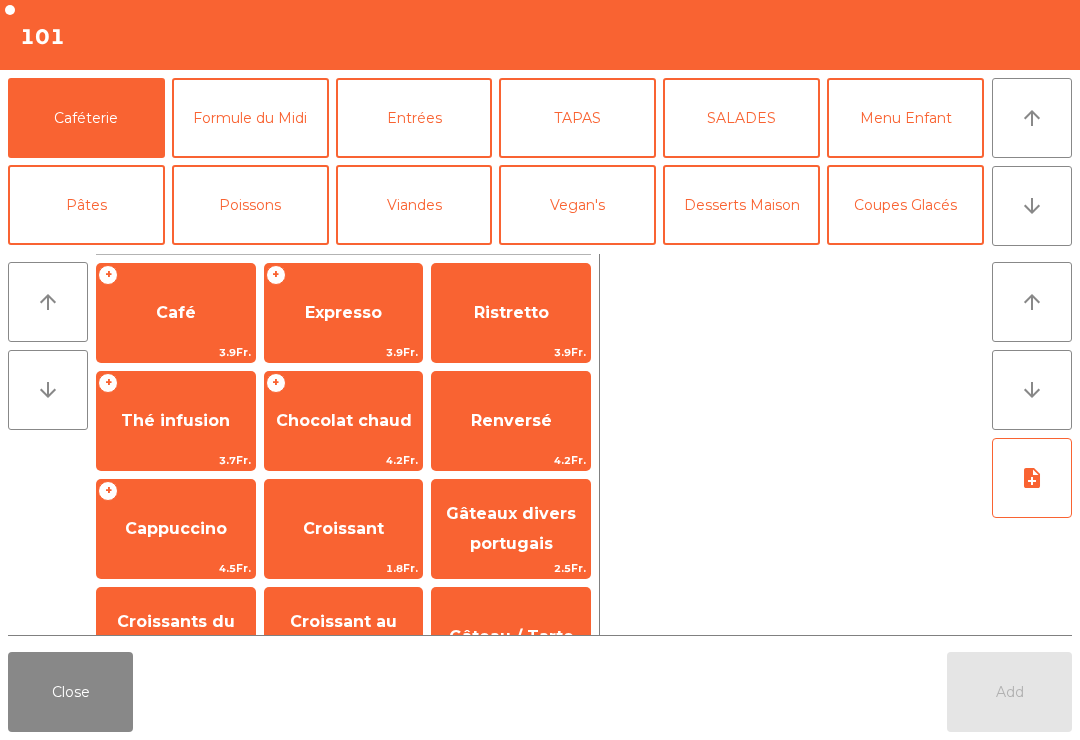 click on "arrow_upward" 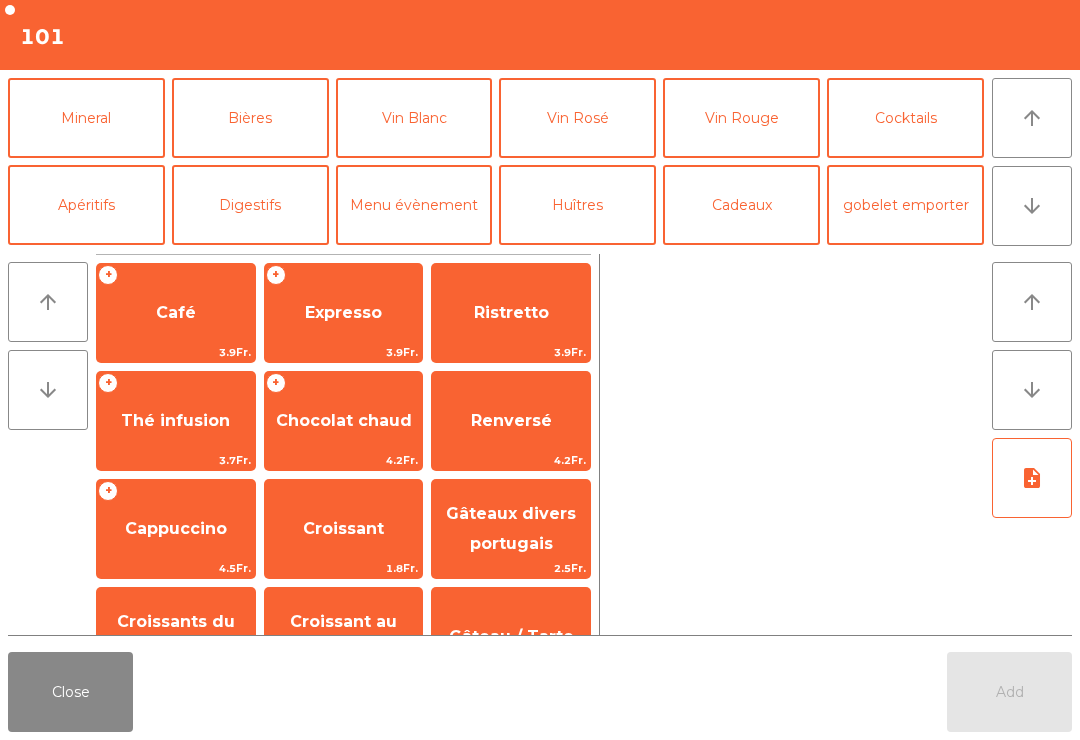 click on "Vin Blanc" 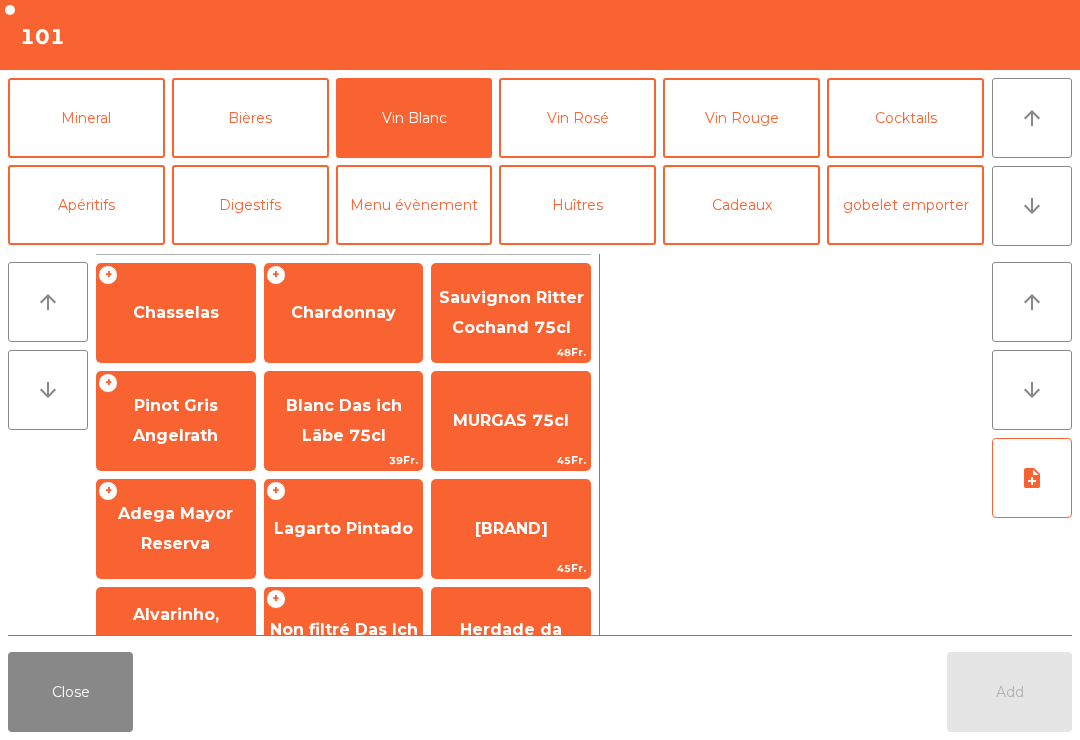 click on "Chasselas" 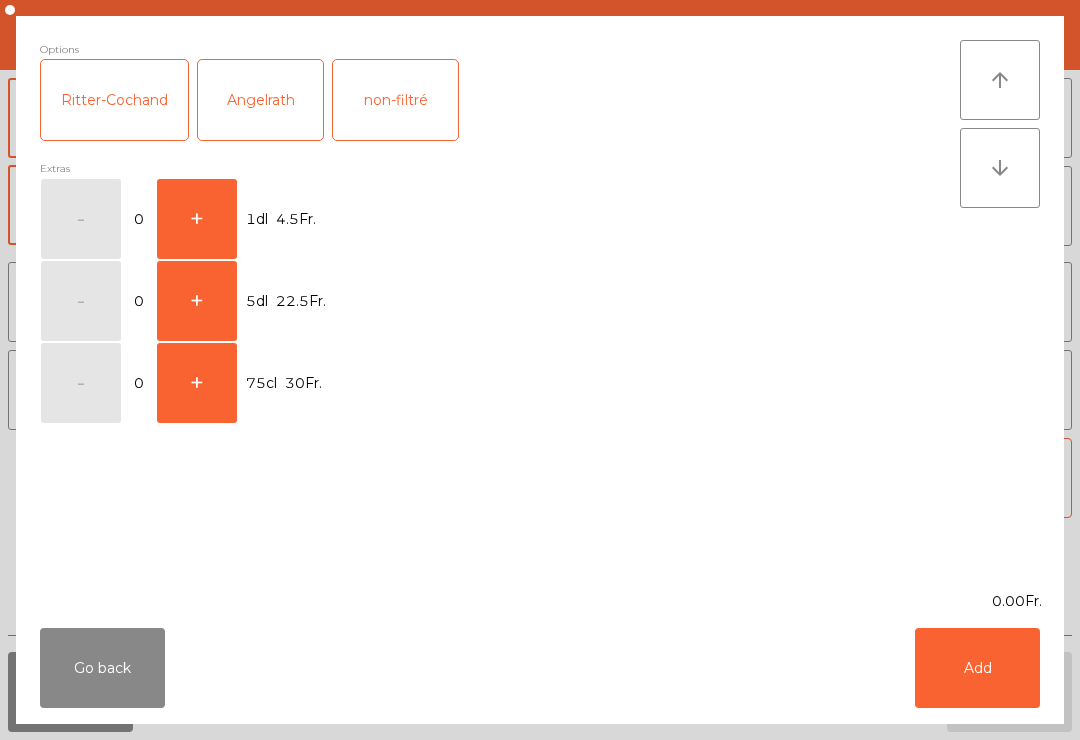 click on "+" 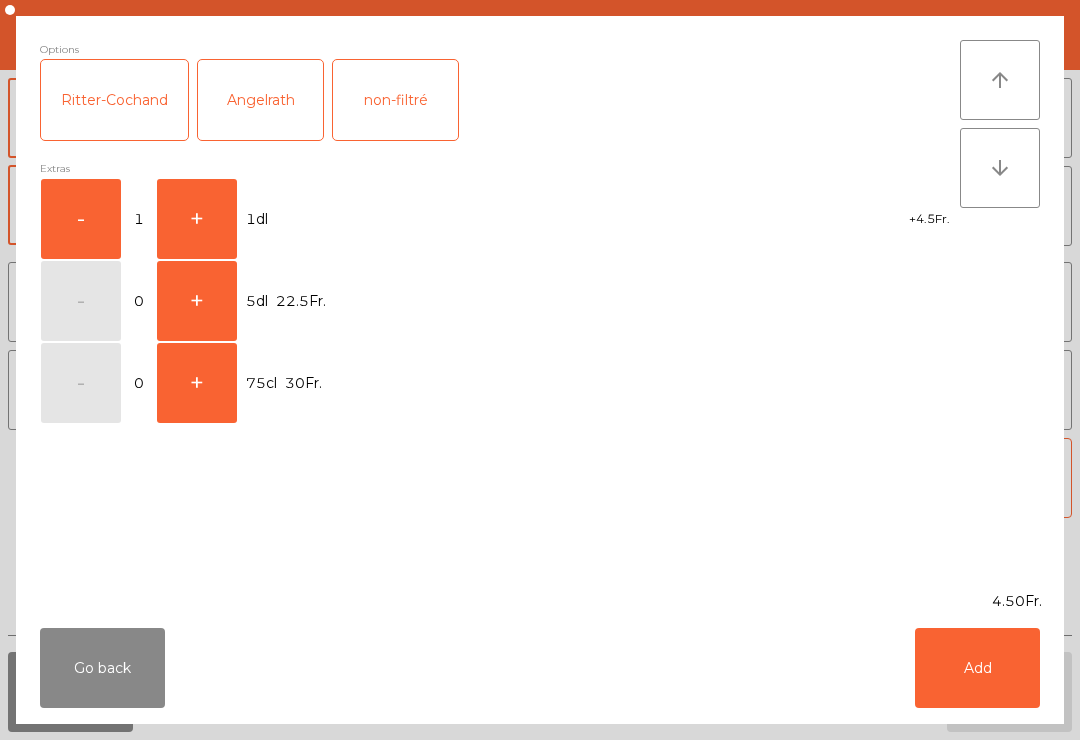 click on "Add" 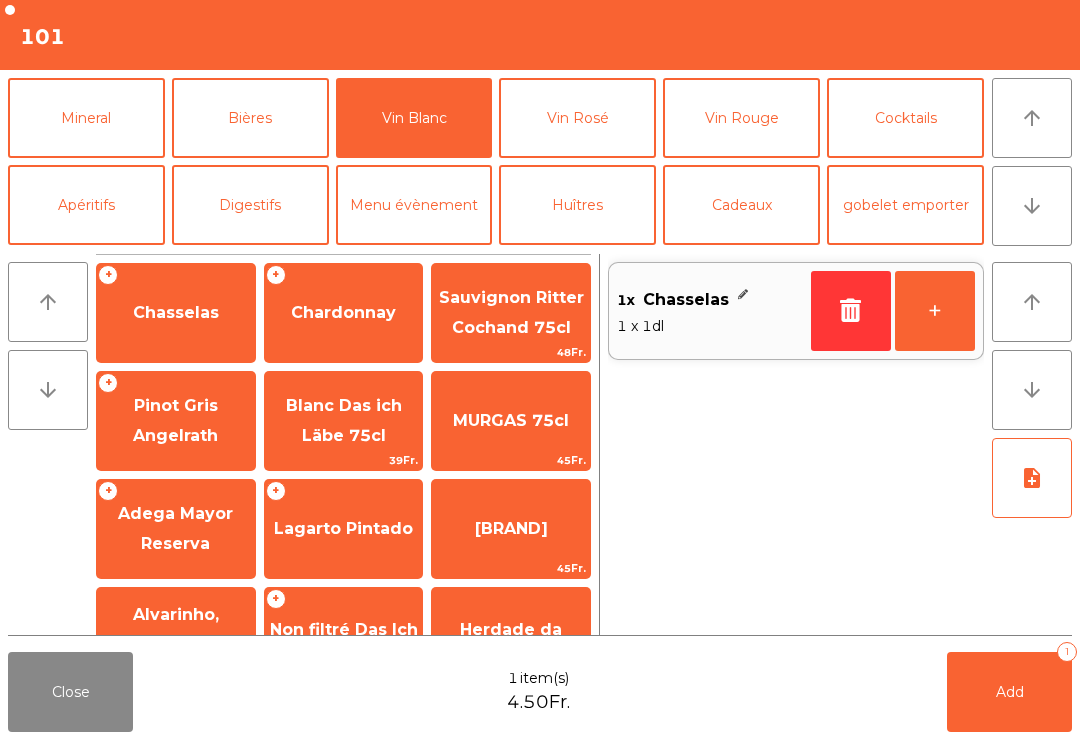 click on "Bières" 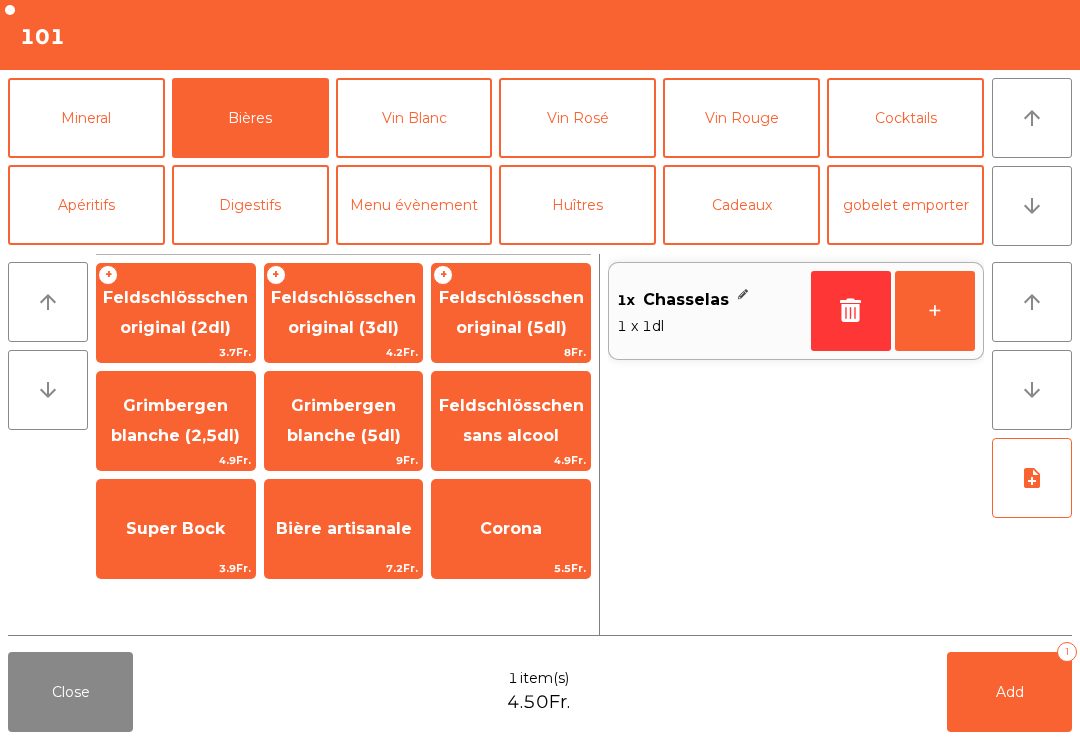 click on "Feldschlösschen original (3dl)" 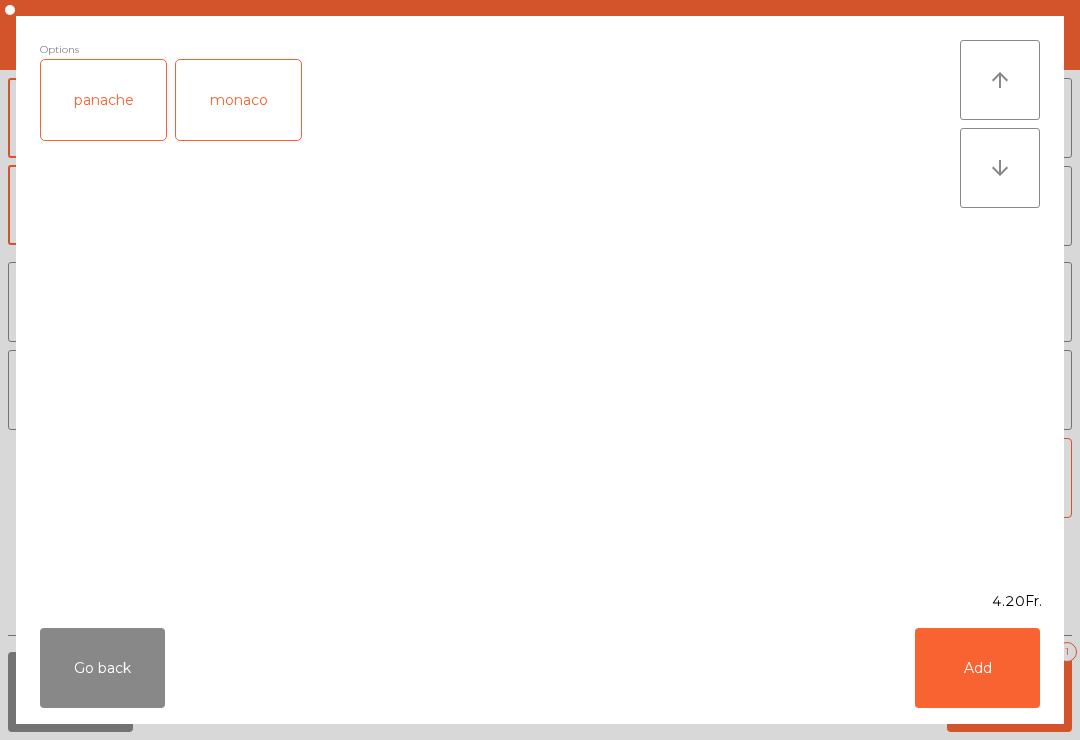 click on "Options  panache   monaco  arrow_upward arrow_downward  4.20Fr.
Go back   Add" 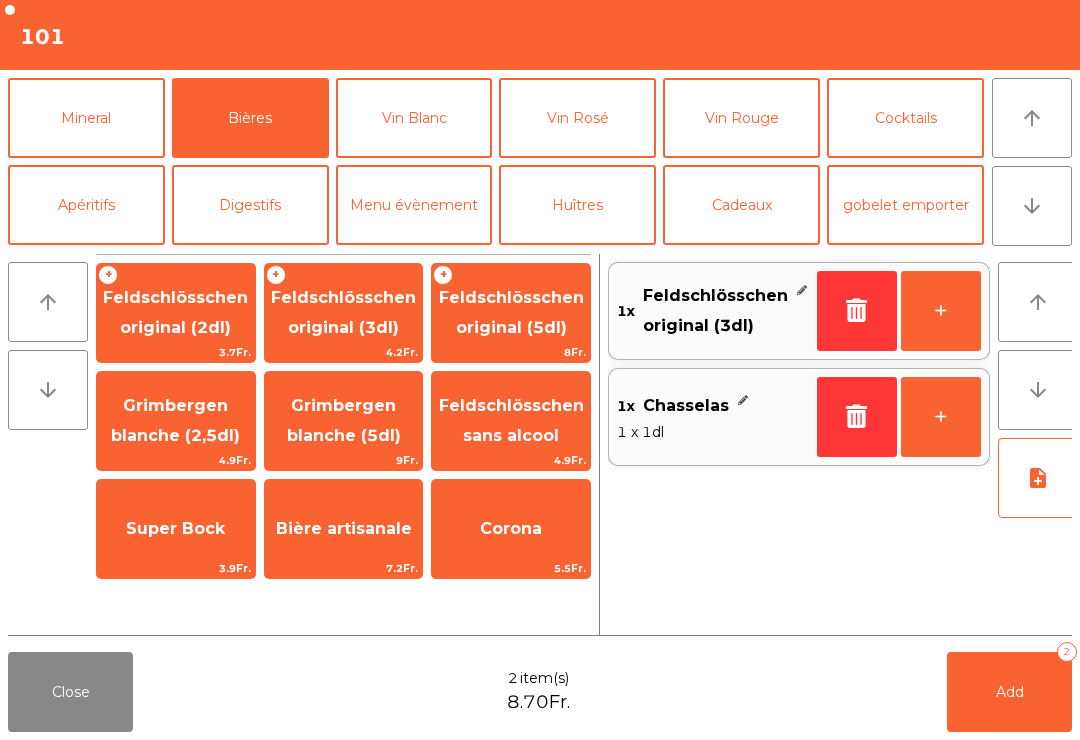 click on "Add" 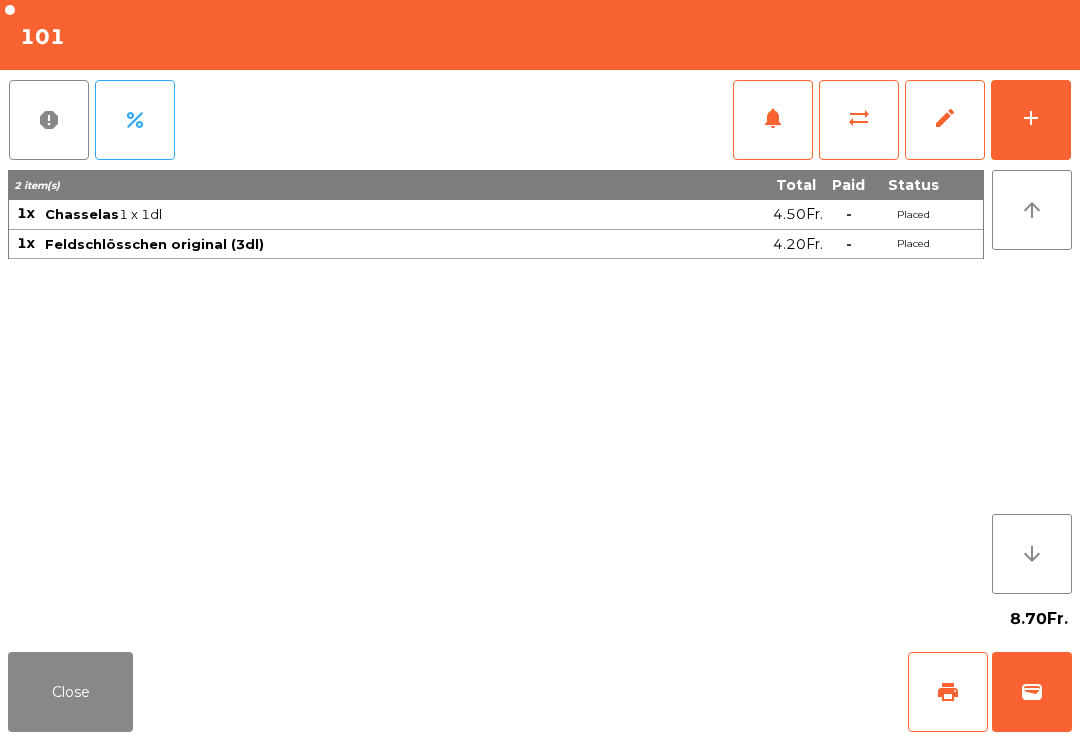 click on "Close" 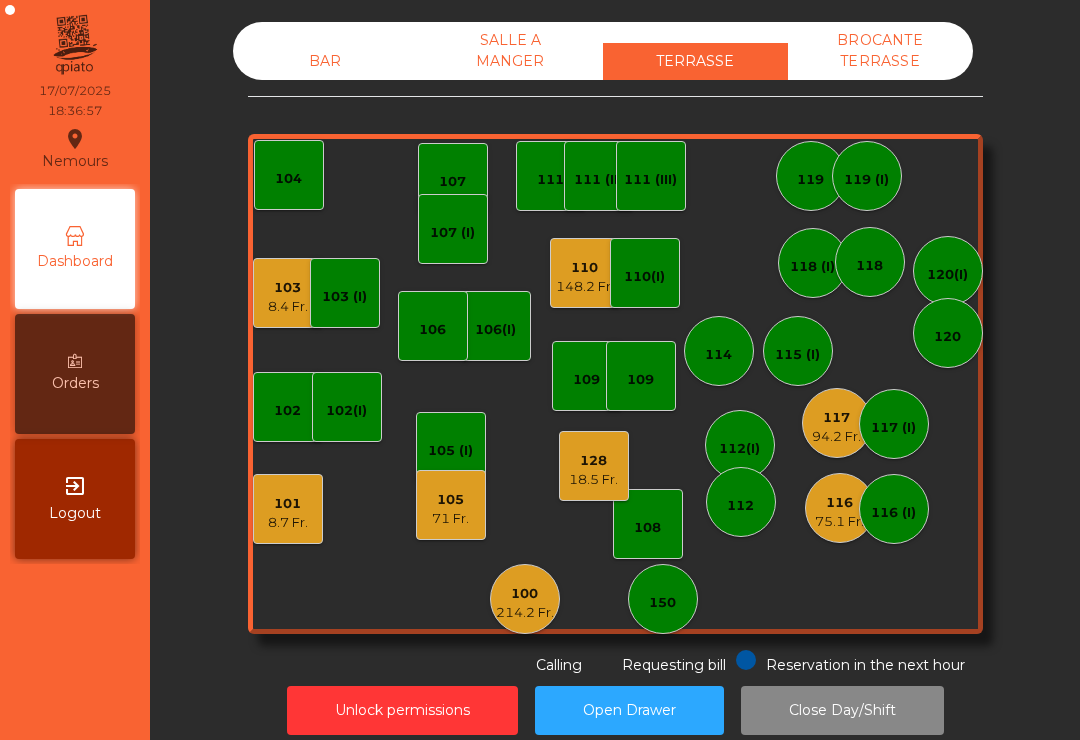 click on "18.5 Fr." 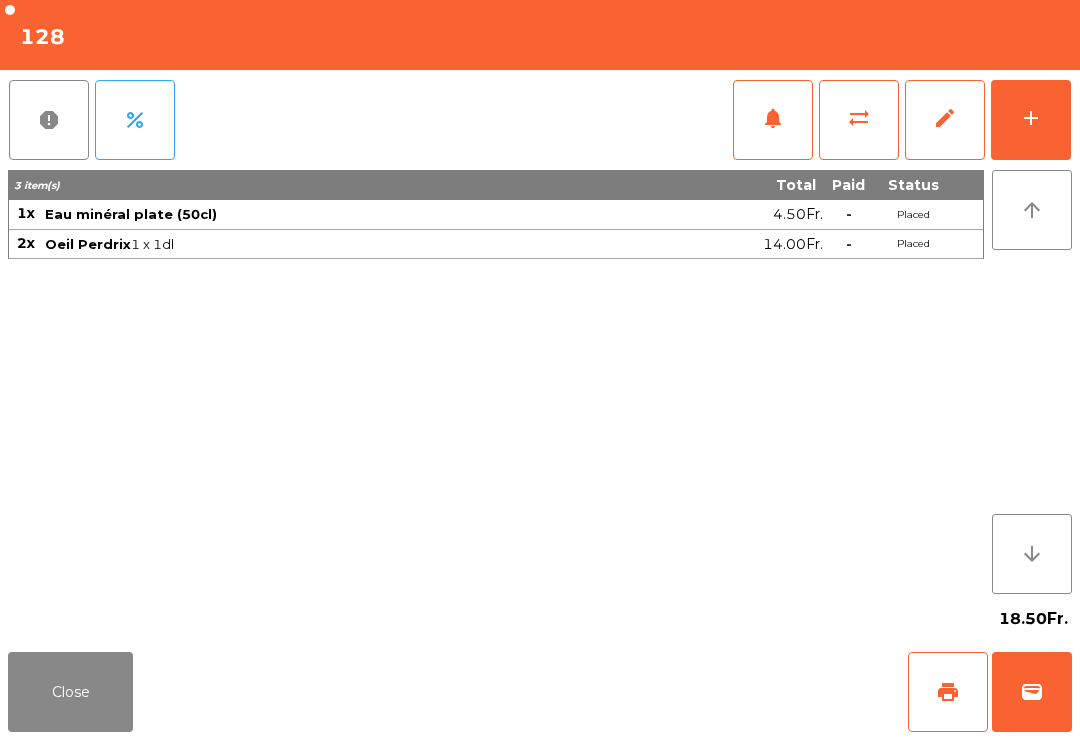 click on "add" 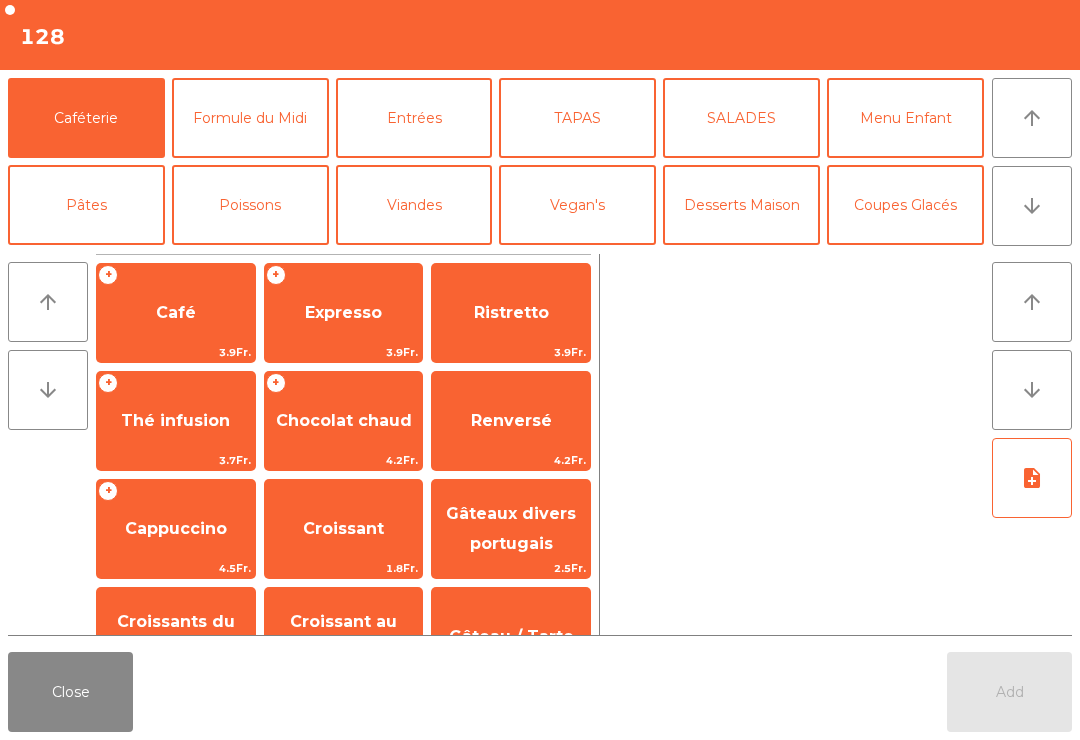 click on "arrow_downward" 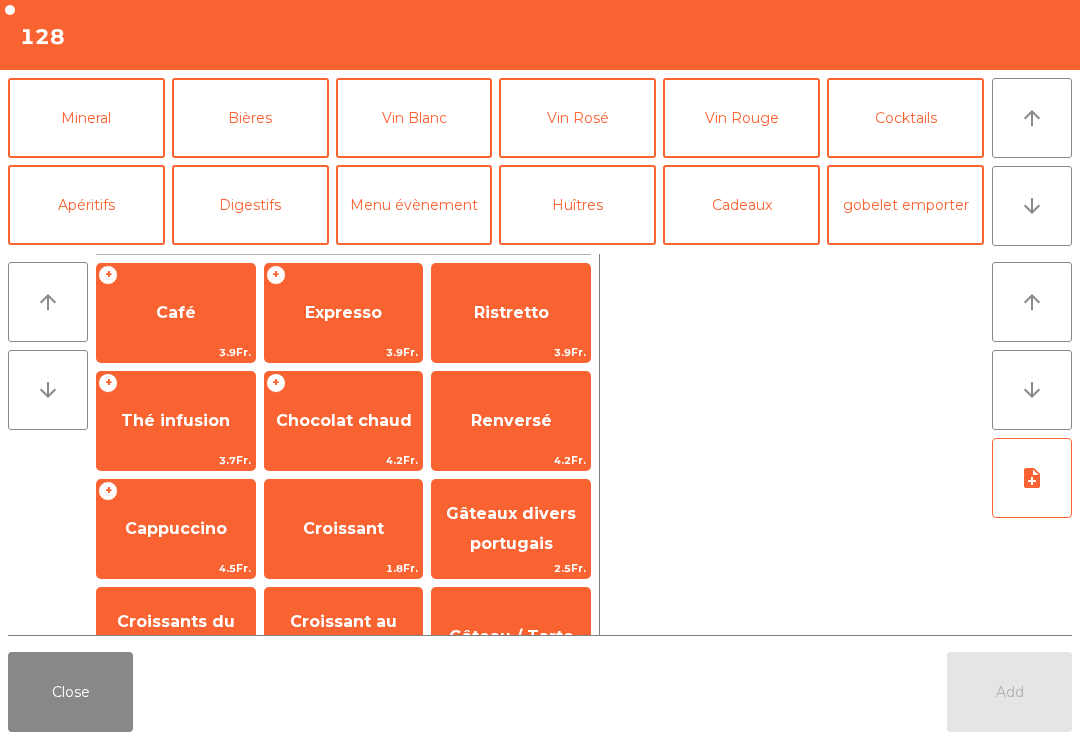 click on "Viandes" 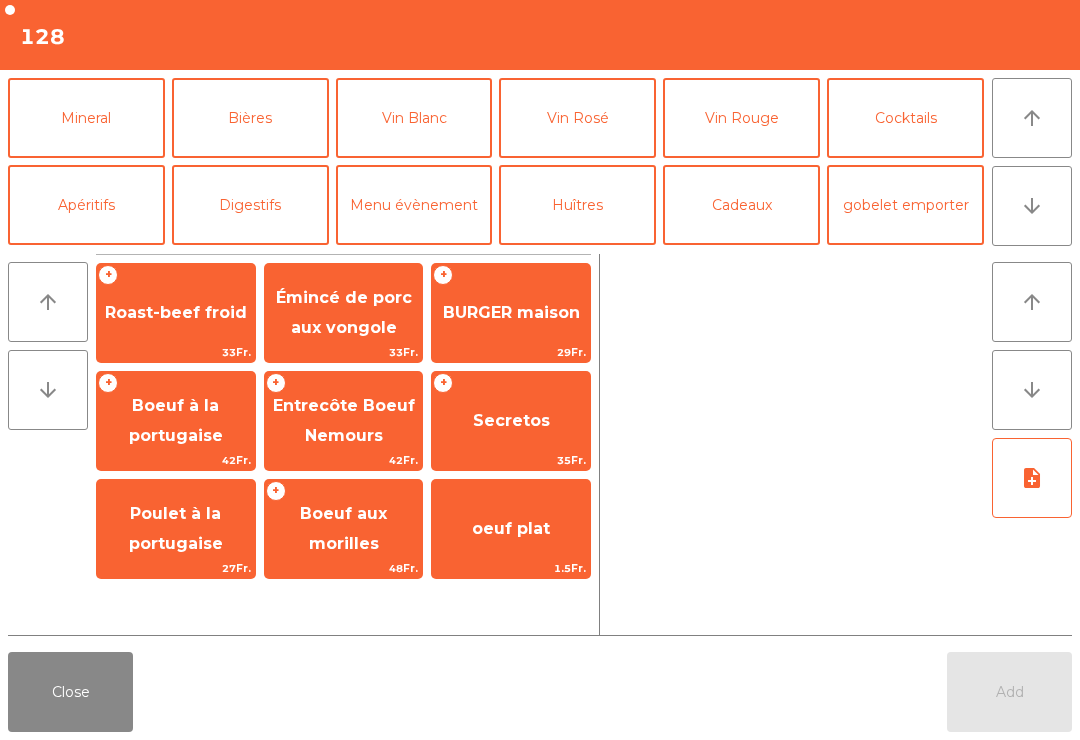 click on "BURGER maison" 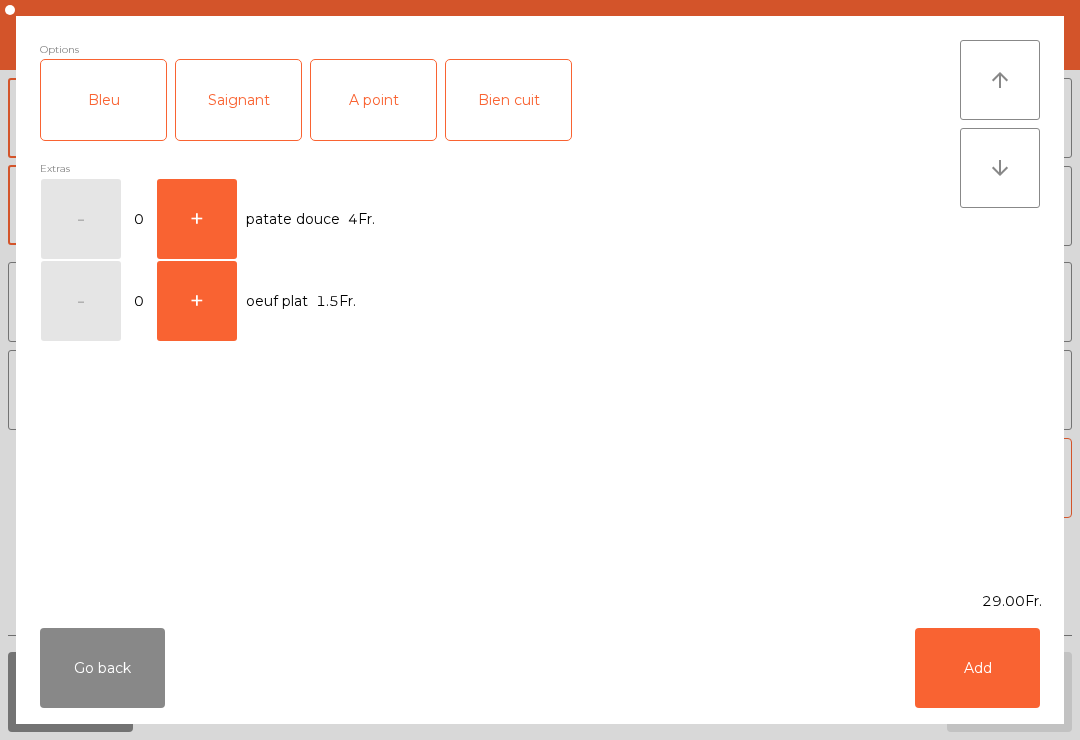 scroll, scrollTop: 100, scrollLeft: 0, axis: vertical 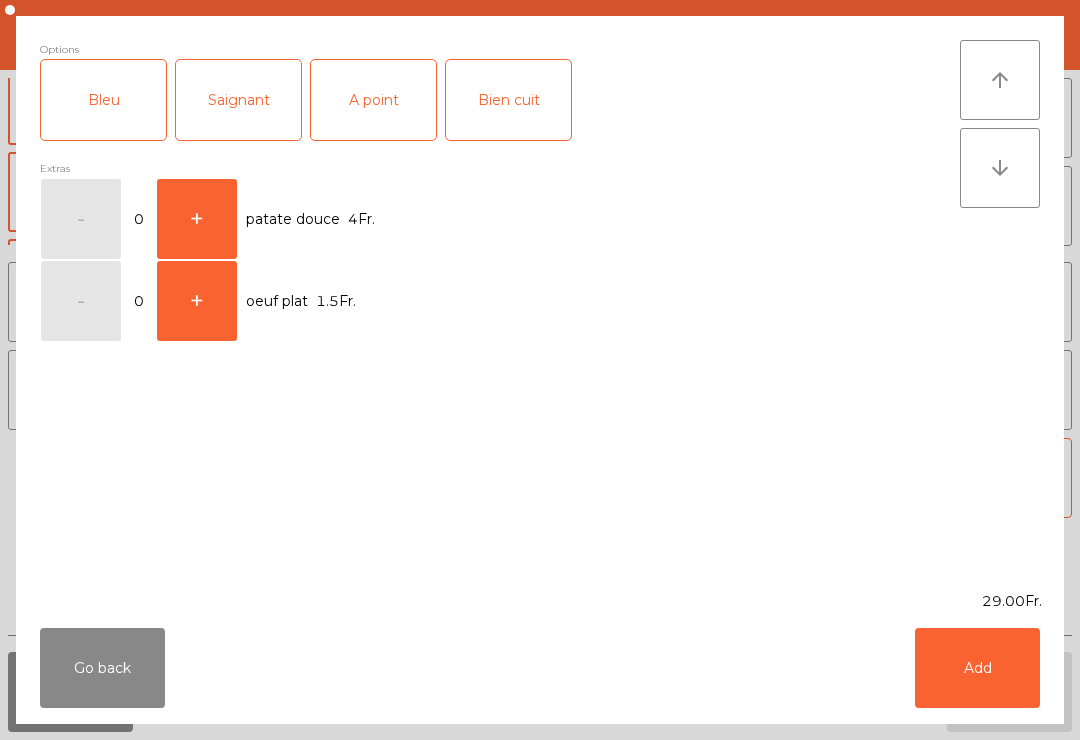 click on "Saignant" 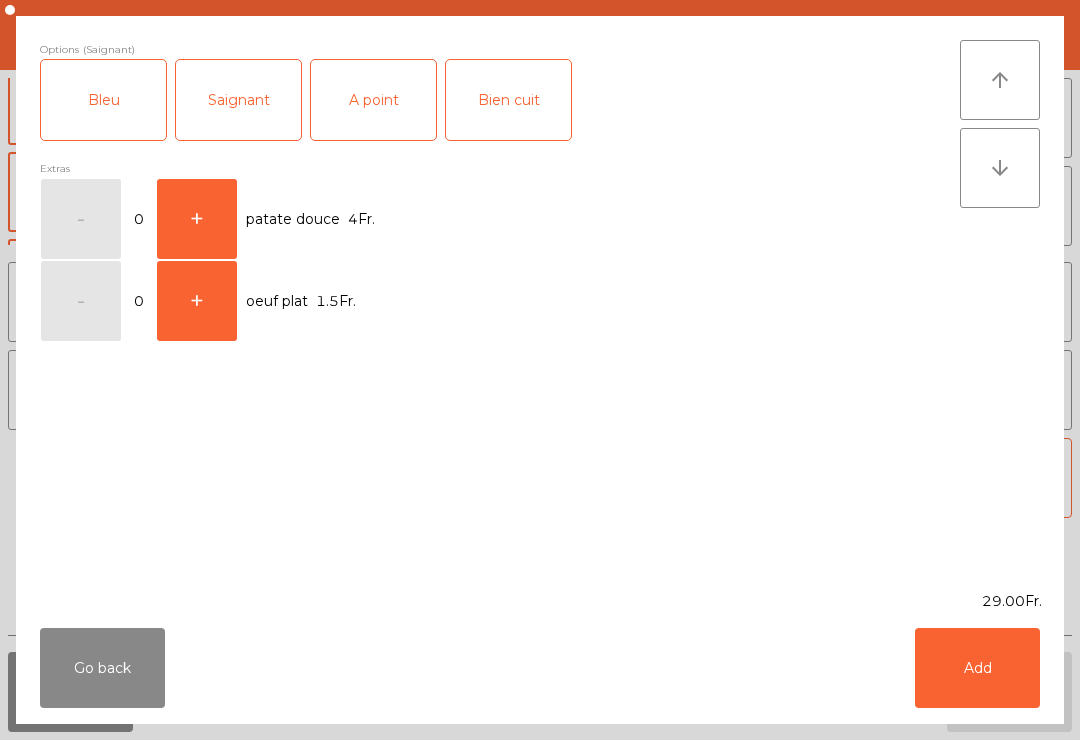 click on "Add" 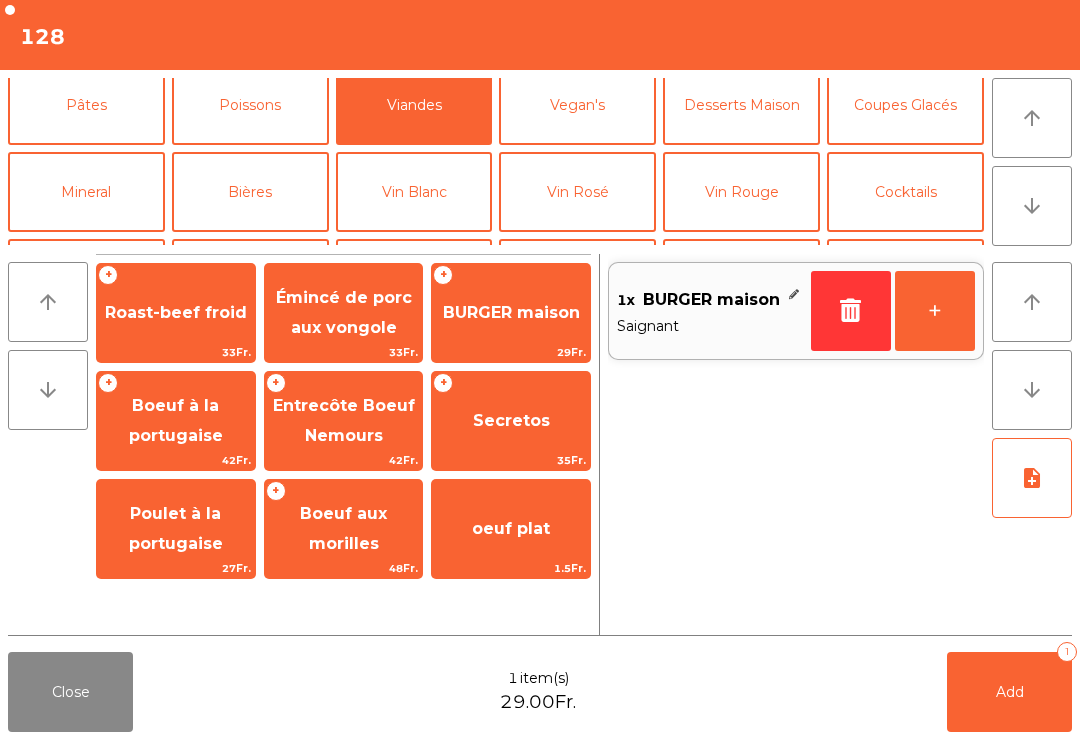 click on "+" 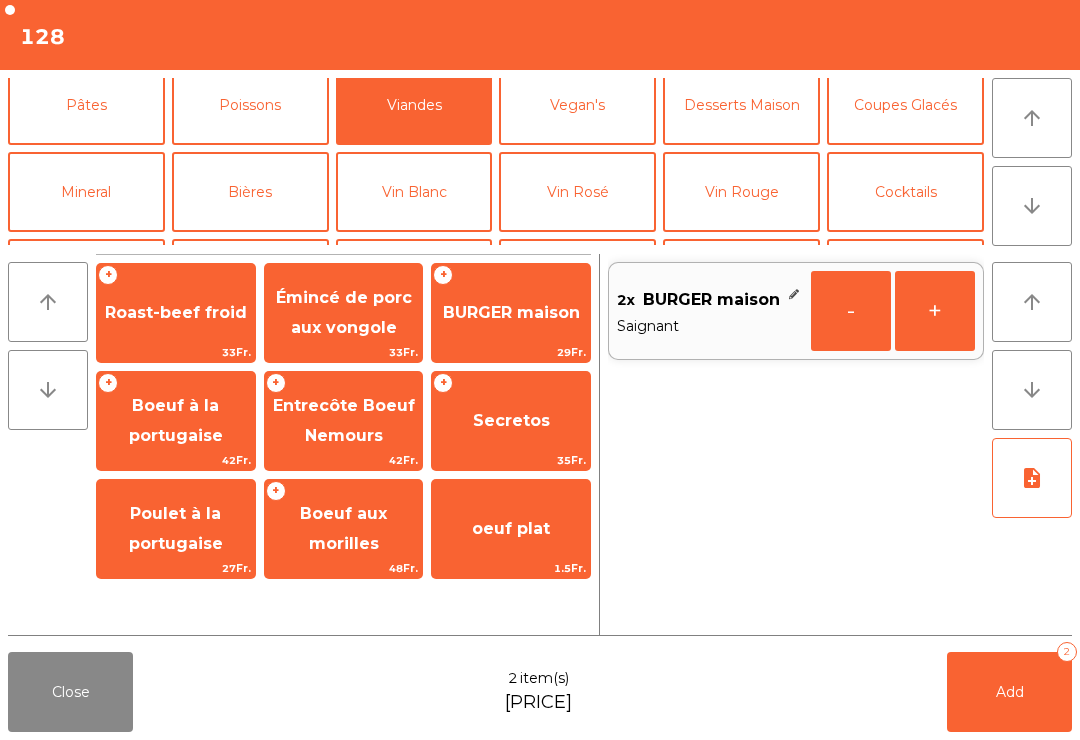 click on "Add   2" 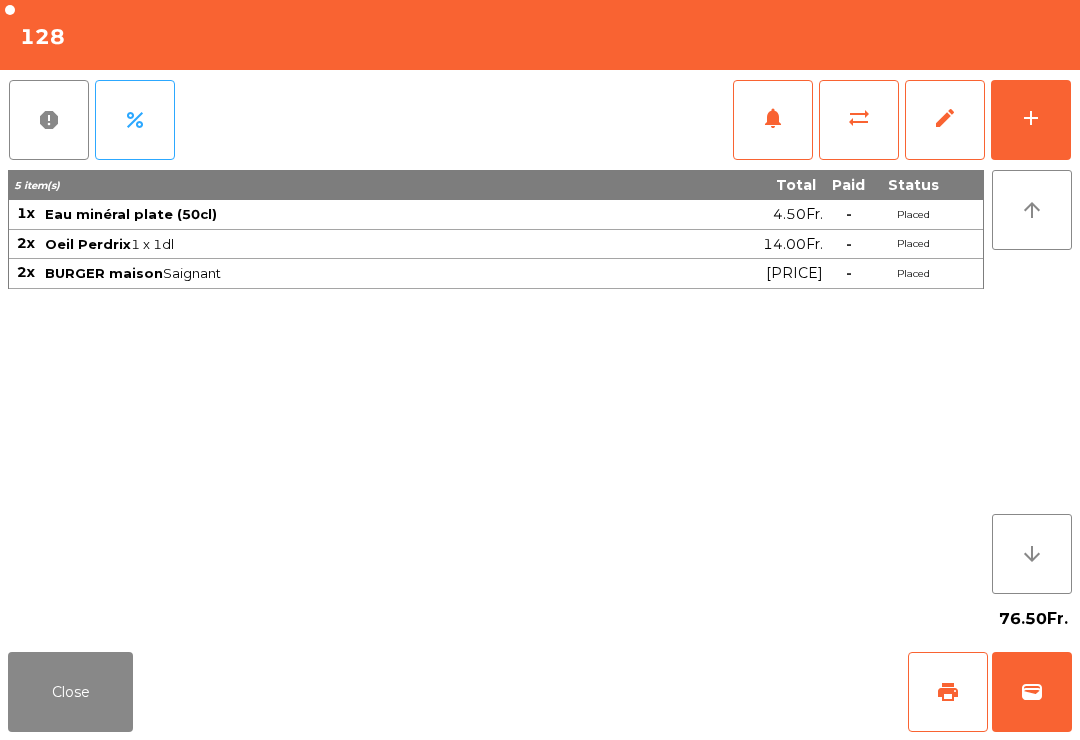 click on "Close" 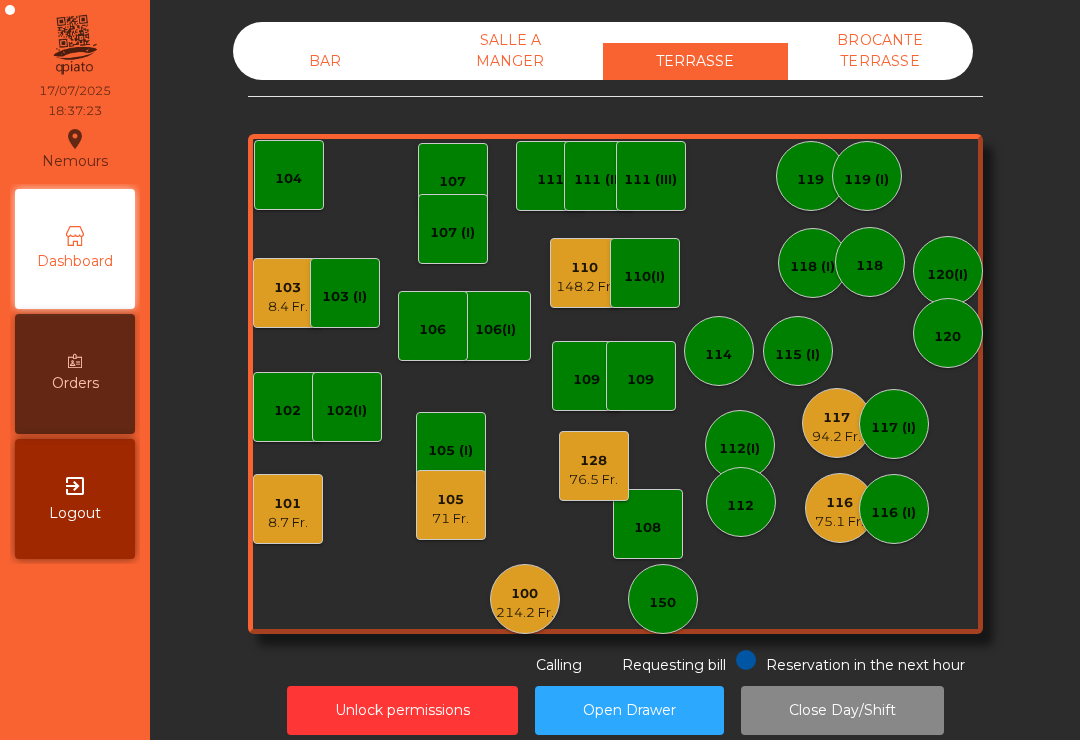 click on "103   8.4 Fr.    102    101   8.7 Fr.   102(I)   106(I)    104   105 (I)   108    105    71 Fr.   107   100   214.2 Fr.   150   110   148.2 Fr.   107 (I)   103 (I)   128   76.5 Fr.   116   75.1 Fr.   116 (I)   109   106   111   111 (II)   111 (III)   117   94.2 Fr.   117 (I)   118 (I)   119   119 (I)   115 (I)   112(I)   112   114   110(I)   118   120(I)   120   109" 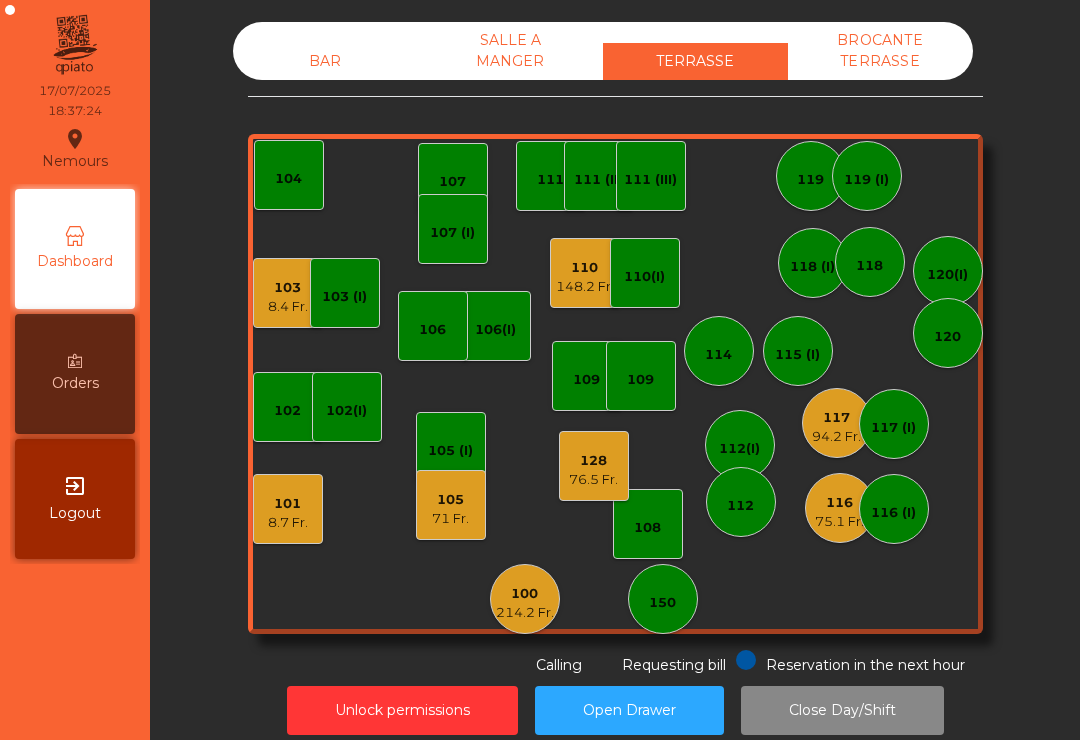 click on "101" 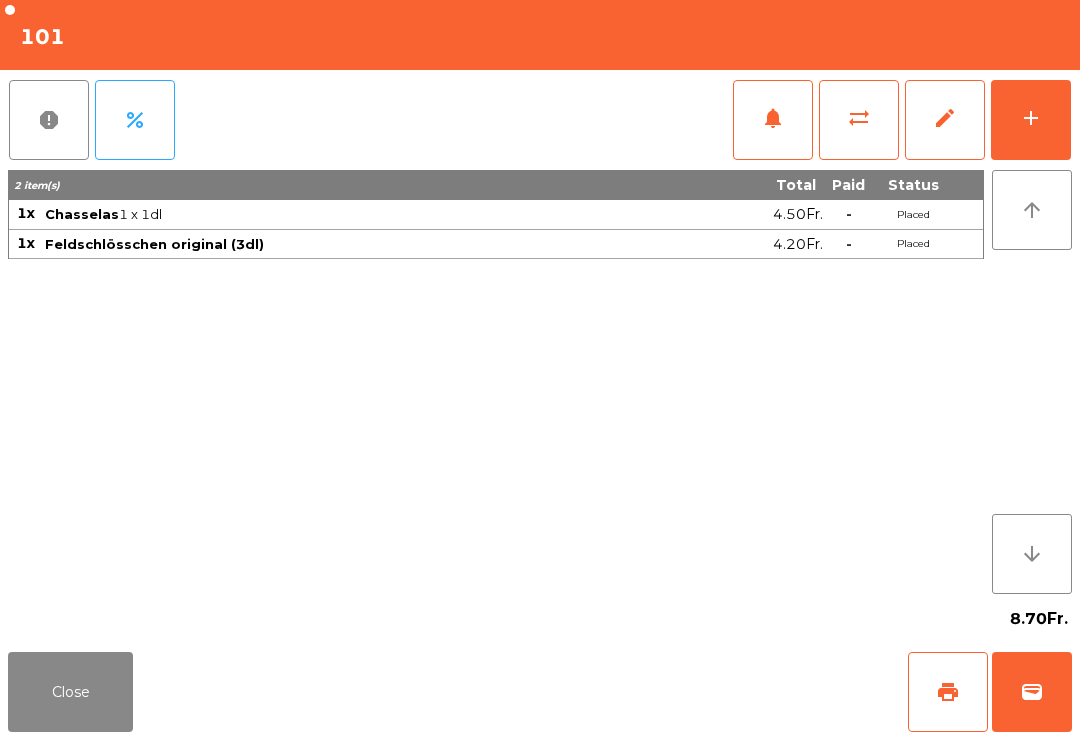 click on "add" 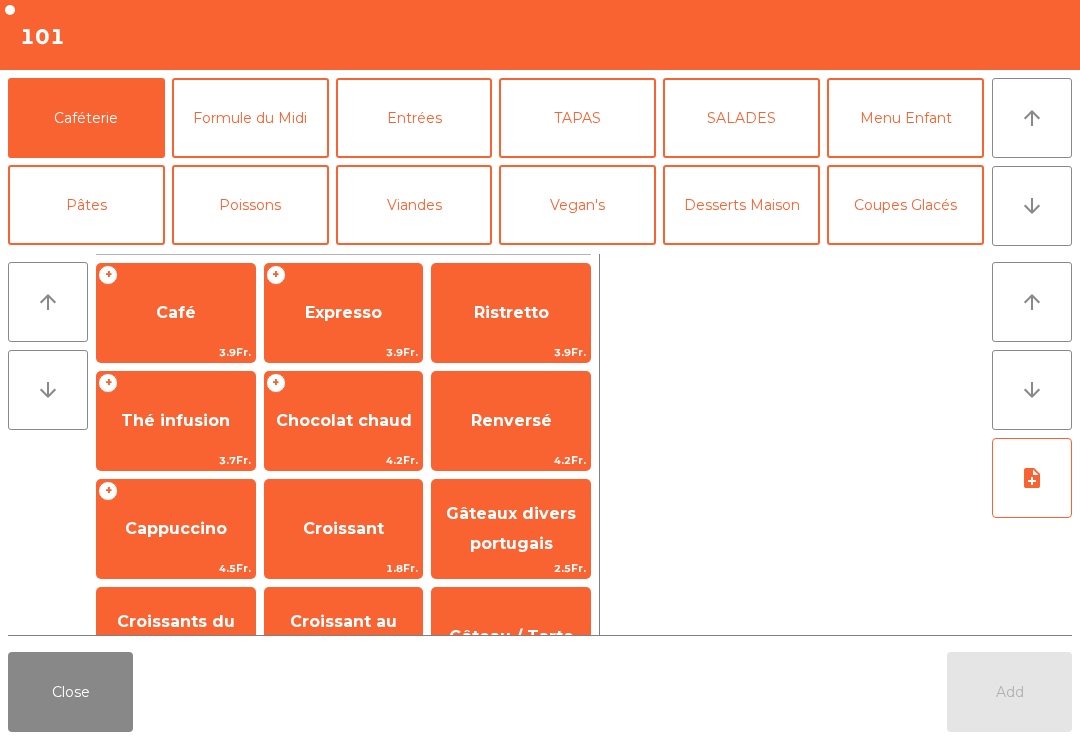 click on "Entrées" 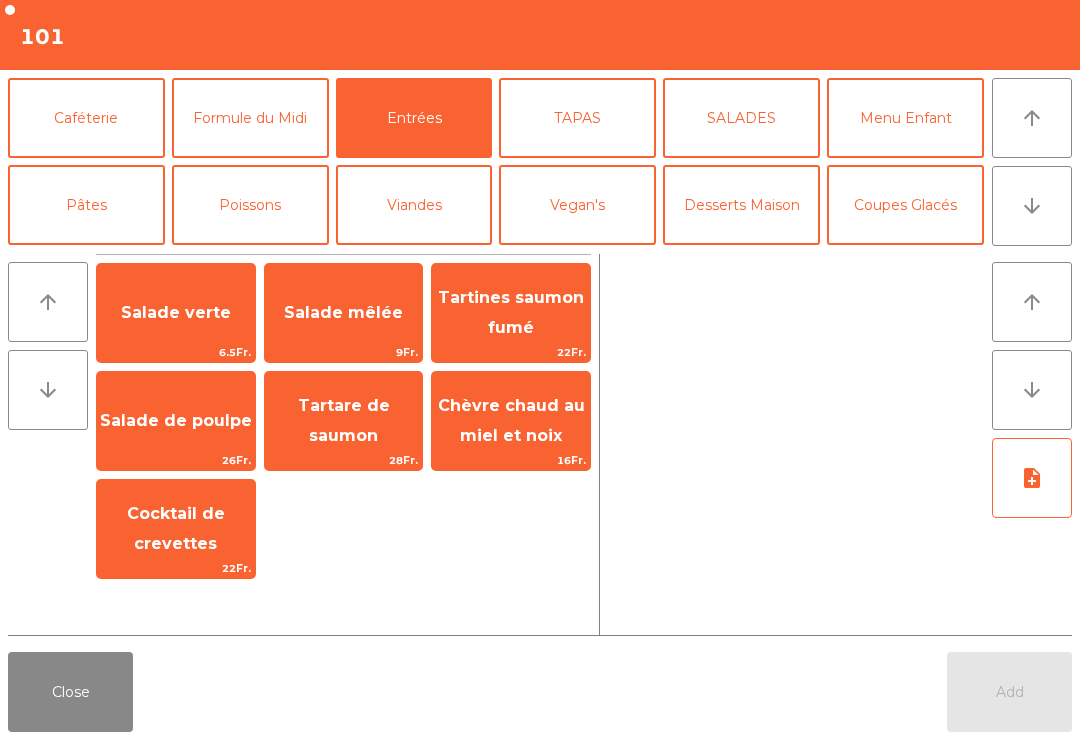 click on "Salade mêlée" 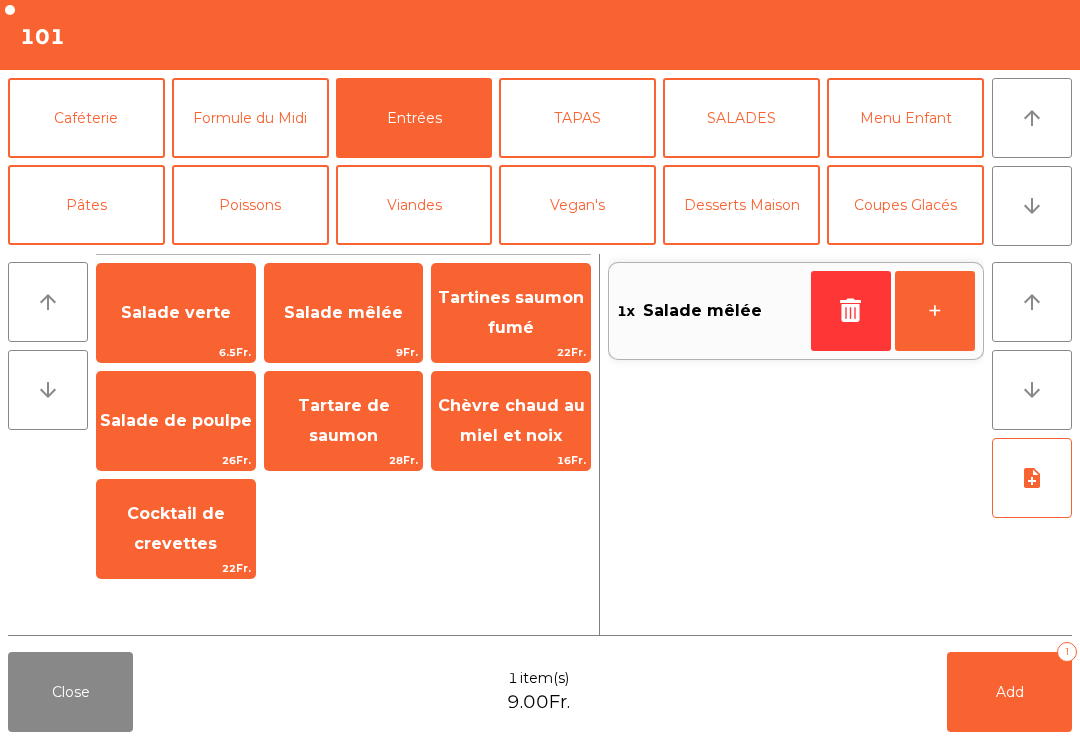 click on "+" 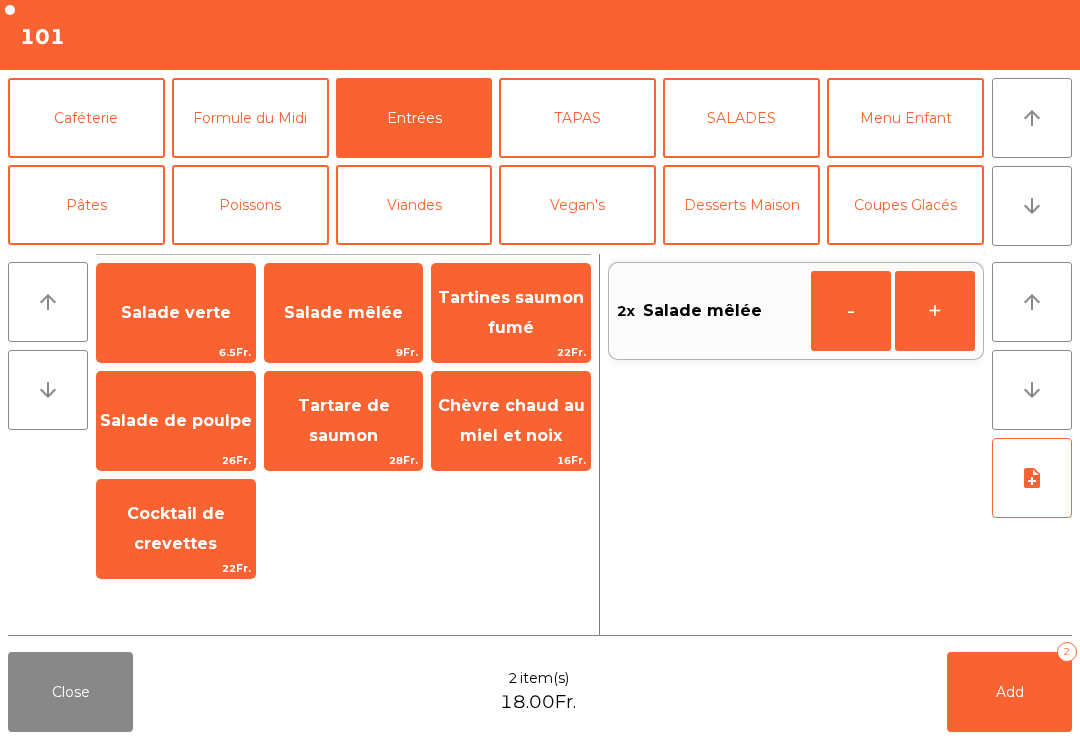 click on "note_add" 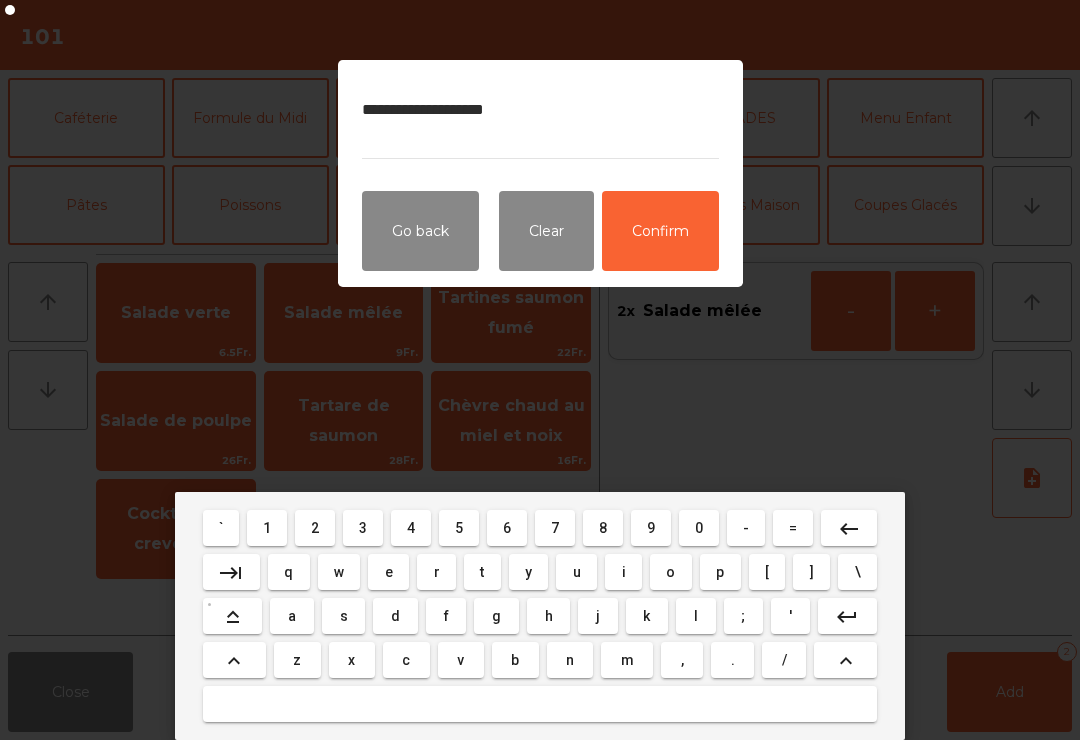 type on "**********" 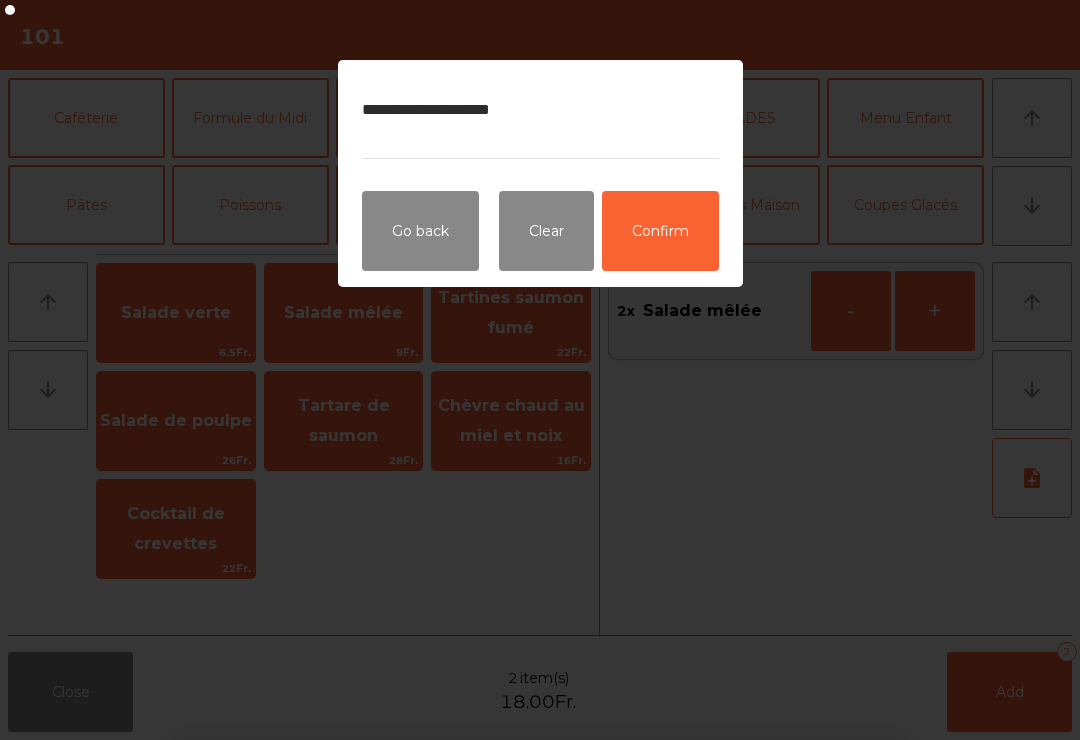 click on "Confirm" 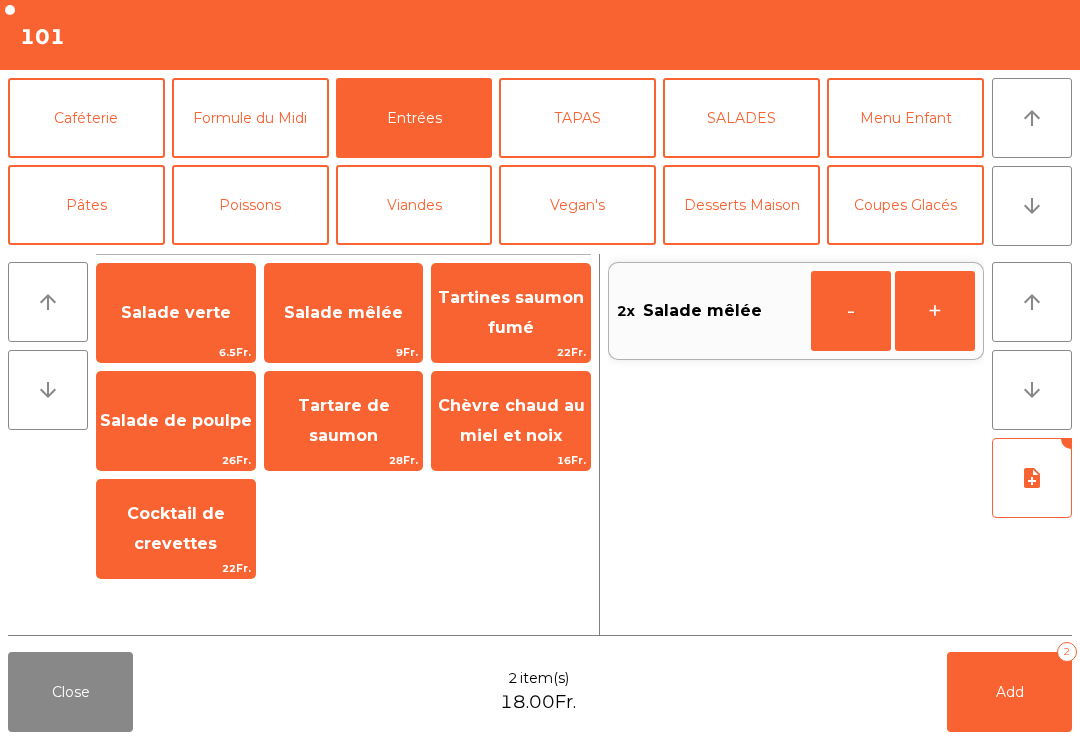 click on "Pâtes" 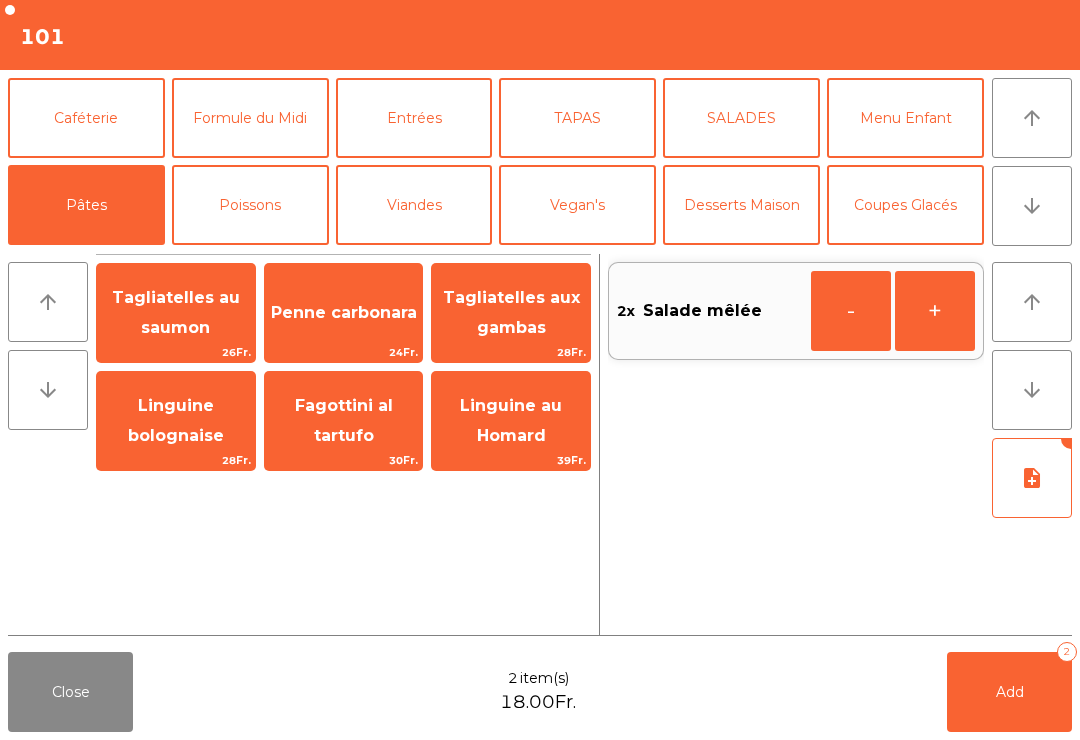 click on "Tagliatelles au saumon" 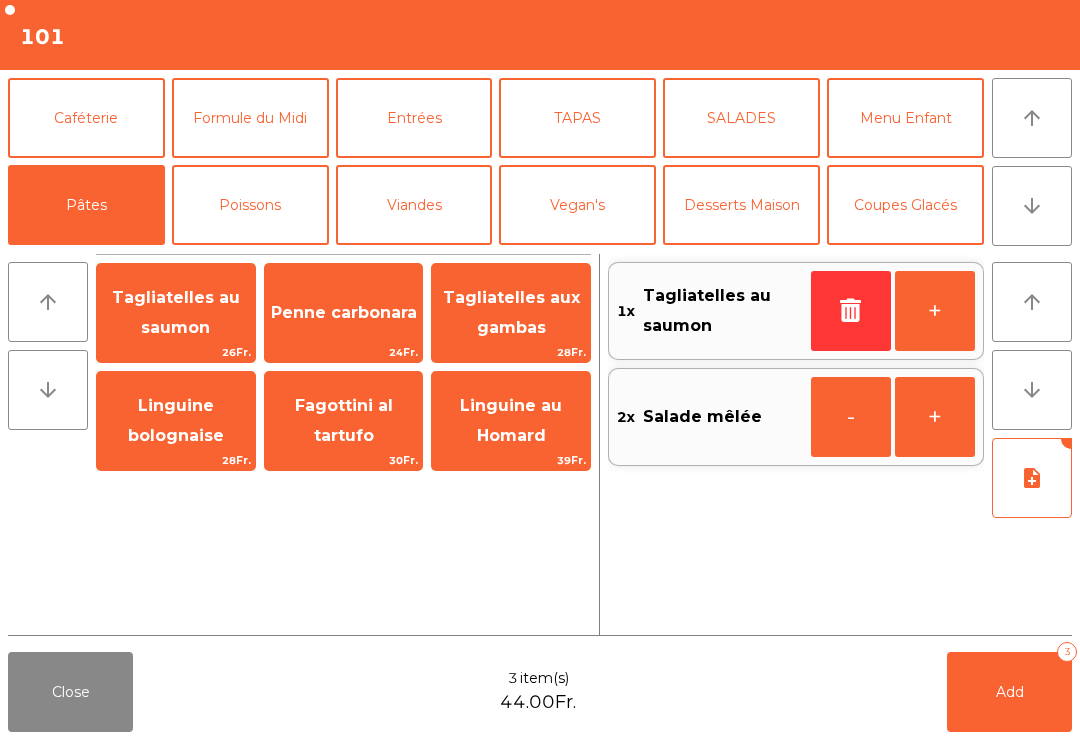 click on "Tagliatelles aux gambas" 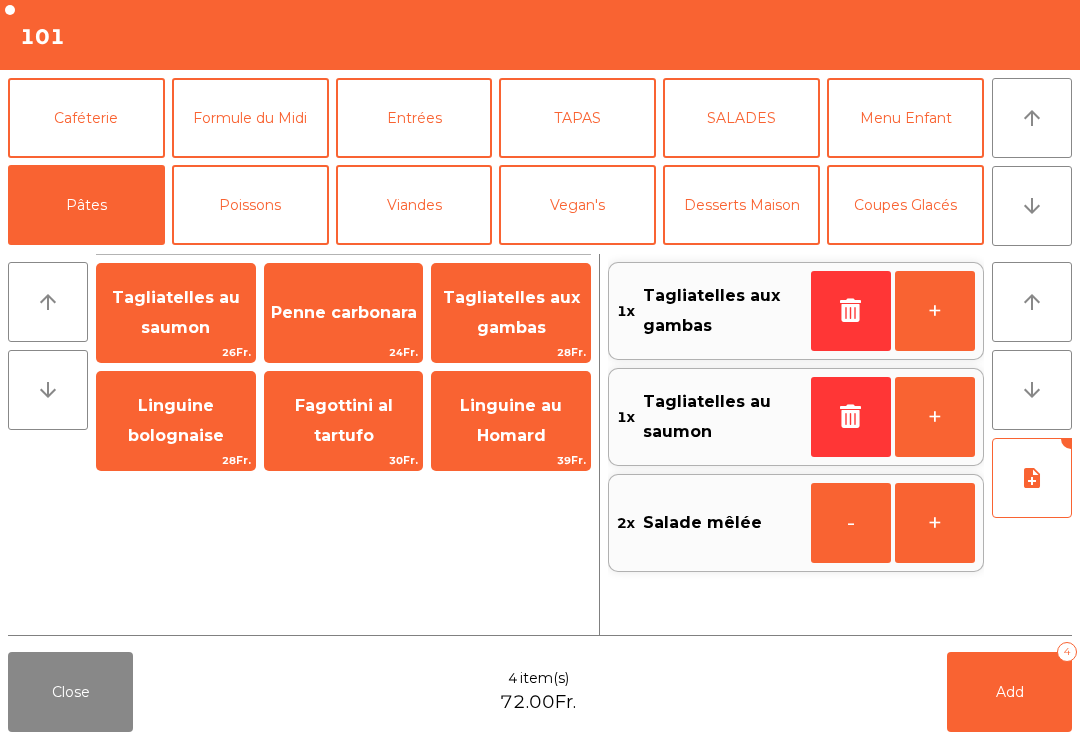 click on "Add   4" 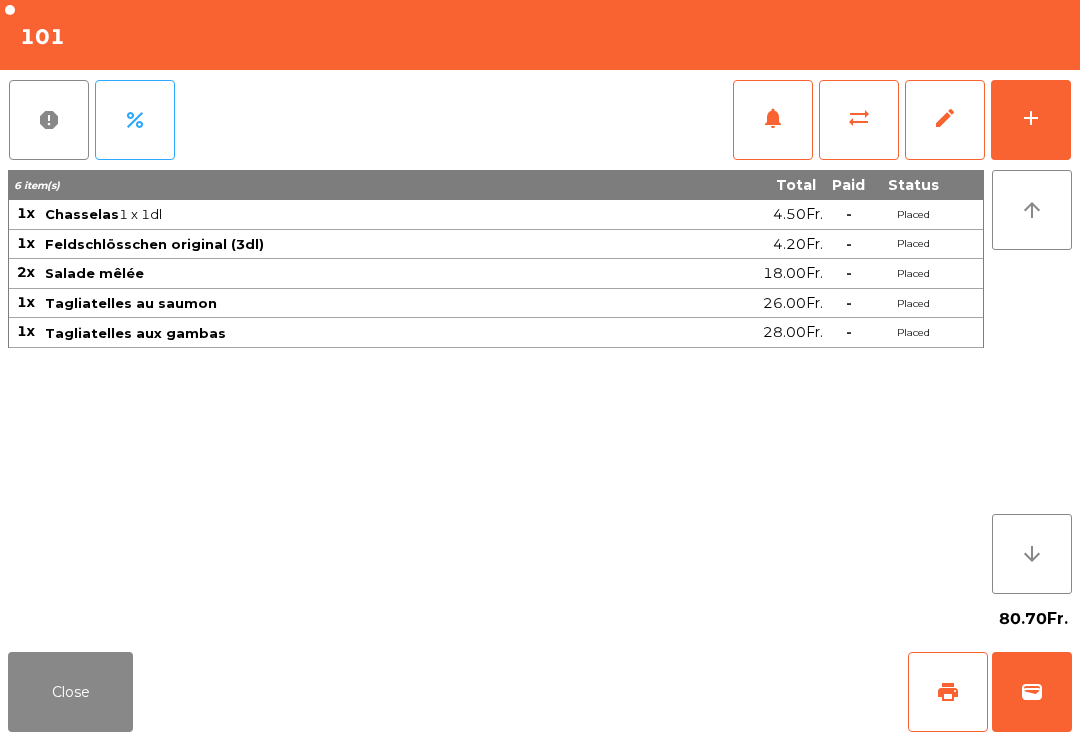 click on "Close" 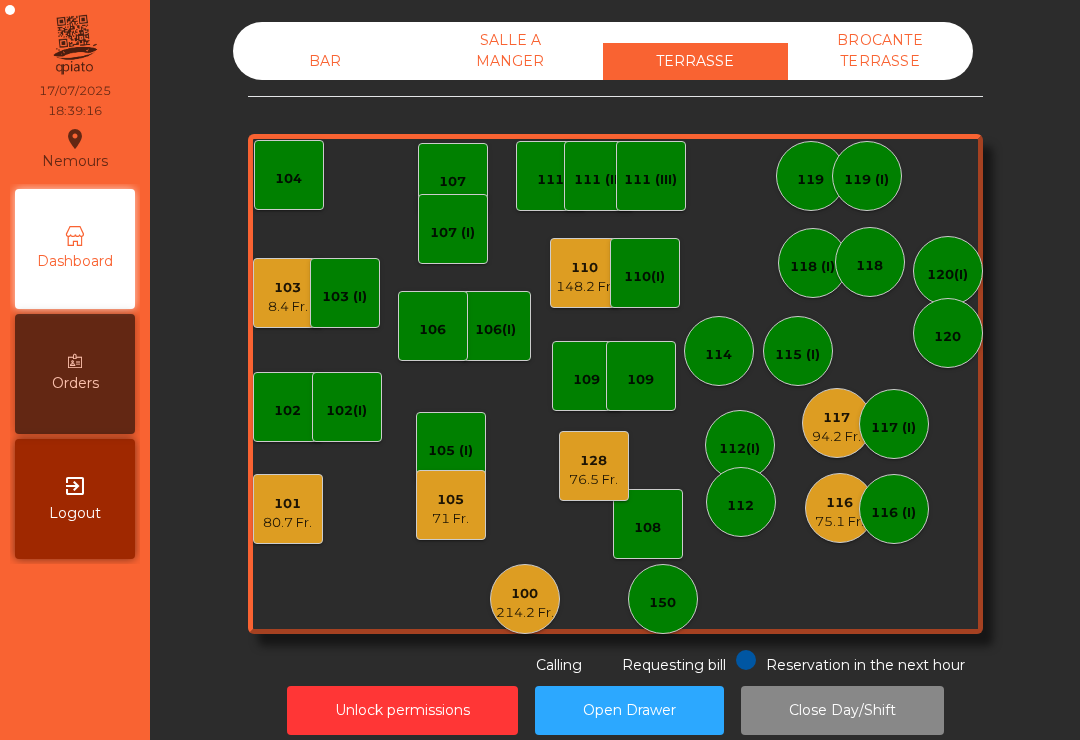 click on "100" 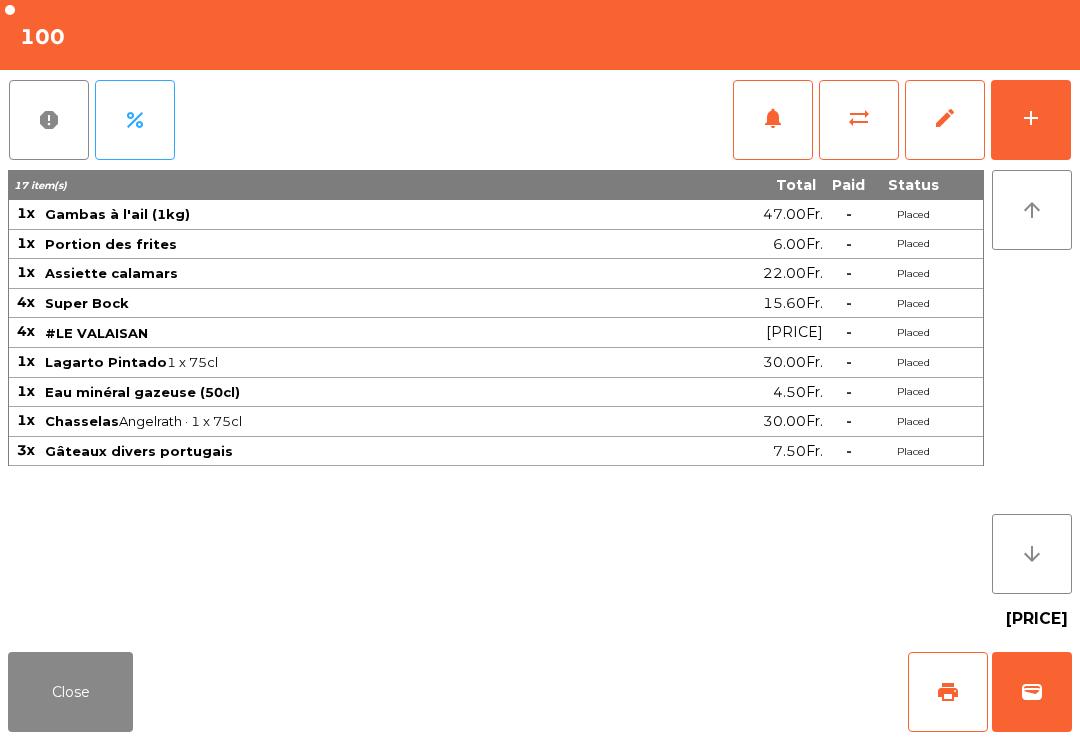click on "add" 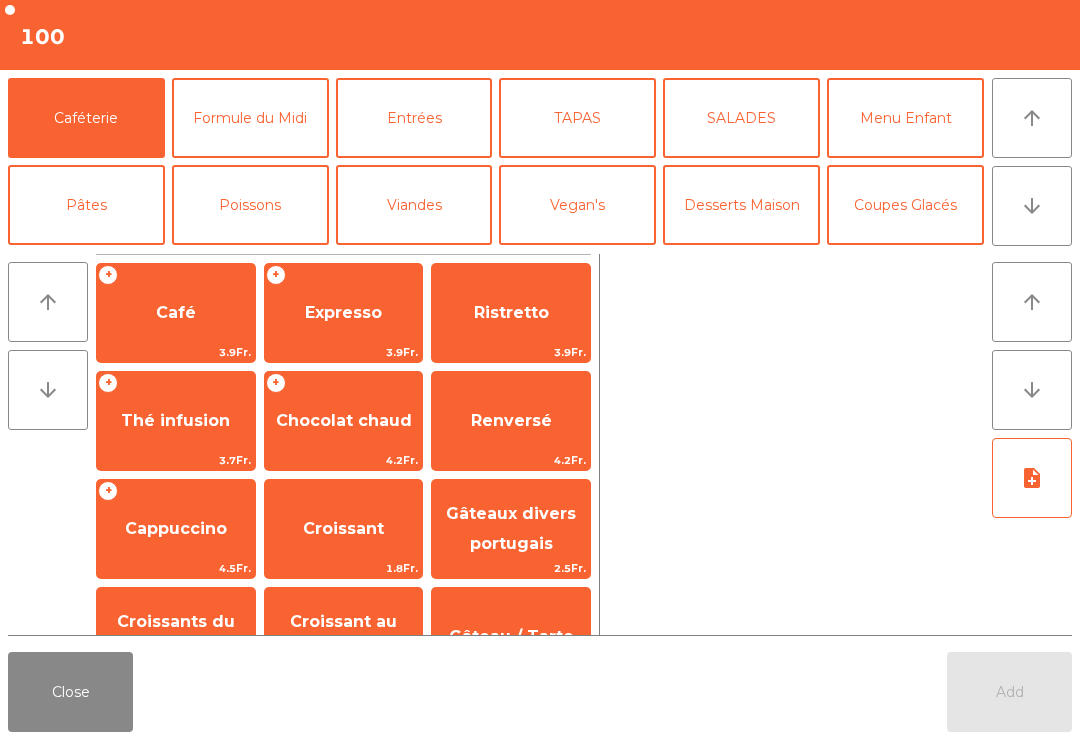 click on "Coupes Glacés" 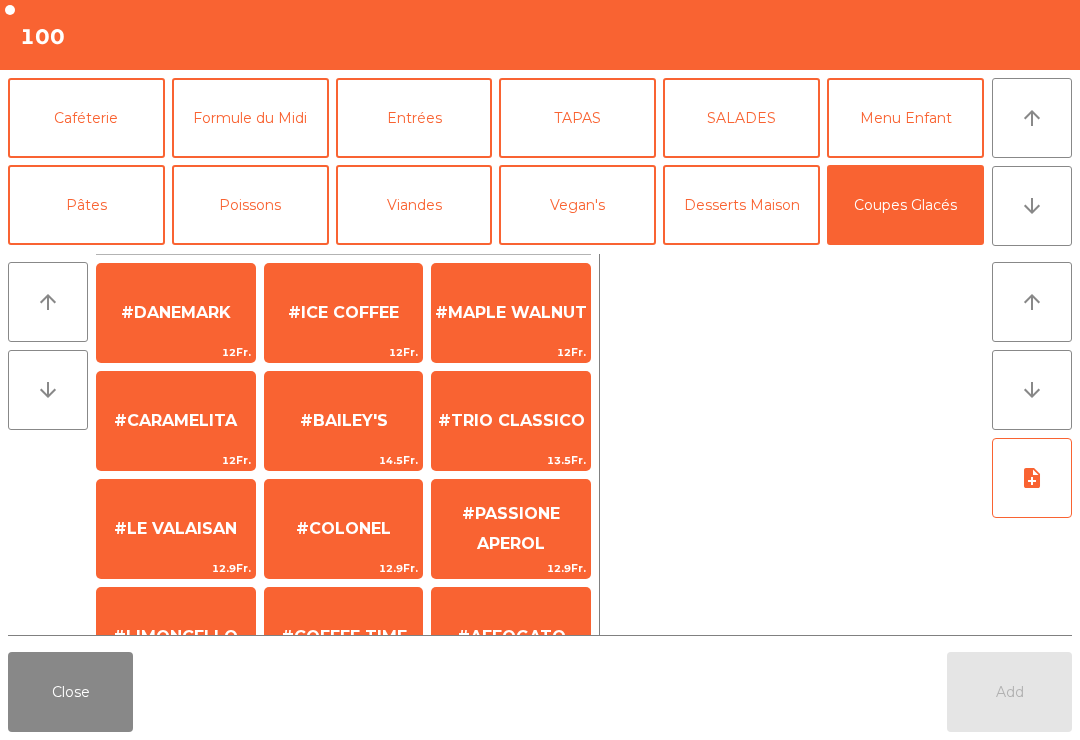 scroll, scrollTop: 395, scrollLeft: 0, axis: vertical 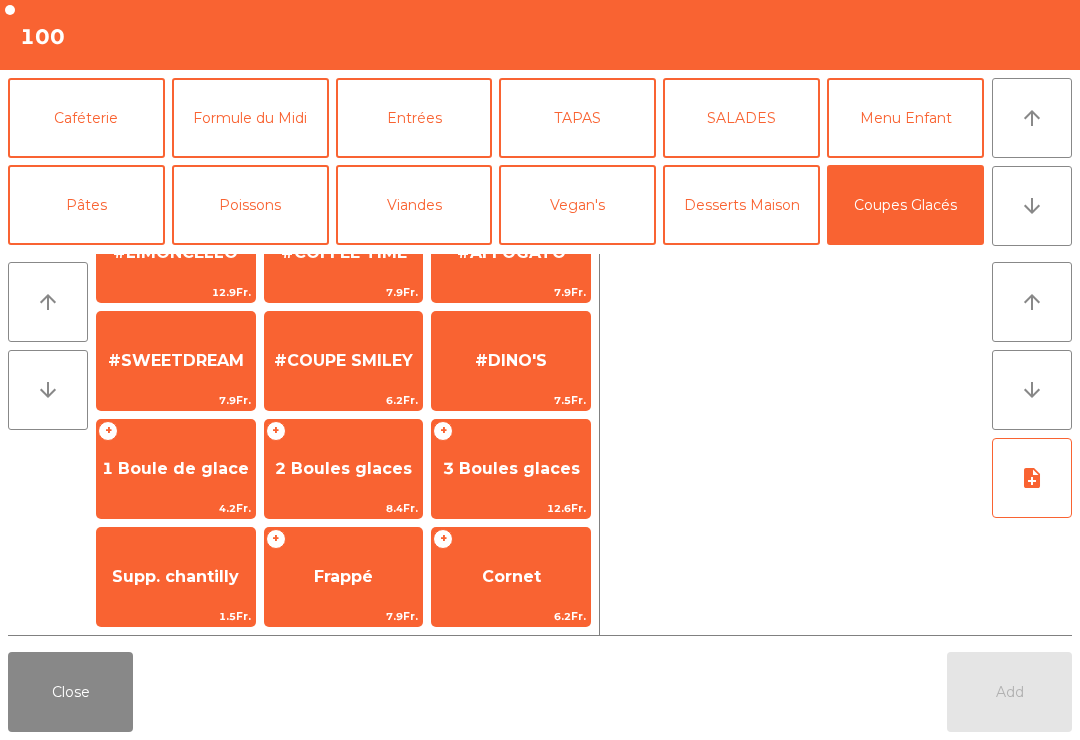 click on "1 Boule de glace" 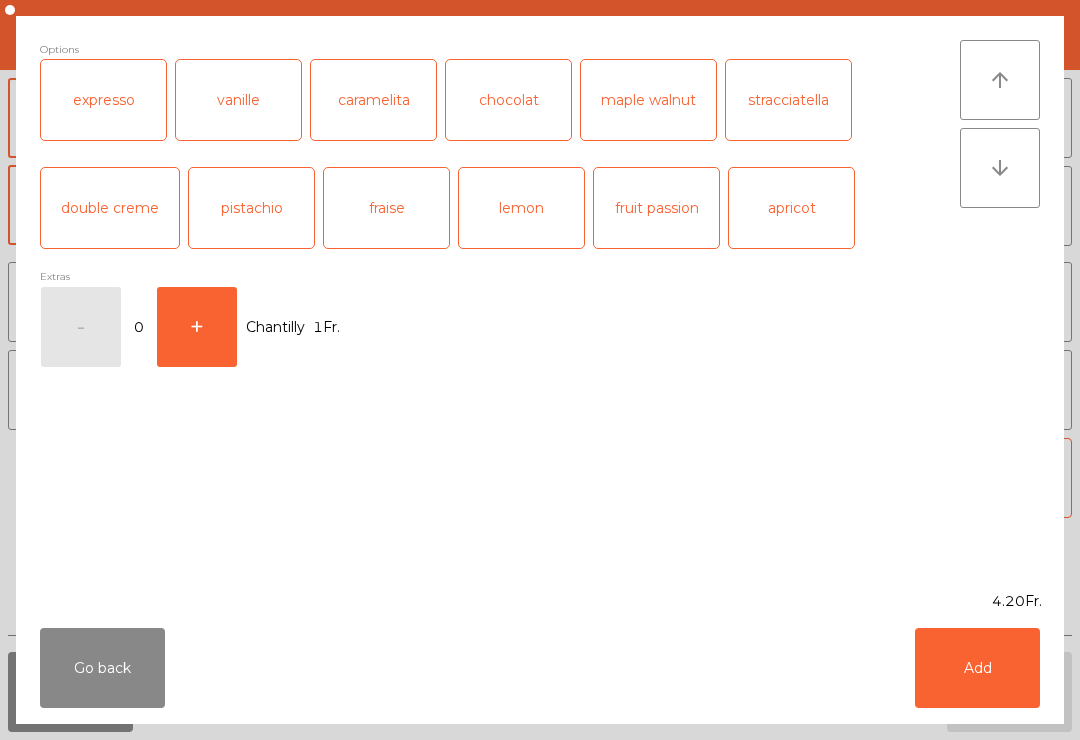 scroll, scrollTop: 384, scrollLeft: 0, axis: vertical 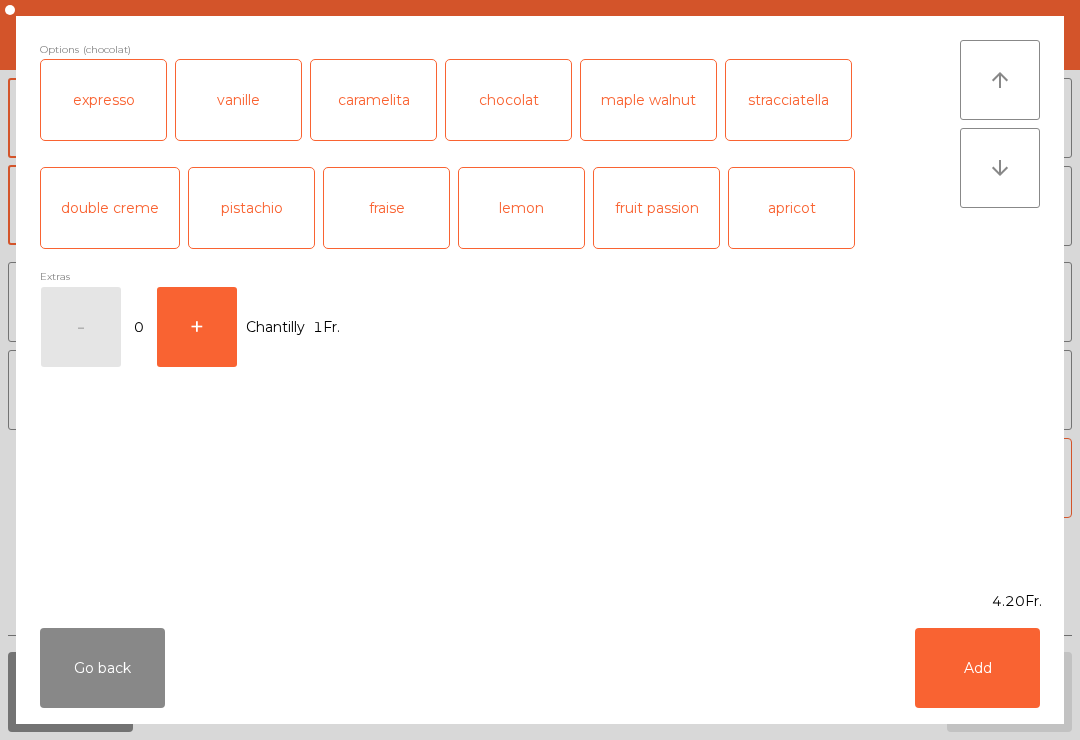 click on "Add" 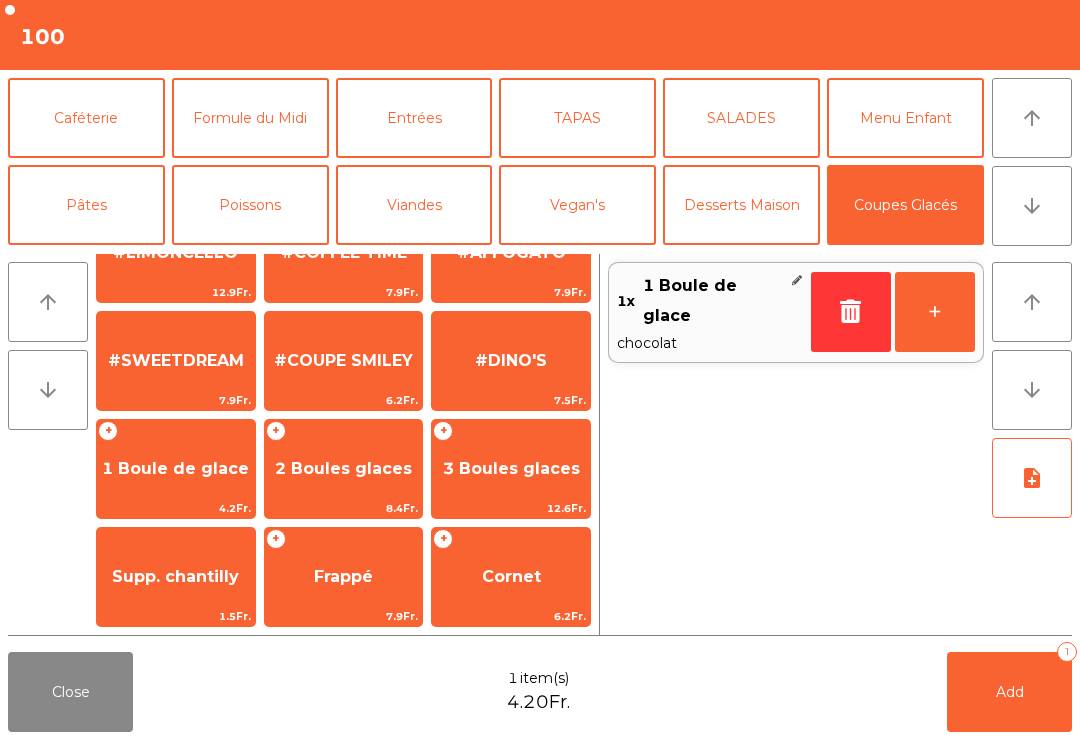 click on "+" 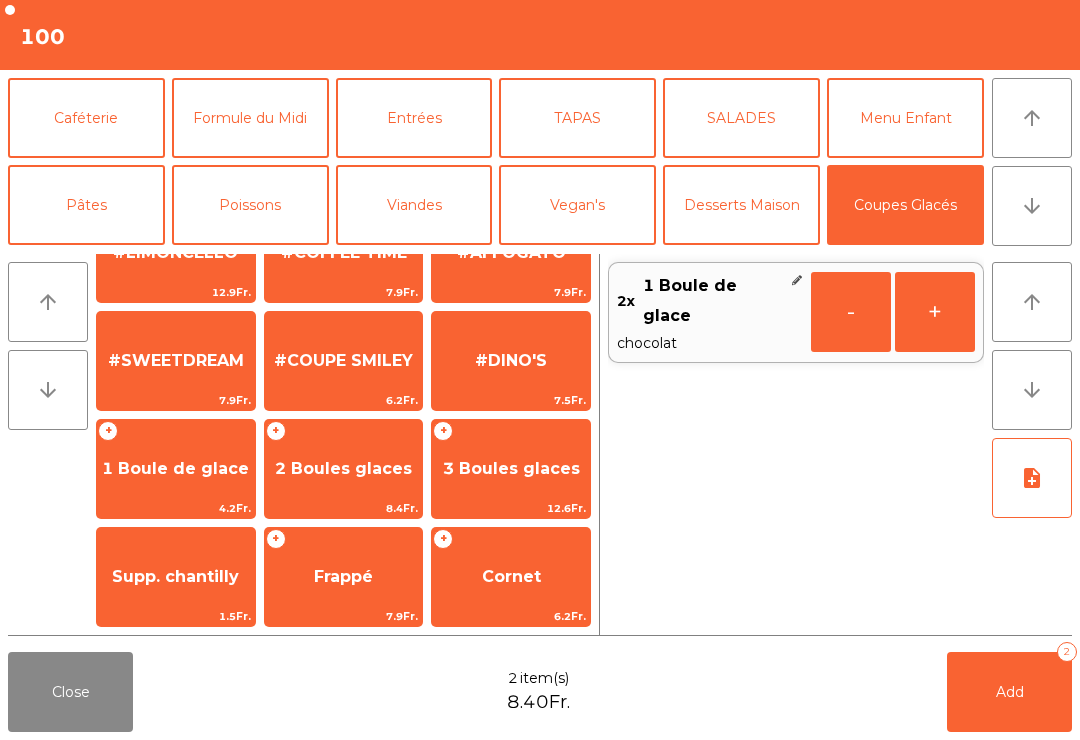 click on "+" 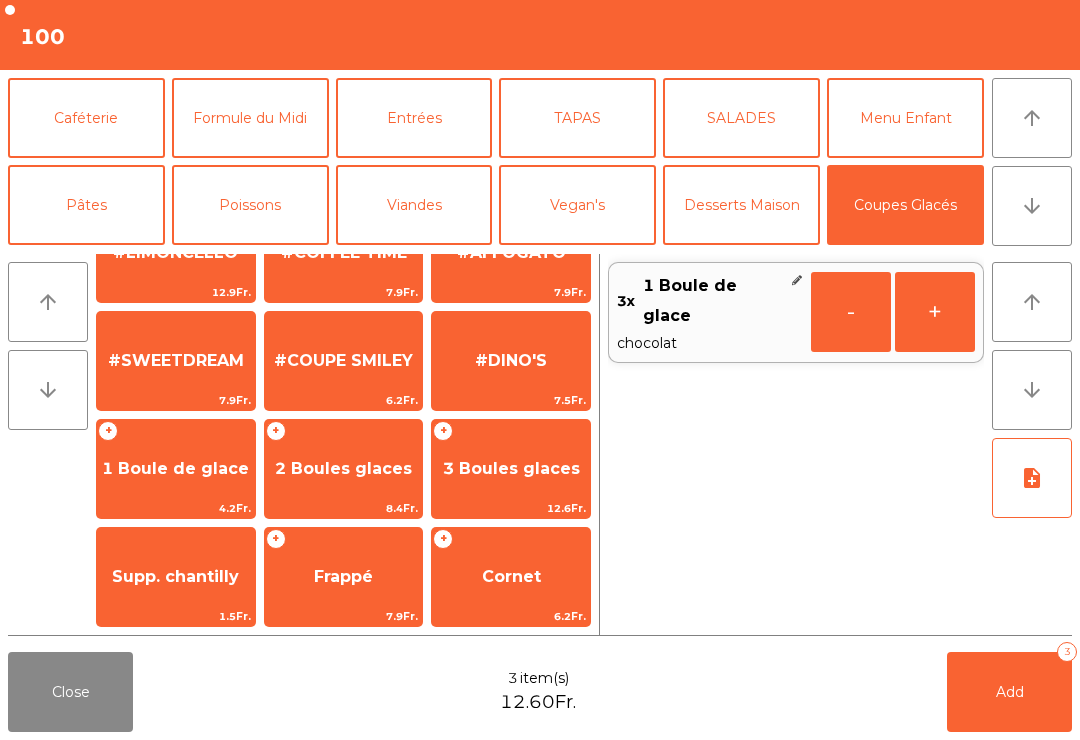 click on "Add   3" 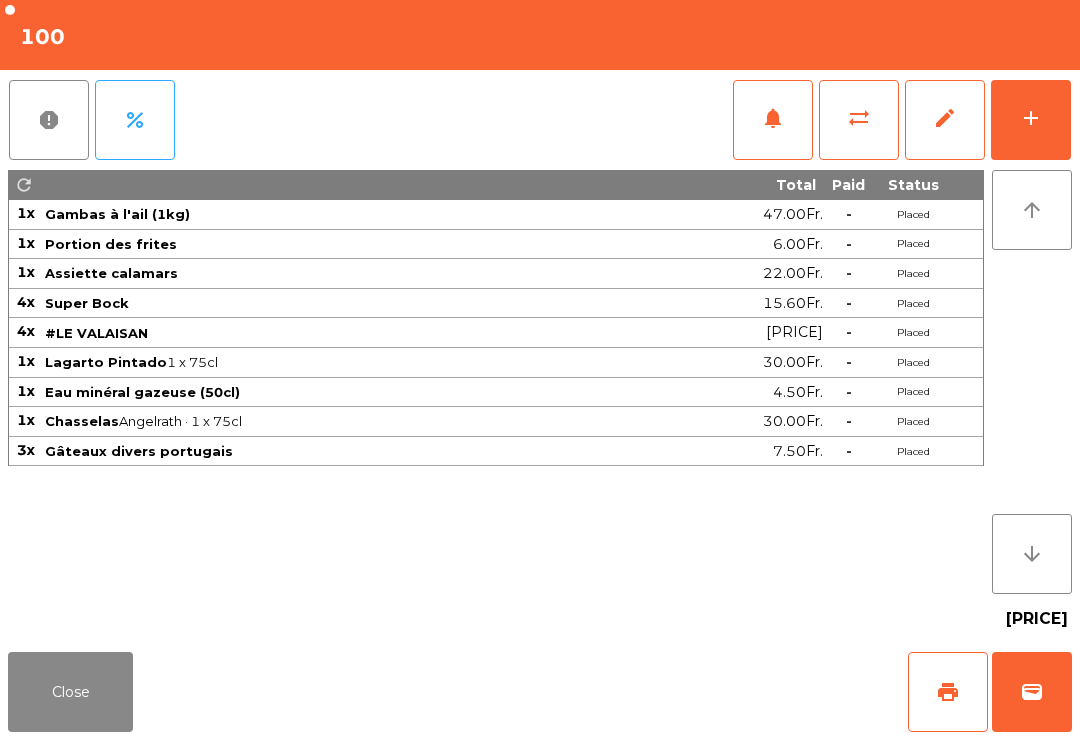 click on "Close" 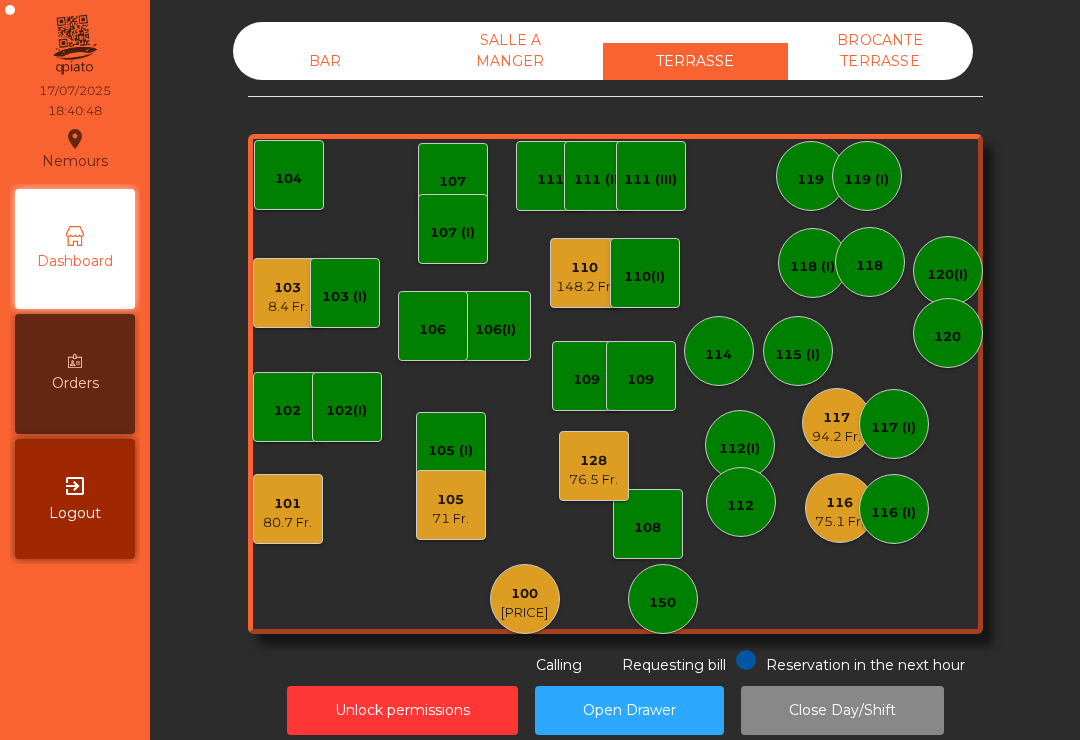 click on "148.2 Fr." 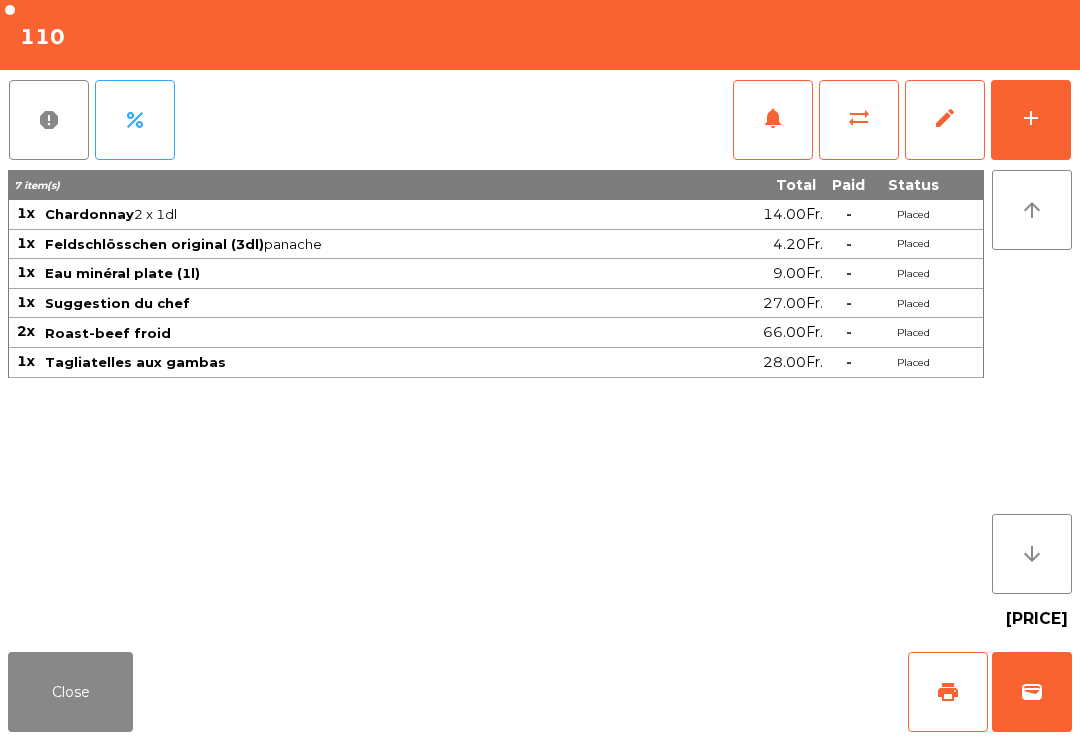 click on "Close" 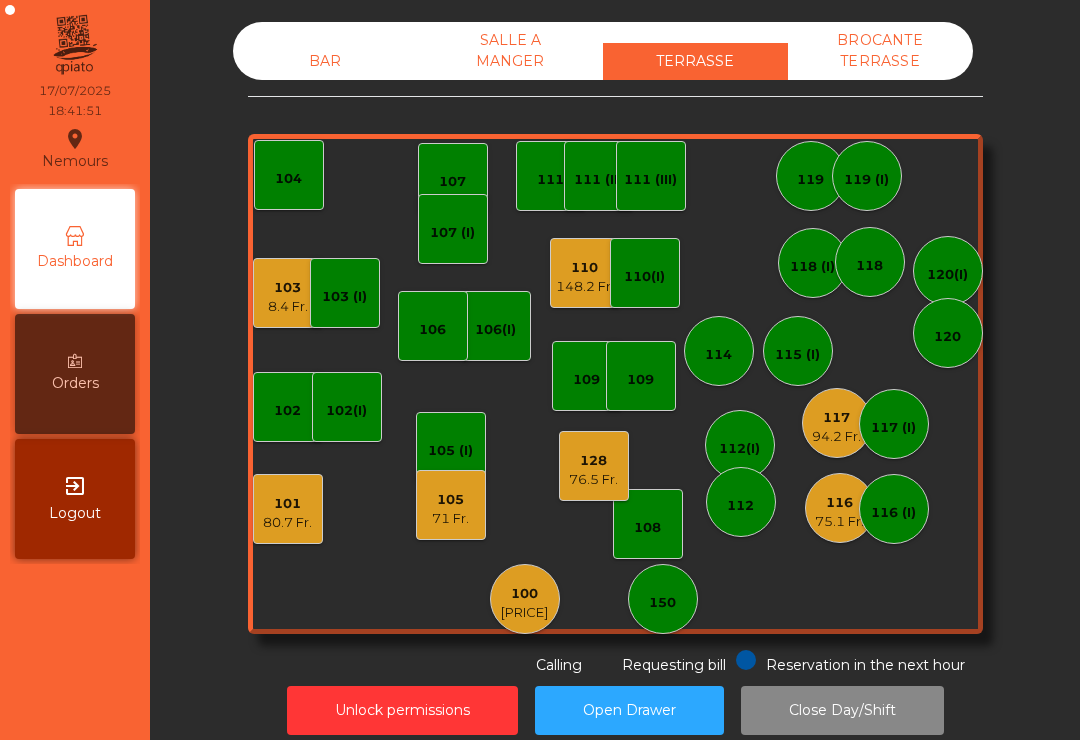 click on "116   75.1 Fr." 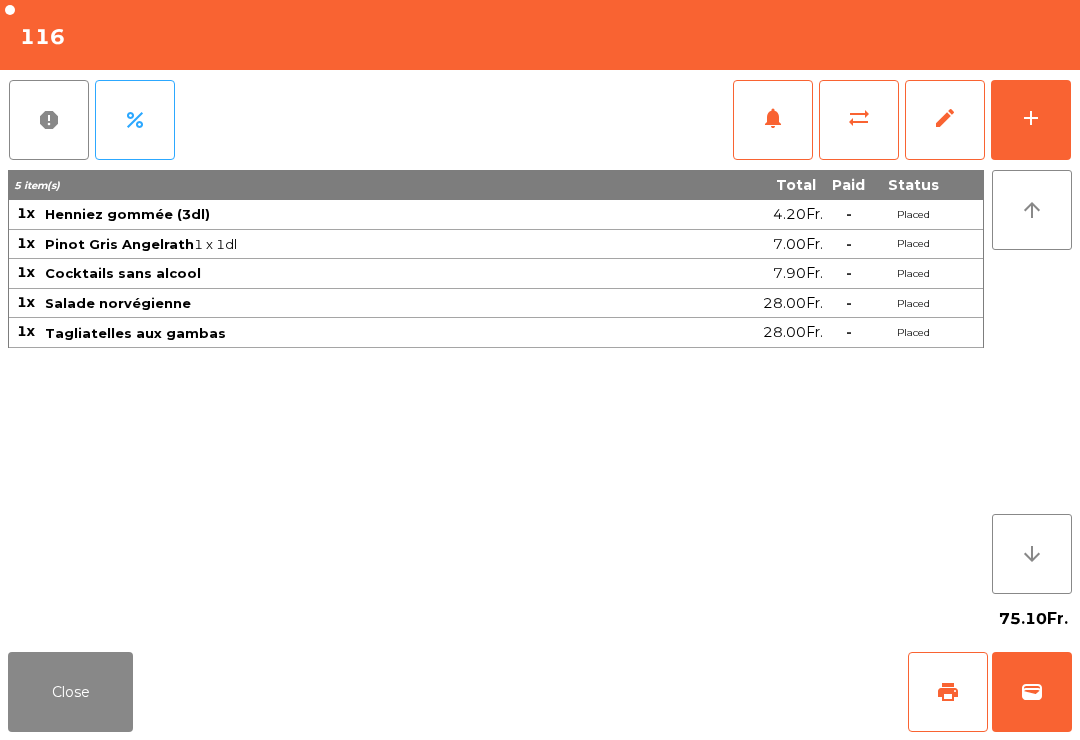 click on "Close" 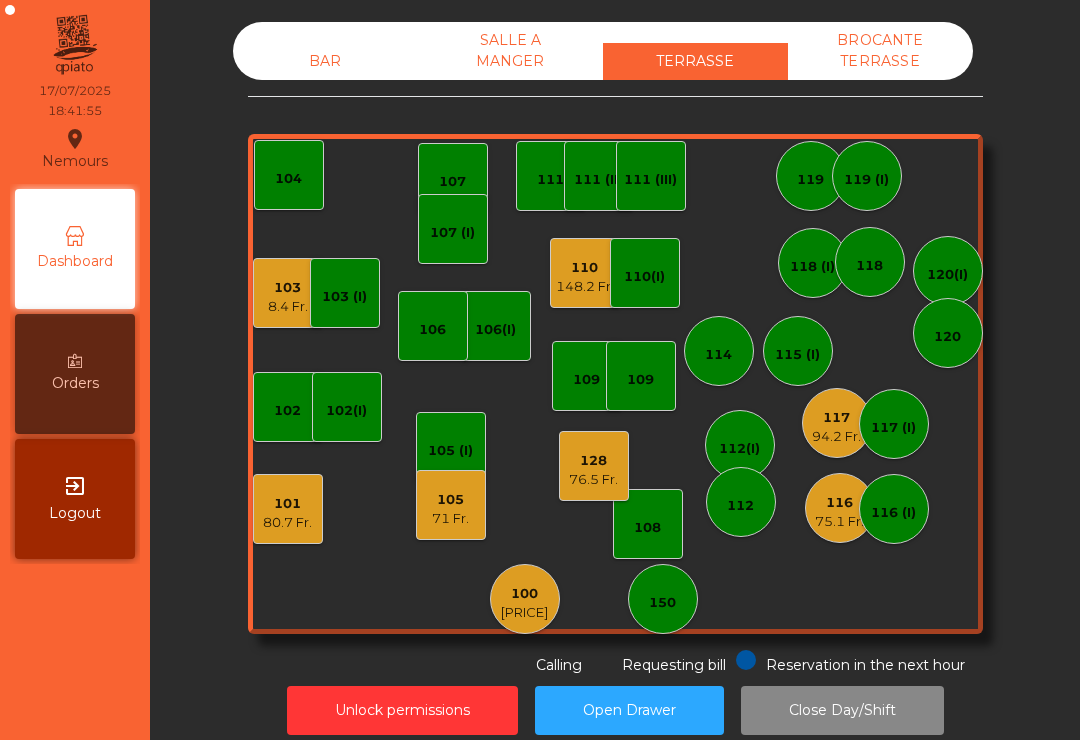 click on "117" 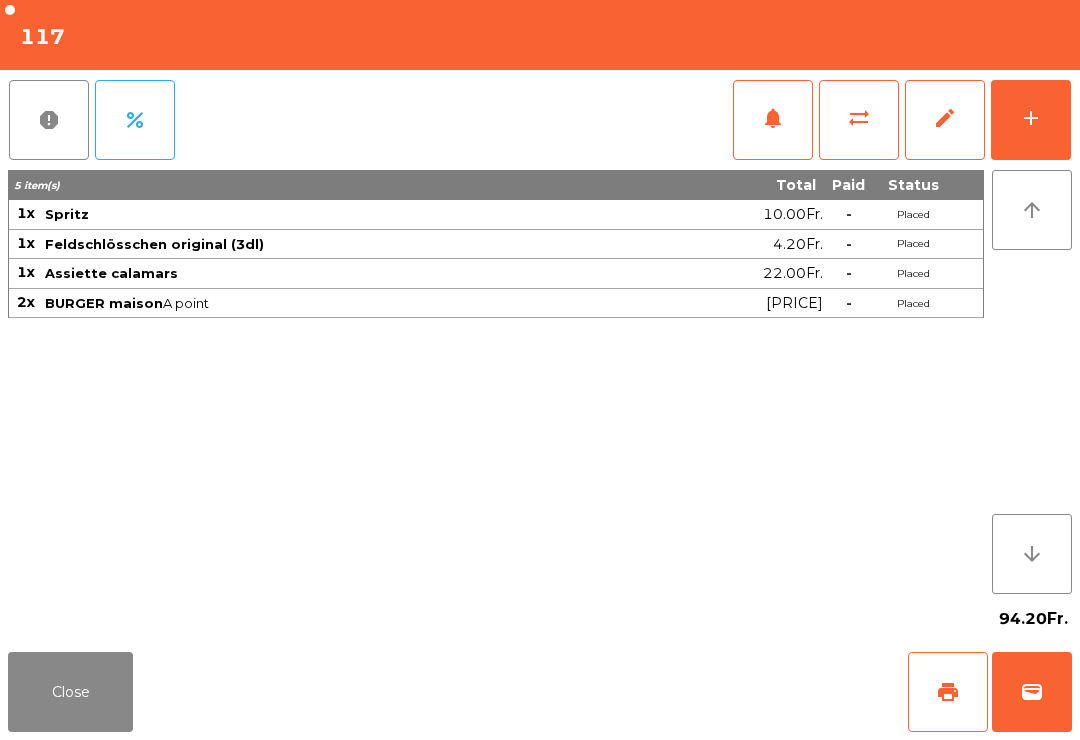 click on "Close" 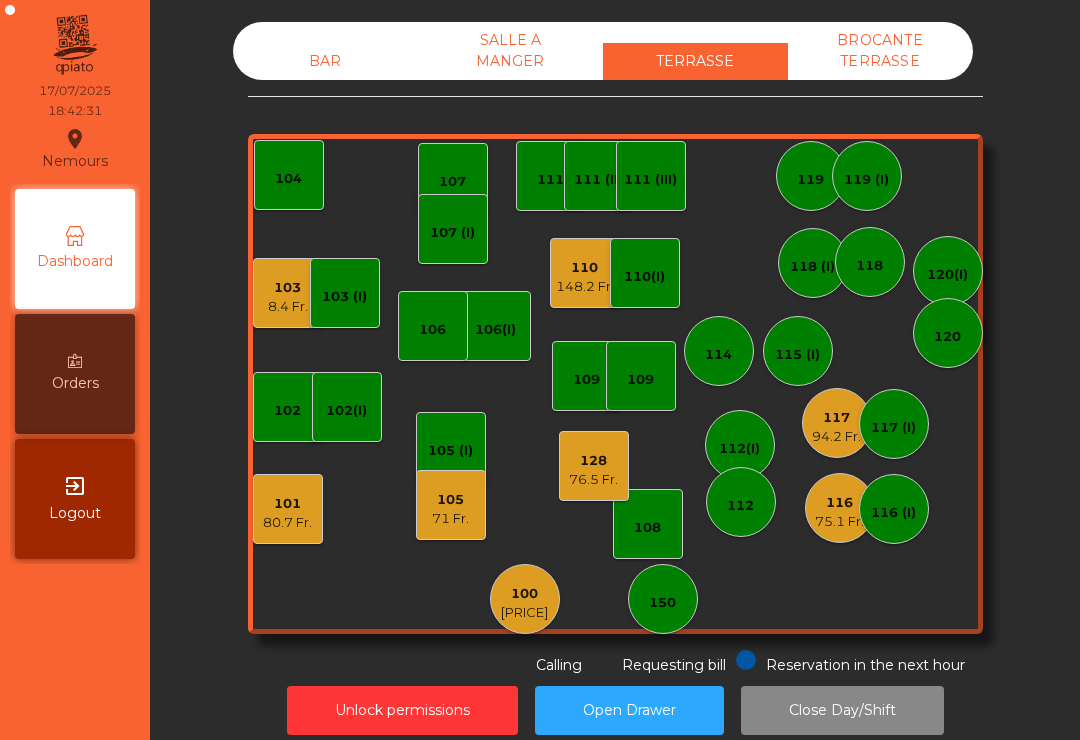 click on "226.8 Fr." 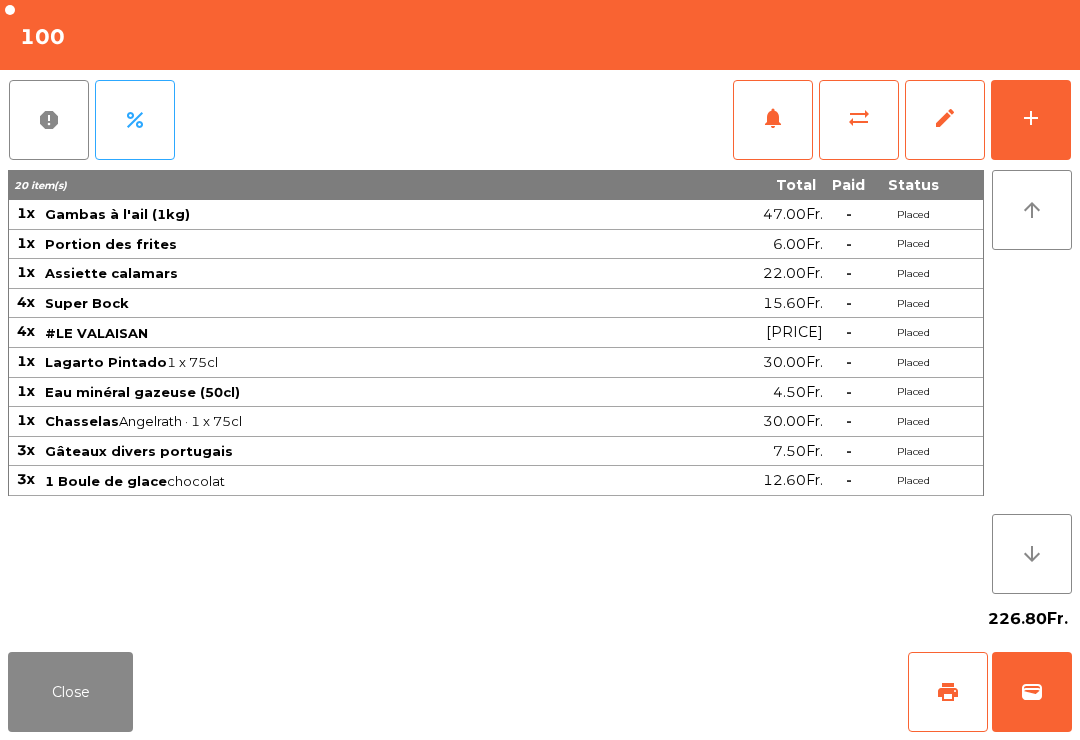 click on "Close" 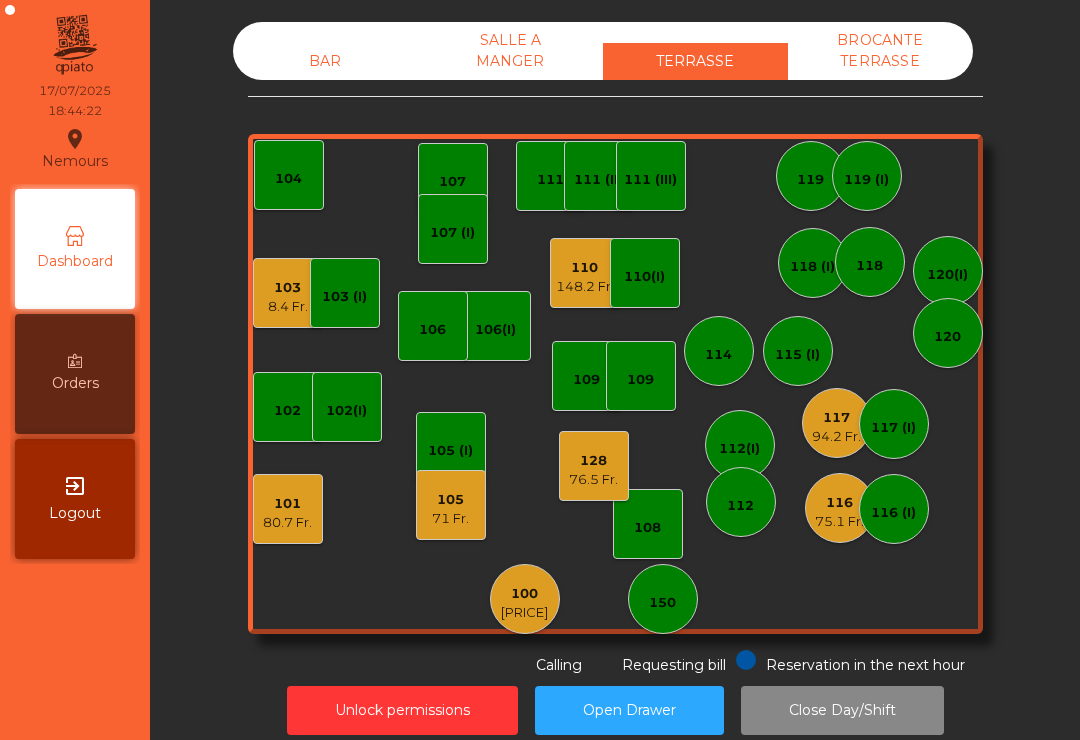 click on "110   148.2 Fr." 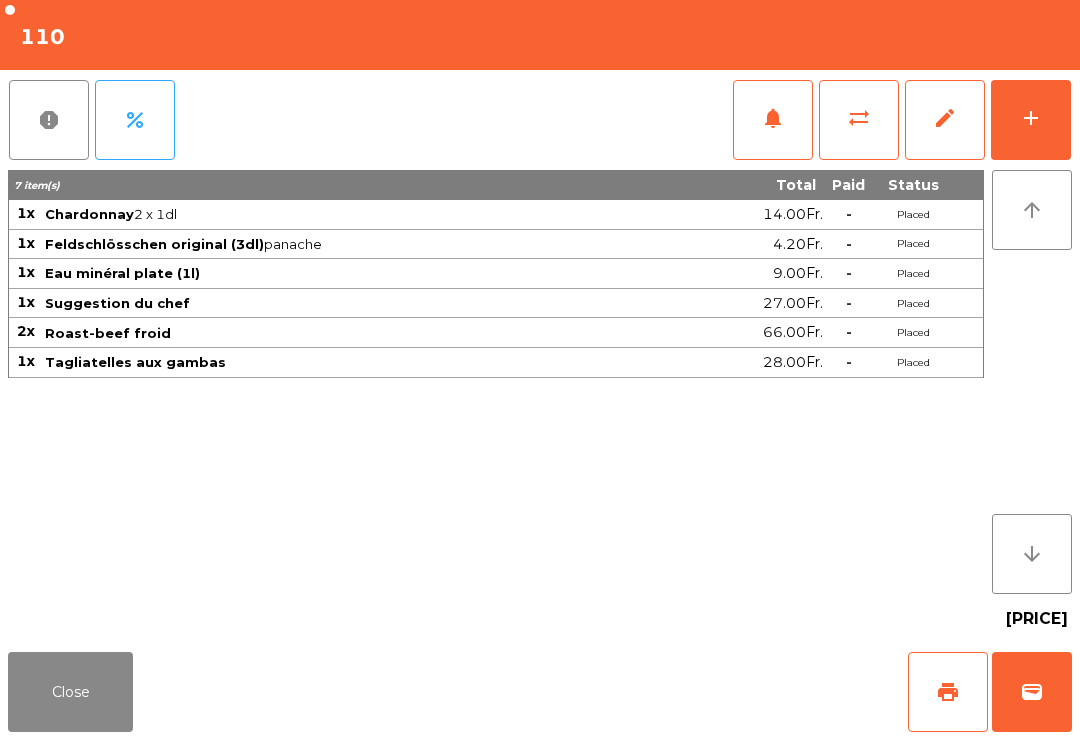 click on "add" 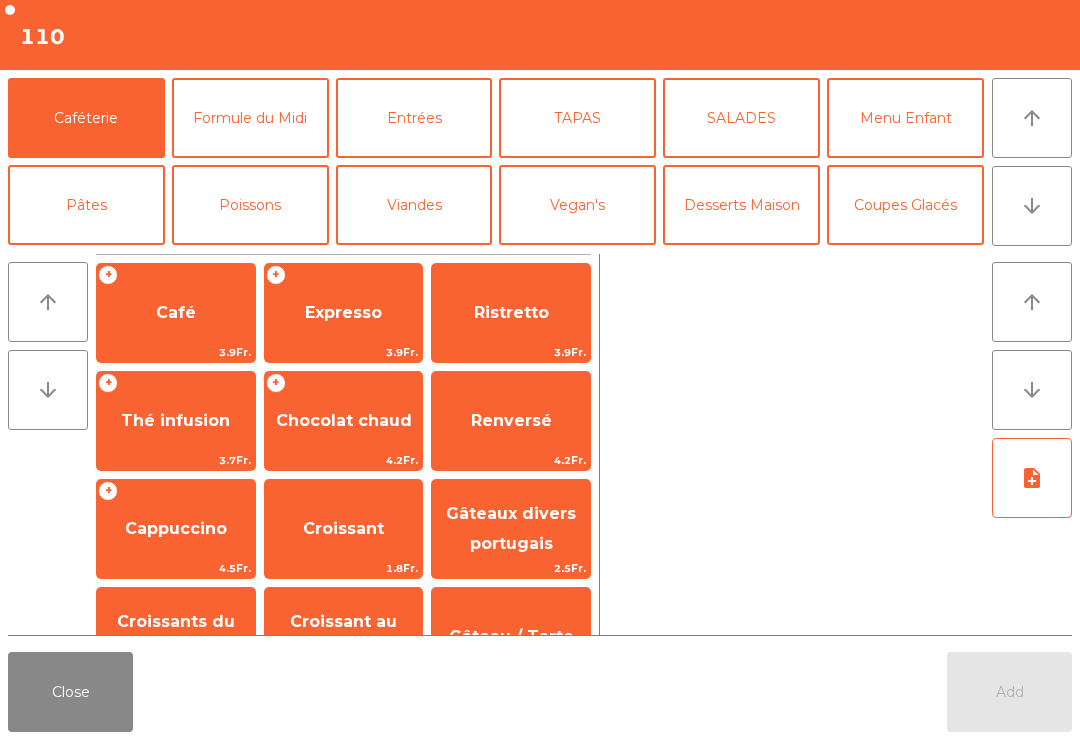 click on "arrow_downward" 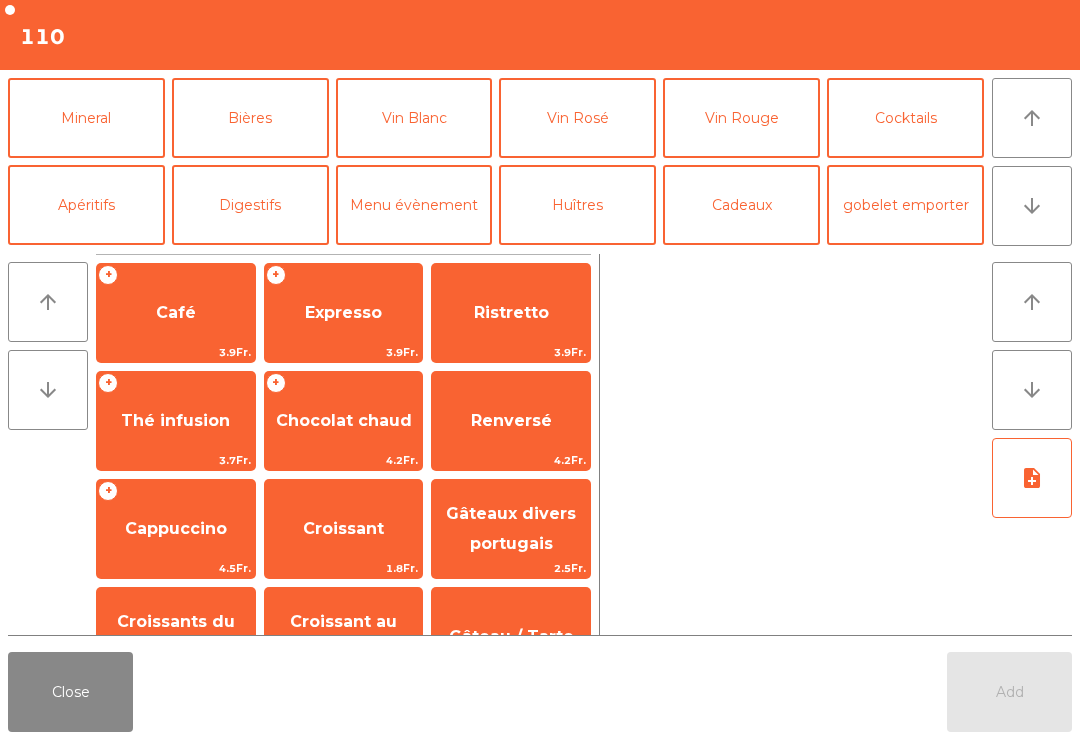 click on "Vin Rouge" 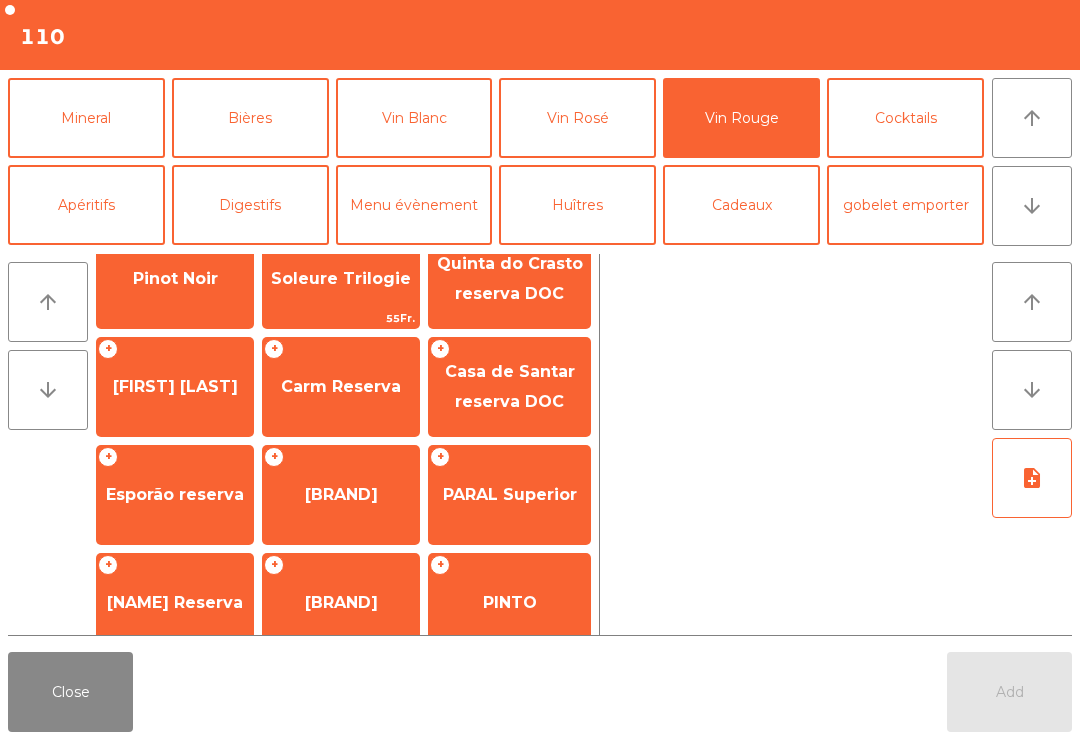 scroll, scrollTop: 382, scrollLeft: 0, axis: vertical 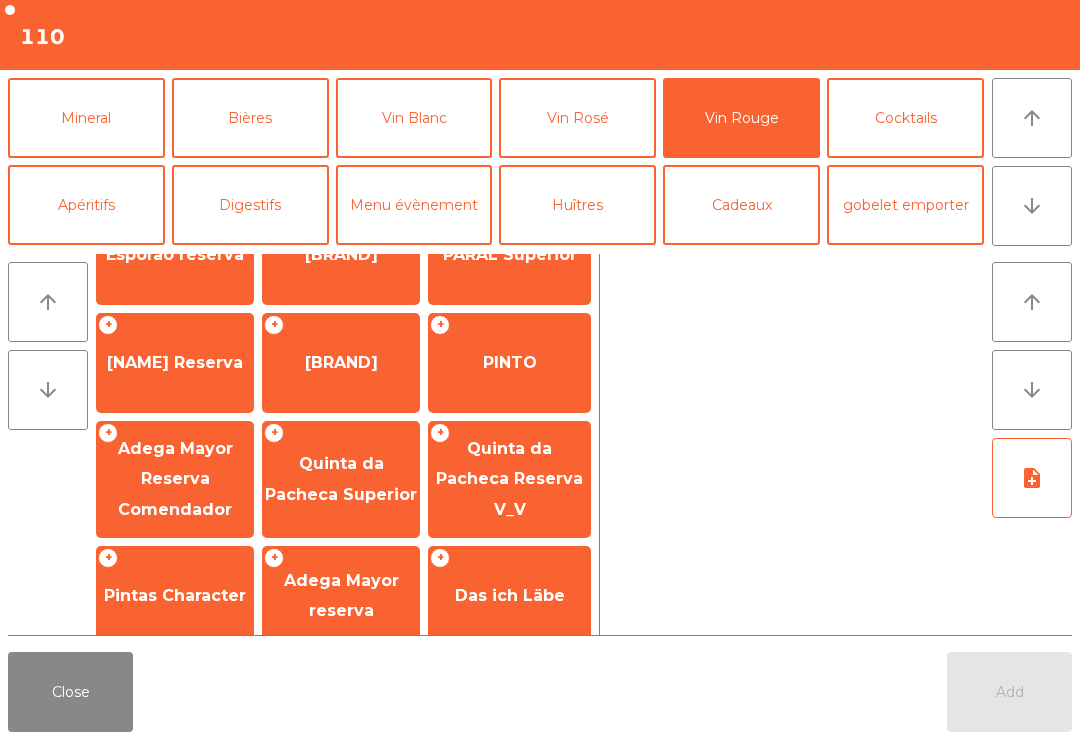 click on "Quinta da Pacheca Reserva V_V" 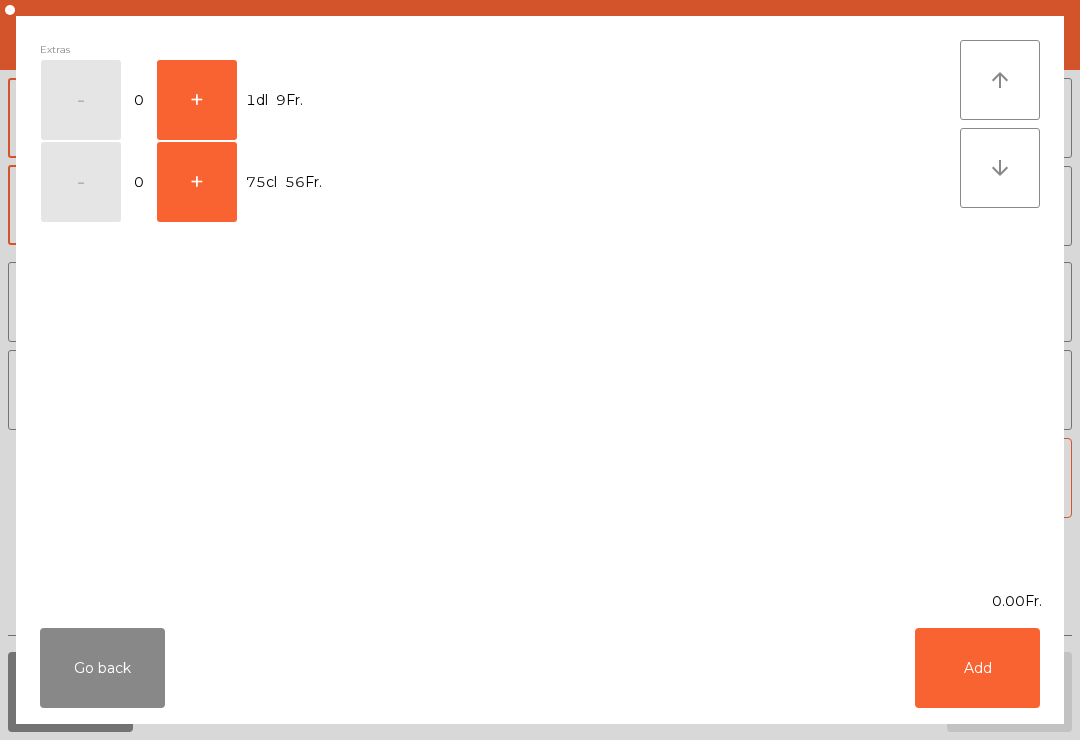 click on "+" 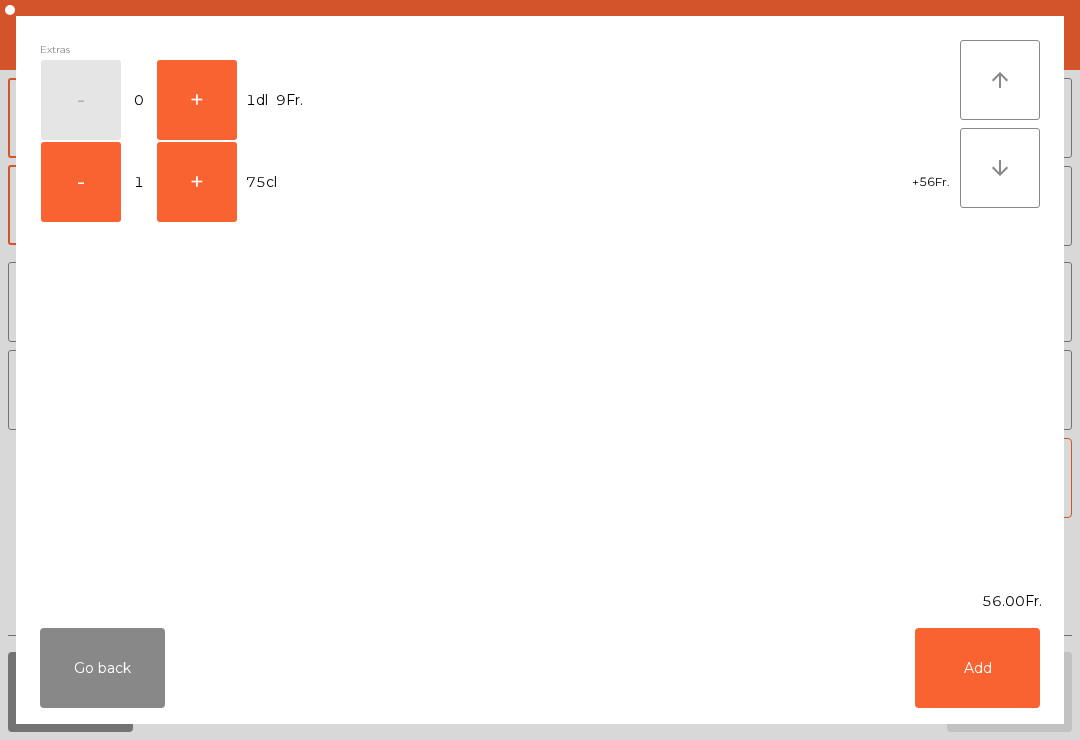 click on "Add" 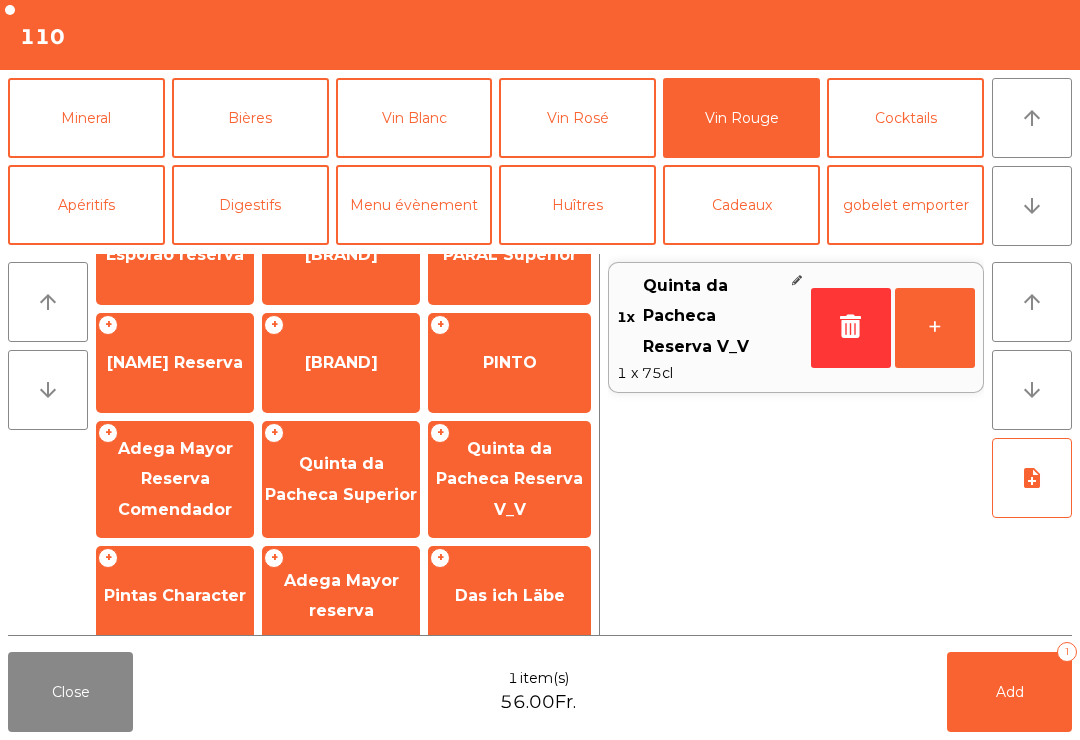 click on "Add   1" 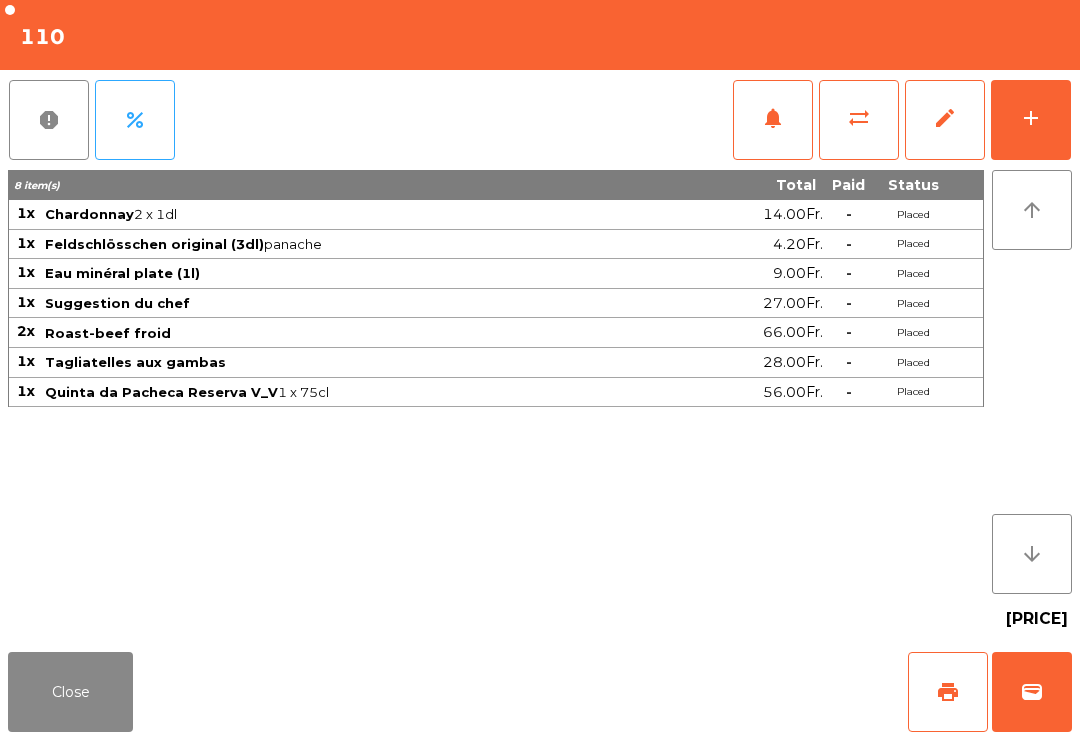click on "Close" 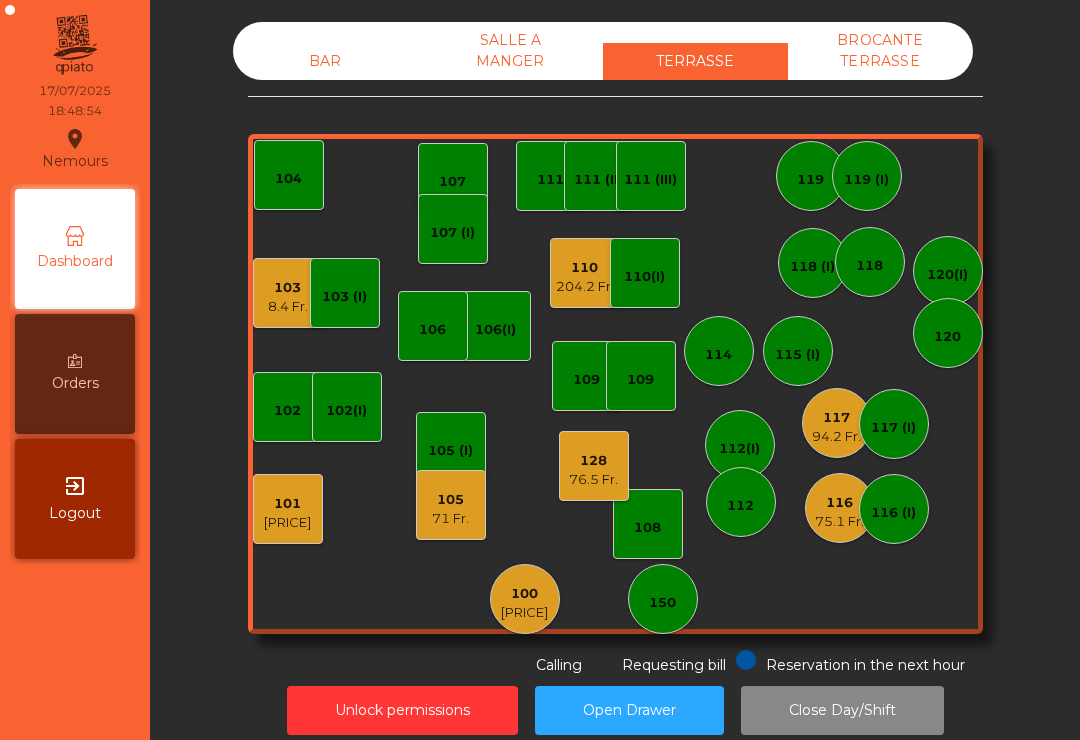 click on "150" 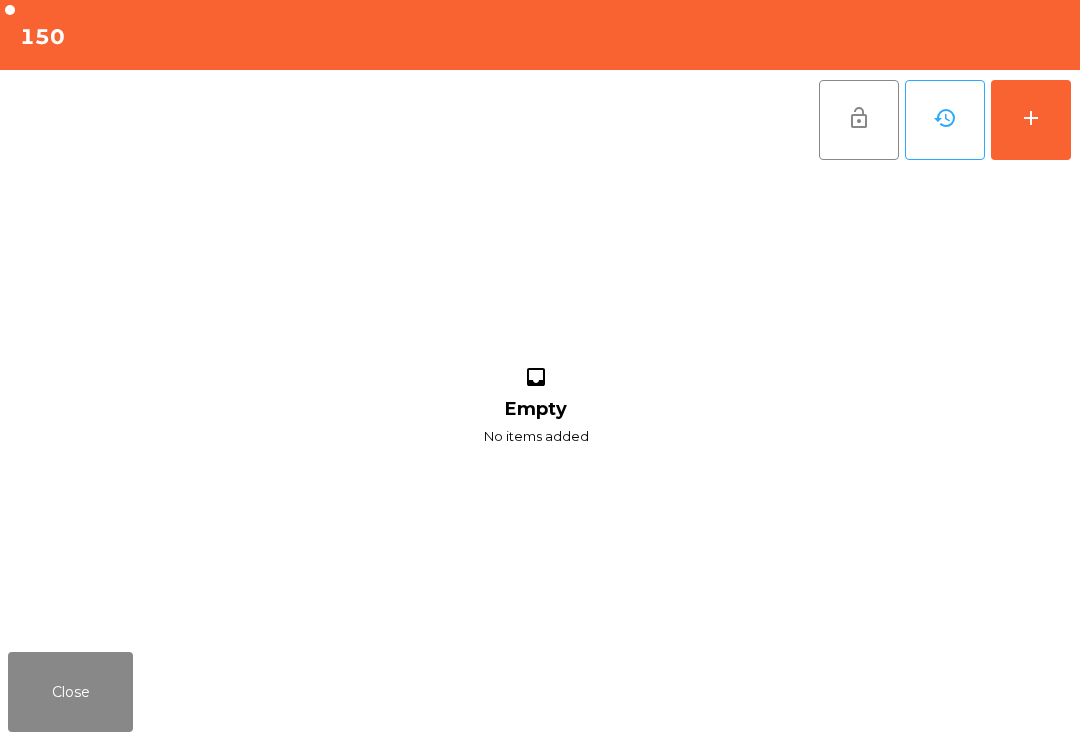 click on "Close" 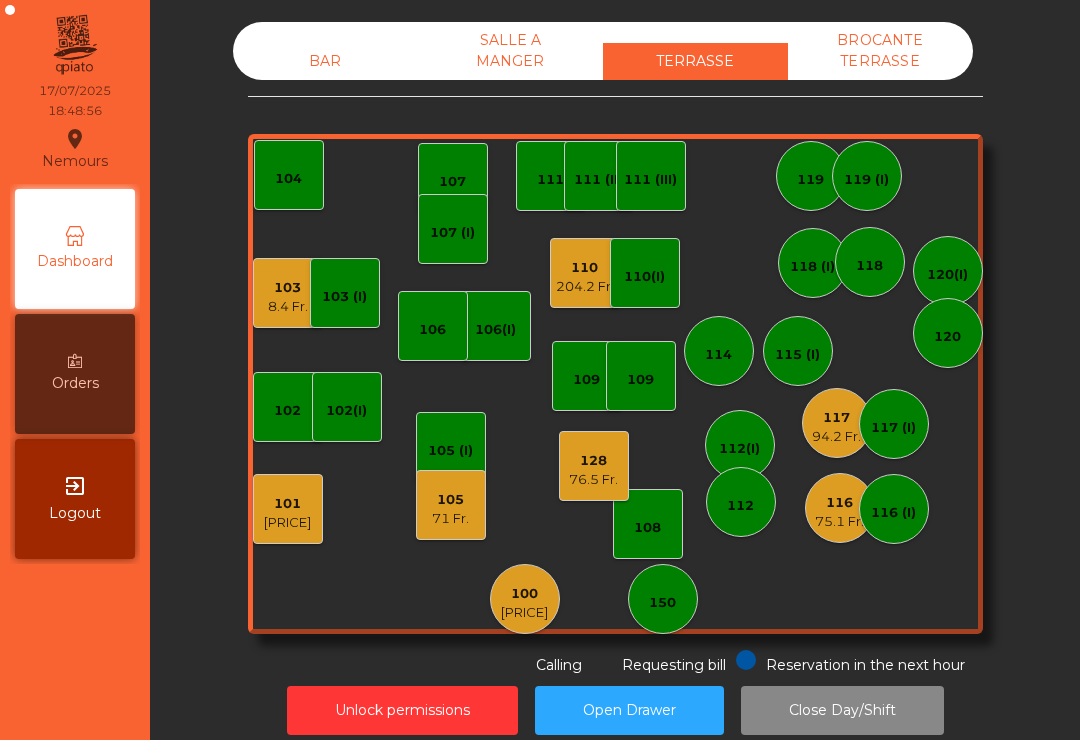 click on "108" 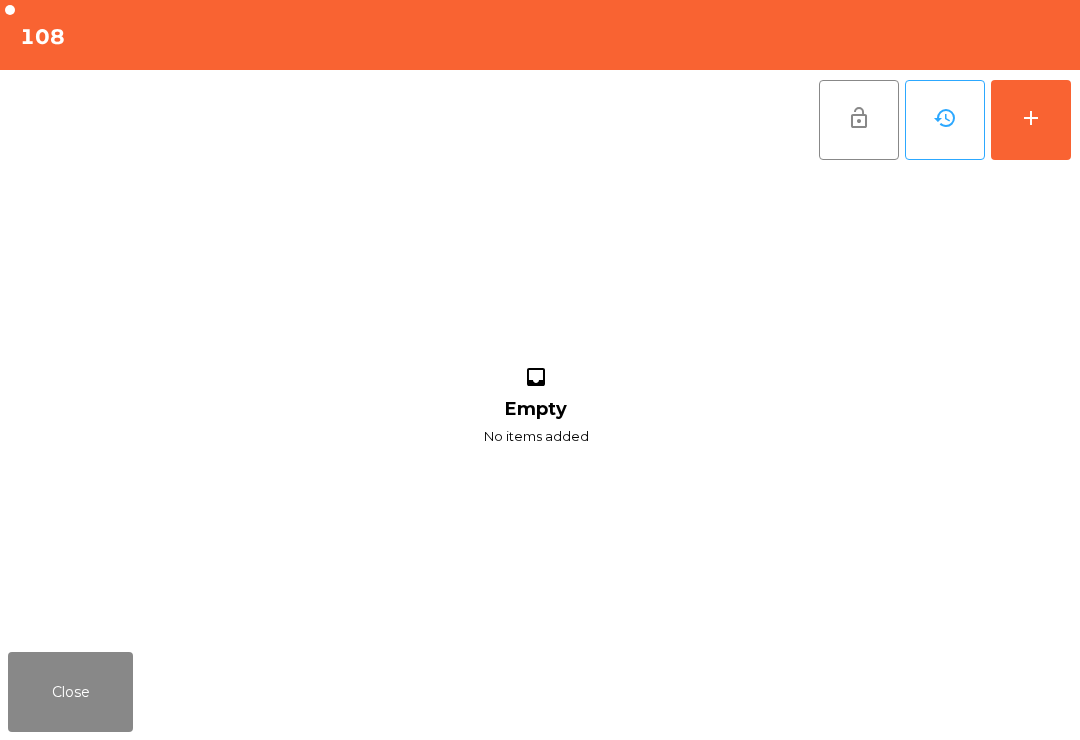 click on "add" 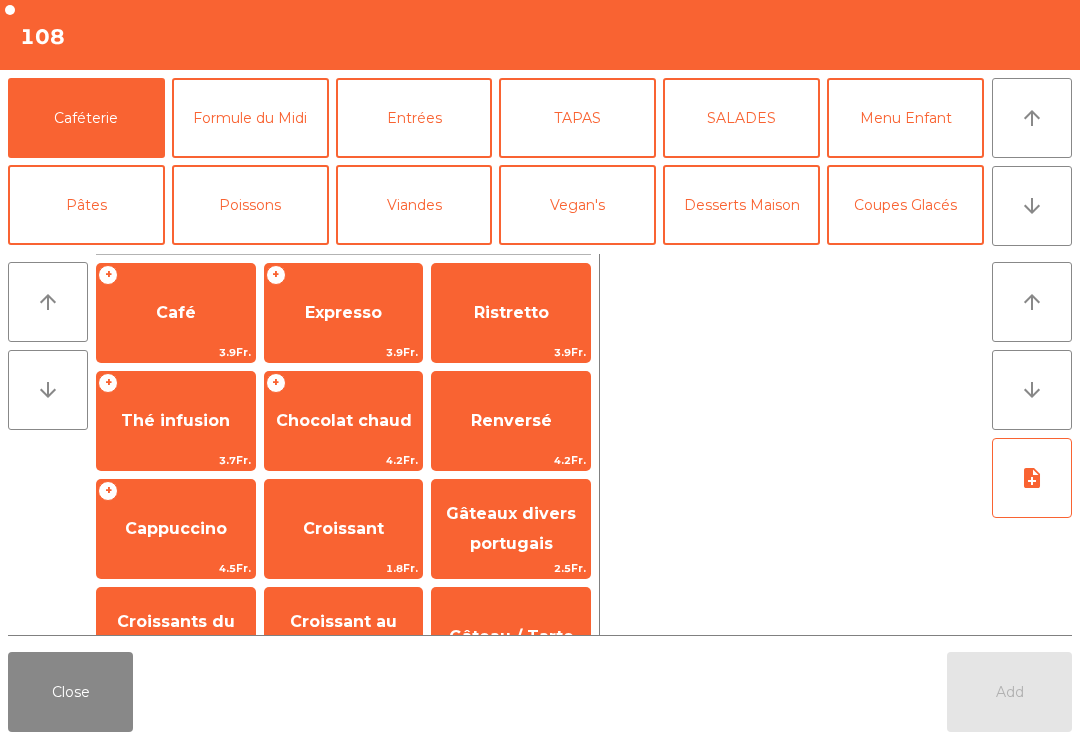 click on "arrow_downward" 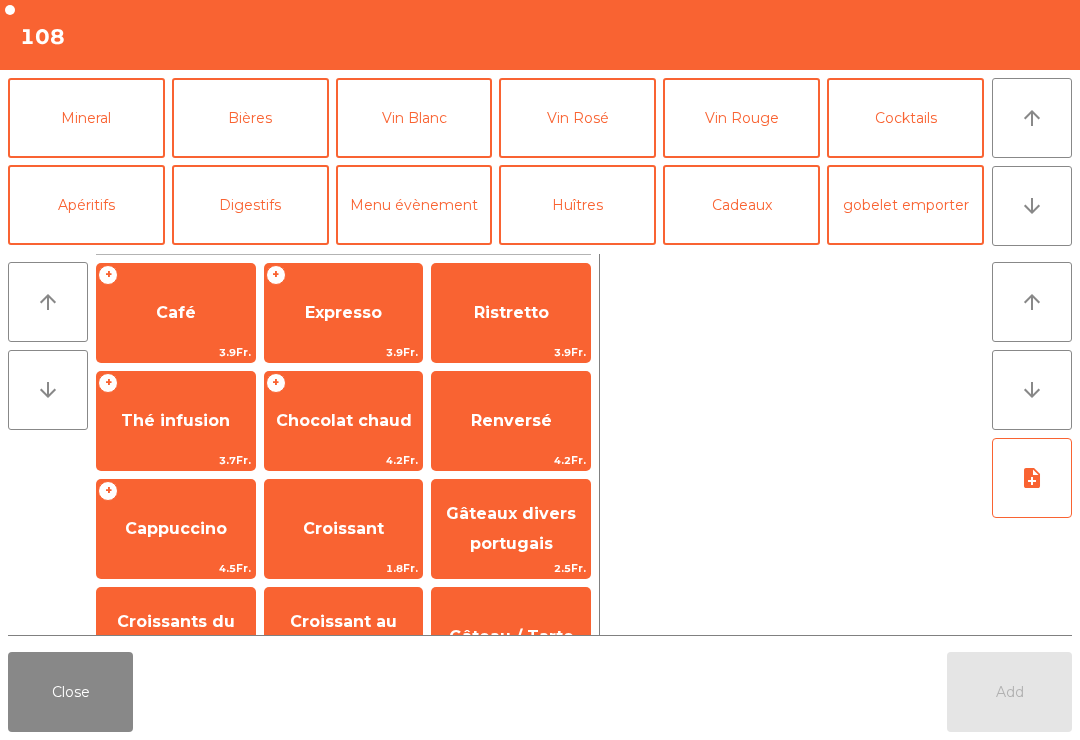 click on "Apéritifs" 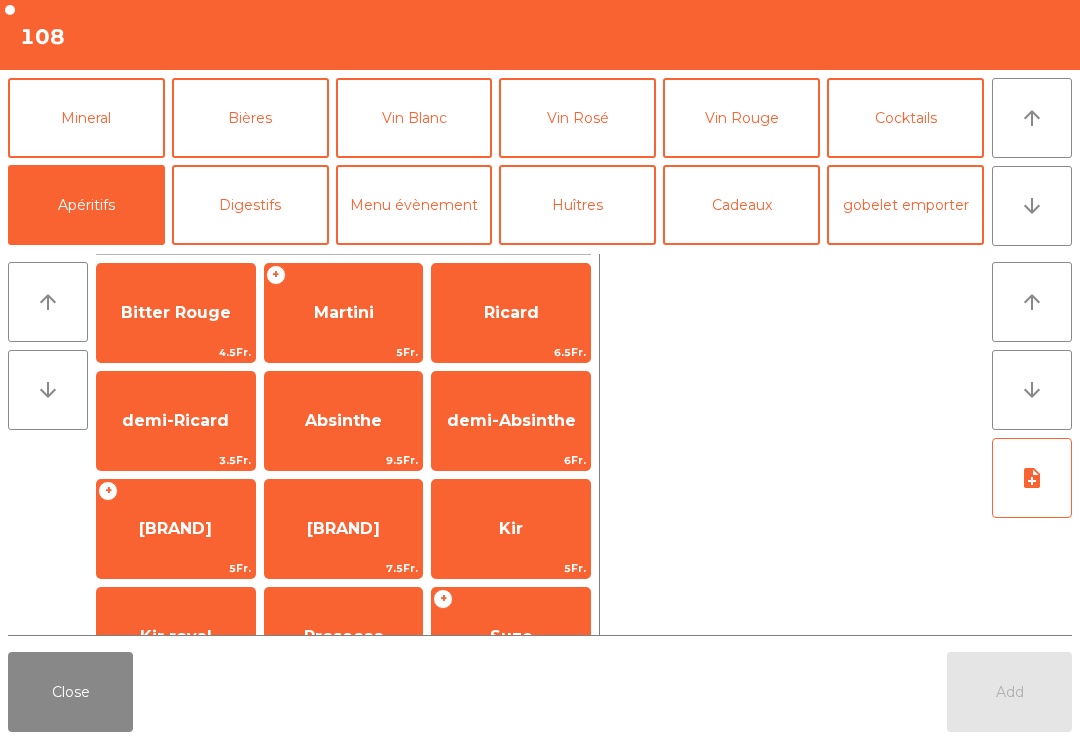 scroll, scrollTop: 173, scrollLeft: 0, axis: vertical 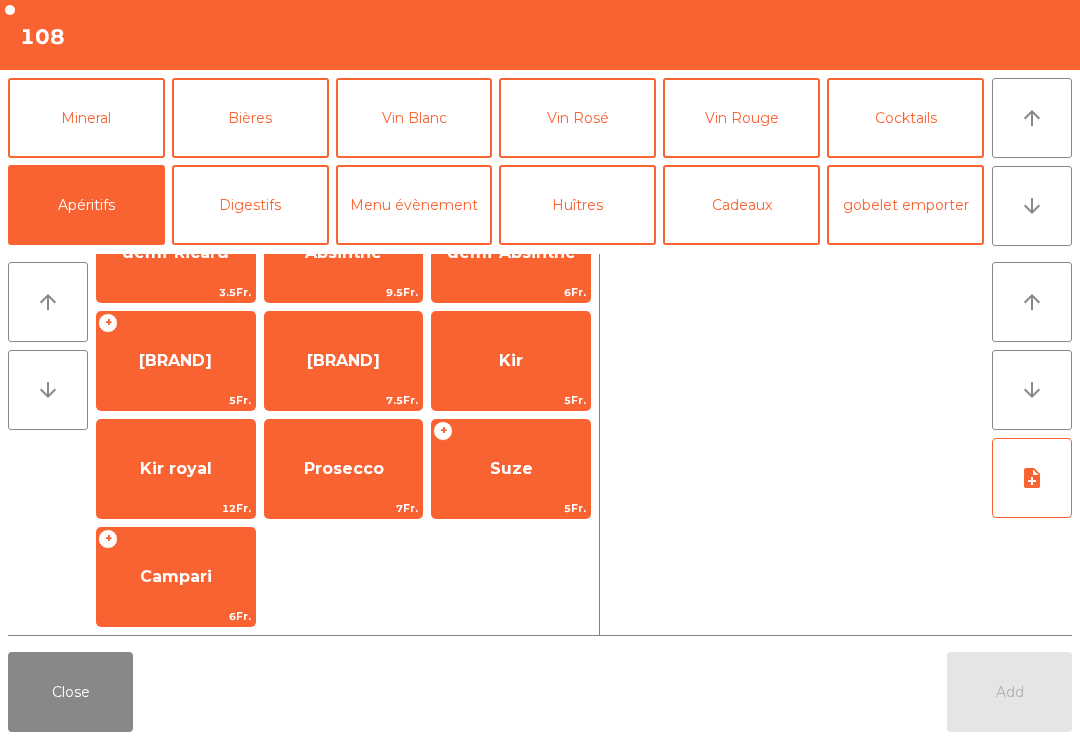 click on "Prosecco" 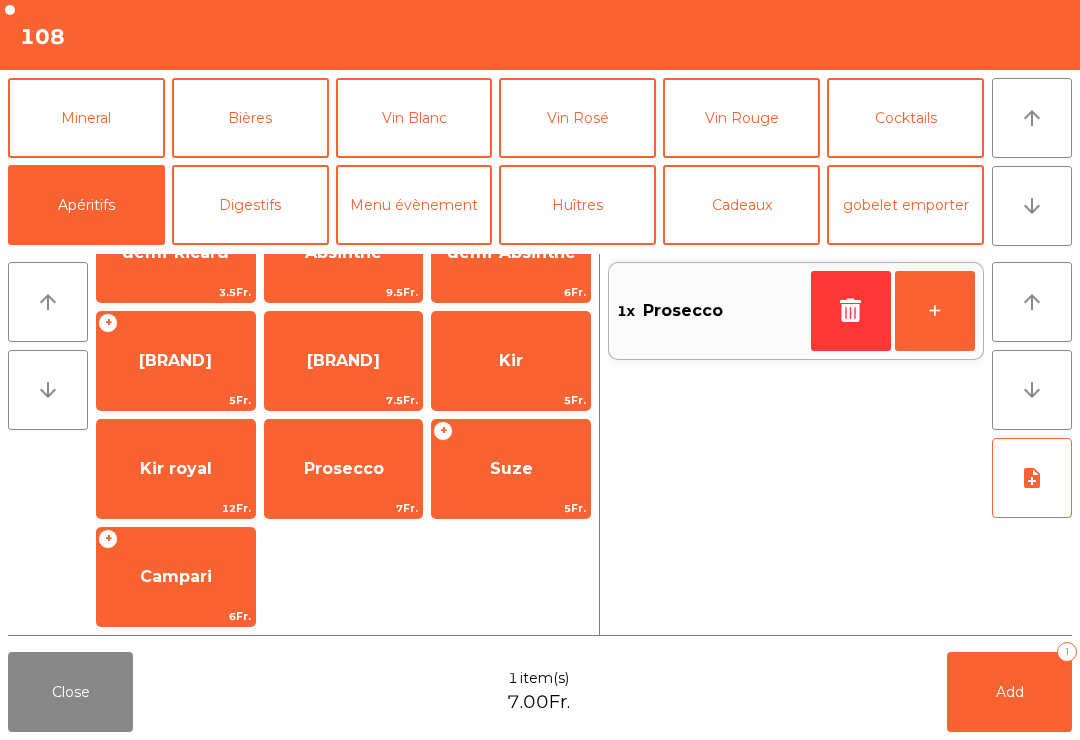 click on "Add   1" 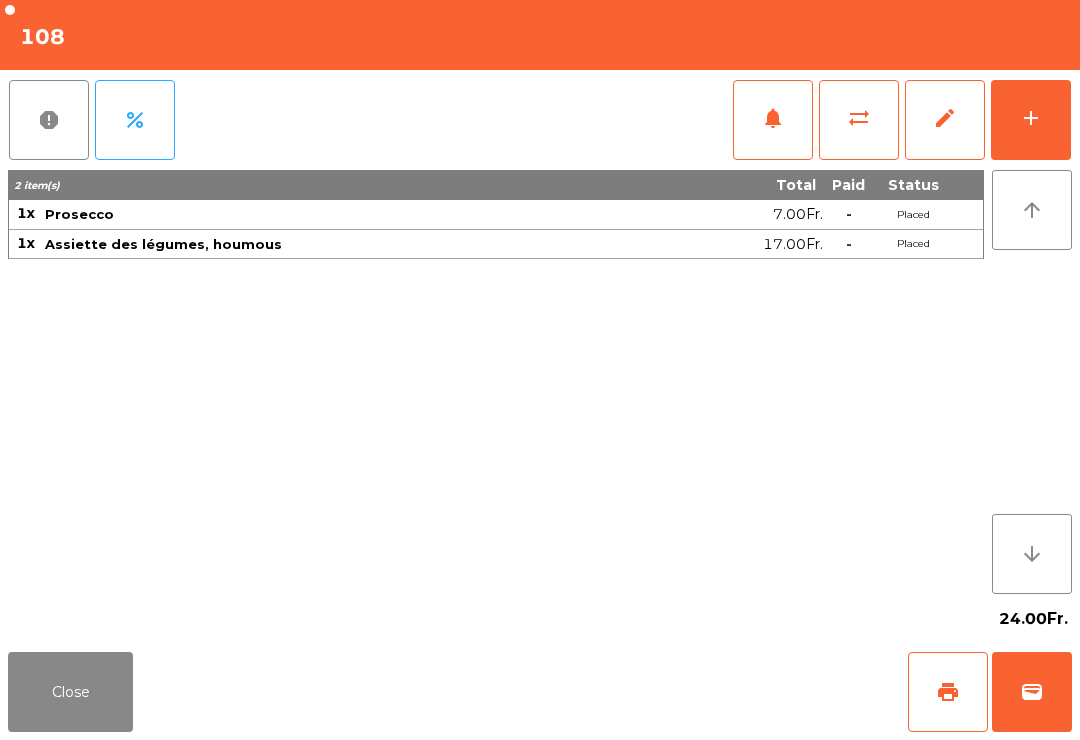 click on "Close" 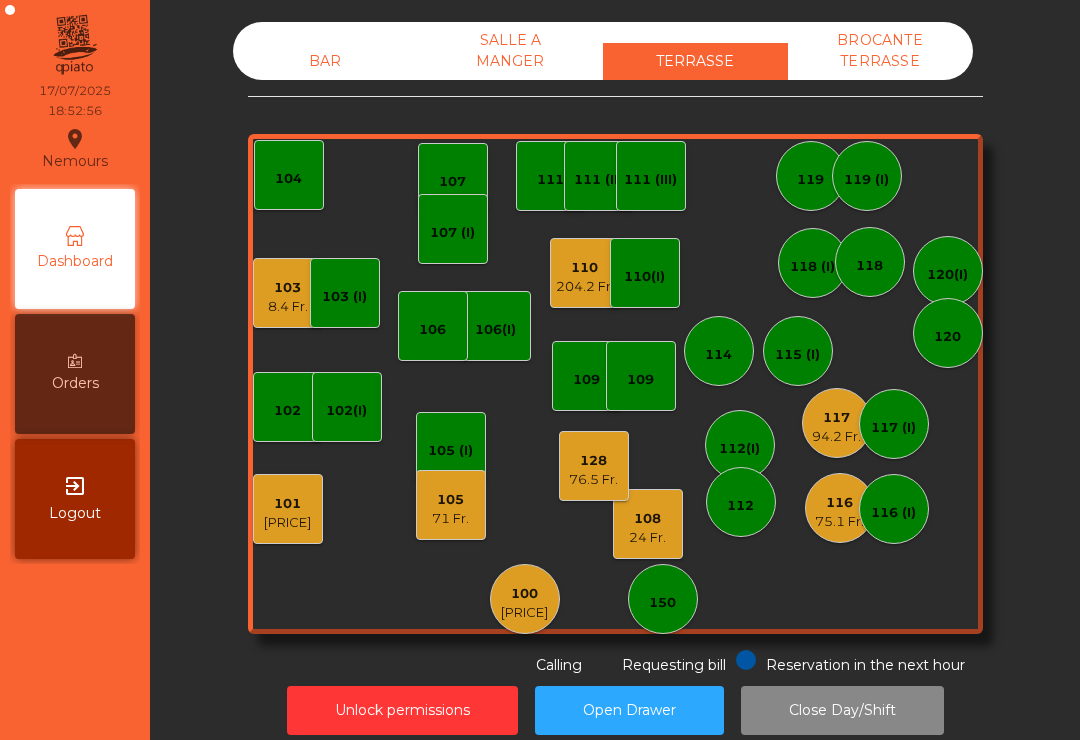 click on "85.2 Fr." 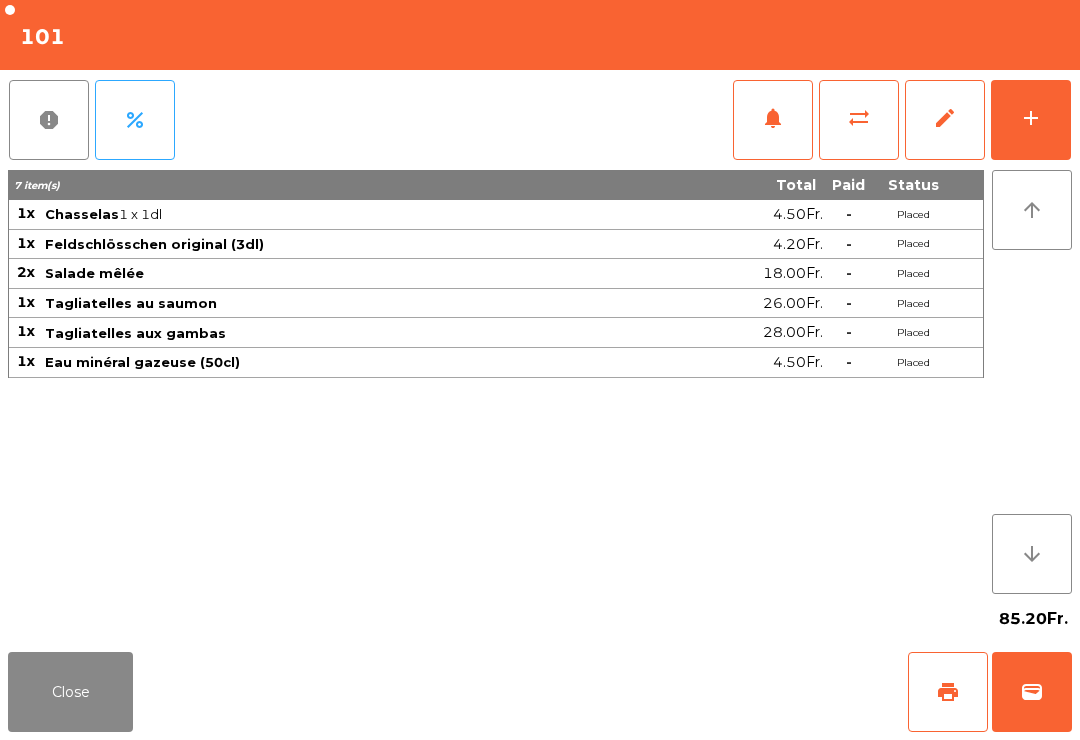 click on "Close" 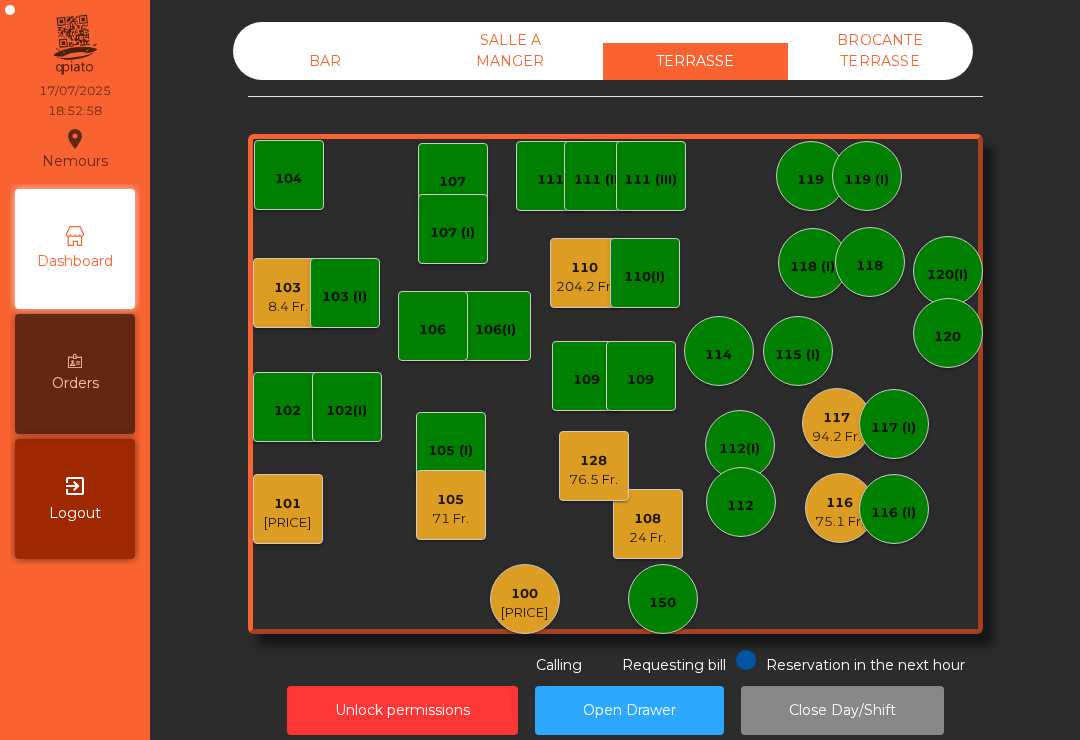 click on "226.8 Fr." 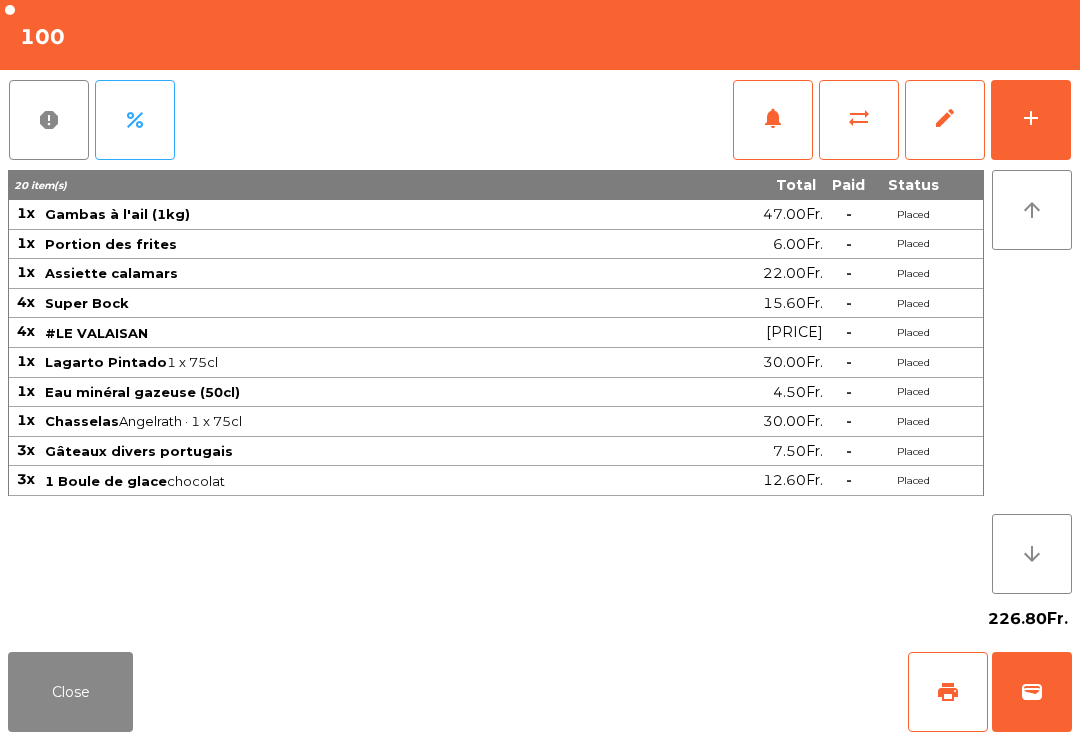 click on "add" 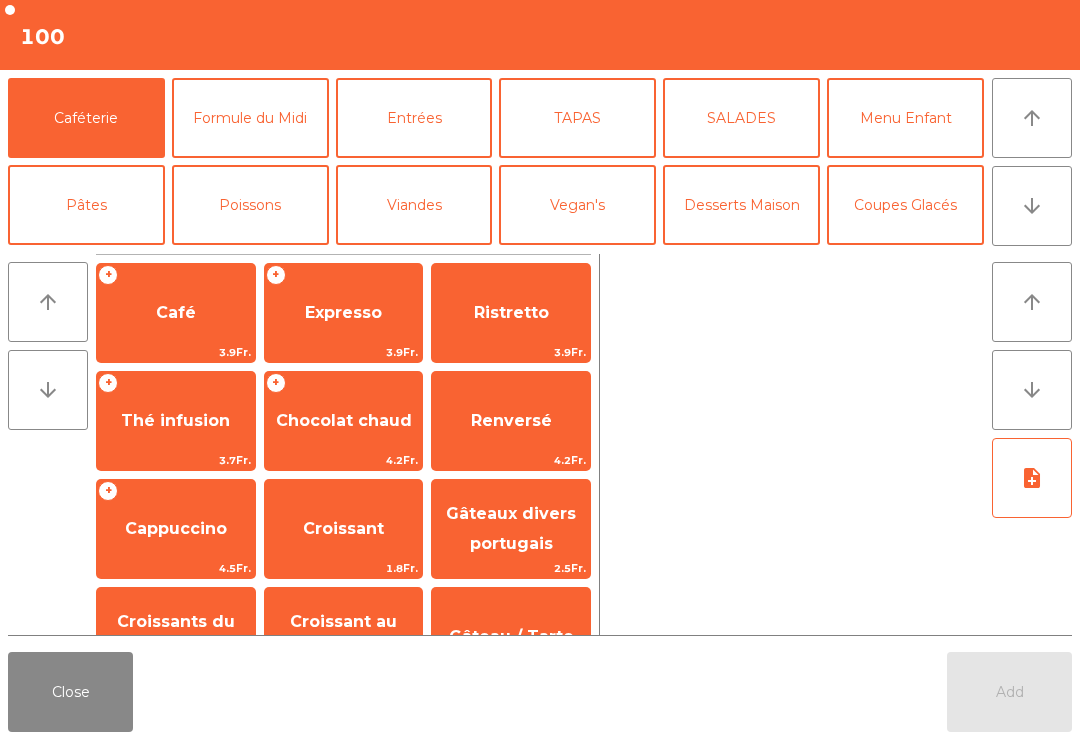click on "arrow_downward" 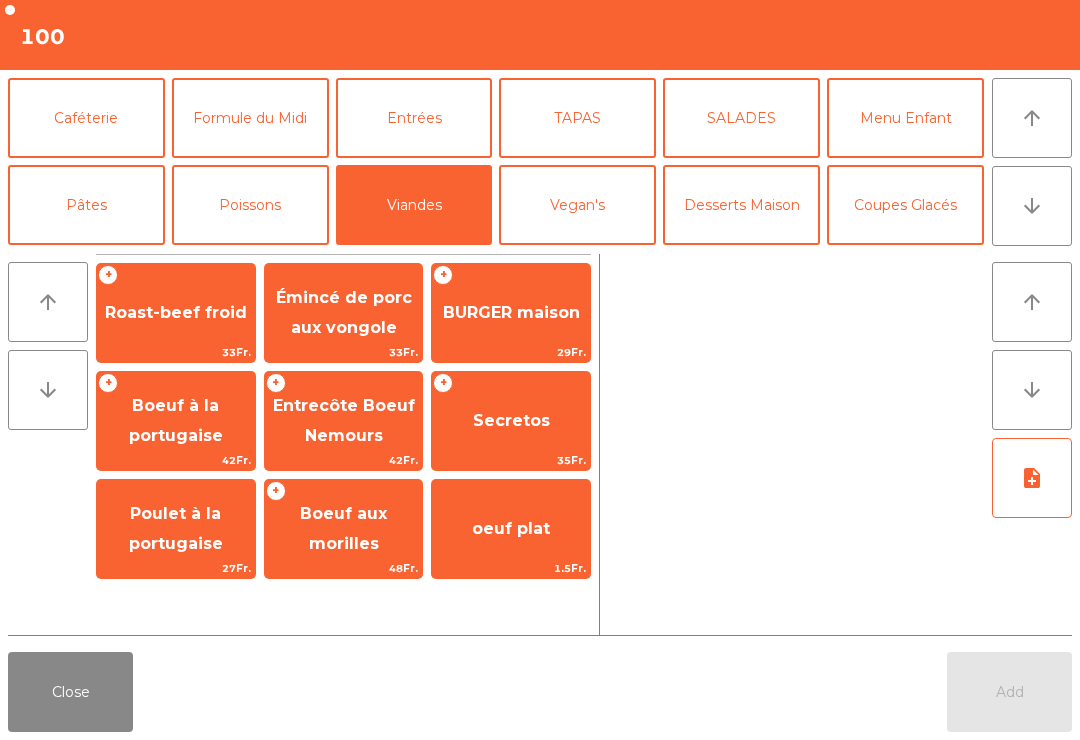 click on "Boeuf à la portugaise" 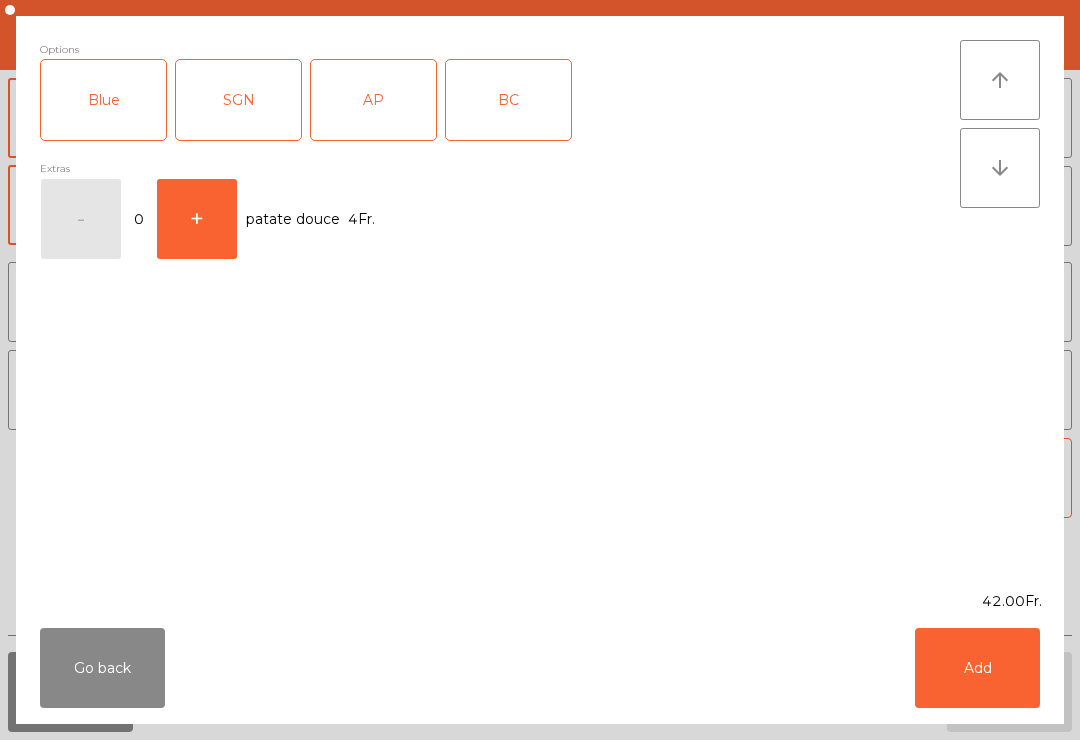 click on "Go back   Add" 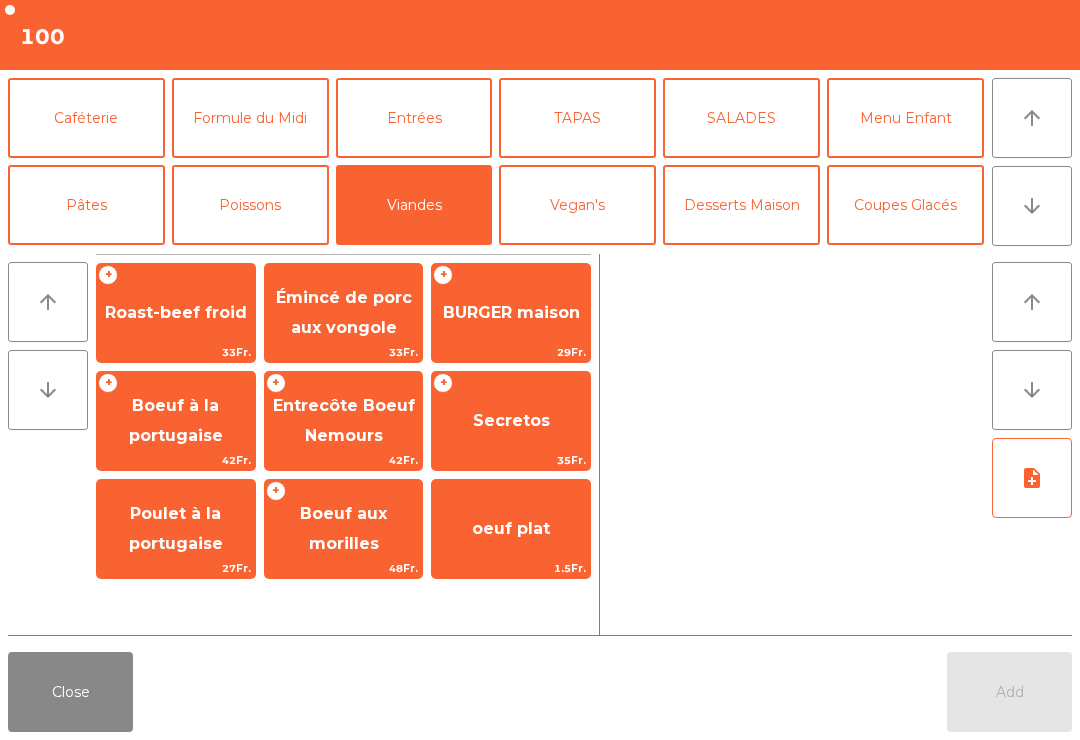 click on "Close" 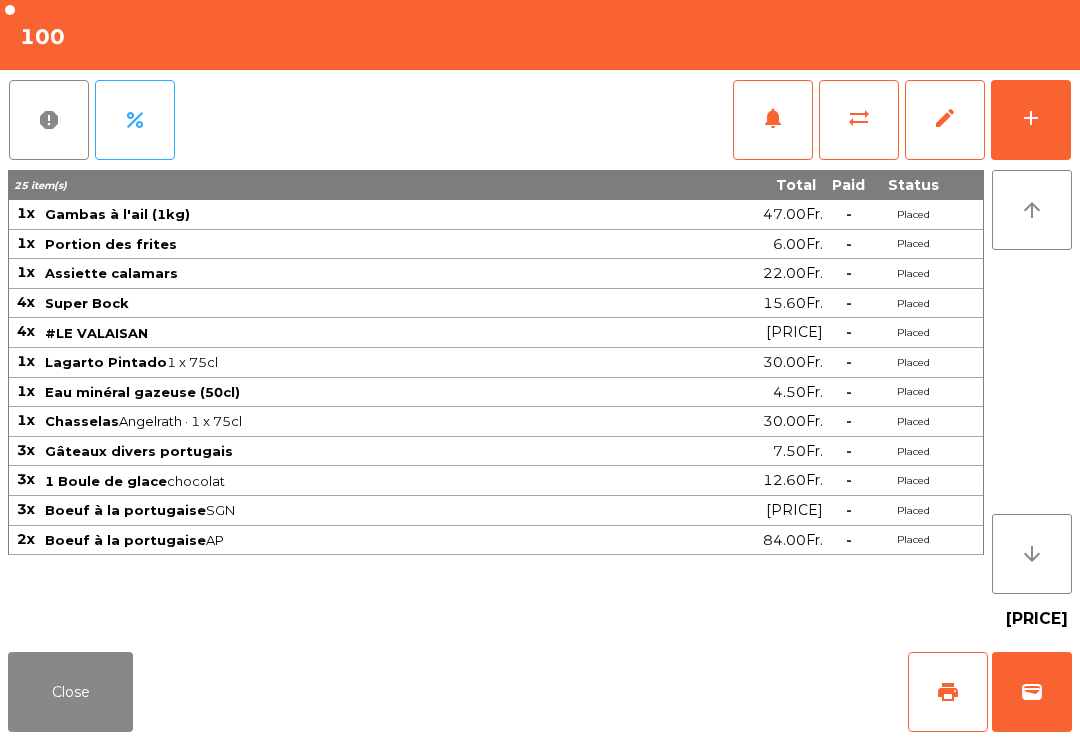 click on "Close" 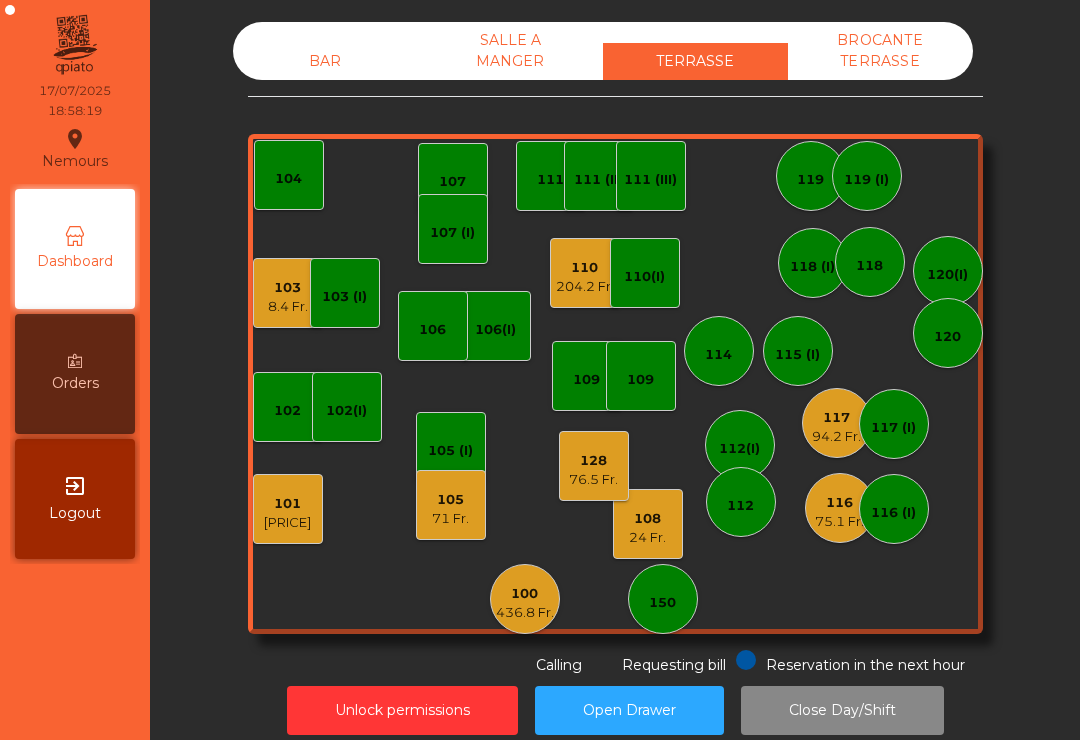 click on "8.4 Fr." 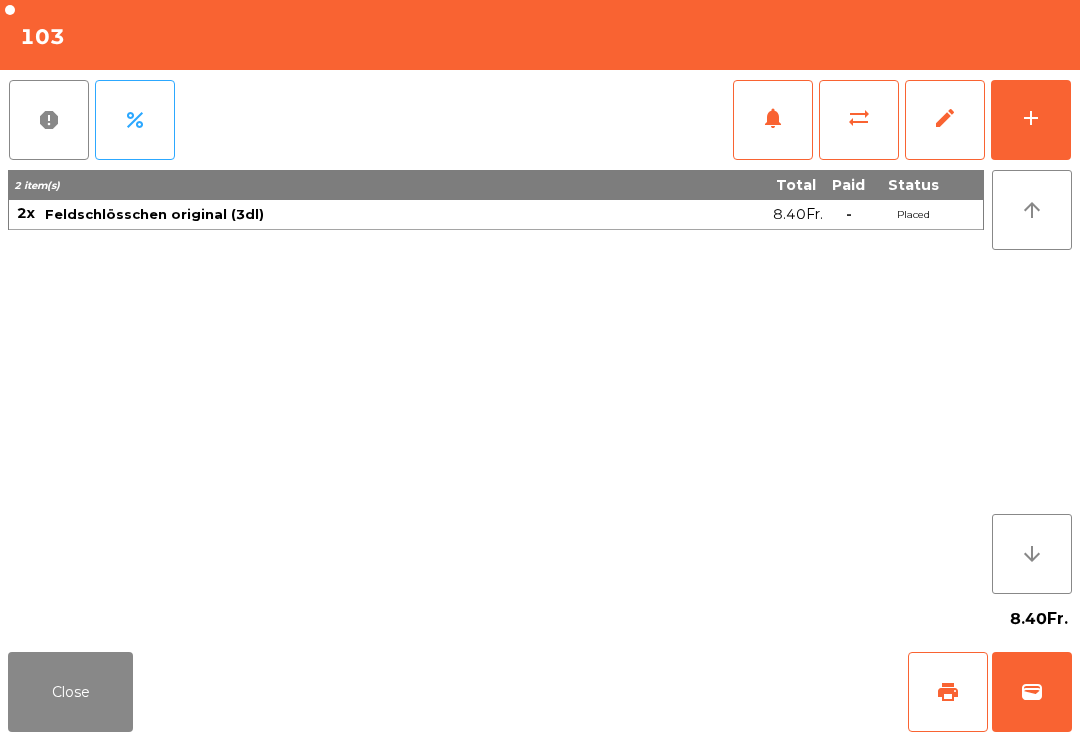 click on "Close" 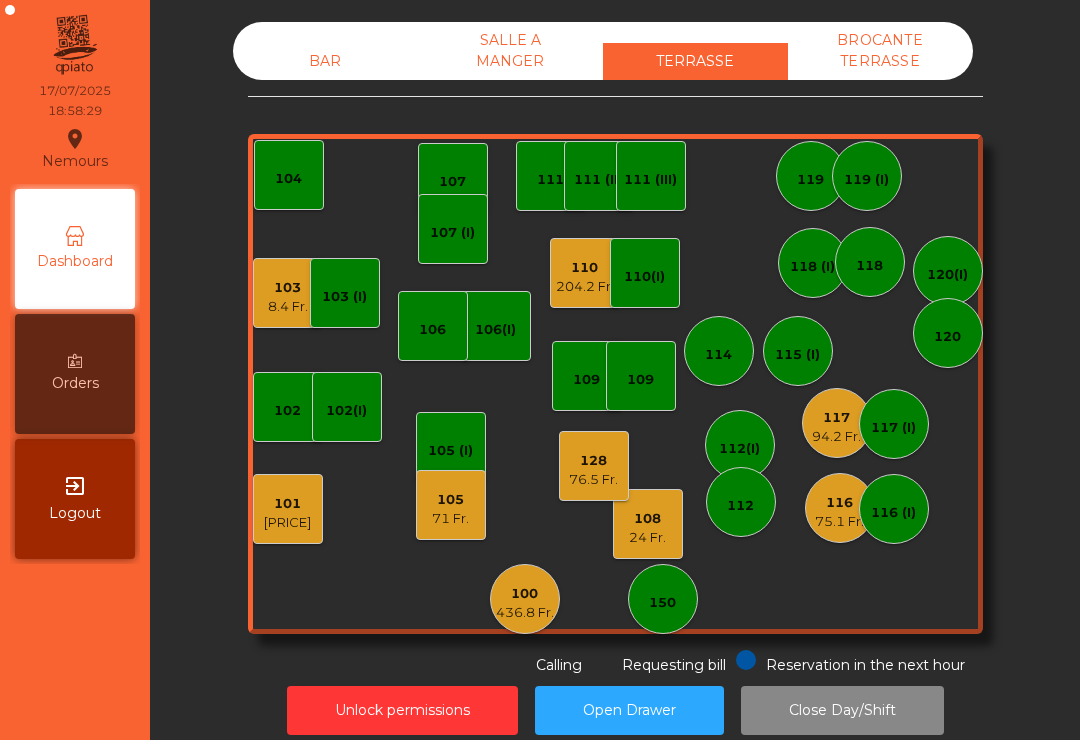 click on "106(I)" 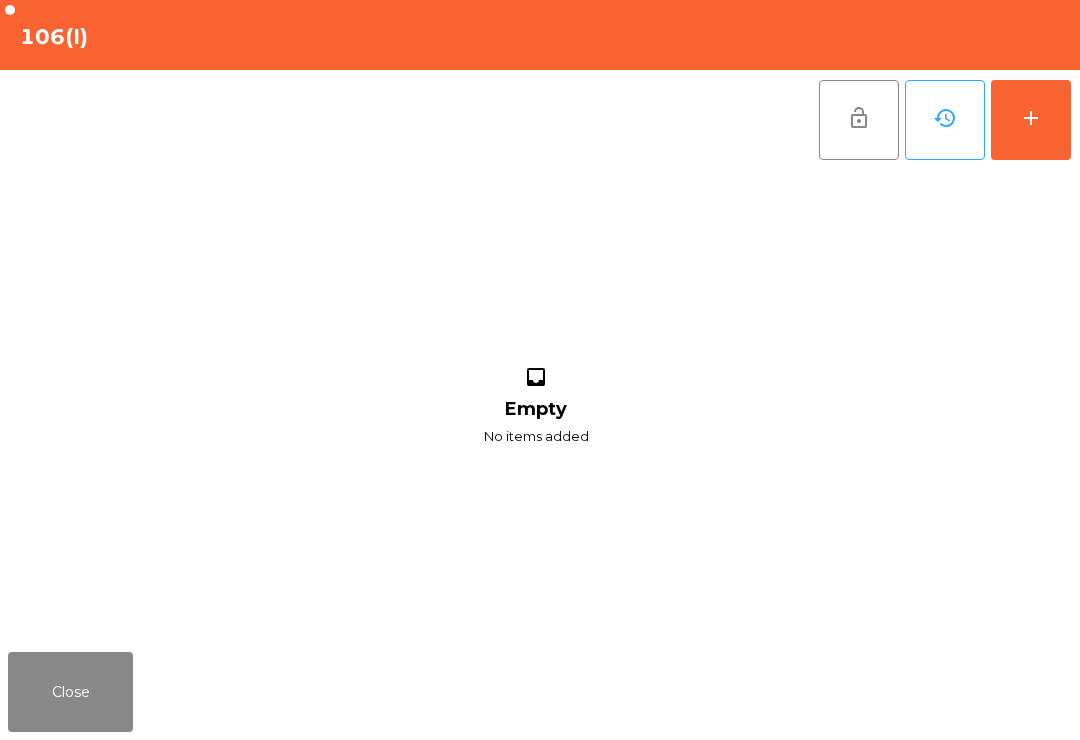 click on "add" 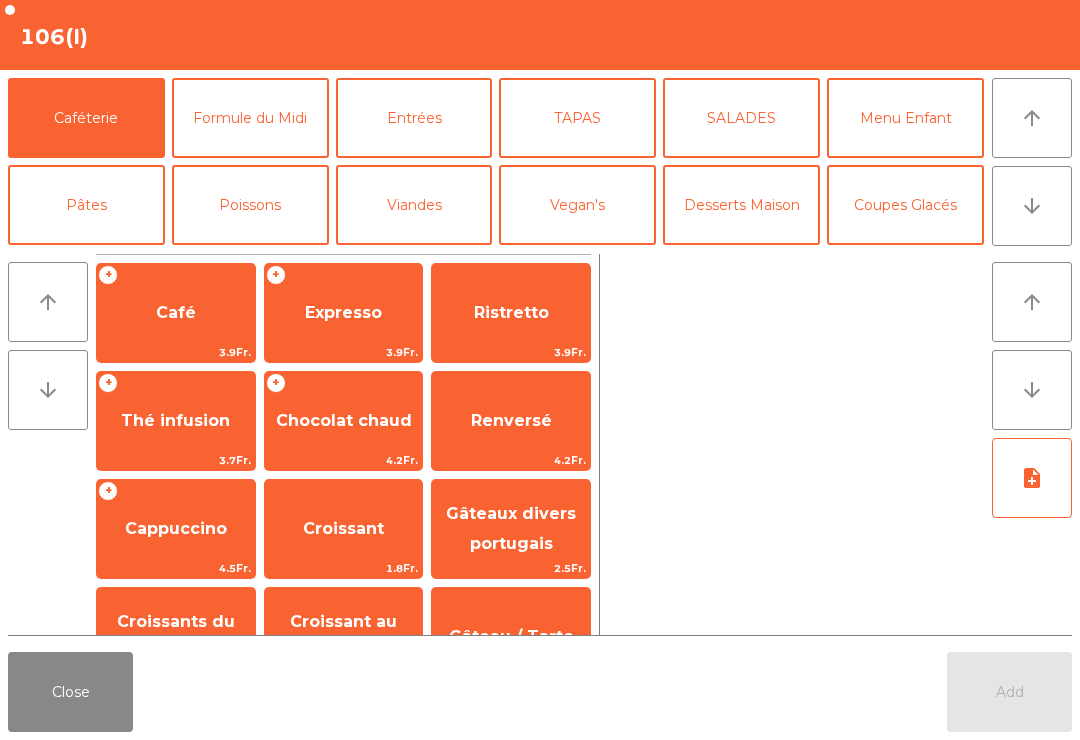 click on "arrow_downward" 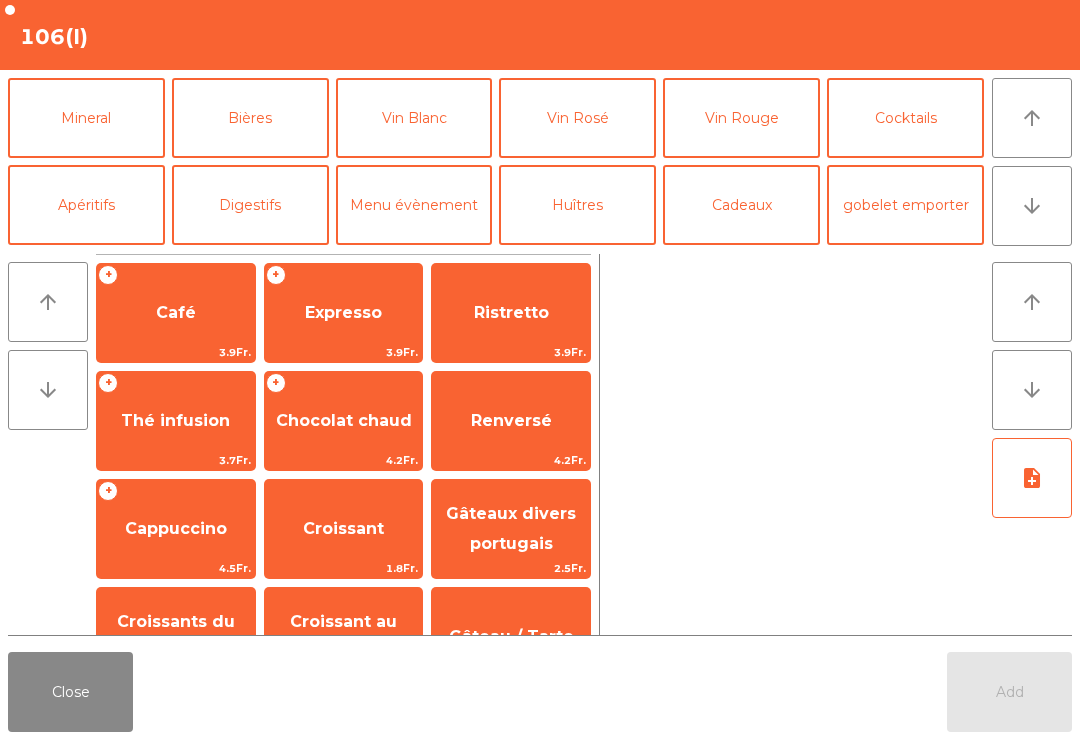 click on "Vin Rosé" 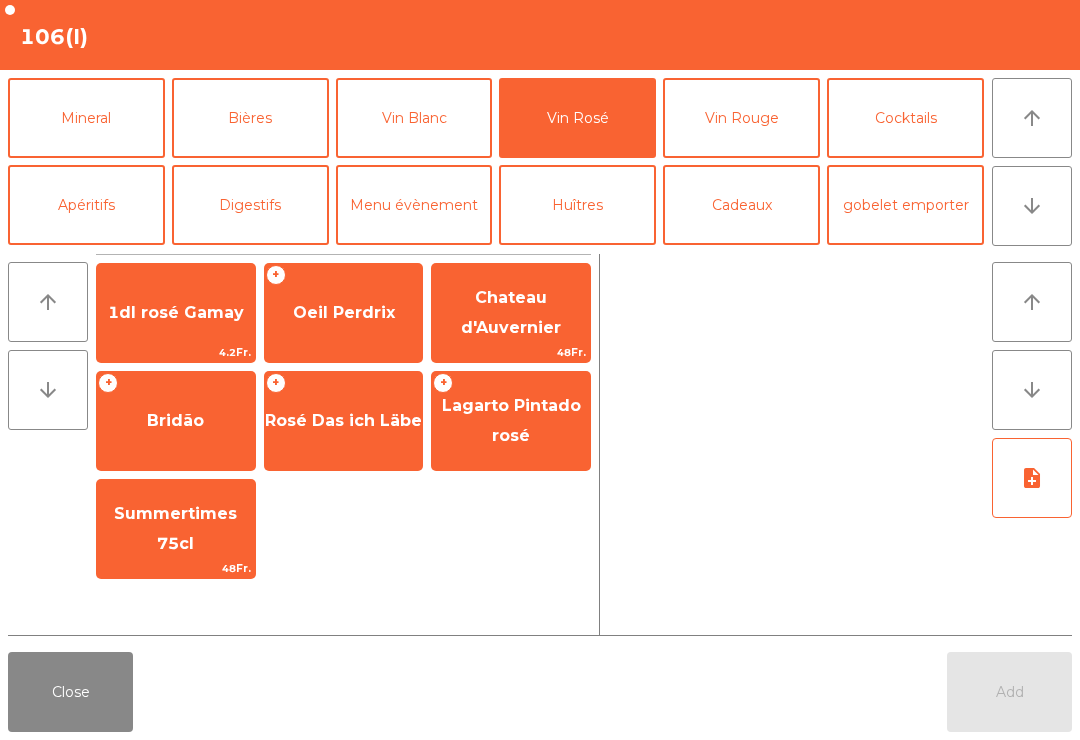 click on "Lagarto Pintado rosé" 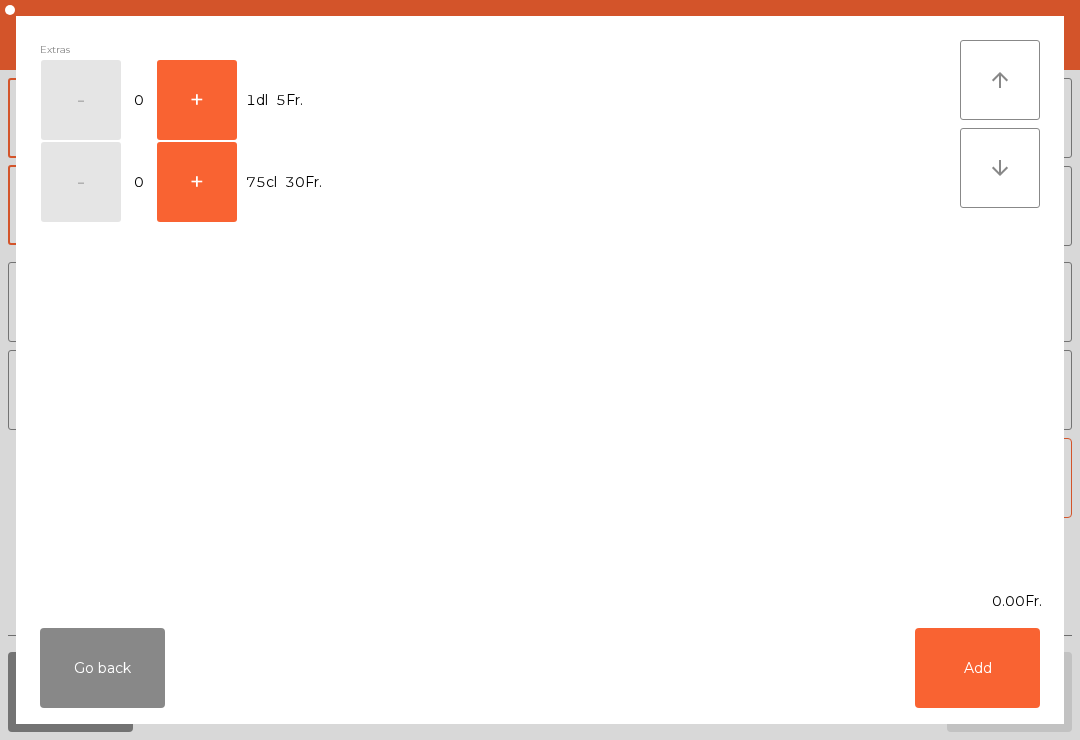 click on "+" 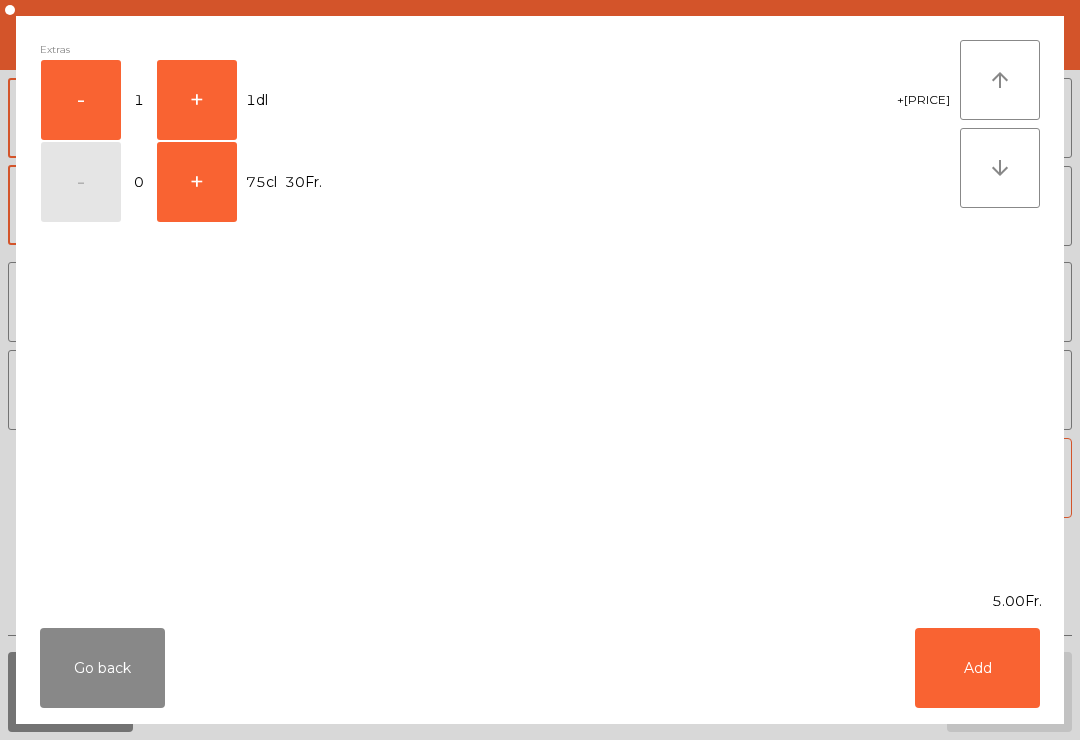 click on "Add" 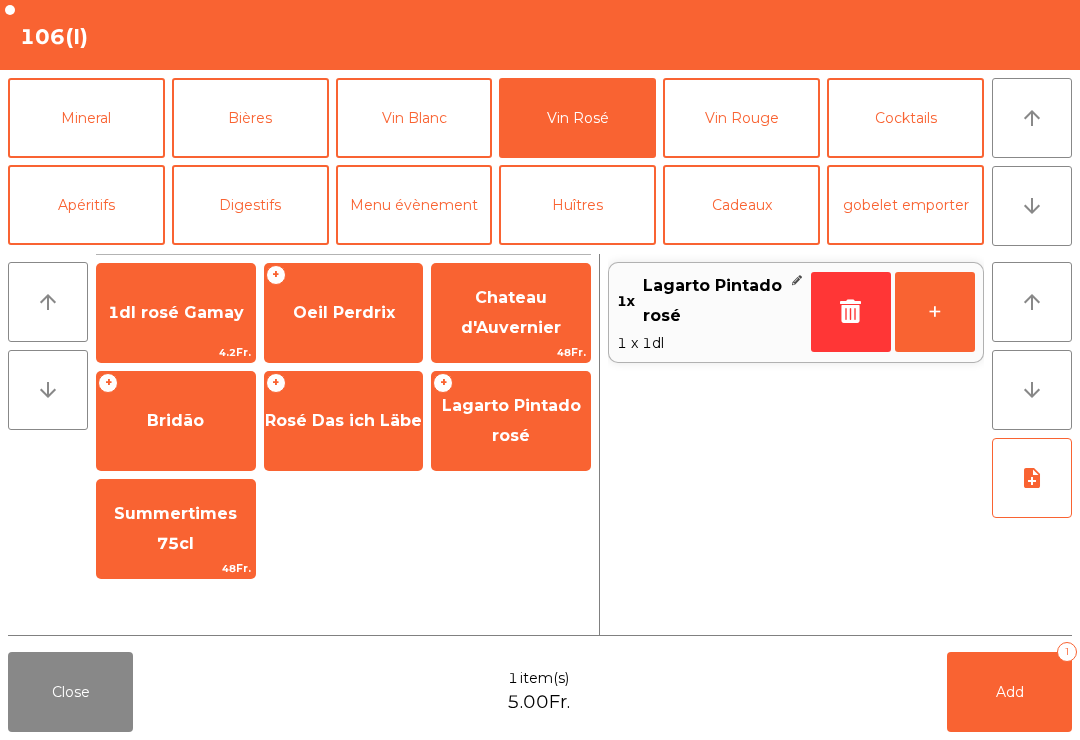 click on "+" 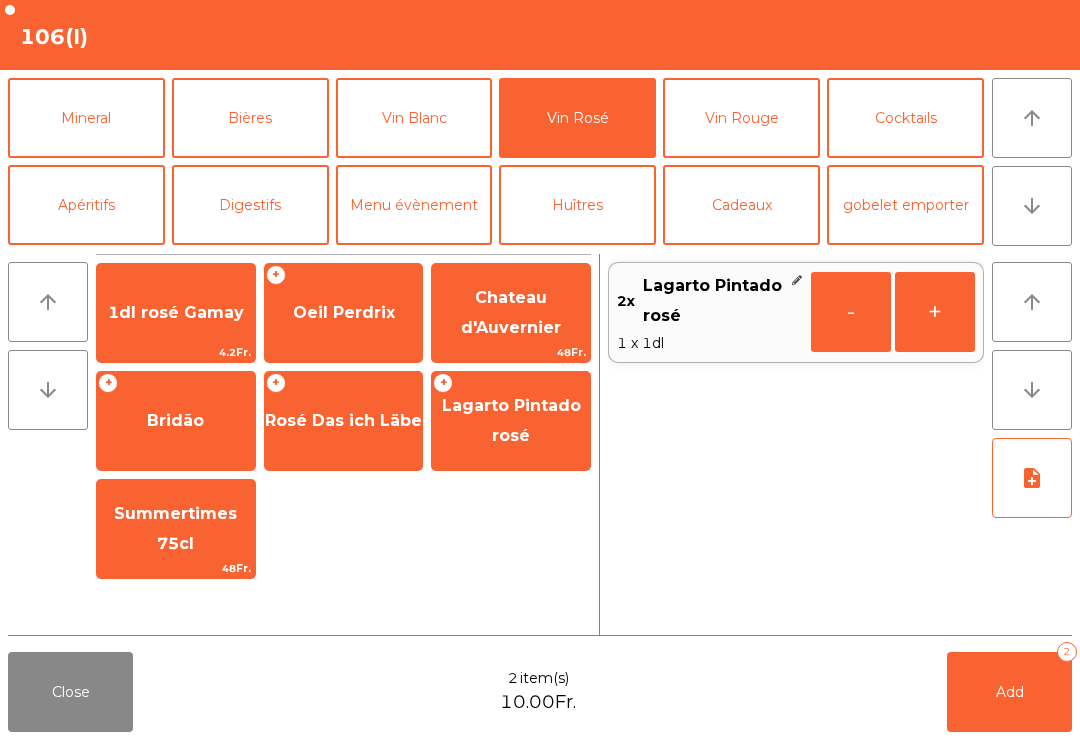 click on "Add   2" 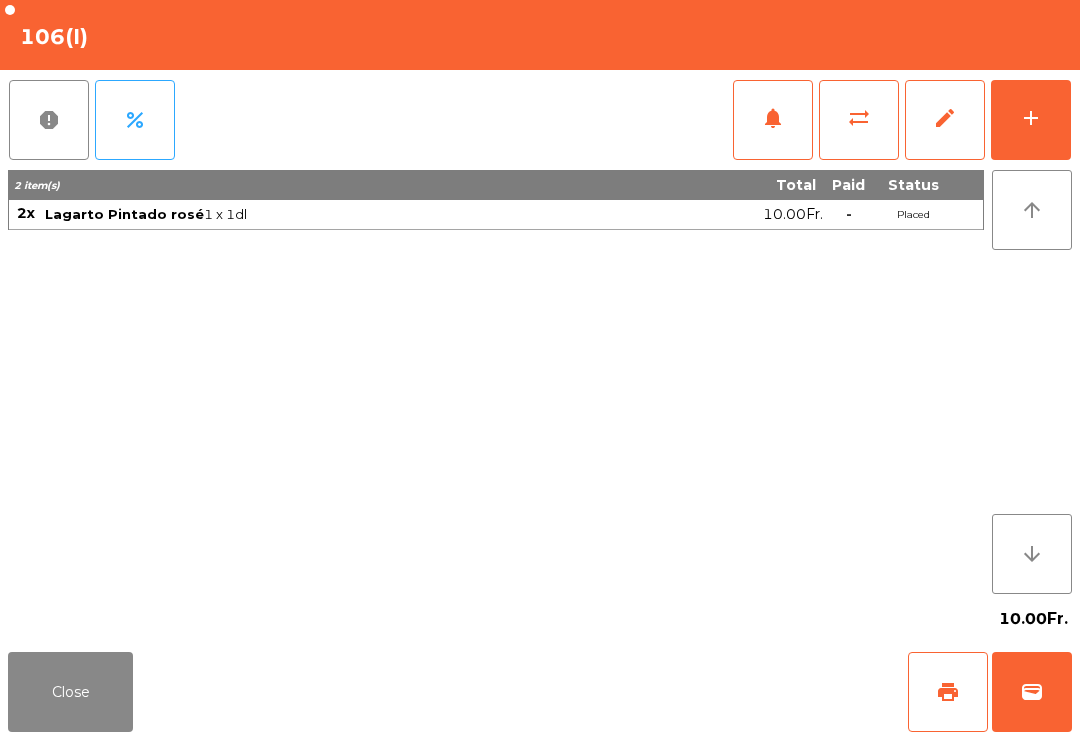 click on "Close" 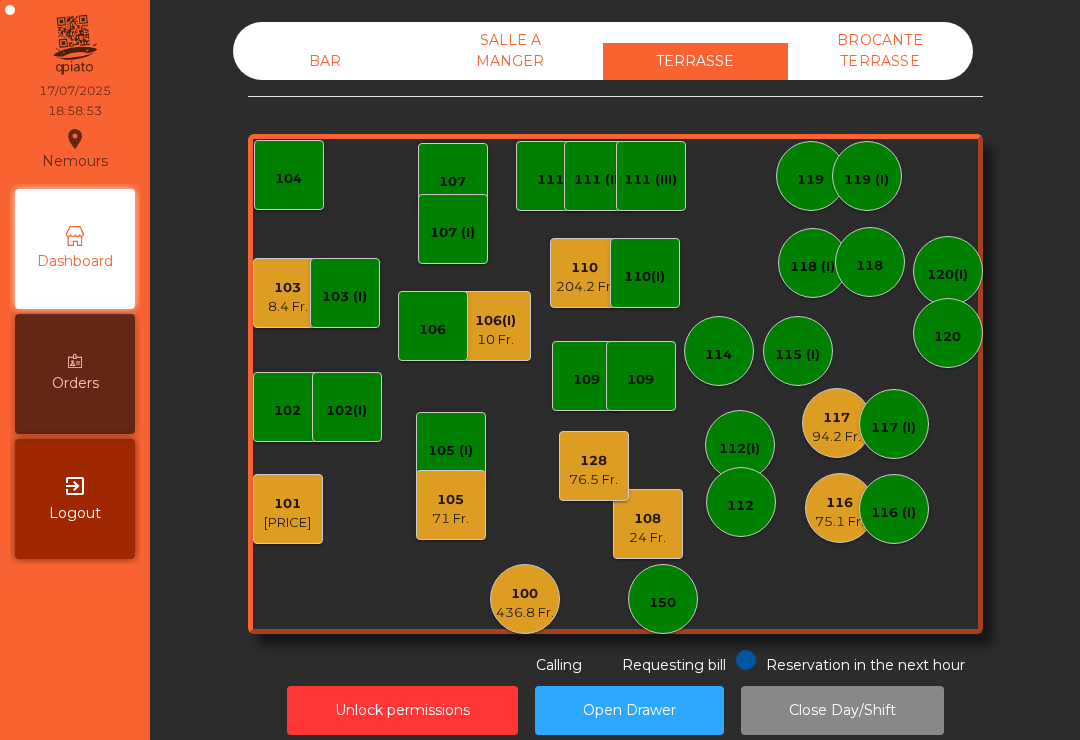 click on "103   8.4 Fr." 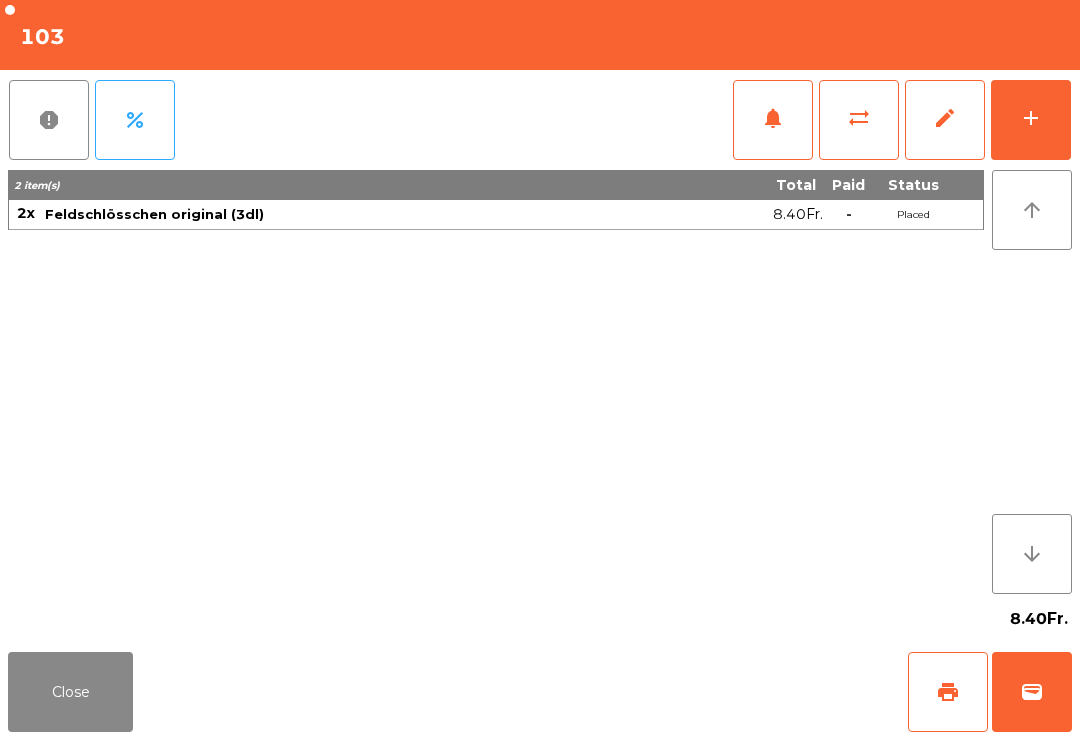 click on "print" 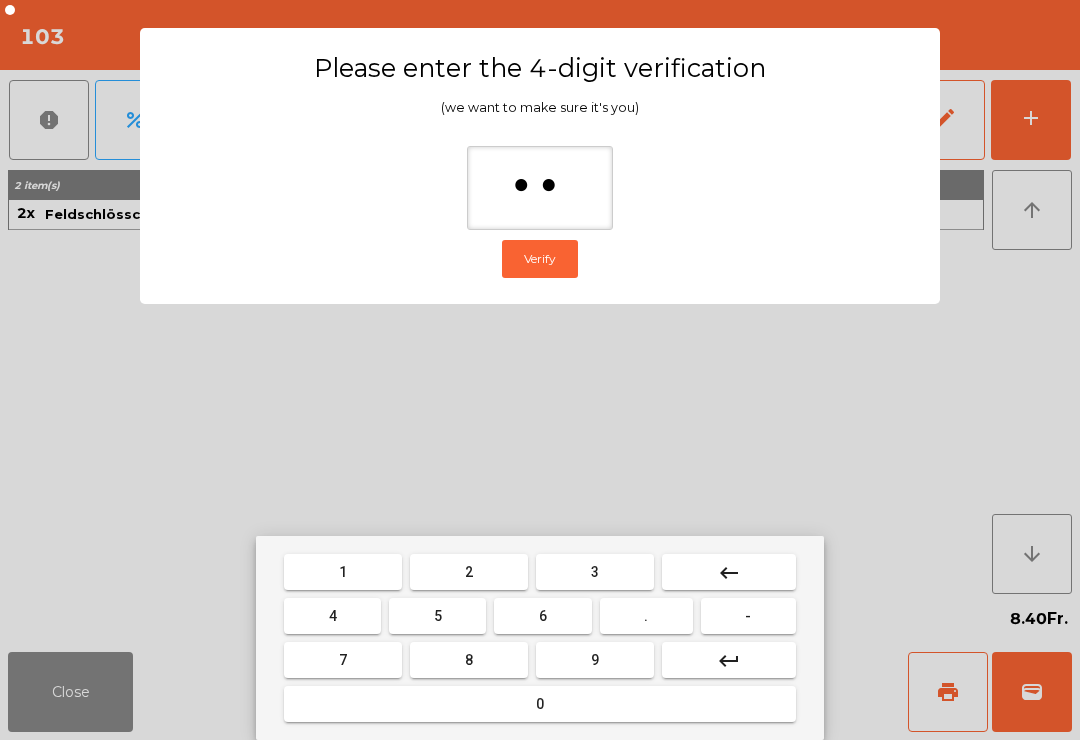 type on "***" 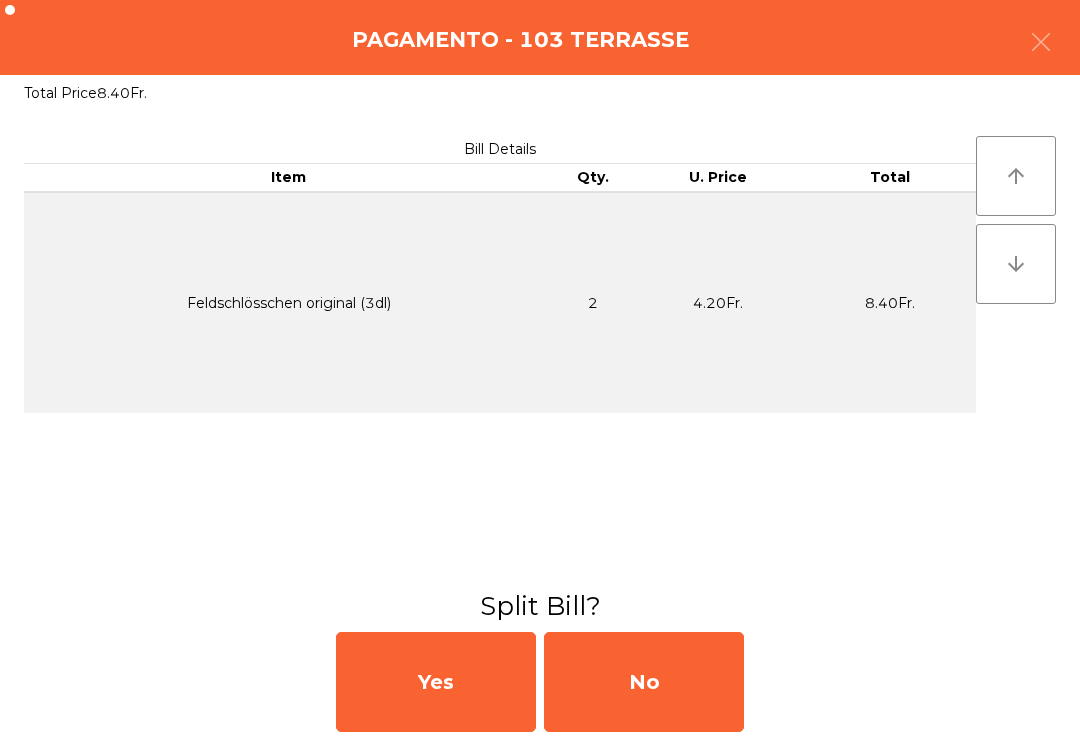 click on "No" 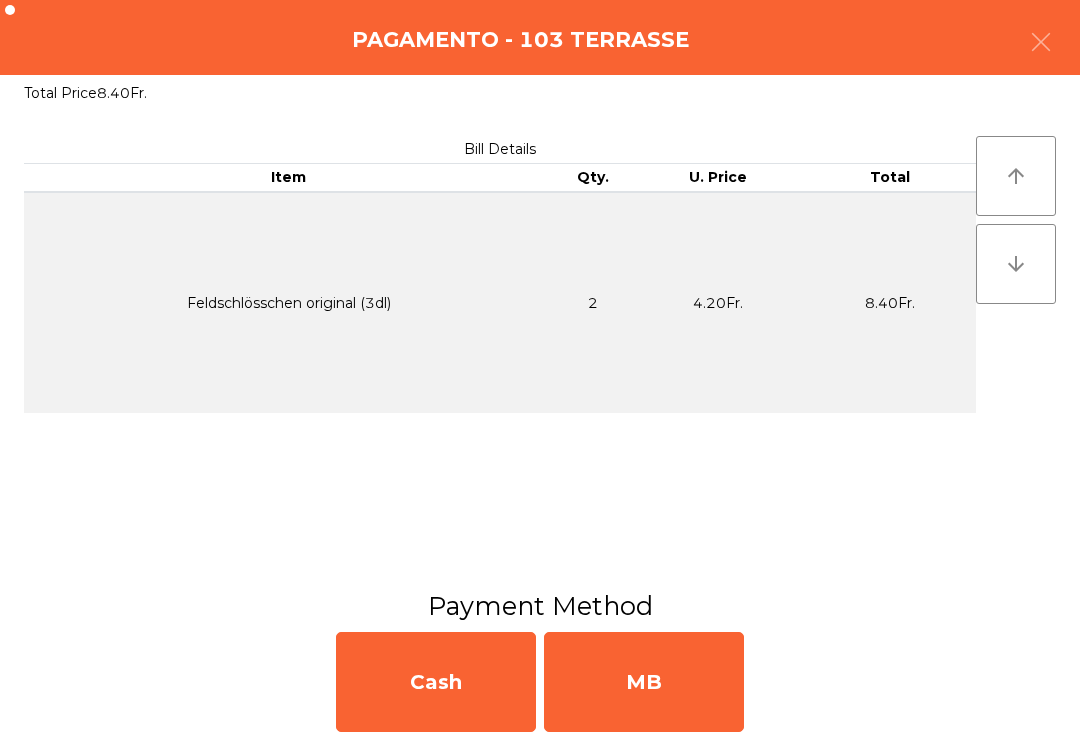 click on "MB" 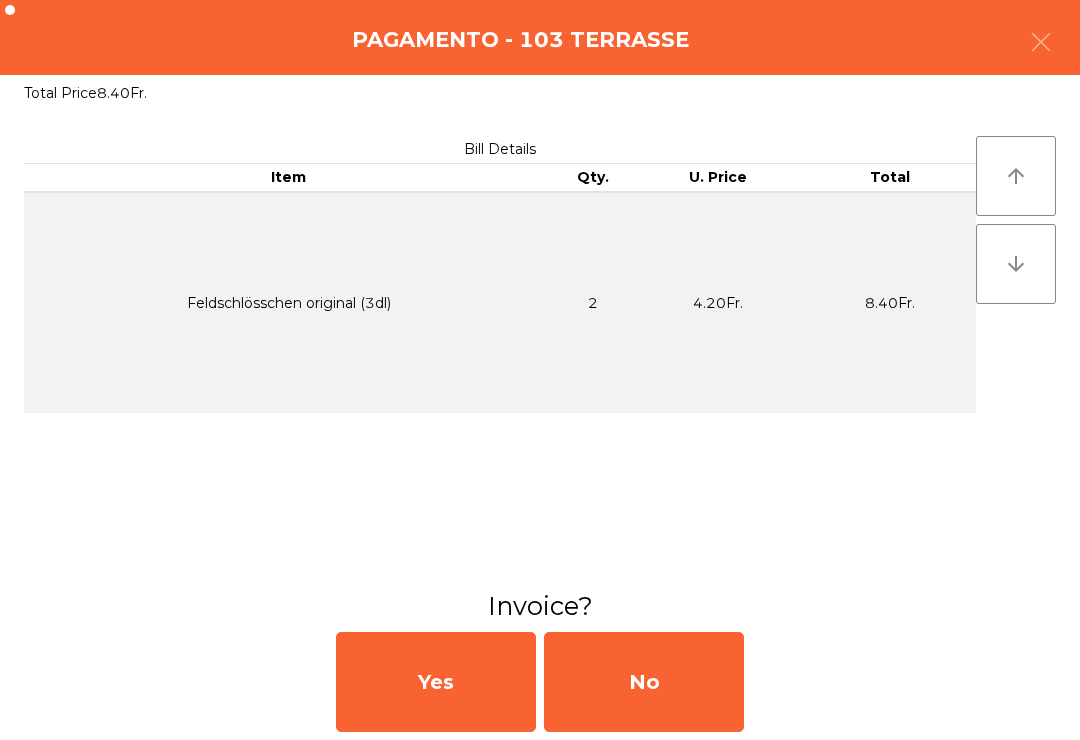 click on "No" 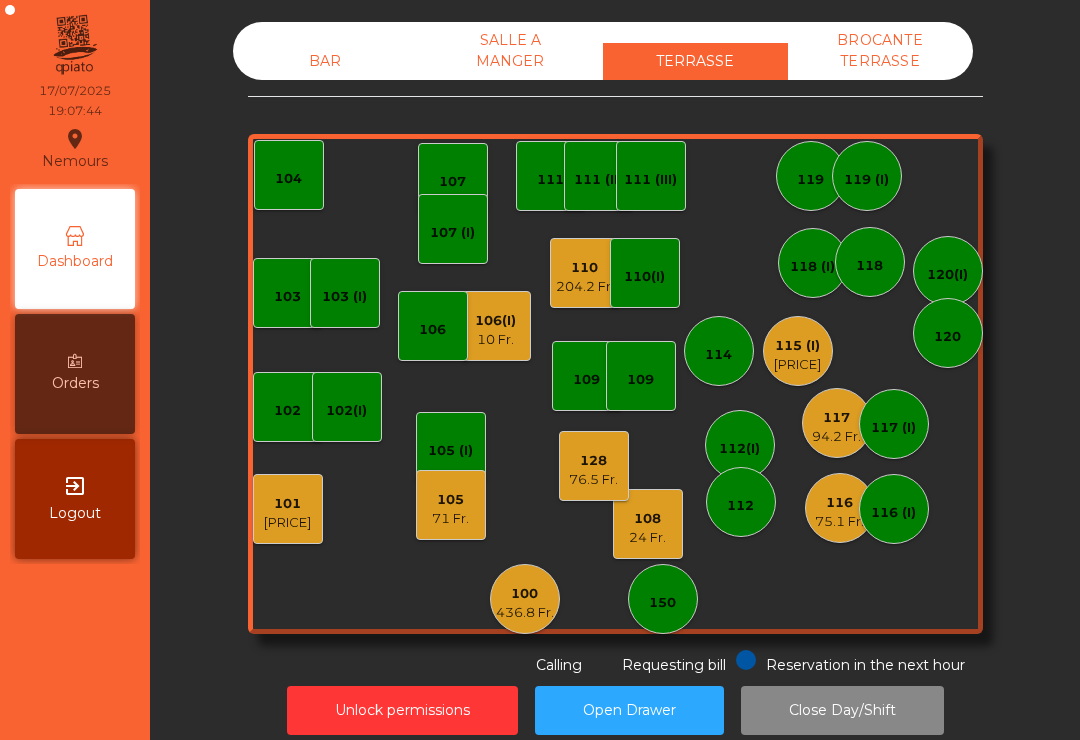 click on "85.2 Fr." 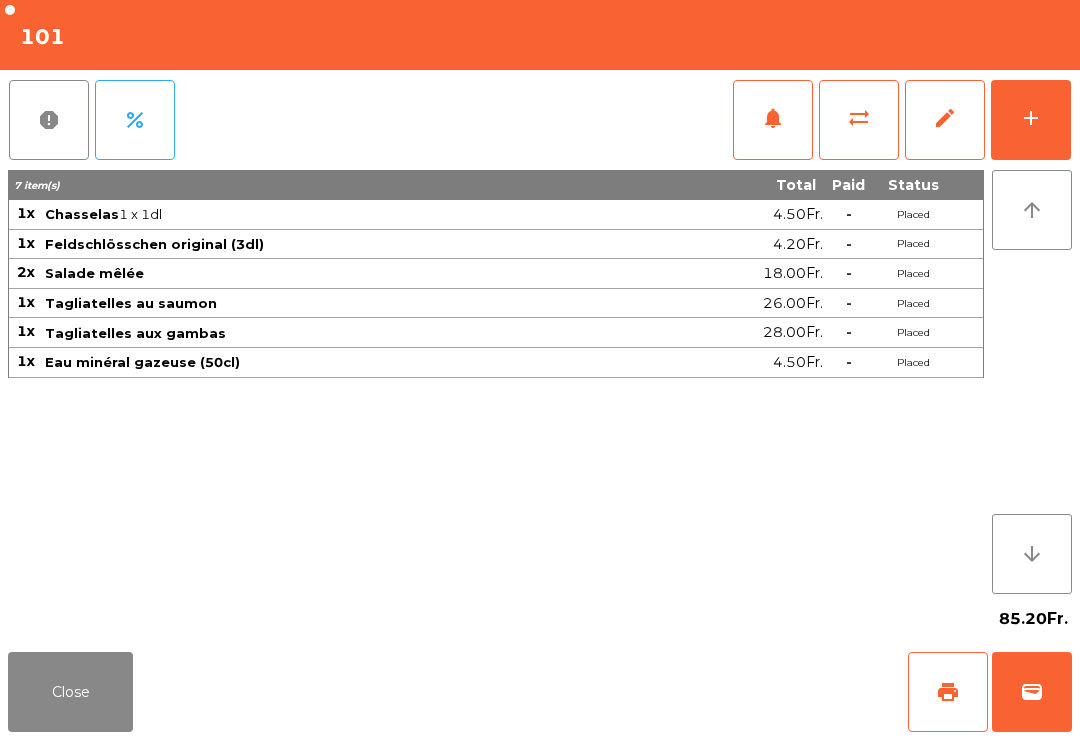 click on "notifications" 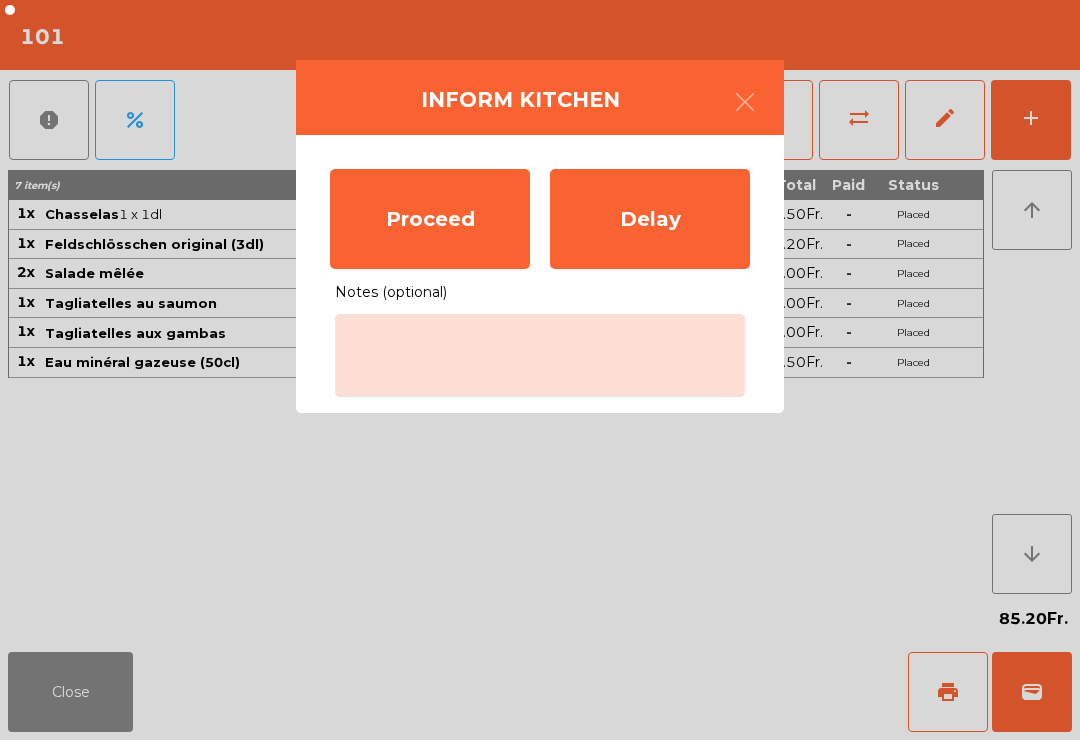 click on "Proceed" 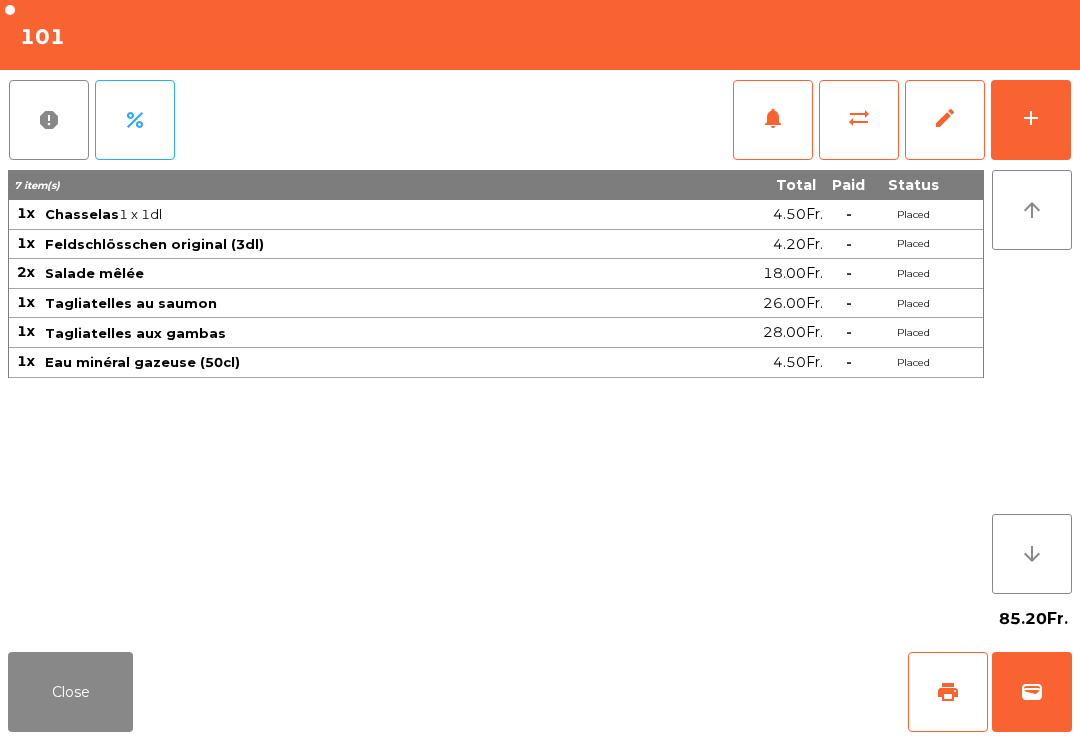 click on "Close" 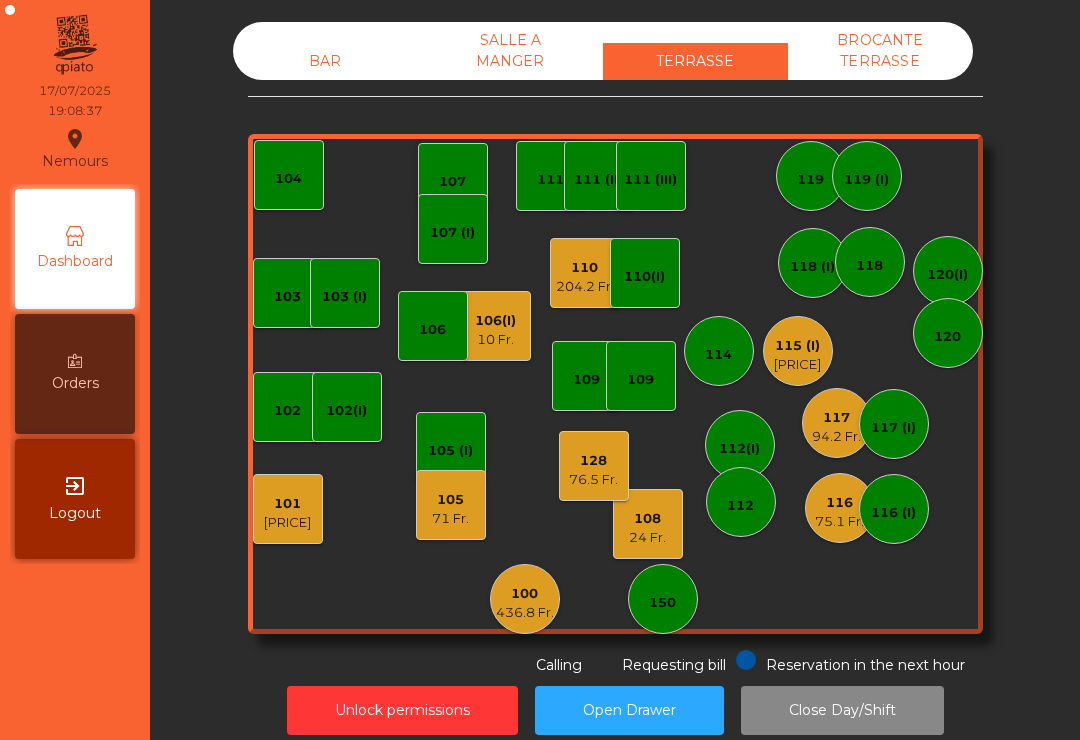 click on "106(I)   10 Fr." 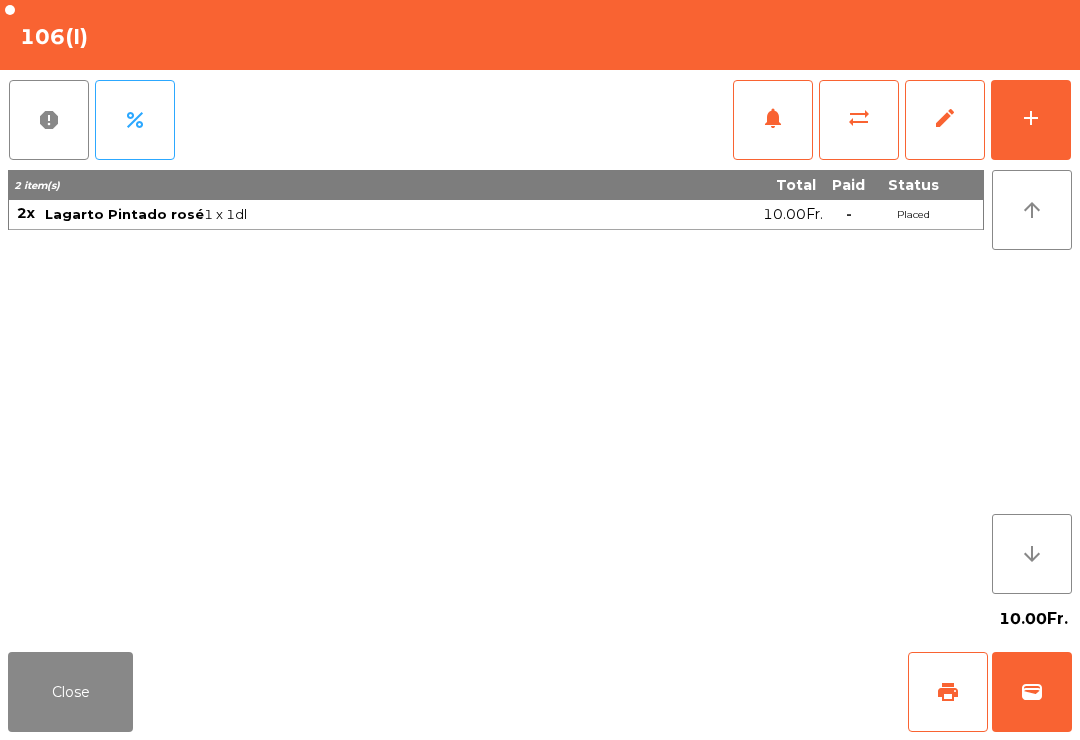 click on "add" 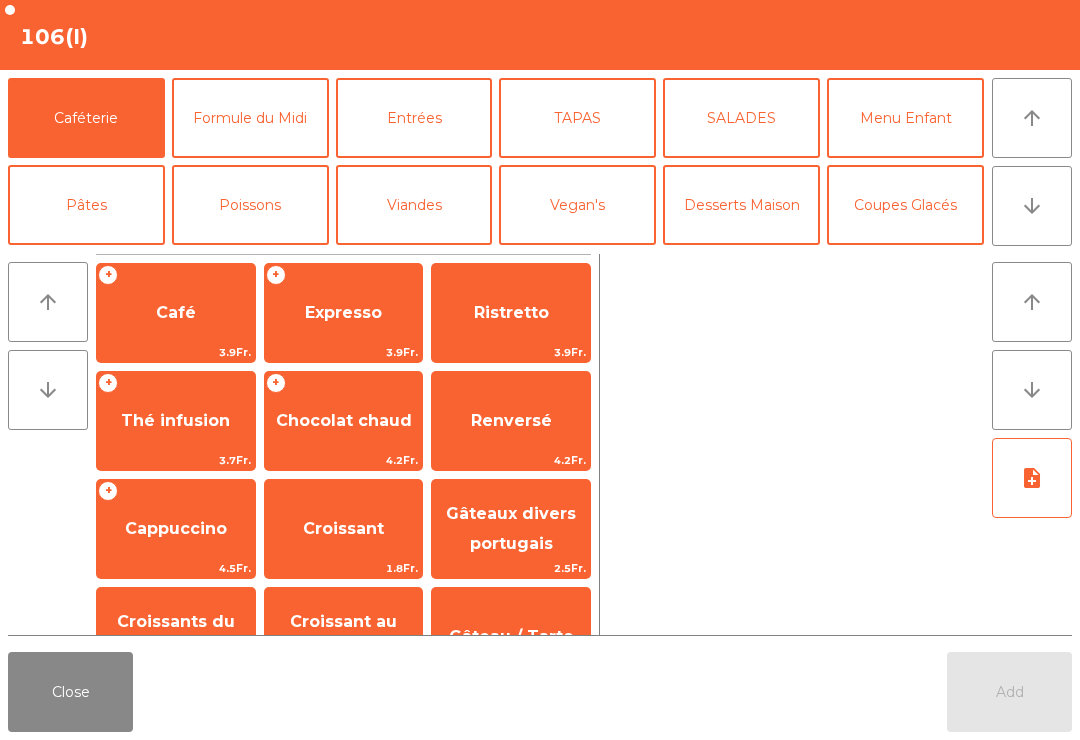 click on "Entrées" 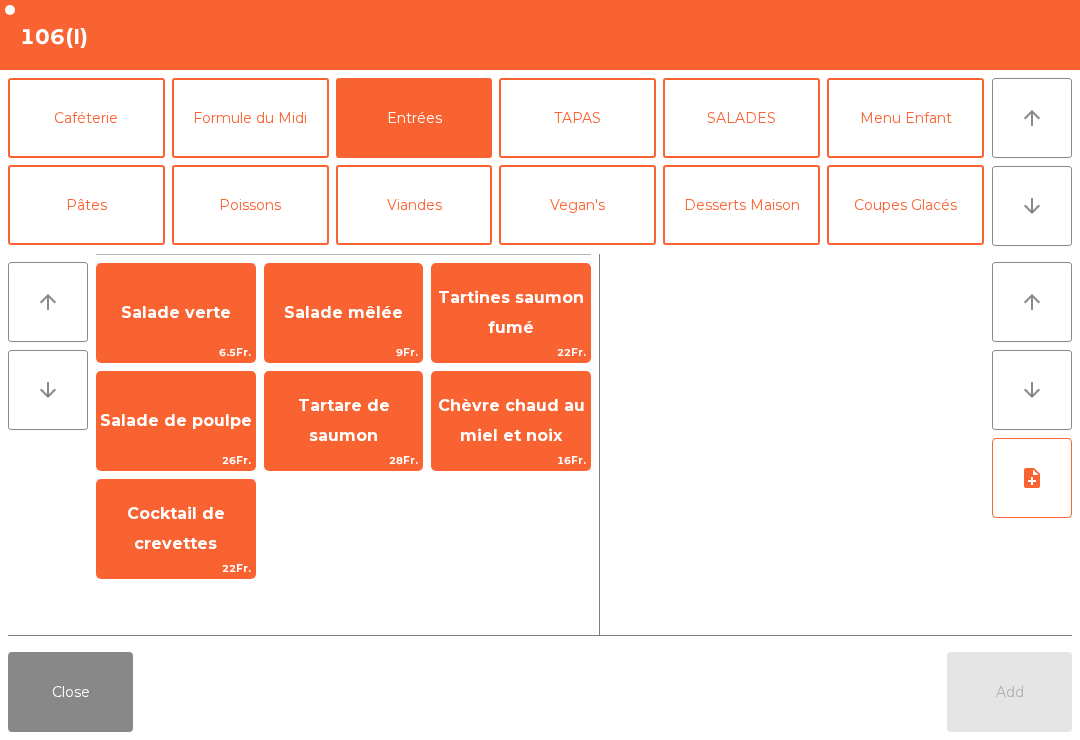 click on "SALADES" 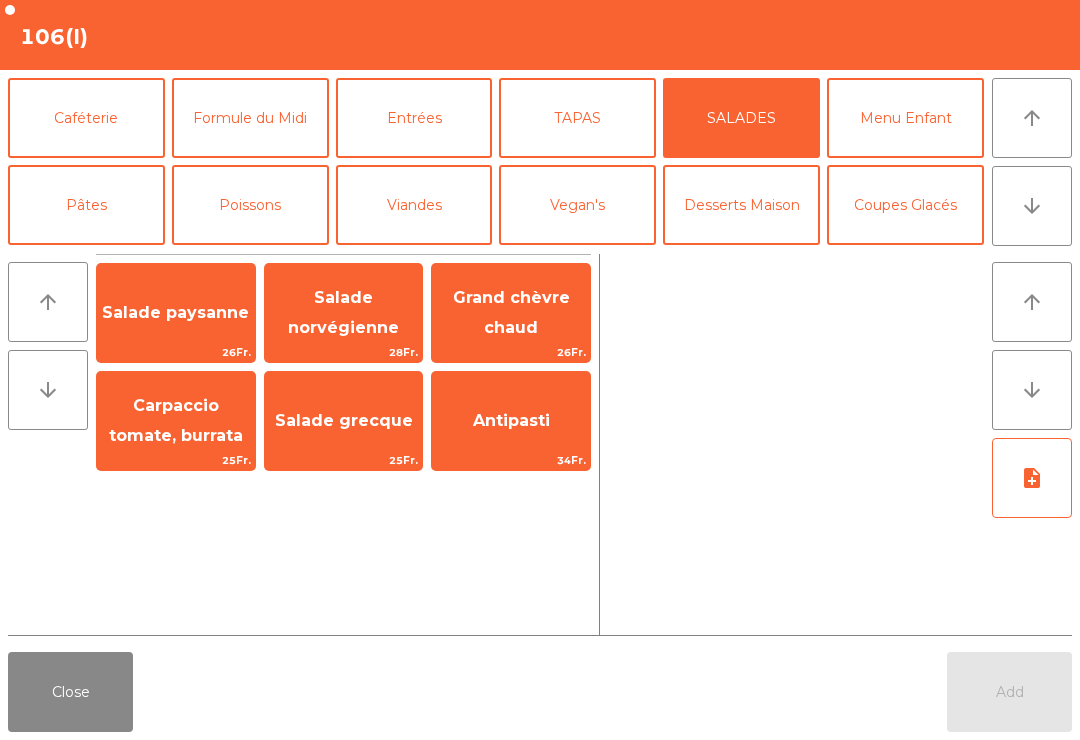 click on "Grand chèvre chaud" 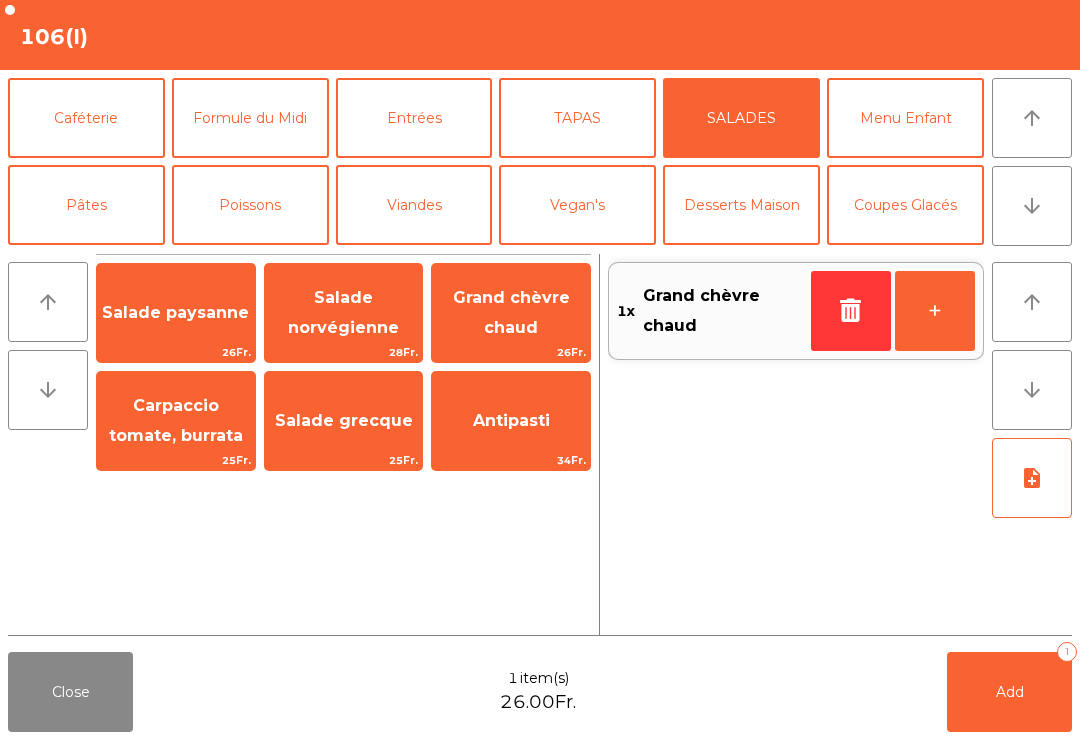 click on "Grand chèvre chaud" 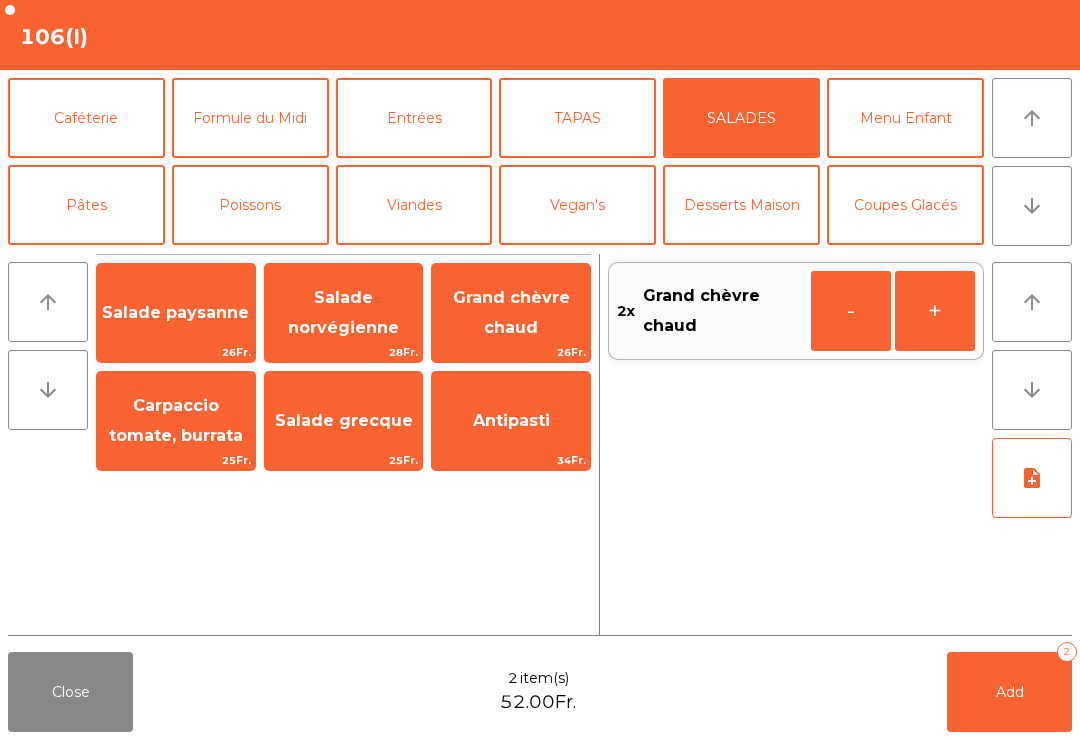 scroll, scrollTop: 123, scrollLeft: 0, axis: vertical 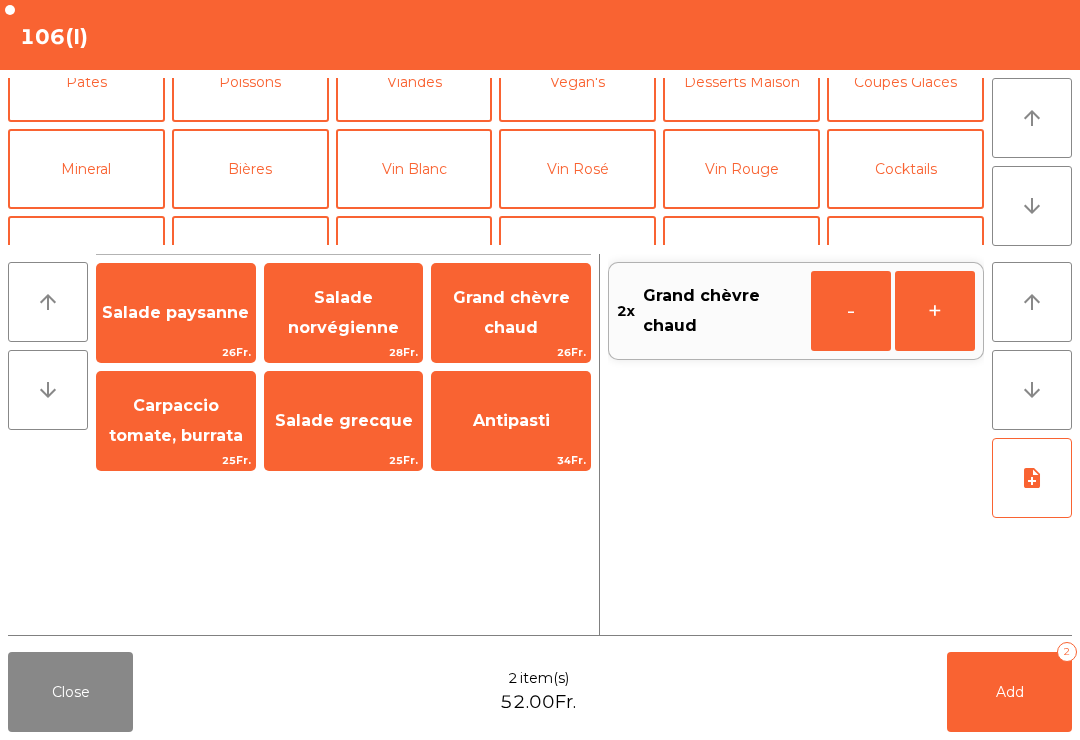 click on "Mineral" 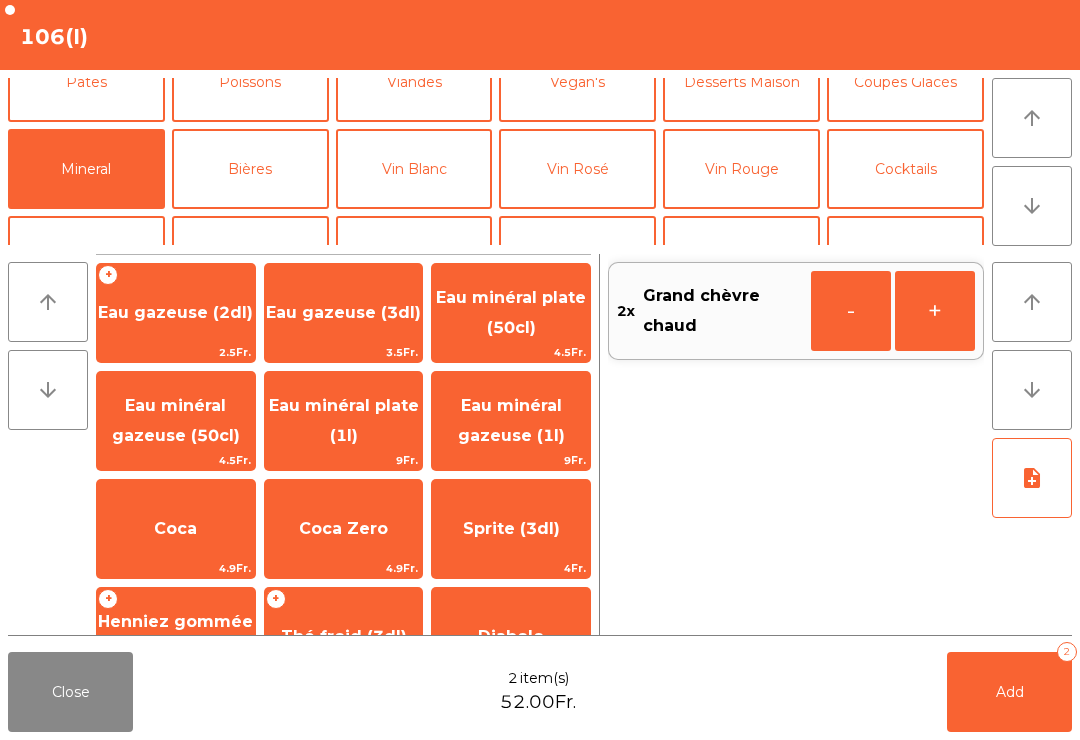 click on "Eau gazeuse (3dl)" 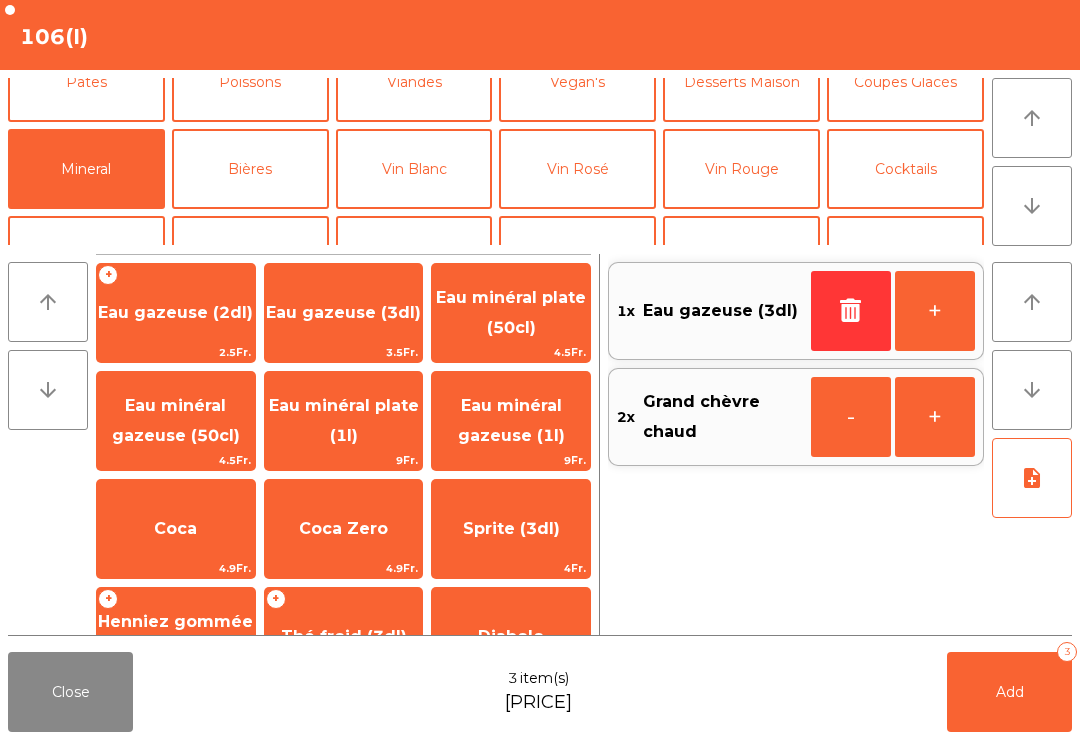 click on "Add   3" 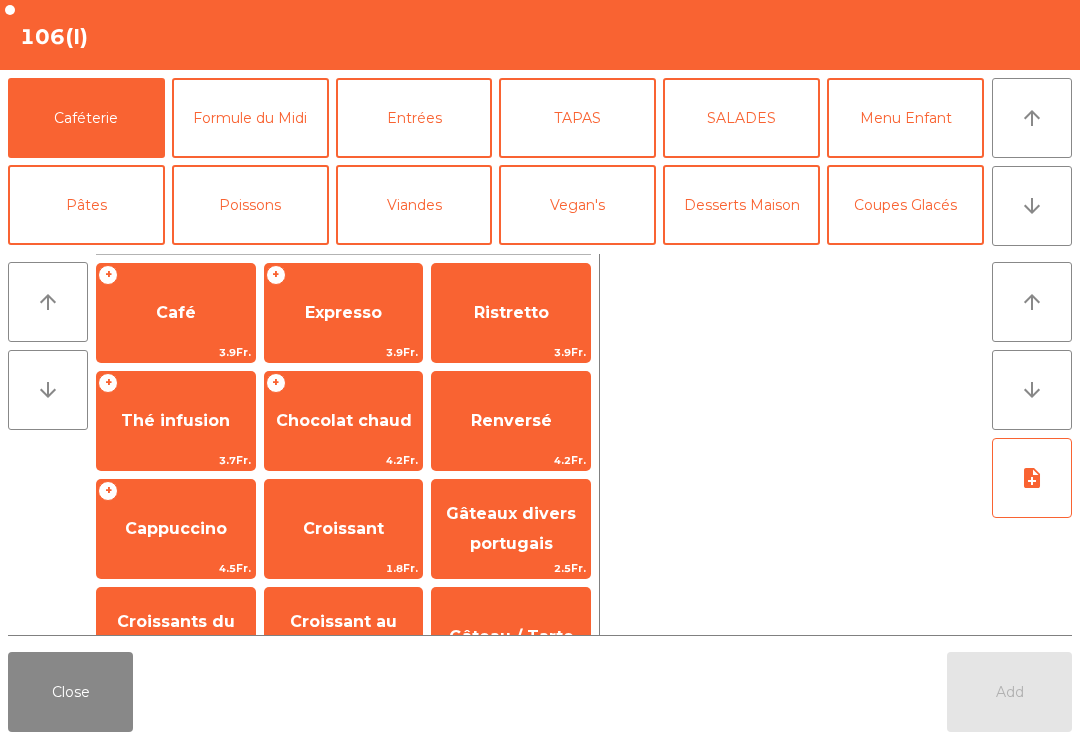 click on "Close" 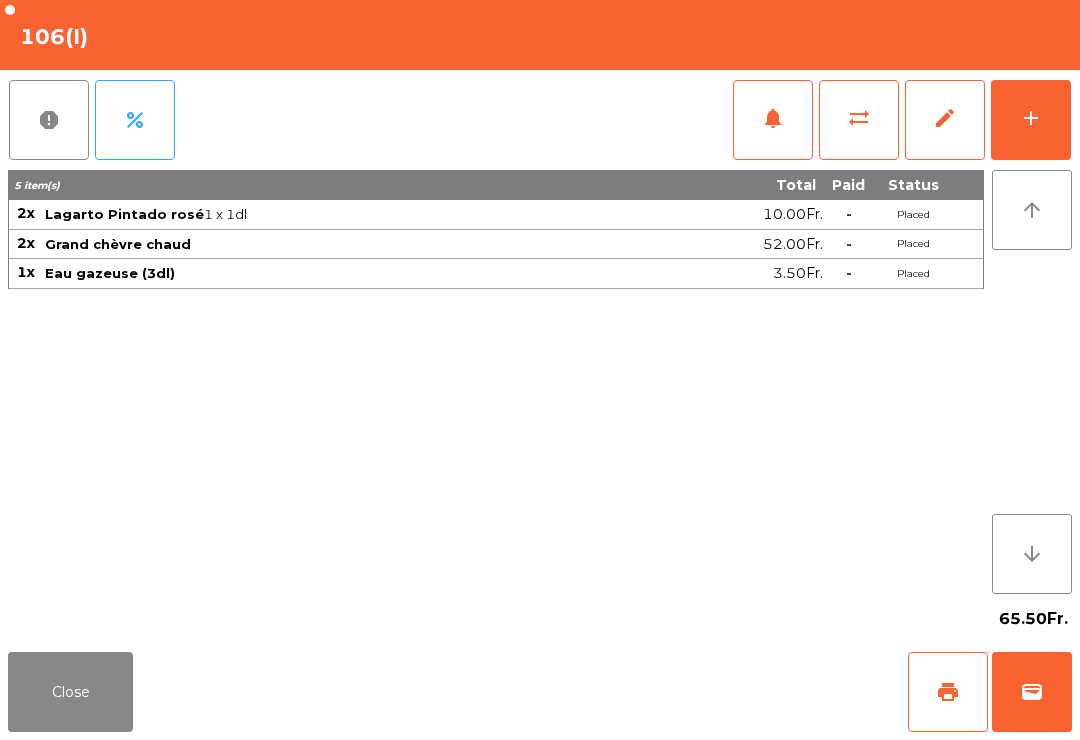 click on "Close" 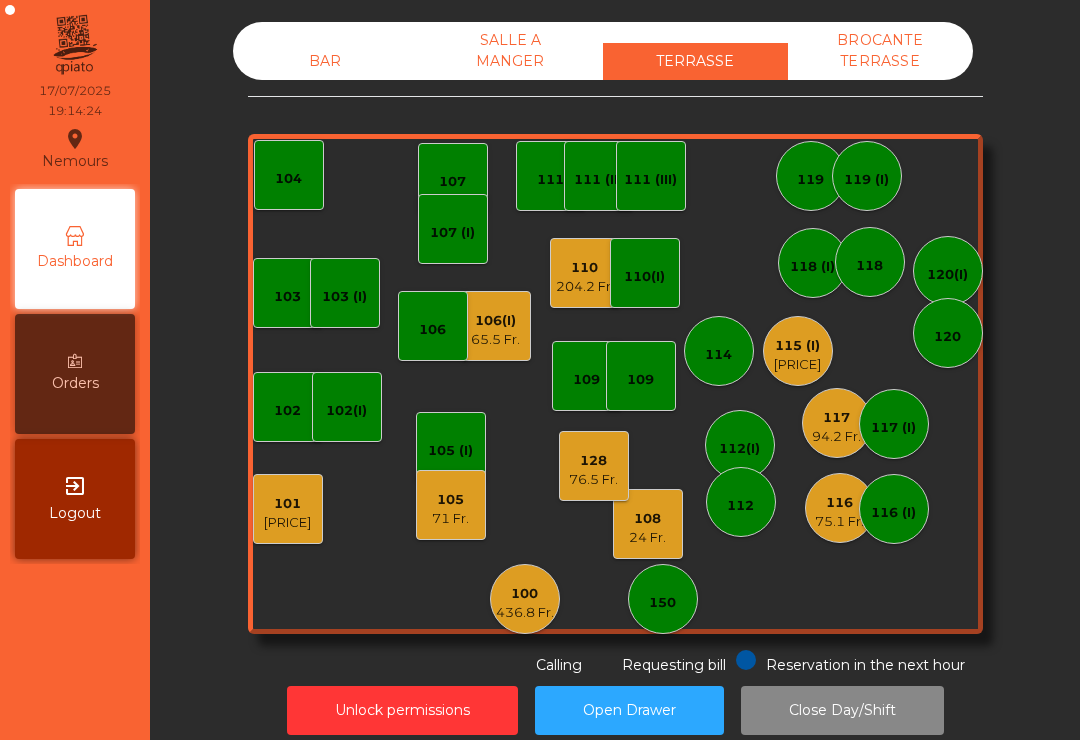 click on "436.8 Fr." 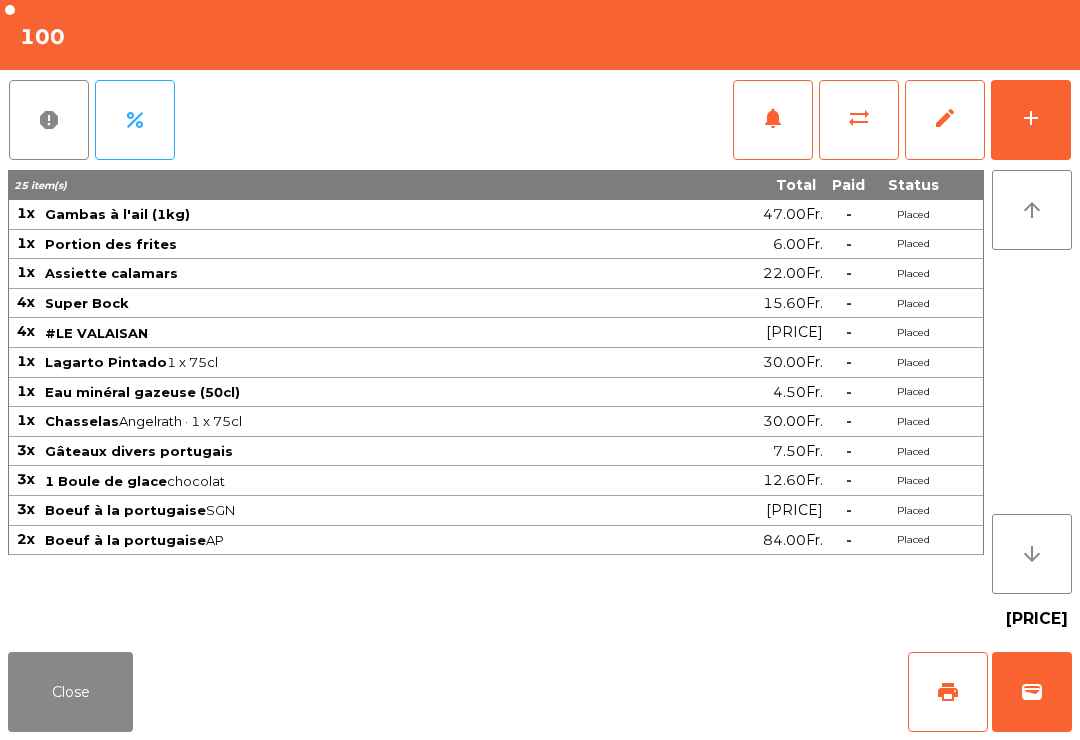 click on "add" 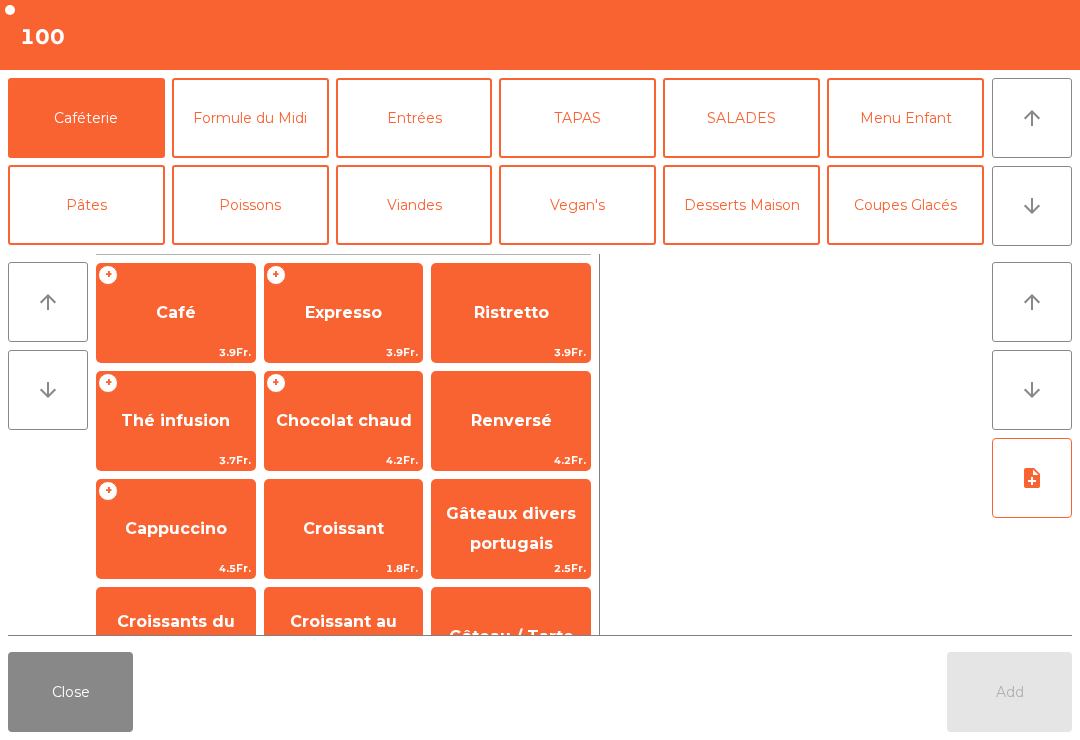 click on "Menu Enfant" 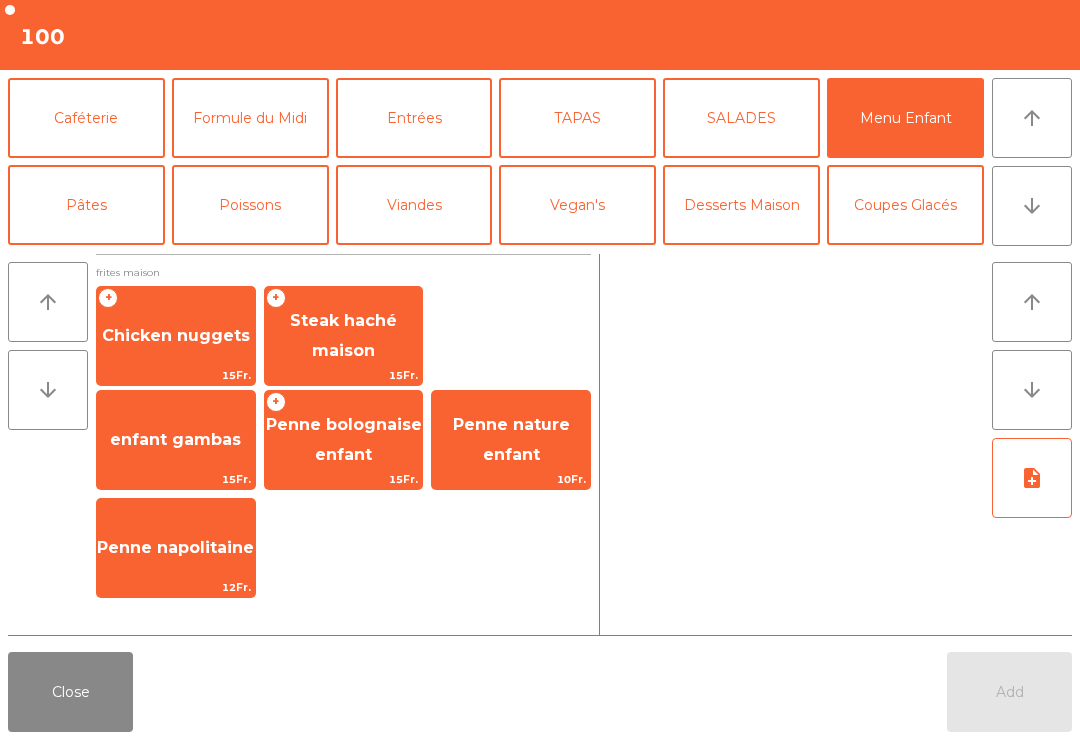 click on "Chicken nuggets" 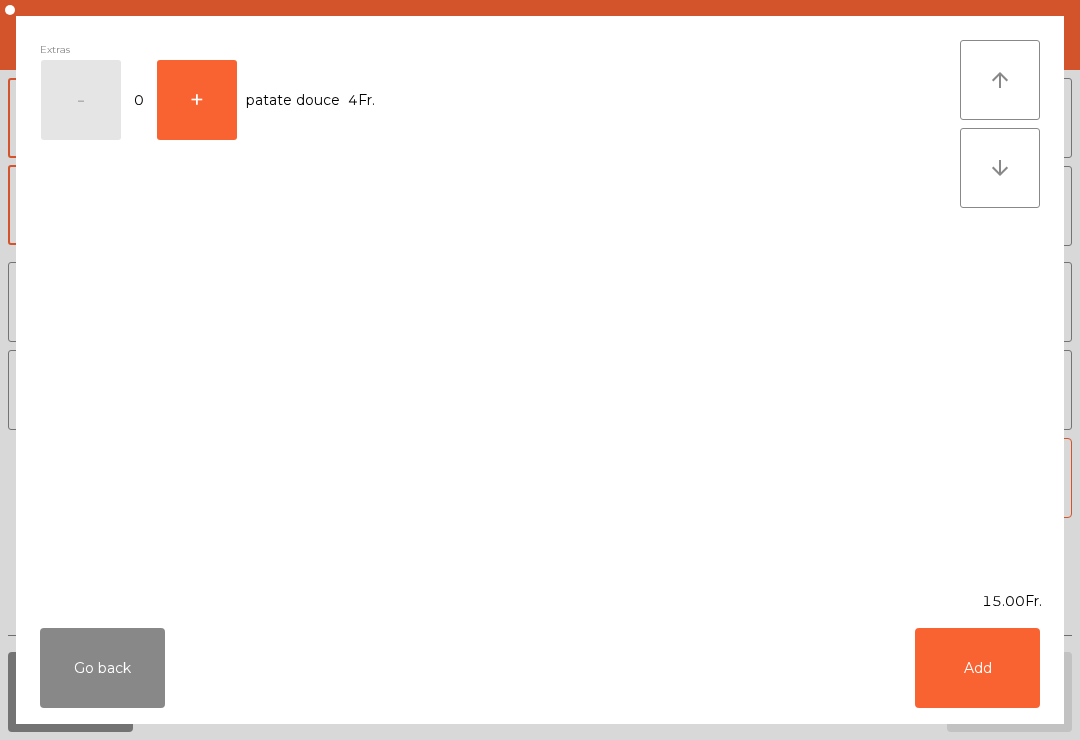 click on "Add" 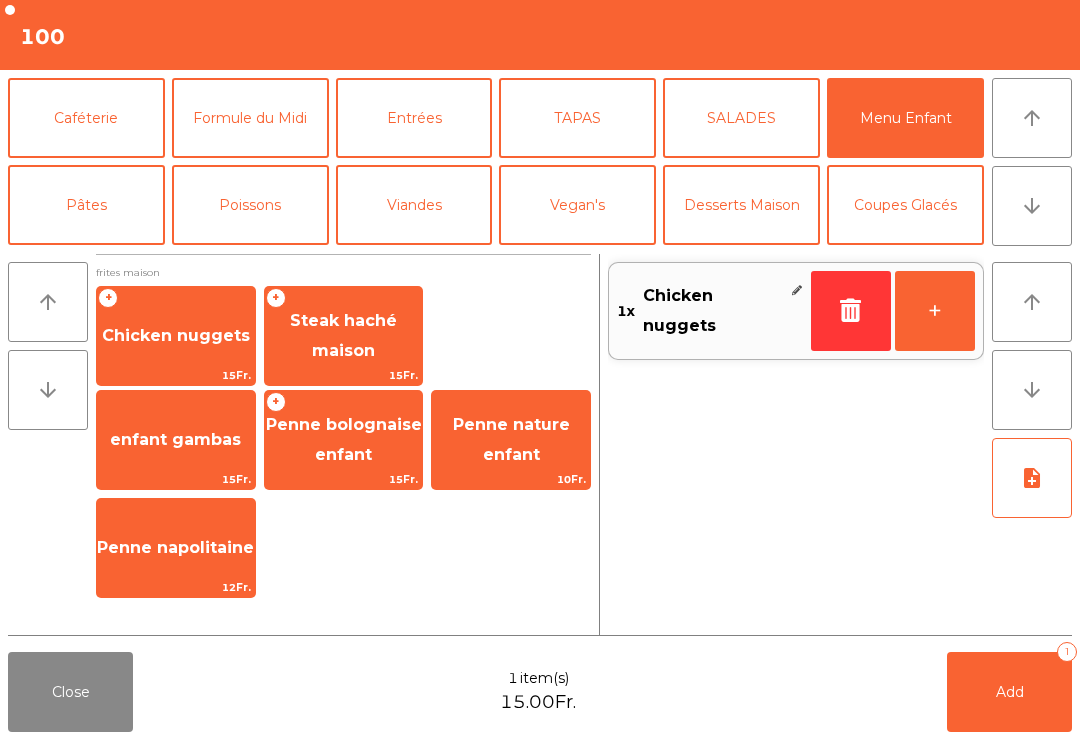 click on "Add   1" 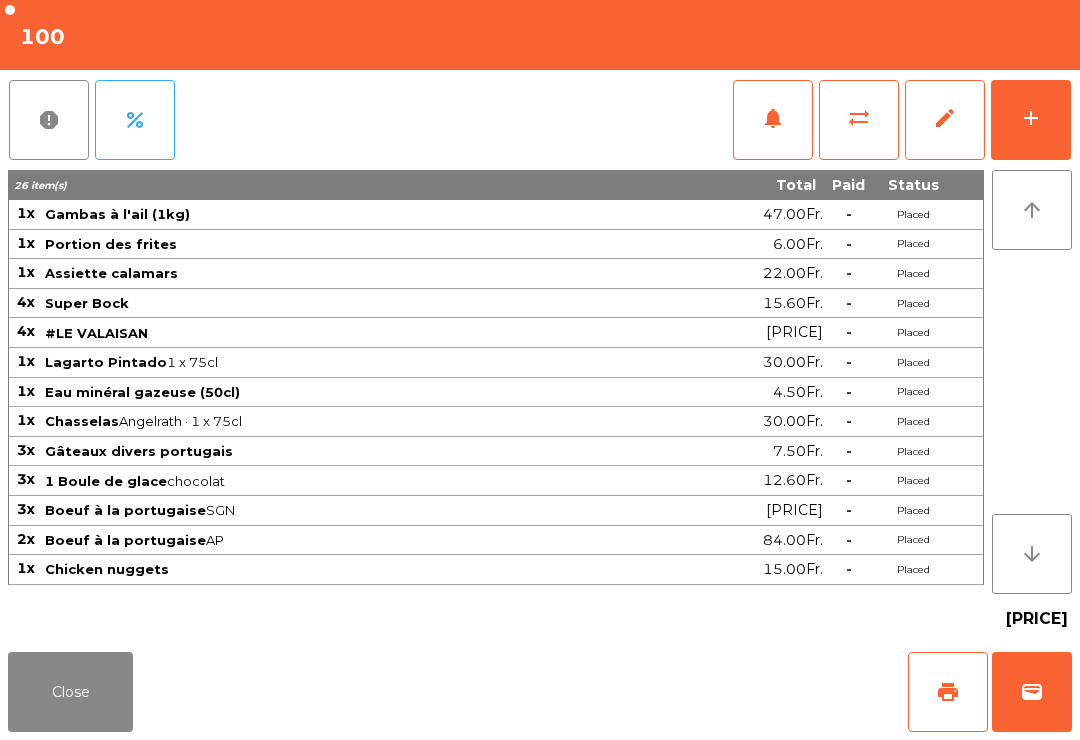 click on "Close" 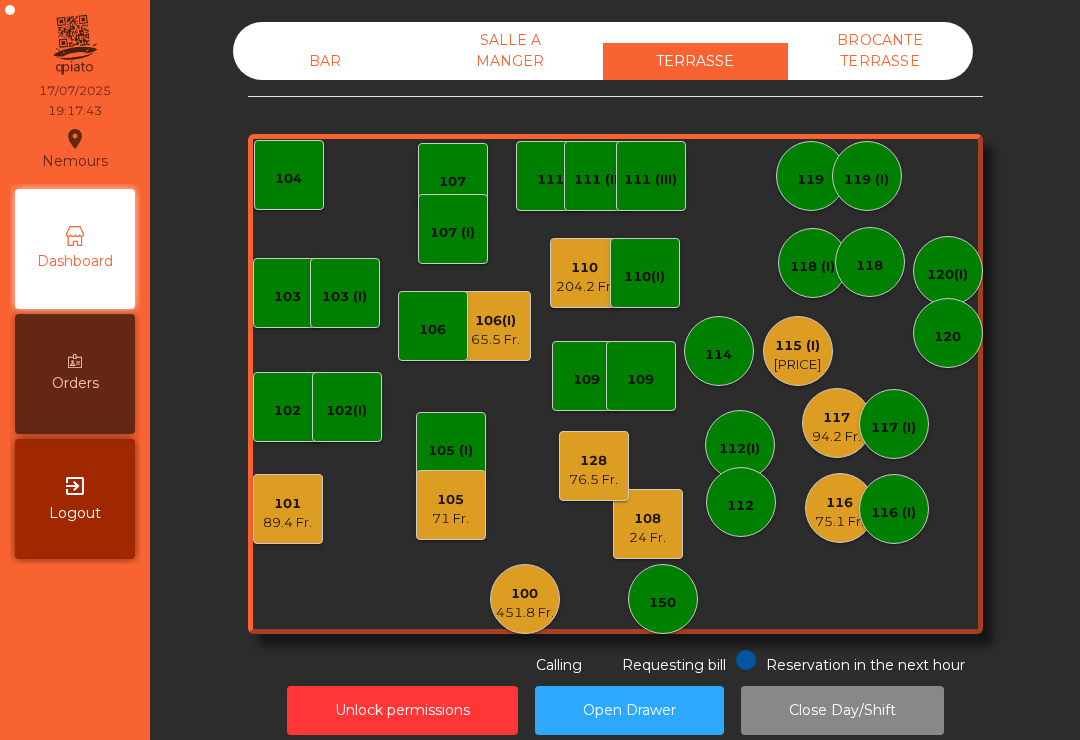 click on "118" 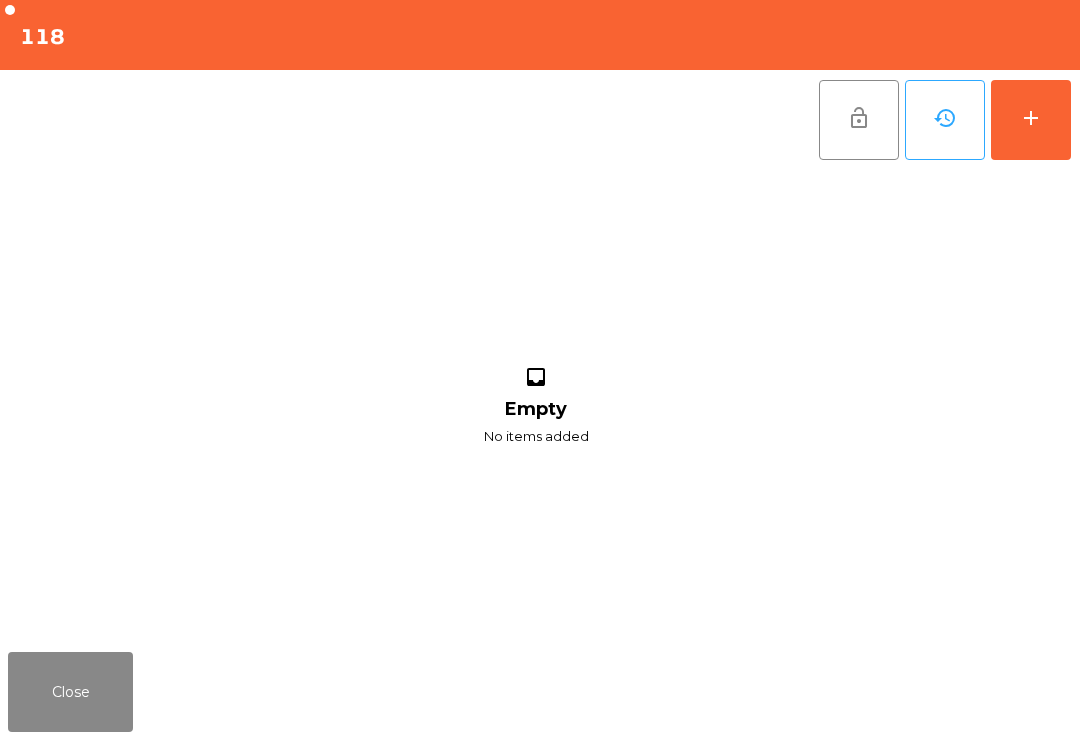 click on "add" 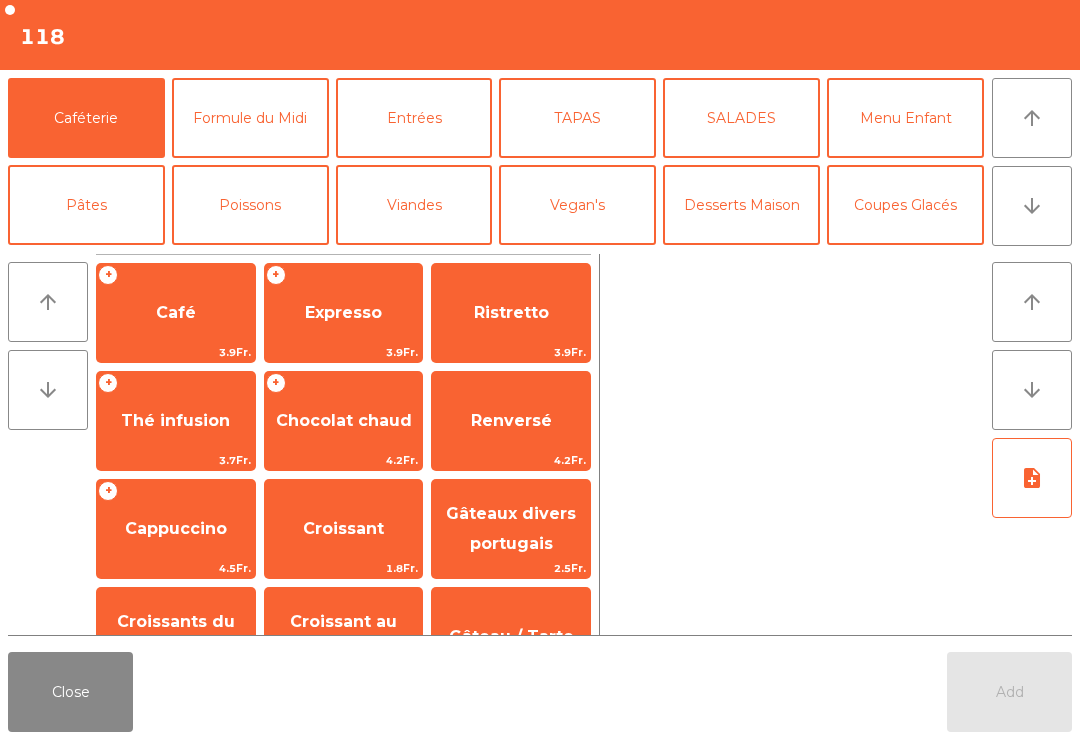 click on "Cocktails" 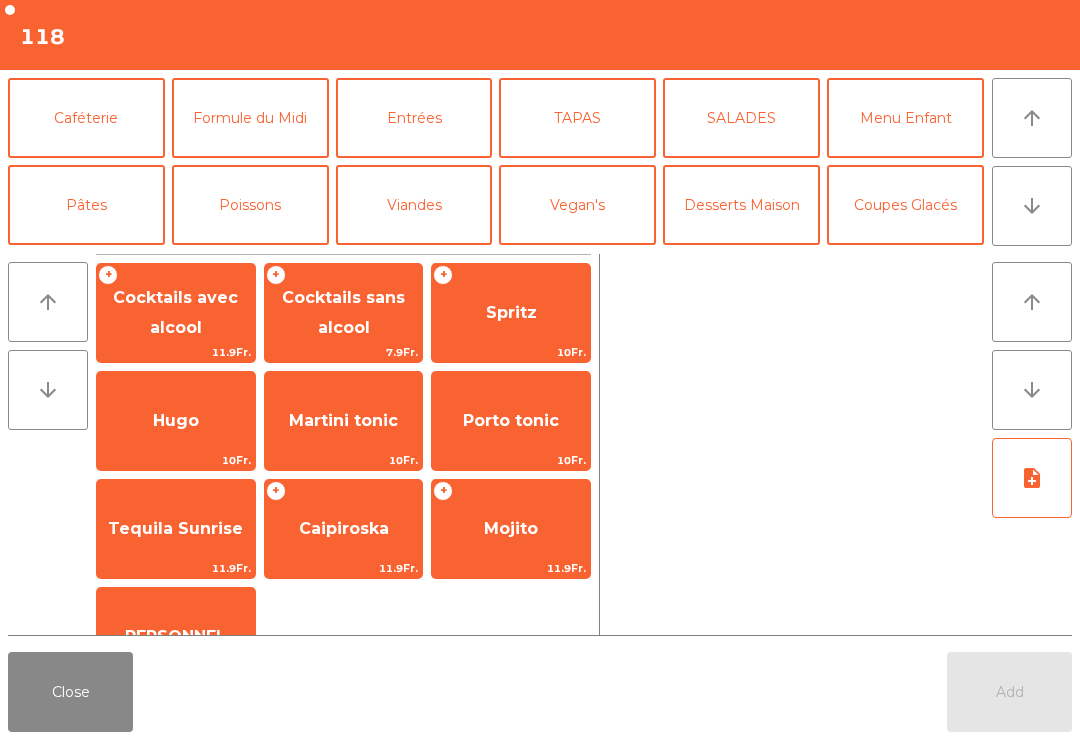 scroll, scrollTop: 99, scrollLeft: 0, axis: vertical 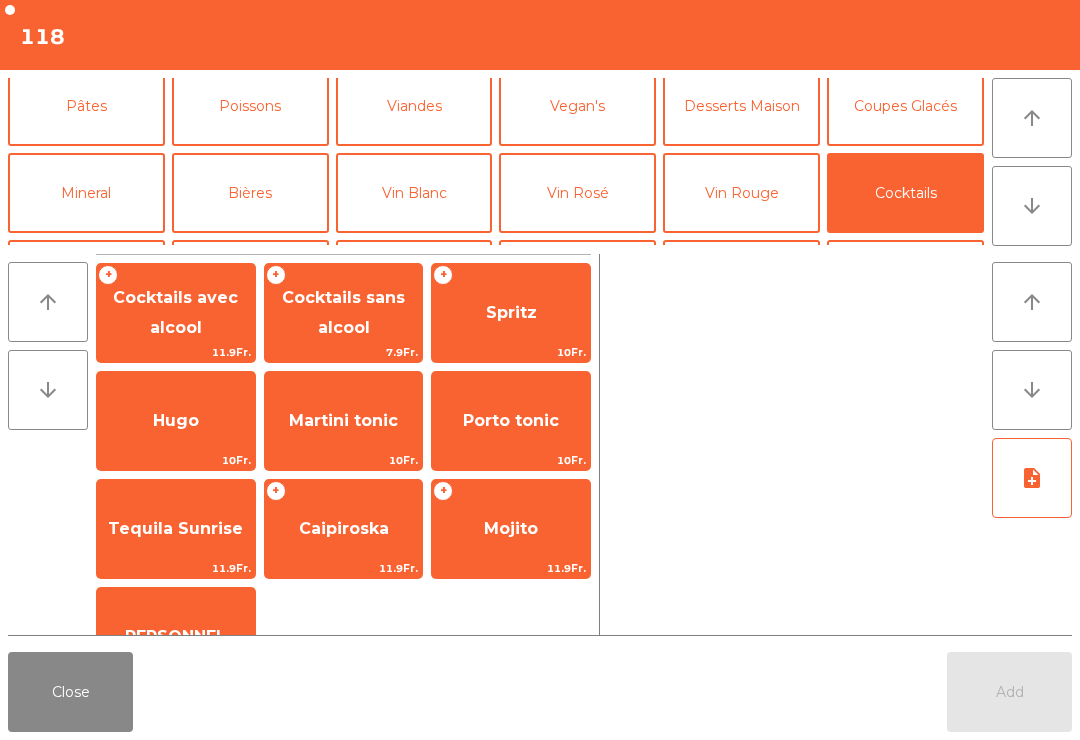 click on "+   Mojito   11.9Fr." 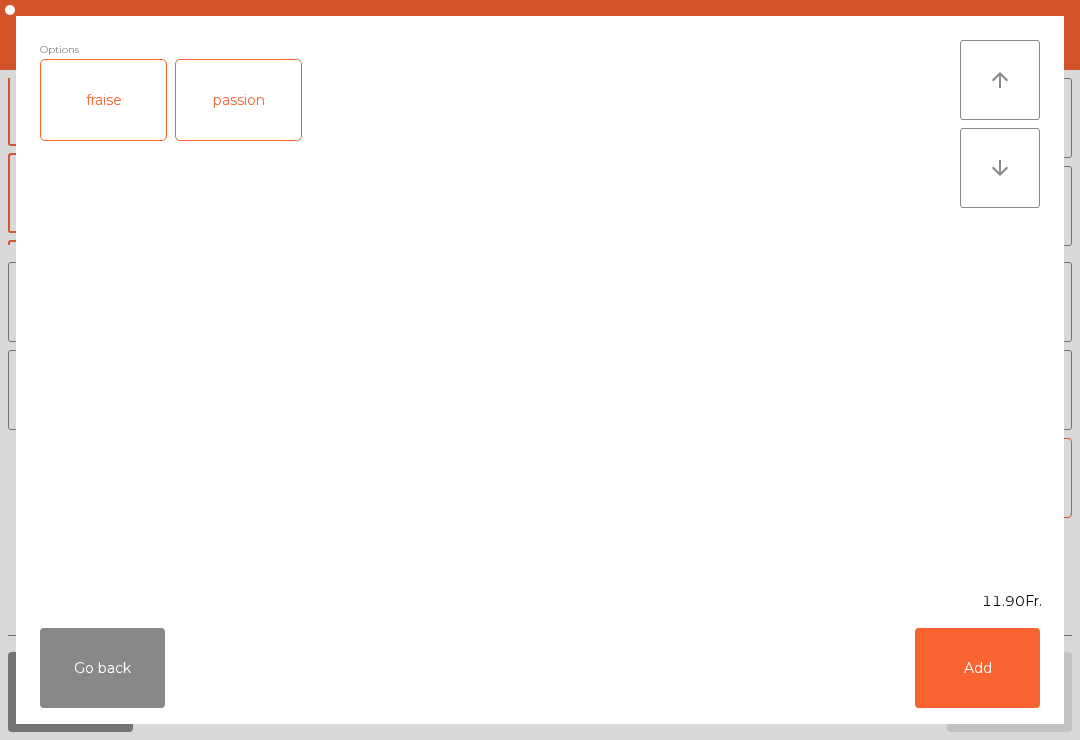 click on "Options  fraise   passion" 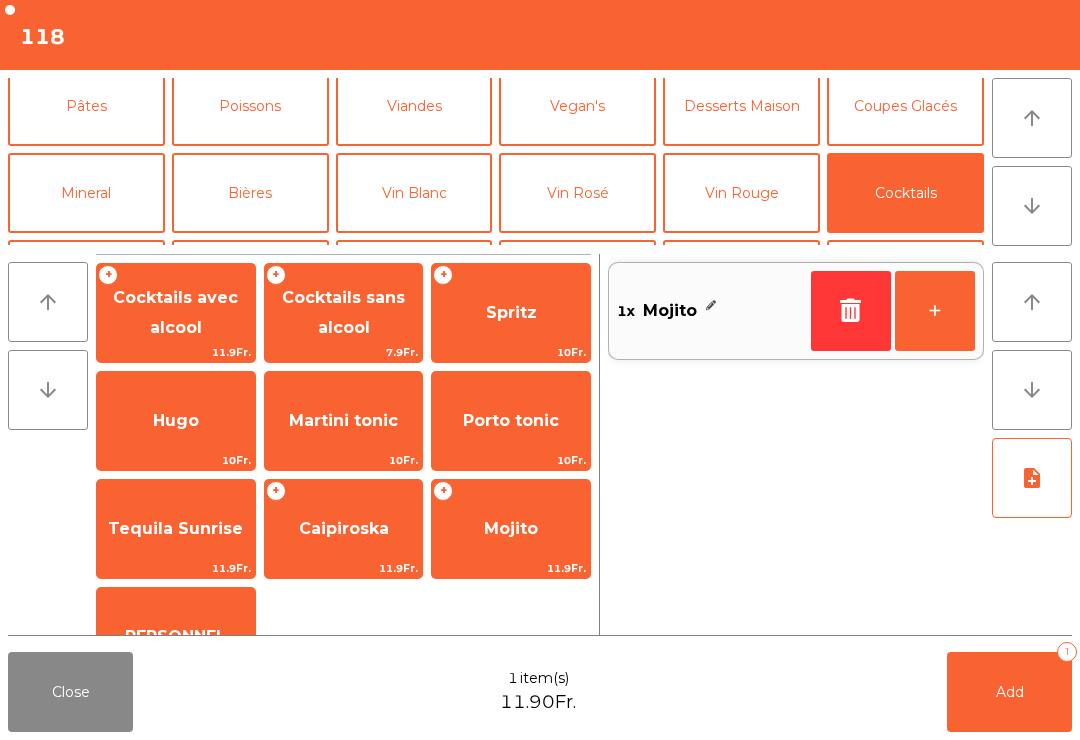 click on "+" 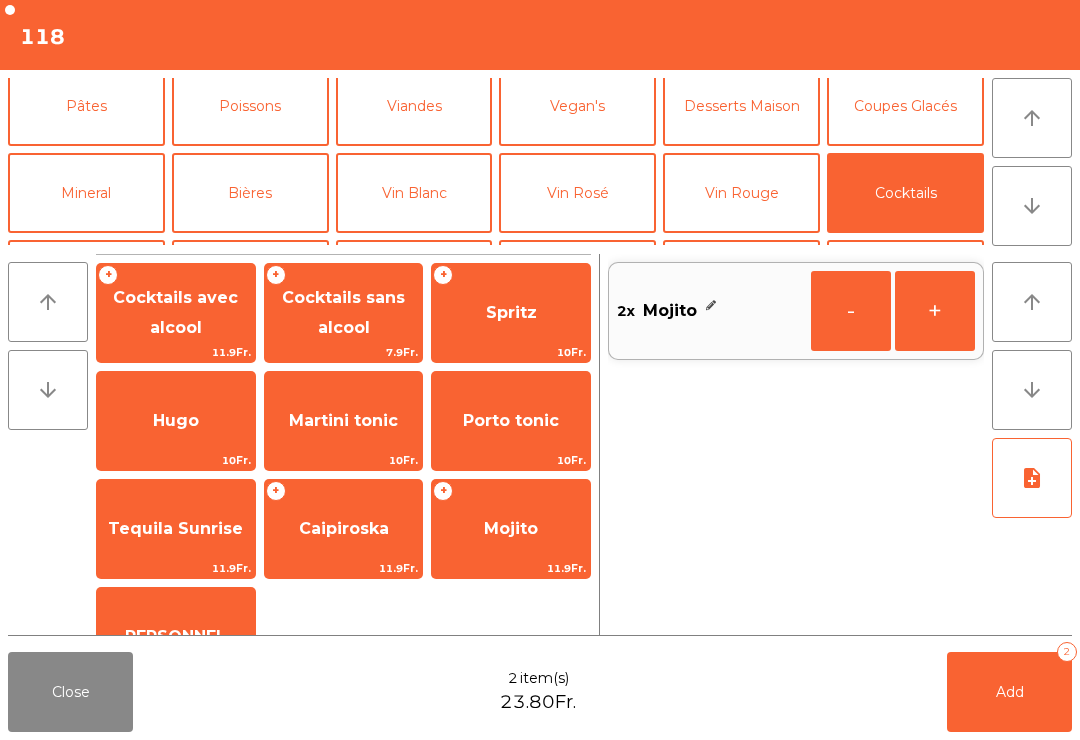 click on "Cocktails avec alcool" 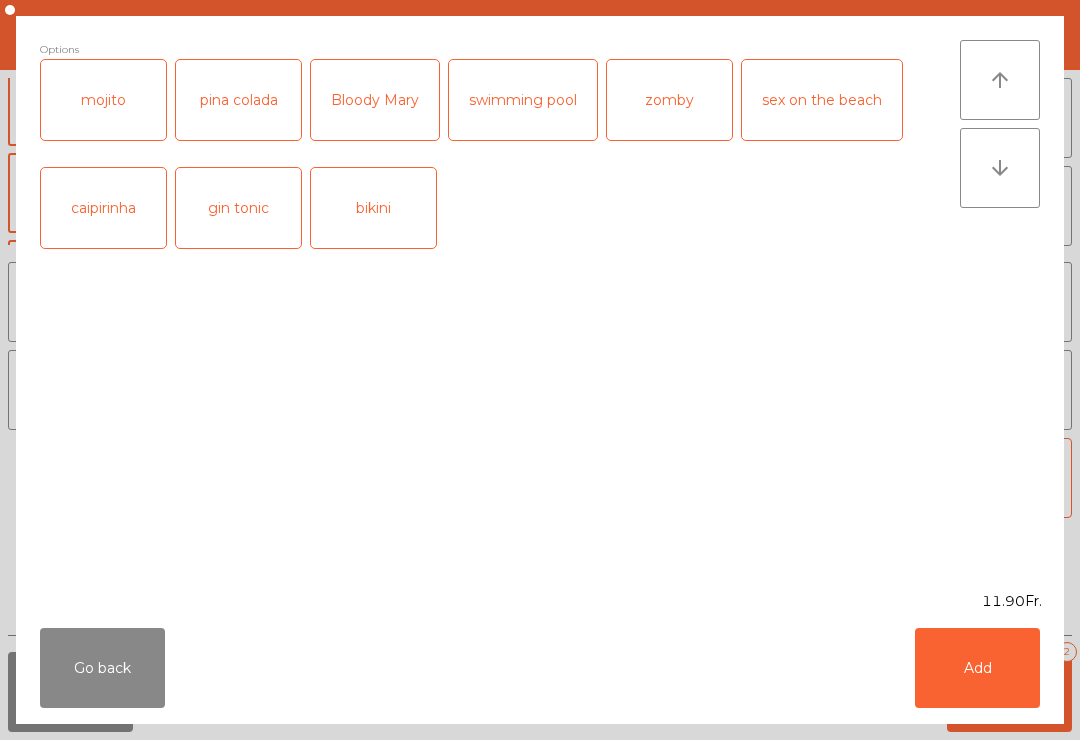 scroll, scrollTop: 99, scrollLeft: 0, axis: vertical 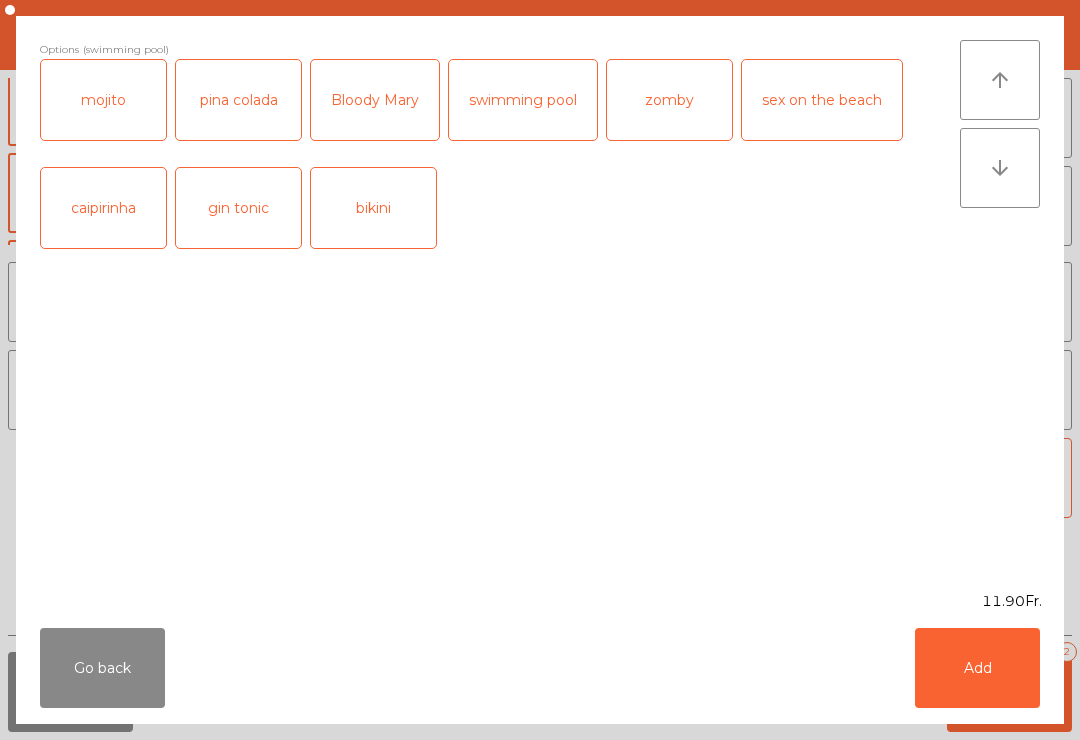 click on "Add" 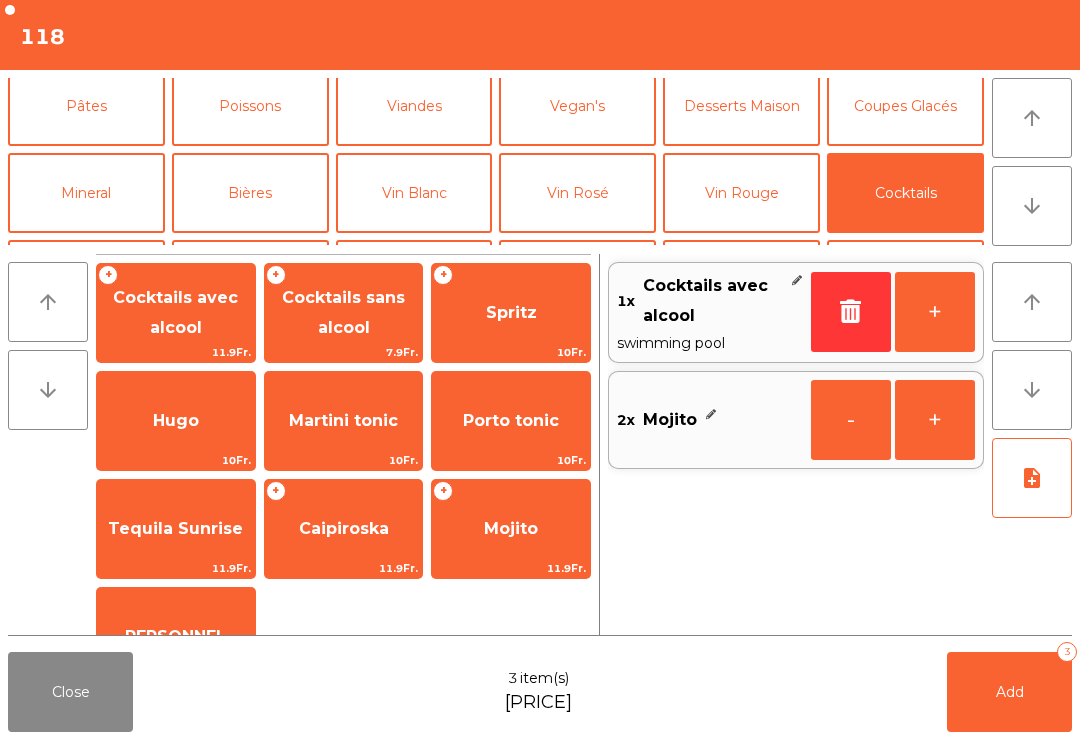 click on "Cocktails avec alcool" 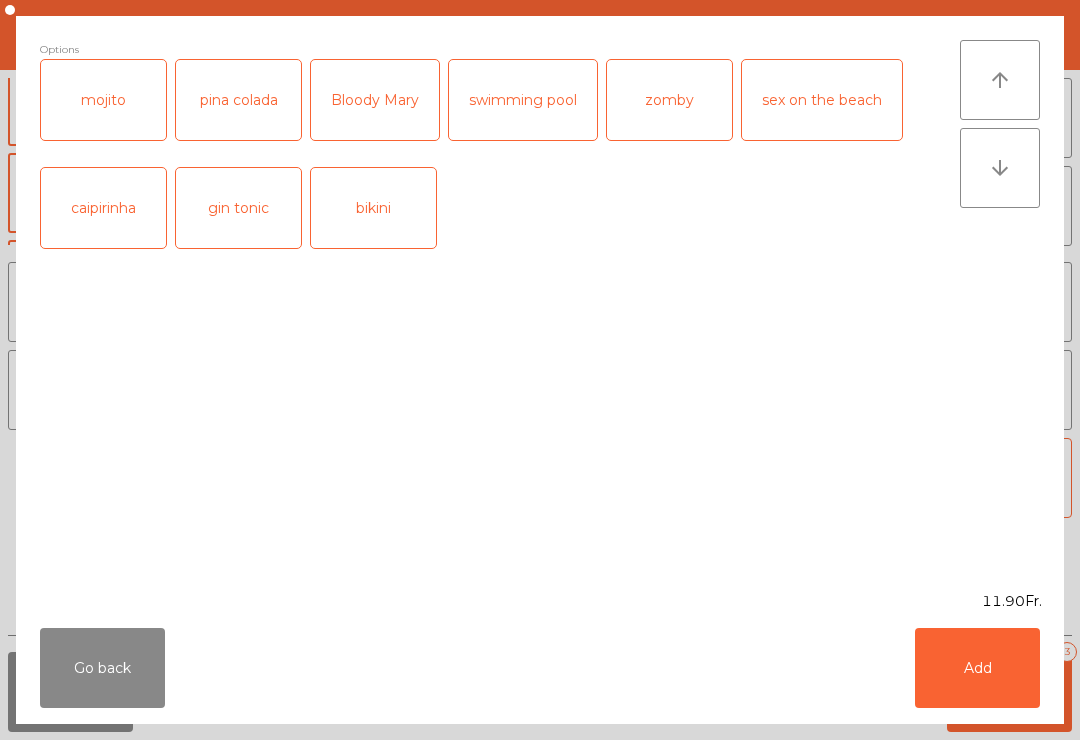 click on "pina colada" 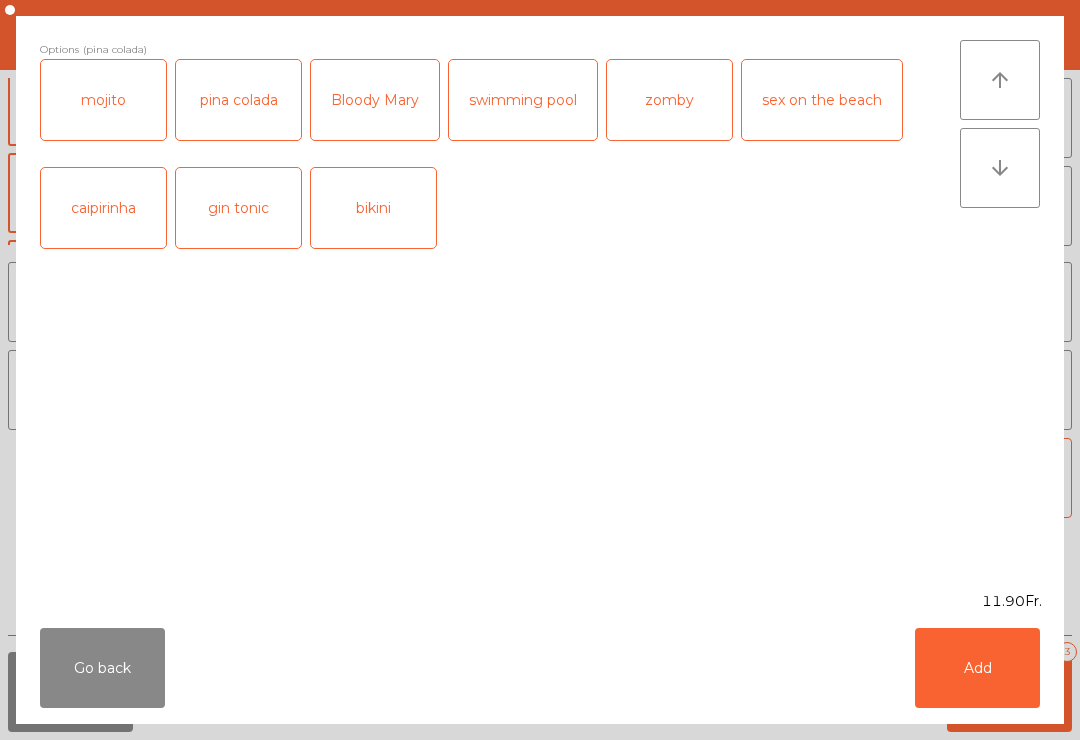 click on "Add" 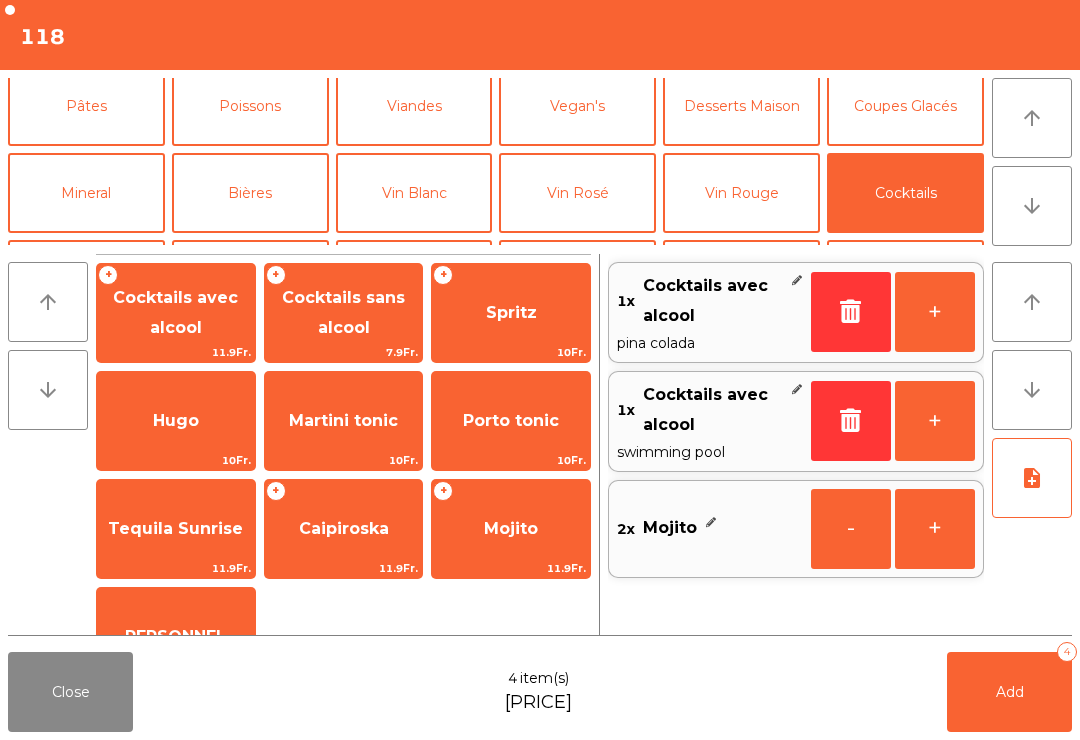 click on "Mineral" 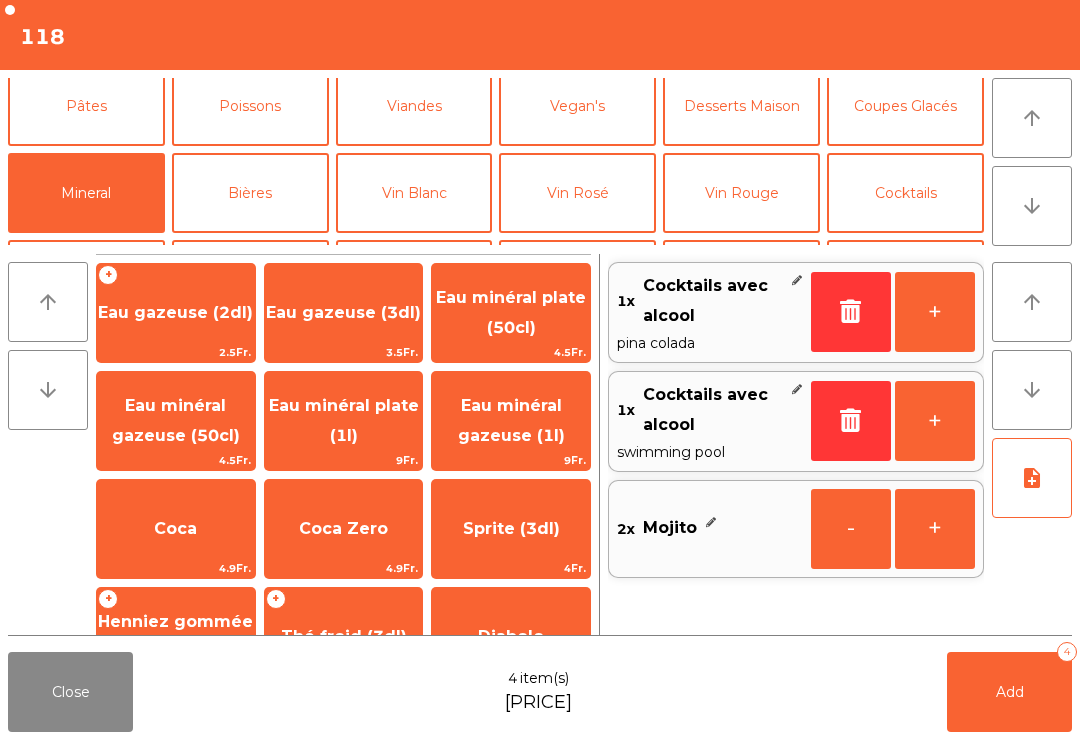scroll, scrollTop: 137, scrollLeft: 0, axis: vertical 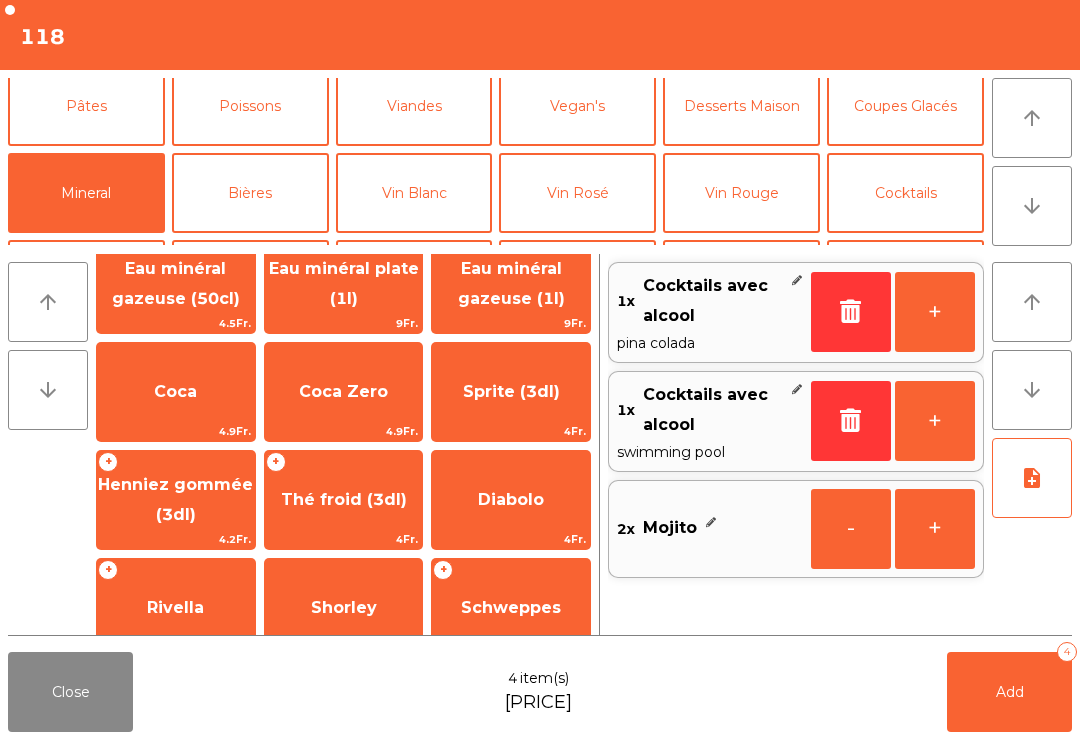 click on "Thé froid (3dl)" 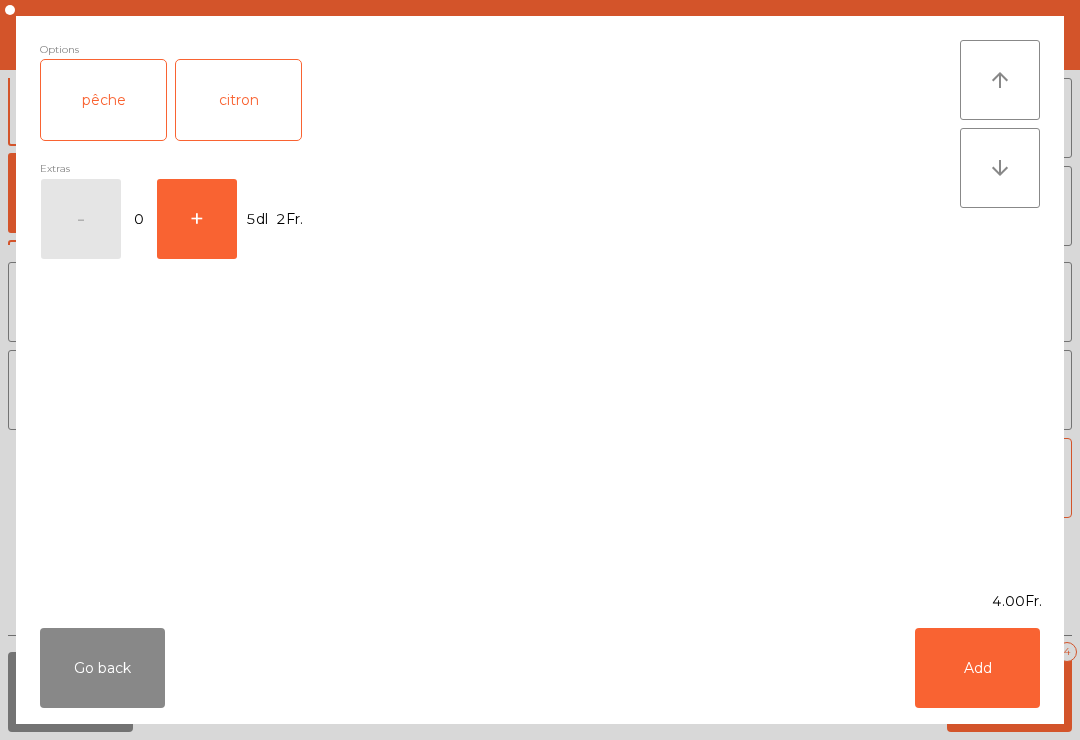 click on "pêche" 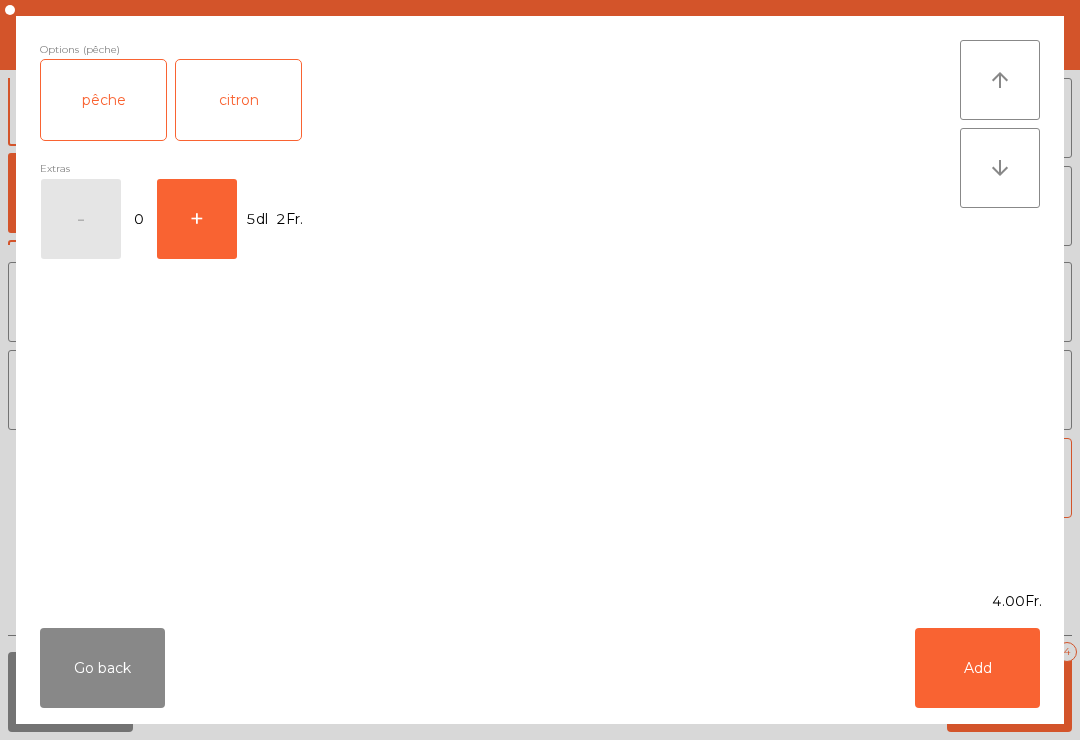 click on "citron" 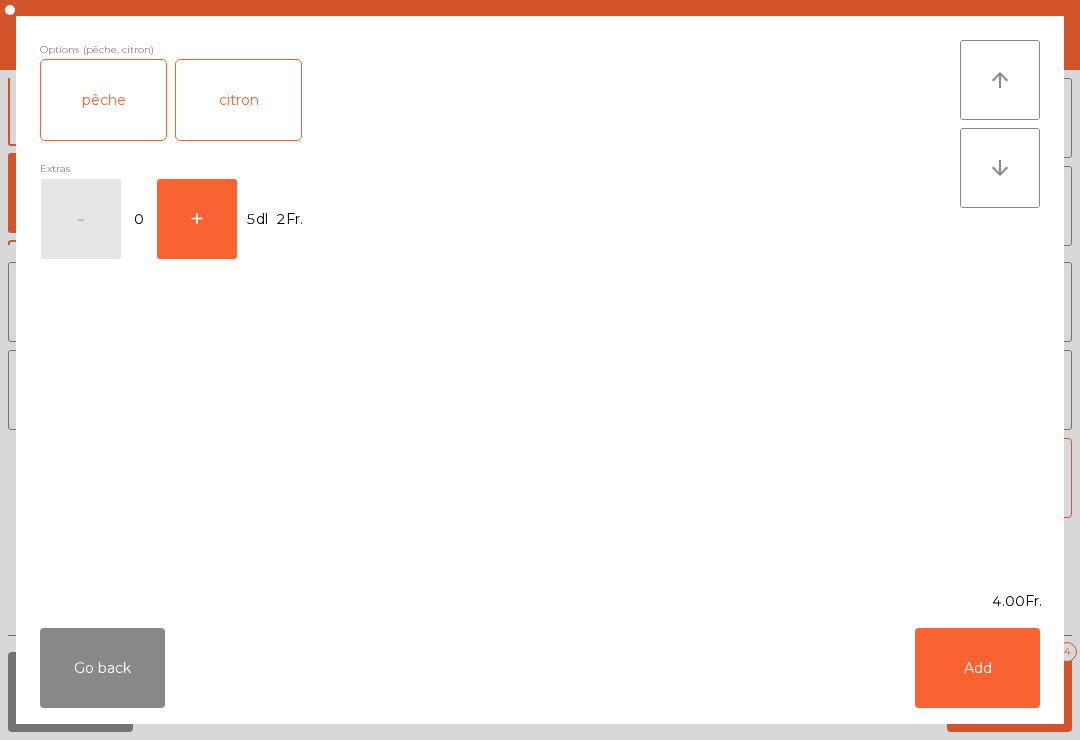 click on "pêche" 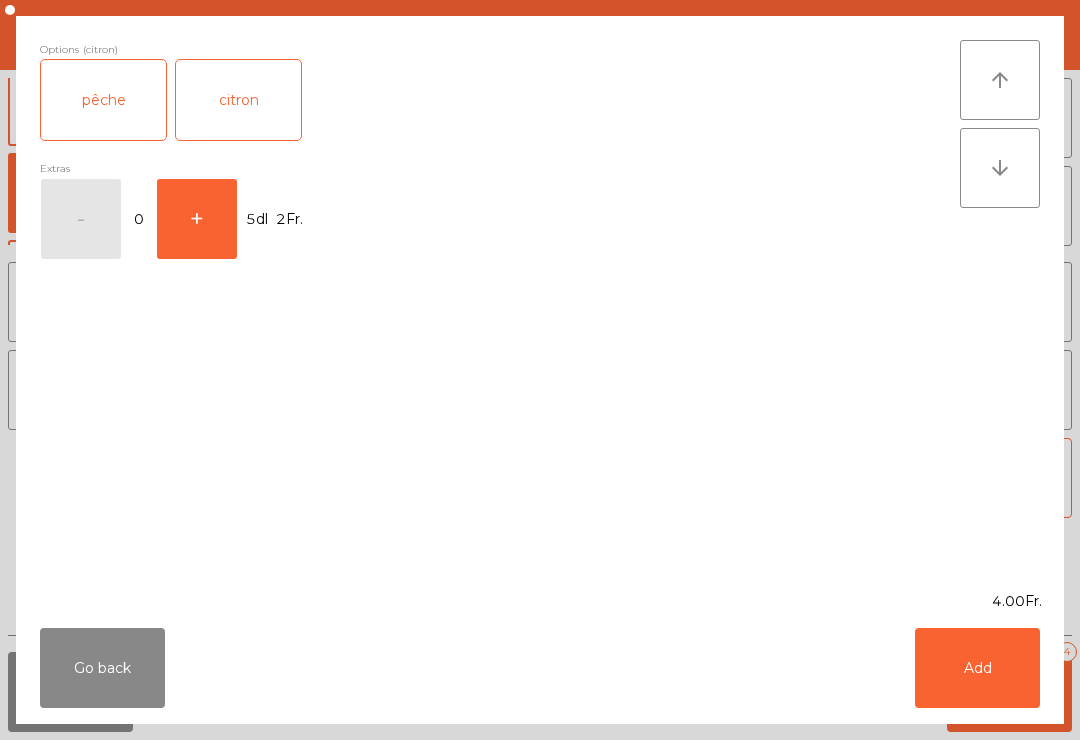 click on "Add" 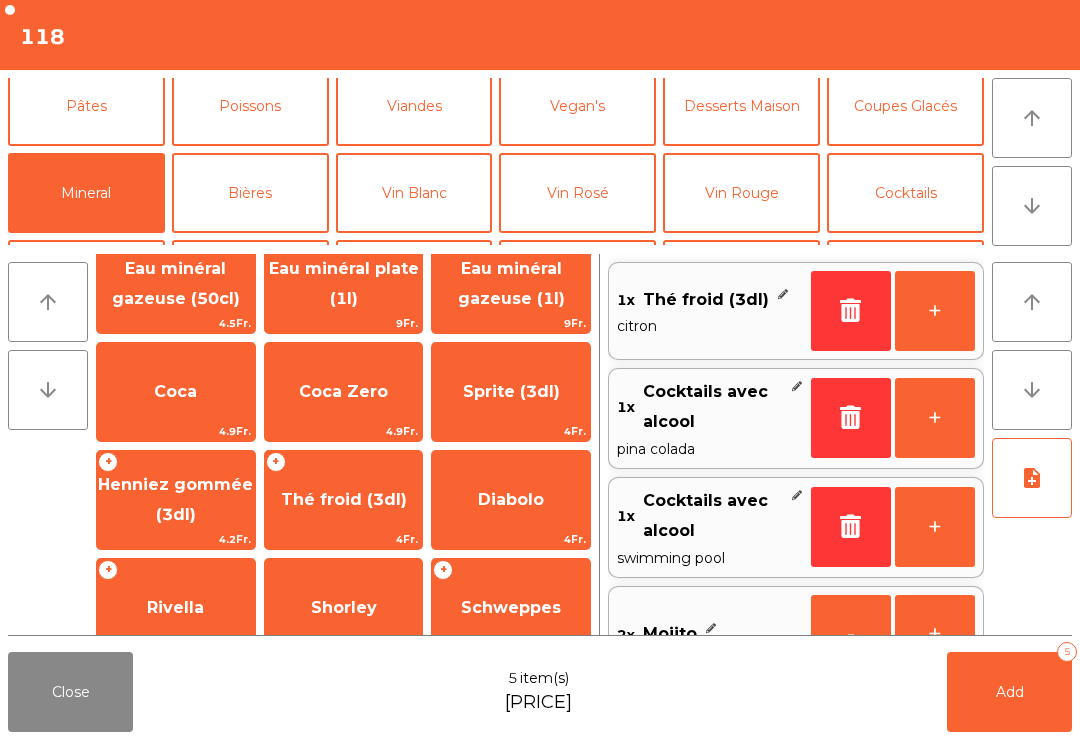 click on "Add   5" 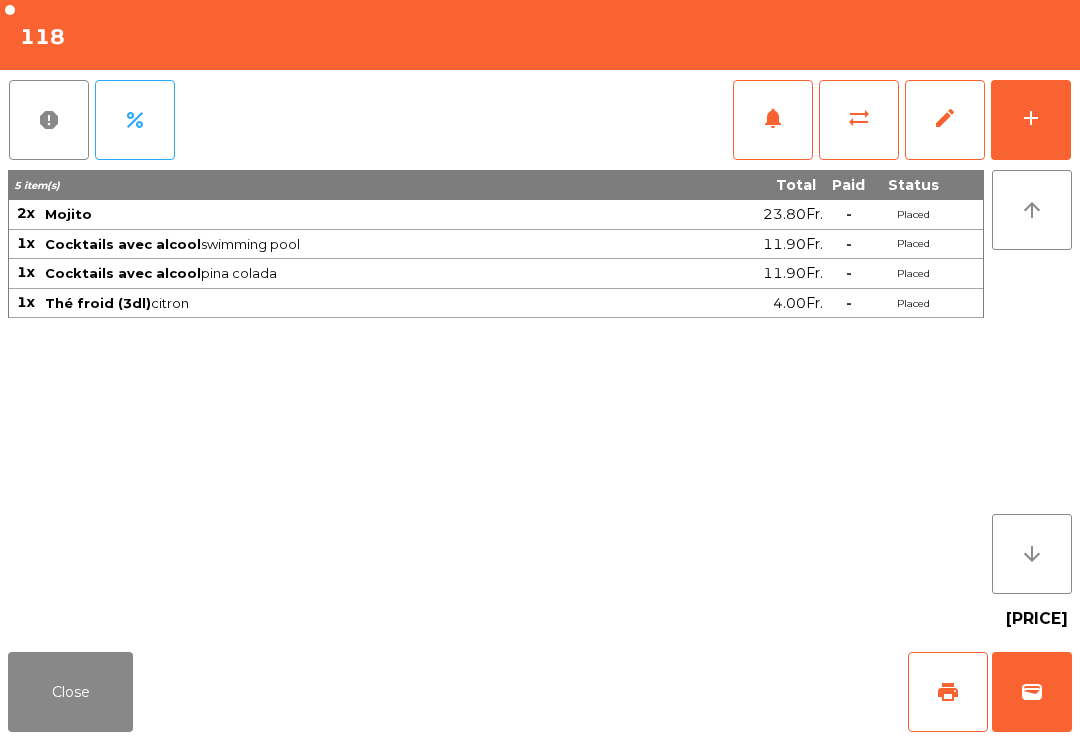 click on "Close" 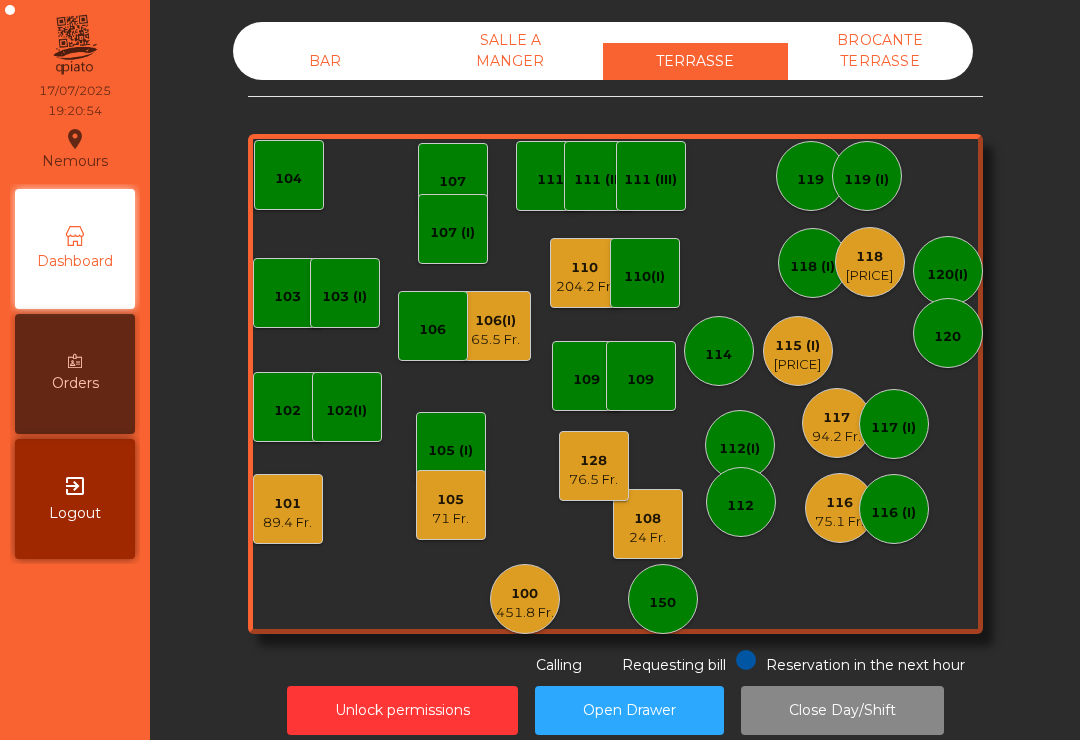 click on "128   76.5 Fr." 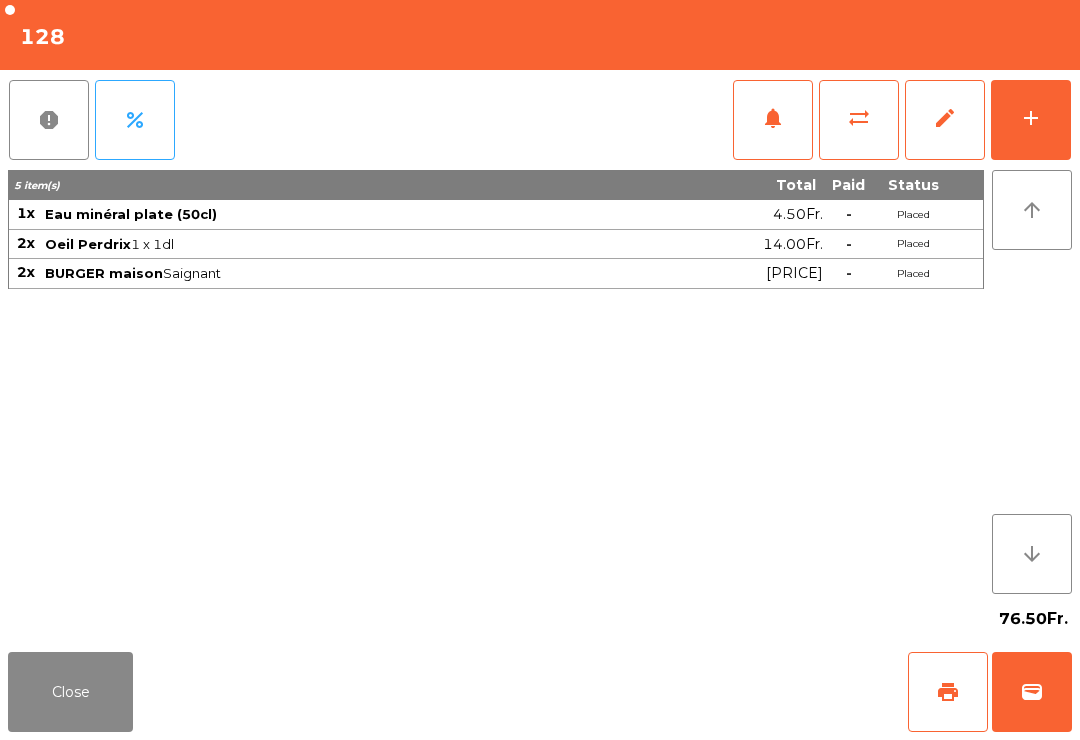 click on "add" 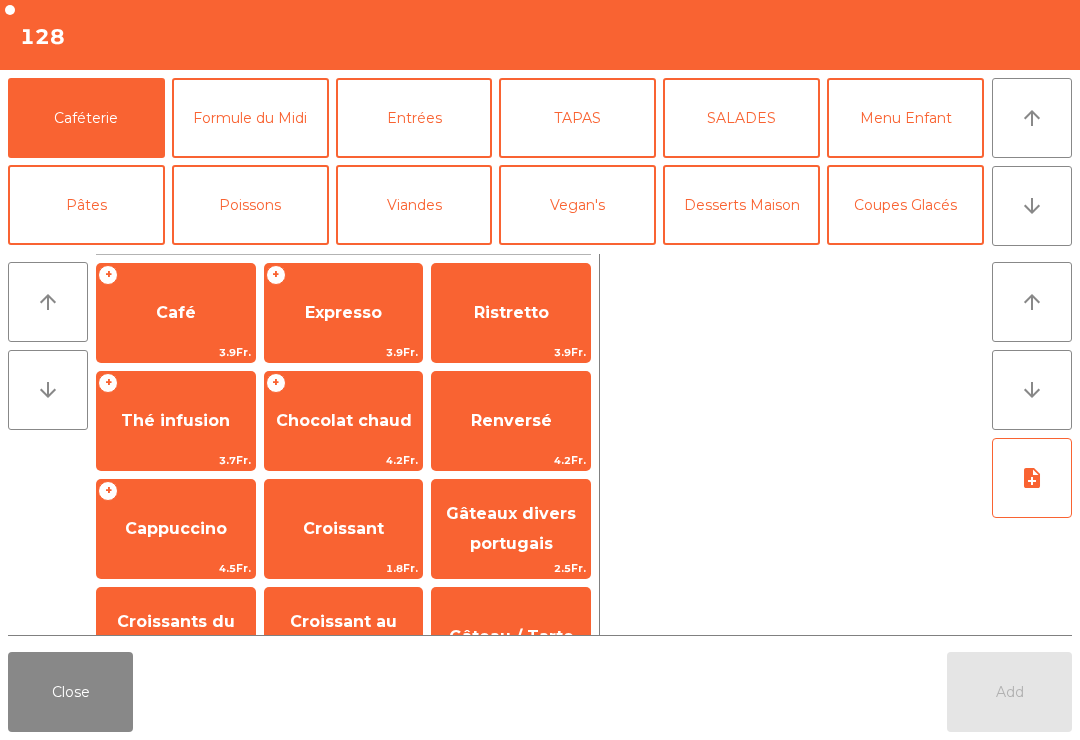 click on "Expresso" 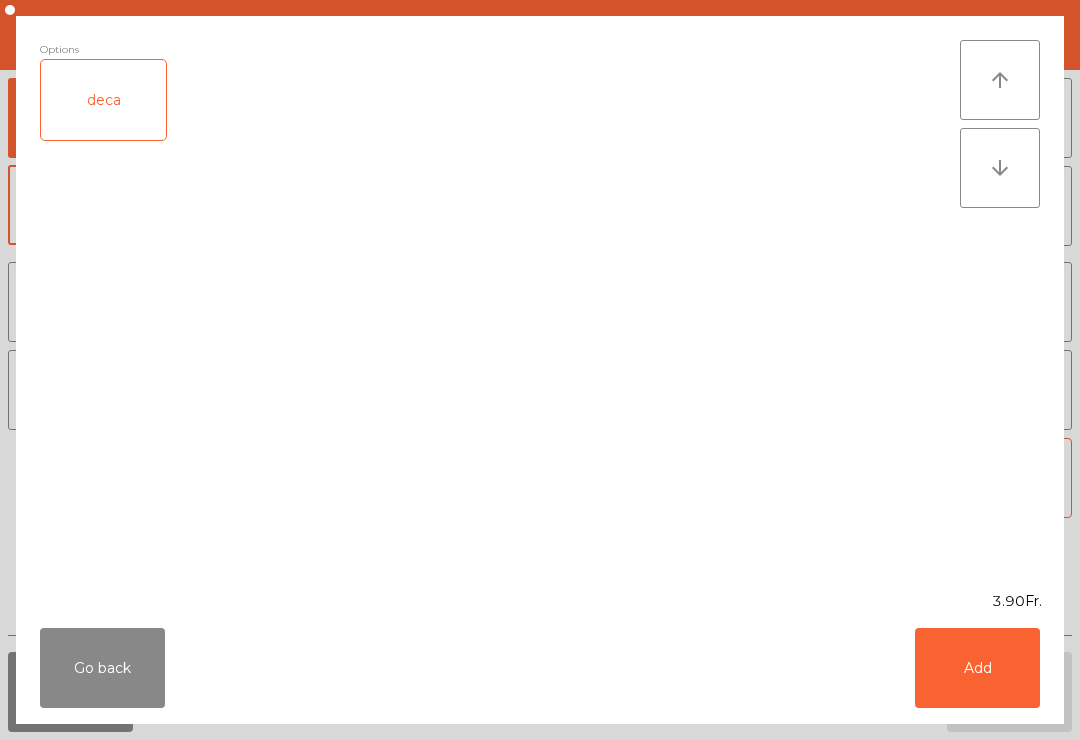 click on "deca" 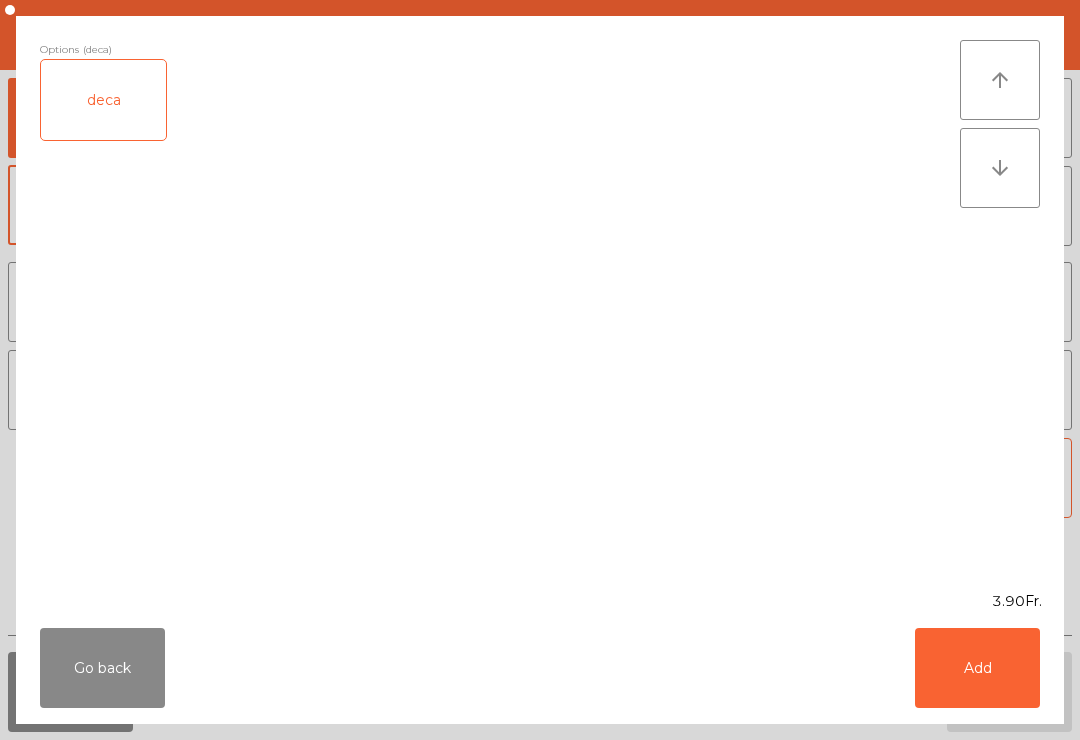 click on "Go back   Add" 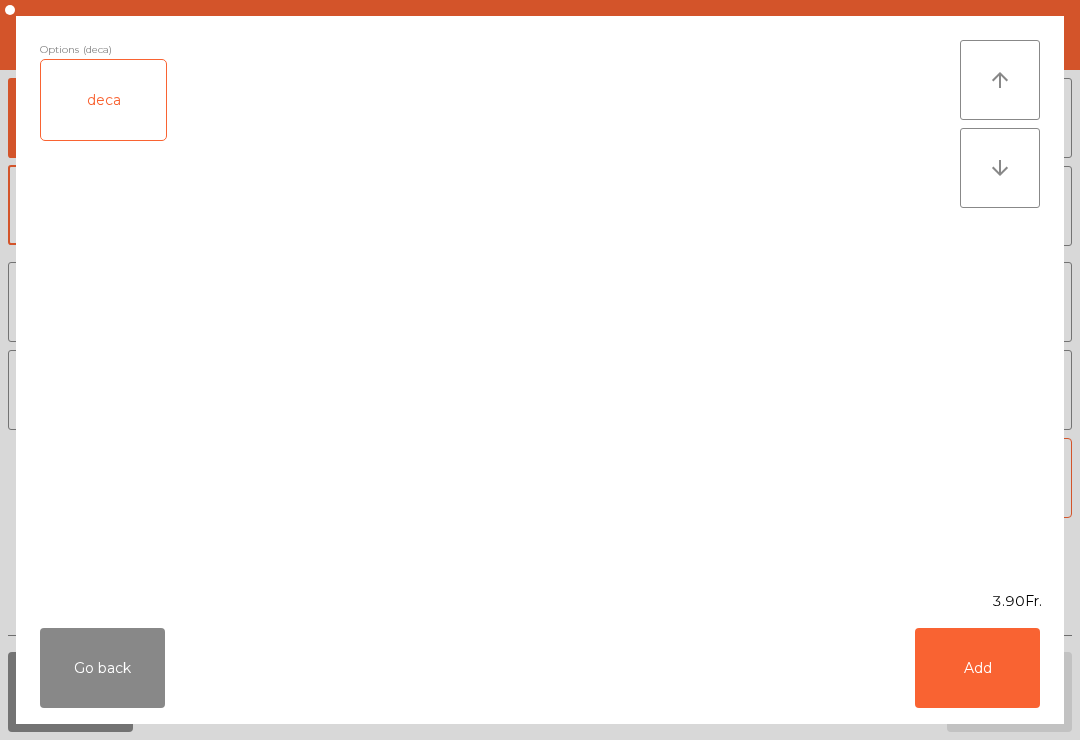 click on "Go back   Add" 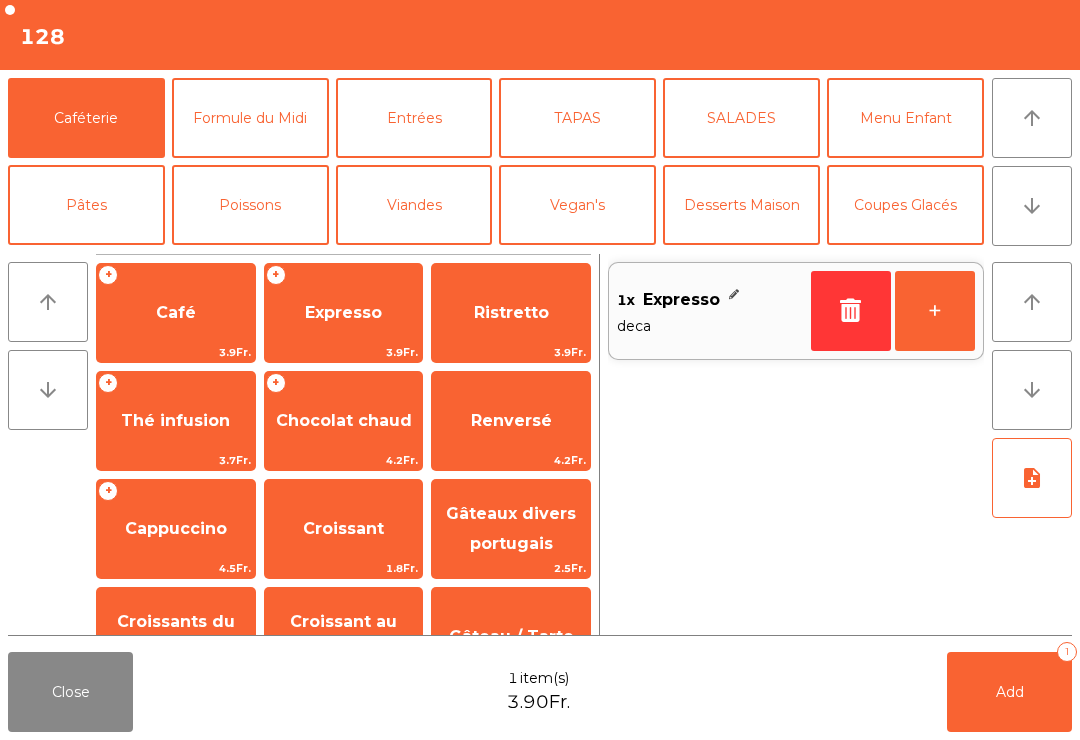 click on "Add   1" 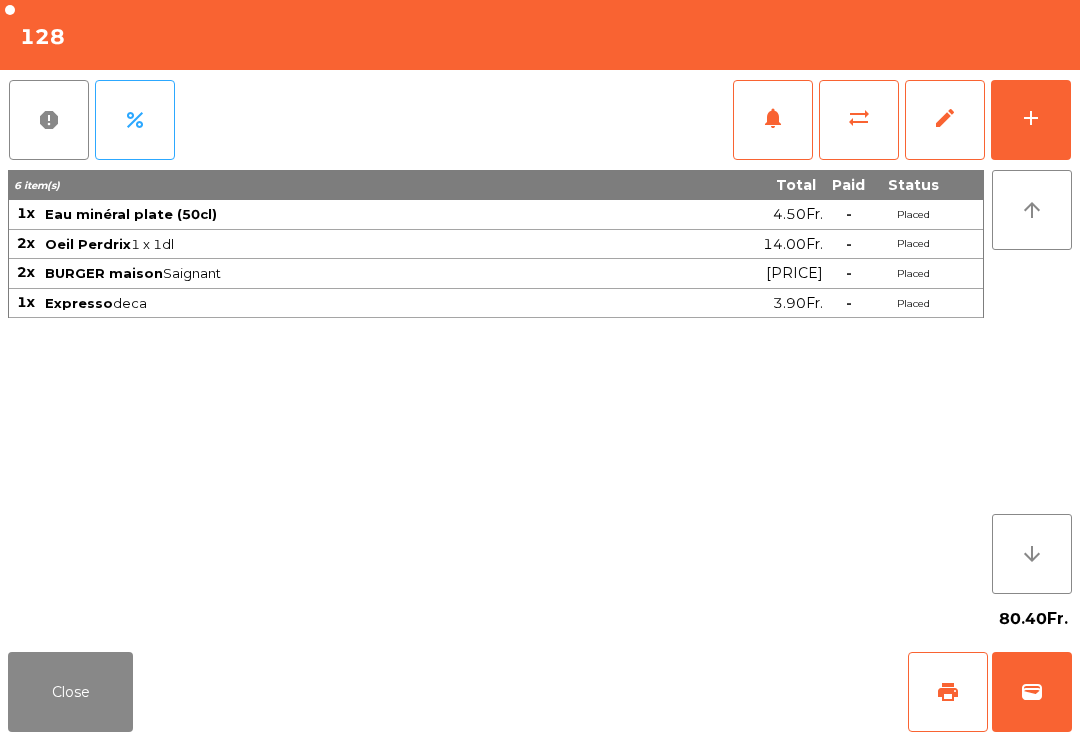 click on "Close   print   wallet" 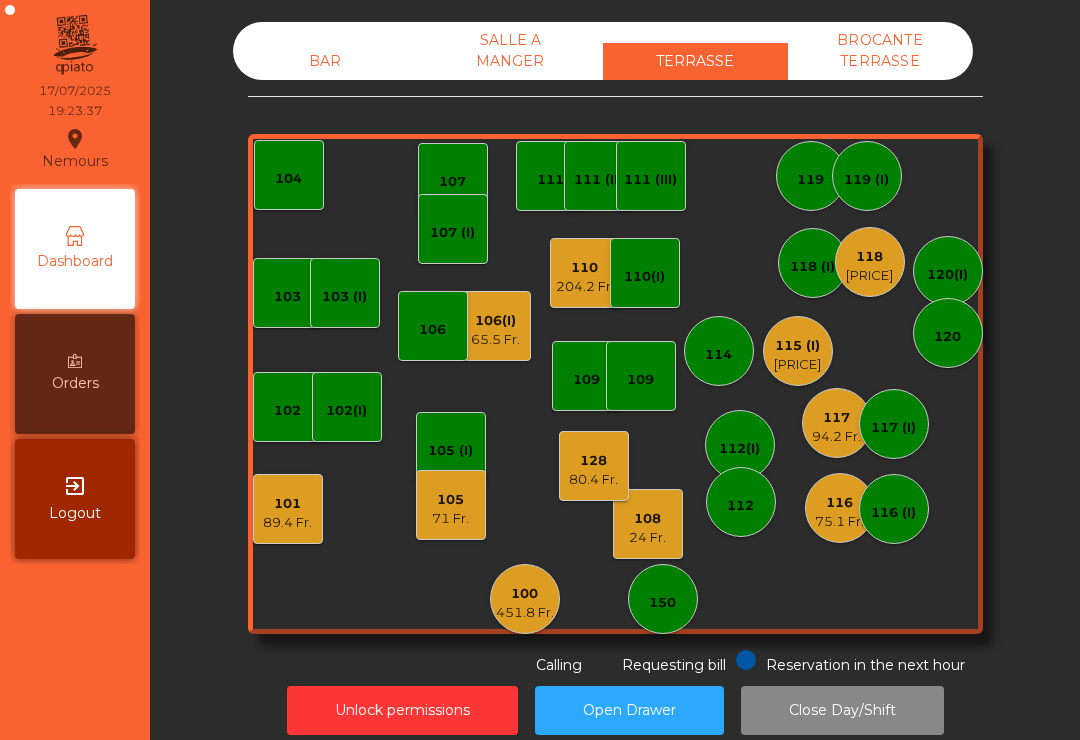 click on "112(I)" 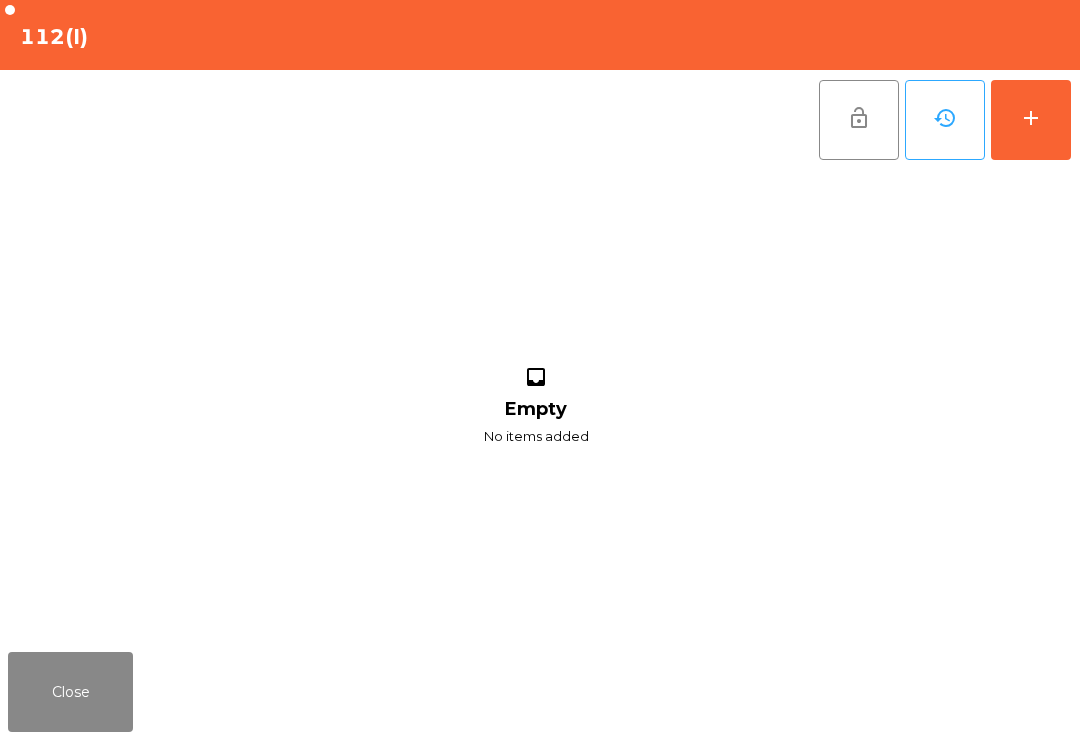 click on "add" 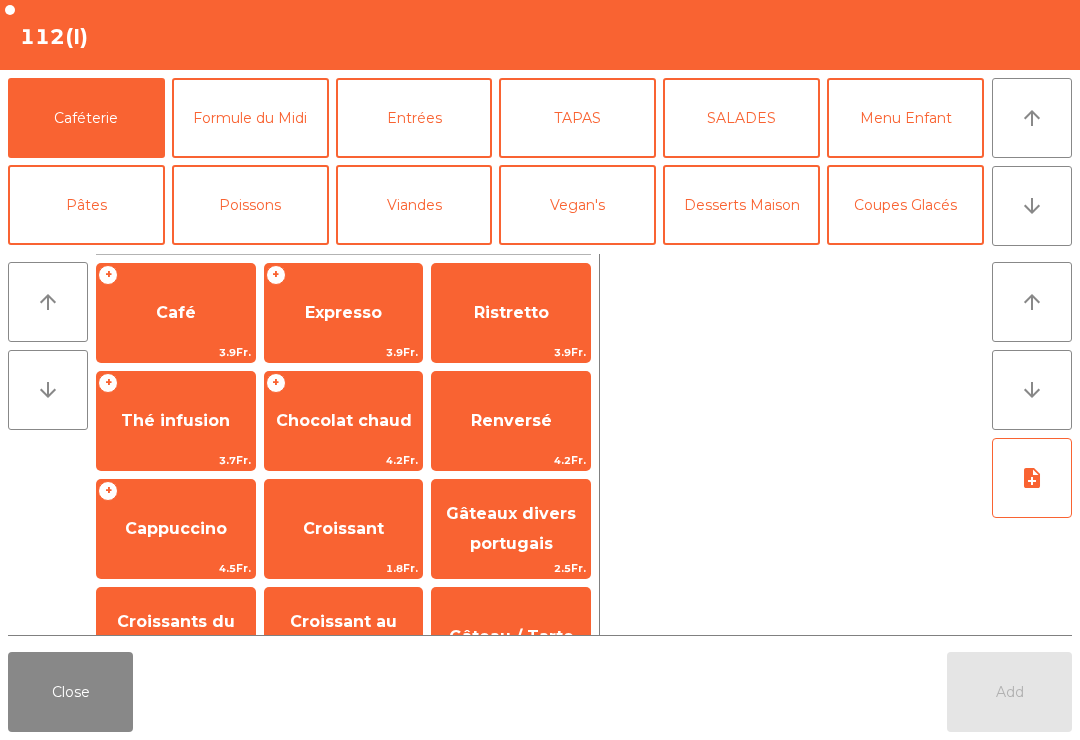 click on "arrow_upward" 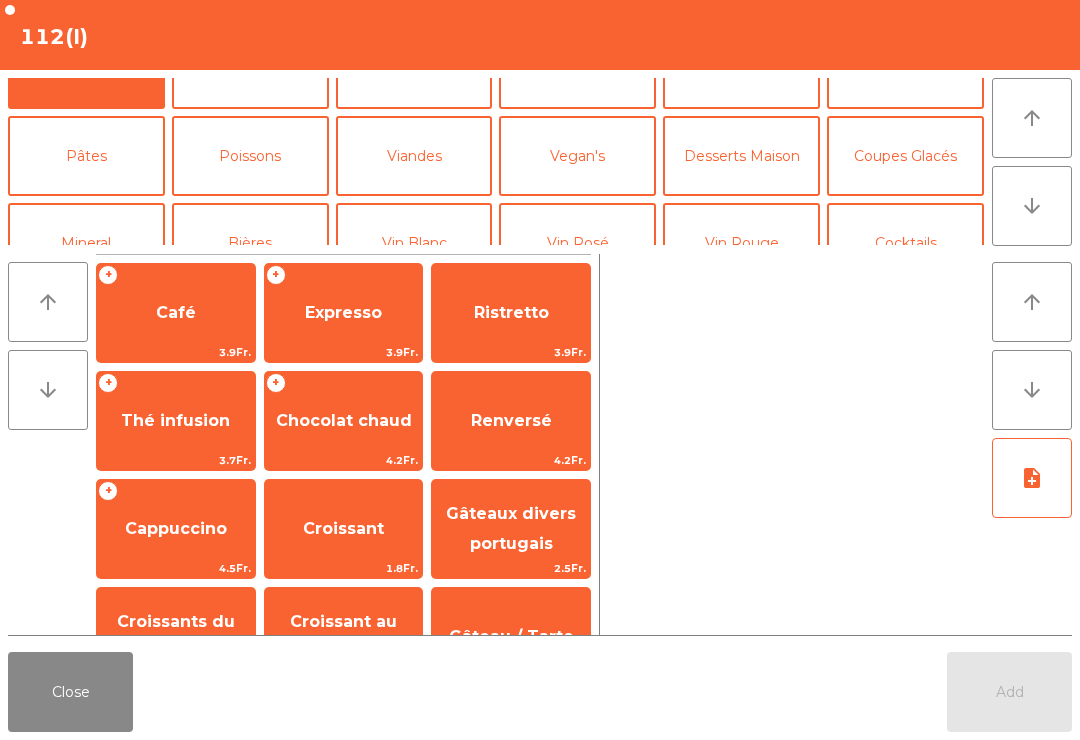 click on "Bières" 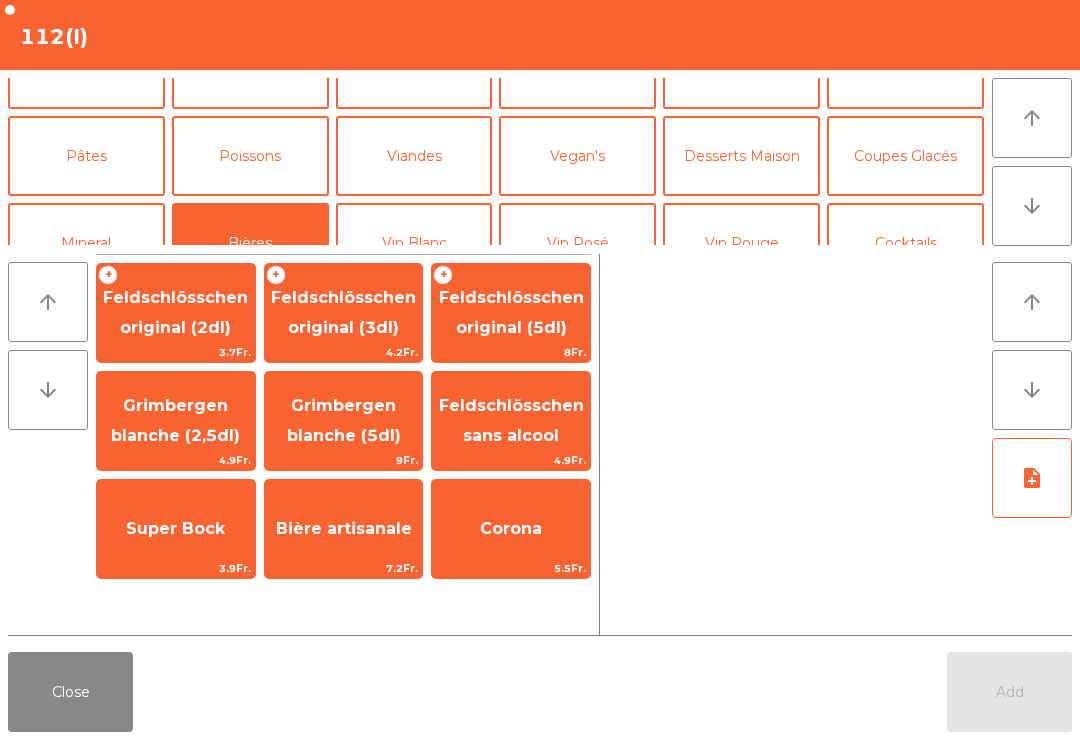 click on "Feldschlösschen original (2dl)" 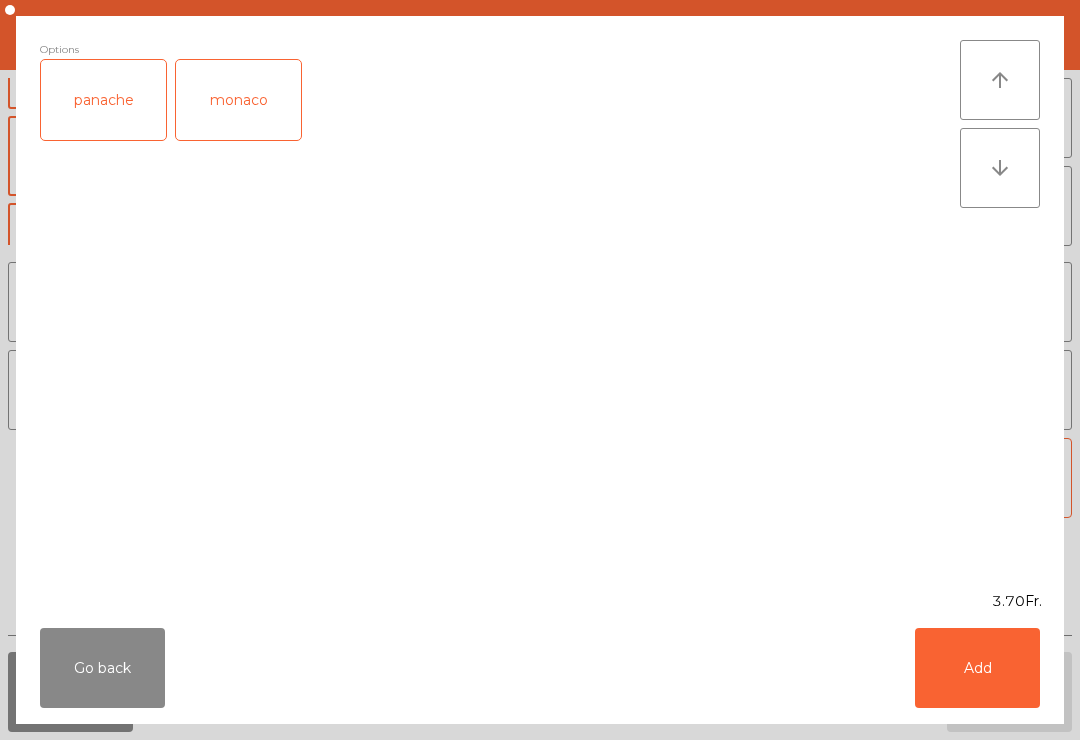scroll, scrollTop: 177, scrollLeft: 0, axis: vertical 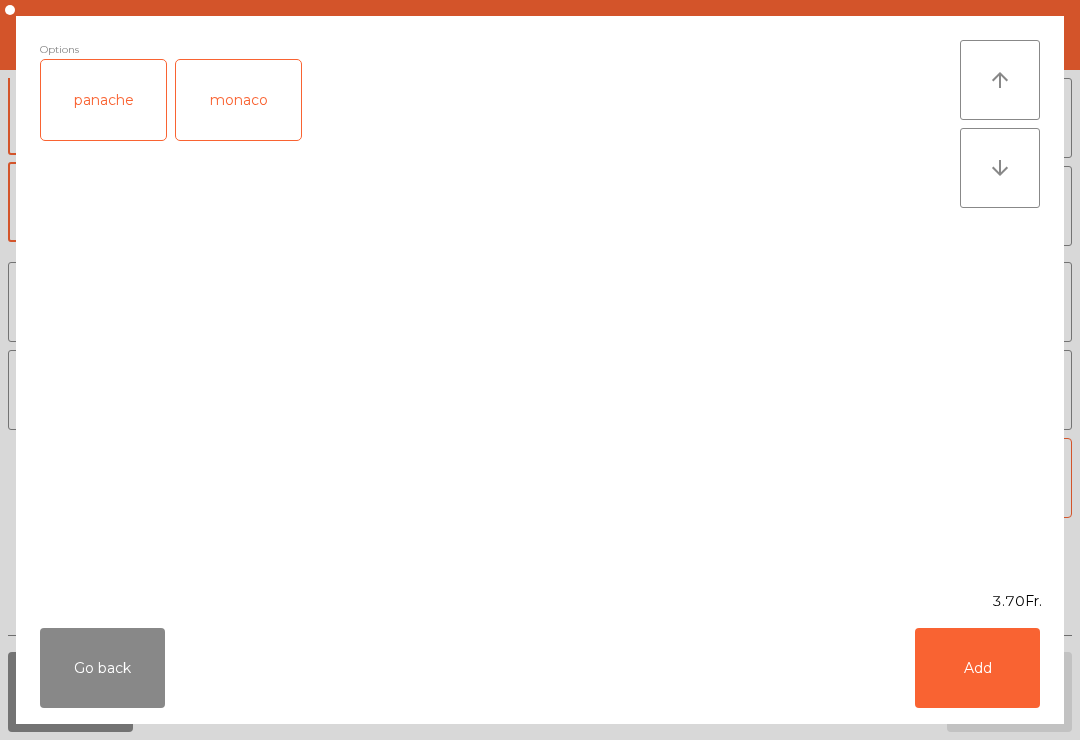 click on "Add" 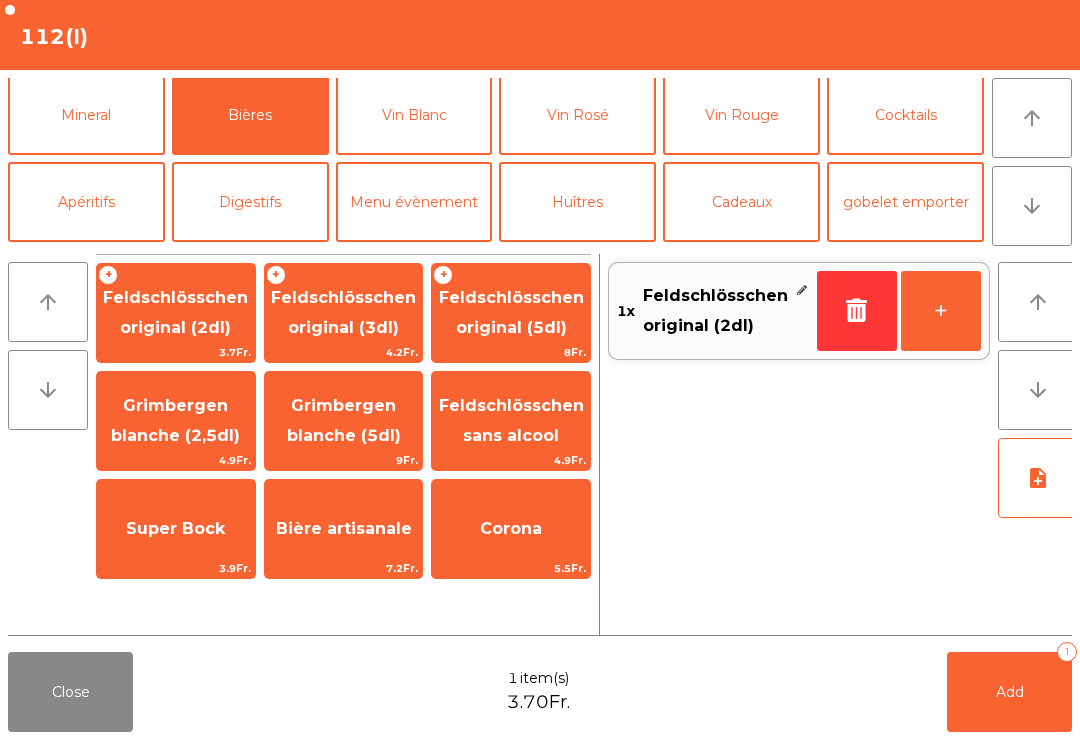 click on "+" 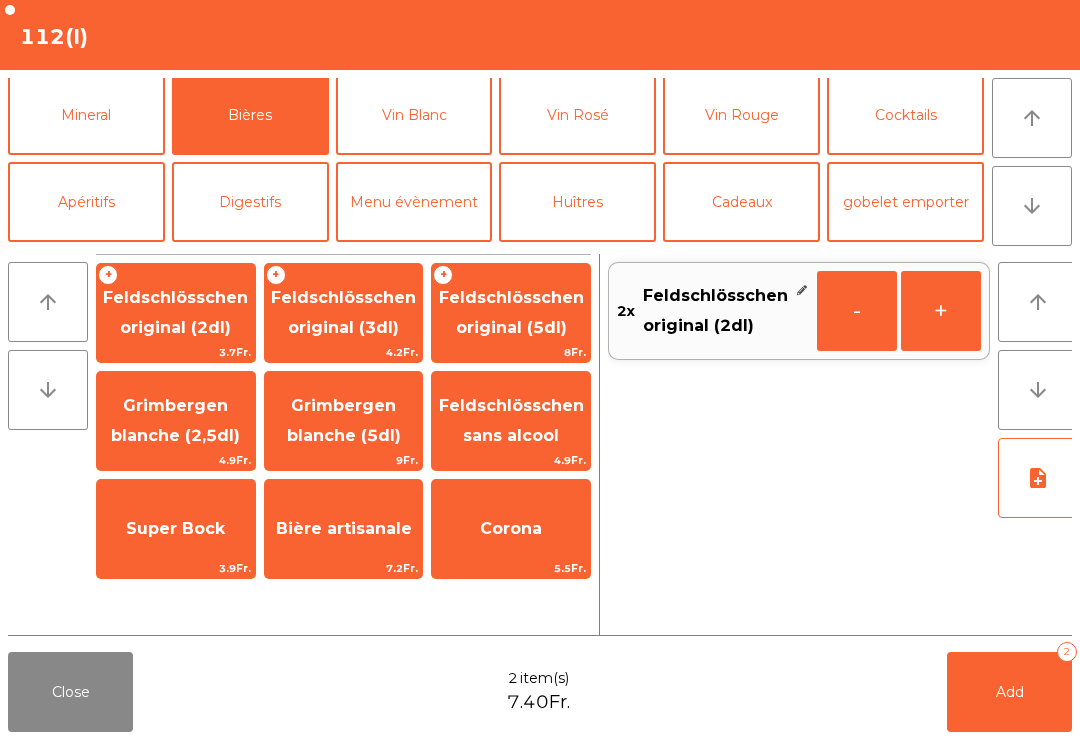click on "Add   2" 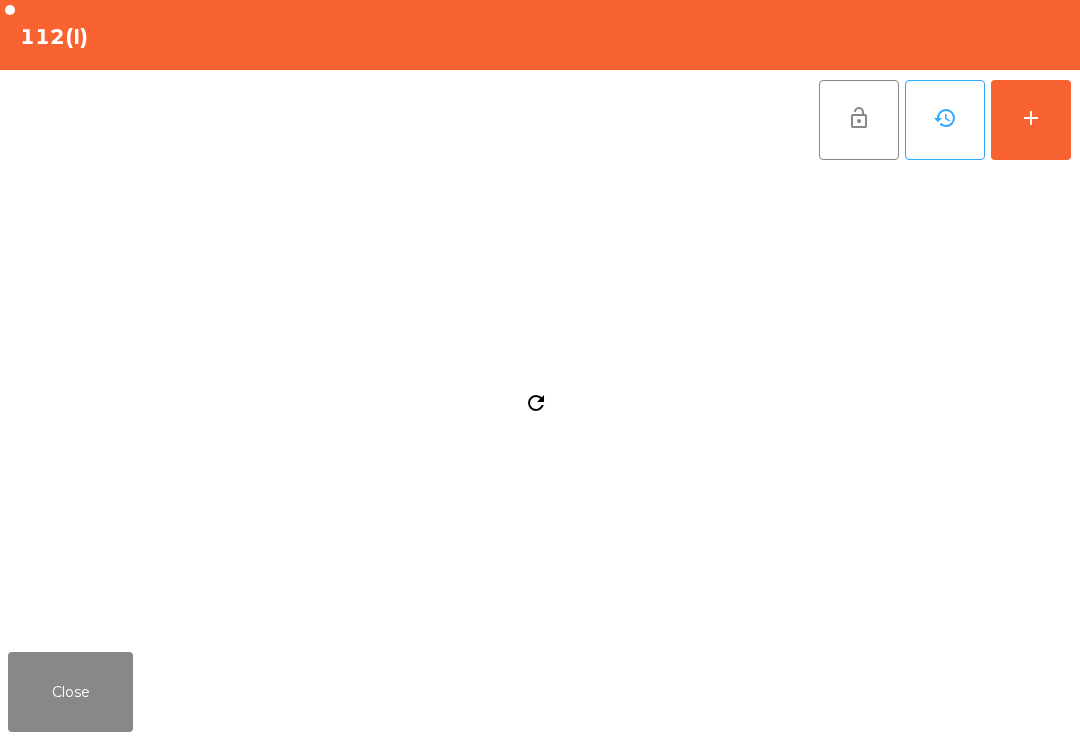 click on "Close" 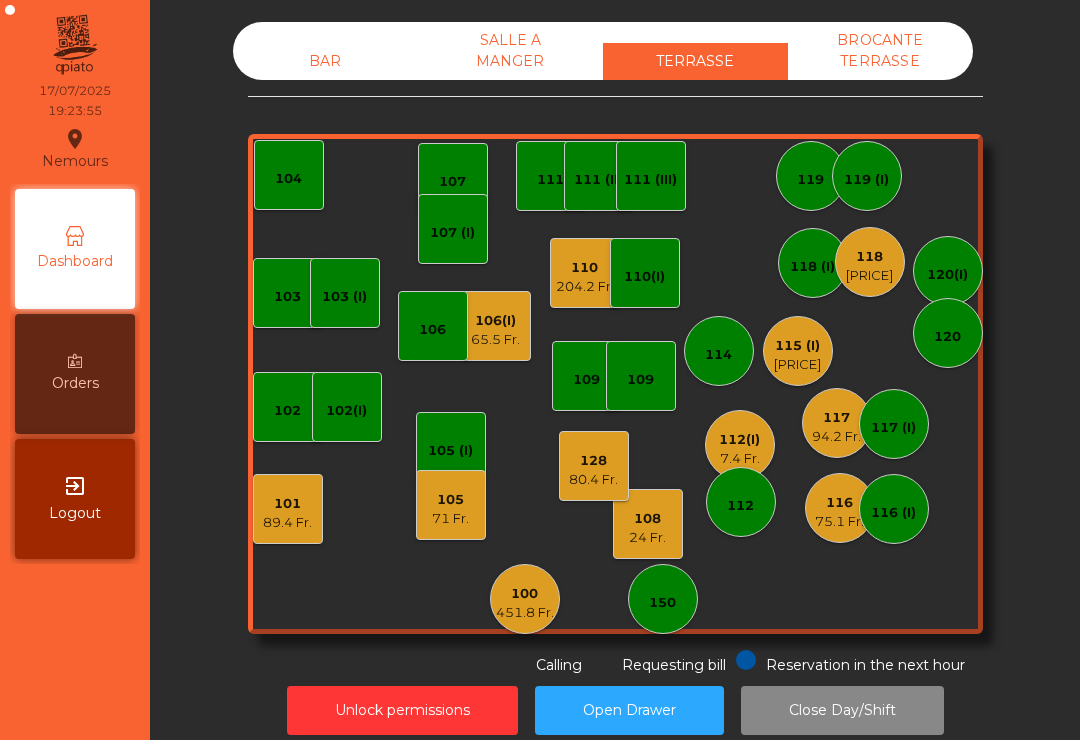 click on "103" 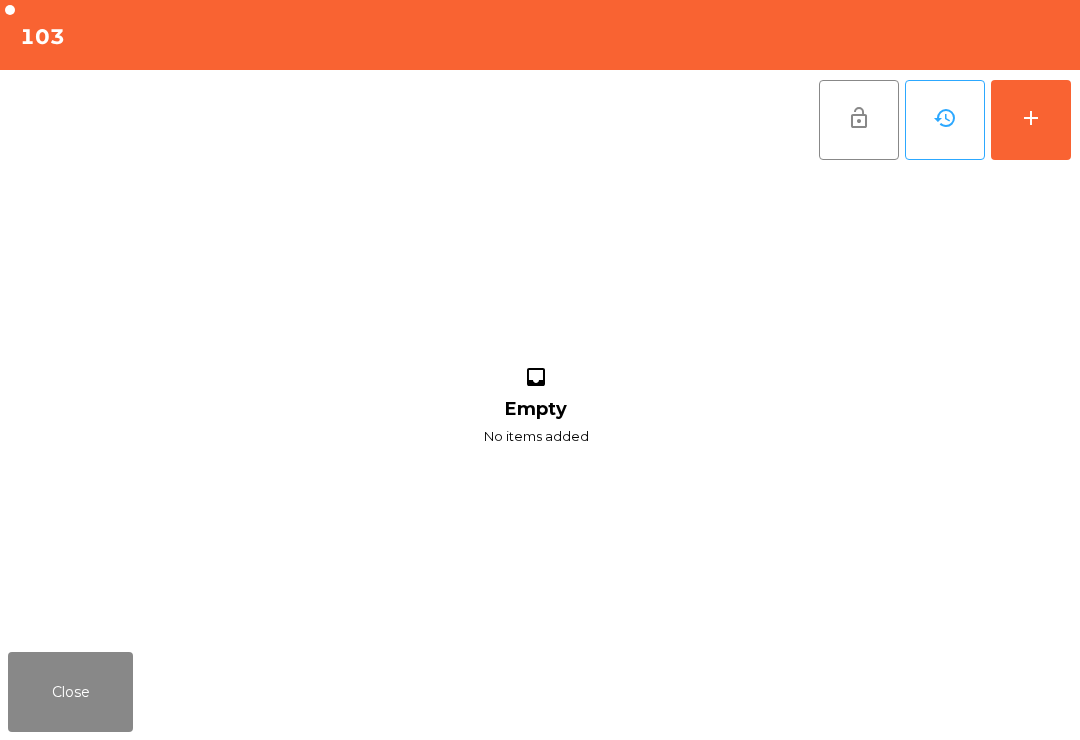 click on "add" 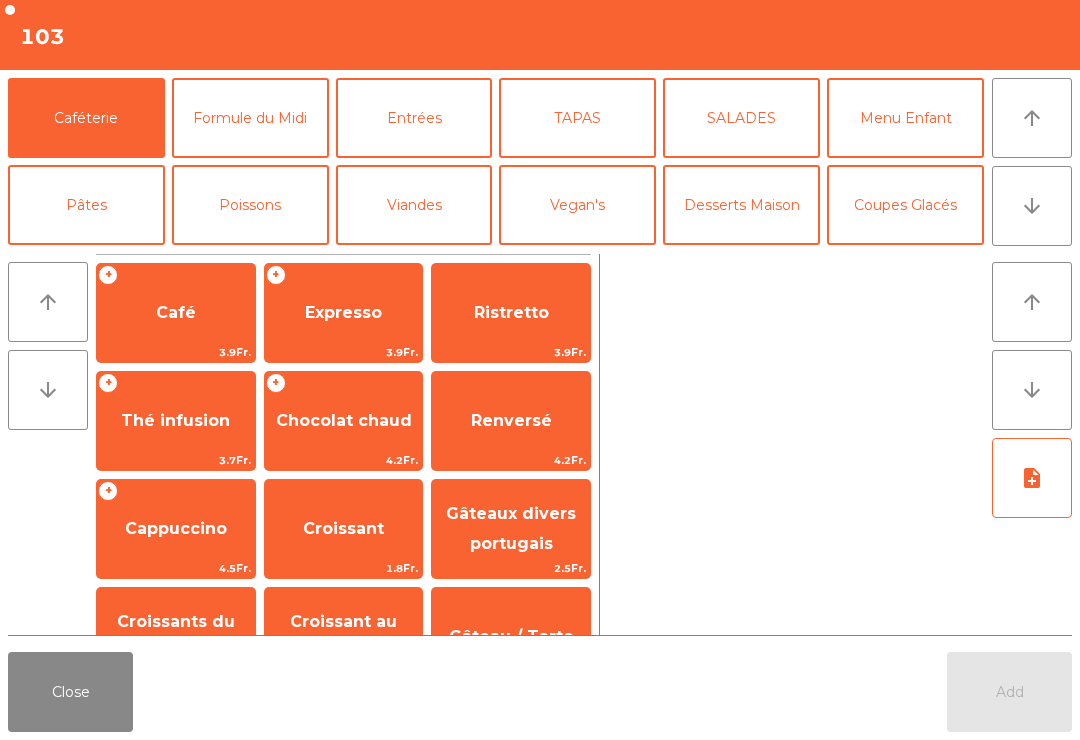 click on "arrow_downward" 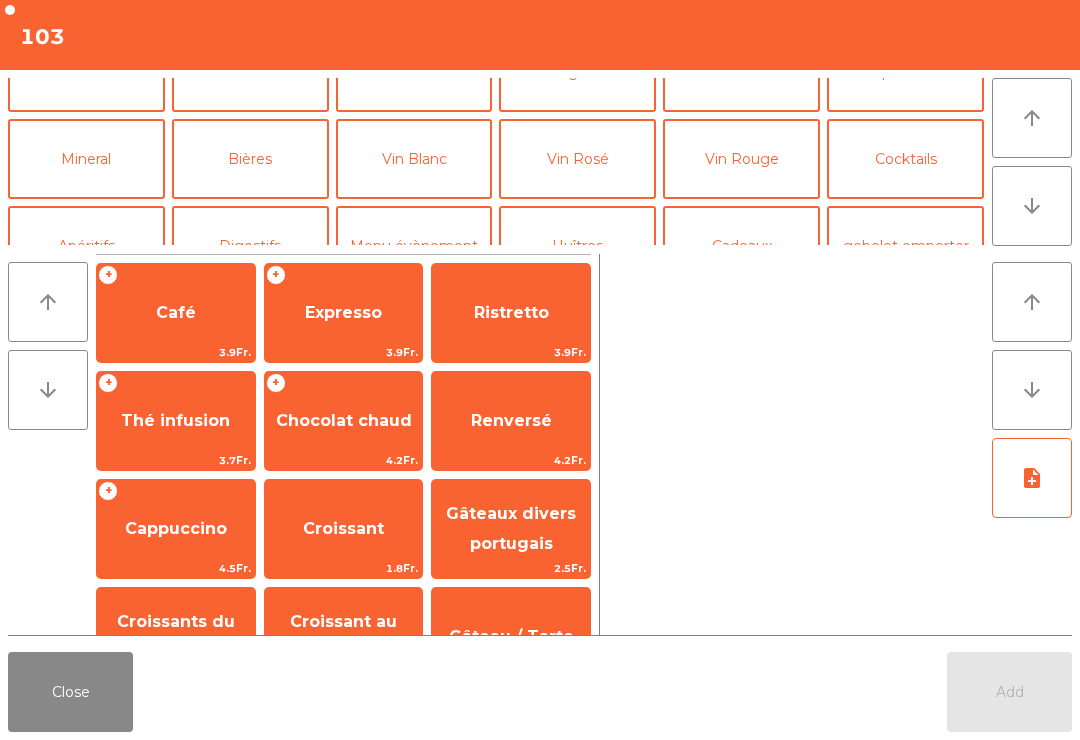 click on "Mineral" 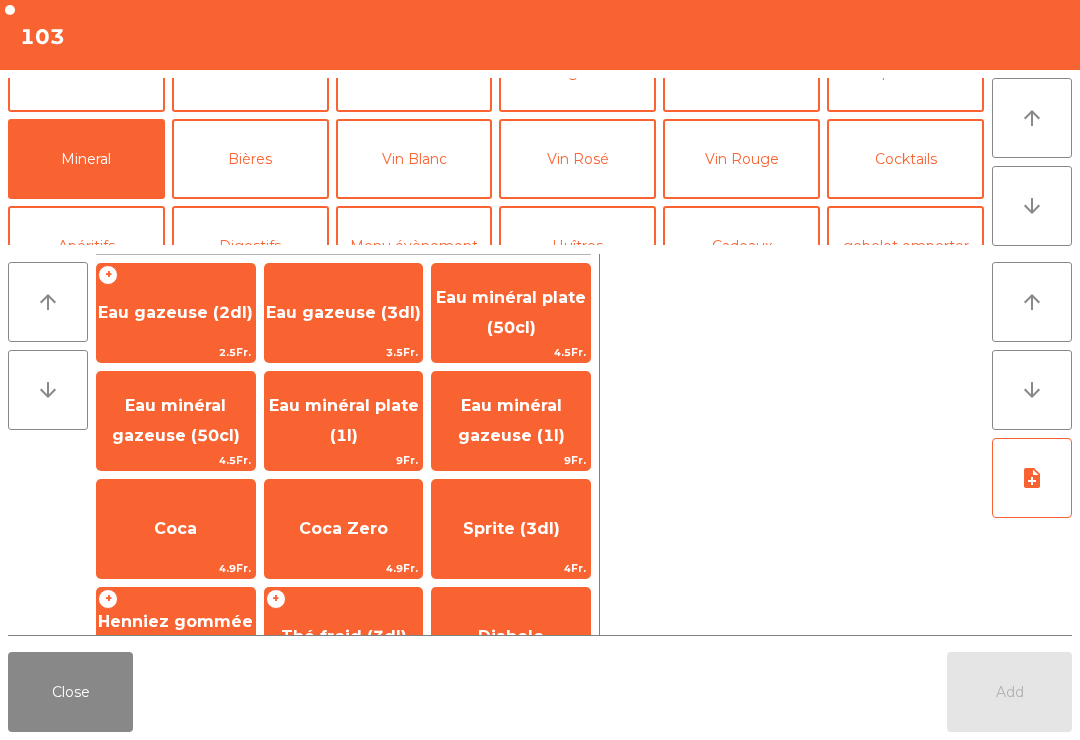 scroll, scrollTop: 174, scrollLeft: 0, axis: vertical 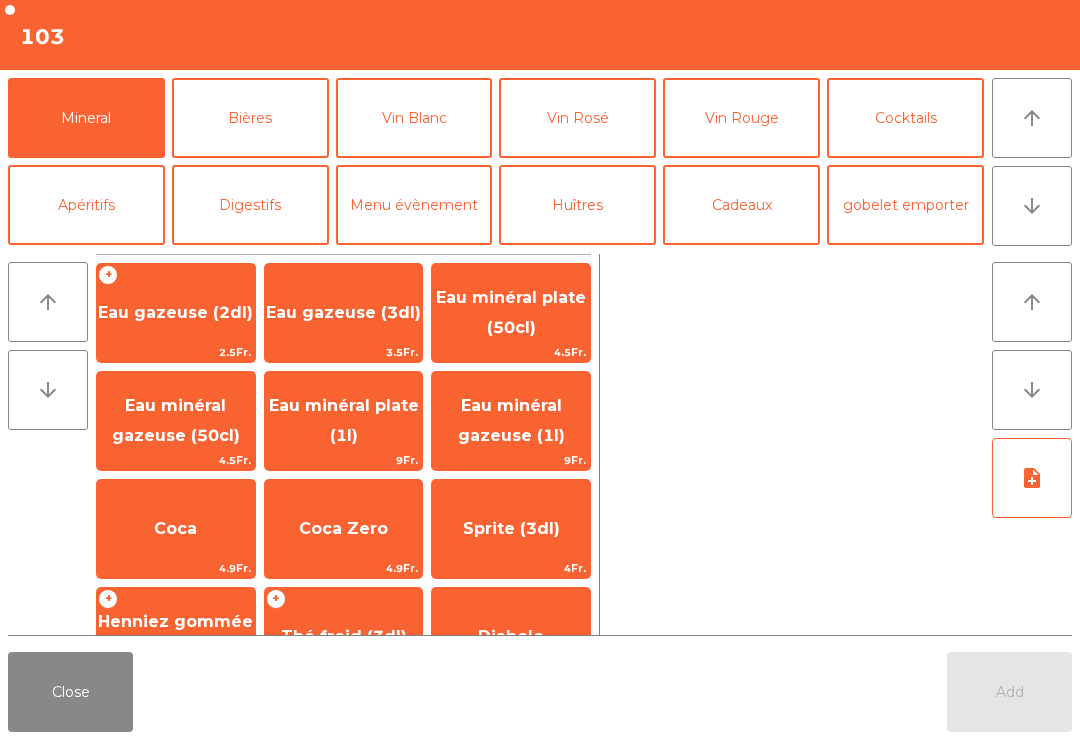 click on "Eau minéral gazeuse (50cl)" 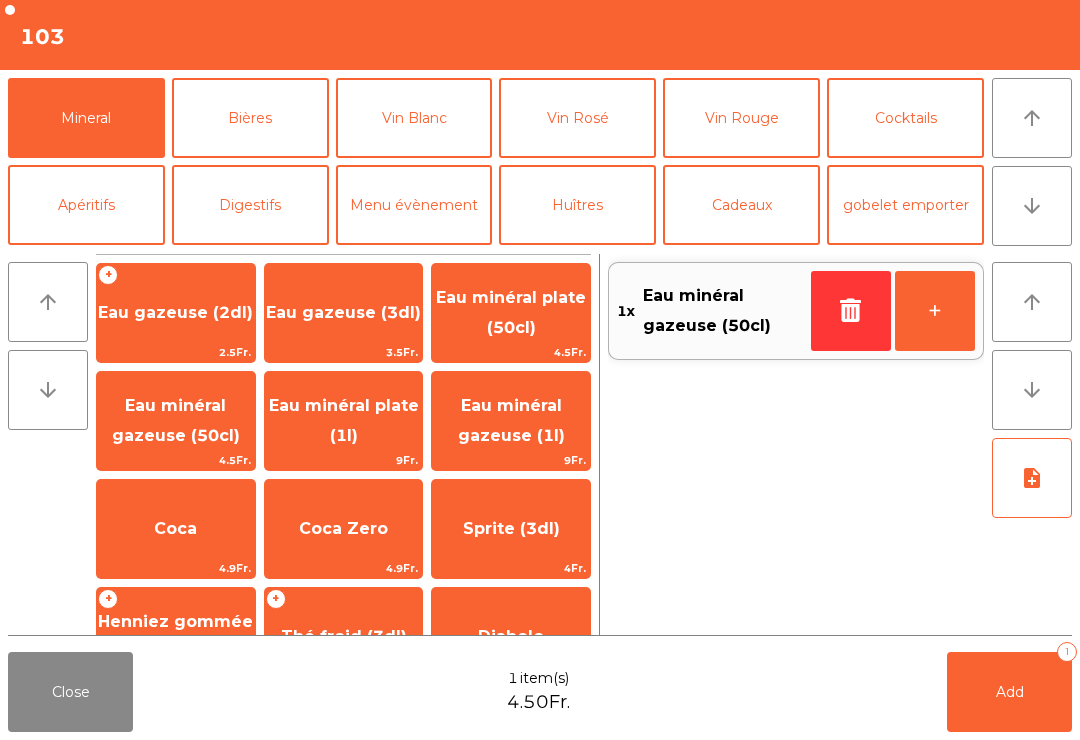 click on "arrow_downward" 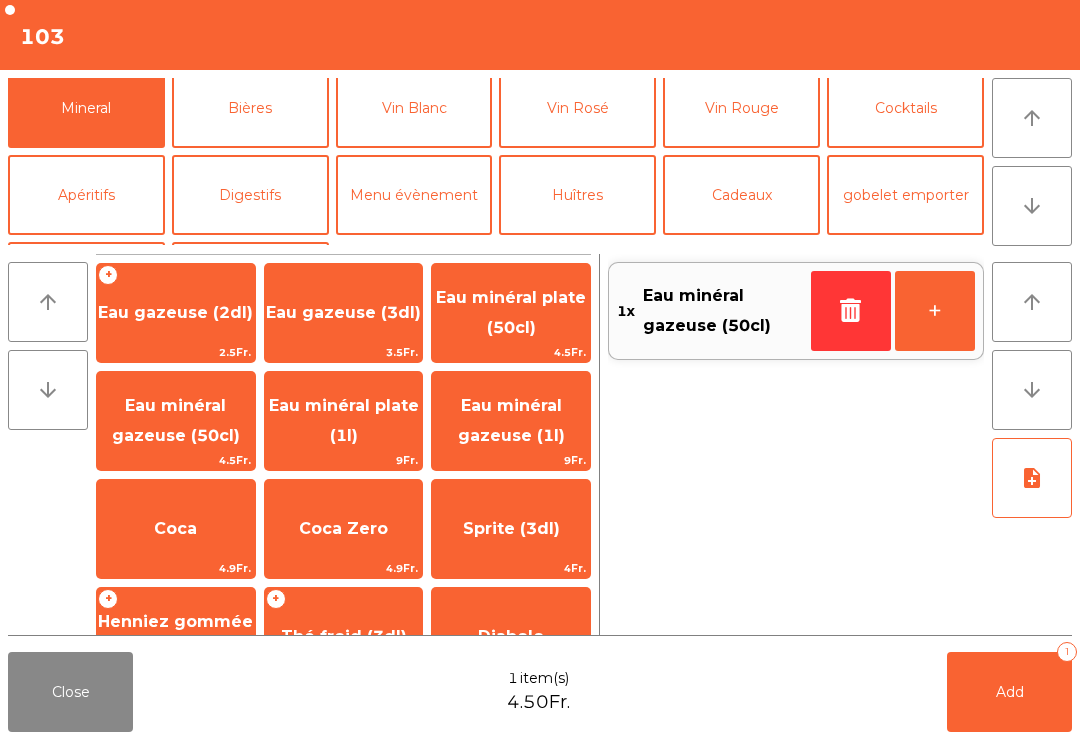 click on "Pâtes" 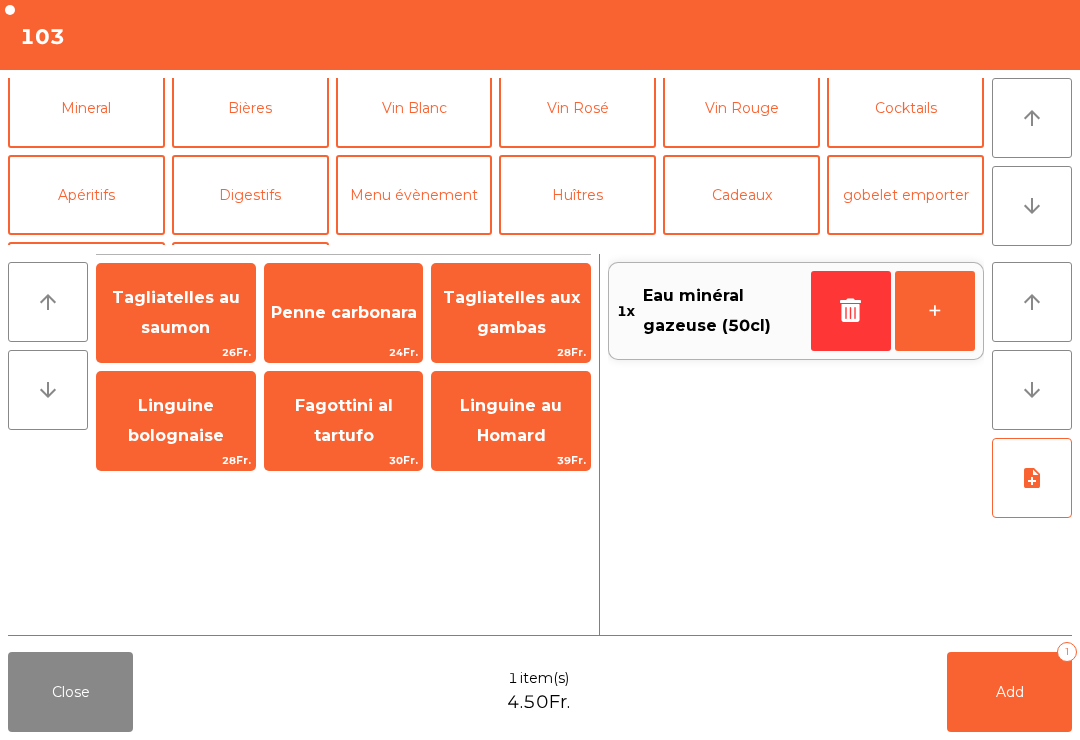 scroll, scrollTop: 46, scrollLeft: 0, axis: vertical 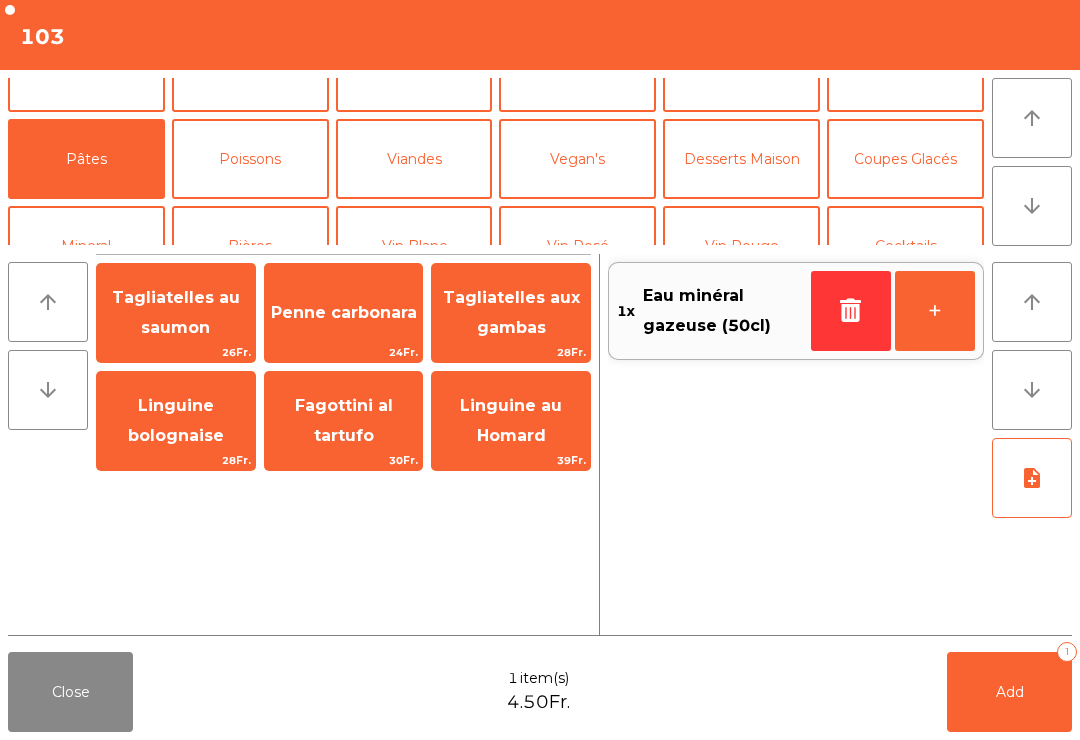 click on "Linguine bolognaise" 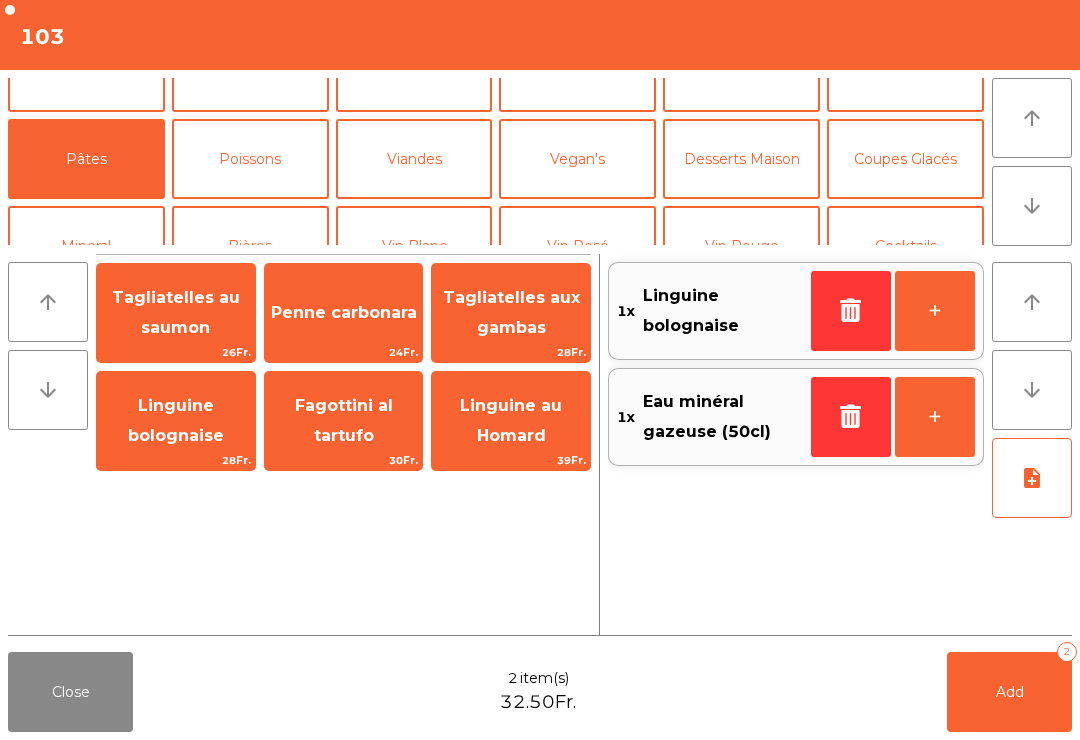 click on "TAPAS" 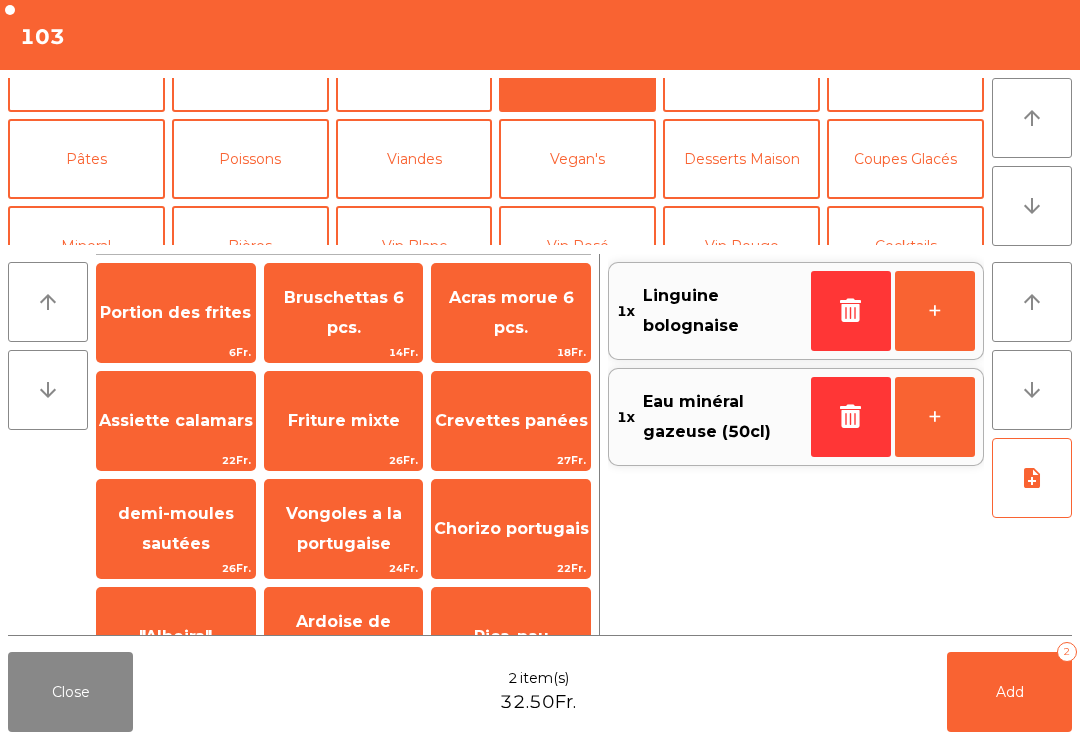 scroll, scrollTop: 0, scrollLeft: 0, axis: both 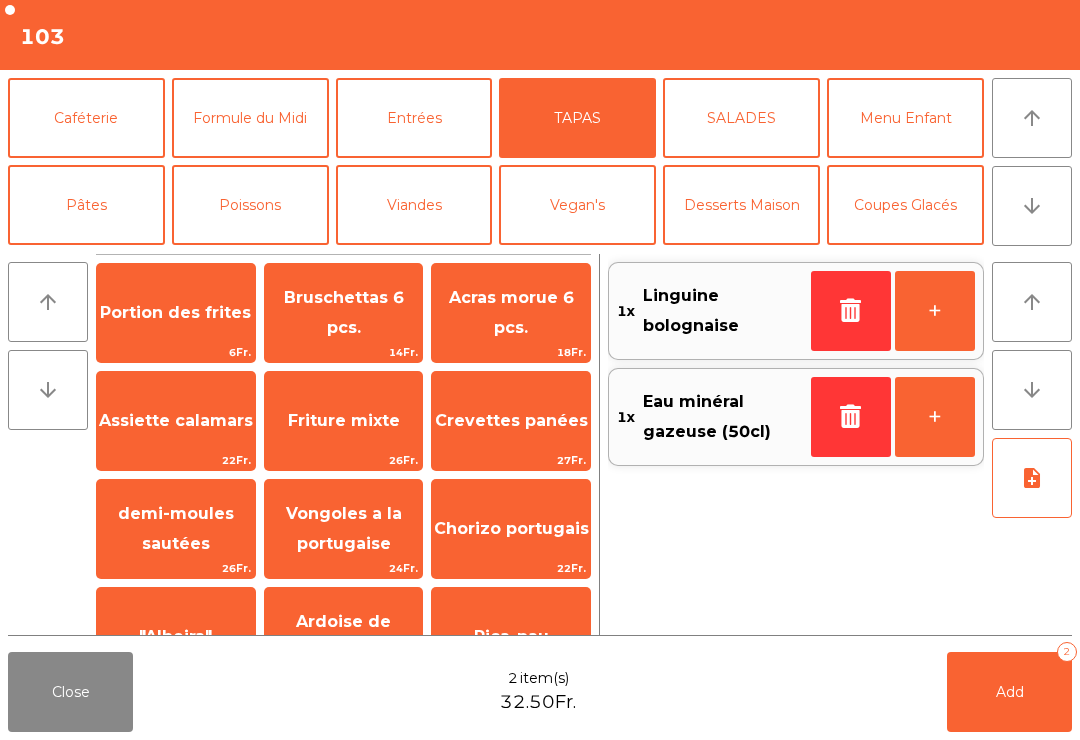 click on "Entrées" 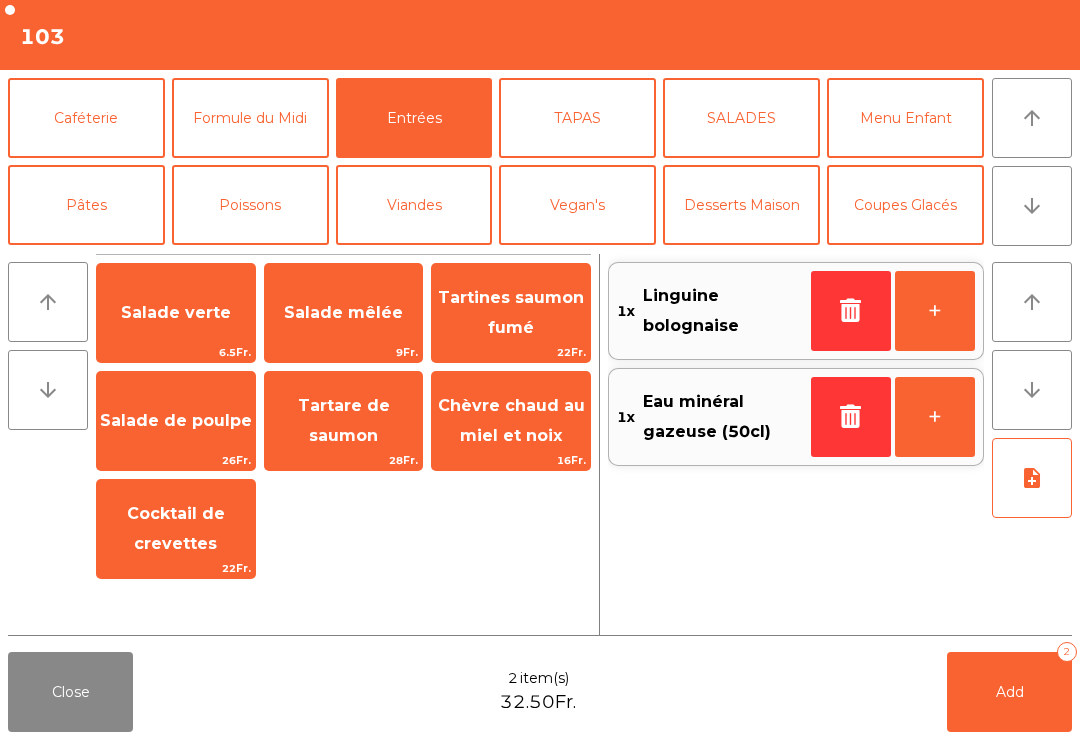 click on "TAPAS" 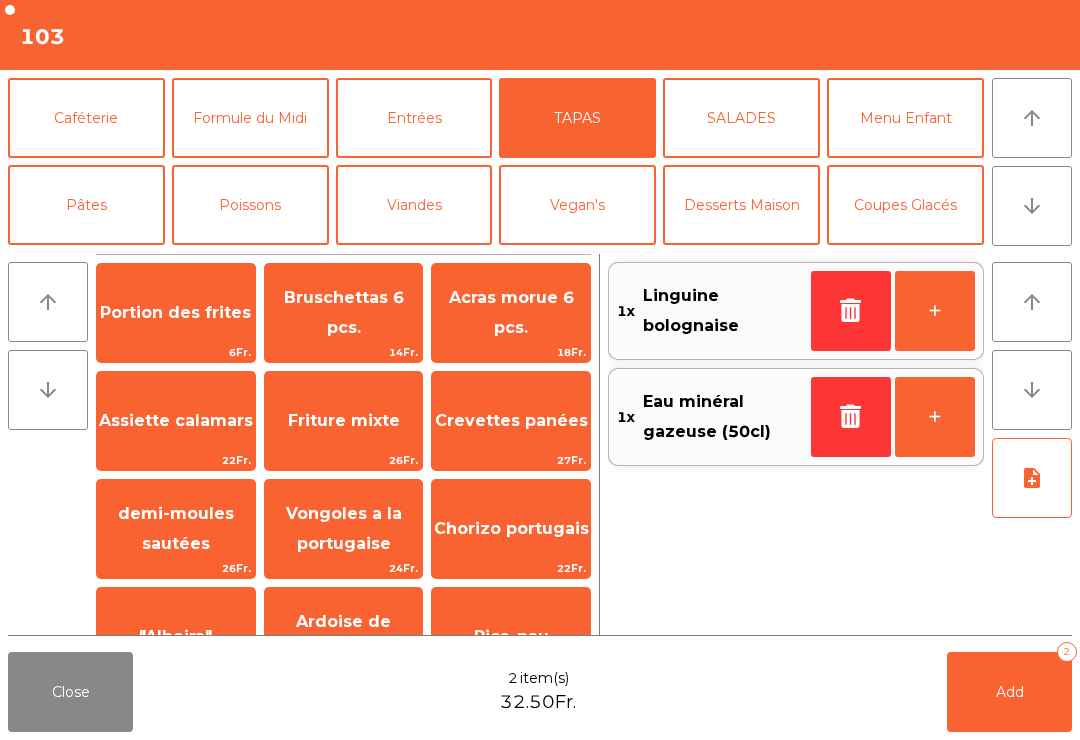 click on "Bruschettas 6 pcs." 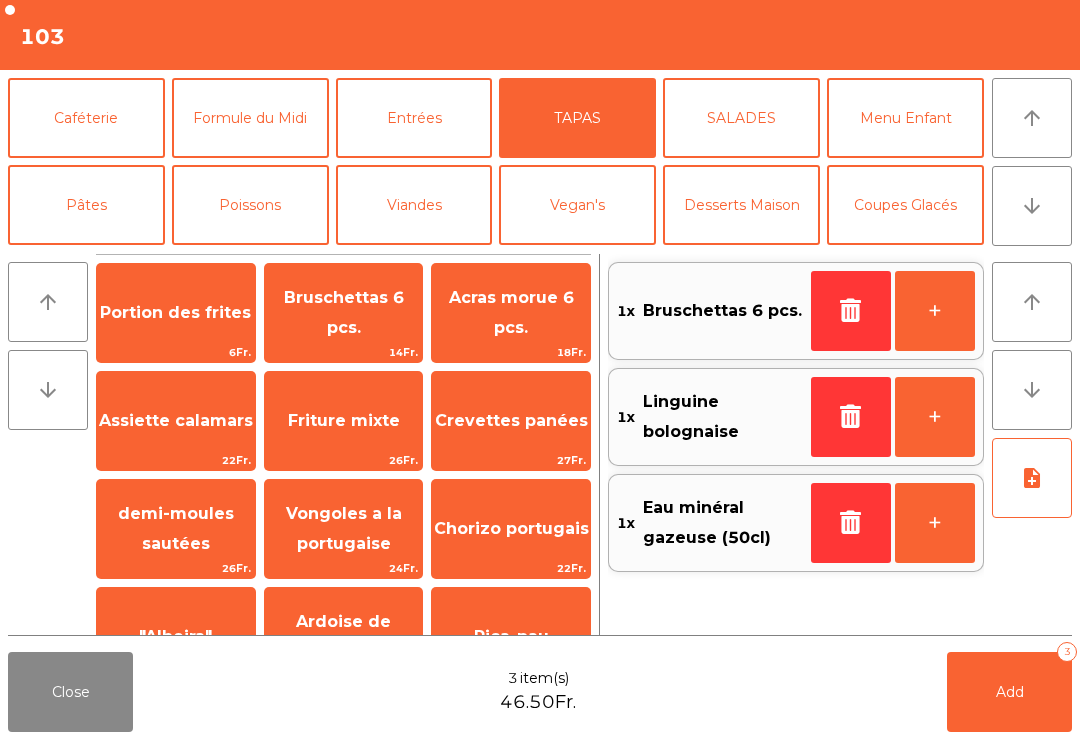click on "Add   3" 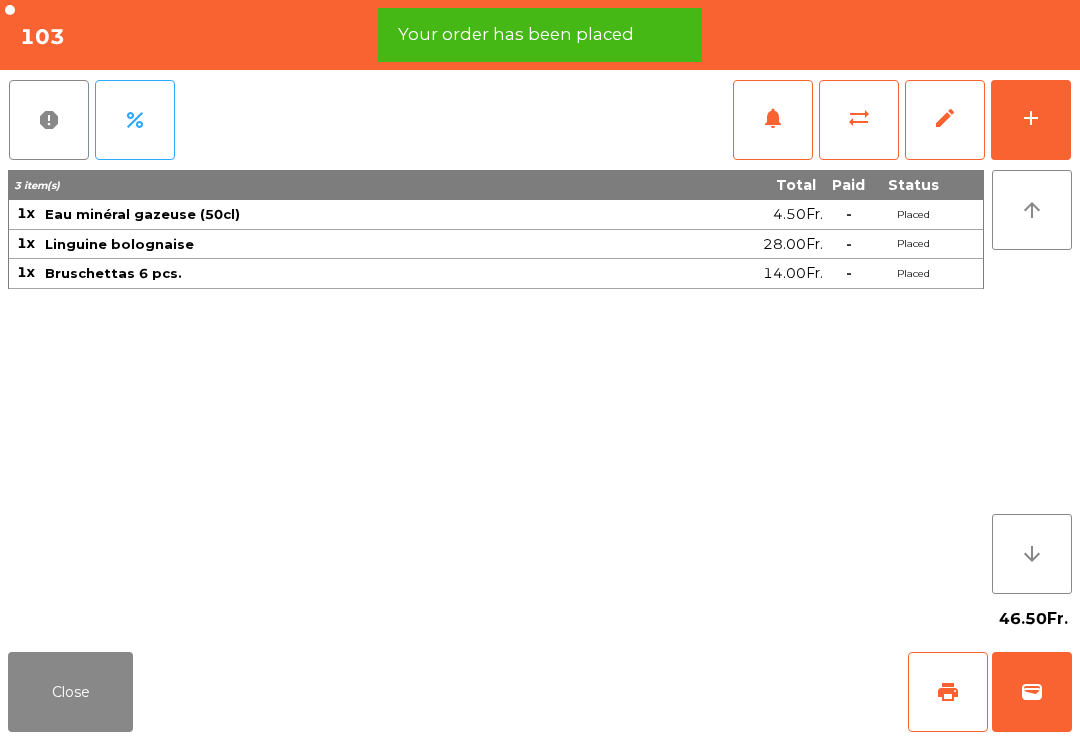 click on "Close" 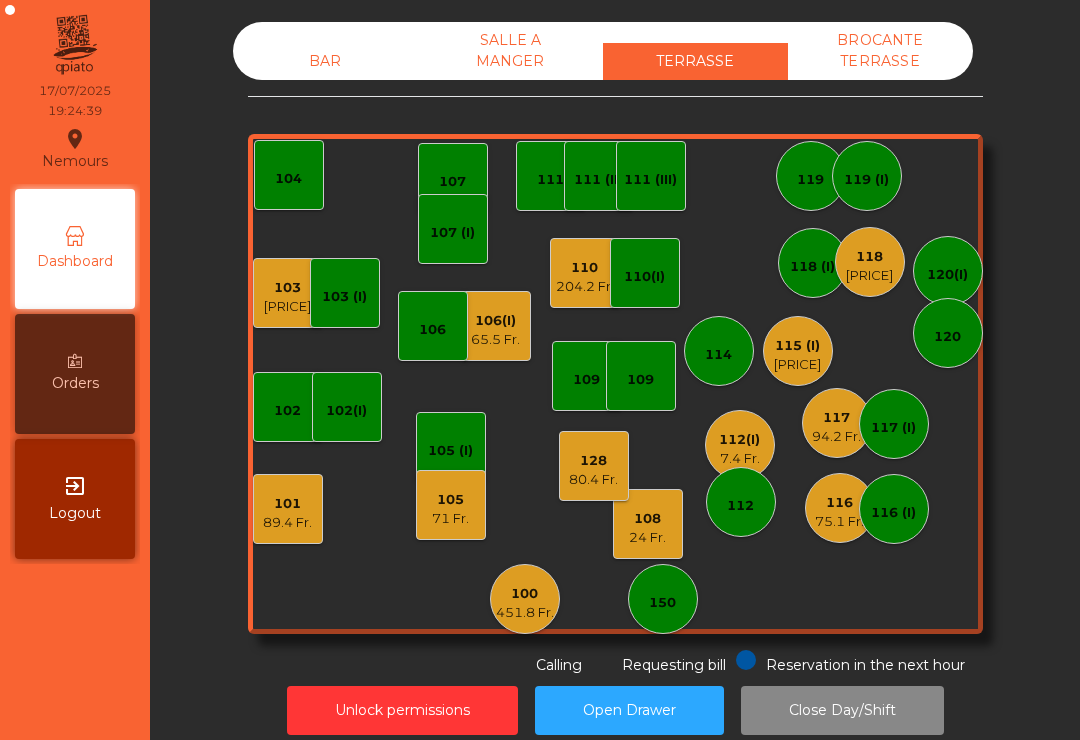 click on "118" 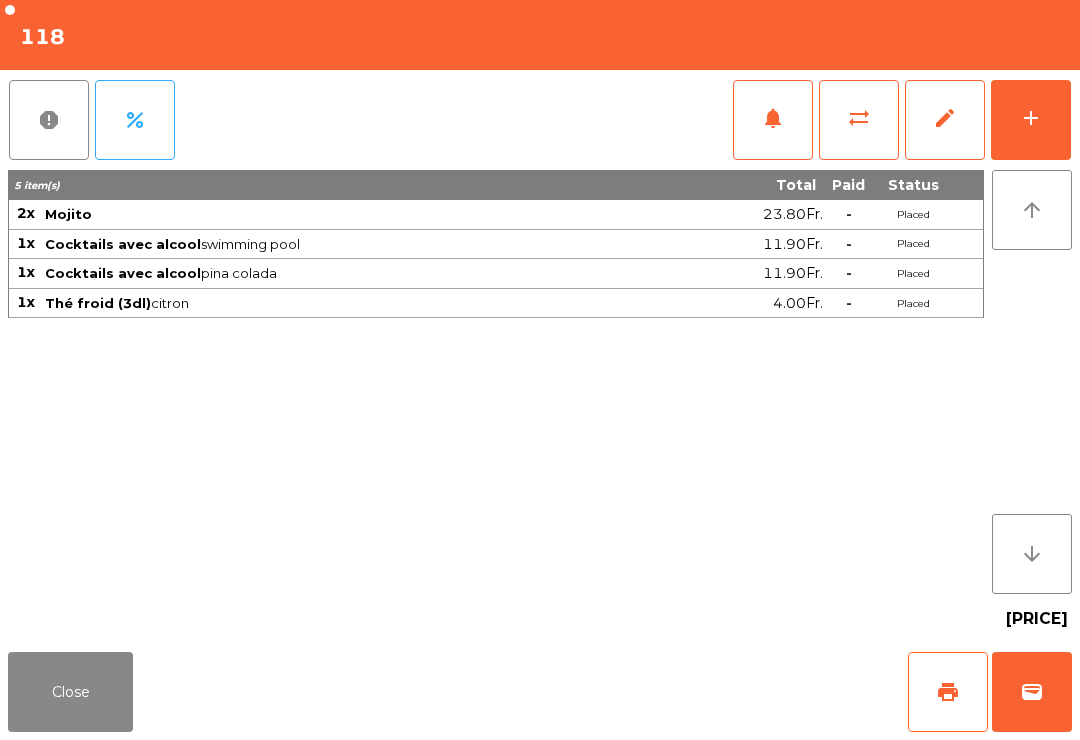click on "add" 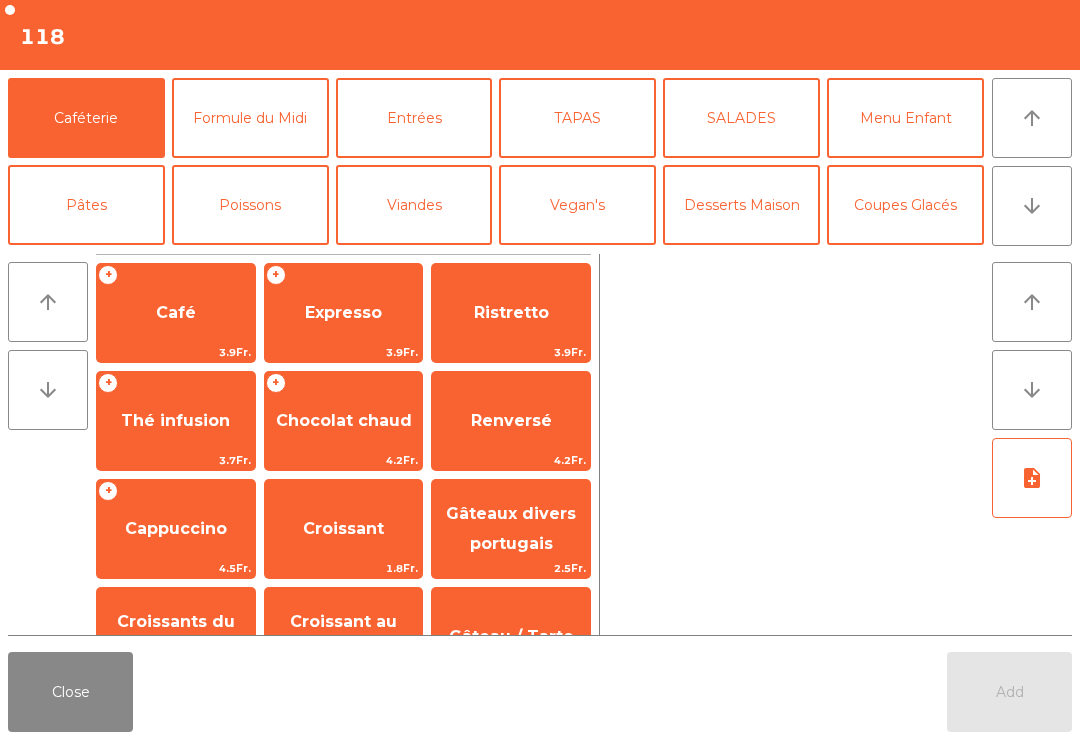 click on "TAPAS" 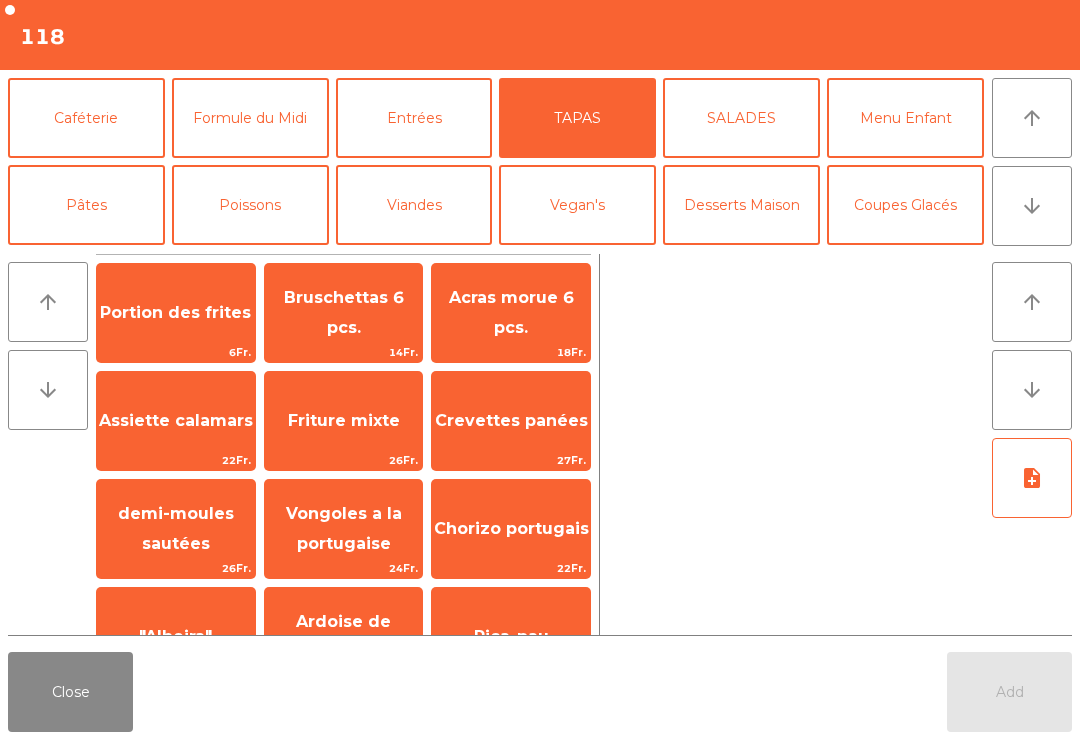 click on "Bruschettas 6 pcs." 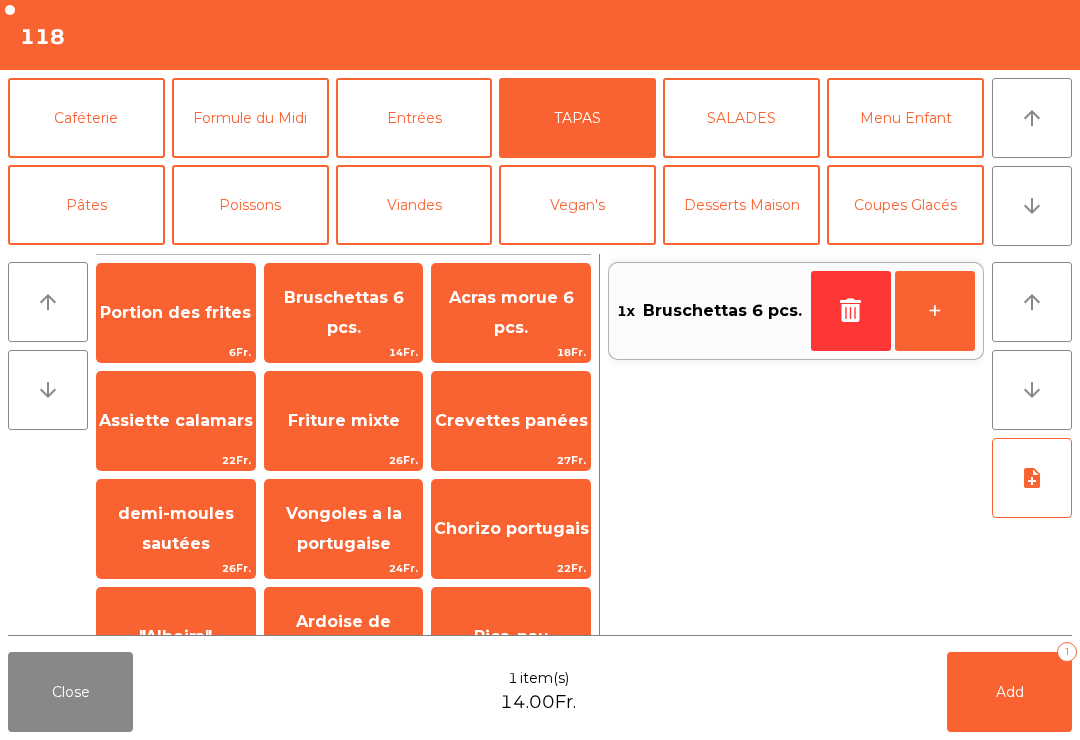 click on "Add   1" 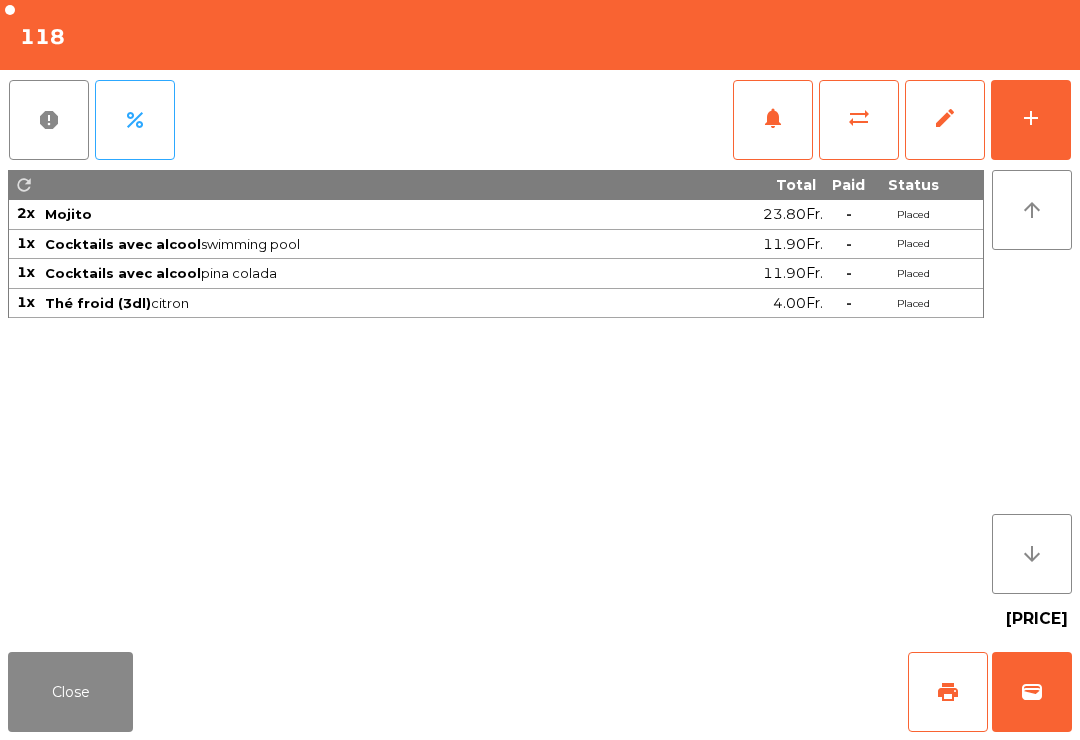 click on "add" 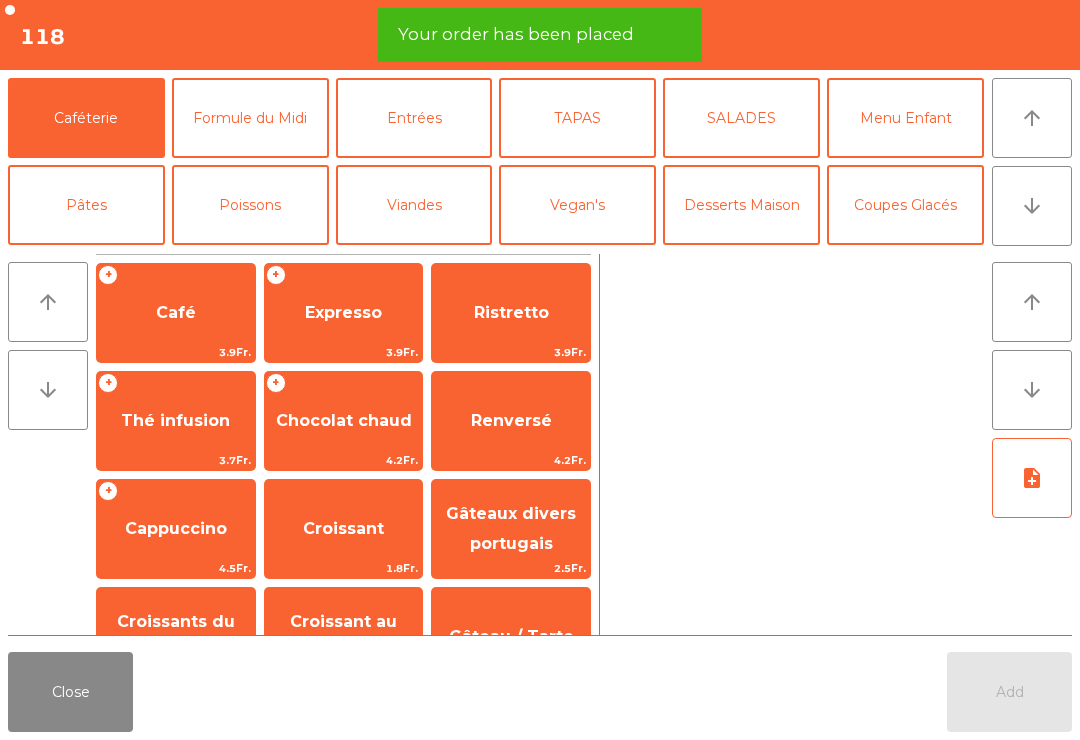 click on "TAPAS" 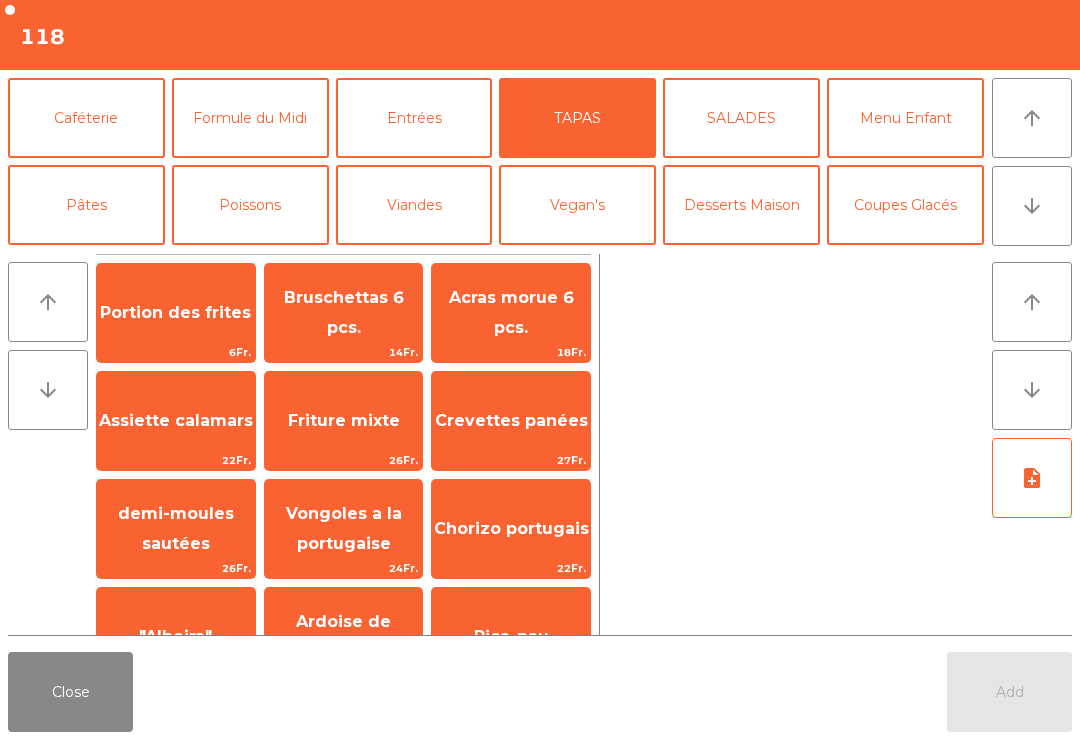 click on "14Fr." 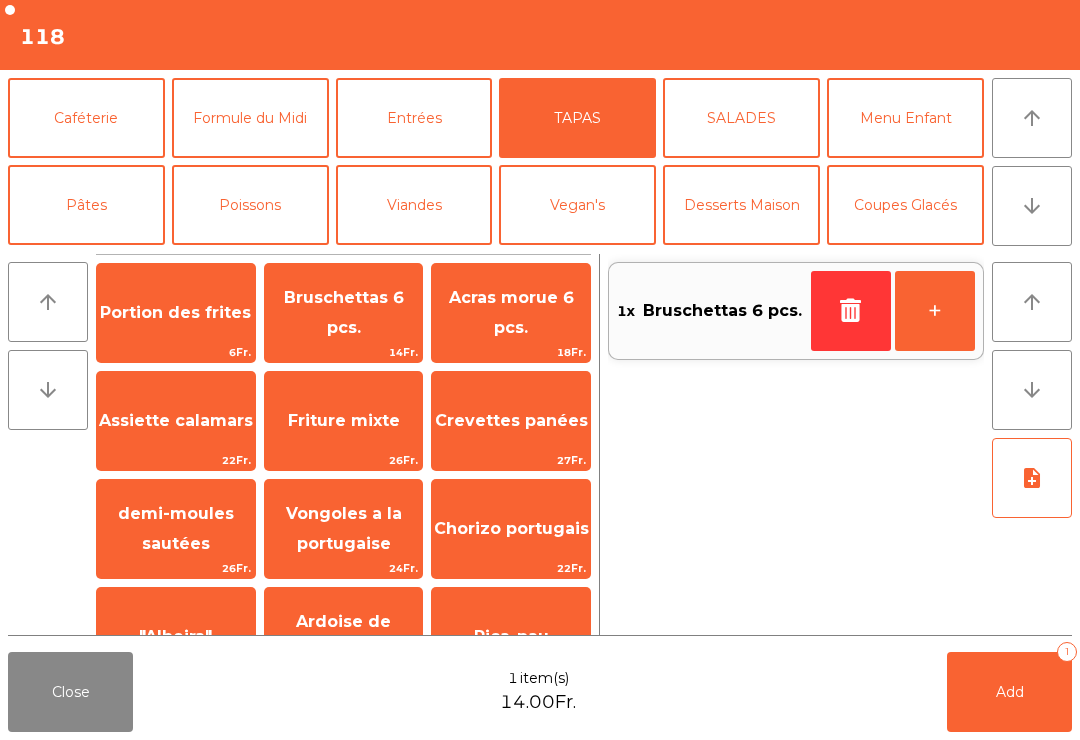 click on "Add" 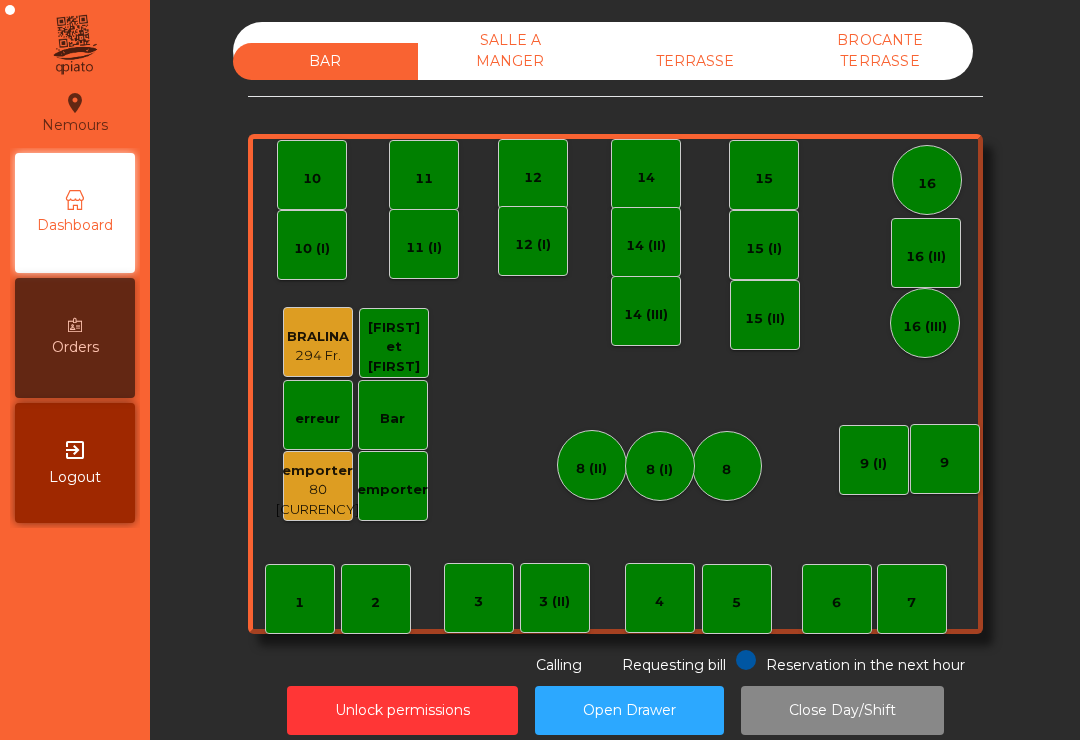 scroll, scrollTop: 0, scrollLeft: 0, axis: both 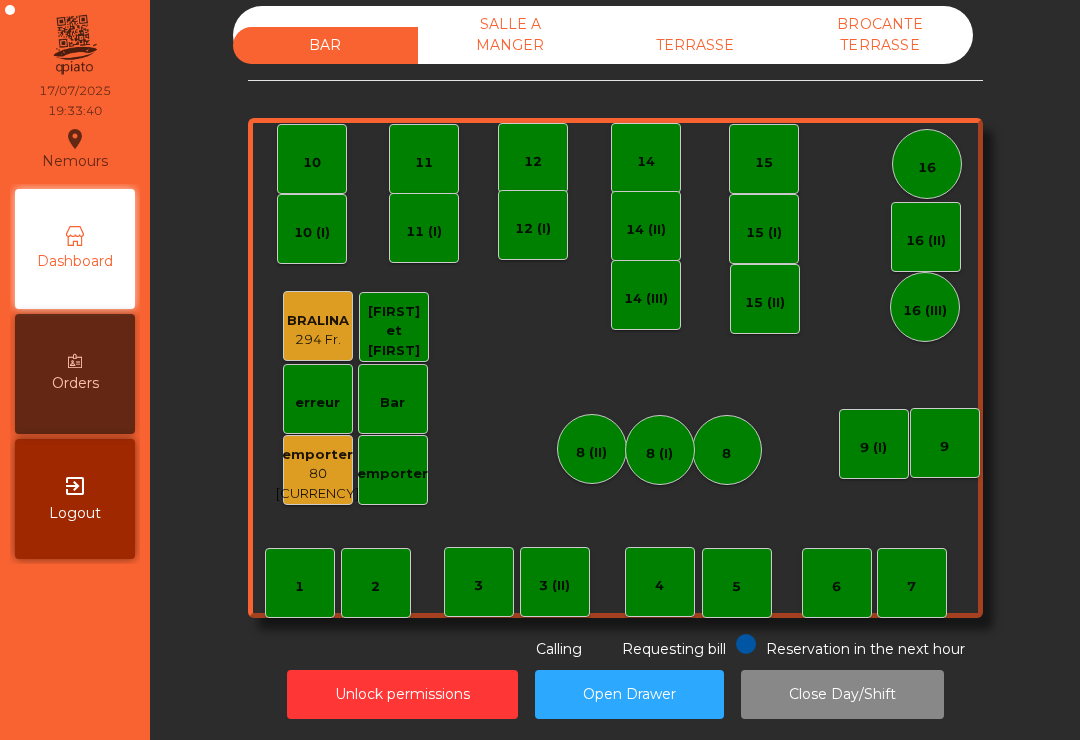 click on "TERRASSE" 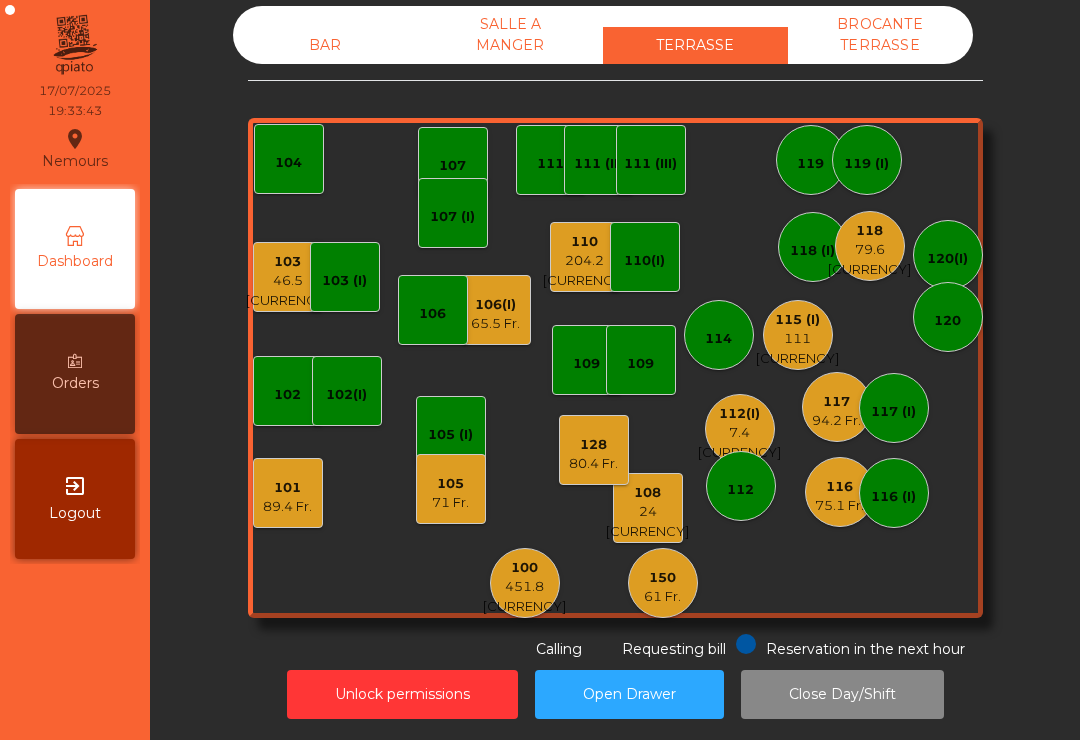 click on "112(I)" 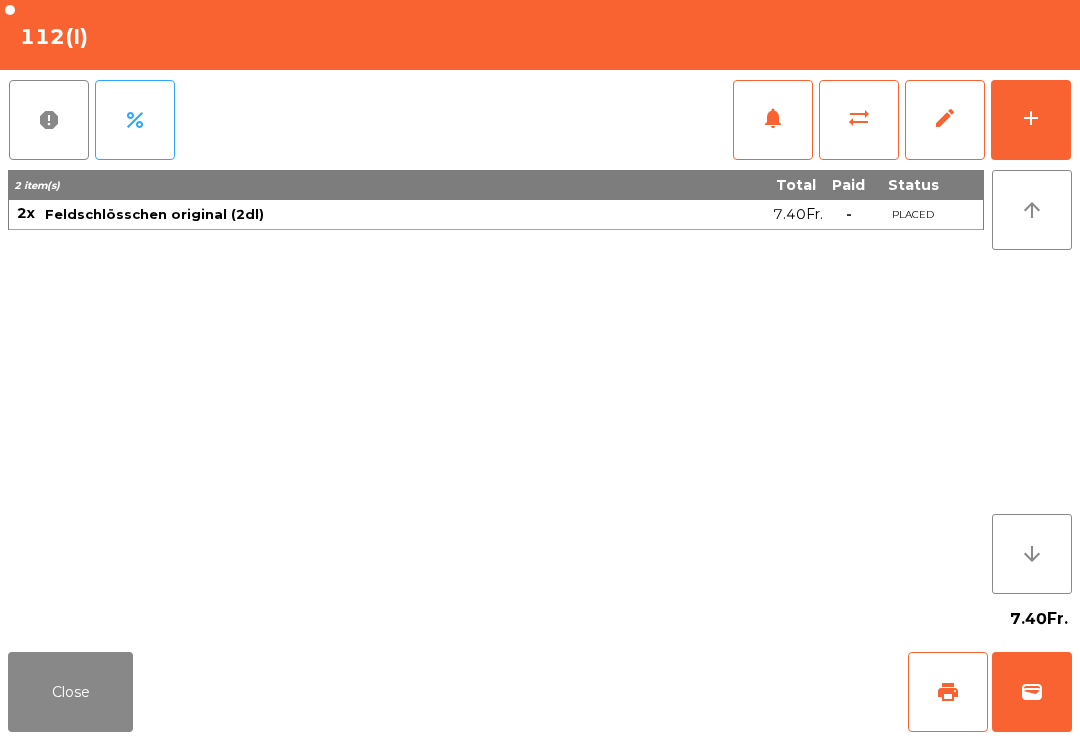 click on "add" 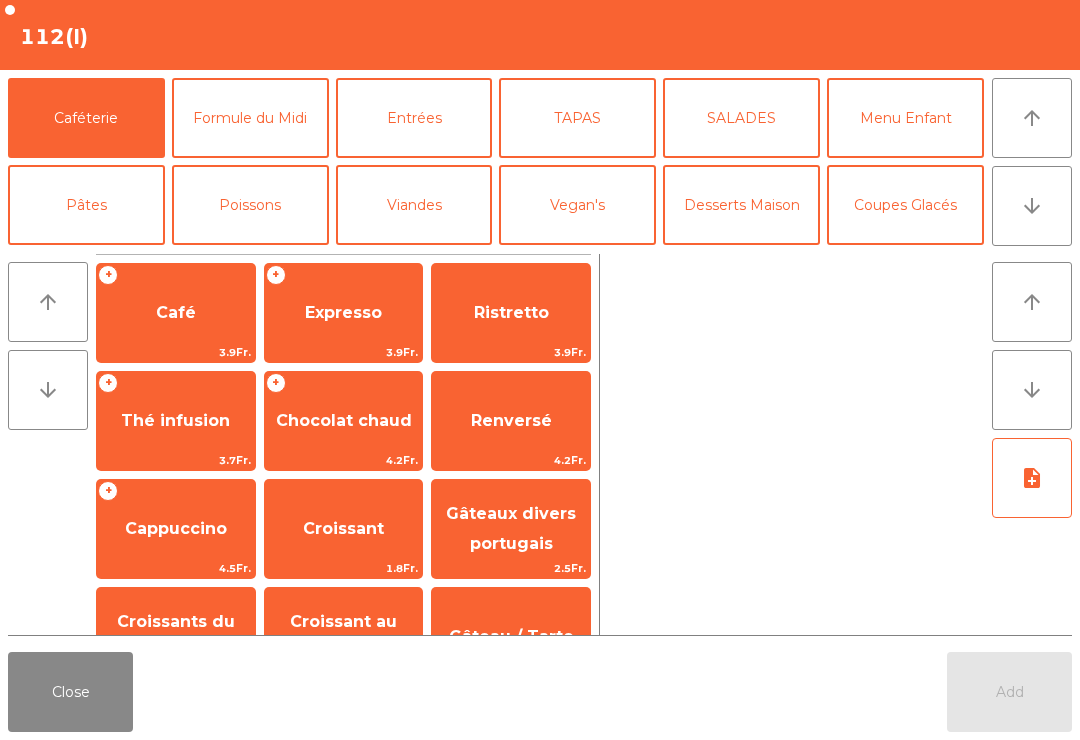 click on "Formule du Midi" 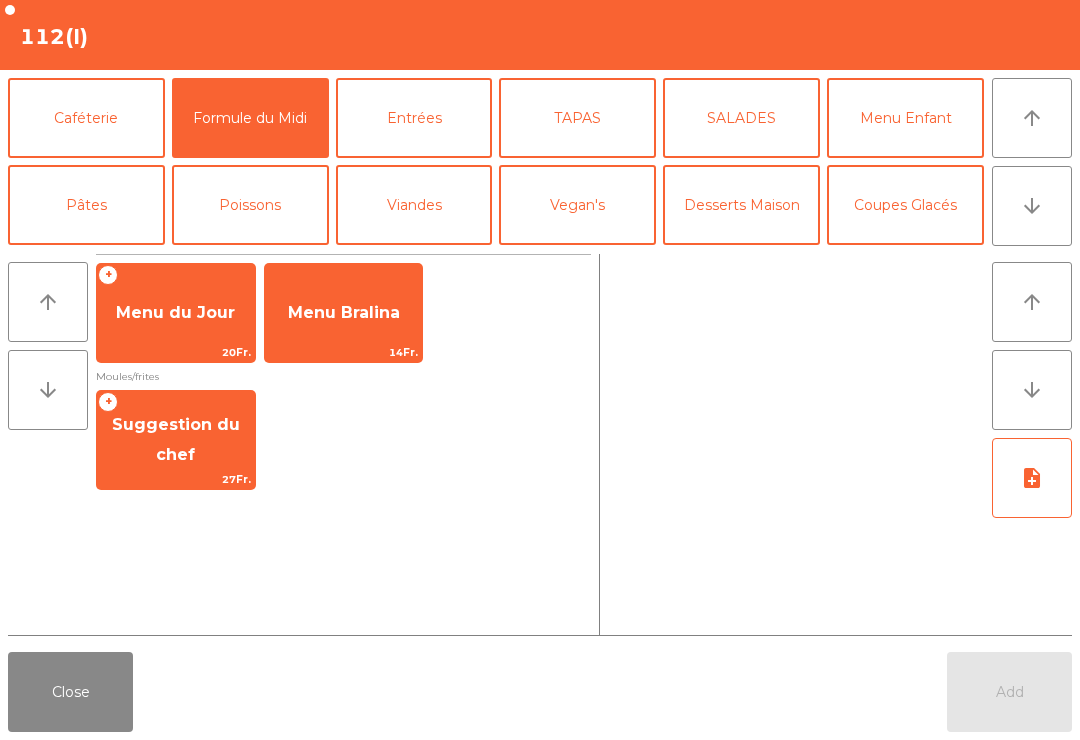 click on "Suggestion du chef" 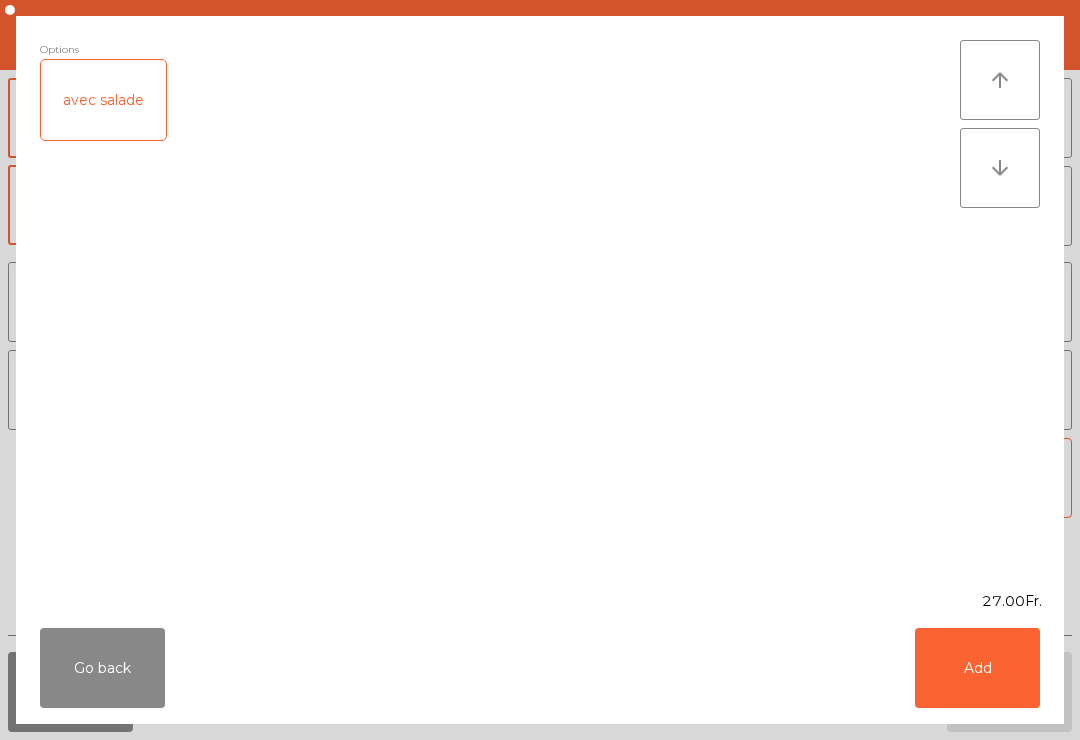click on "Add" 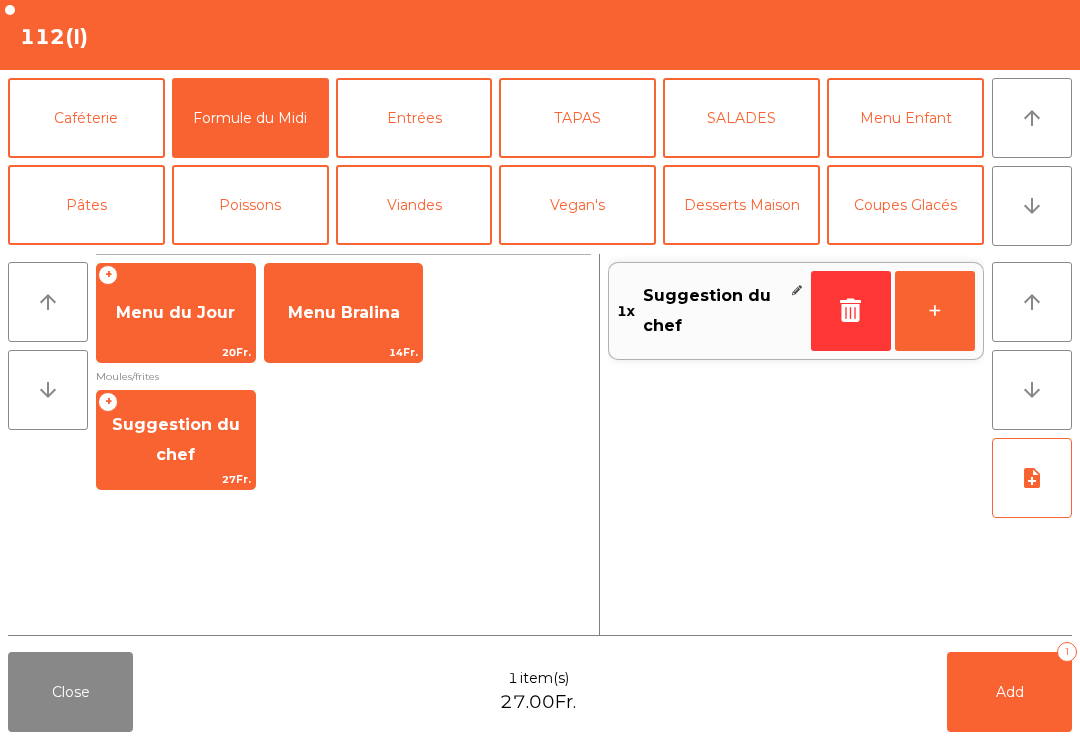 click on "Entrées" 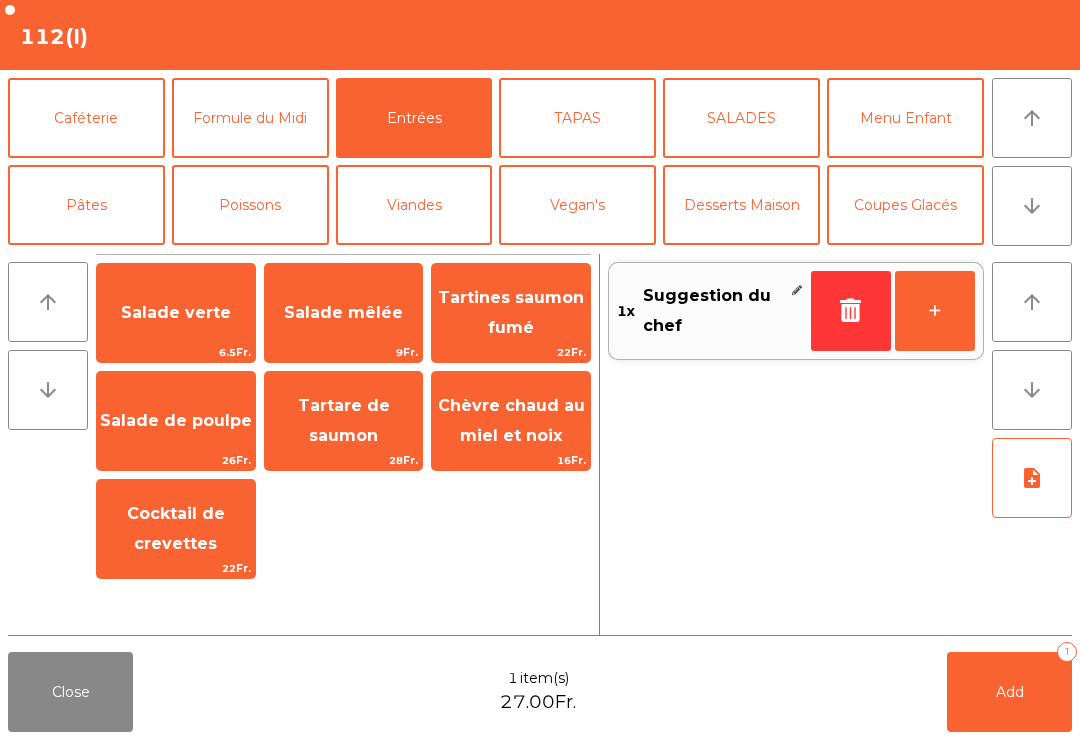 click on "Salade mêlée" 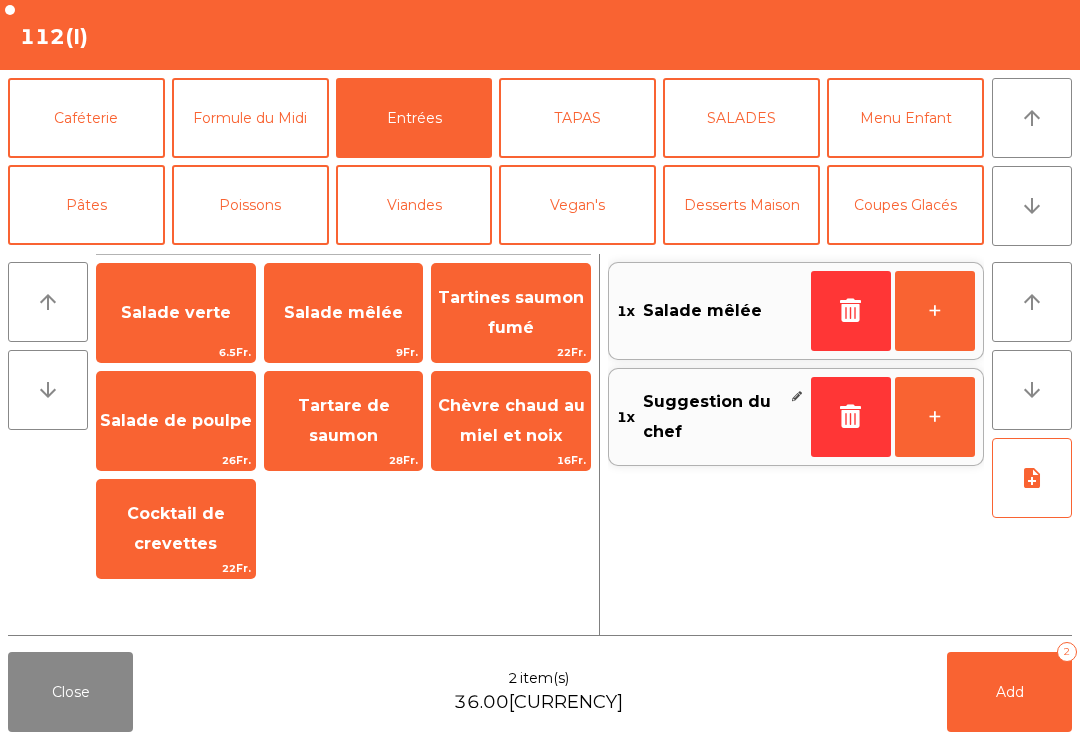 click on "note_add" 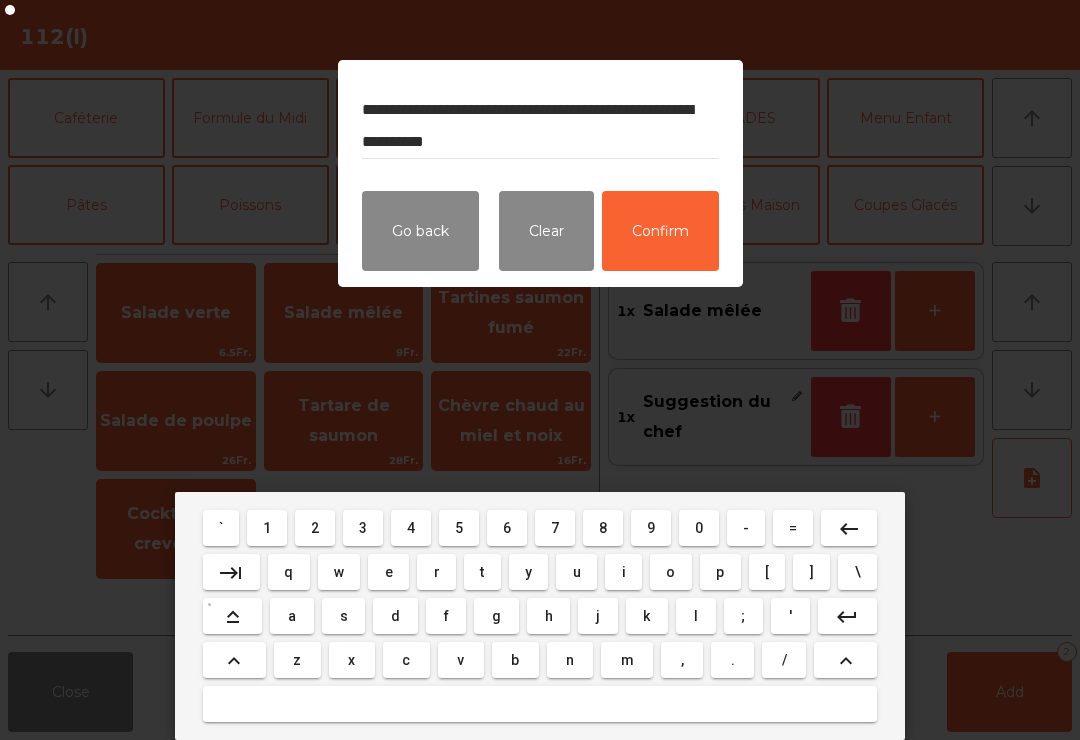 type on "**********" 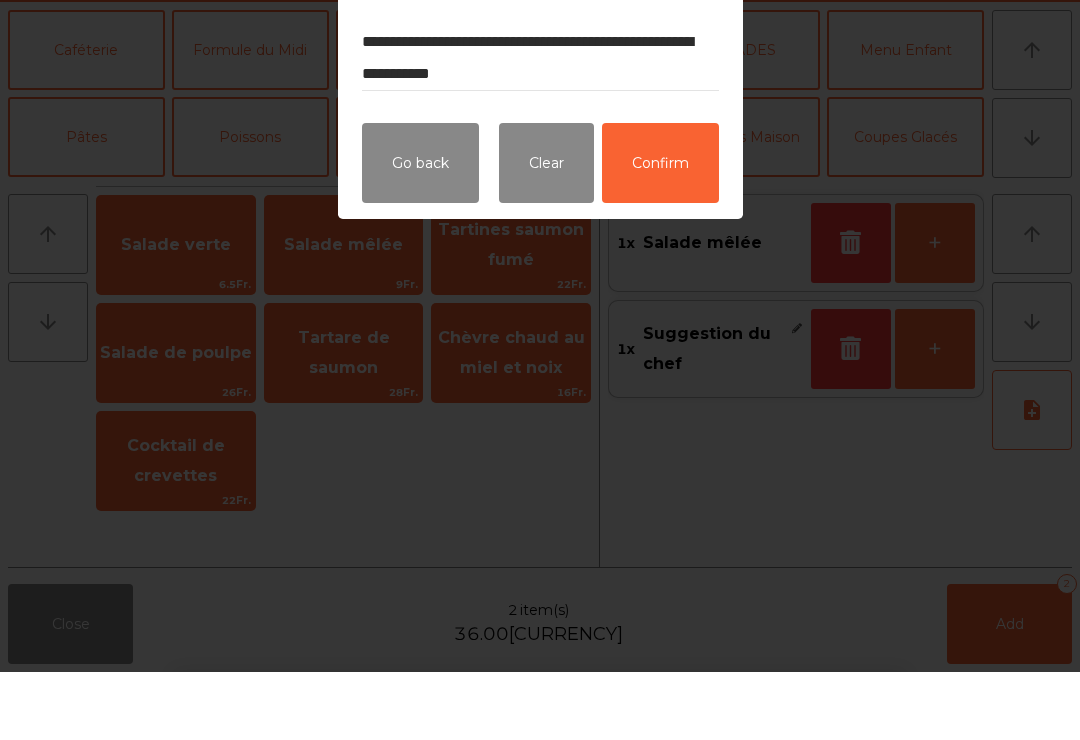 click on "Confirm" 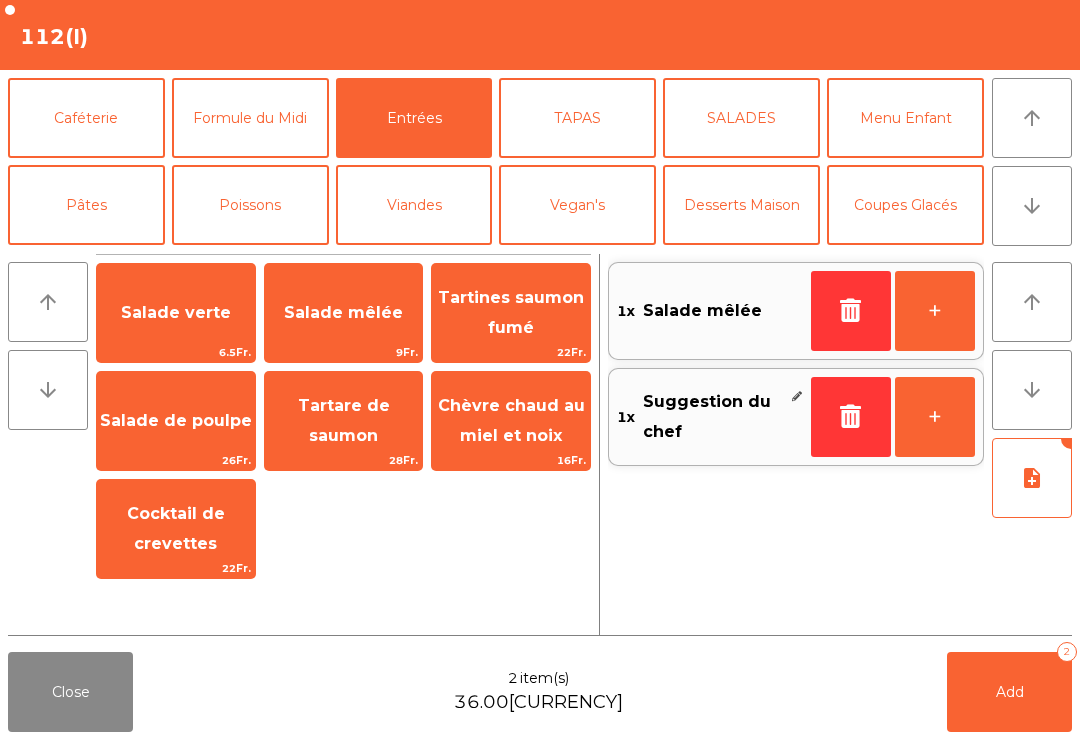 click on "Add   2" 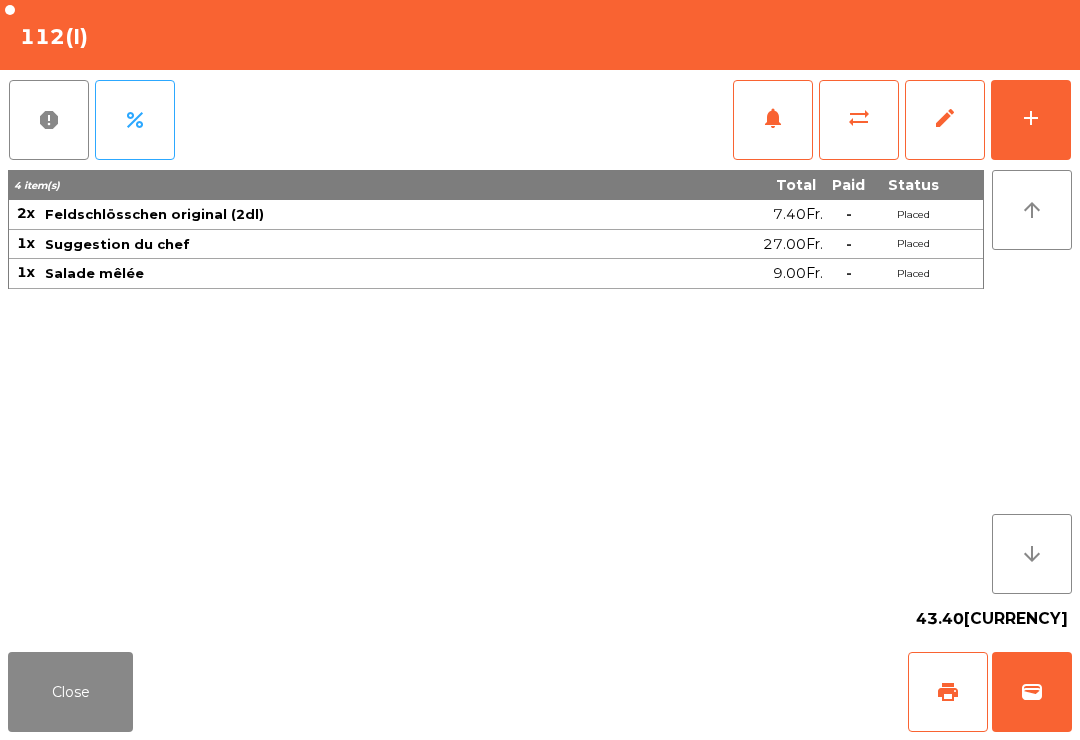 click on "Close" 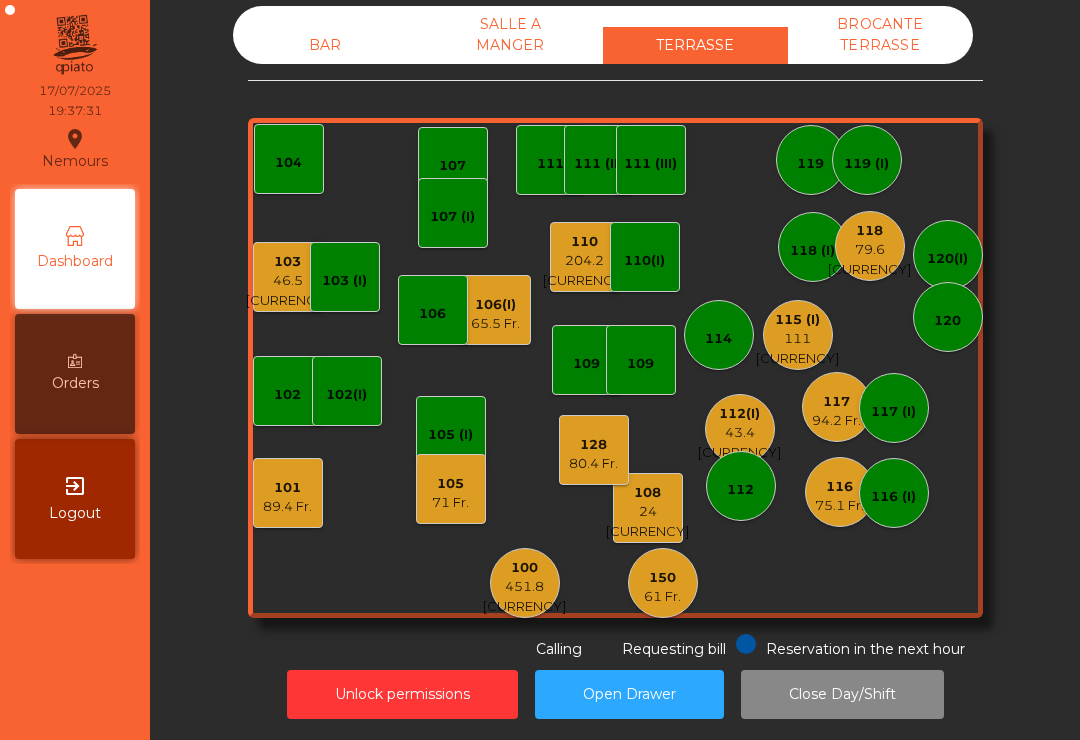 click on "105    71 Fr." 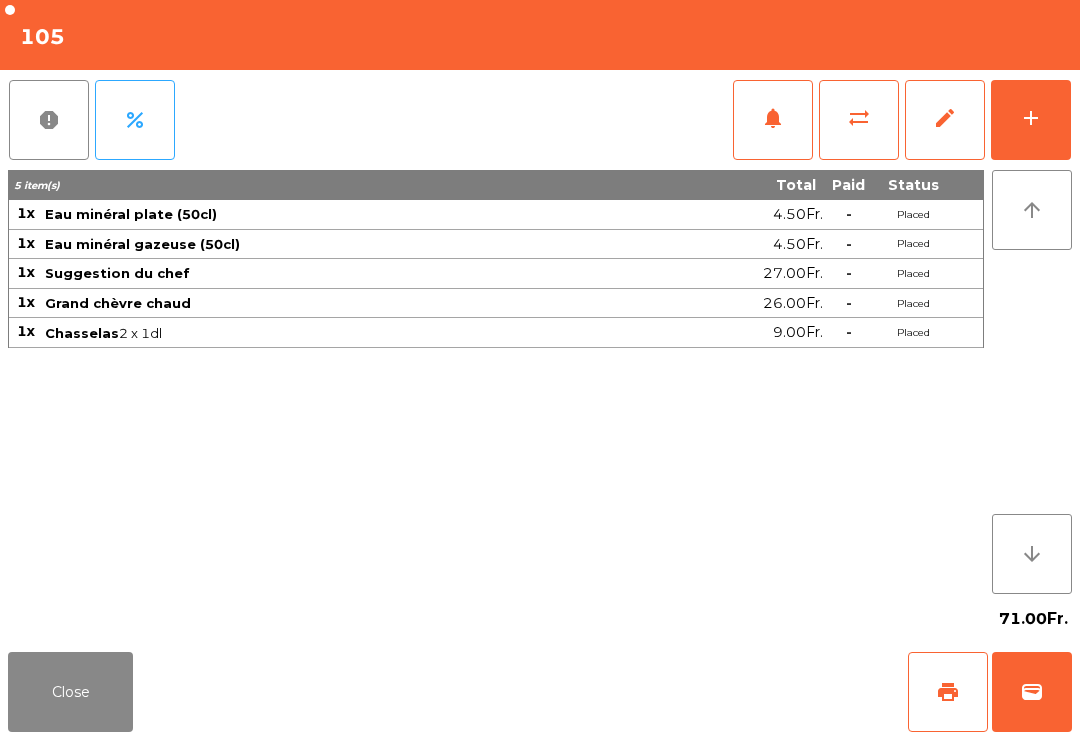 click on "add" 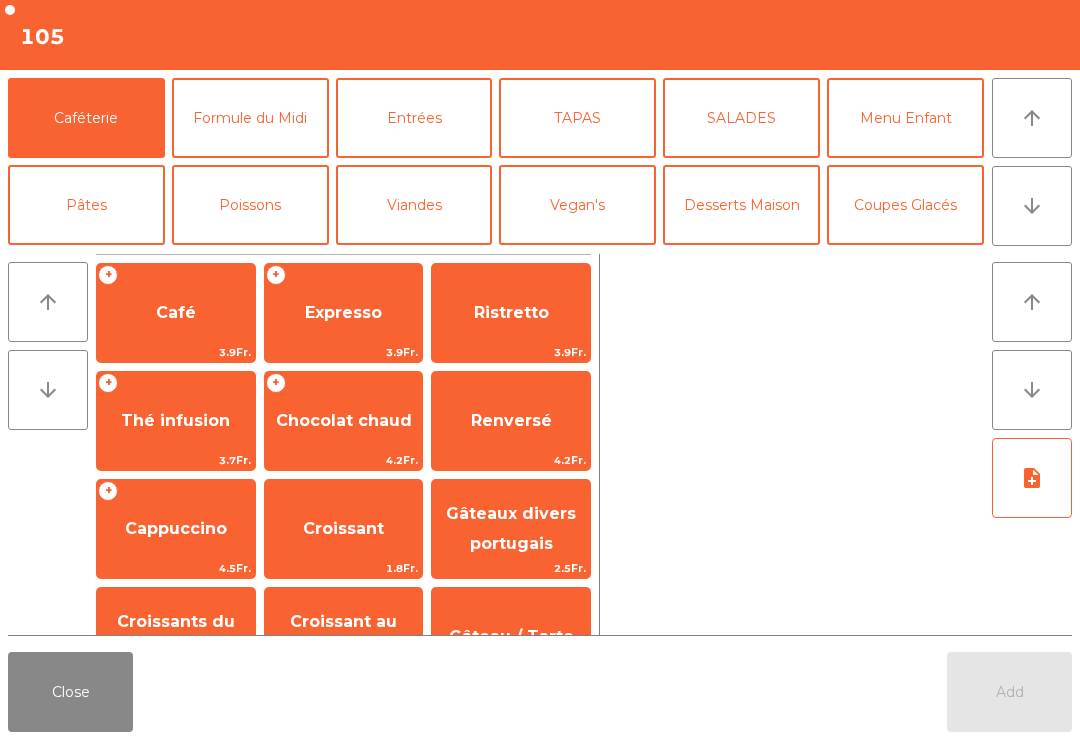 click on "Expresso" 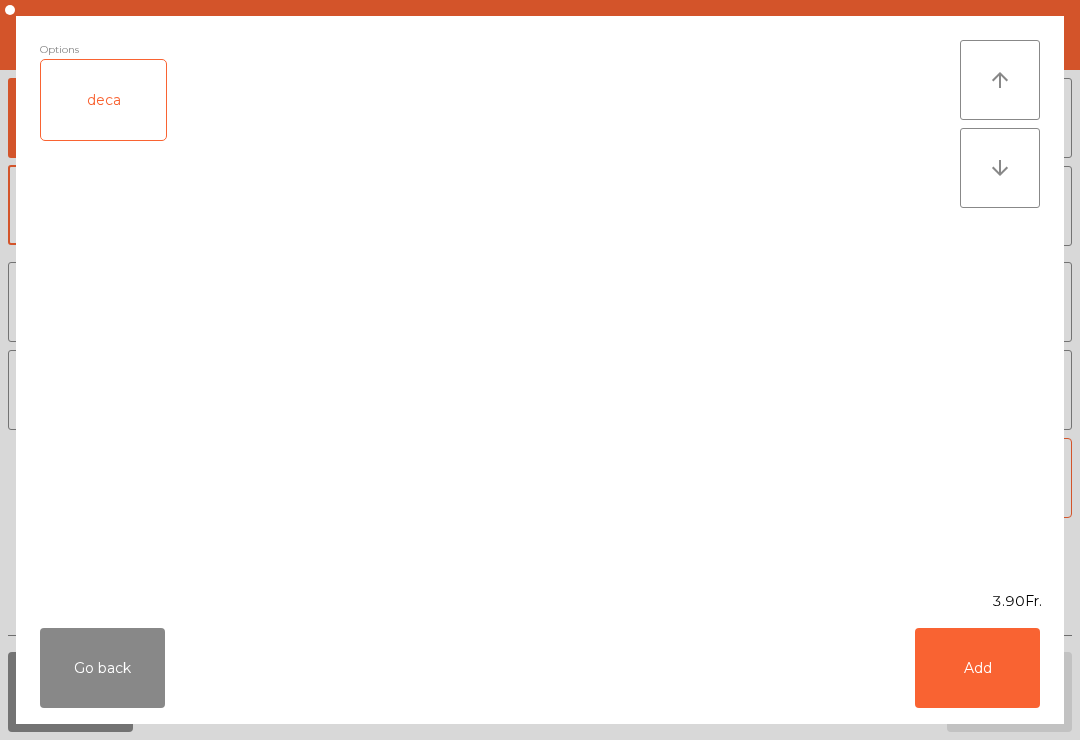 click on "Add" 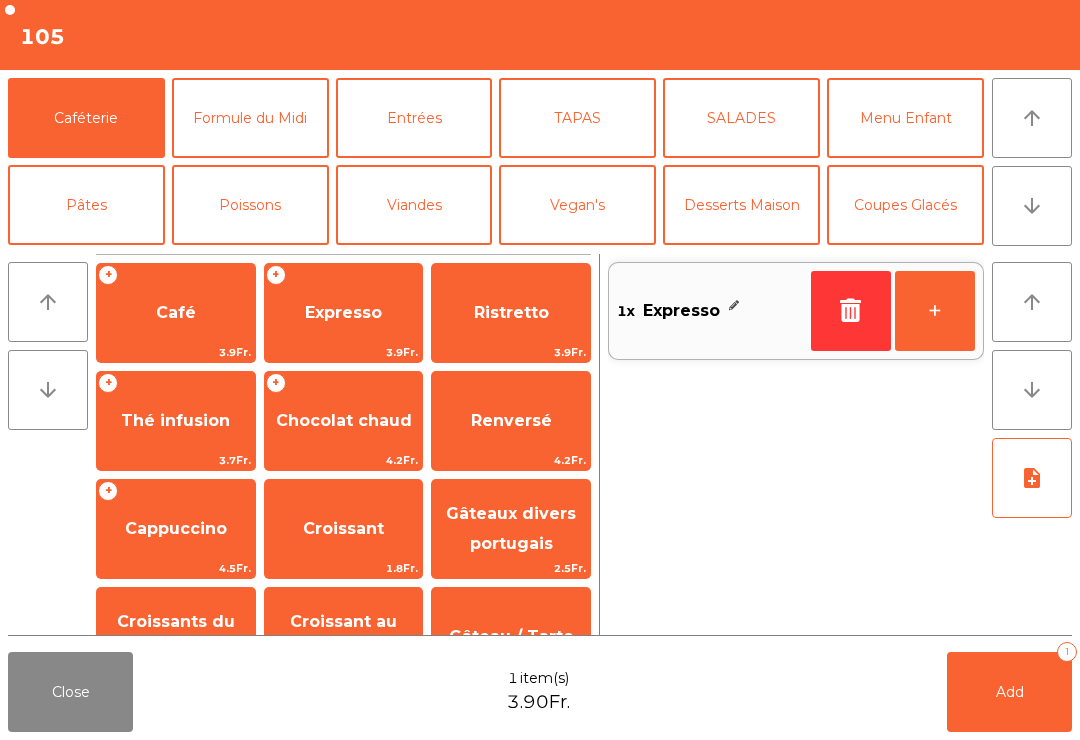 click on "Add" 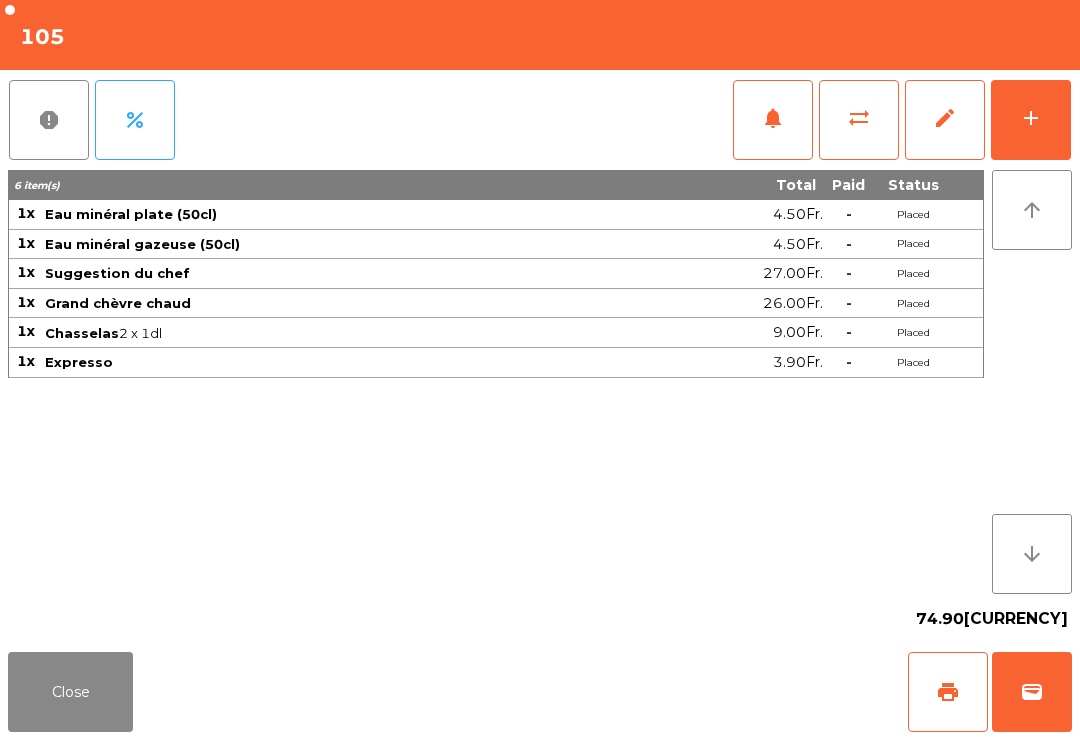 click on "Close" 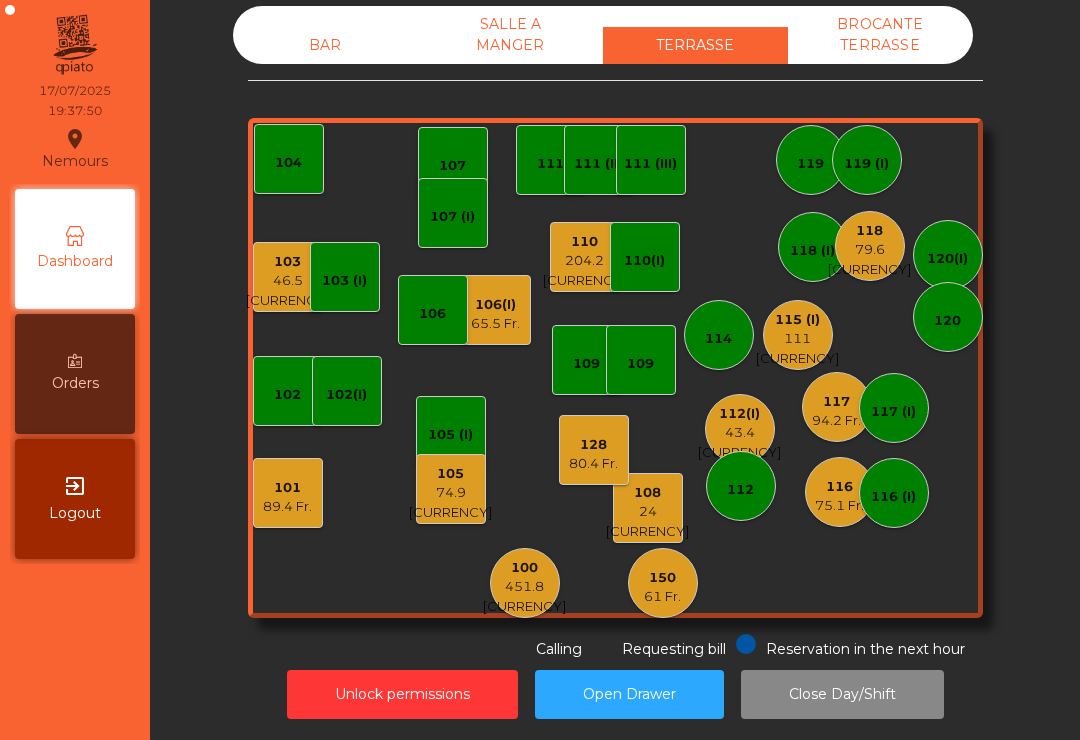 click on "116   75.1 Fr." 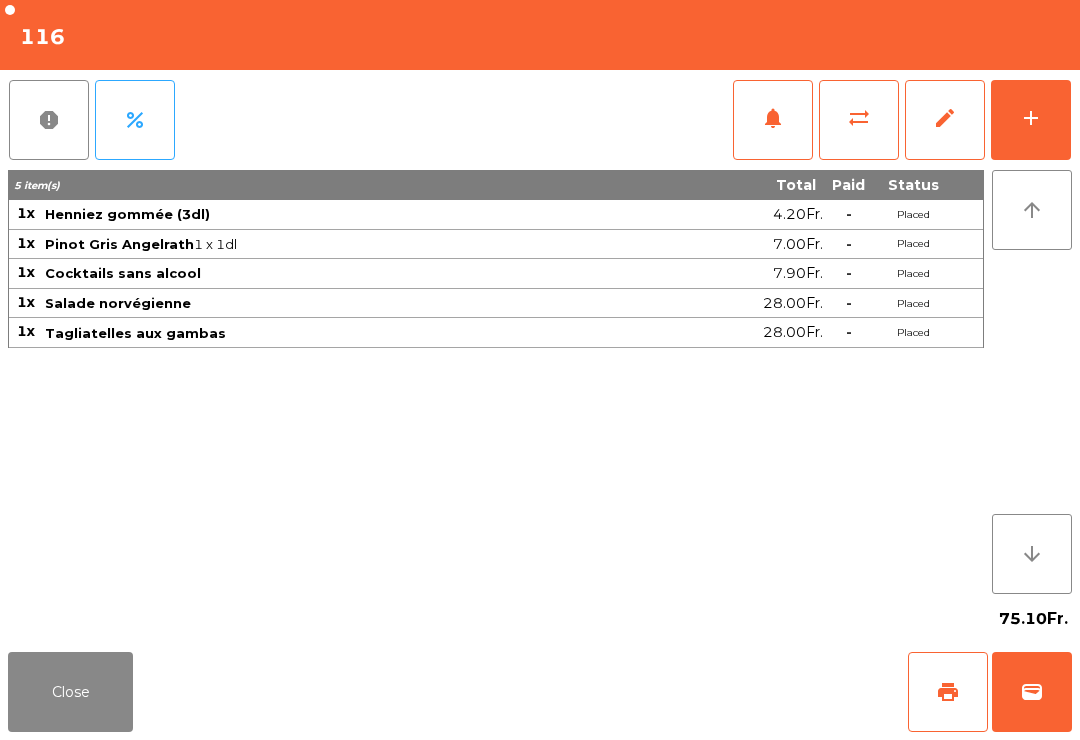 click on "add" 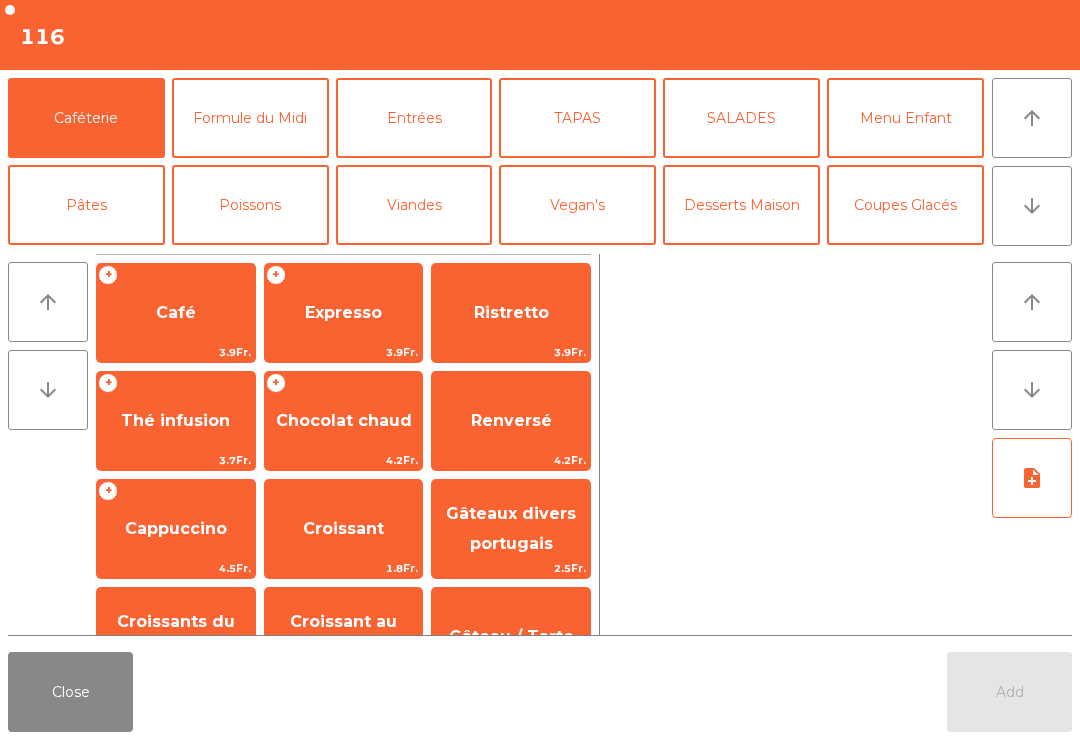 click on "Café" 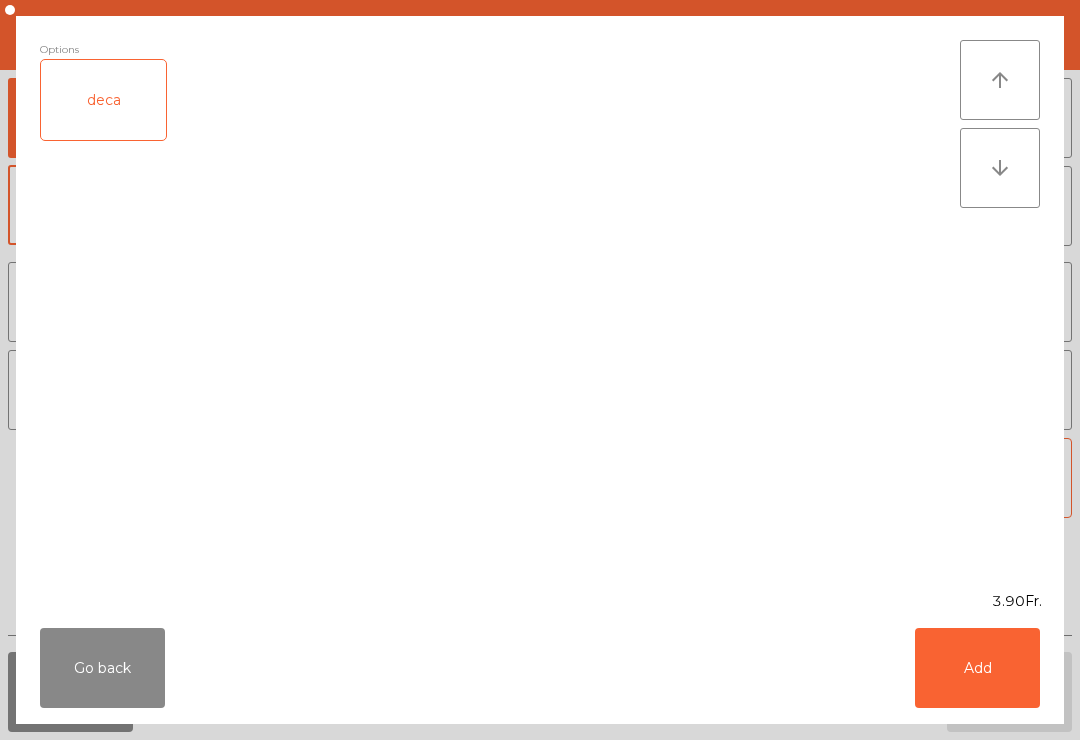 click on "Add" 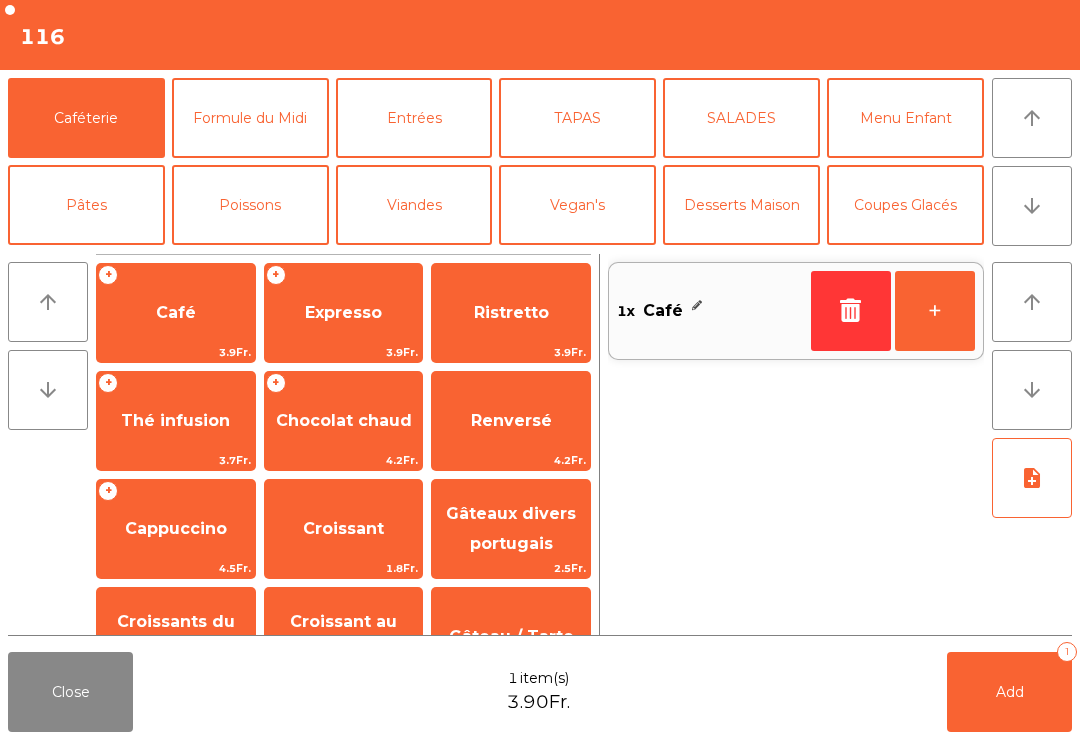 click on "Expresso" 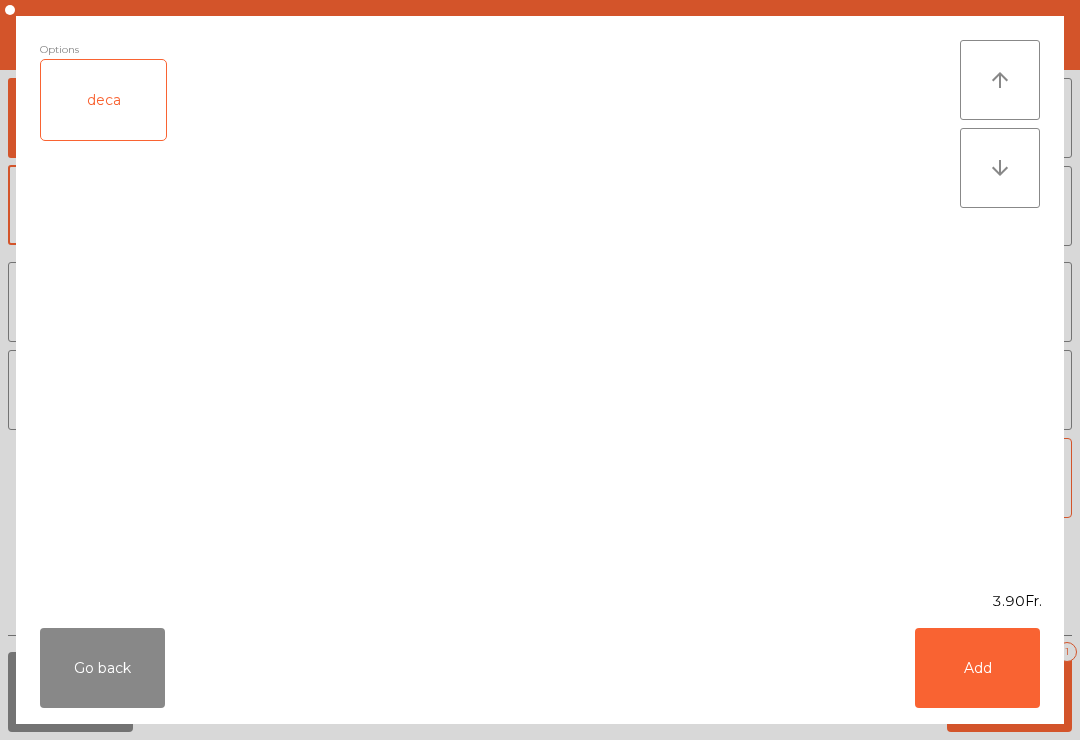 click on "Add" 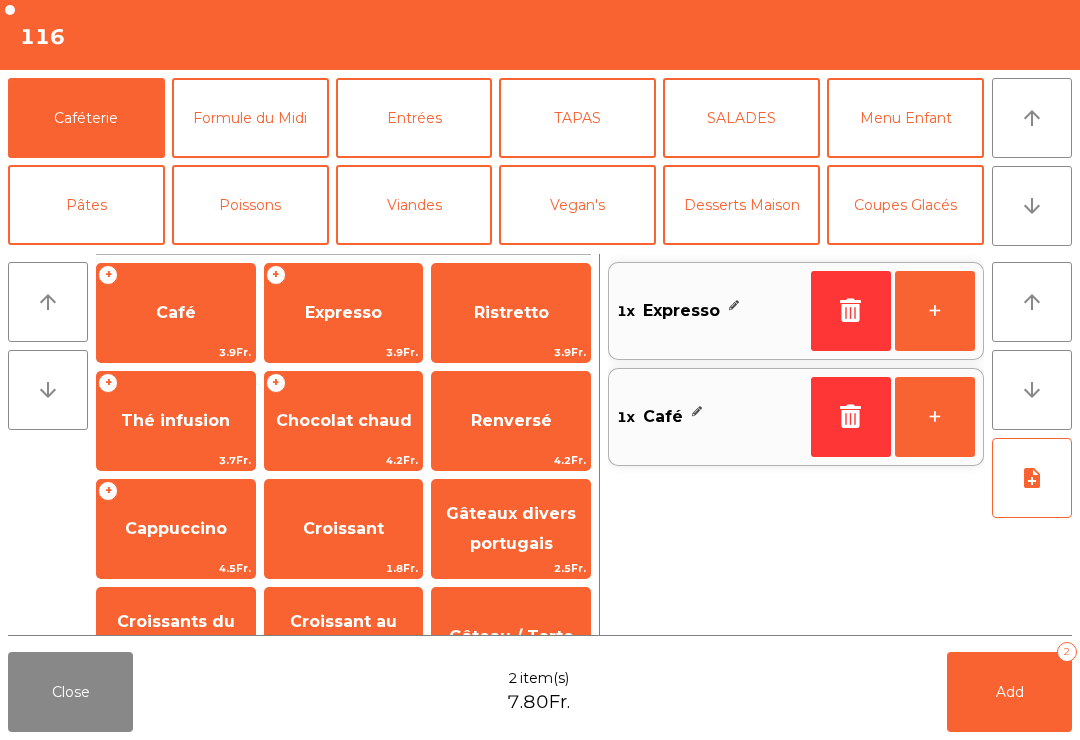 click on "Add   2" 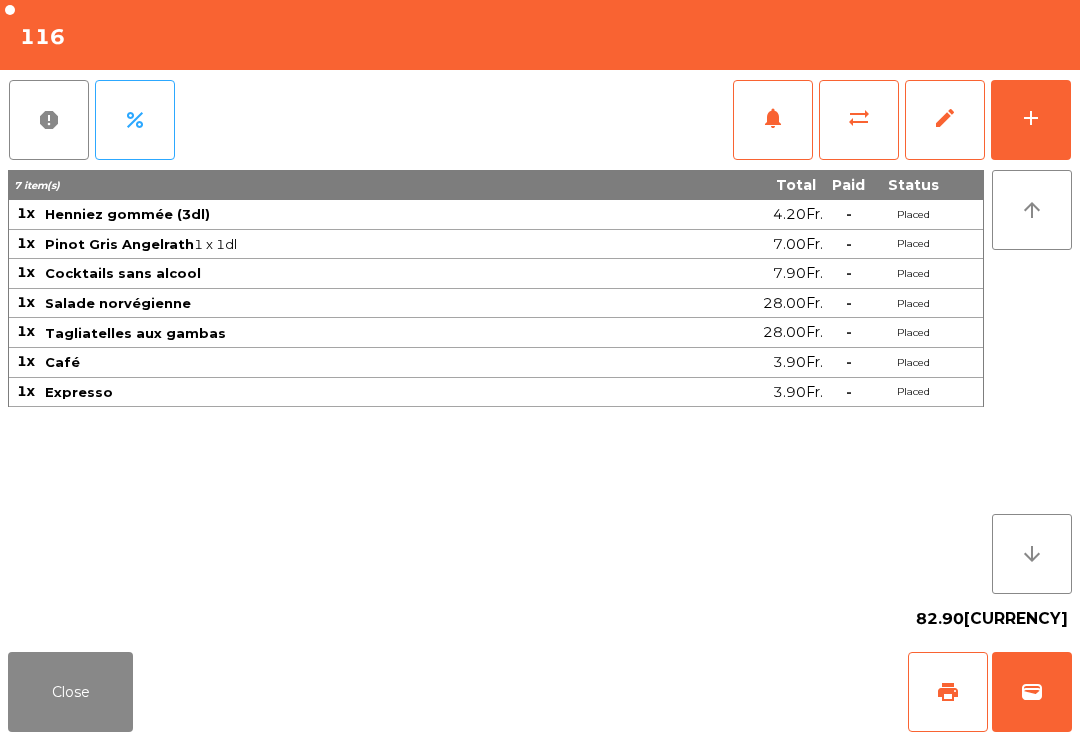 click on "Close" 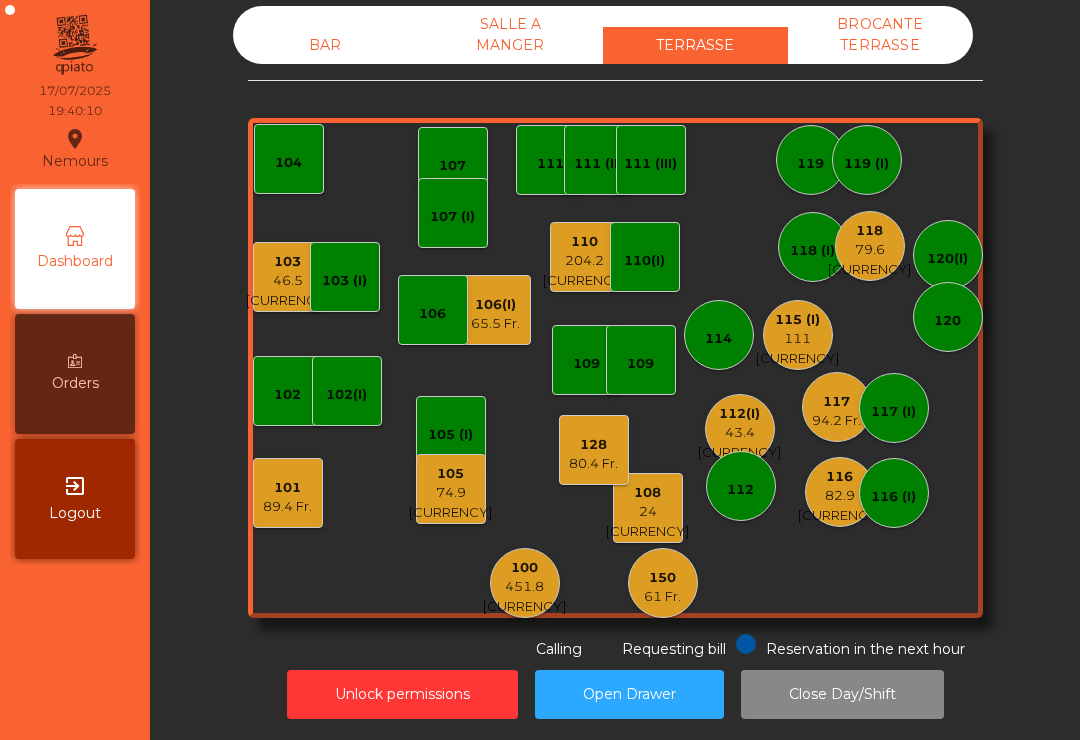 click on "24 Fr." 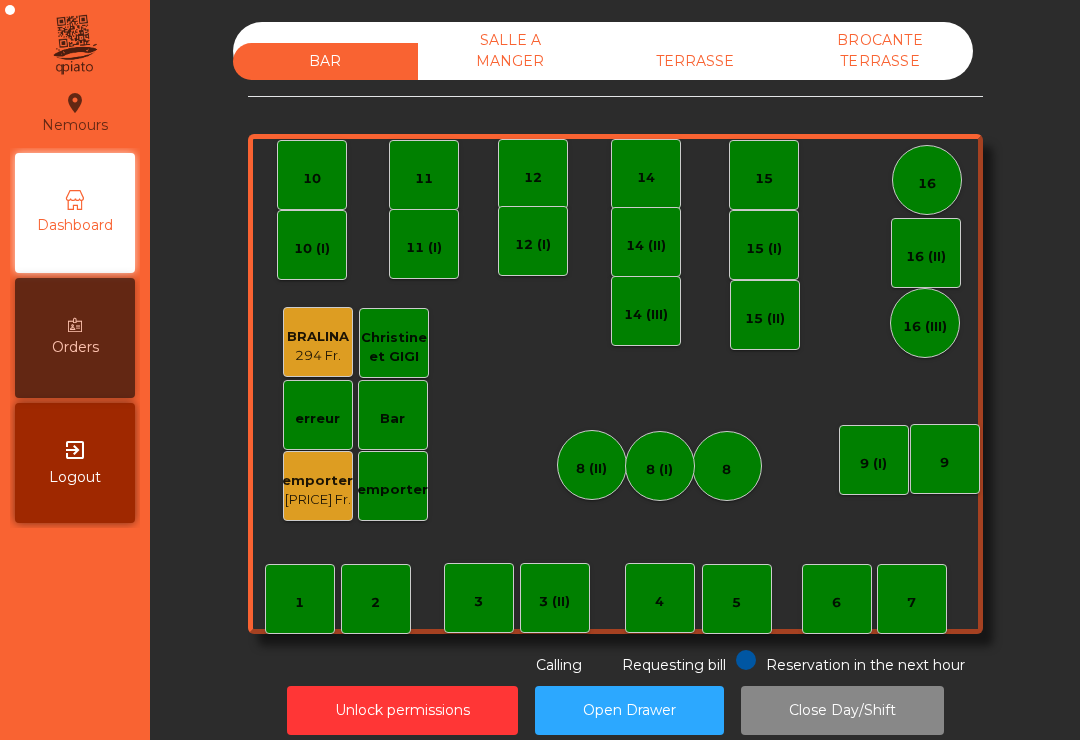 scroll, scrollTop: 0, scrollLeft: 0, axis: both 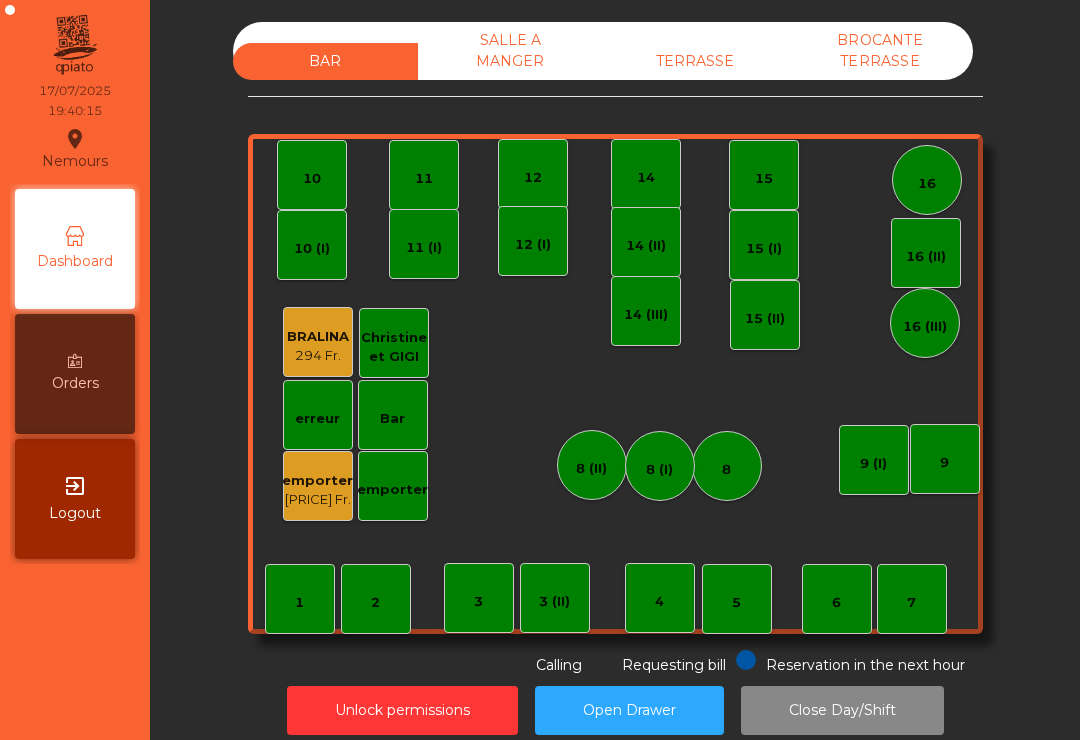 click on "TERRASSE" 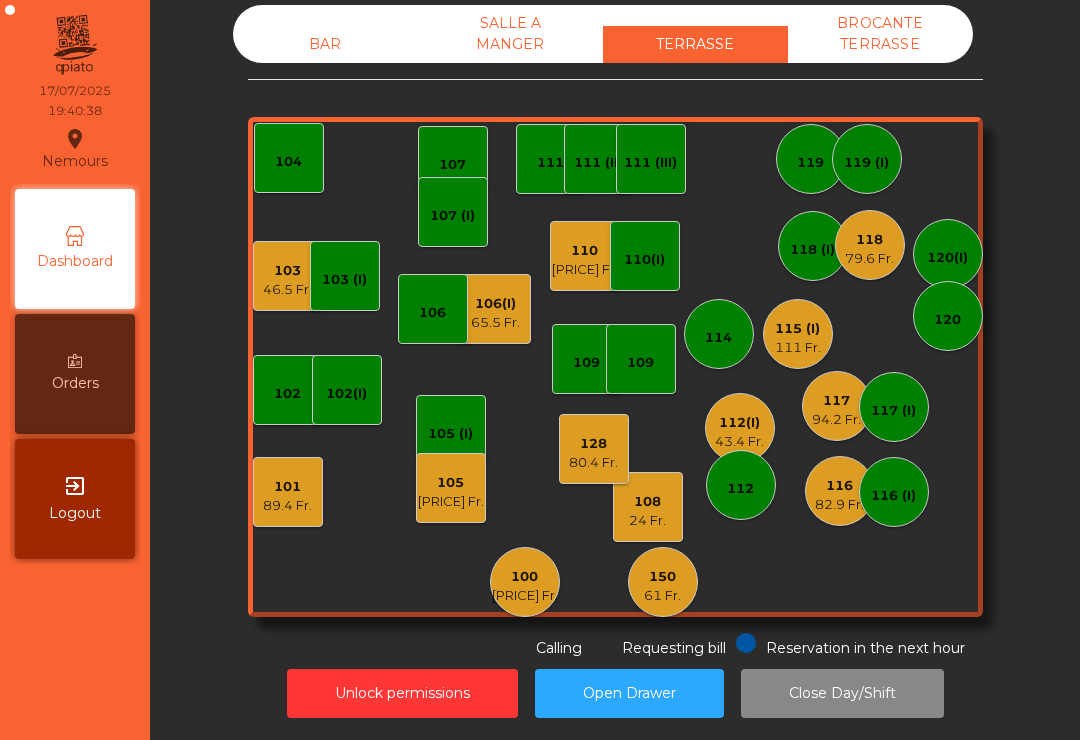 scroll, scrollTop: 16, scrollLeft: 0, axis: vertical 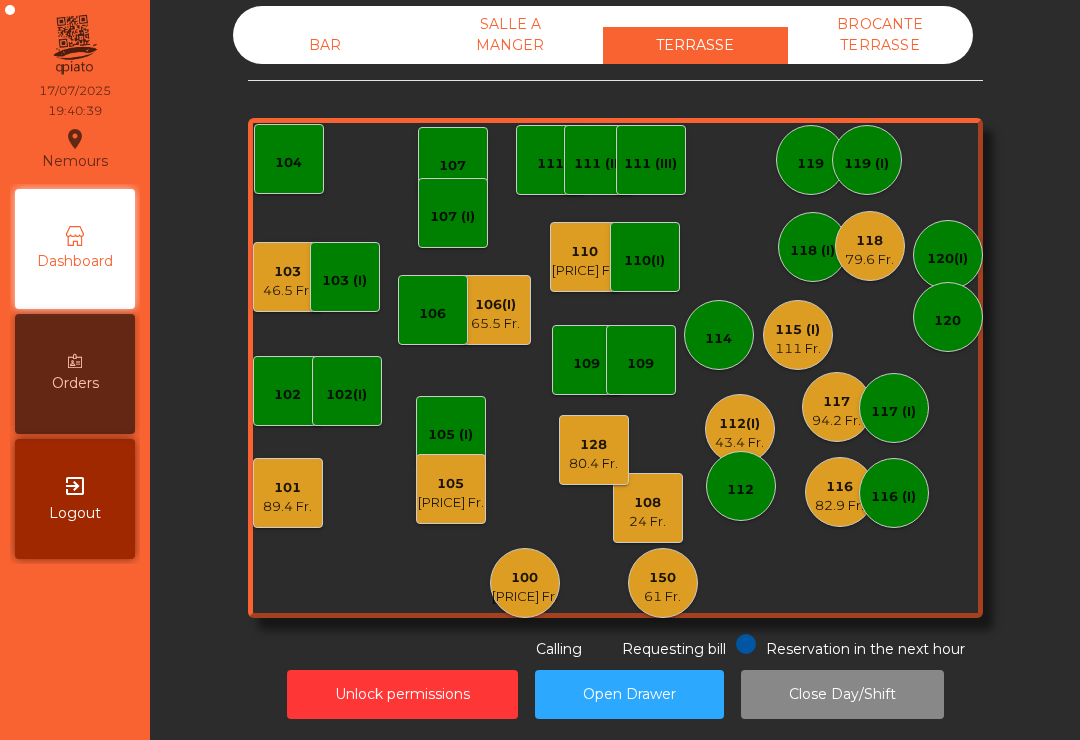click on "110   [PRICE] Fr." 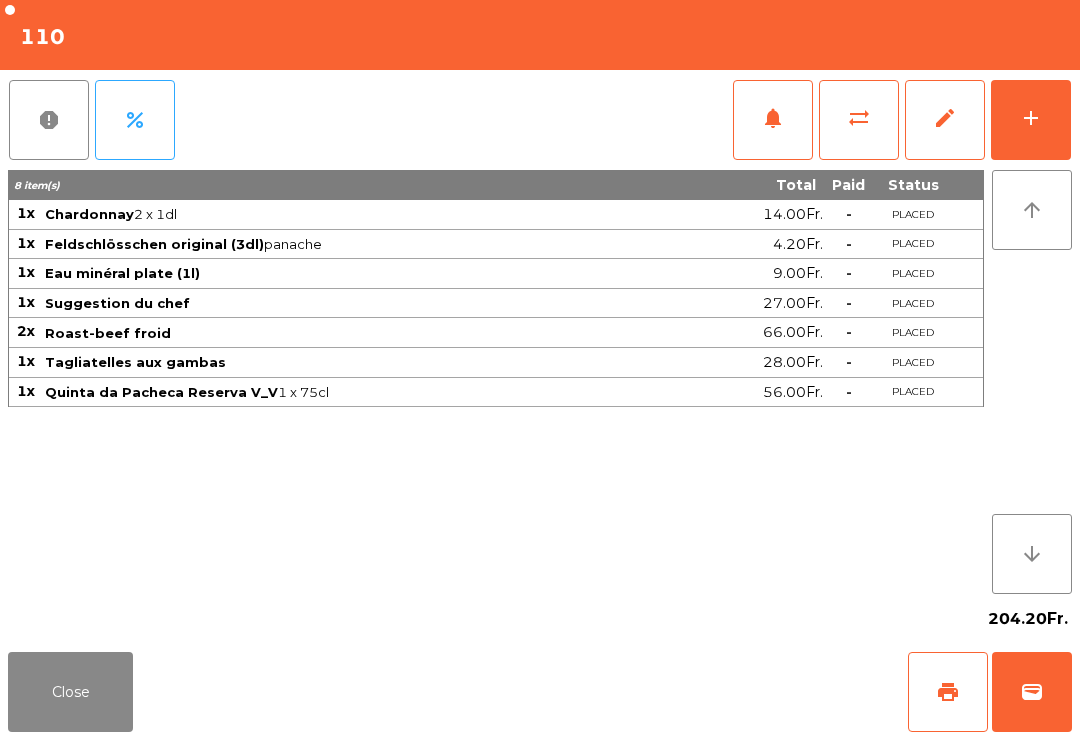 click on "add" 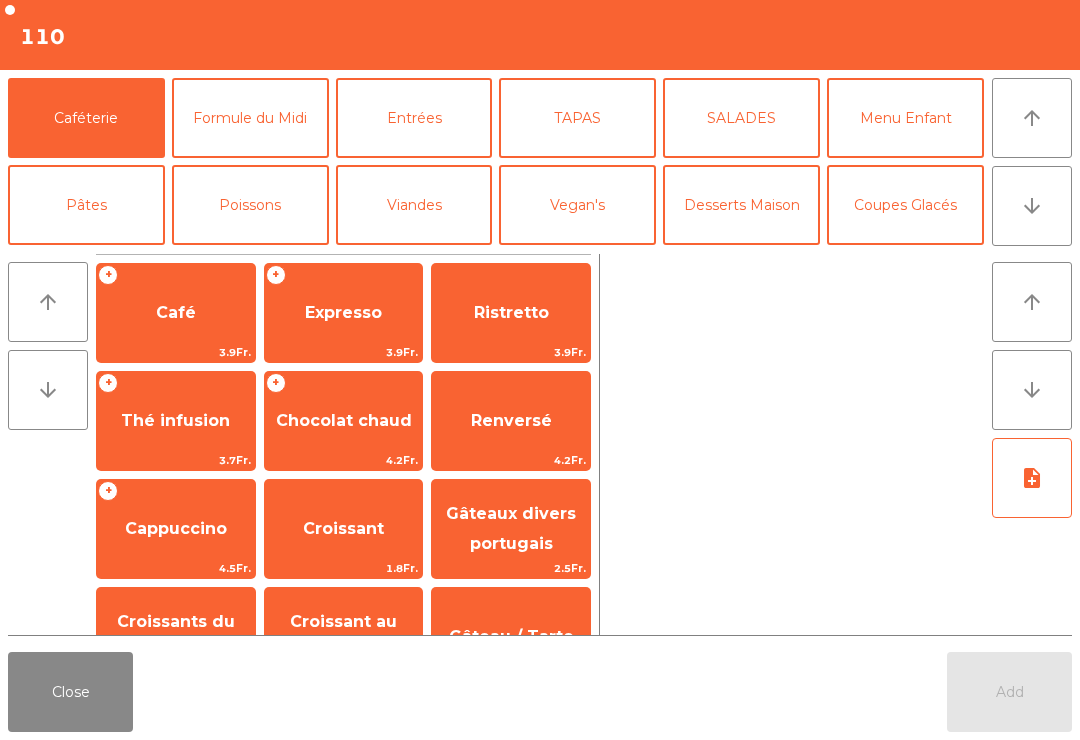 click on "Expresso" 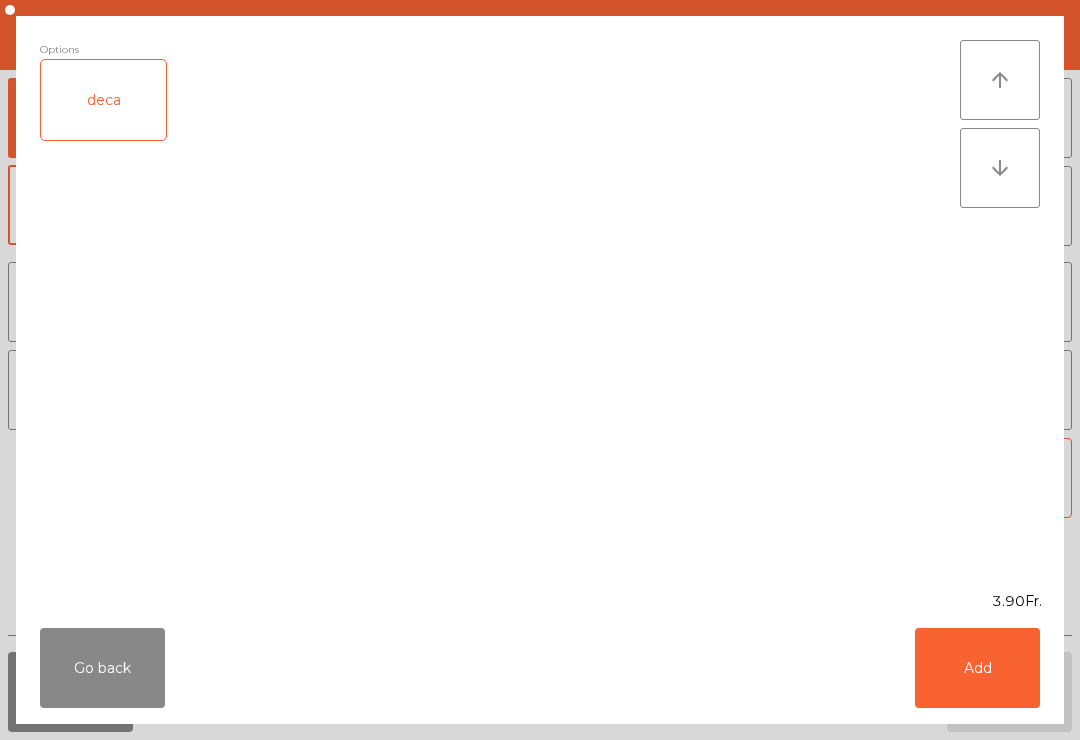 click on "Add" 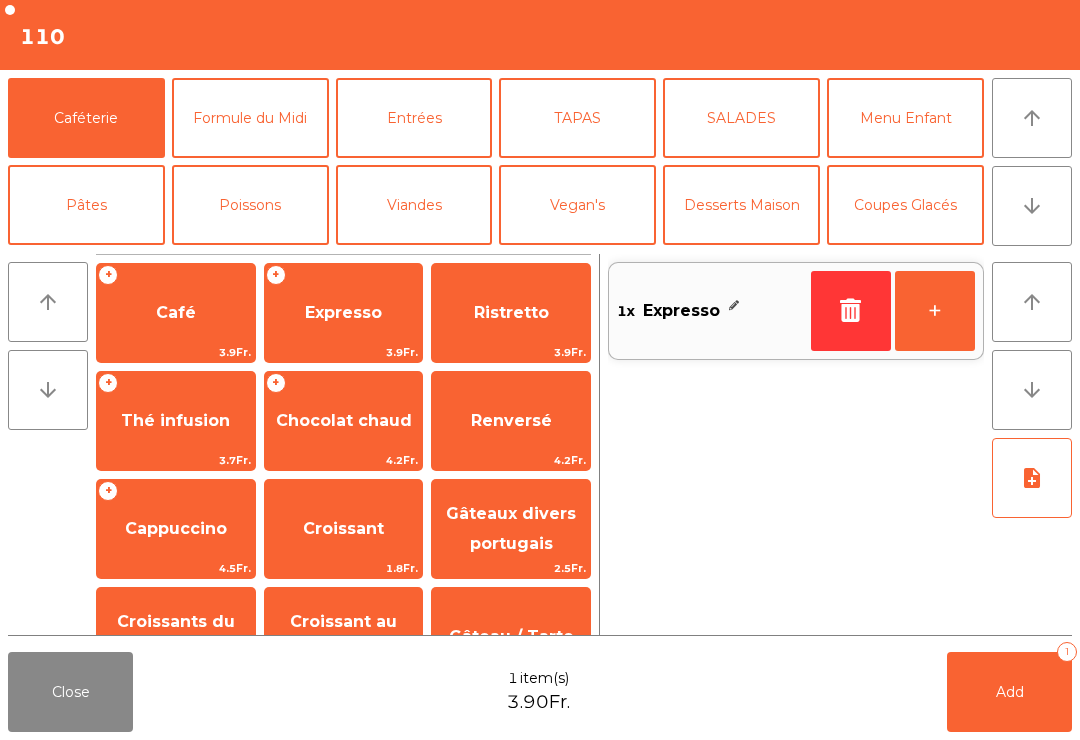 click on "+" 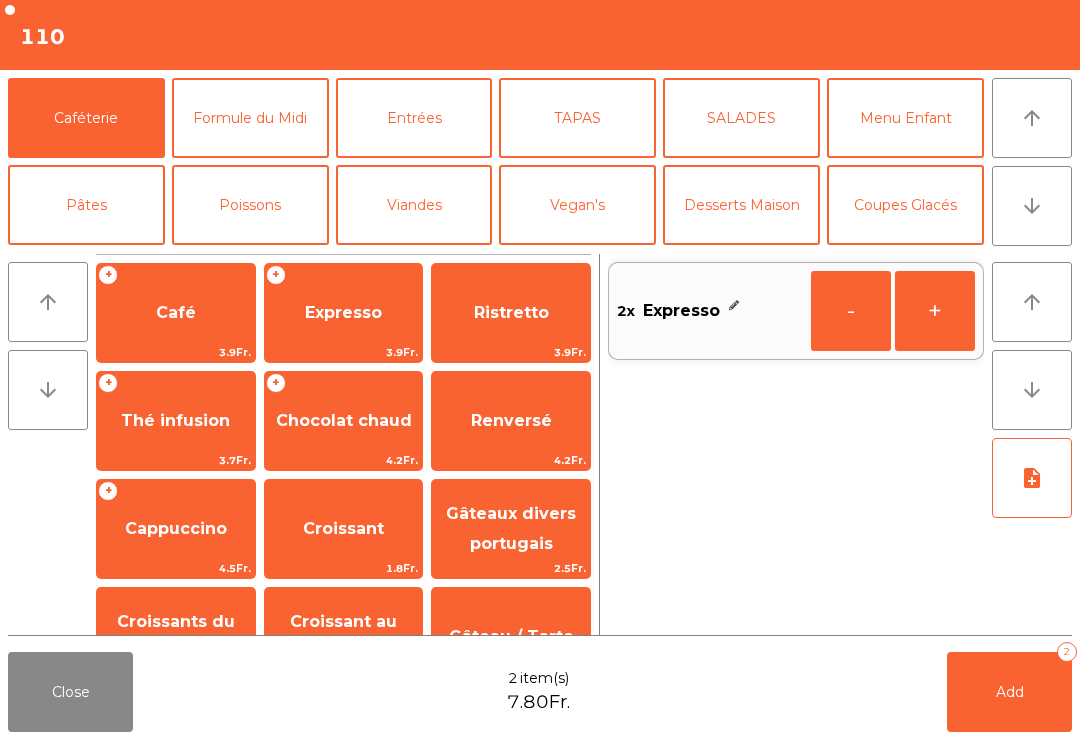 click on "+" 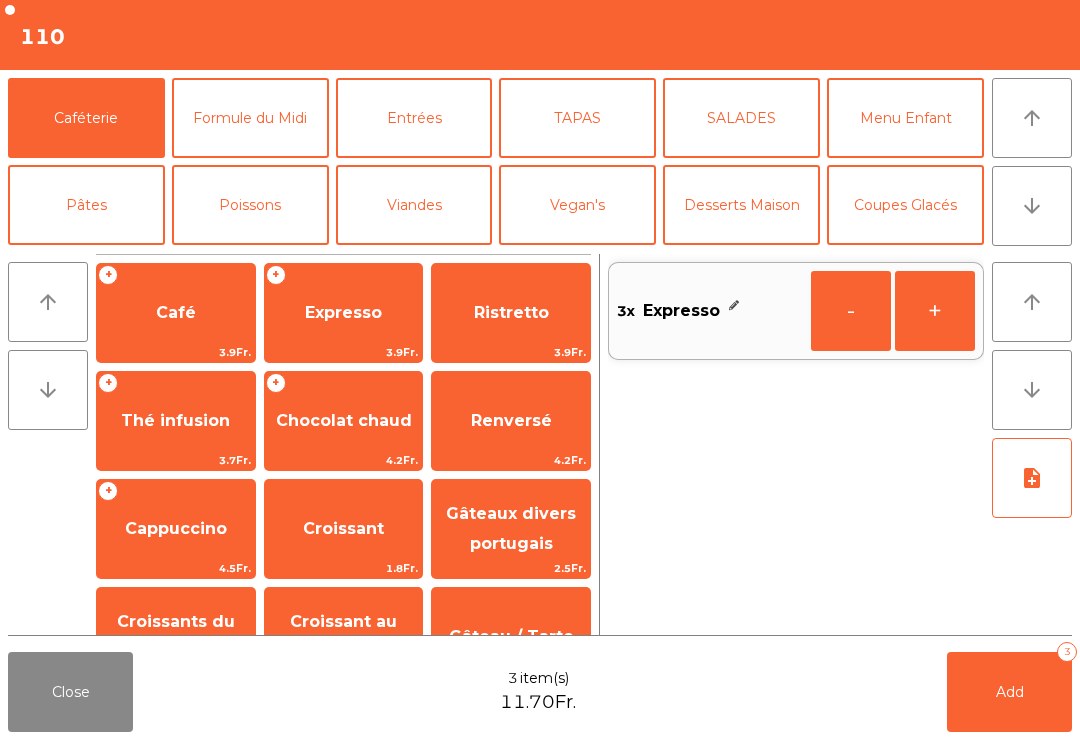 click on "Desserts Maison" 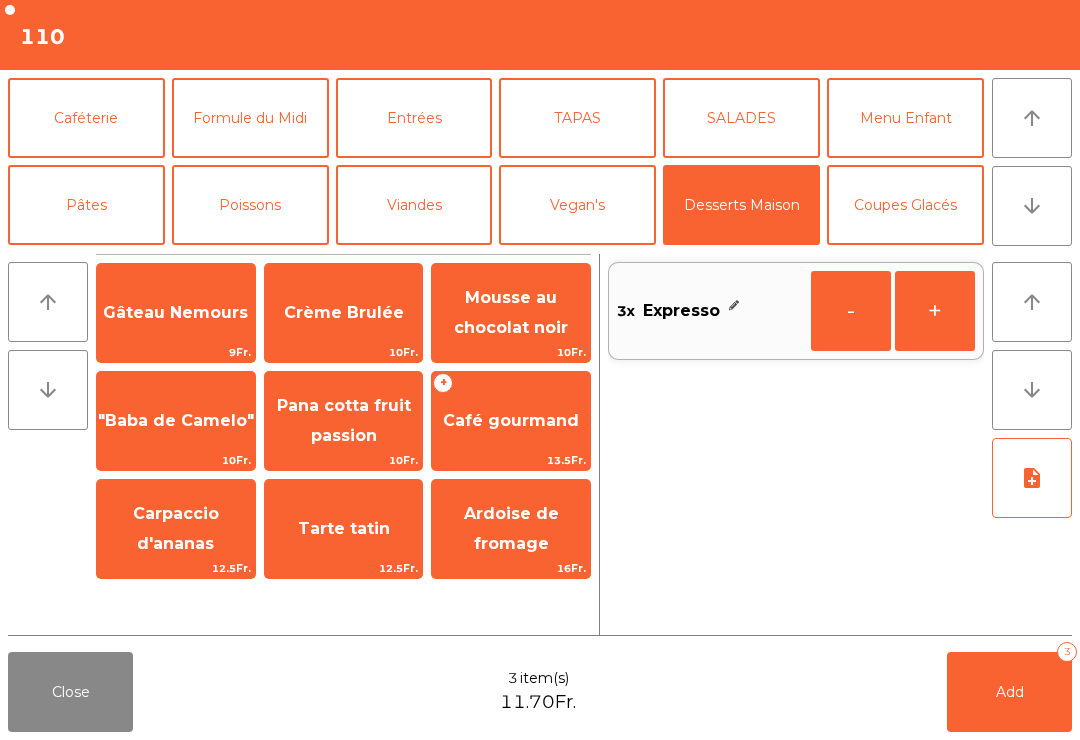 click on "13.5Fr." 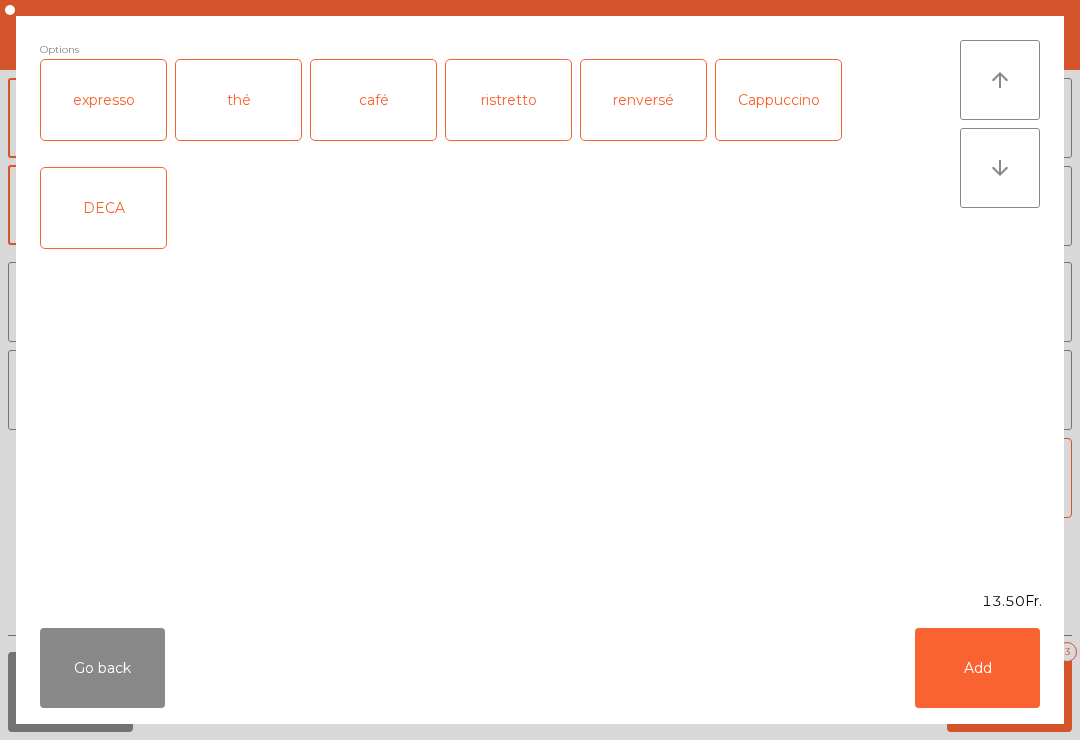 click on "café" 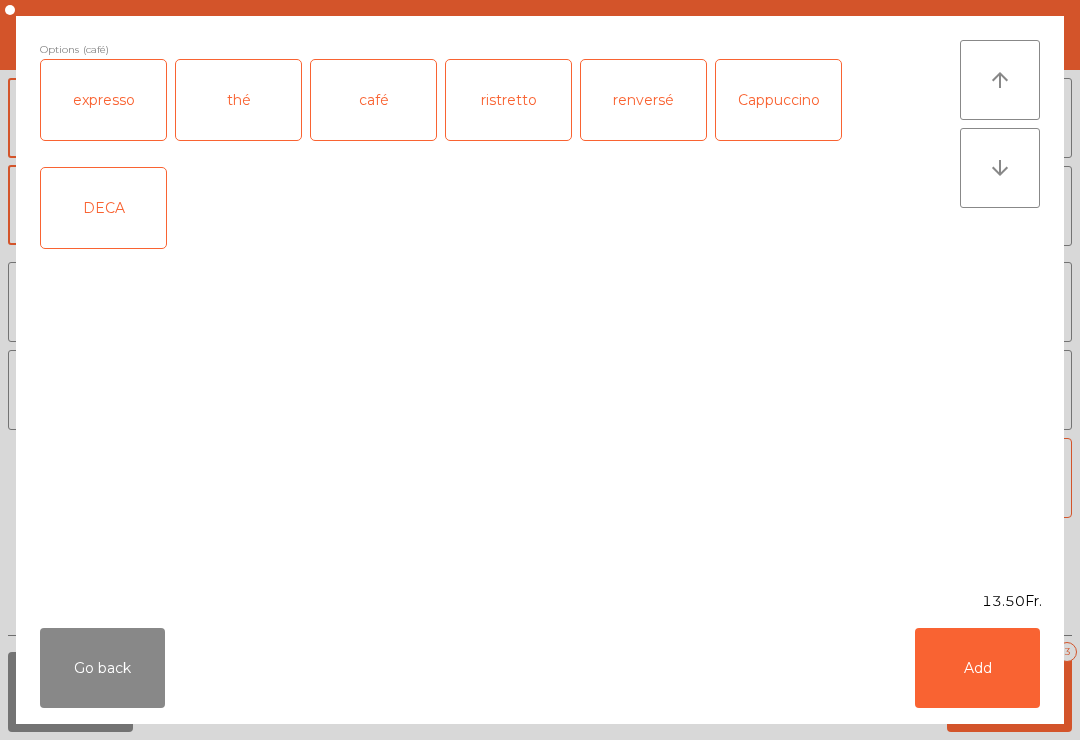 click on "Add" 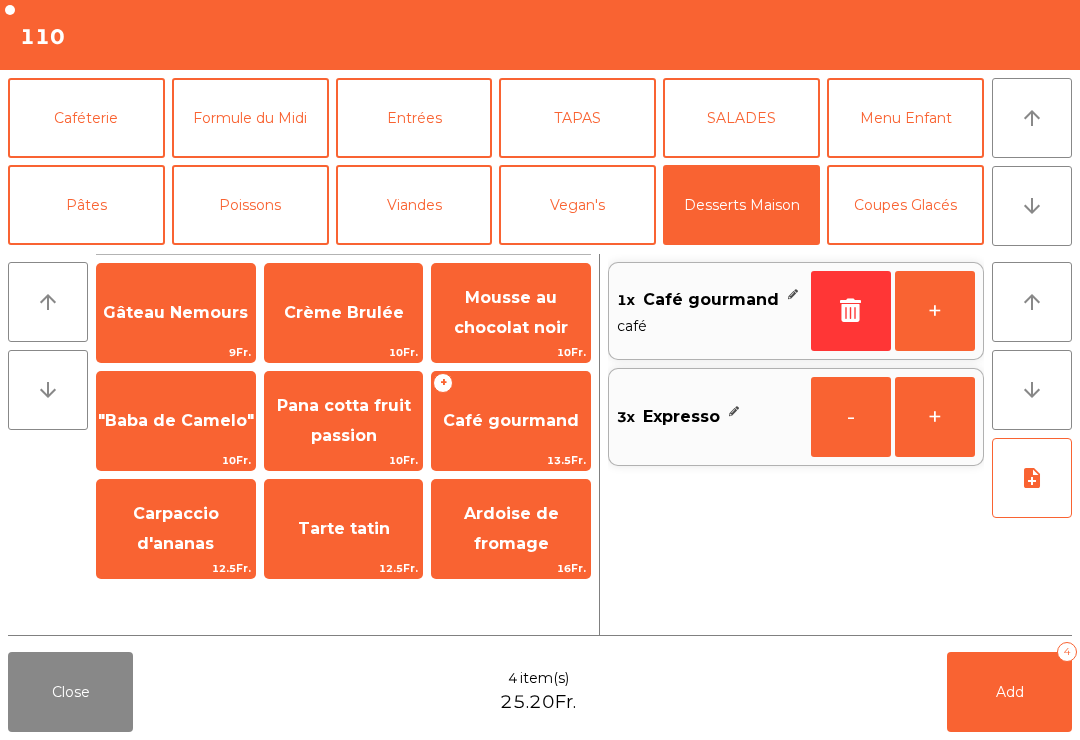 click on "Add   4" 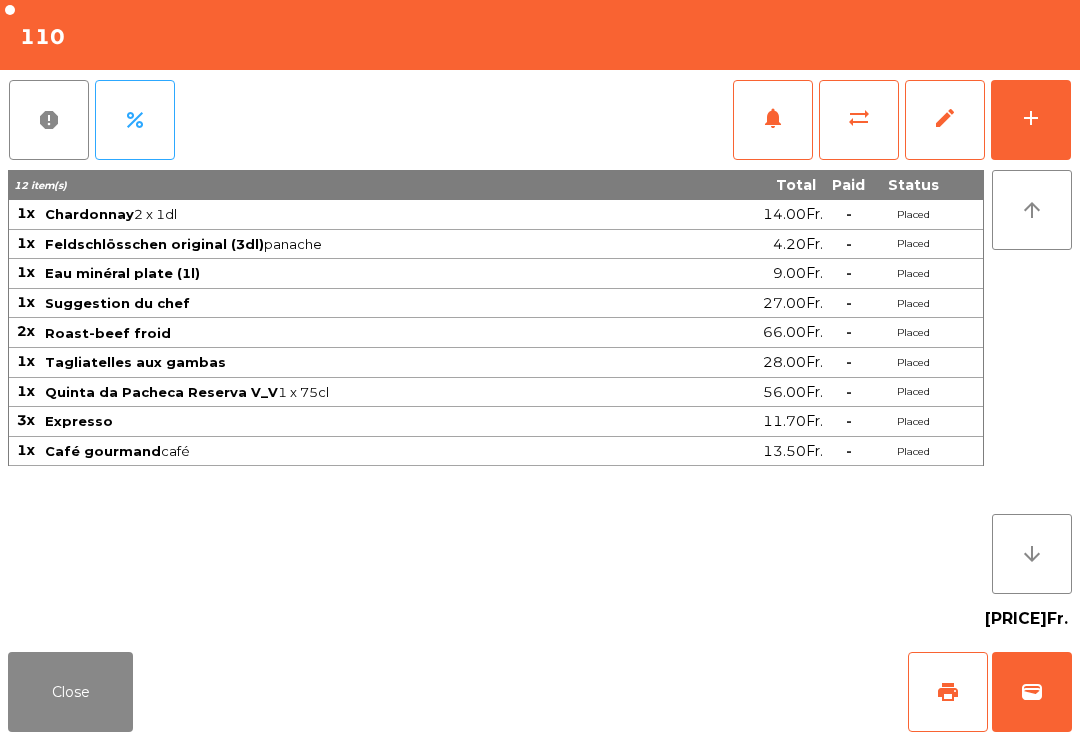 click on "Close" 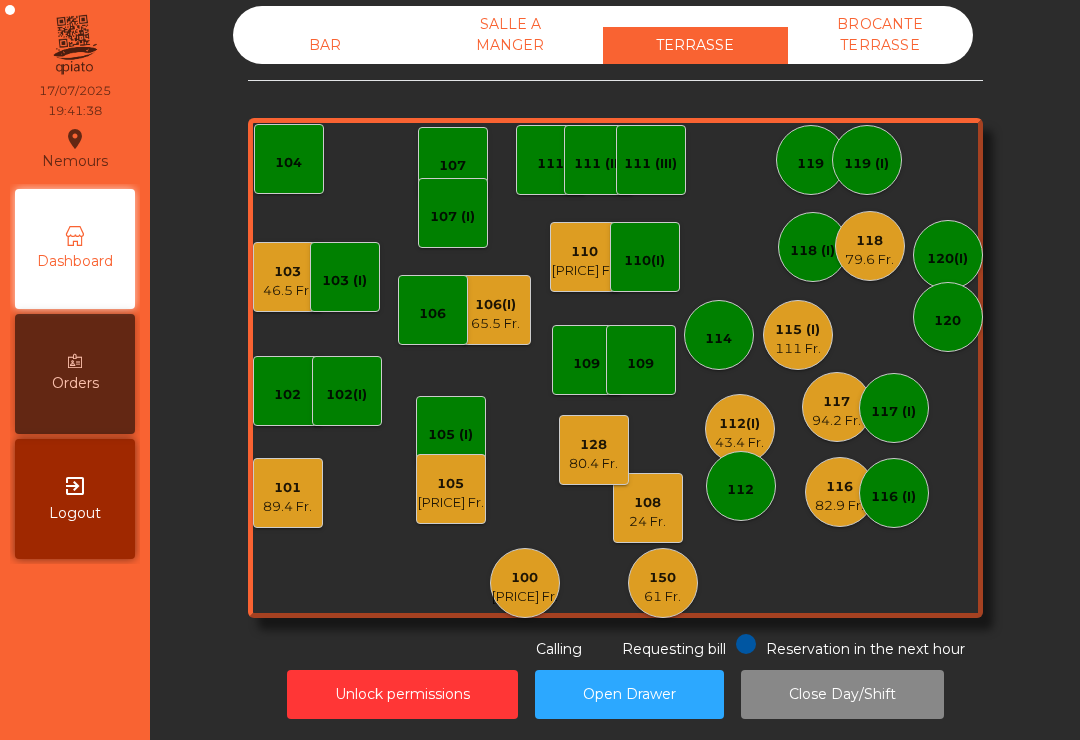 click on "101   [PRICE] Fr." 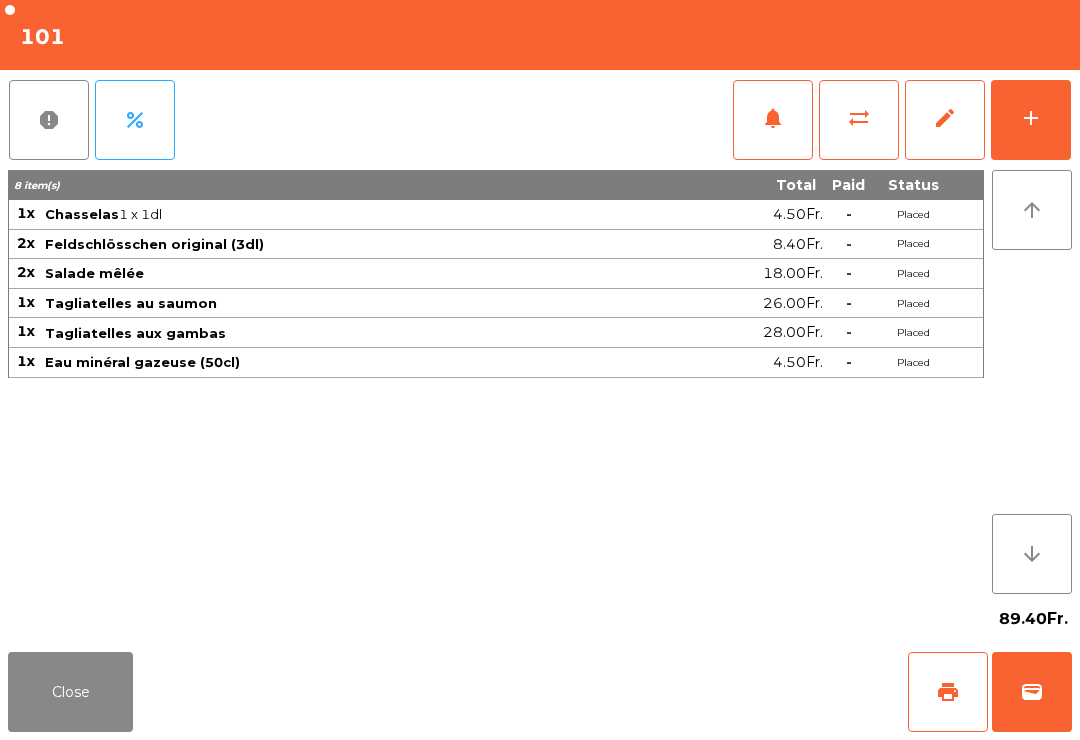 click on "add" 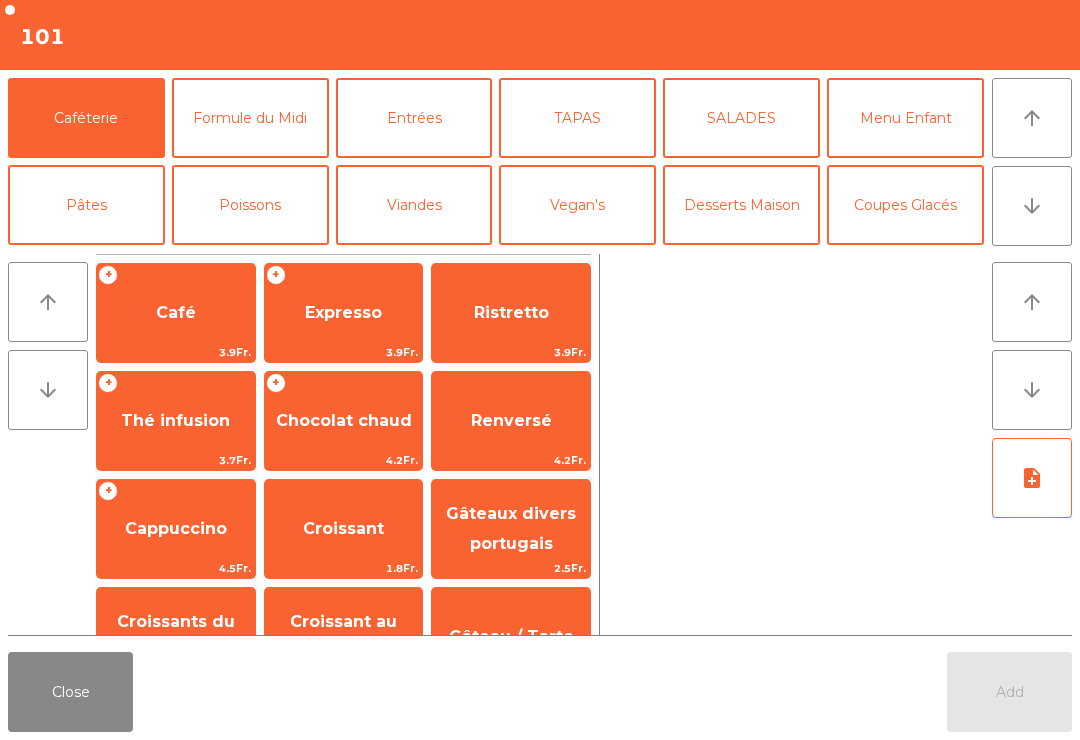 click on "Close" 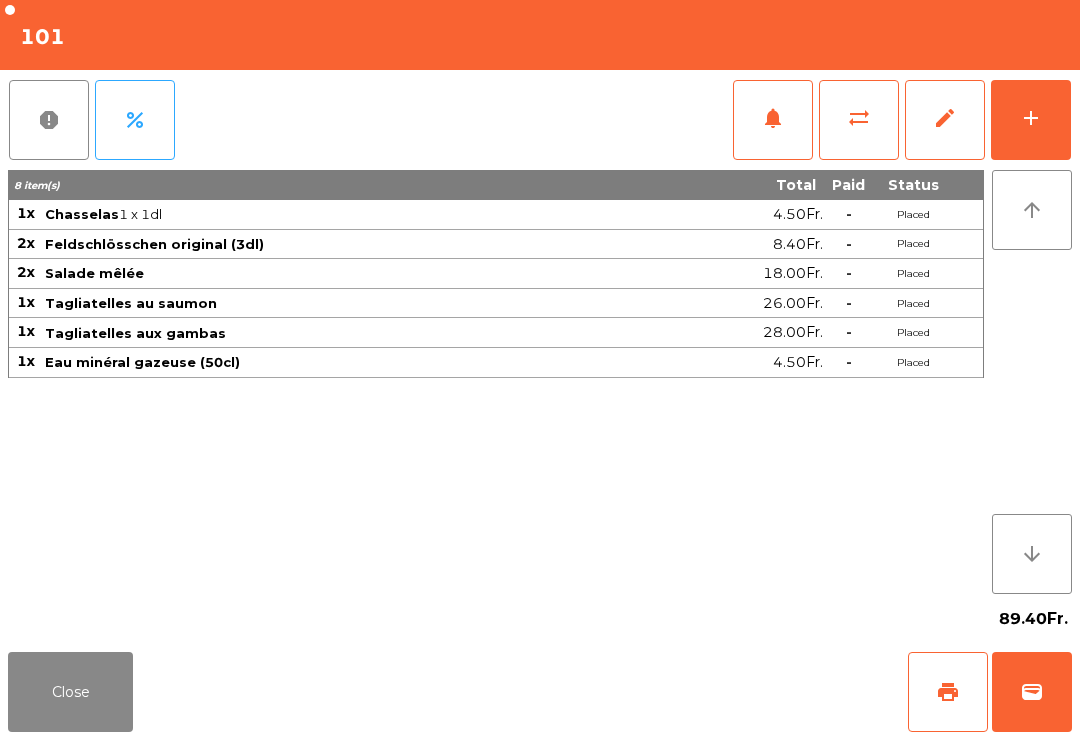 click on "print" 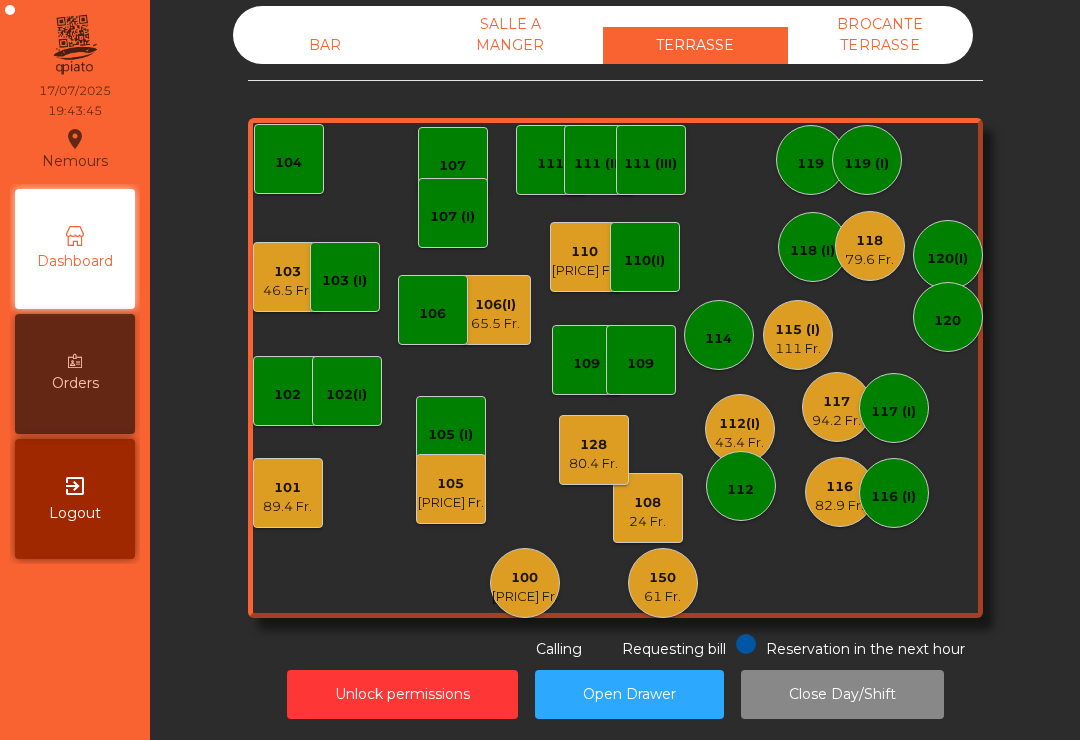 click on "108    [PRICE] Fr." 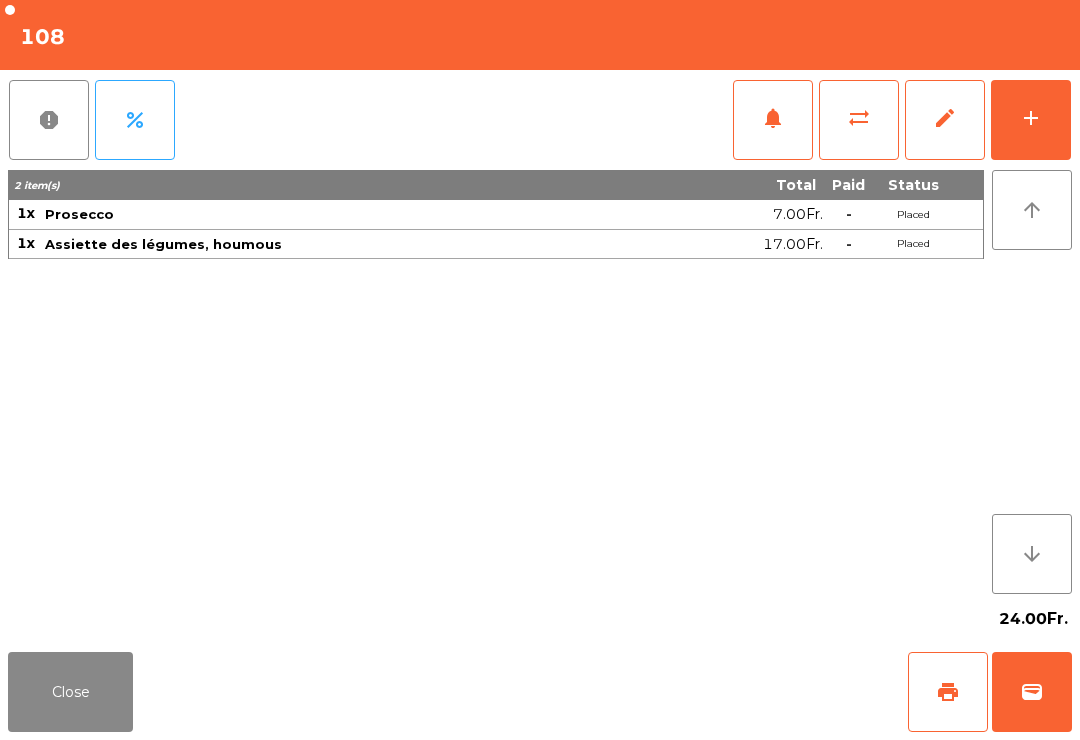 click on "wallet" 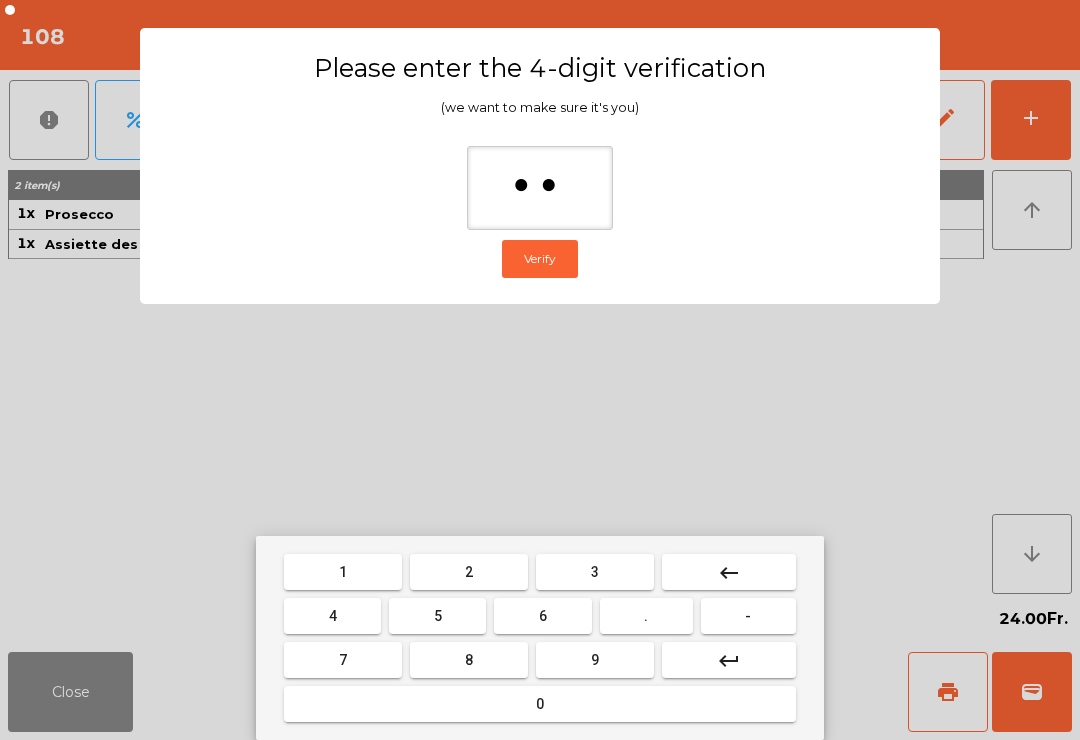 type on "***" 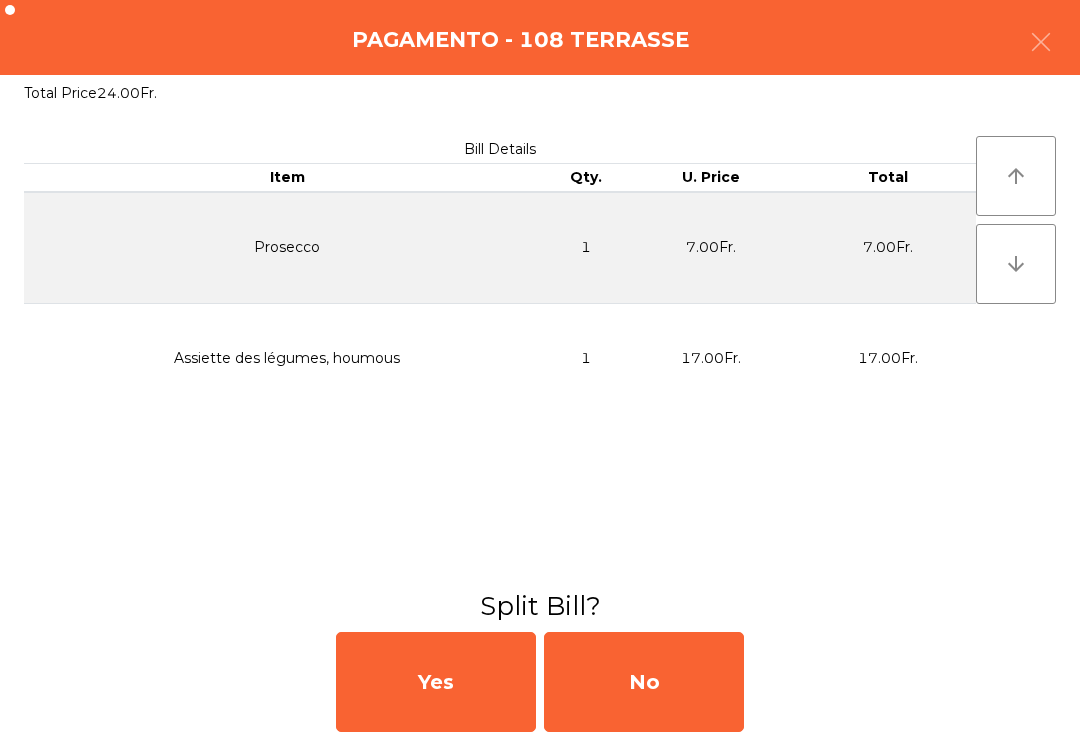 click on "No" 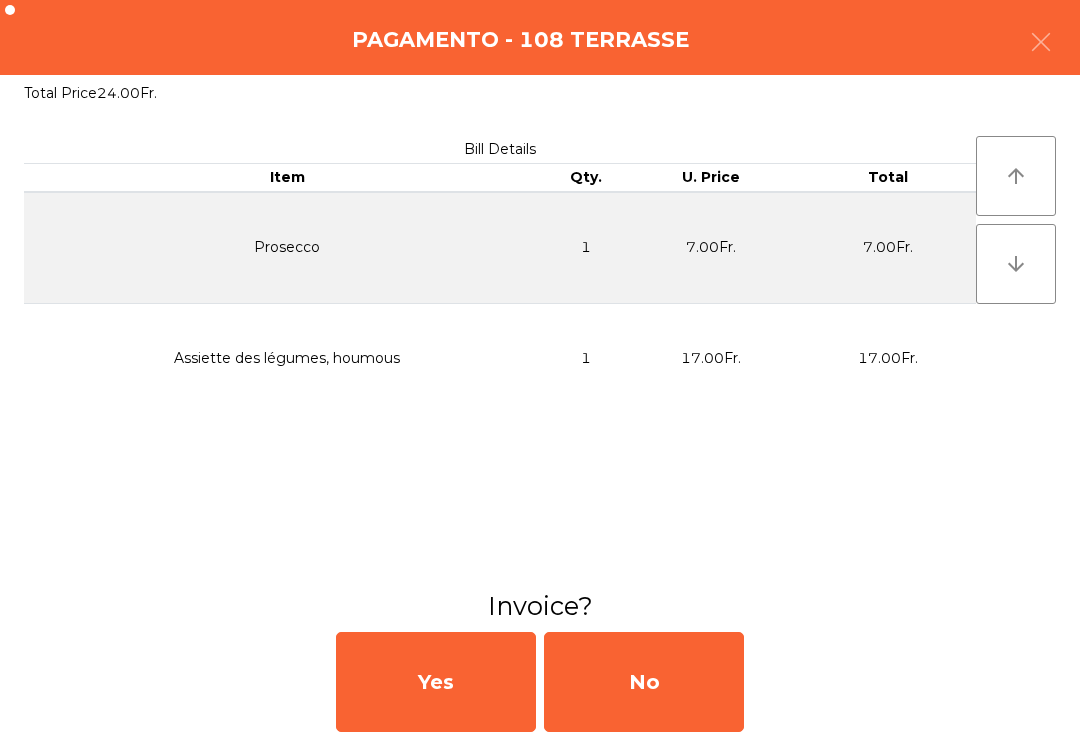 click on "No" 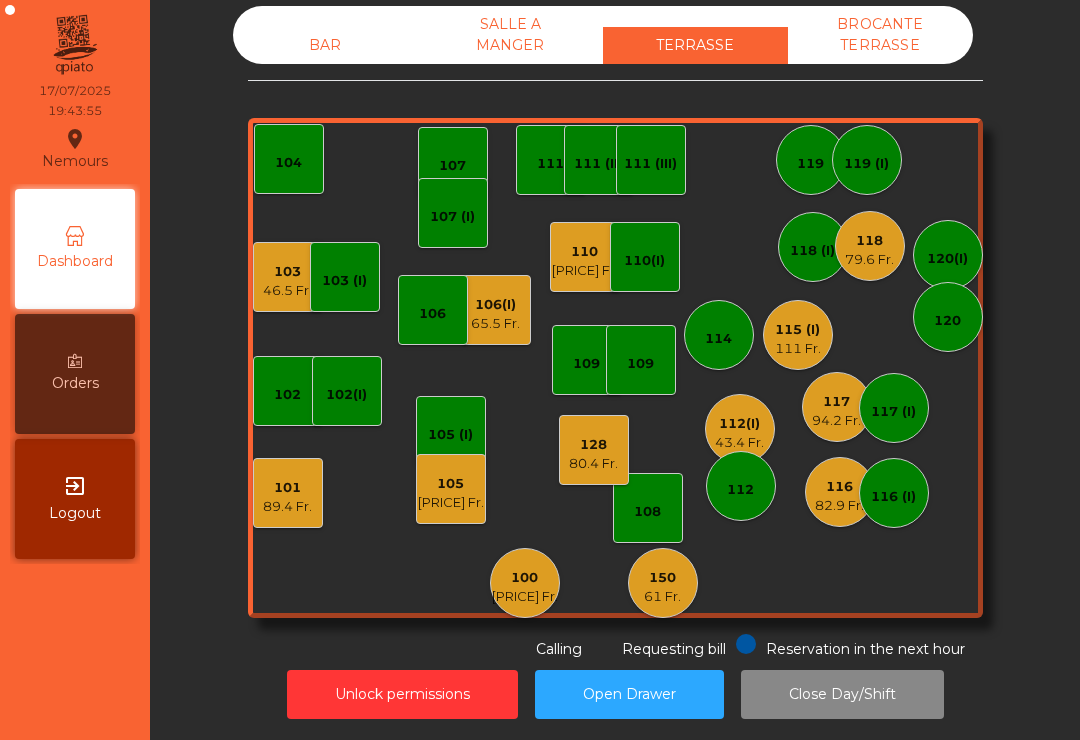 click on "128" 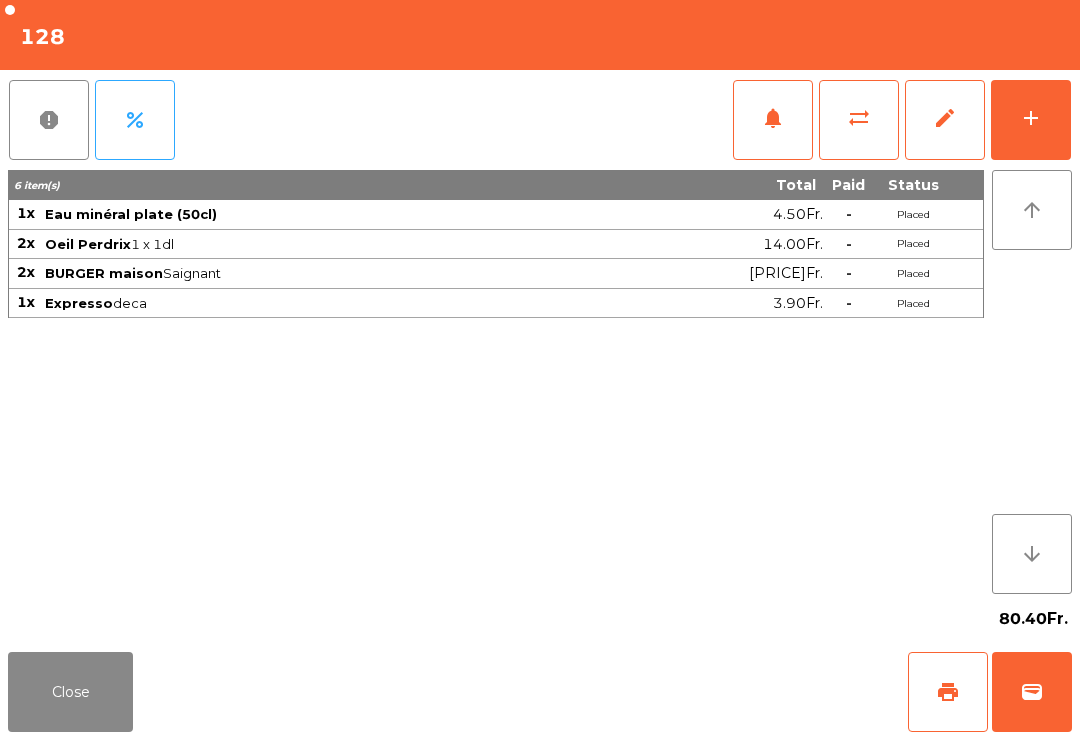 click on "wallet" 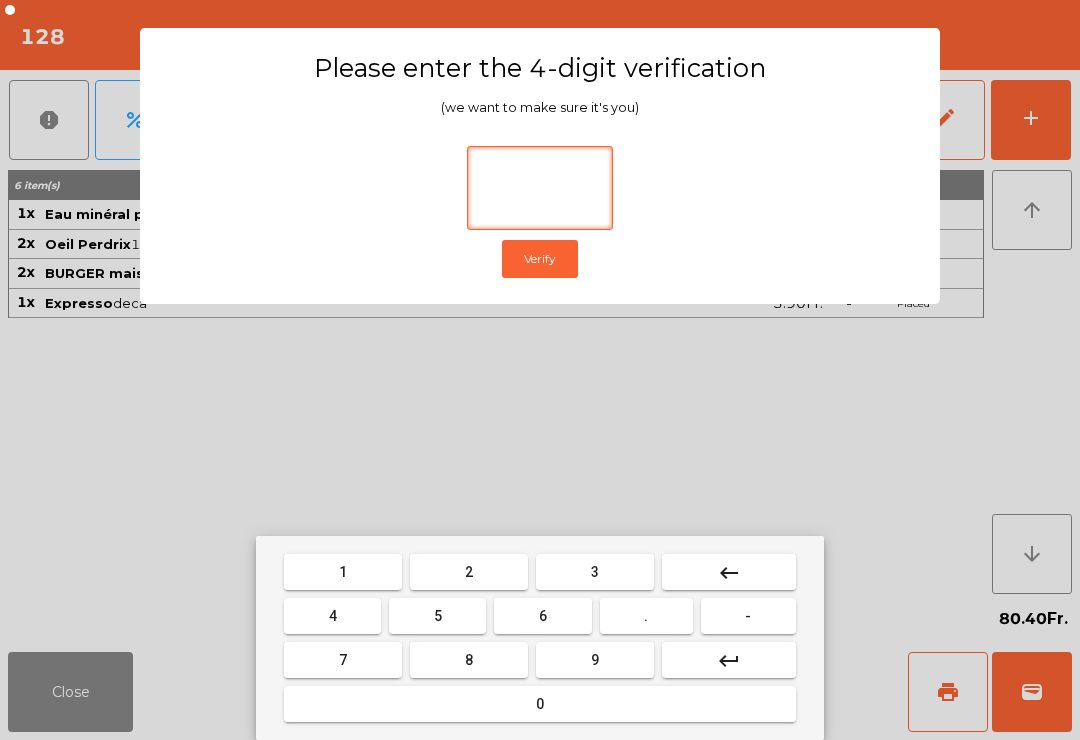 click on "0" at bounding box center [540, 704] 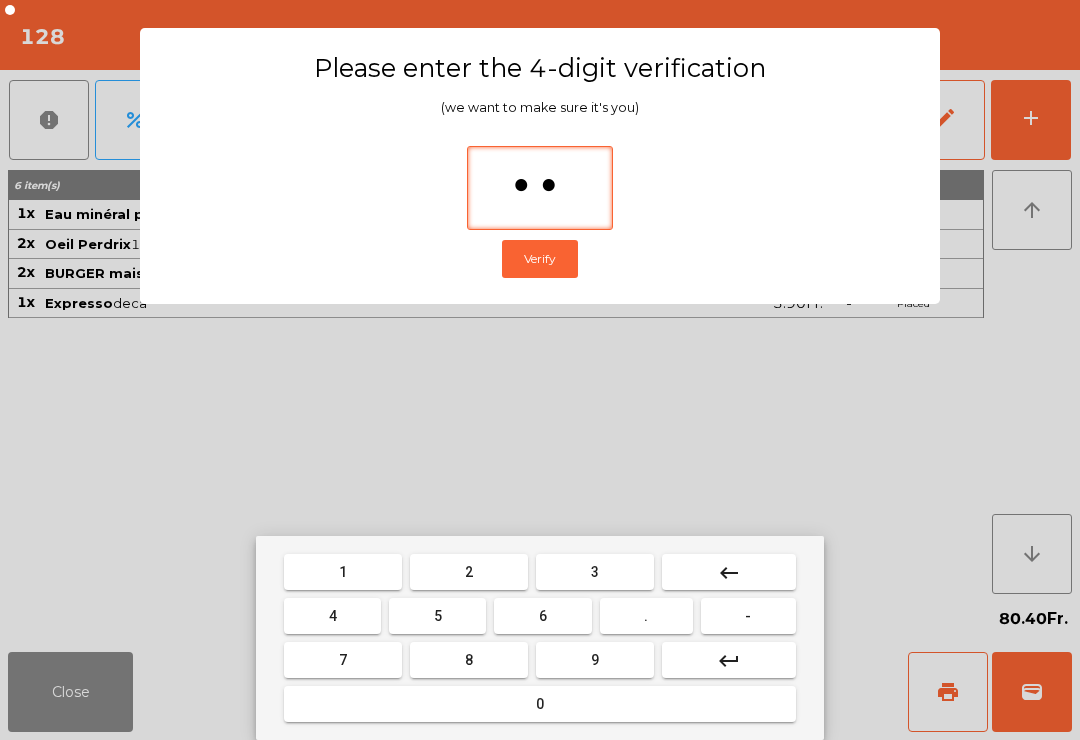 type on "***" 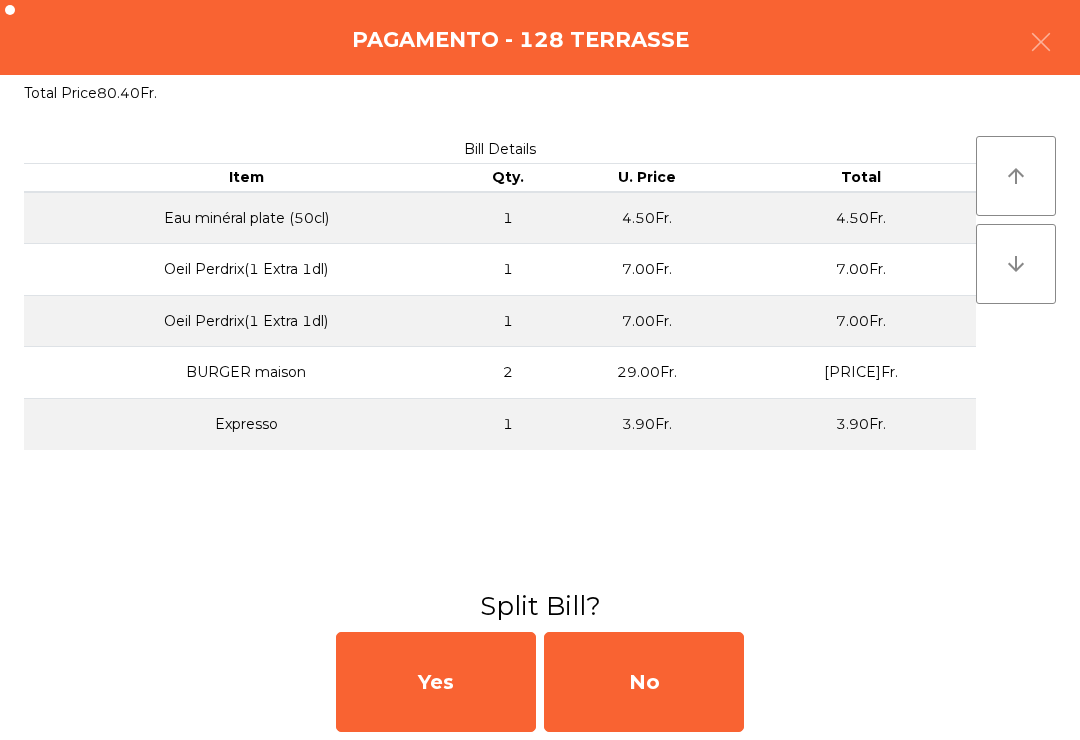 click on "No" 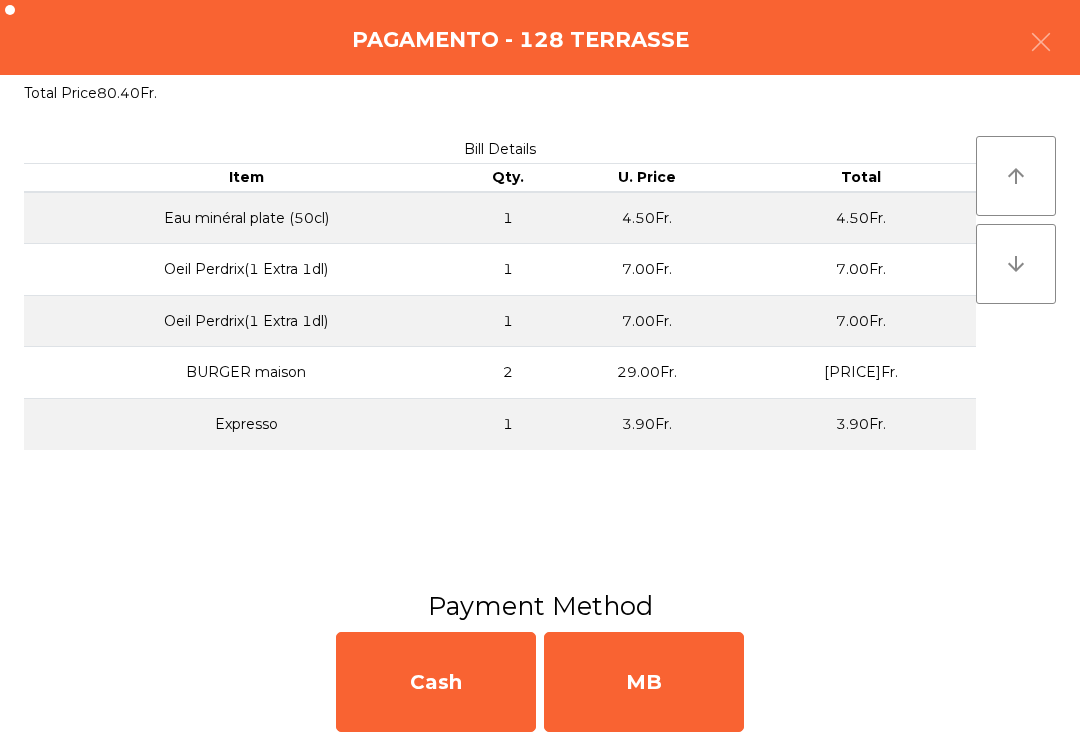 click on "MB" 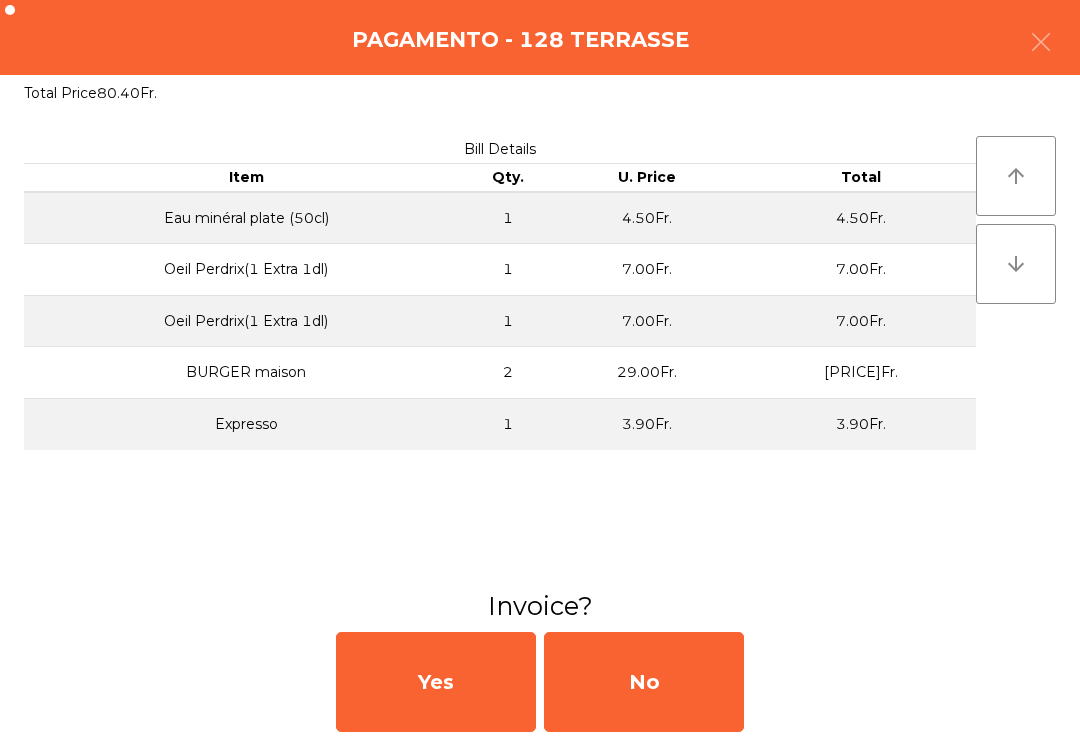 click on "No" 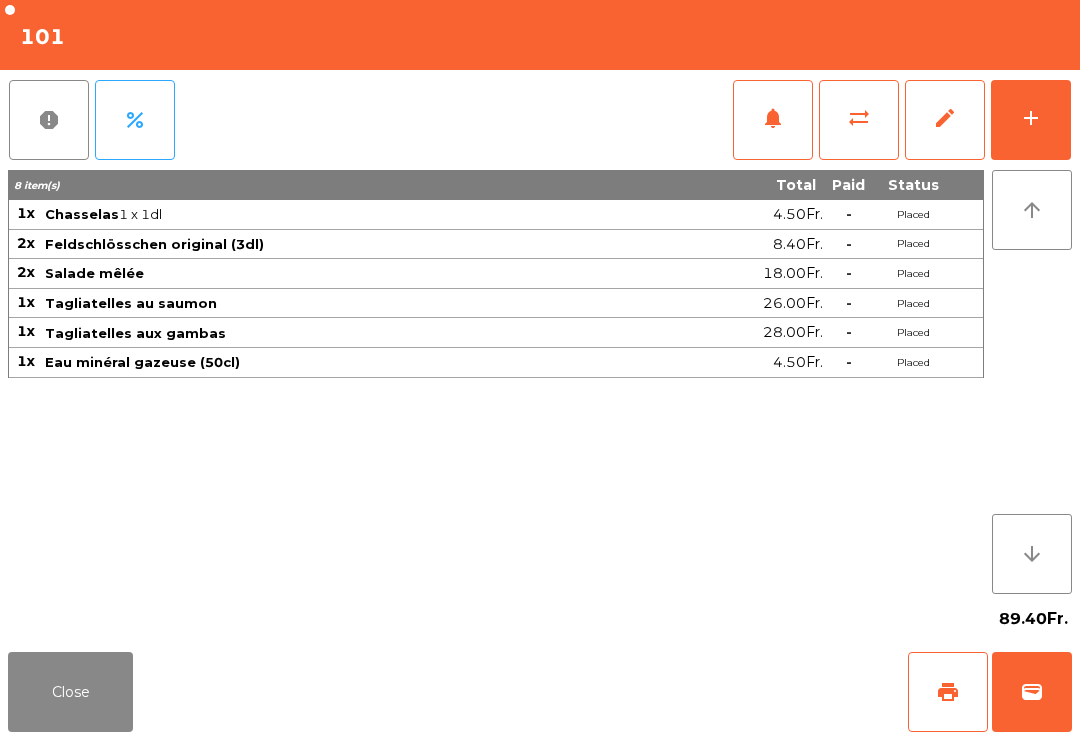click on "wallet" 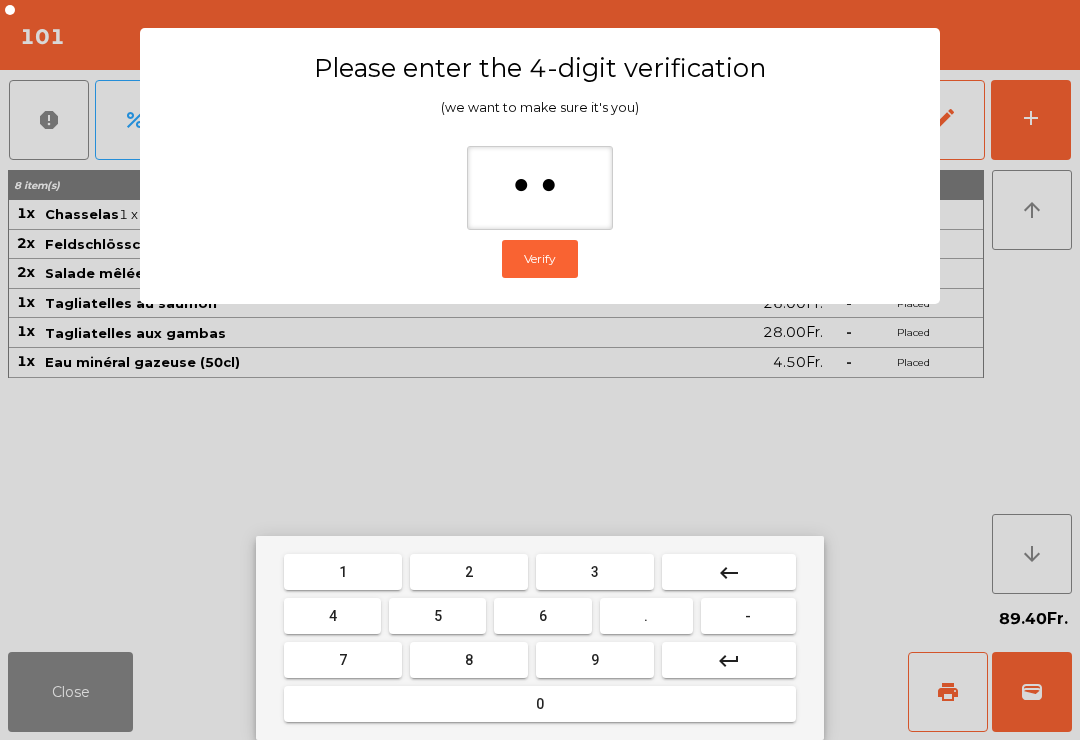 type on "***" 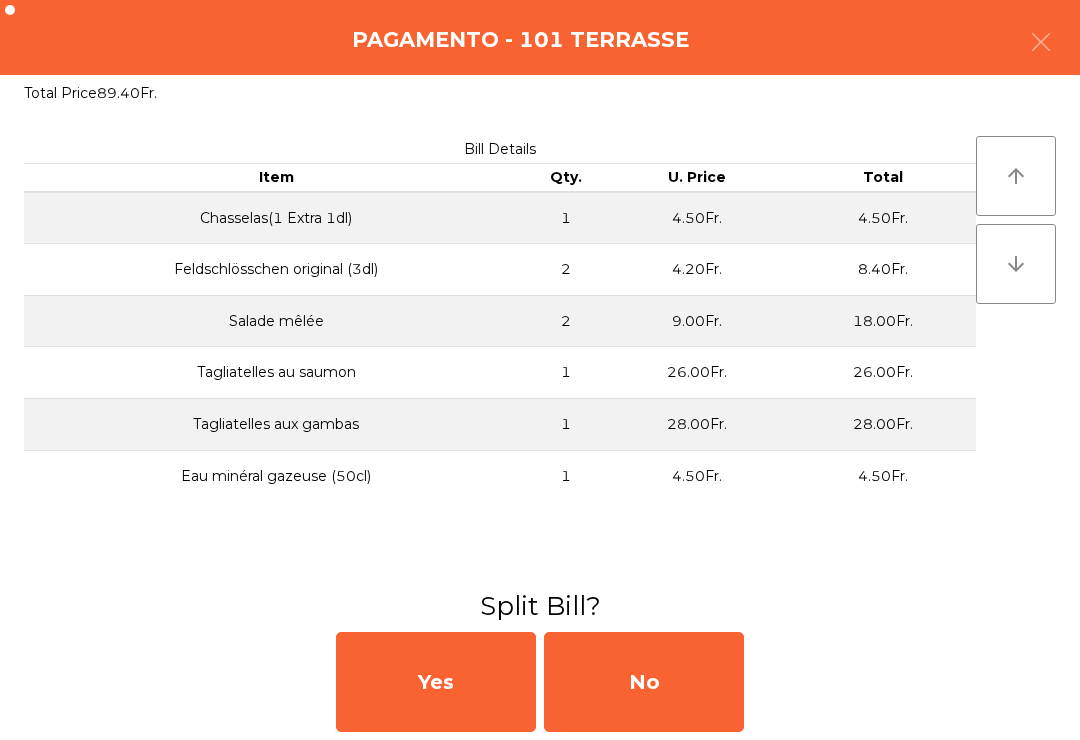 click on "No" 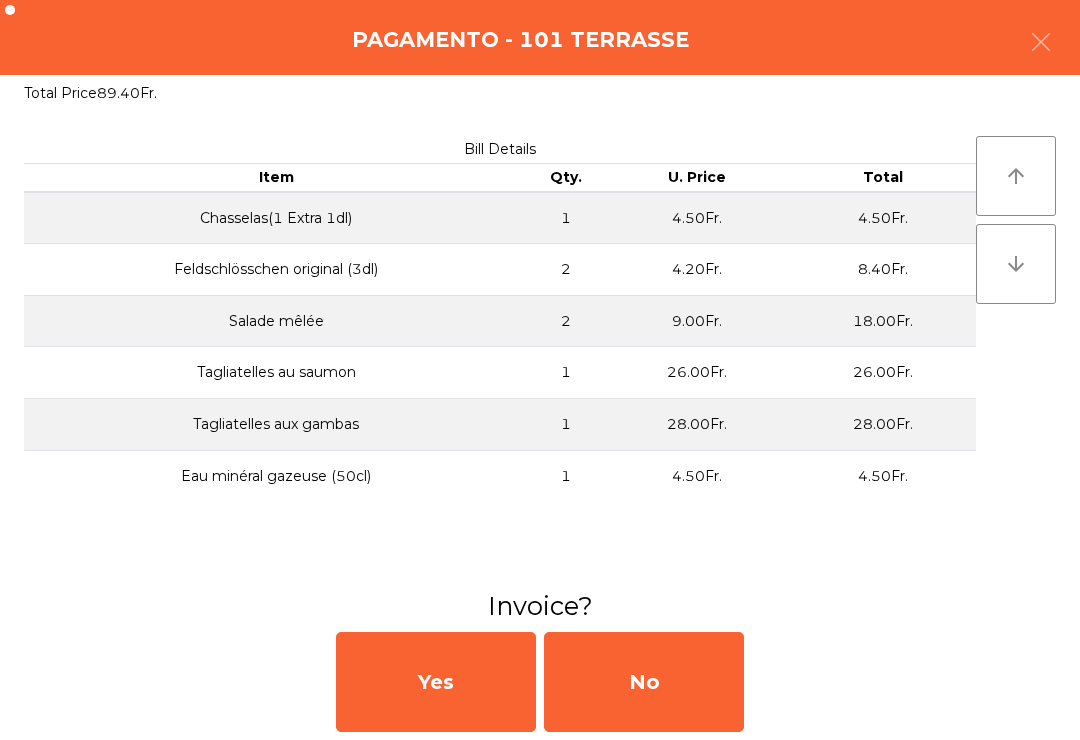 click on "No" 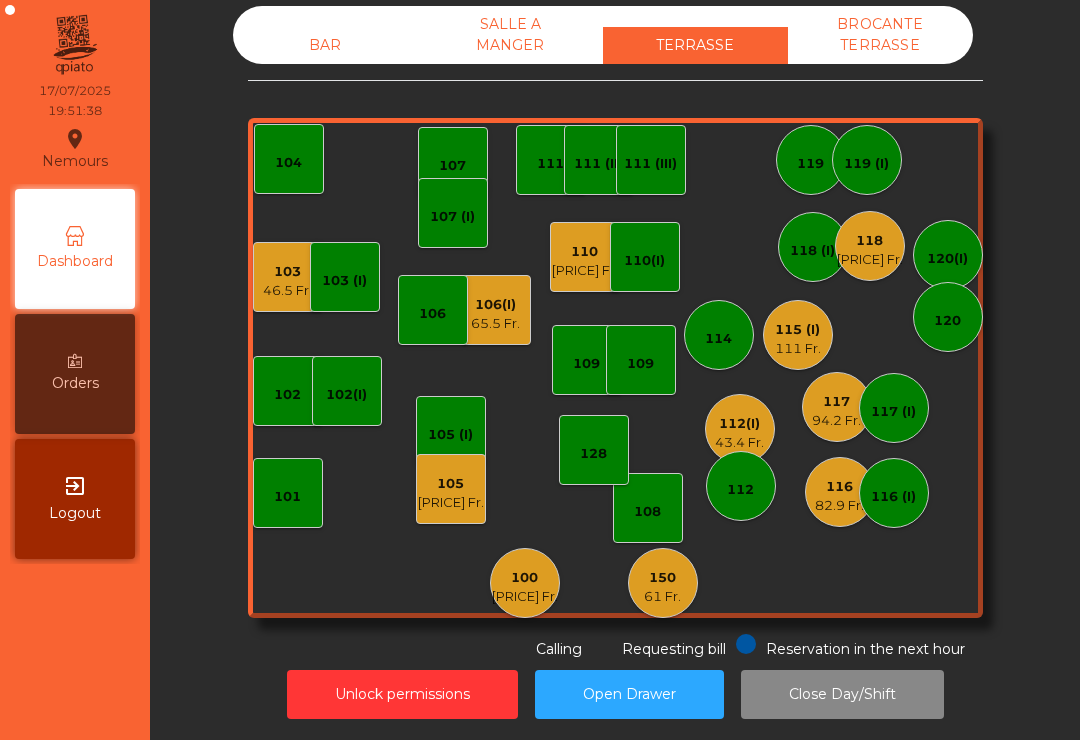 click on "[PRICE] Fr." 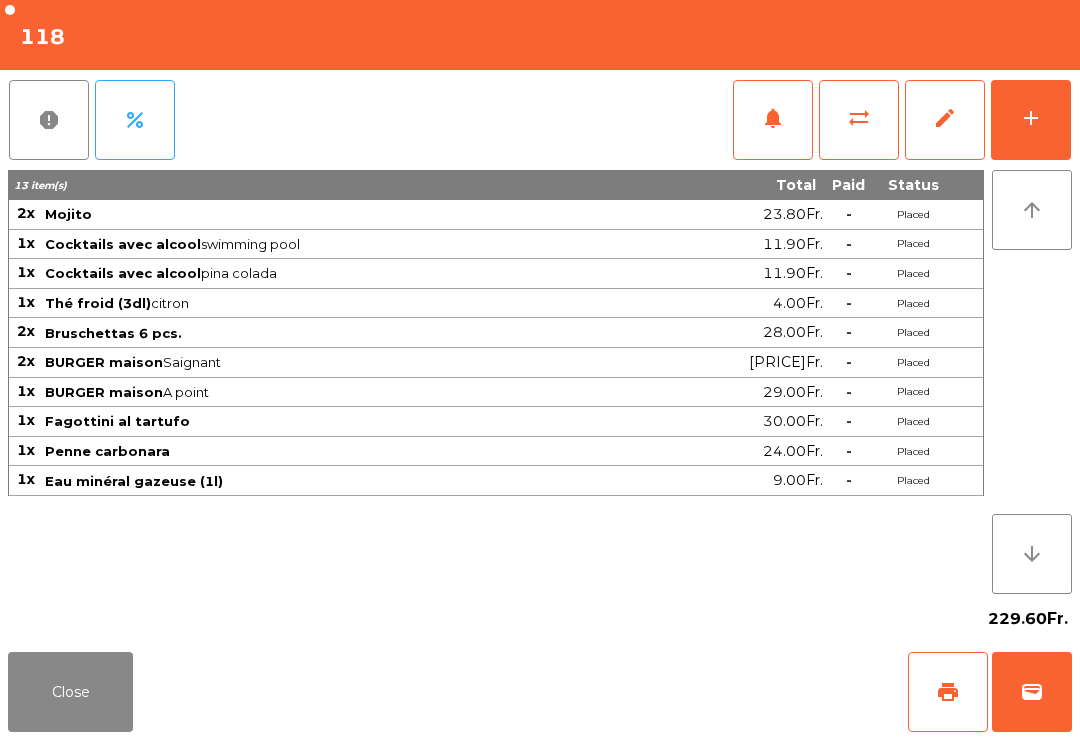 click on "Close" 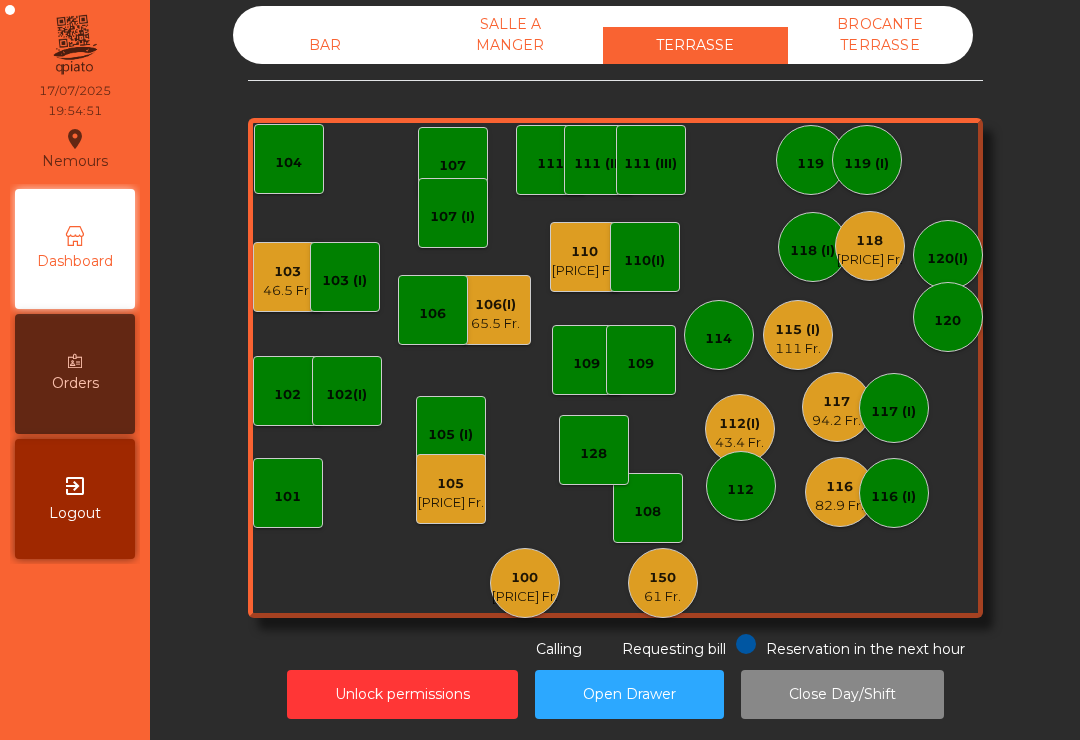 click on "117" 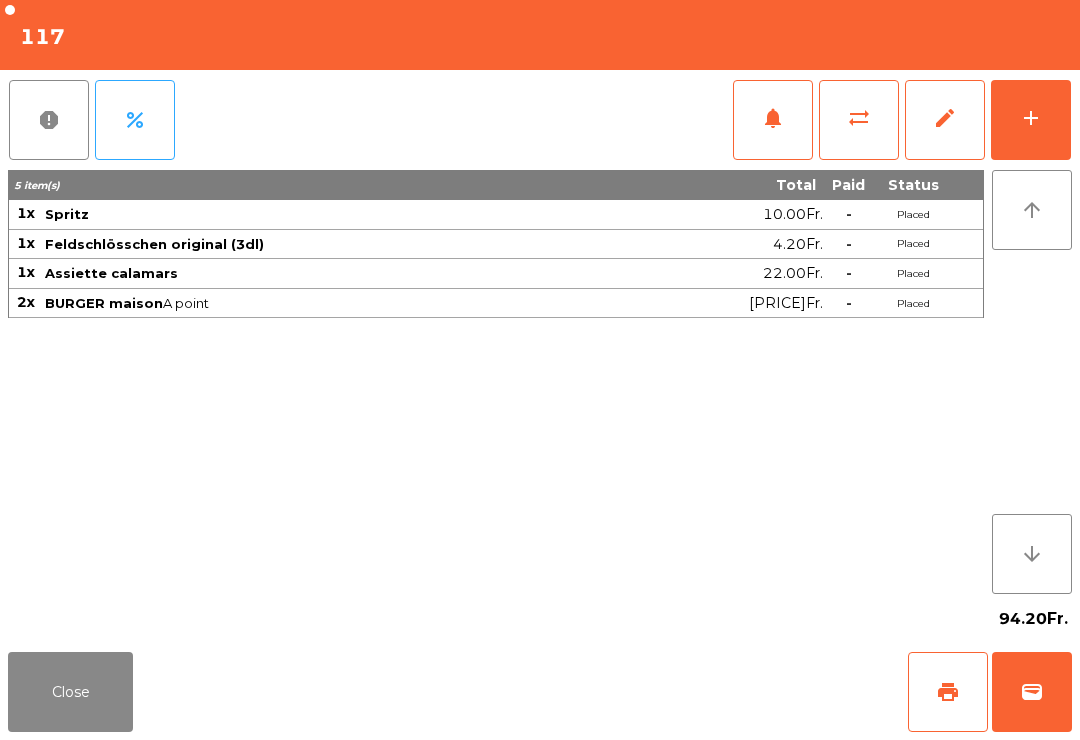 click on "print" 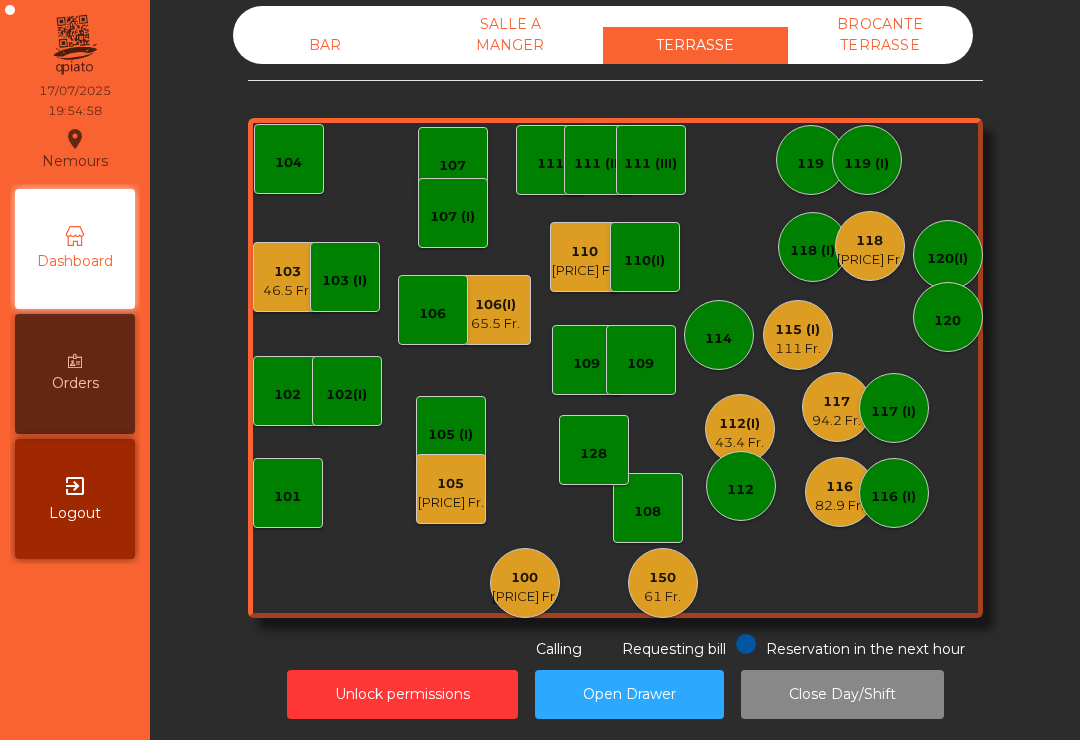 click on "61 Fr." 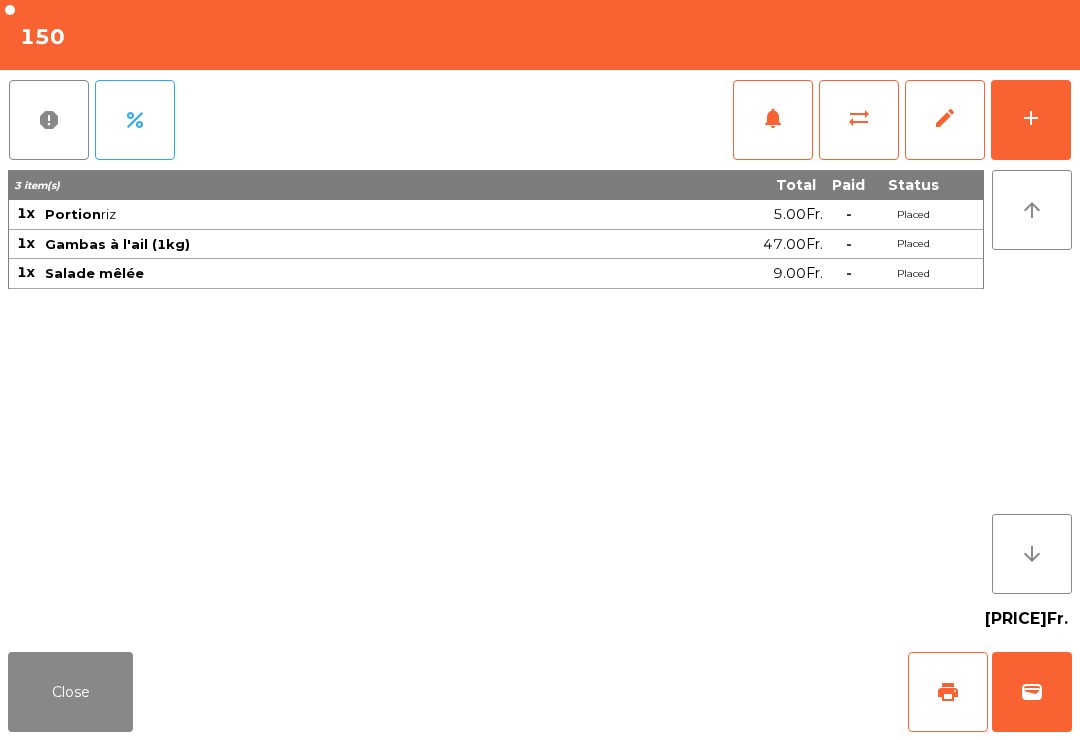 click on "sync_alt" 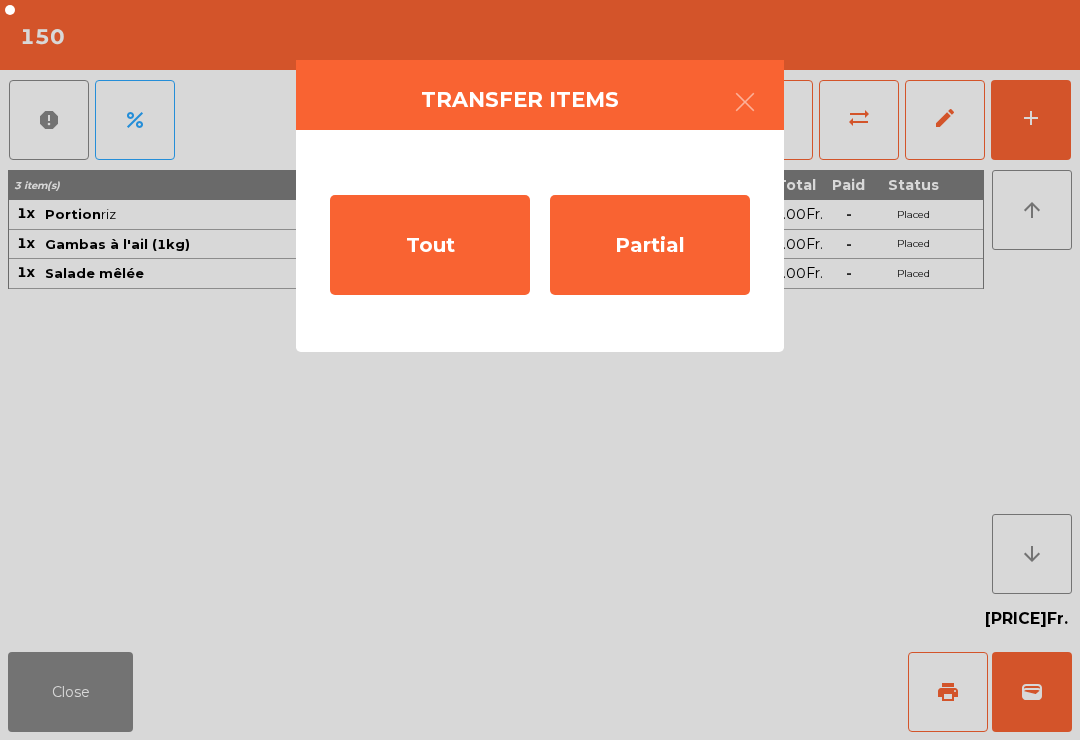 click on "Partial" 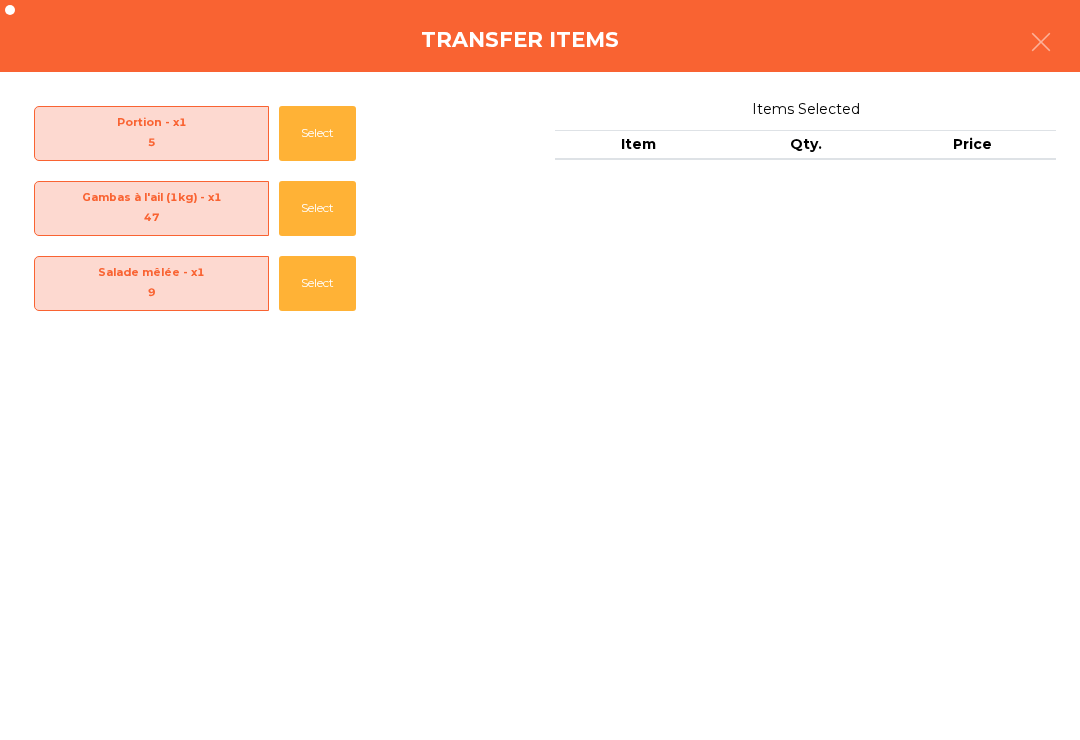 click on "Select" 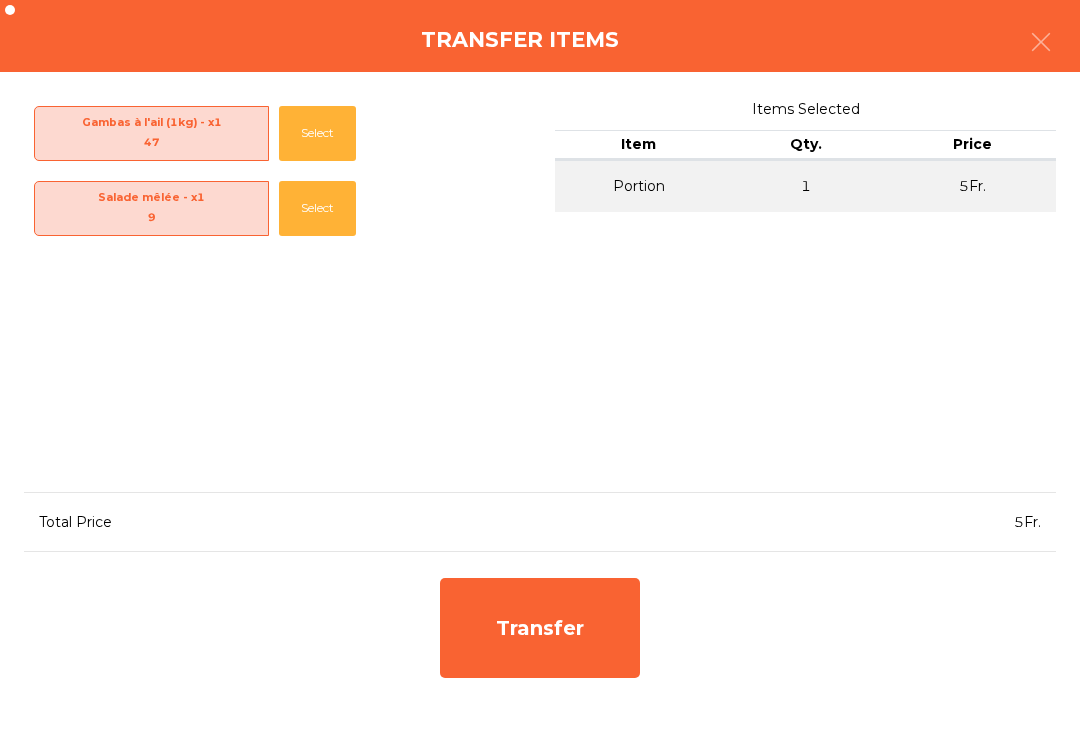 click on "Transfer" 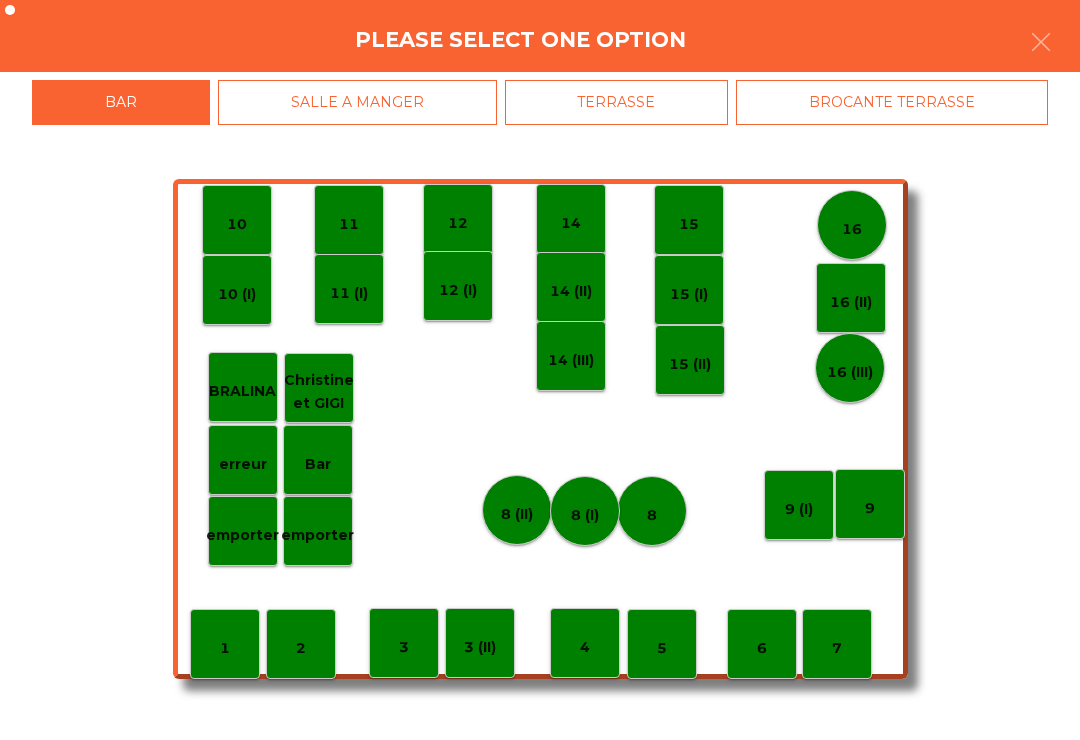 click on "8" 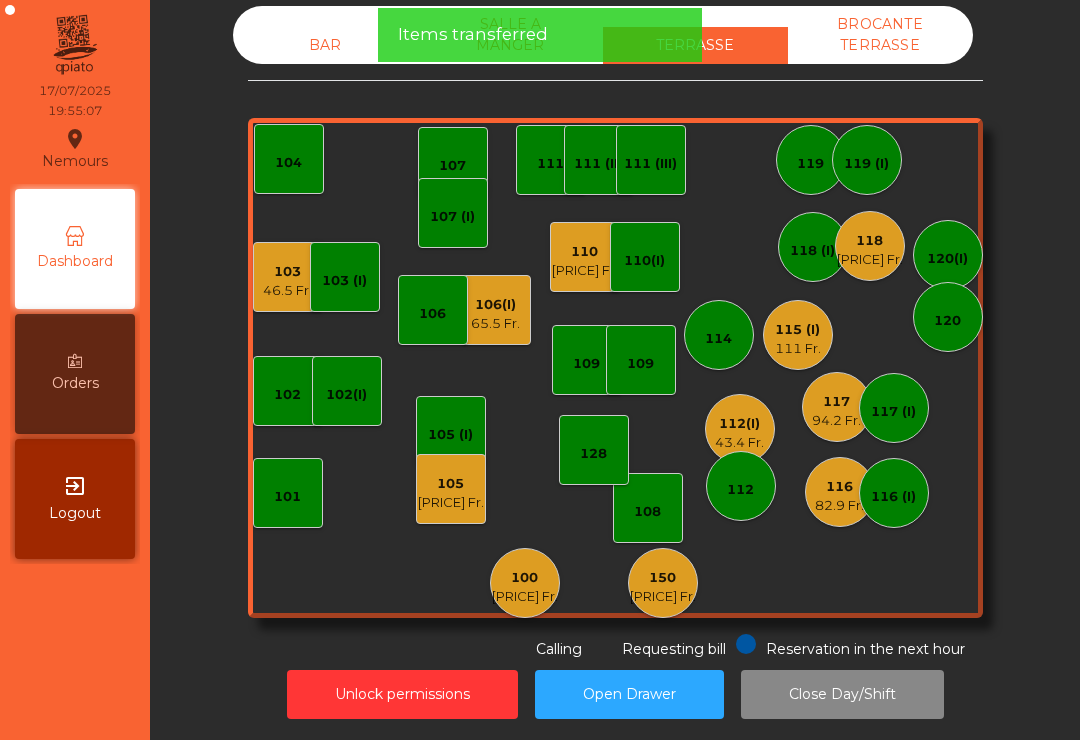 click on "[PRICE] Fr." 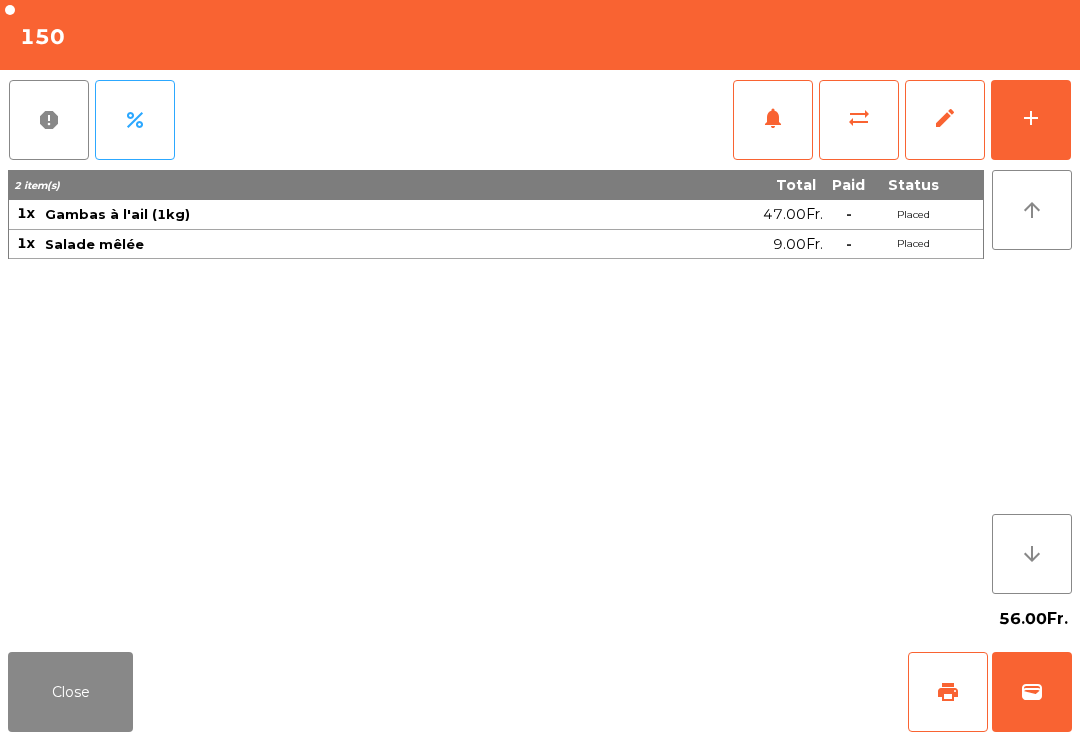 click on "add" 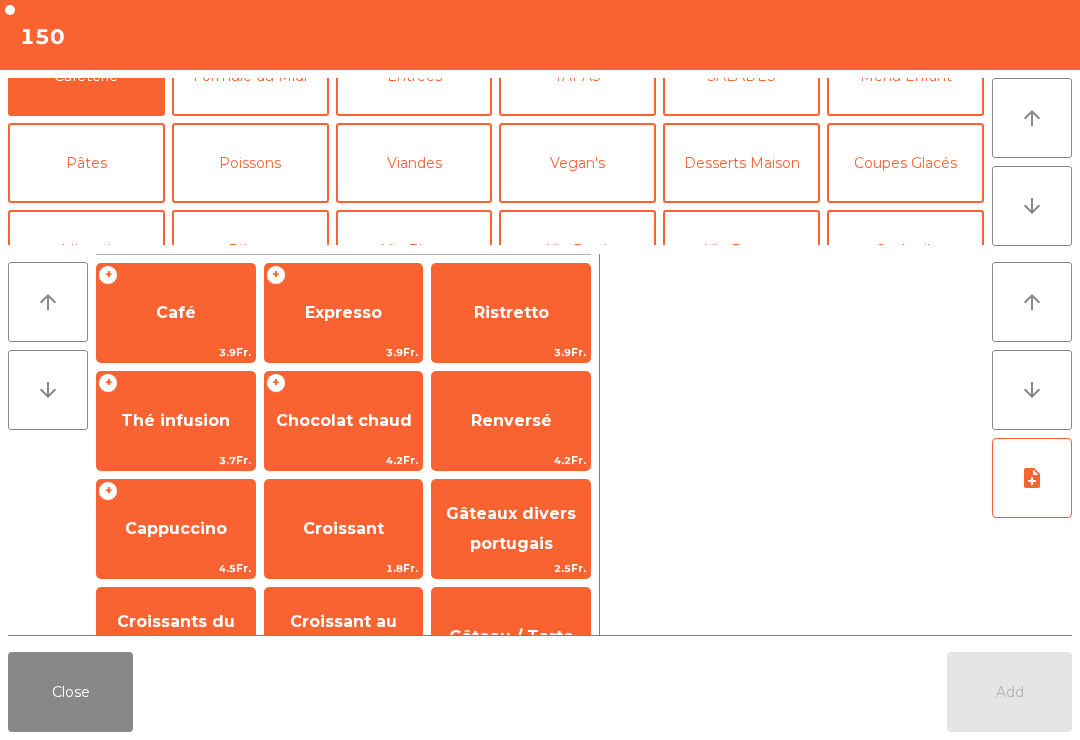 scroll, scrollTop: 148, scrollLeft: 0, axis: vertical 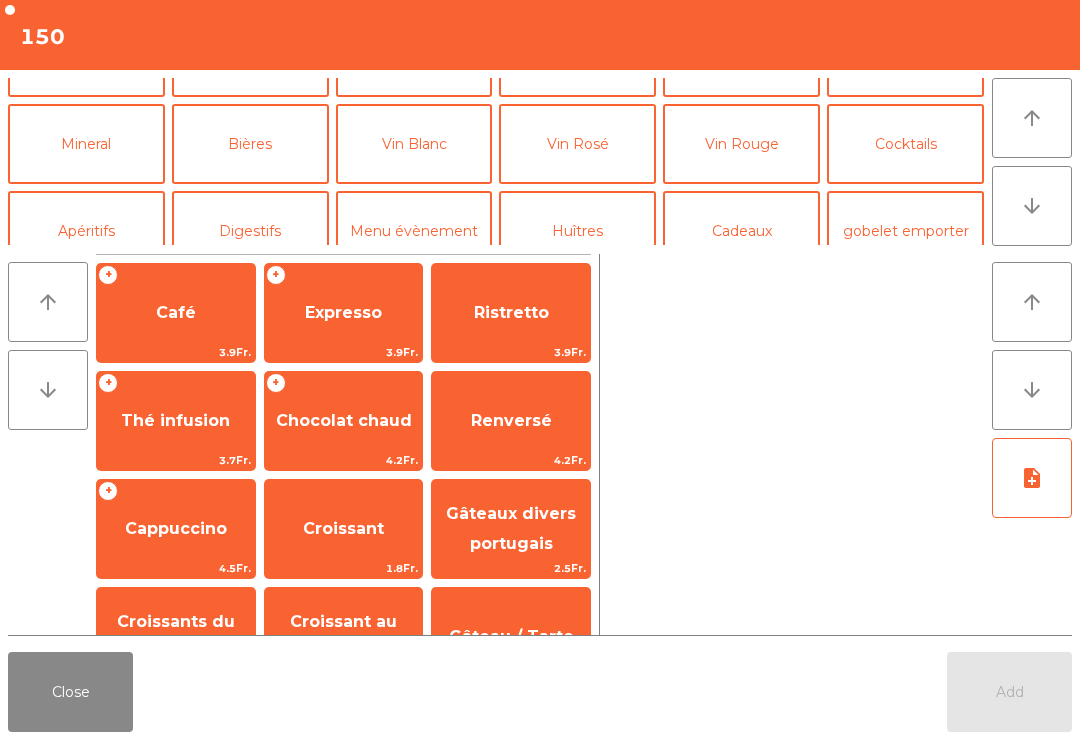 click on "Mineral" 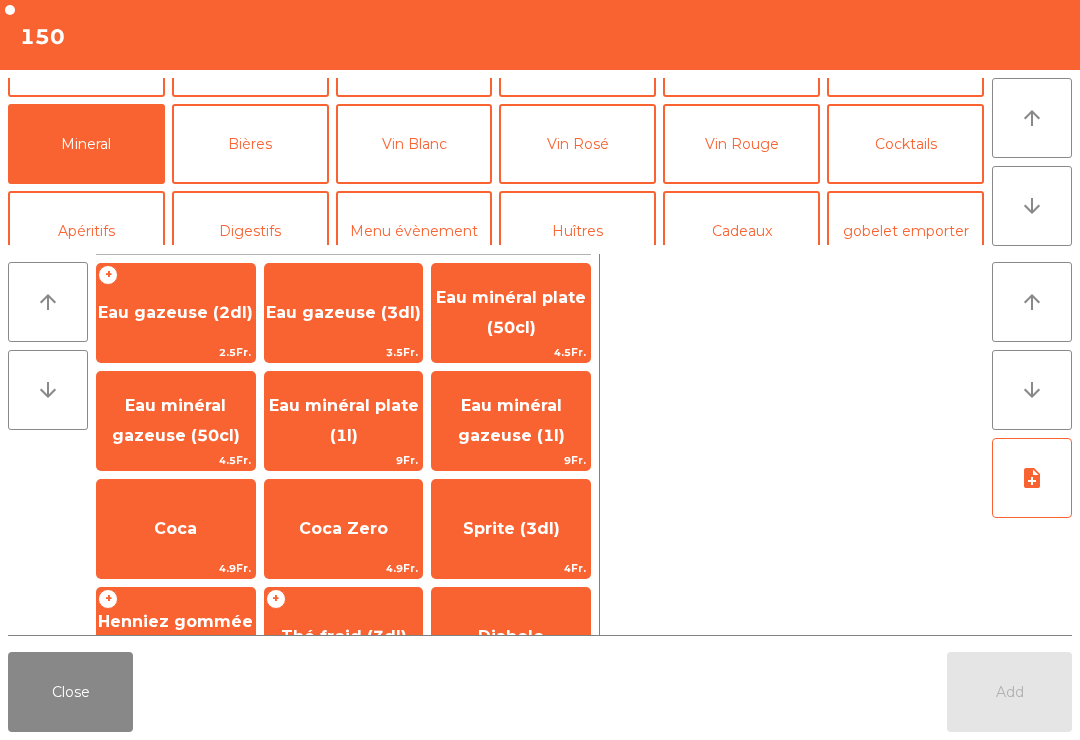 click on "Eau minéral plate (1l)" 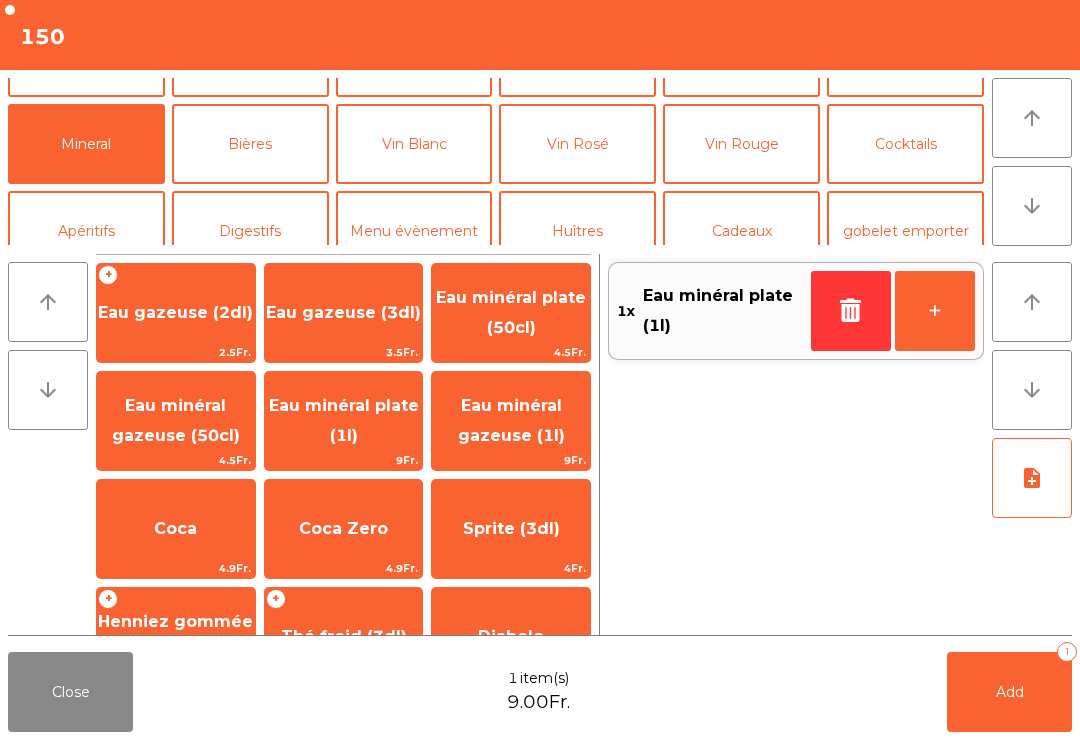 click on "Add" 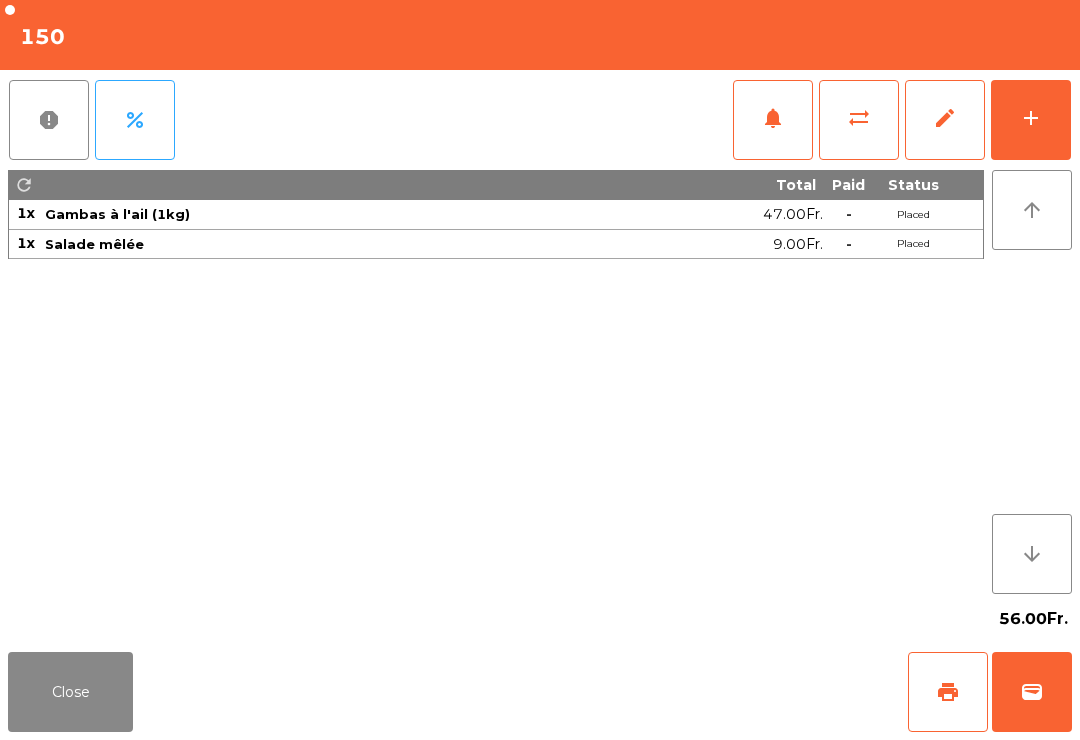 click on "Close" 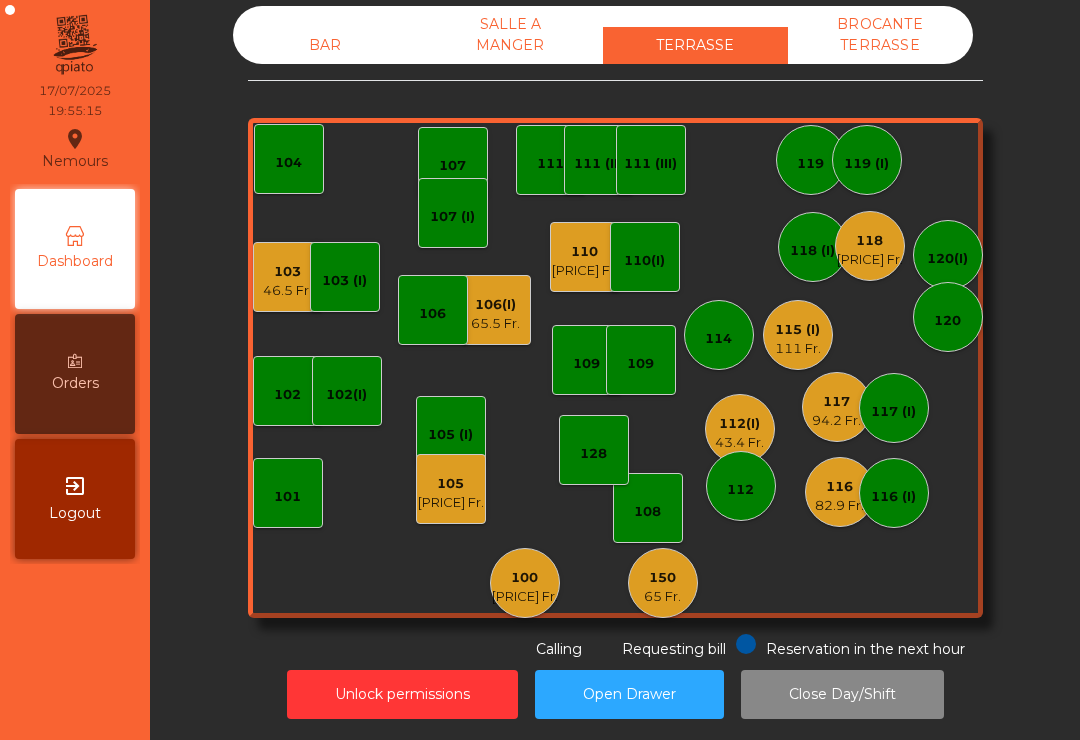 click on "BAR" 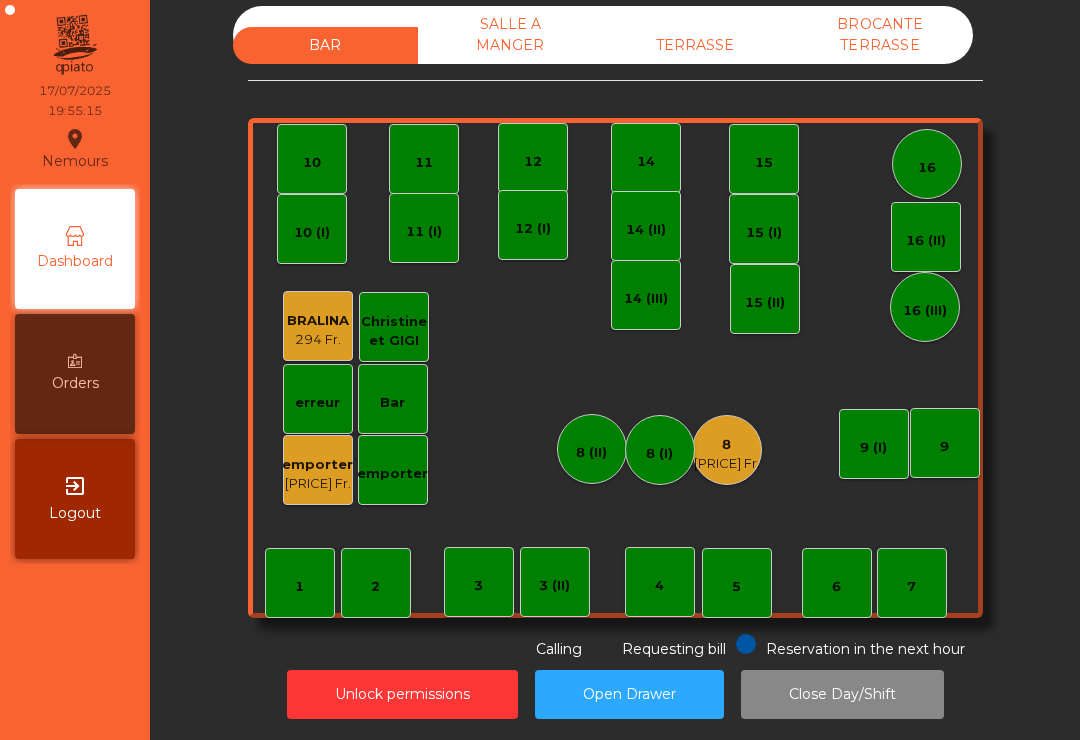click on "8" 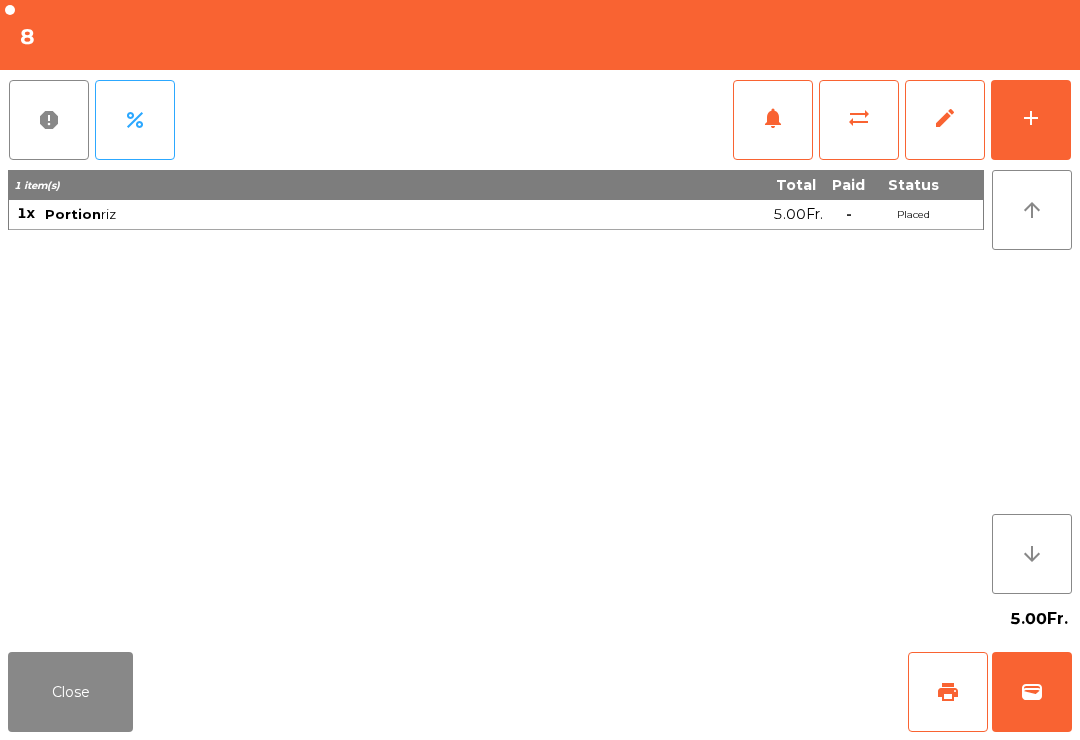 click on "wallet" 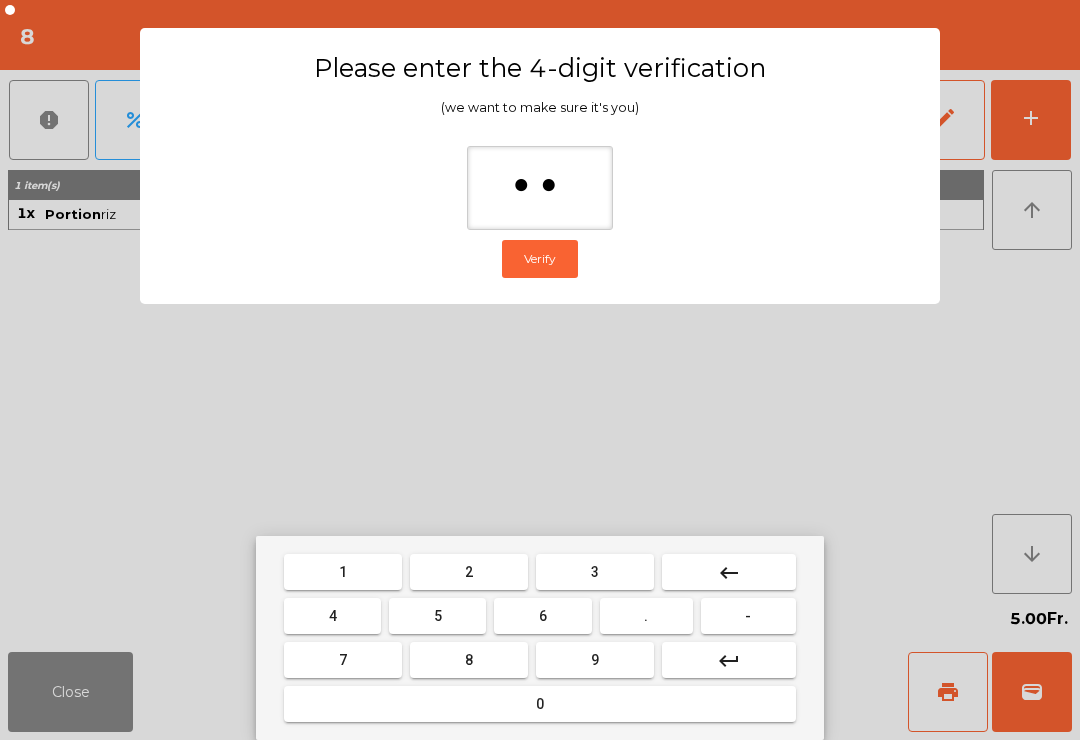 type on "***" 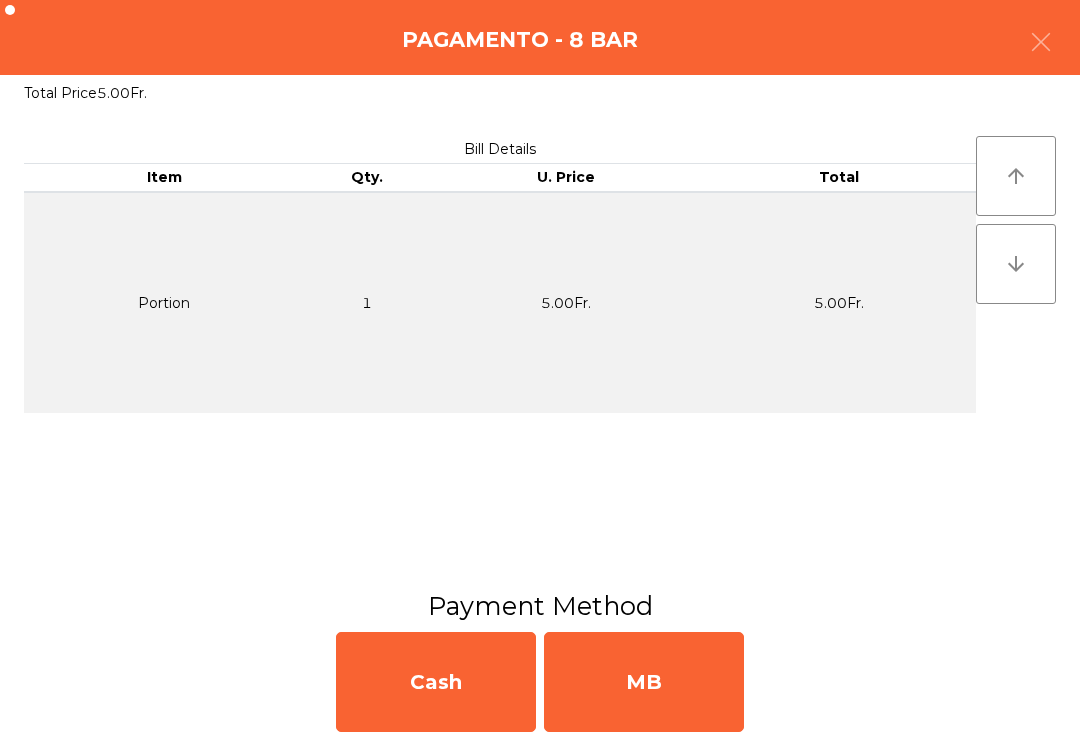 click on "MB" 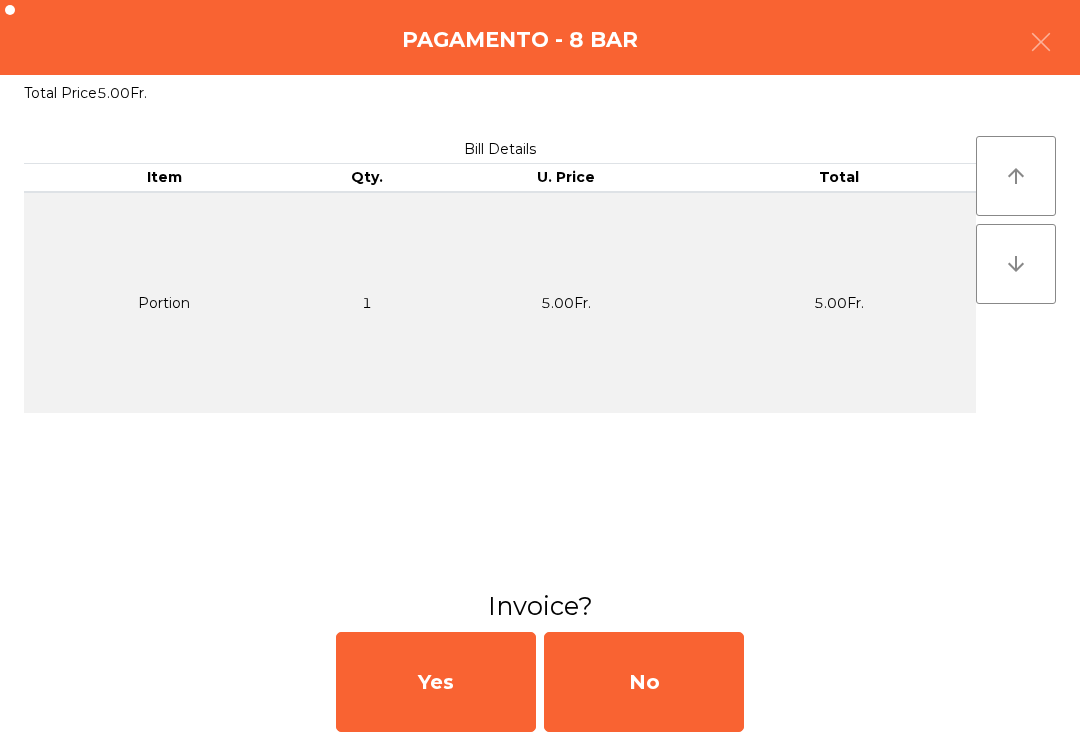 click on "No" 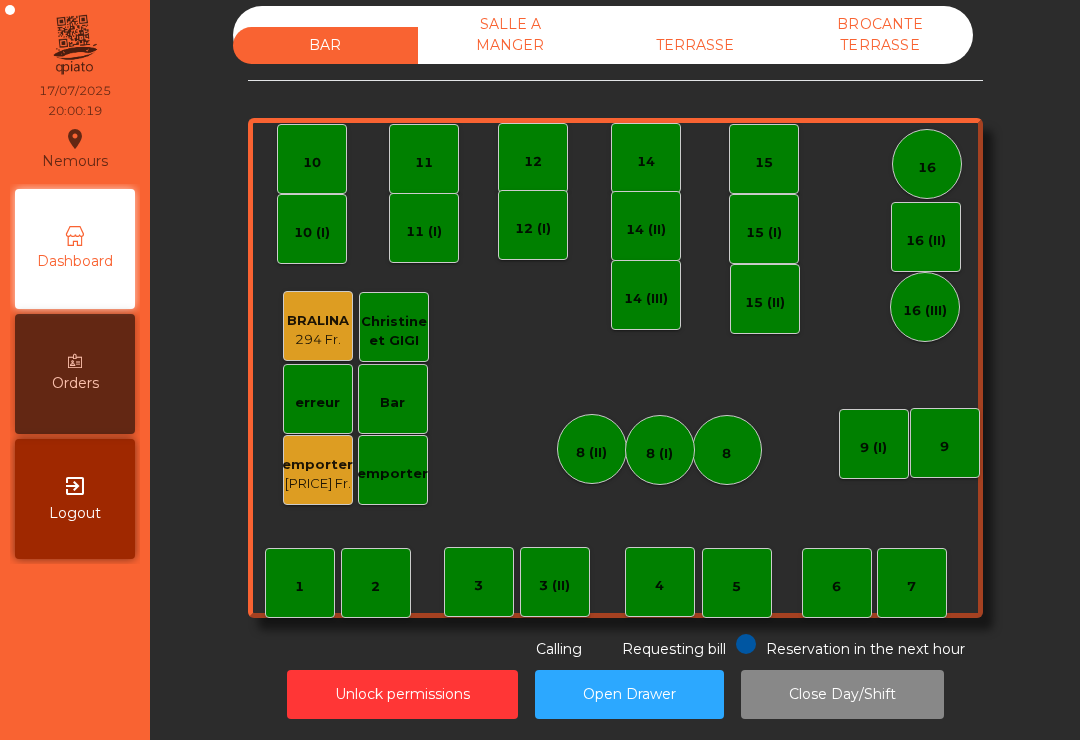 click on "TERRASSE" 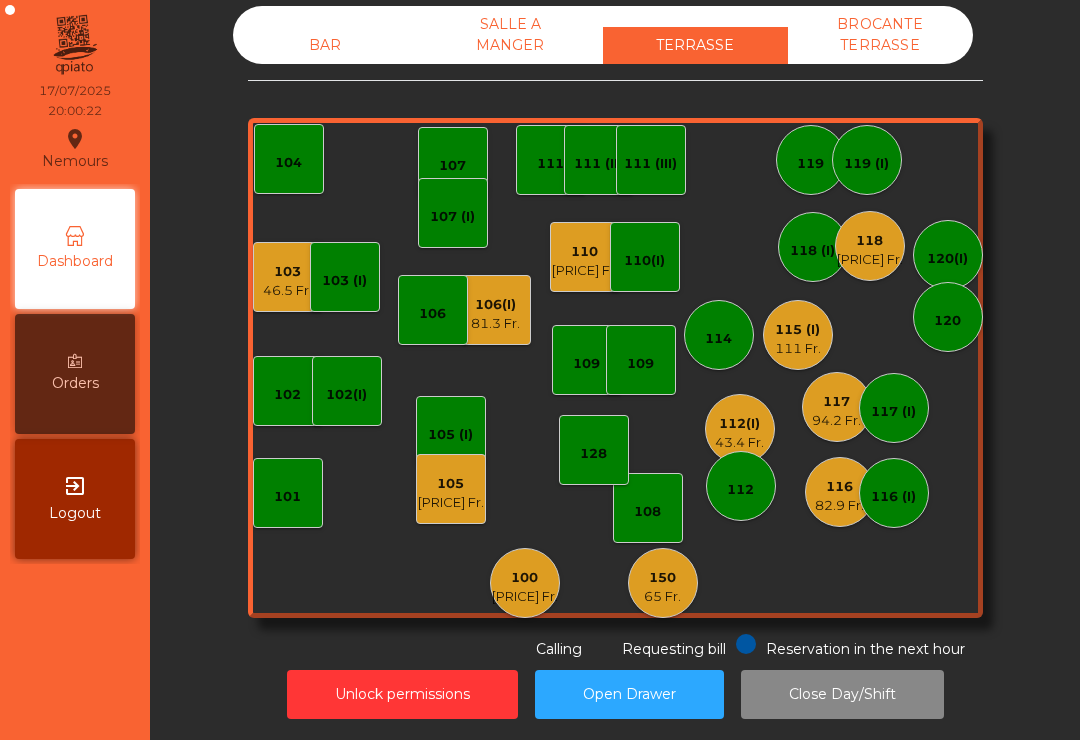 click on "100   [PRICE] Fr." 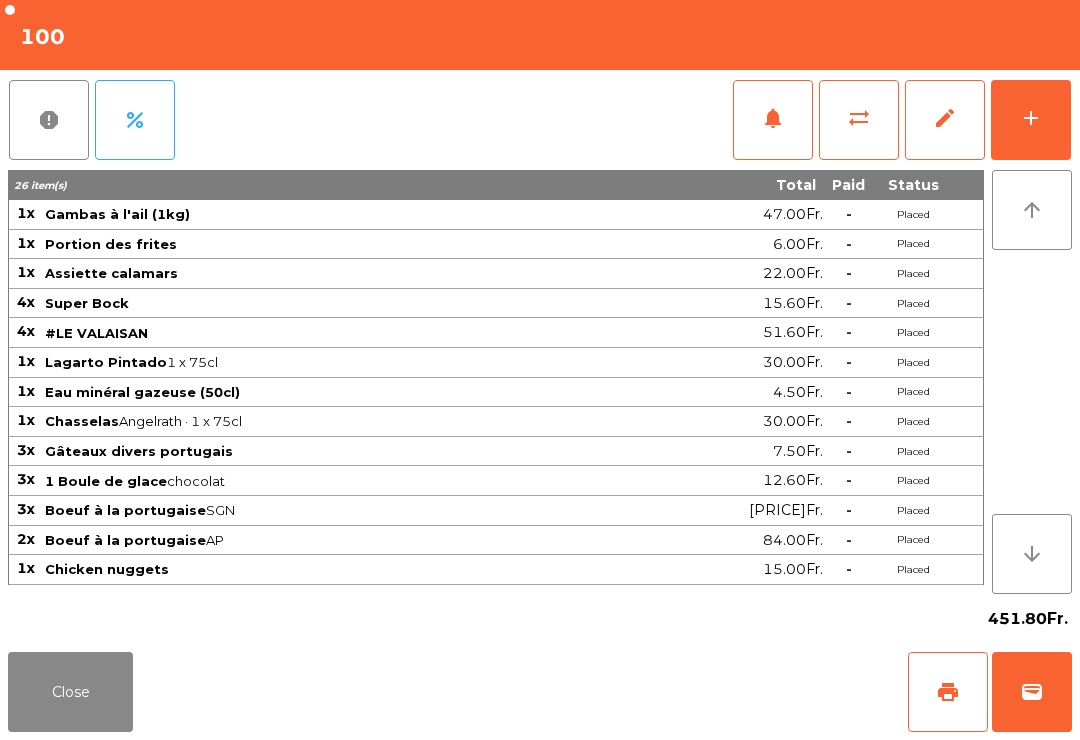 click on "add" 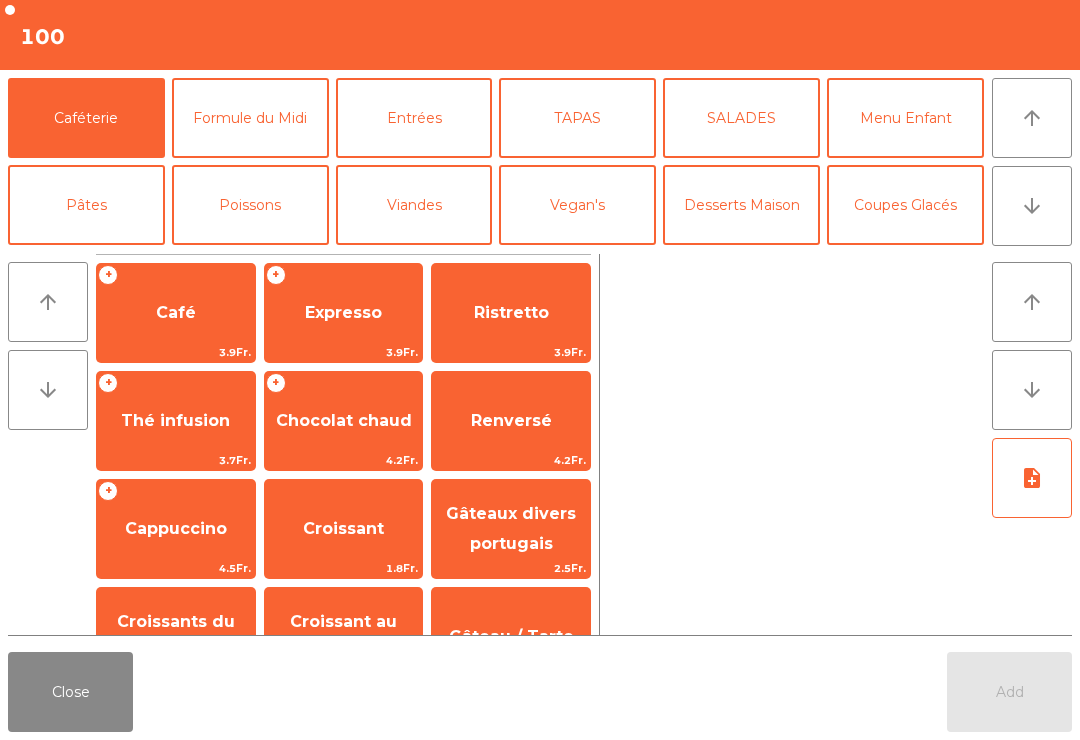 click on "Expresso" 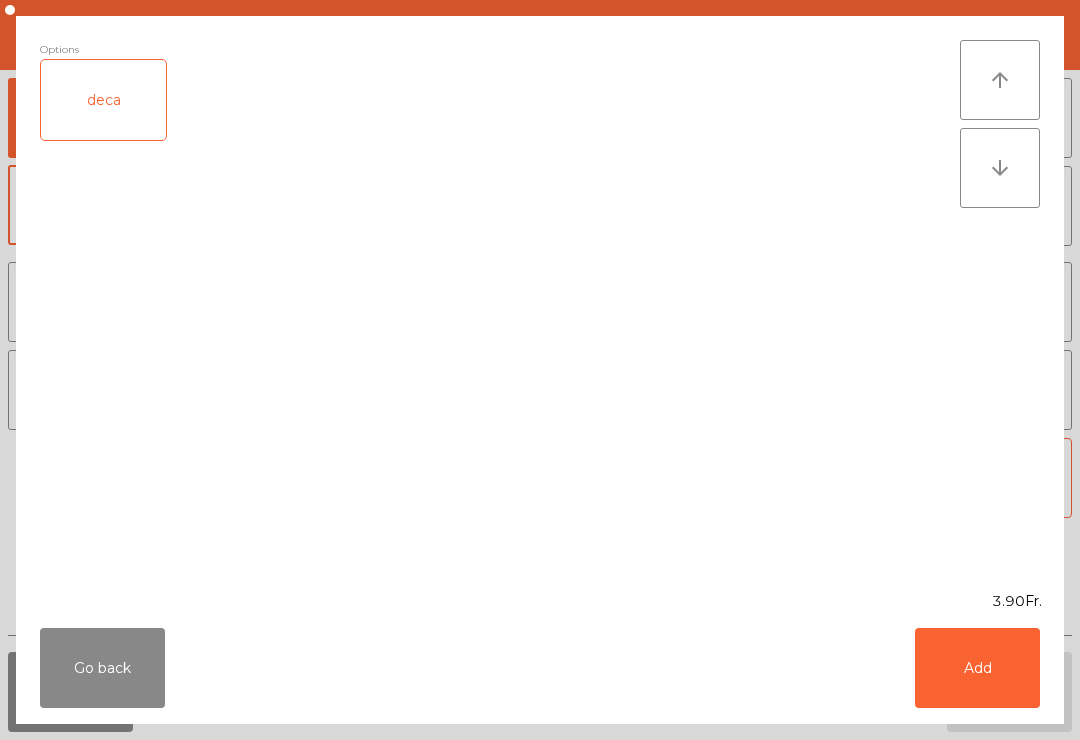 click on "Add" 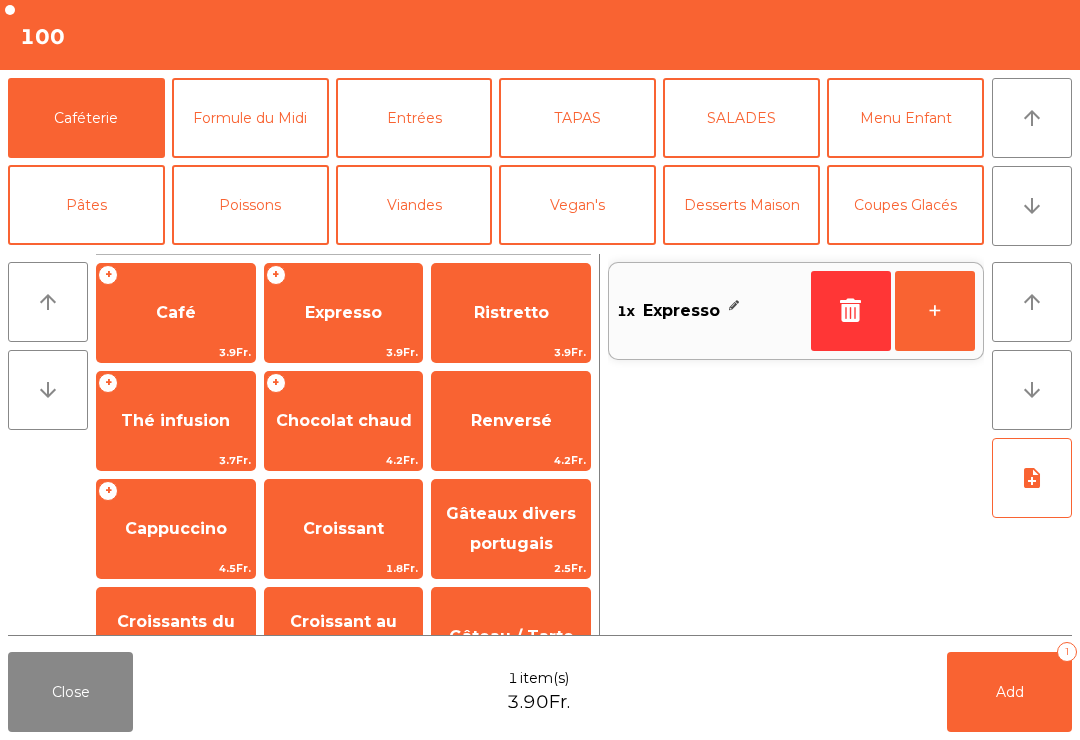 click on "+" 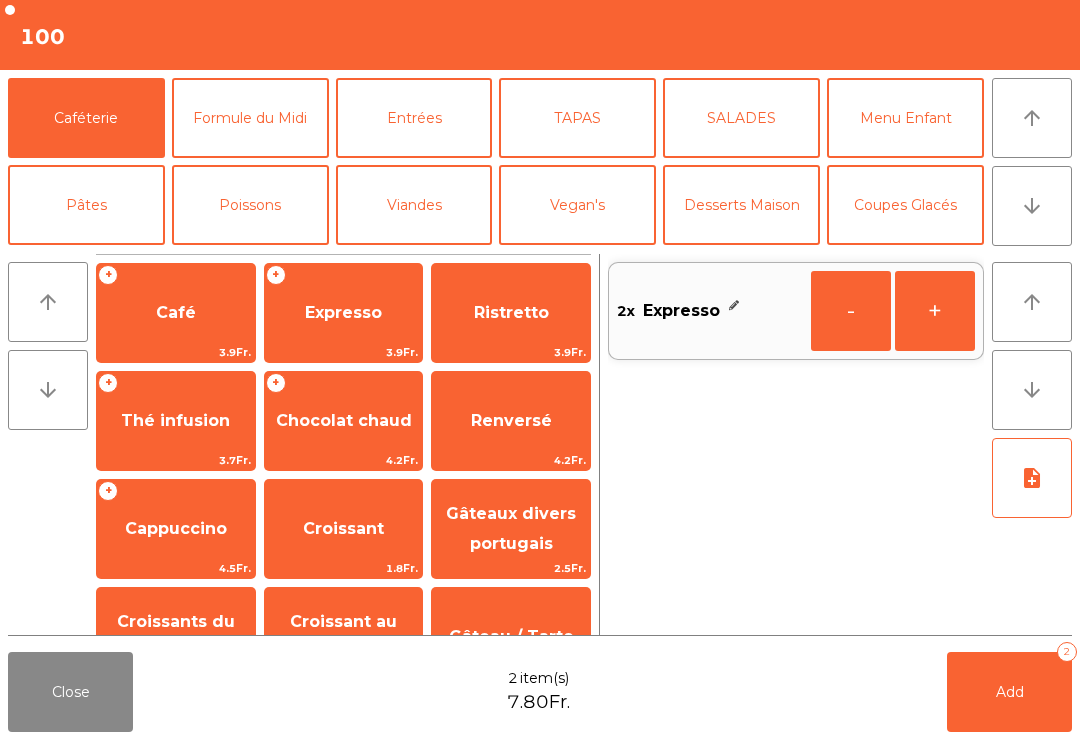 click on "Add" 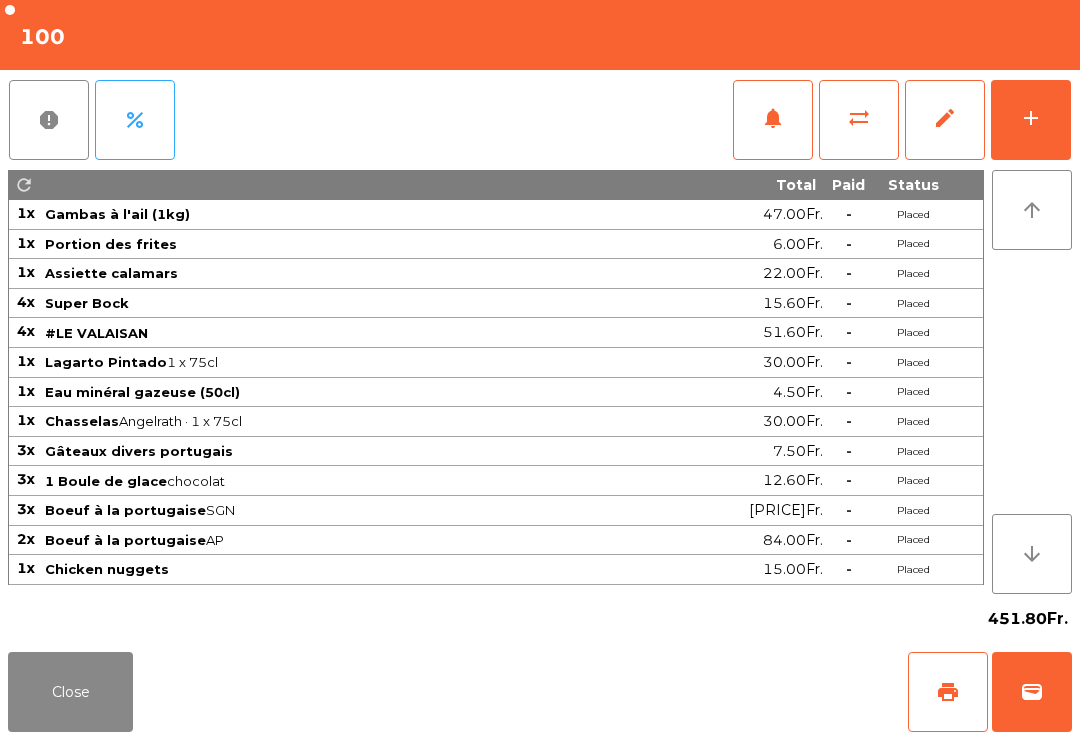 click on "Close   print   wallet" 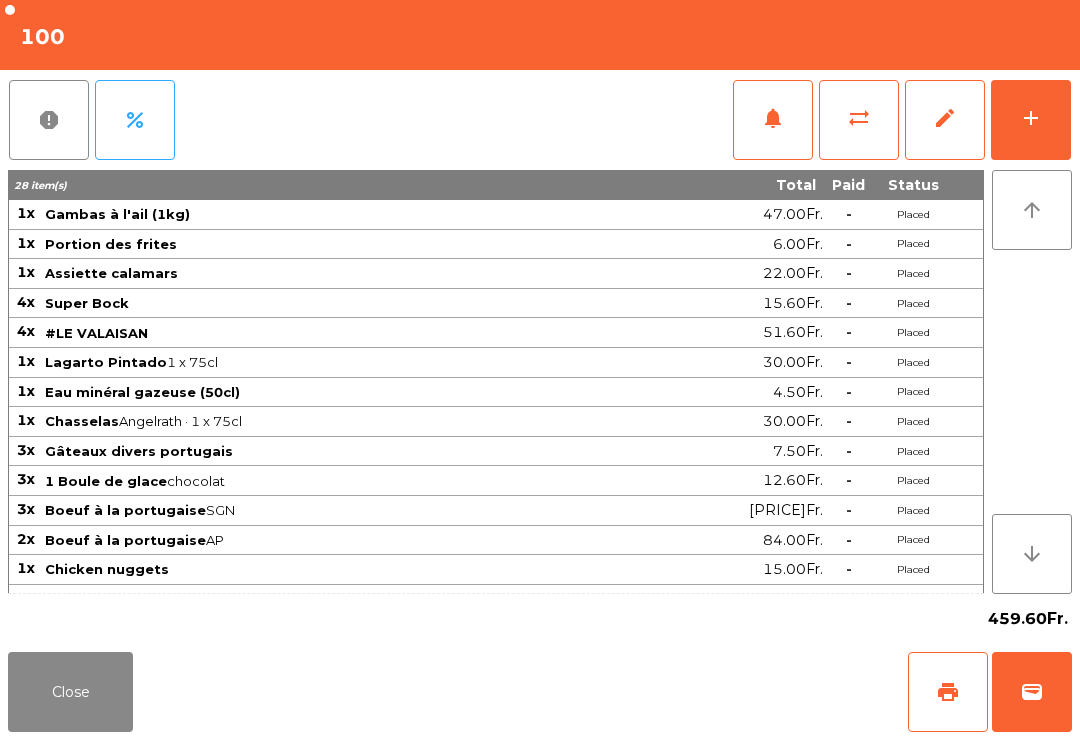 click on "print" 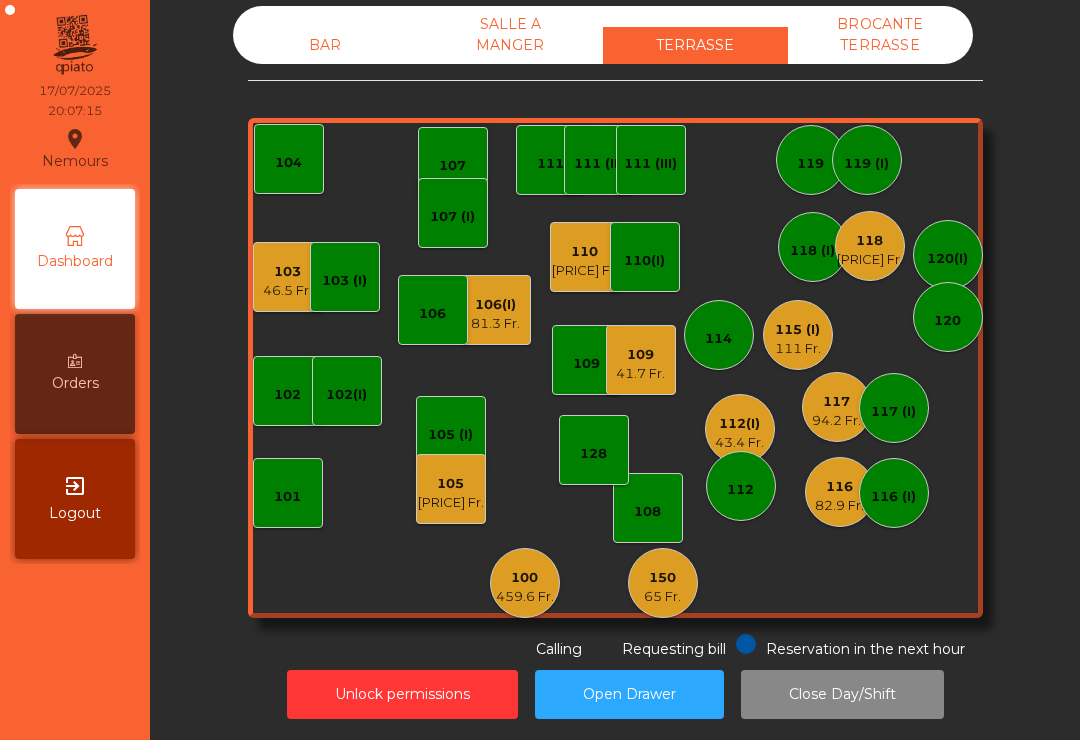 click on "103" 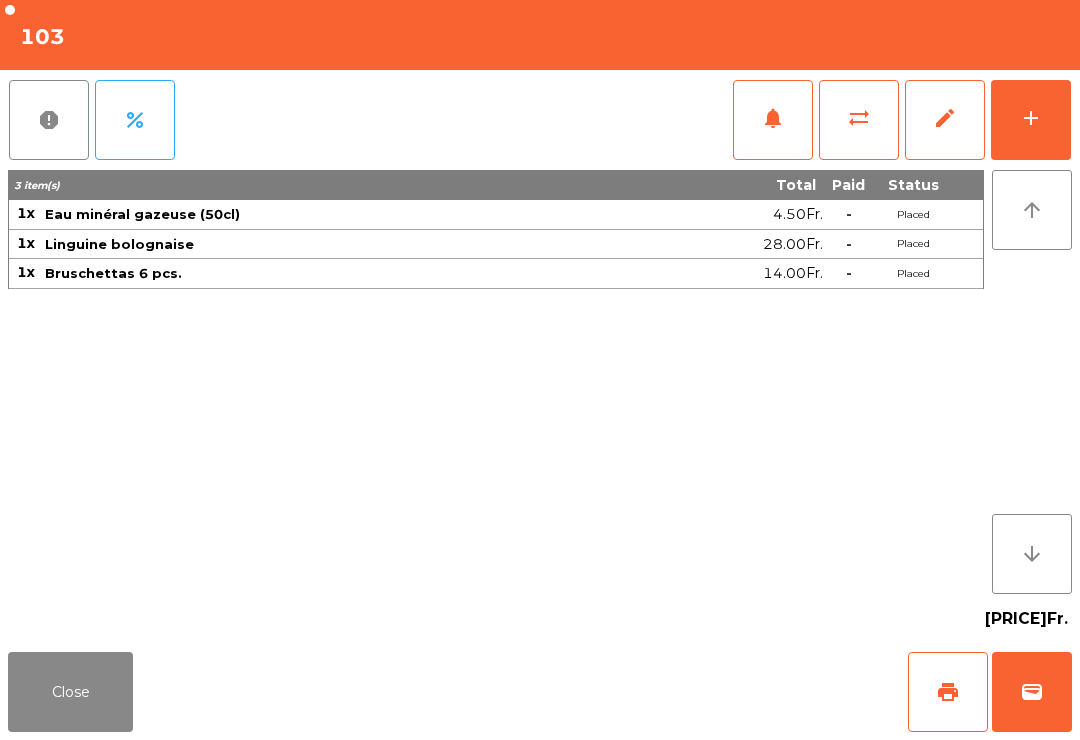 click on "print" 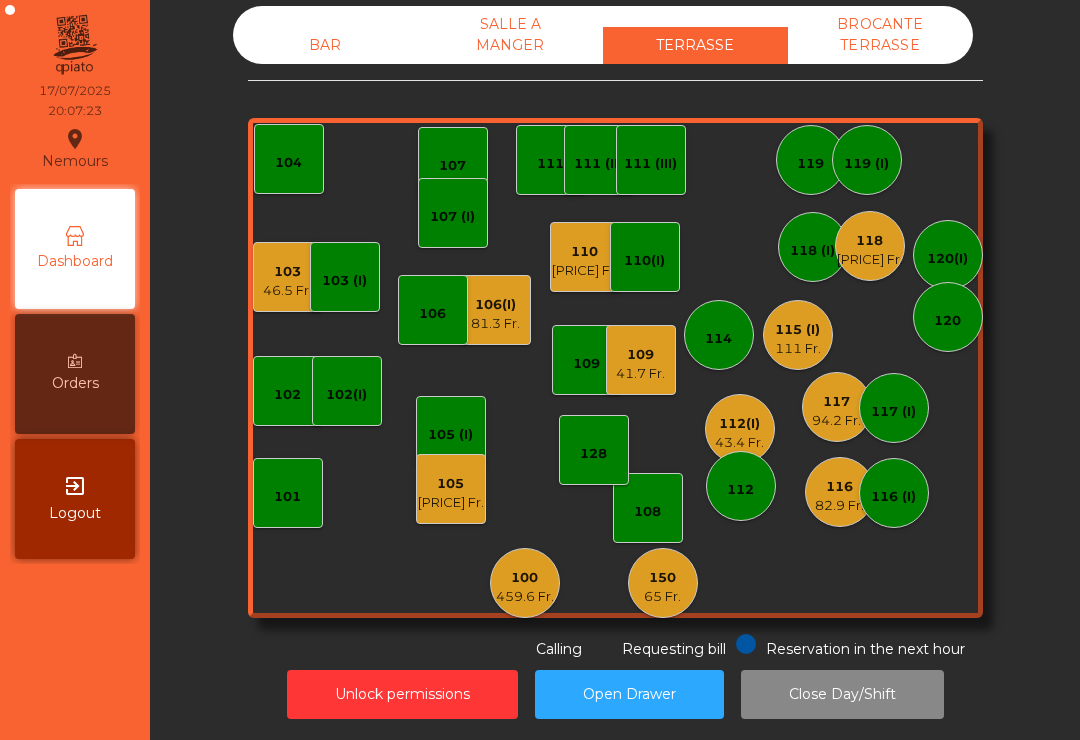 click on "105    74.9 Fr." 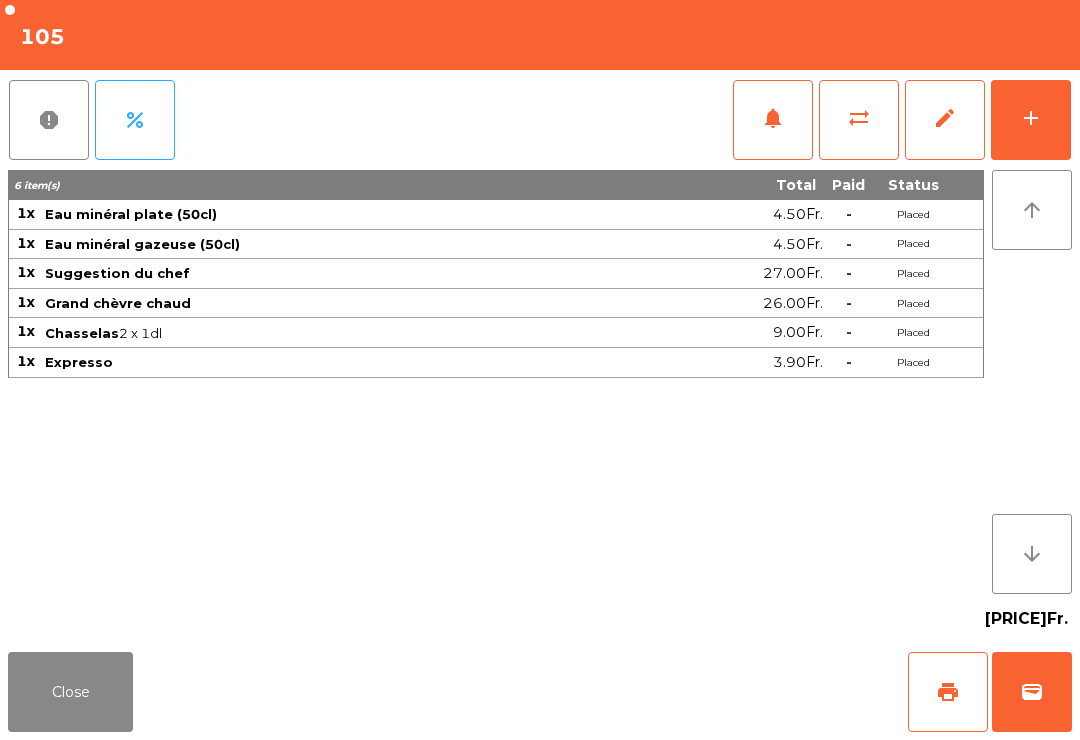 click on "print" 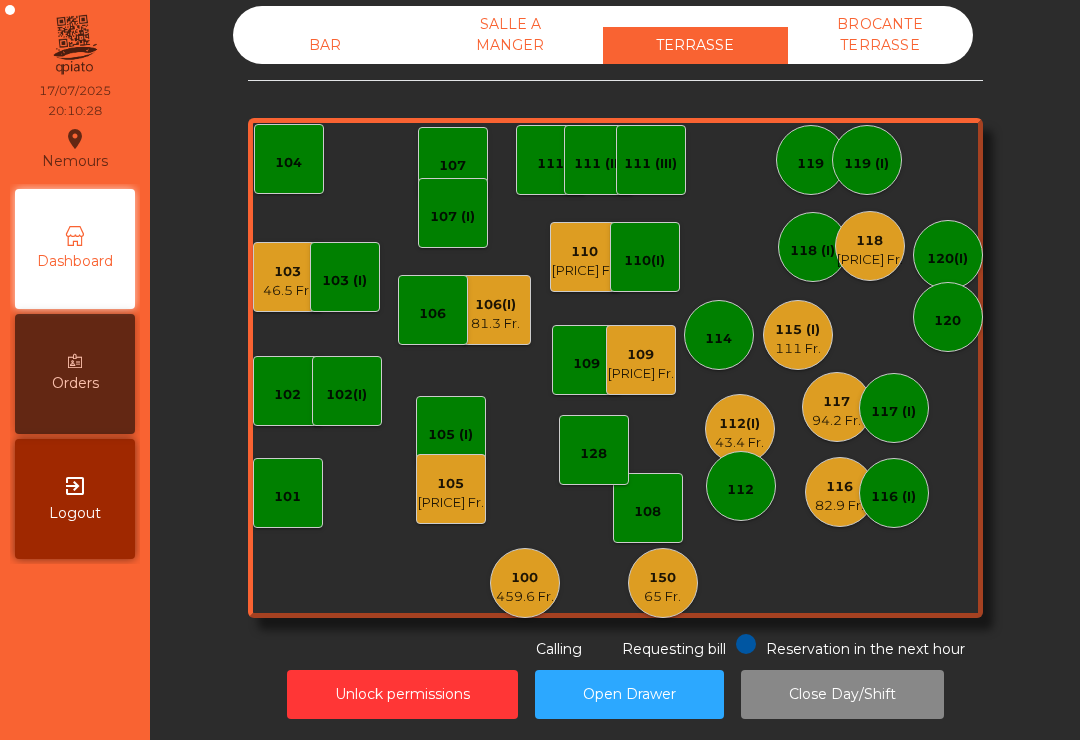 click on "108" 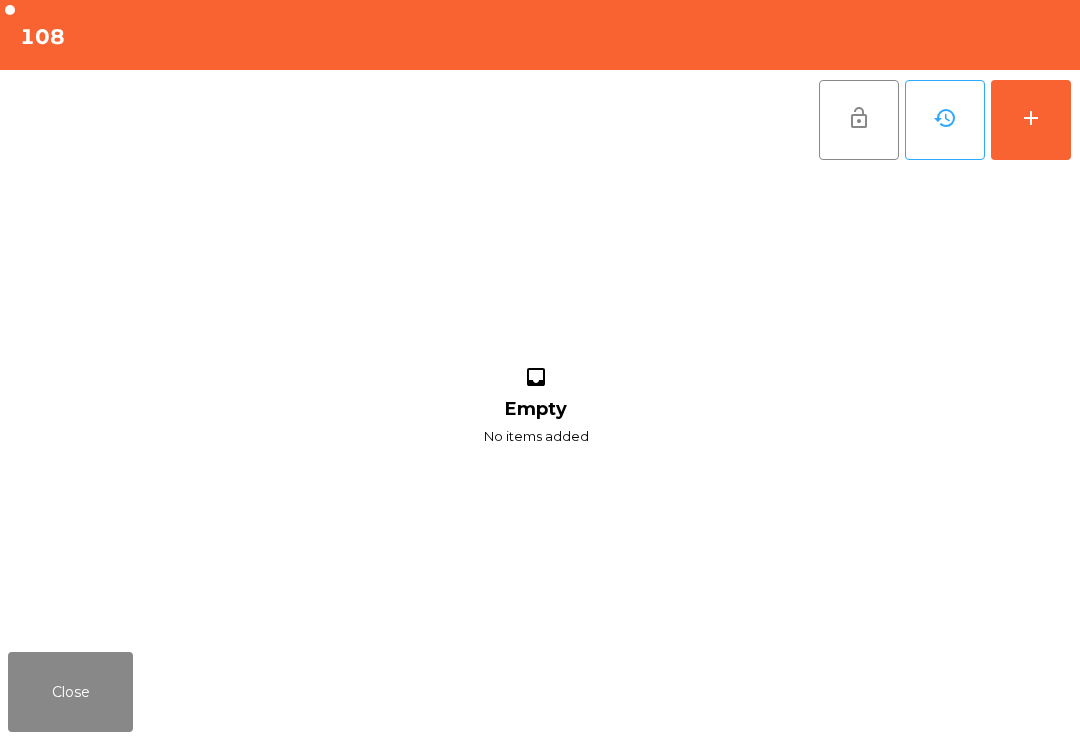 click on "Close" 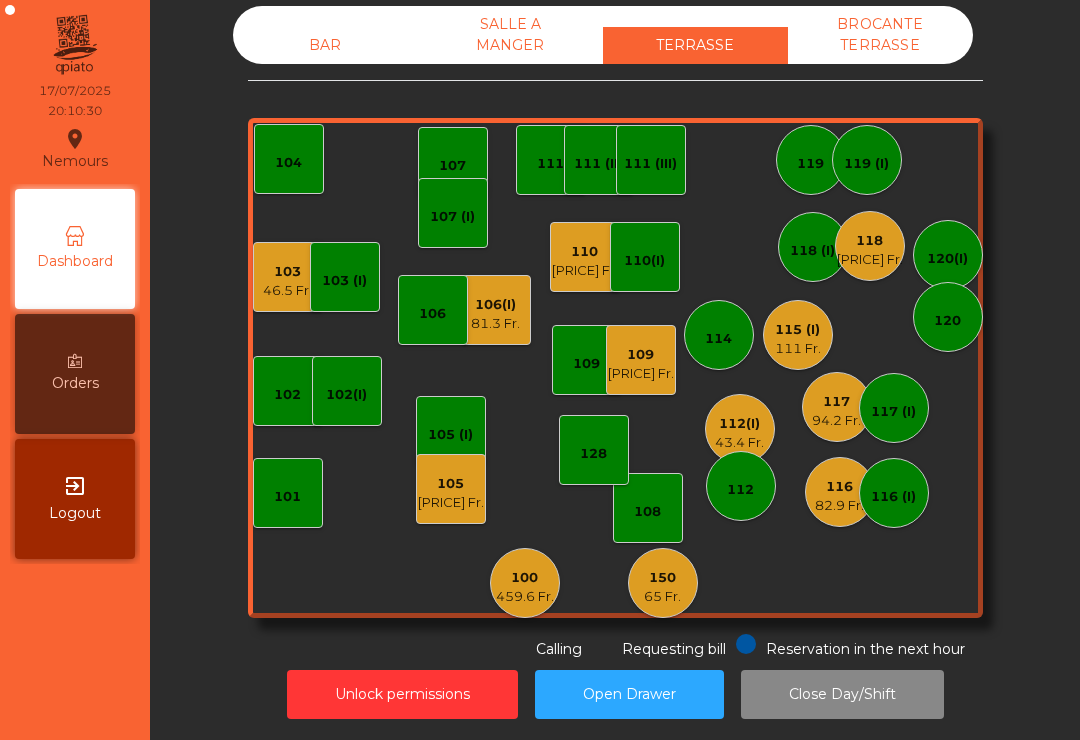 click on "459.6 Fr." 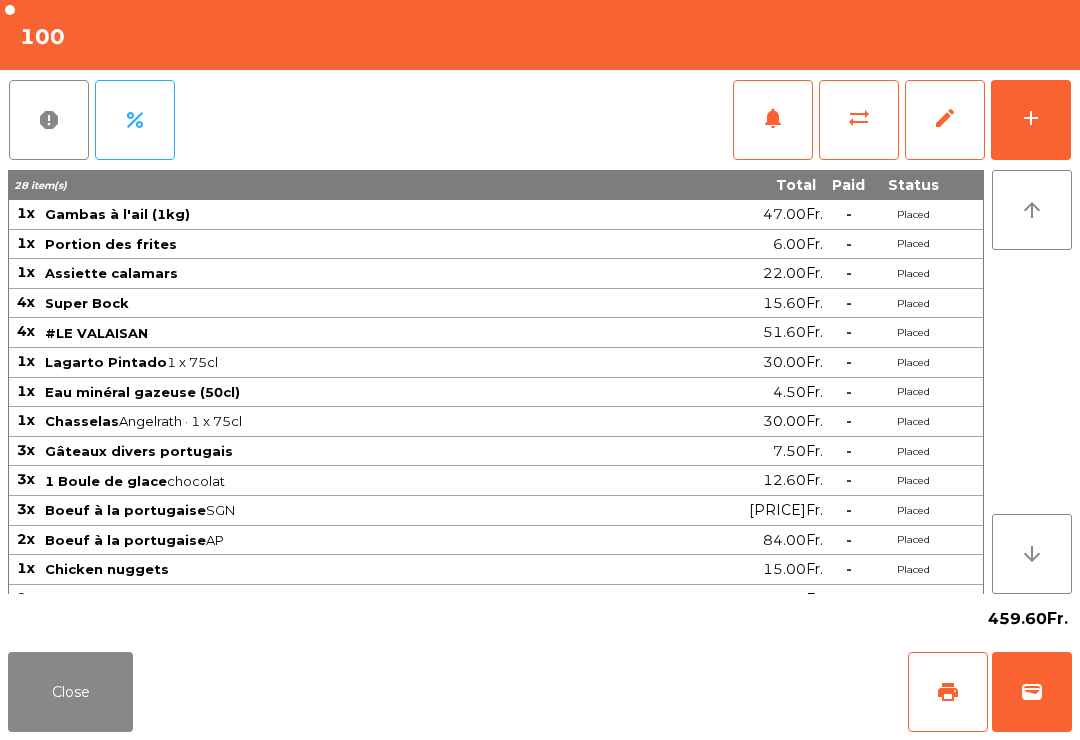 click on "Close" 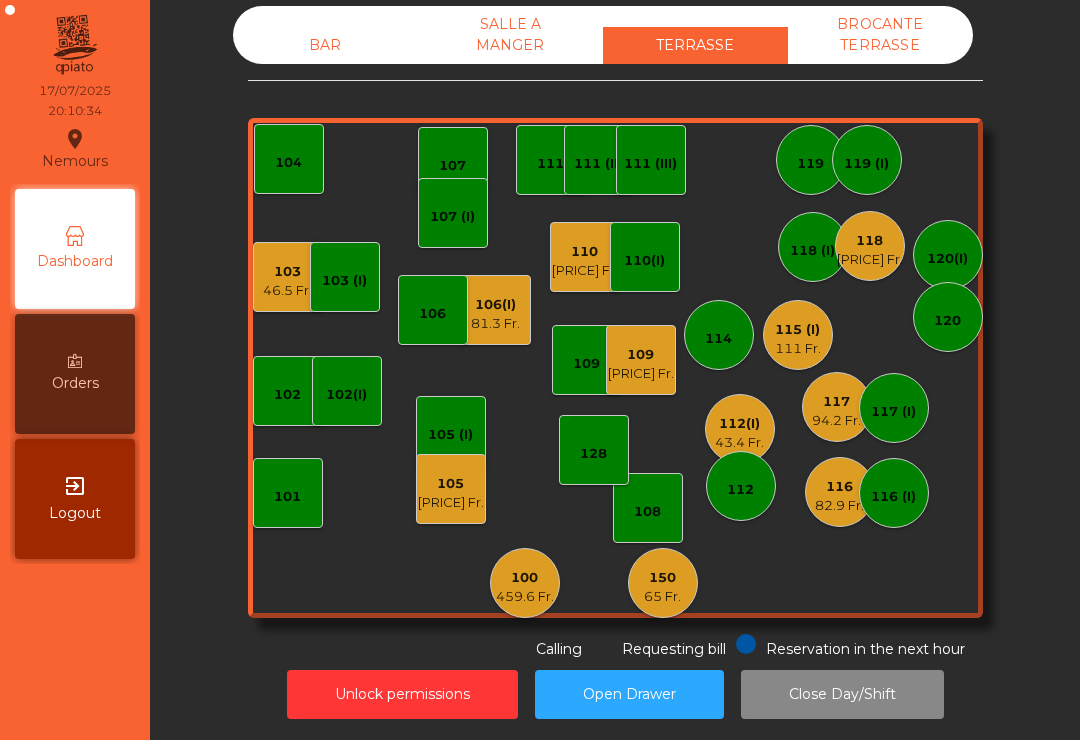 click on "119" 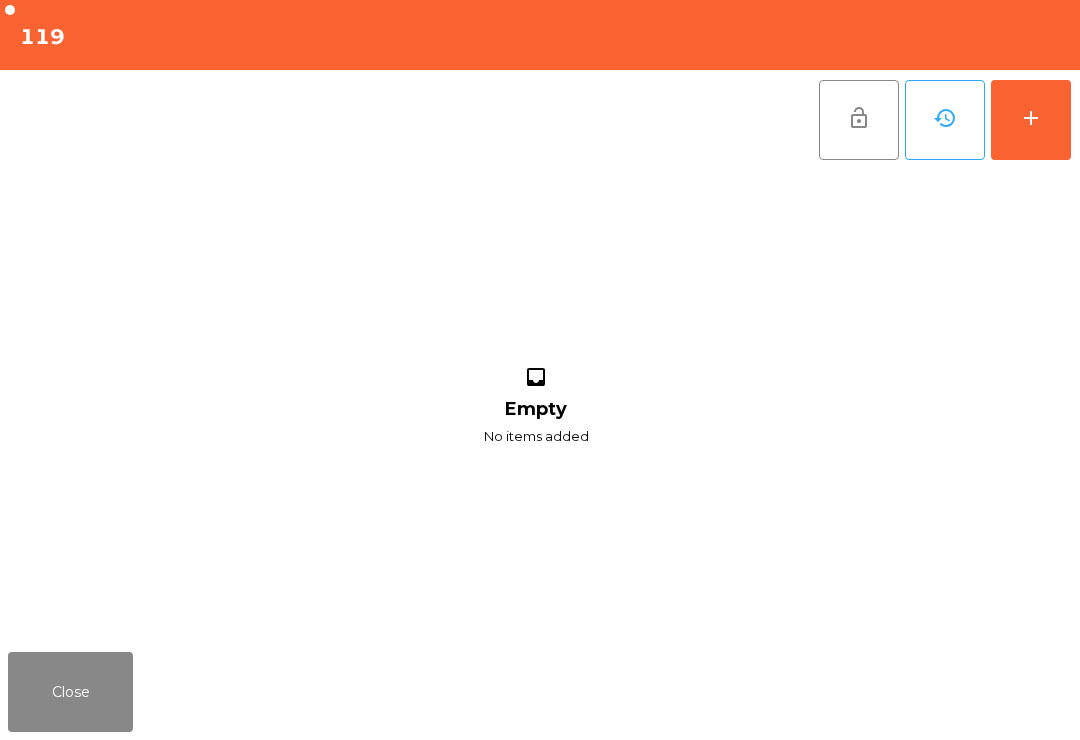 click on "add" 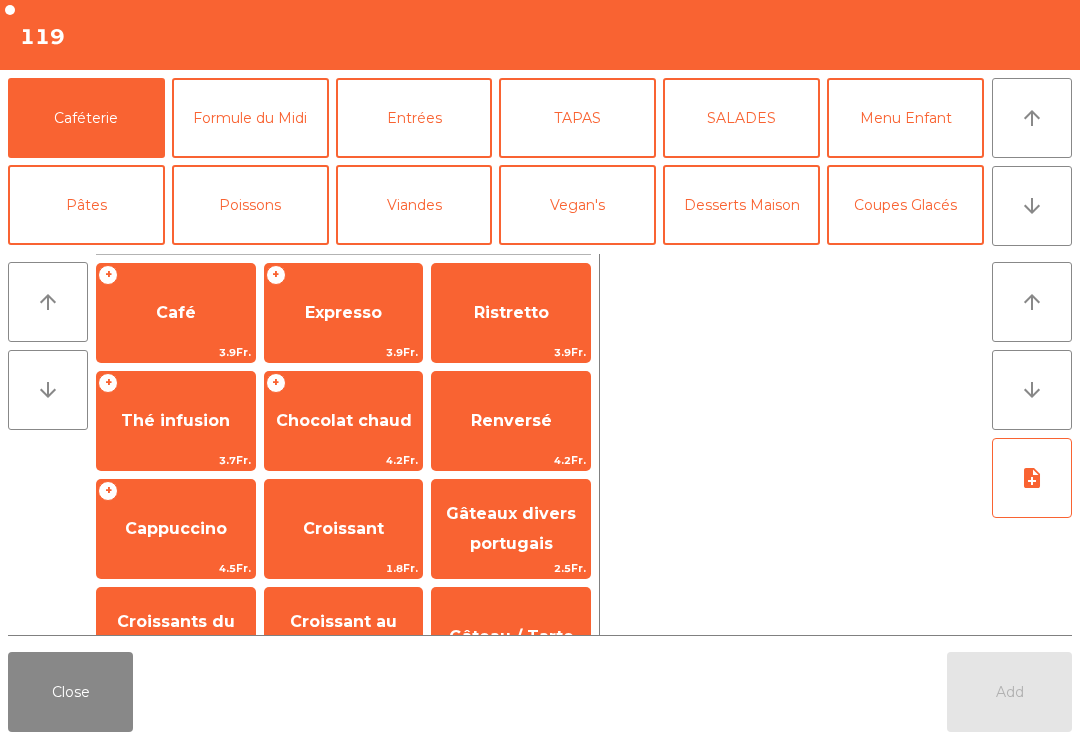 click on "arrow_downward" 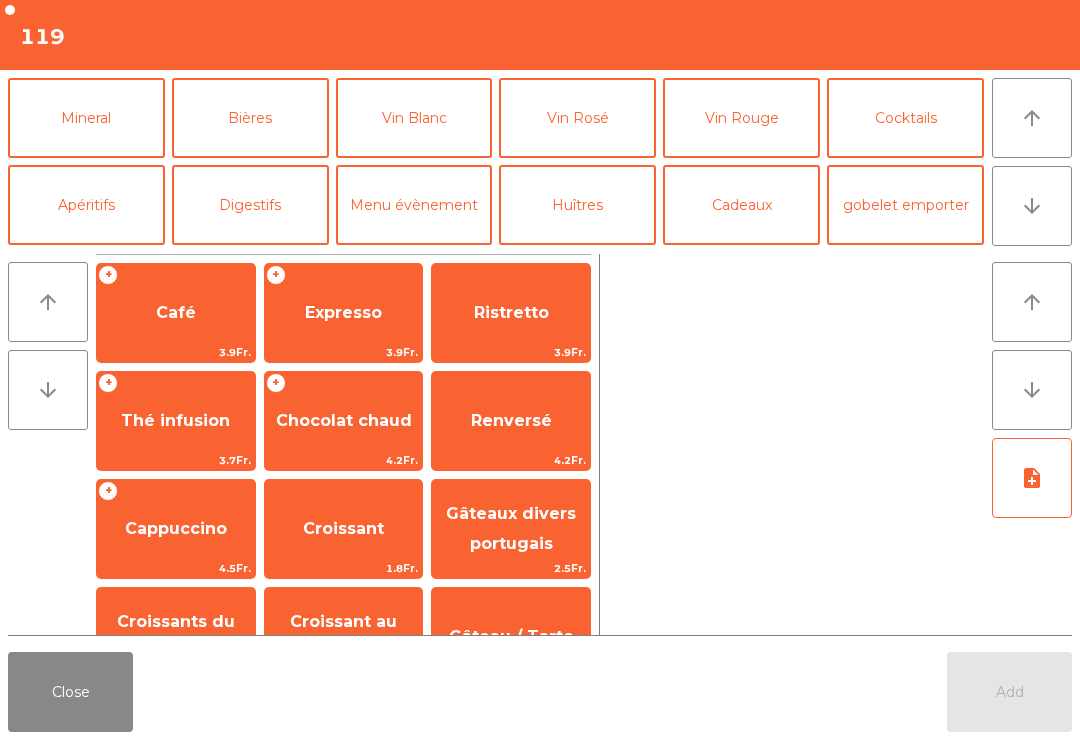 scroll, scrollTop: 174, scrollLeft: 0, axis: vertical 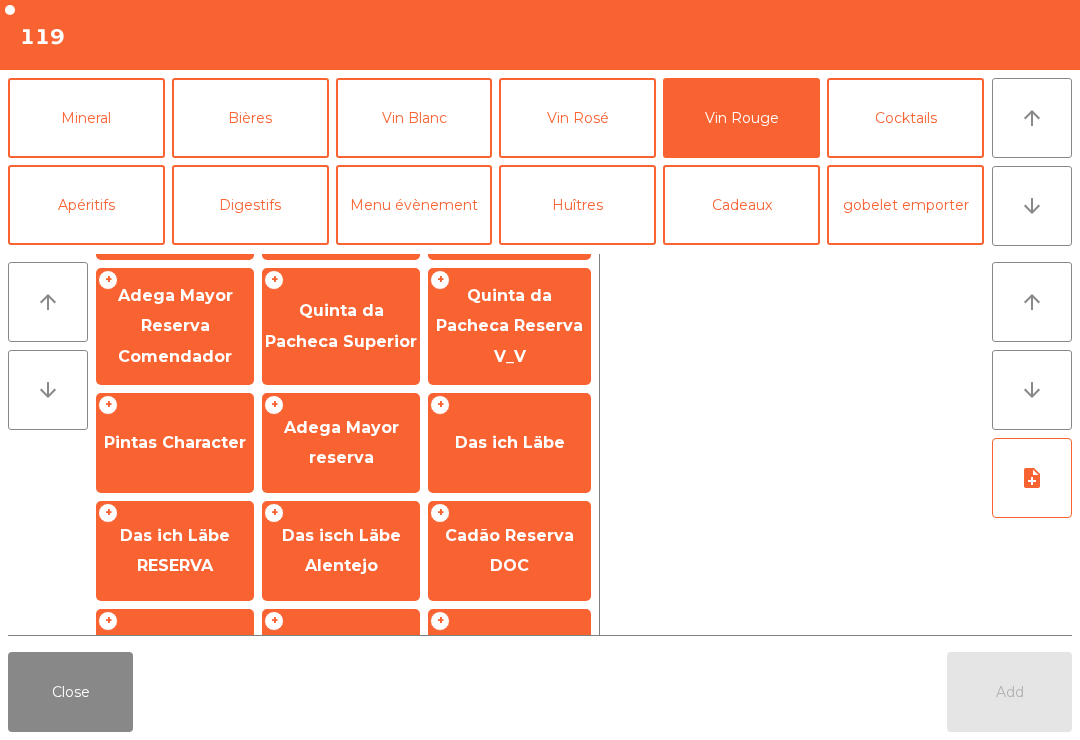 click on "Quinta da Pacheca Reserva V_V" 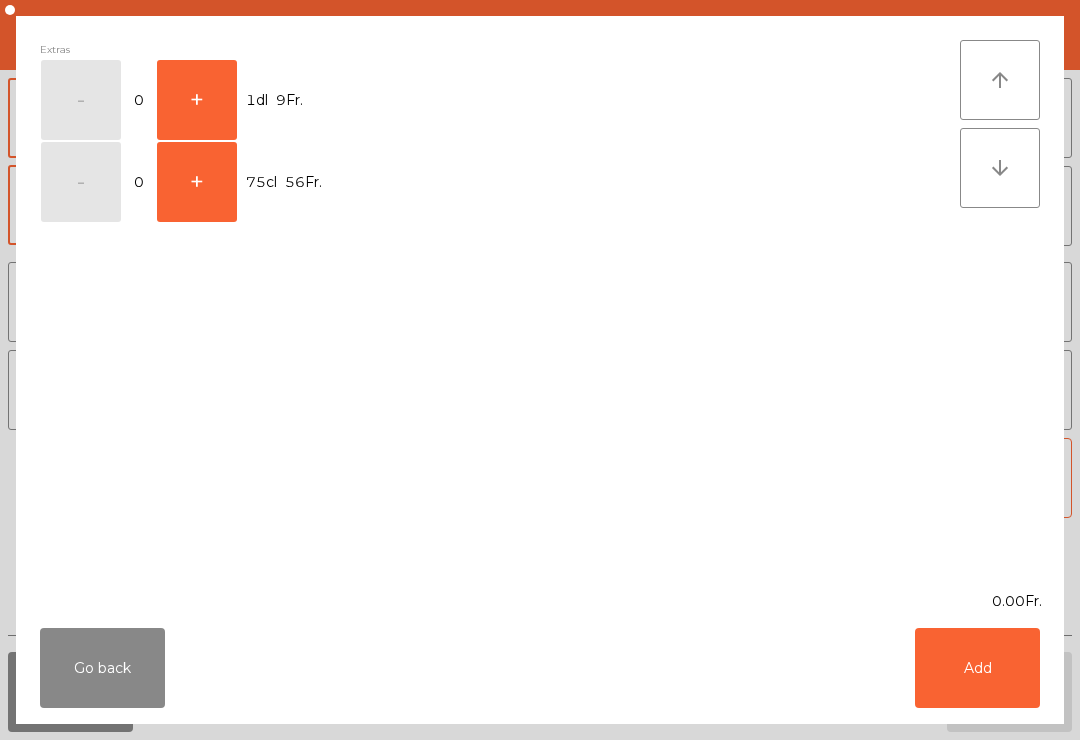 click on "+" 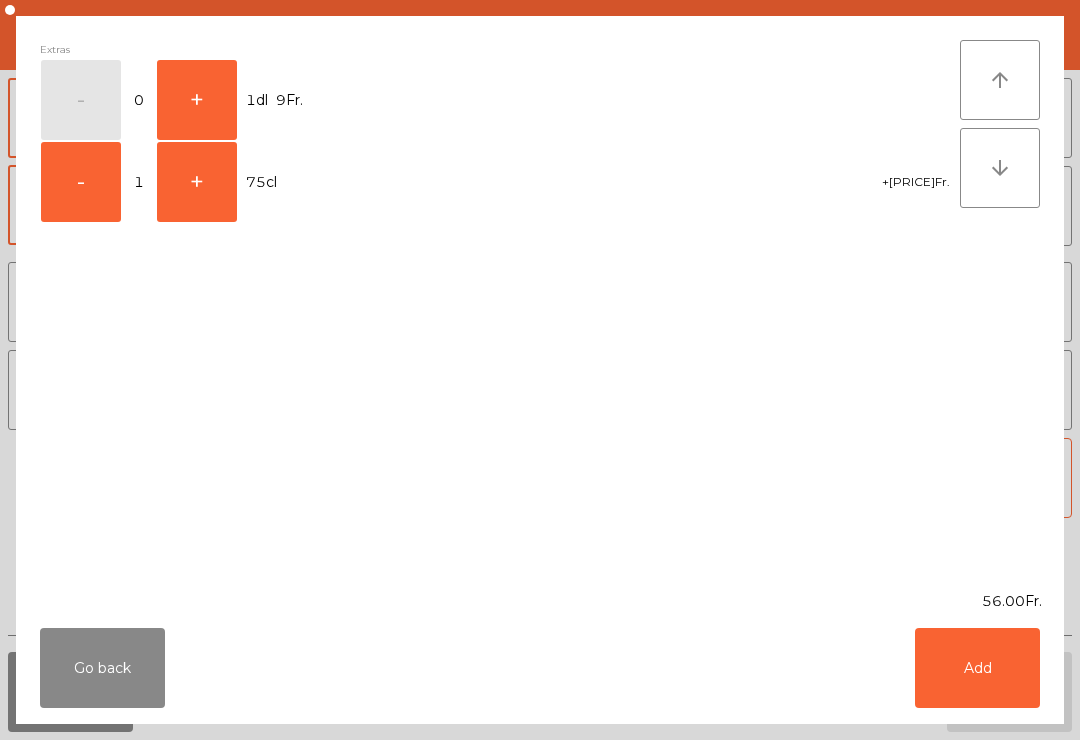 click on "Add" 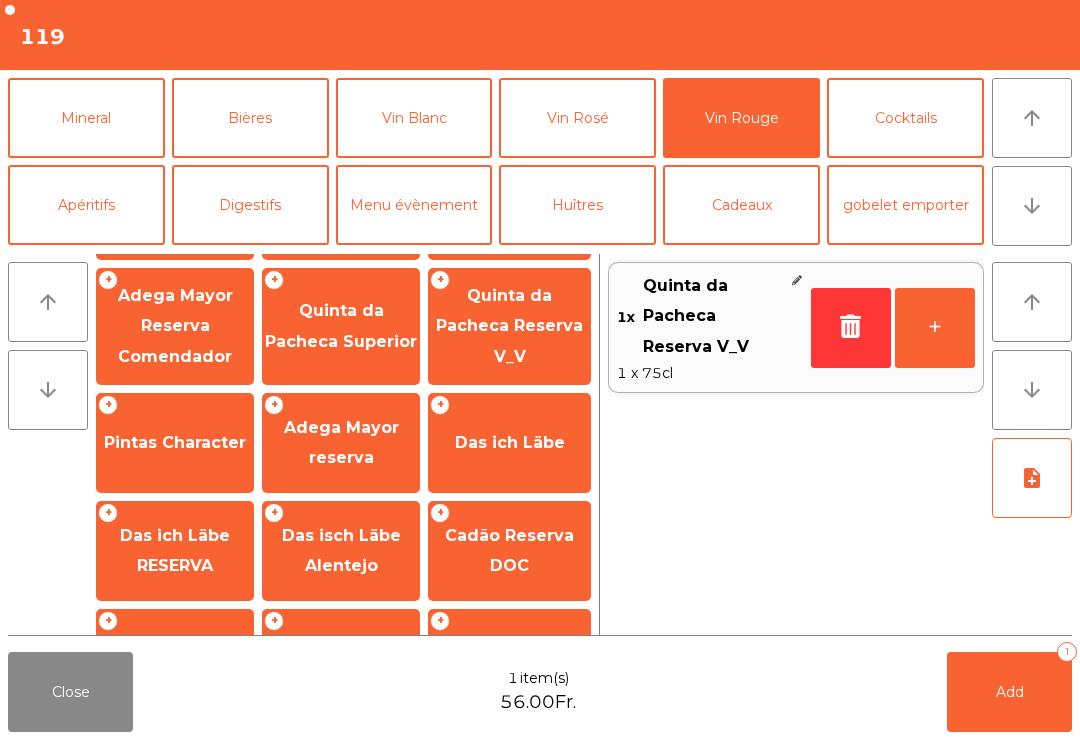click on "Add" 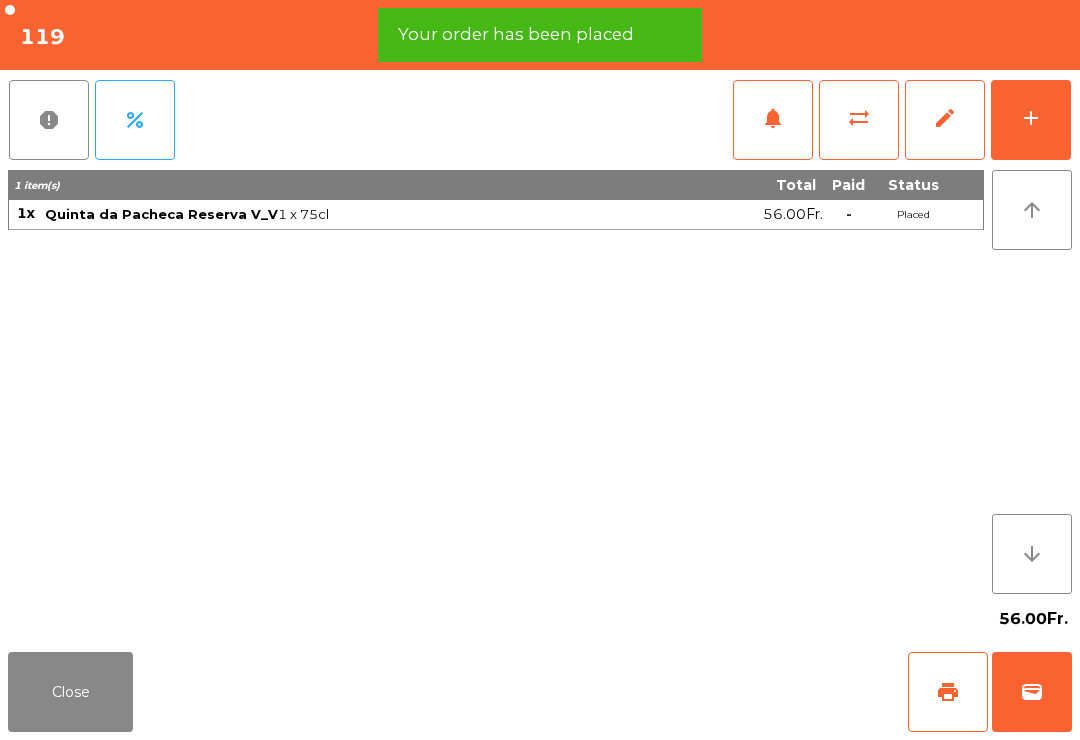 click on "print" 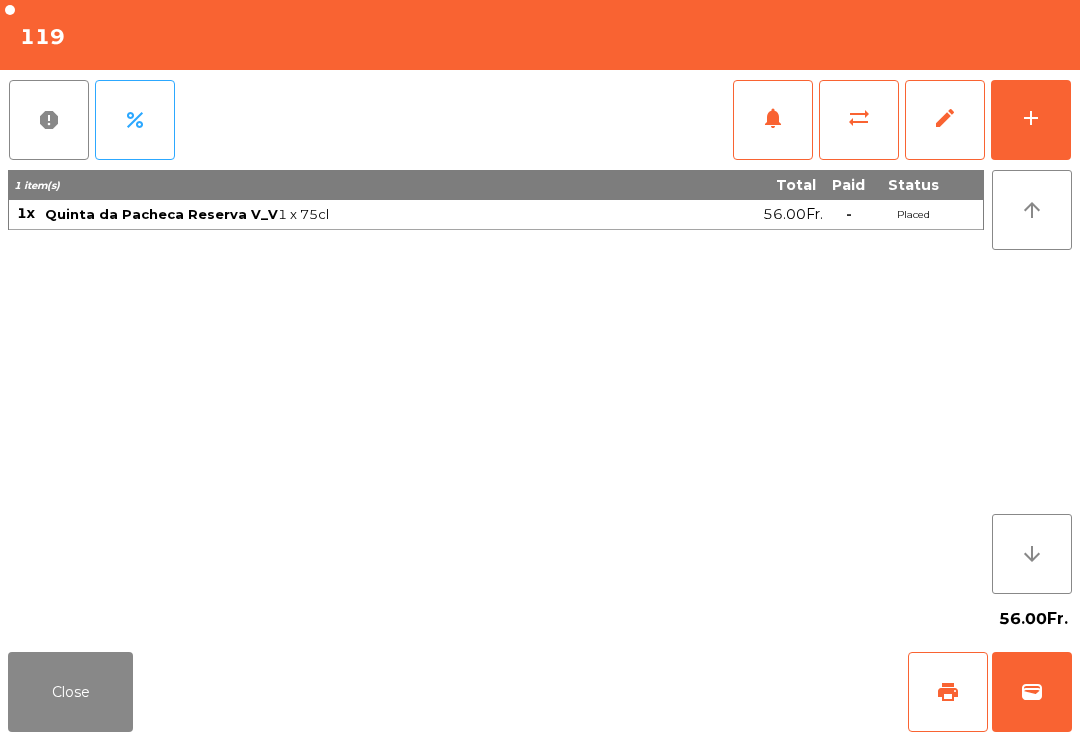 click on "Close" 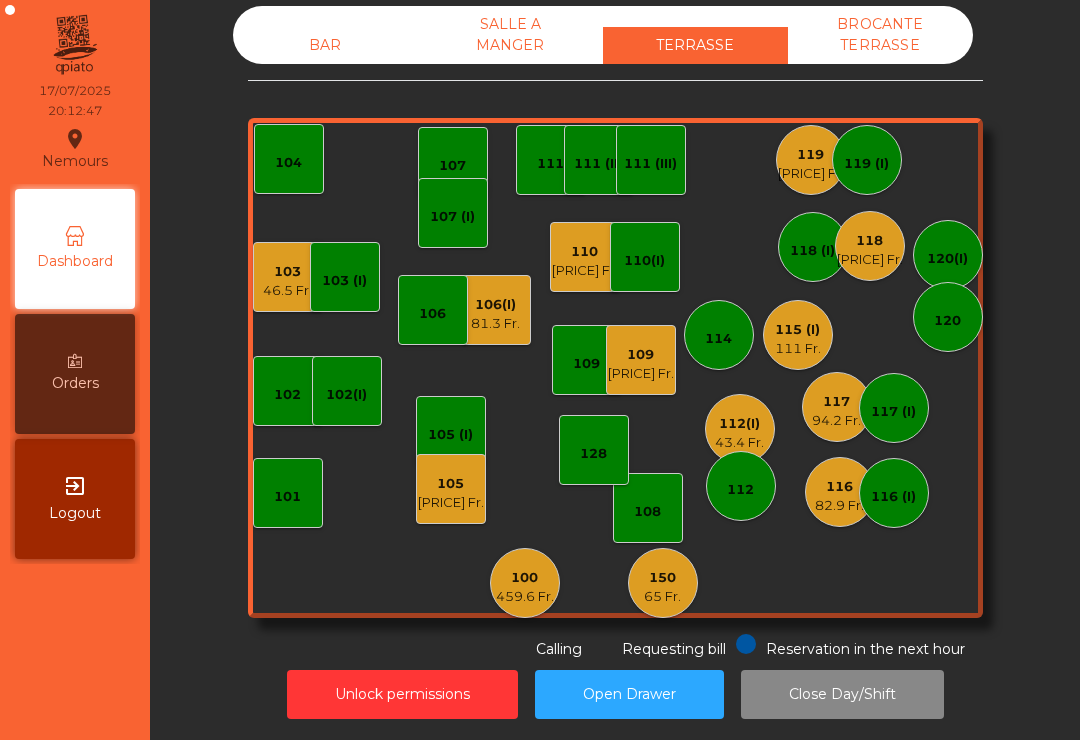 click on "119   [PRICE] Fr." 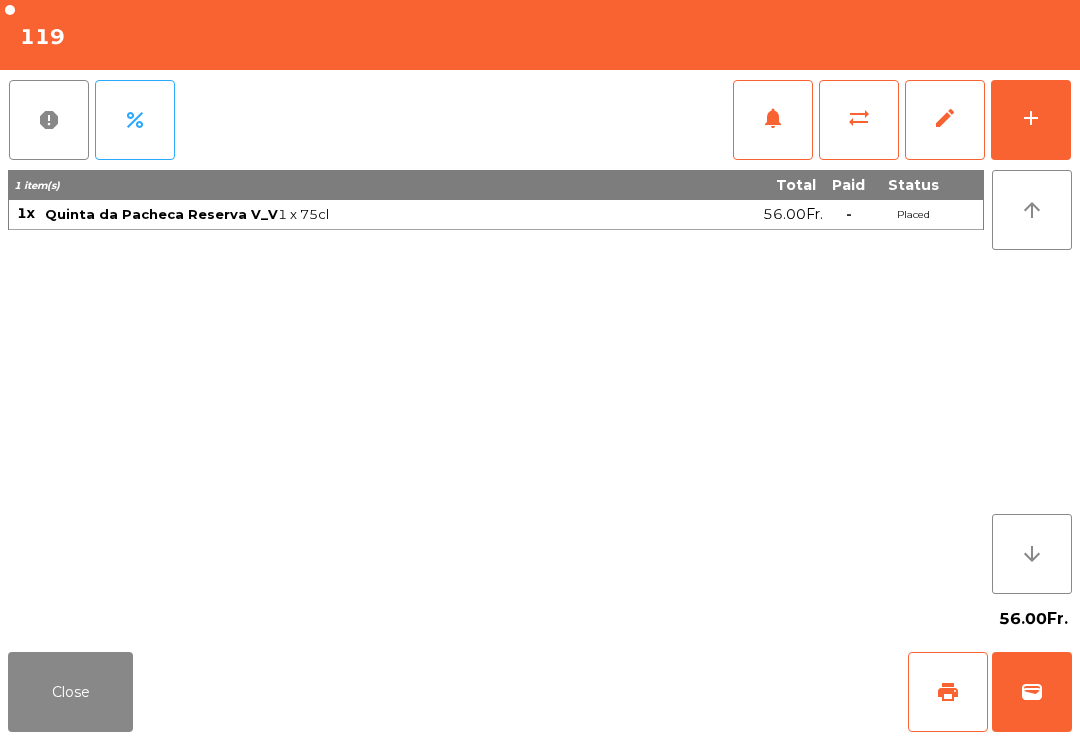 click on "add" 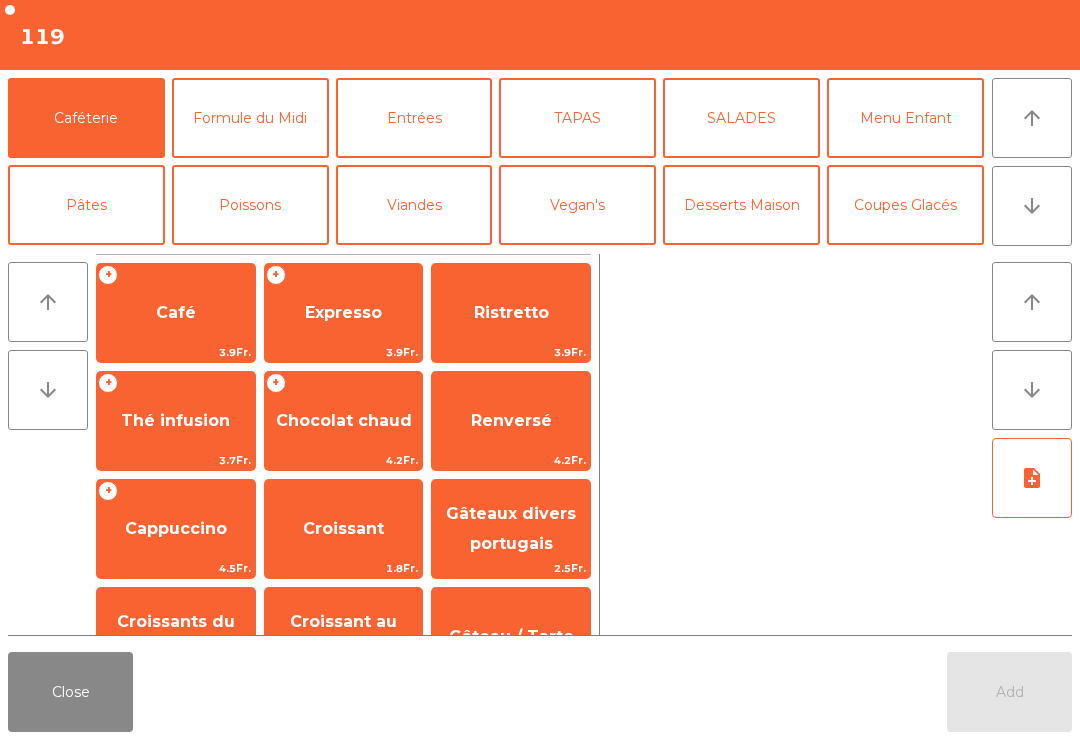 click on "Close" 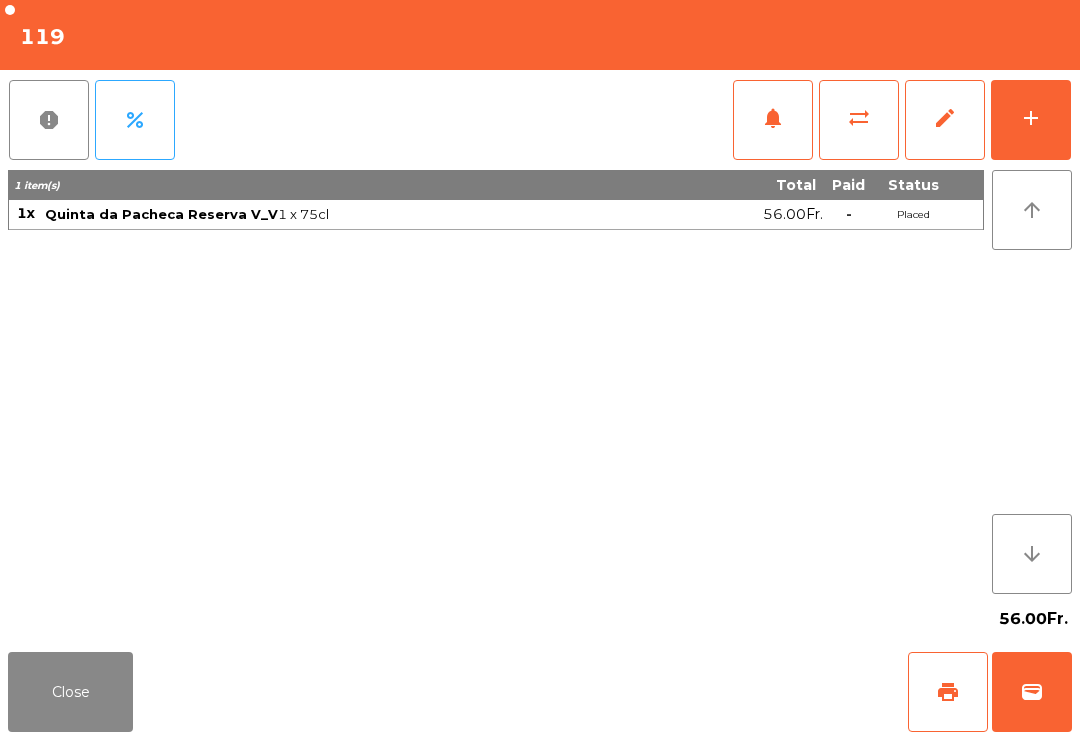 click on "add" 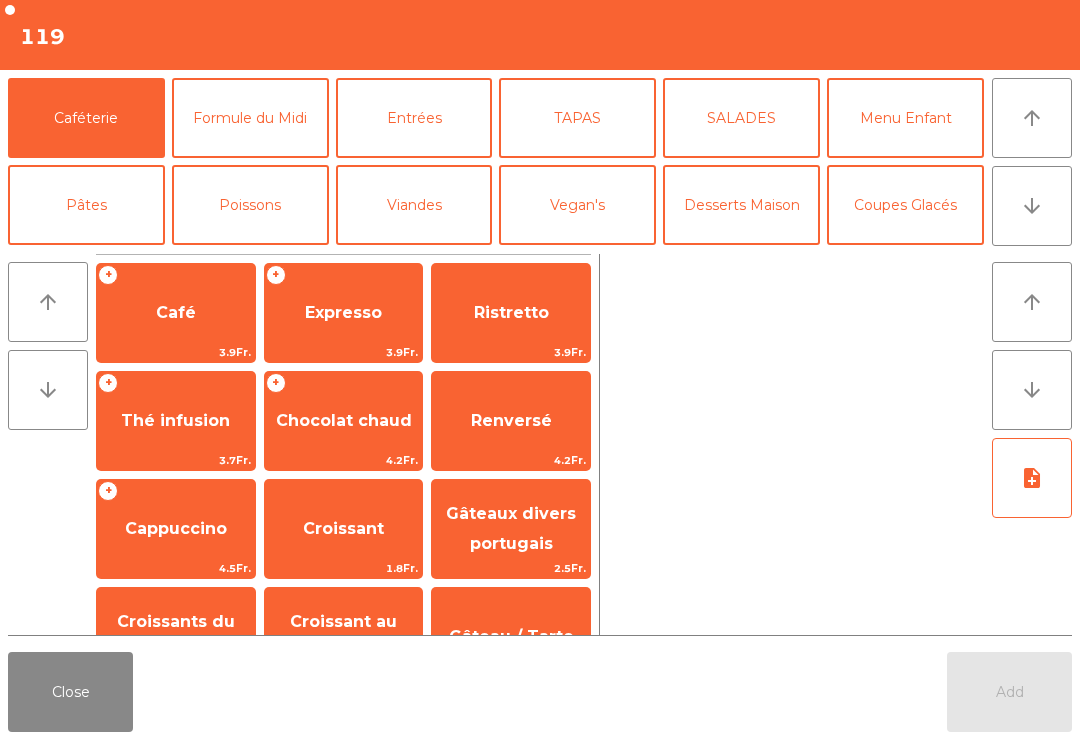 click on "Coupes Glacés" 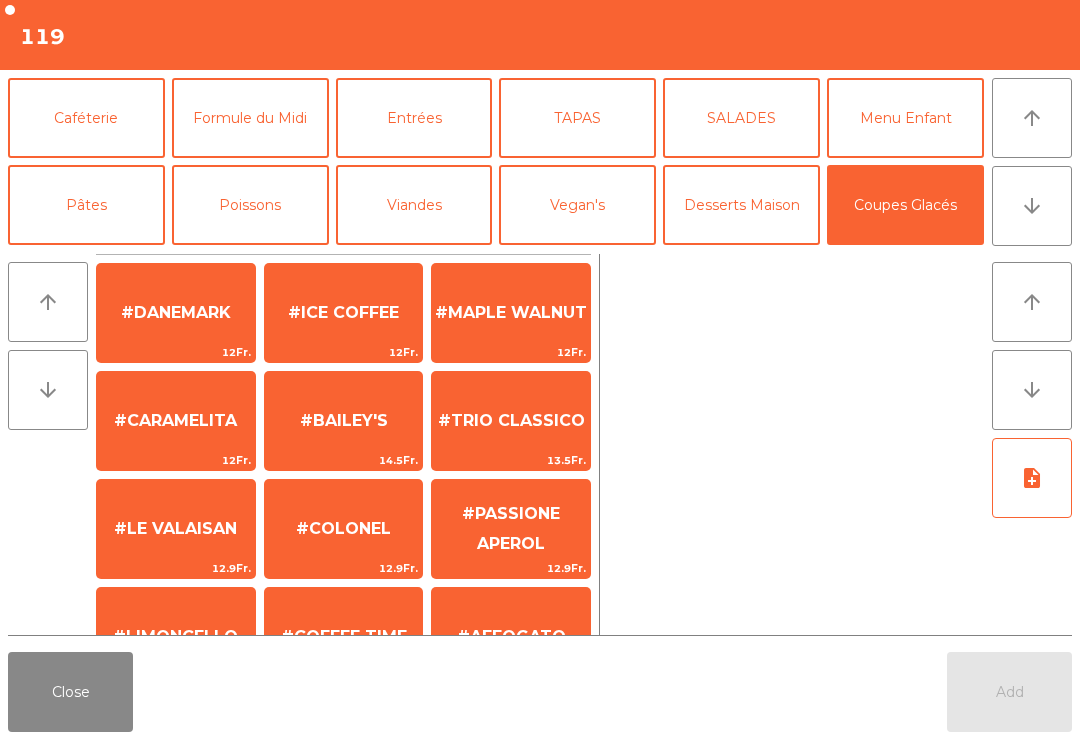 click on "#LE VALAISAN   [PRICE]Fr." 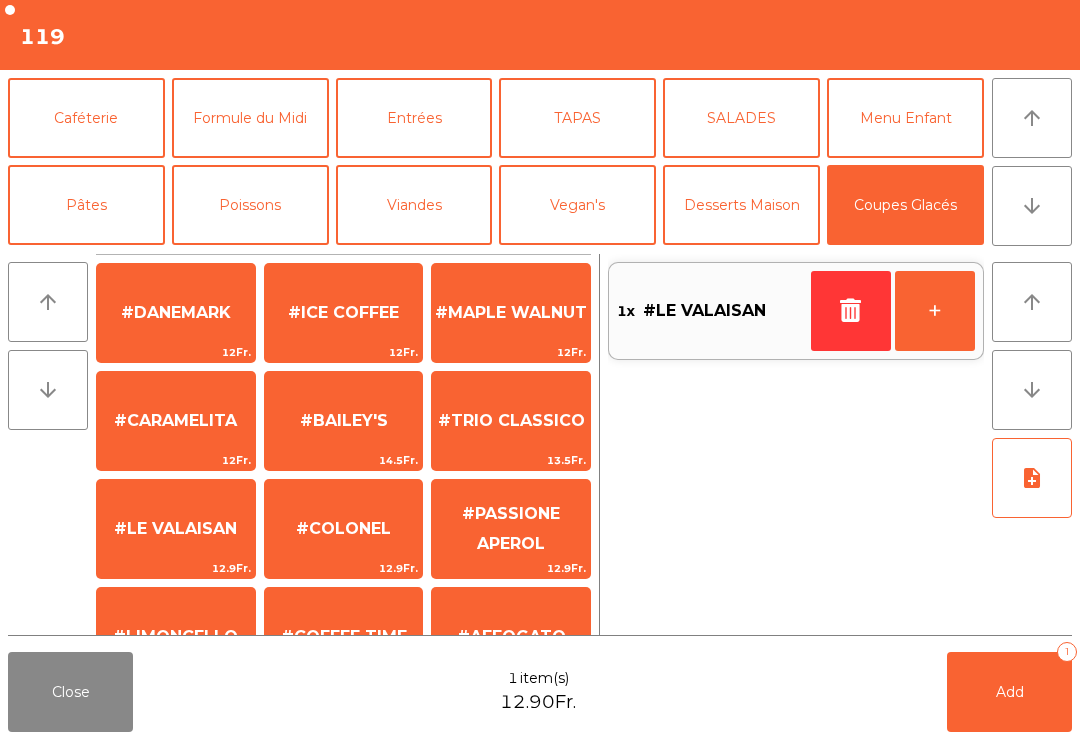 click on "arrow_downward" 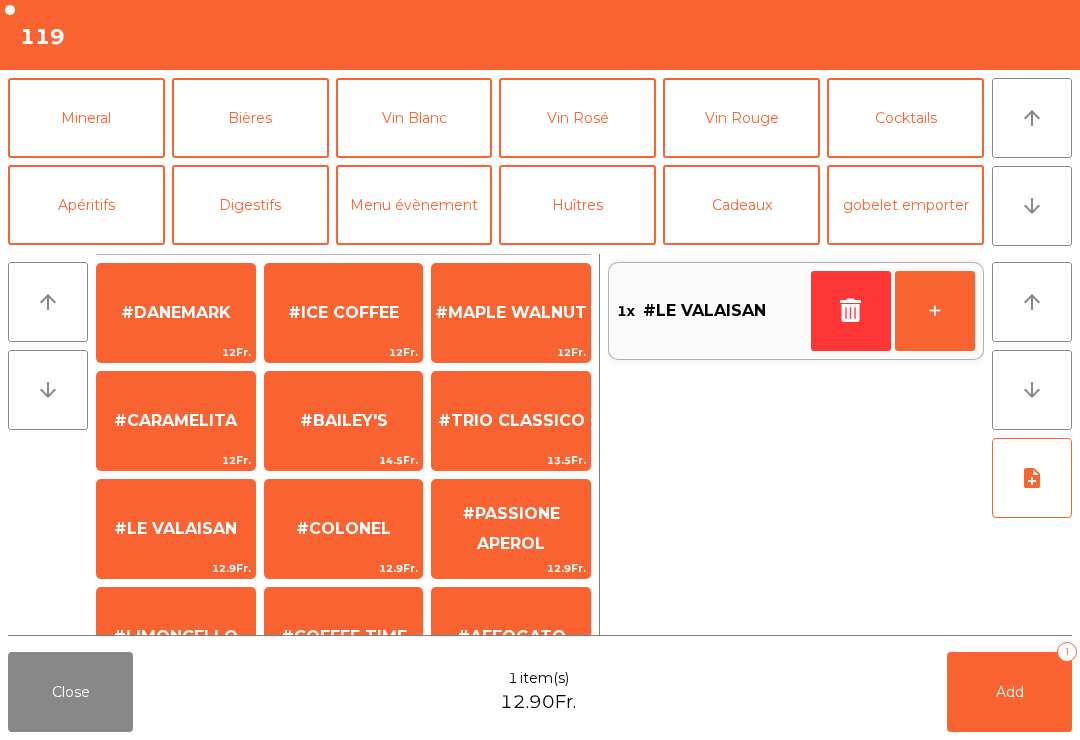 click on "arrow_upward" 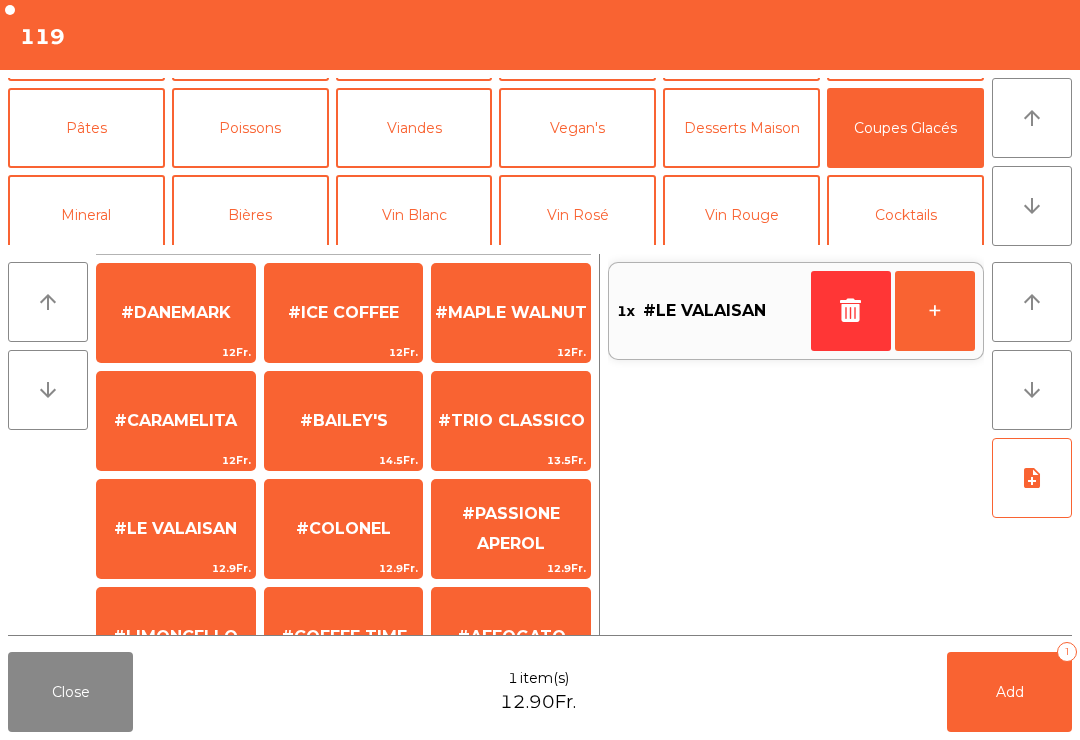 scroll, scrollTop: 0, scrollLeft: 0, axis: both 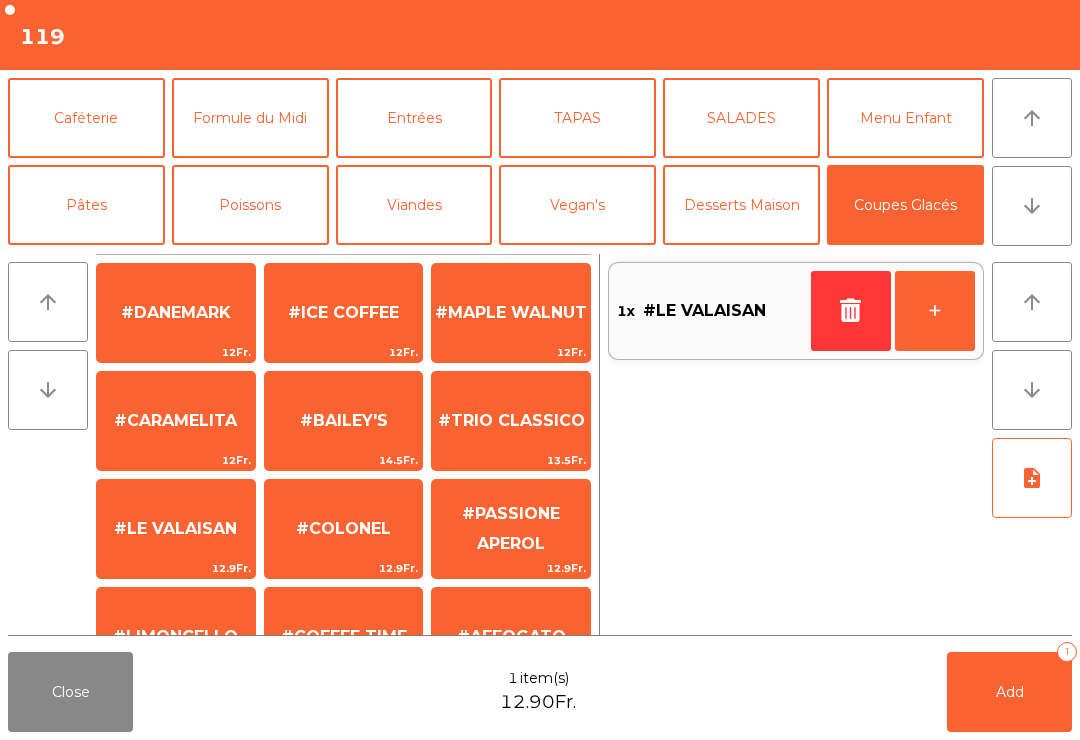 click on "arrow_downward" 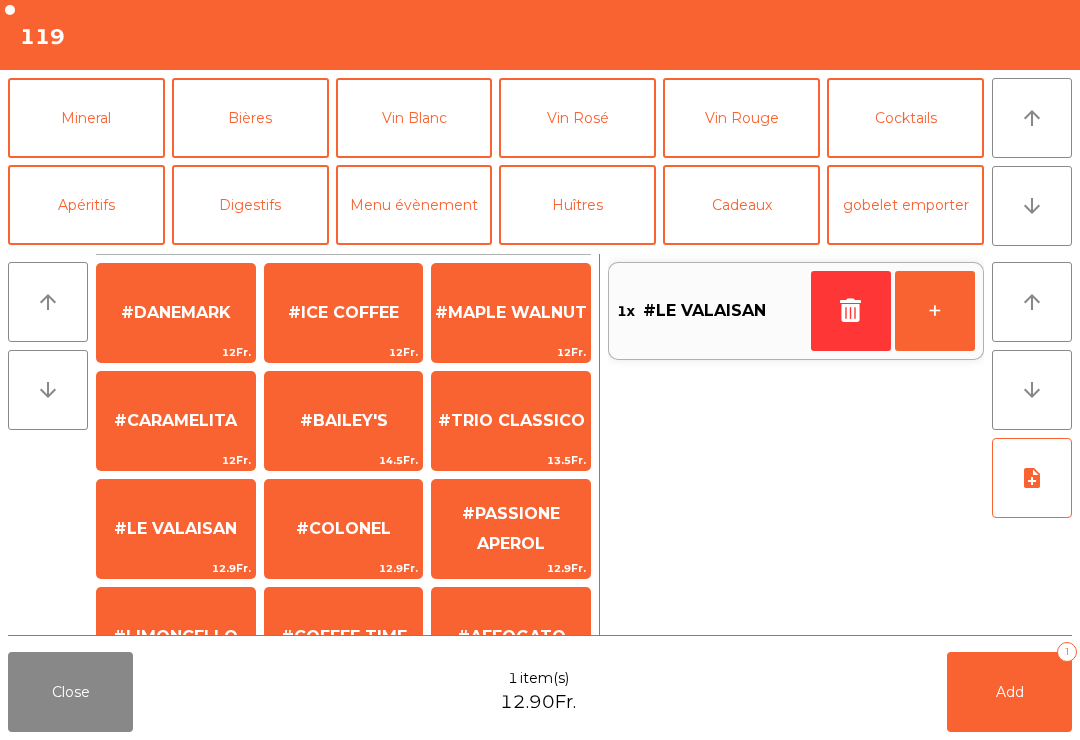 click on "Digestifs" 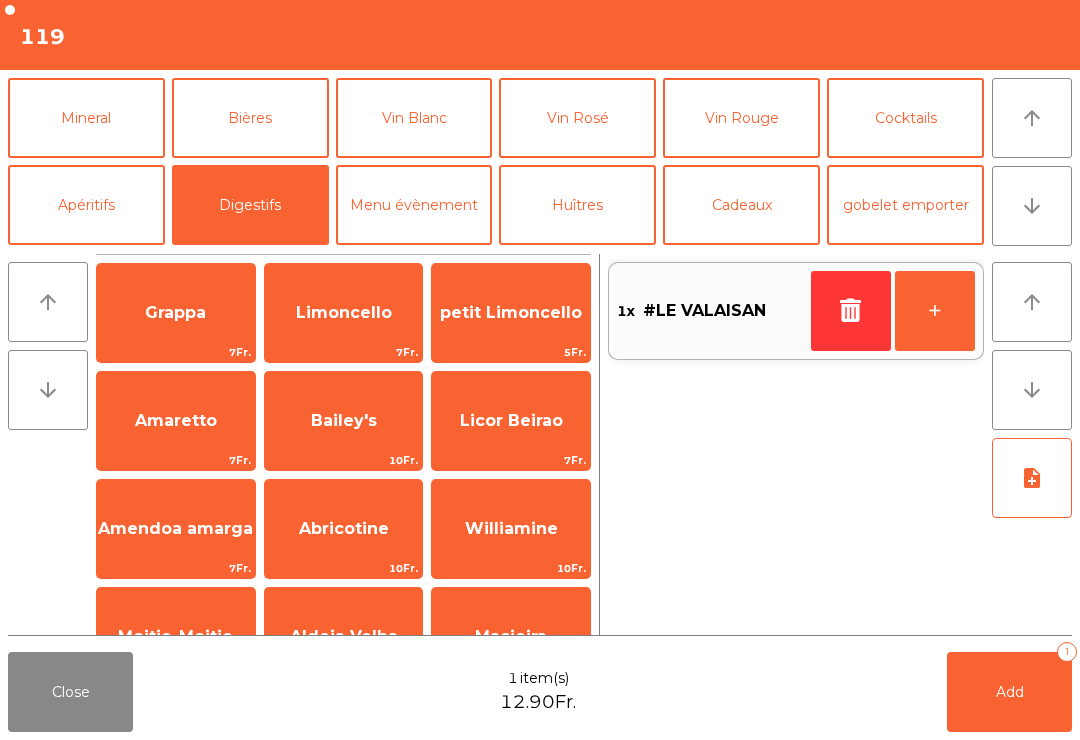 click on "Amaretto" 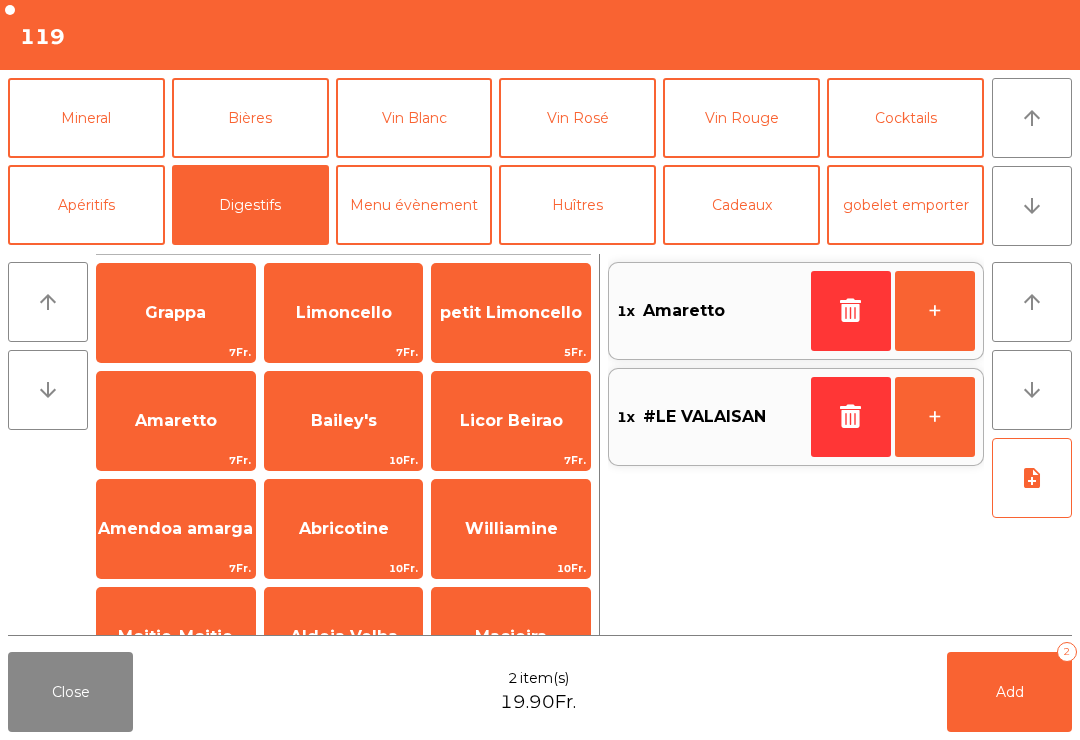 click on "arrow_upward" 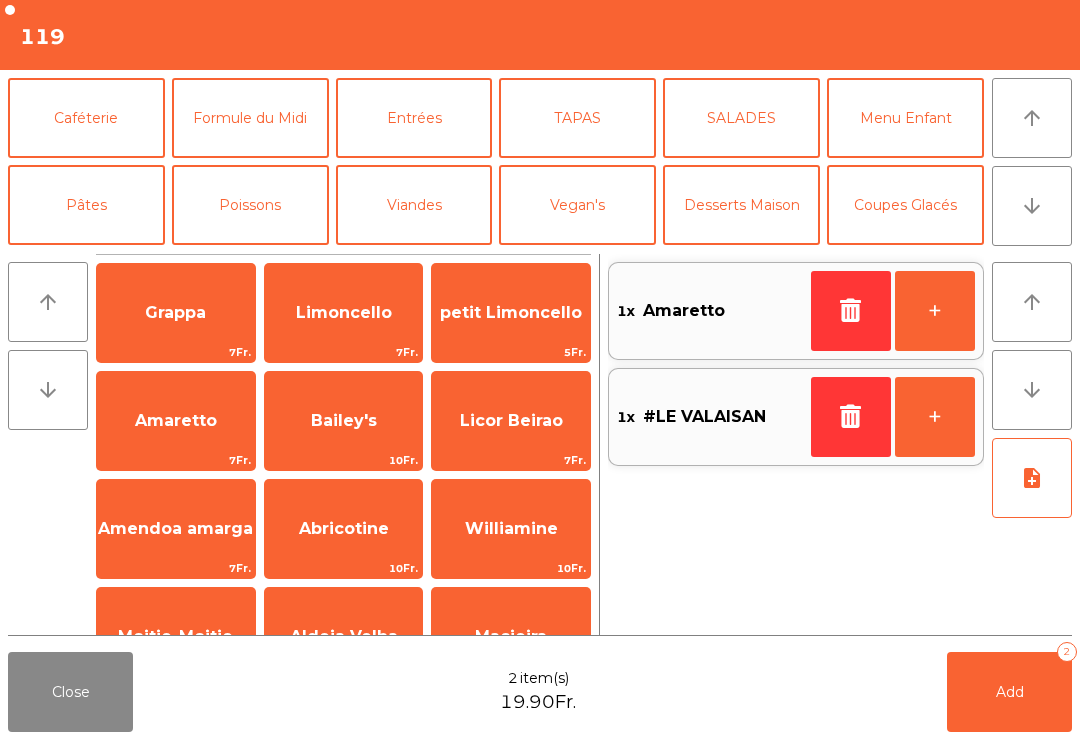 click on "Coupes Glacés" 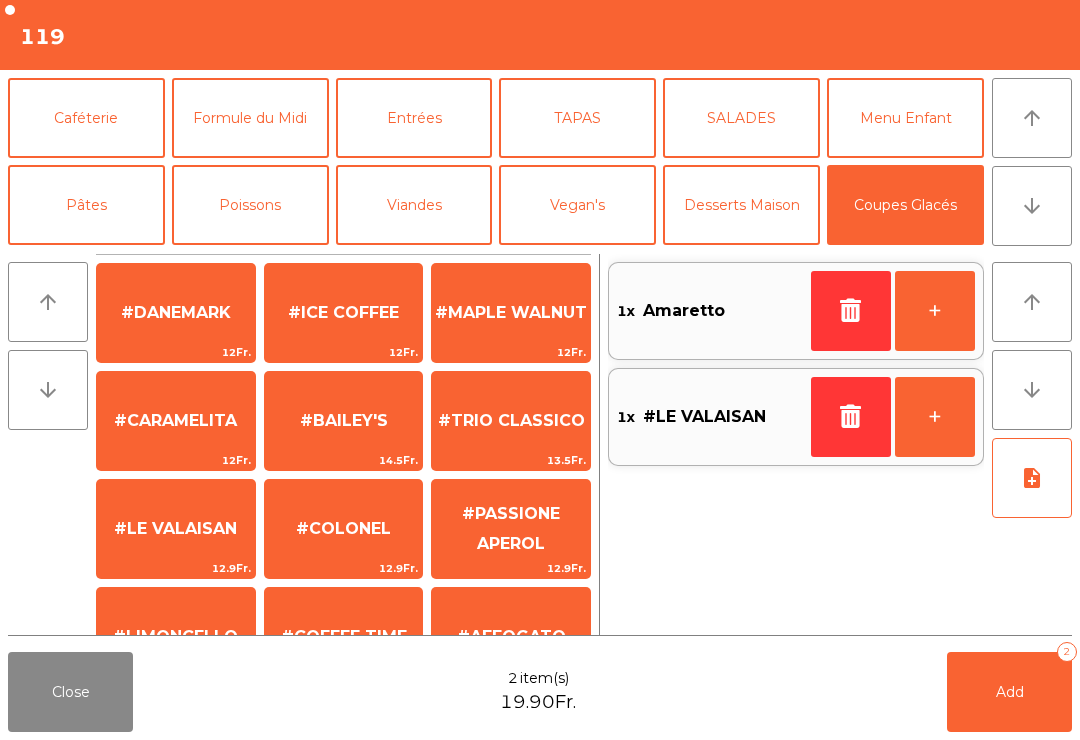 click on "arrow_downward" 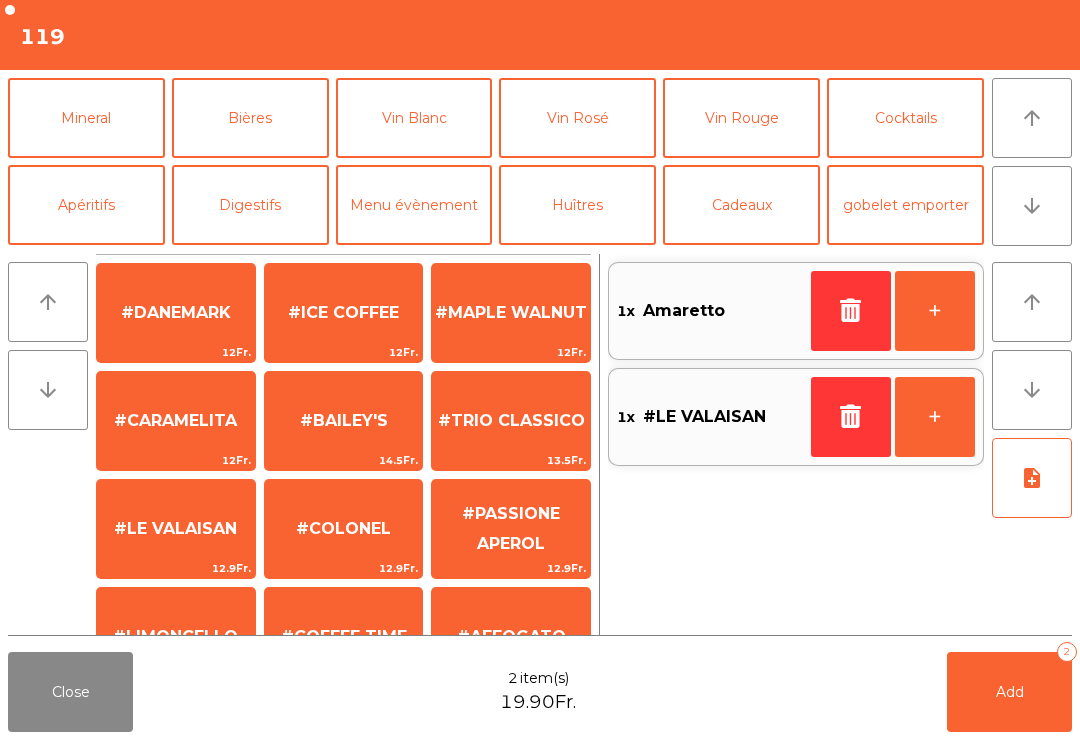 click on "Apéritifs" 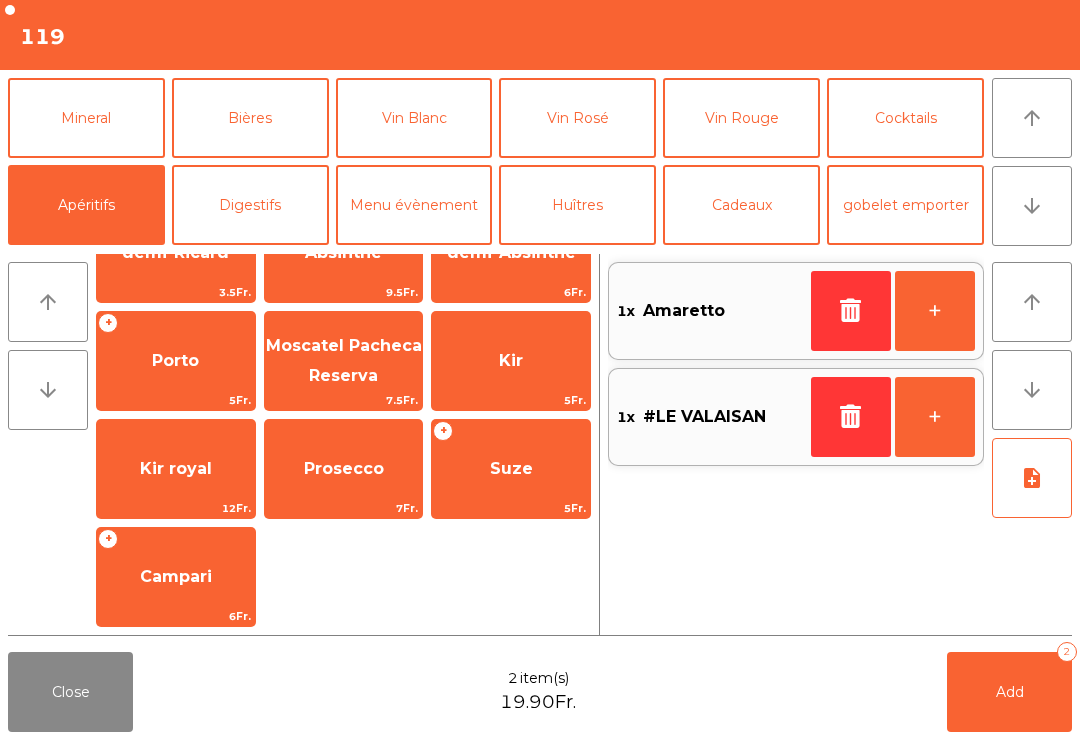 scroll, scrollTop: 0, scrollLeft: 0, axis: both 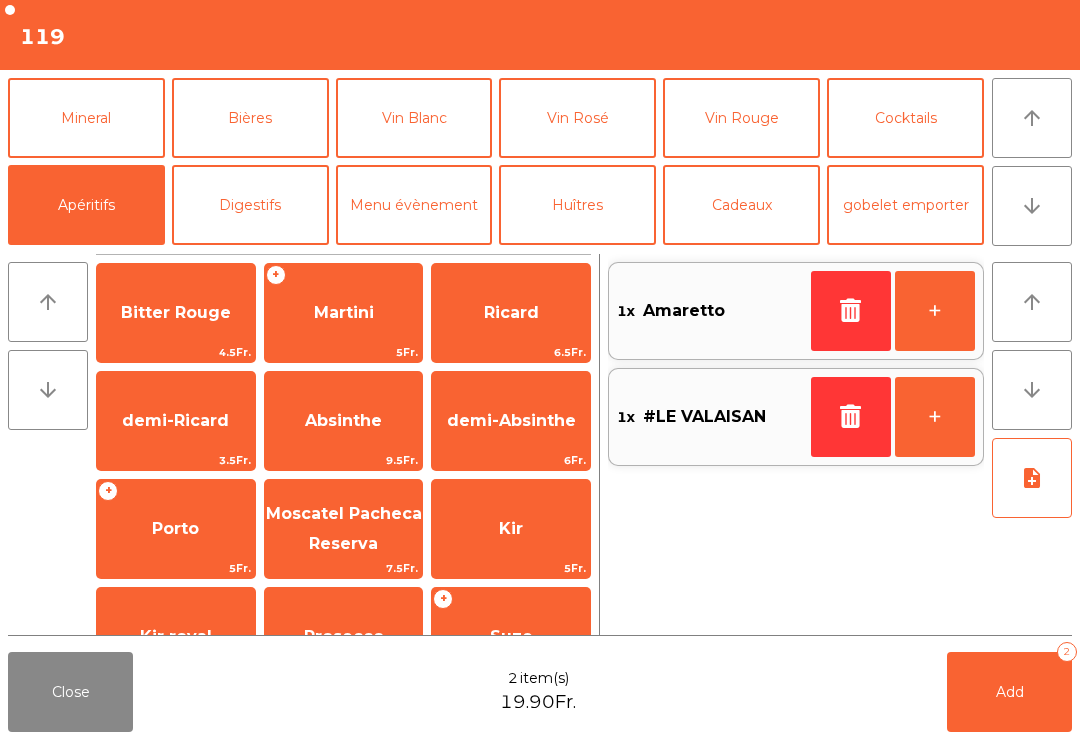 click on "Digestifs" 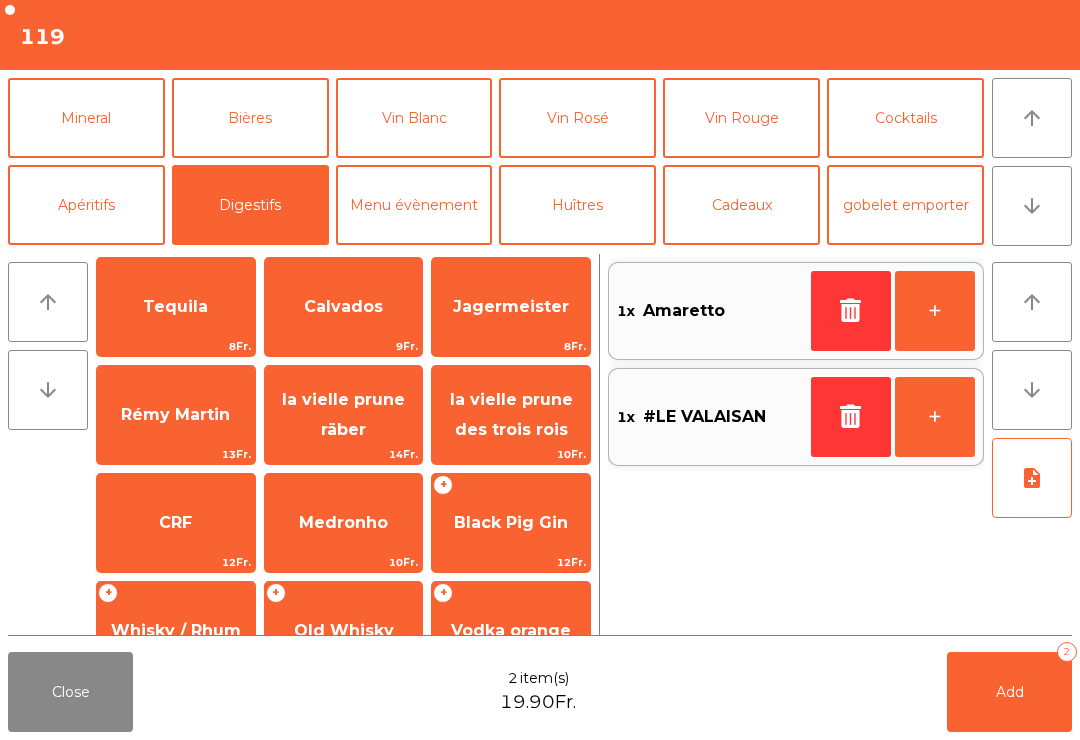 scroll, scrollTop: 542, scrollLeft: 0, axis: vertical 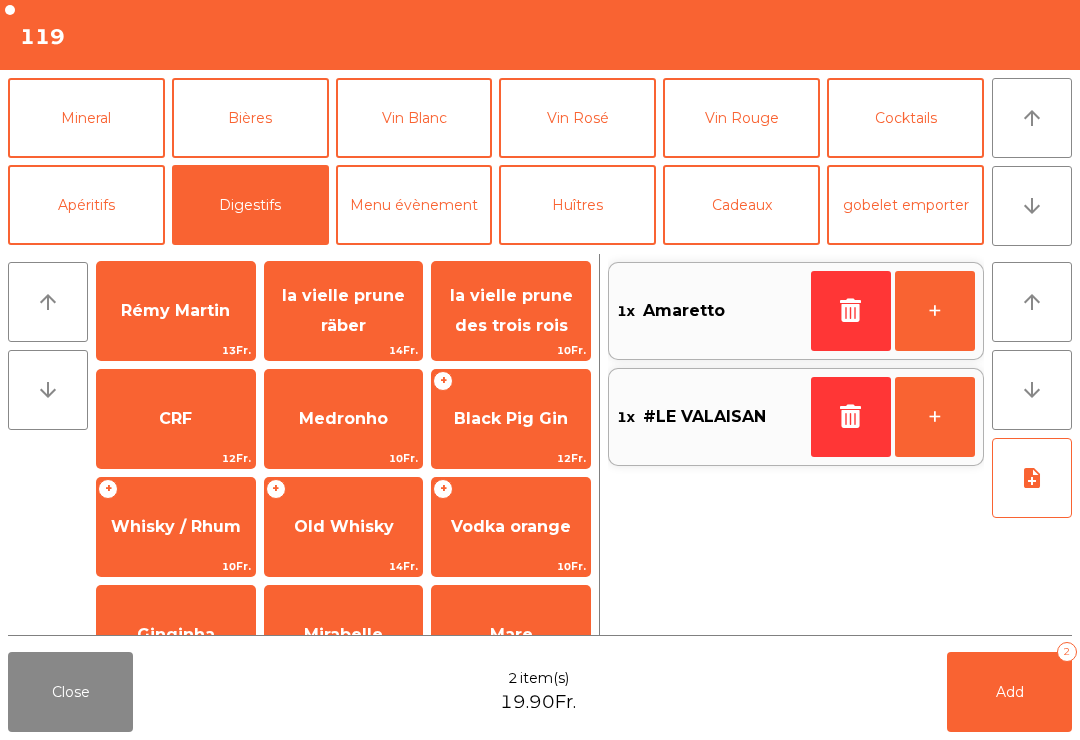 click on "Black Pig Gin" 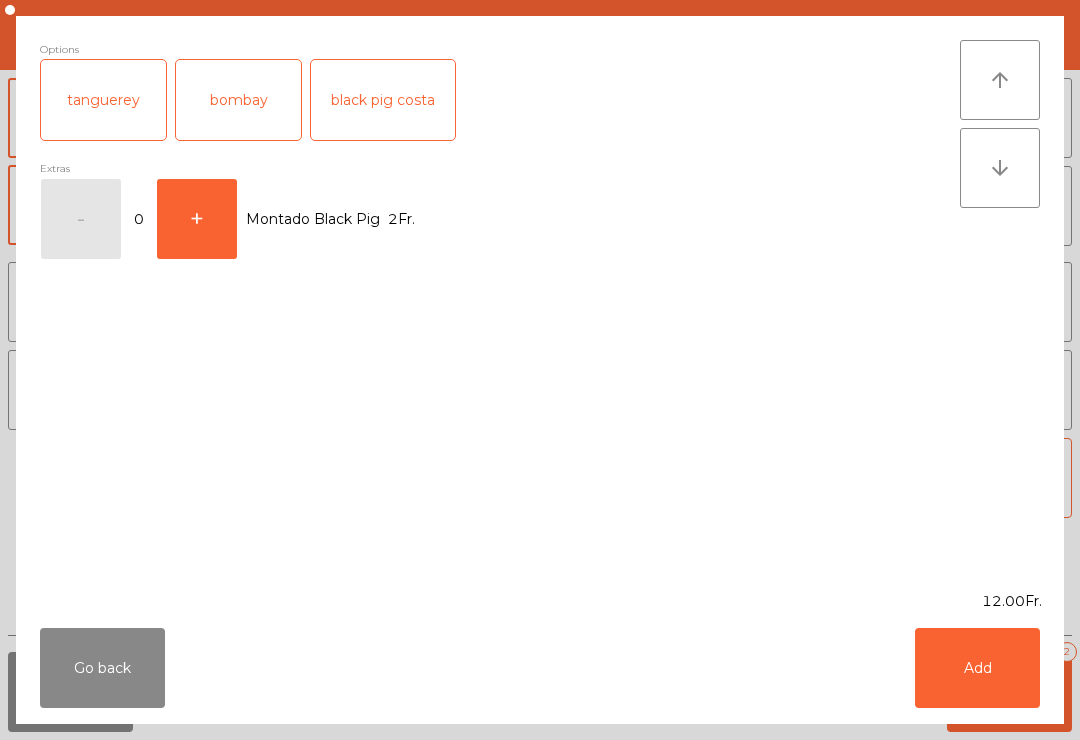 click on "bombay" 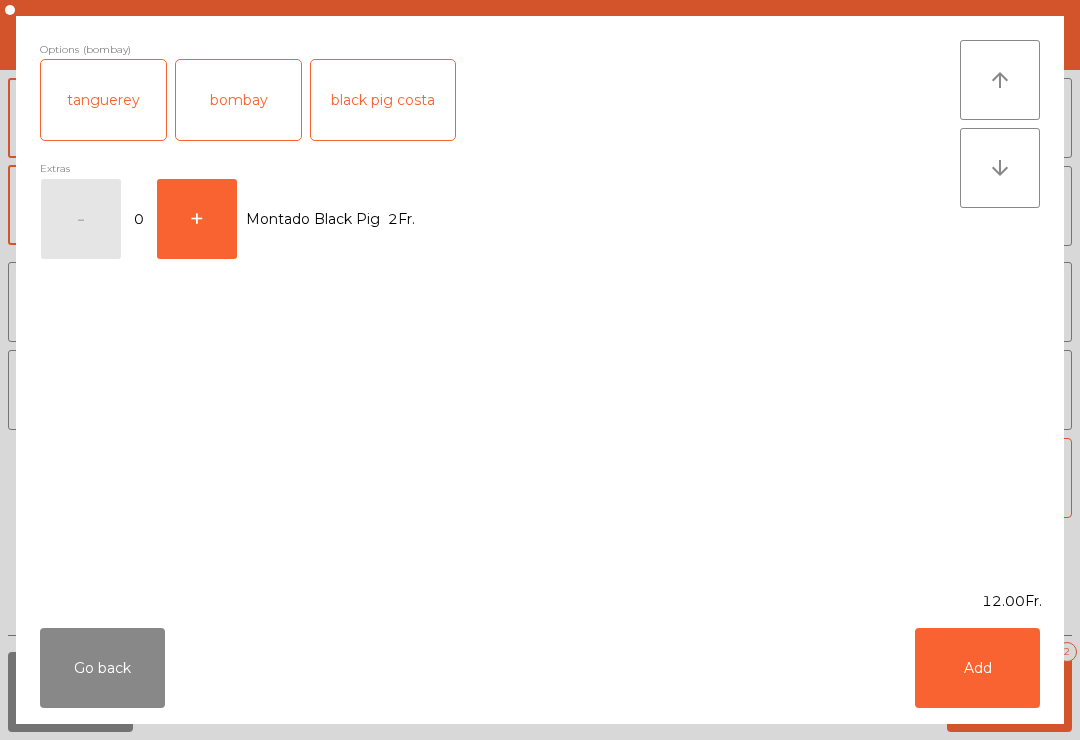 click on "Add" 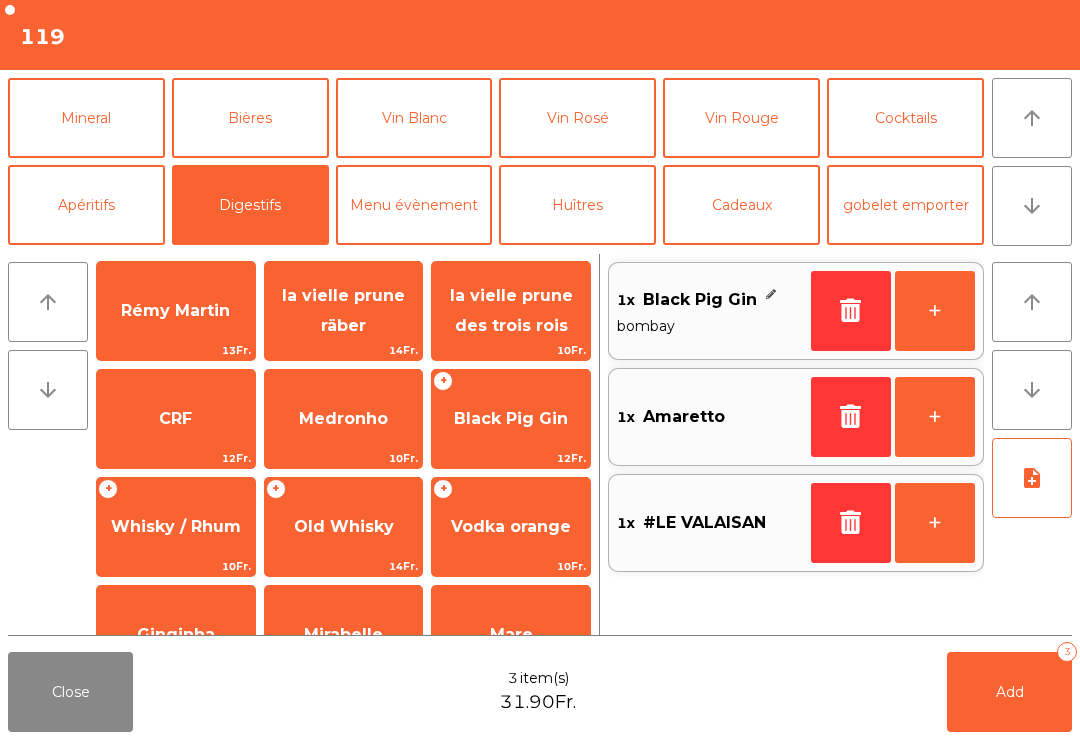 click on "Add   3" 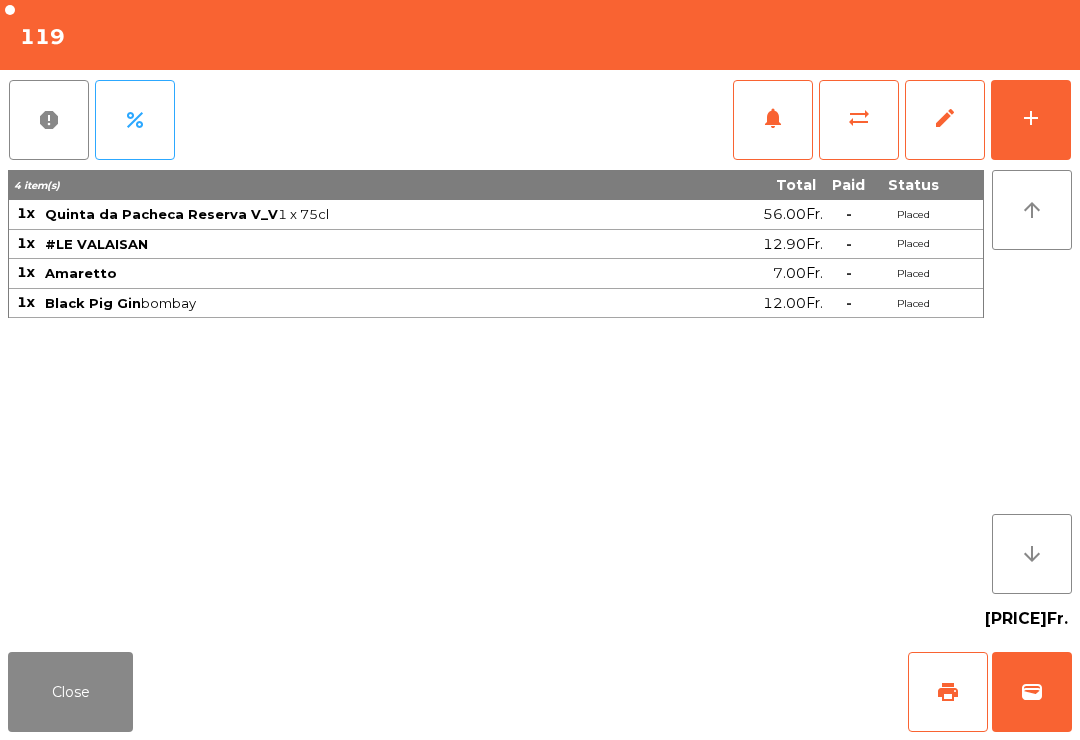 click on "print" 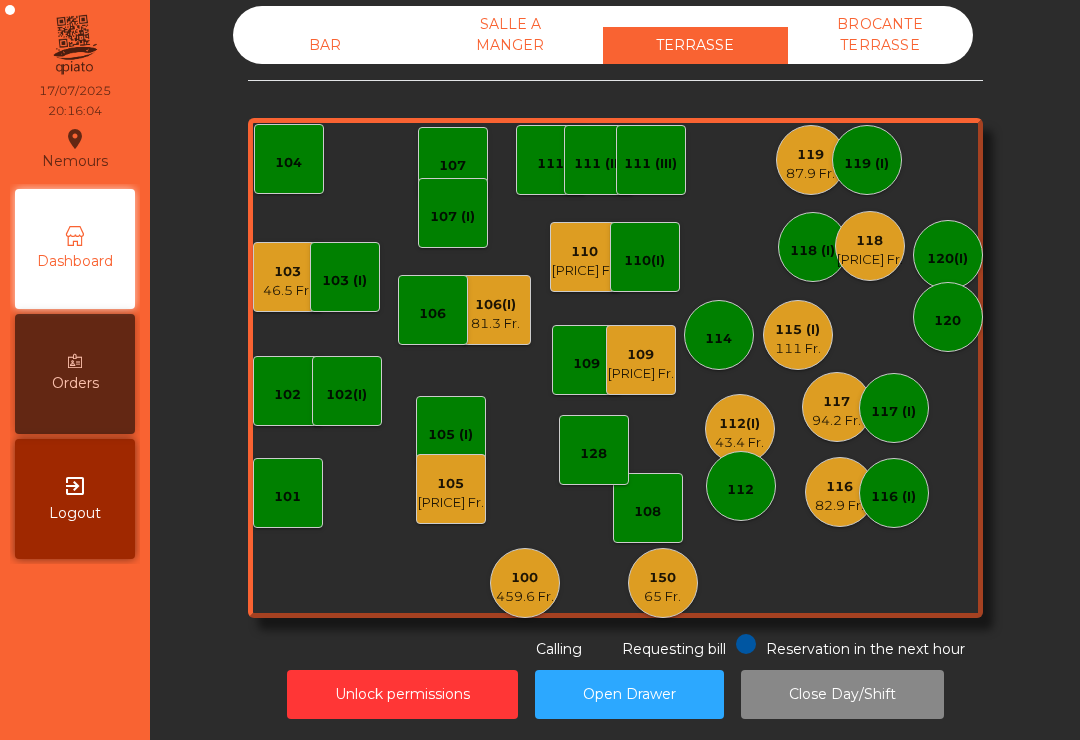click on "46.5 Fr." 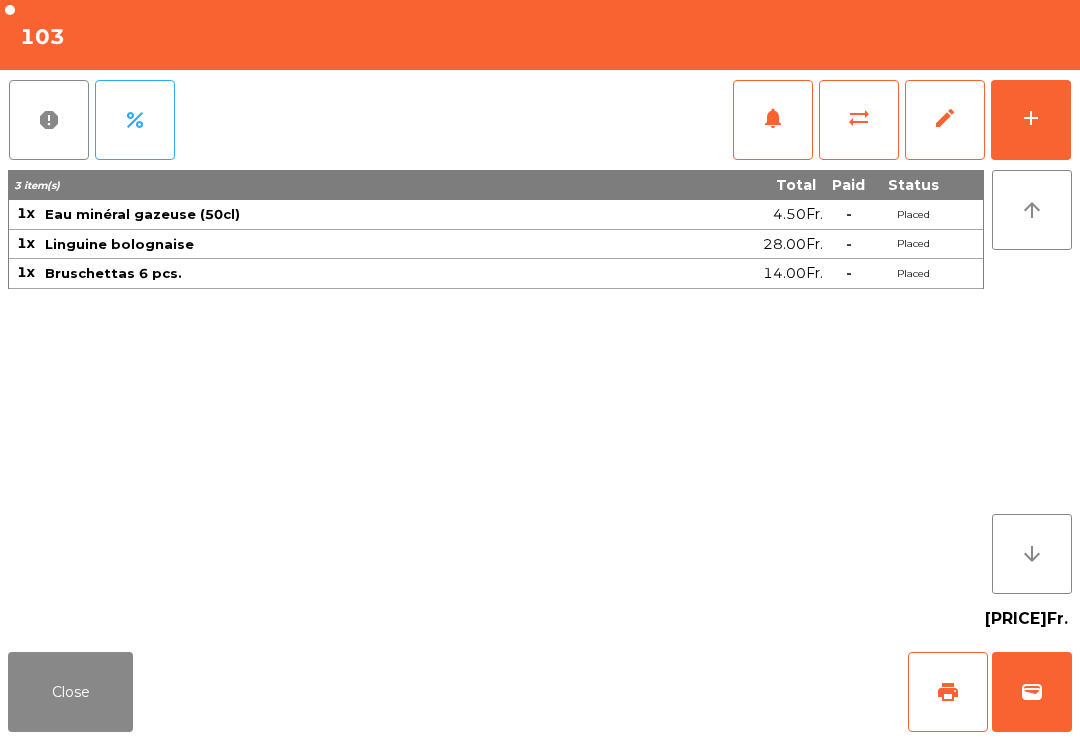 click on "wallet" 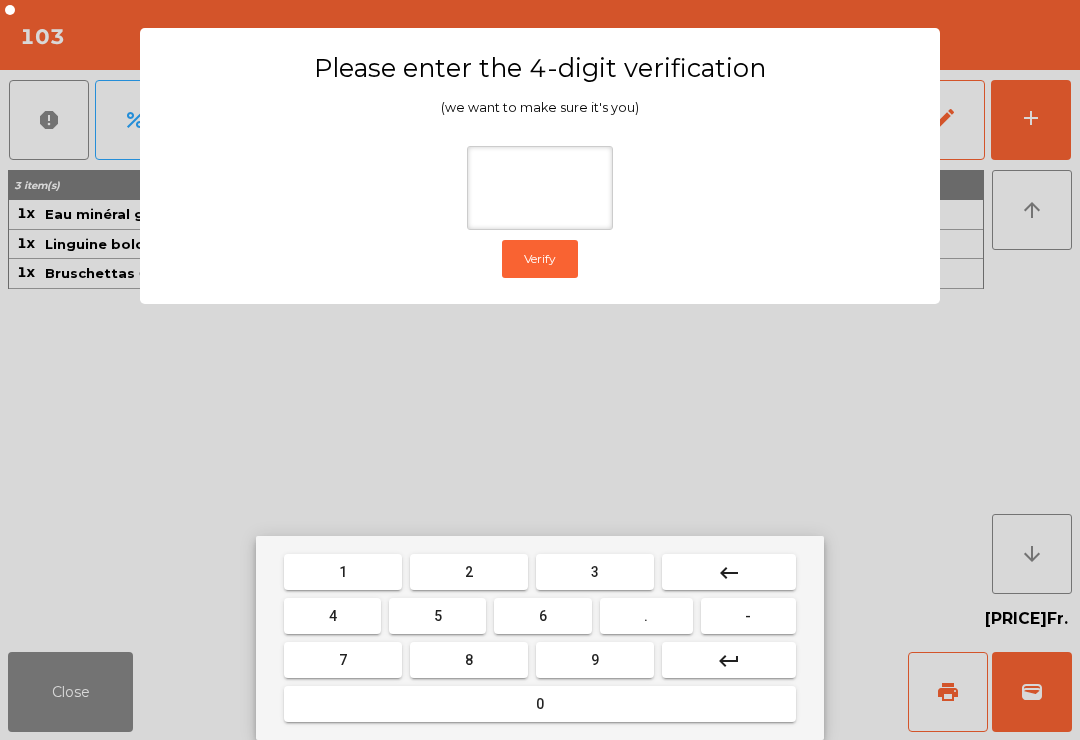 type on "*" 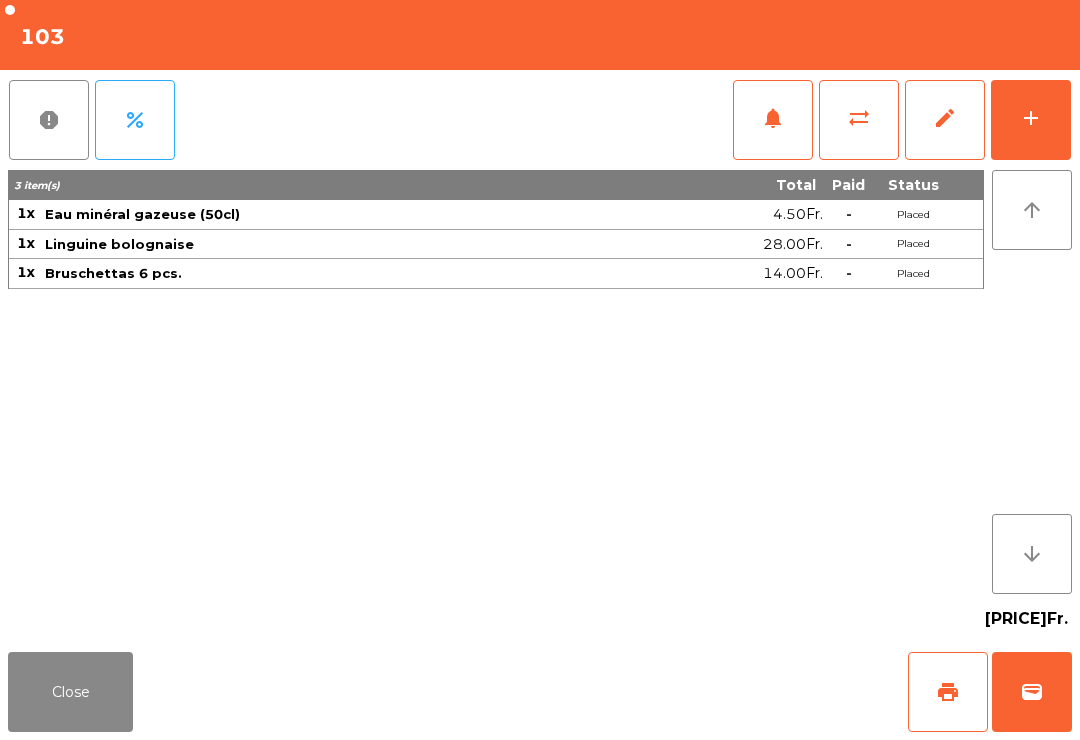 click on "wallet" 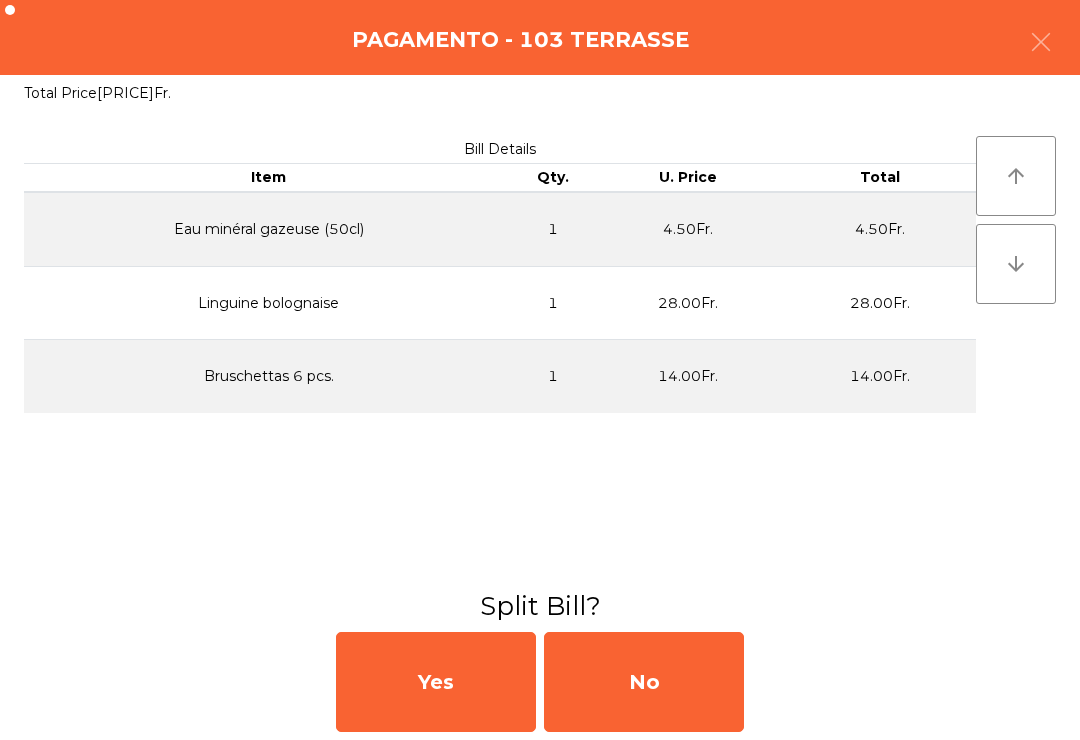 click on "Yes   No" 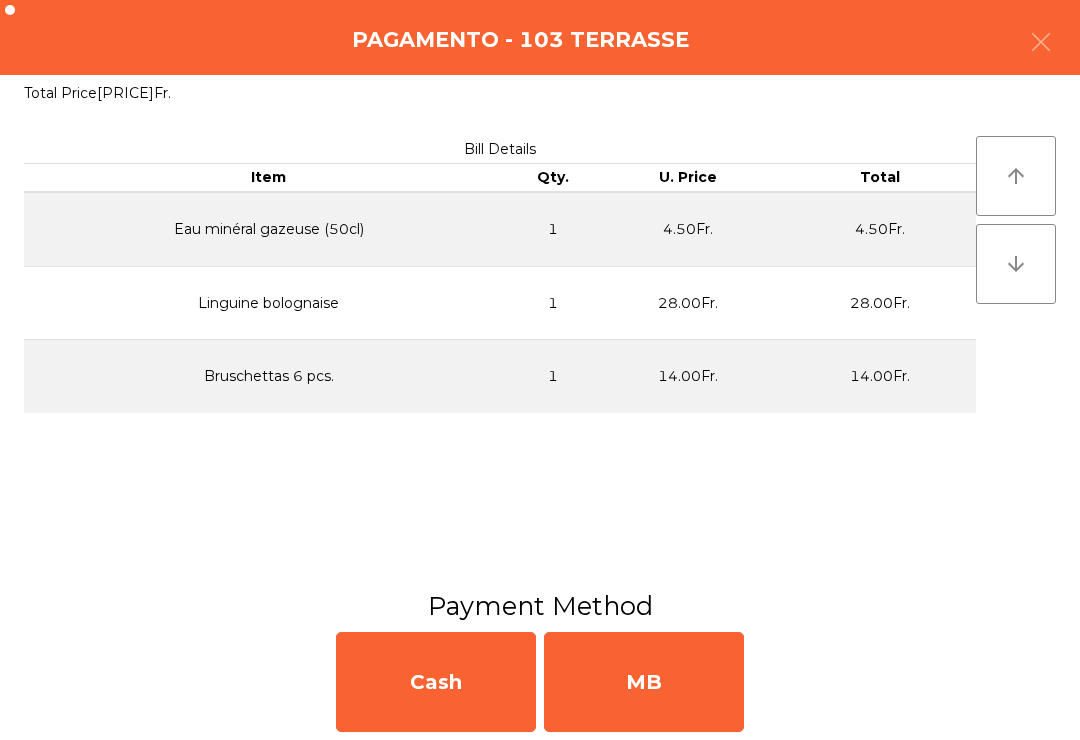 click on "MB" 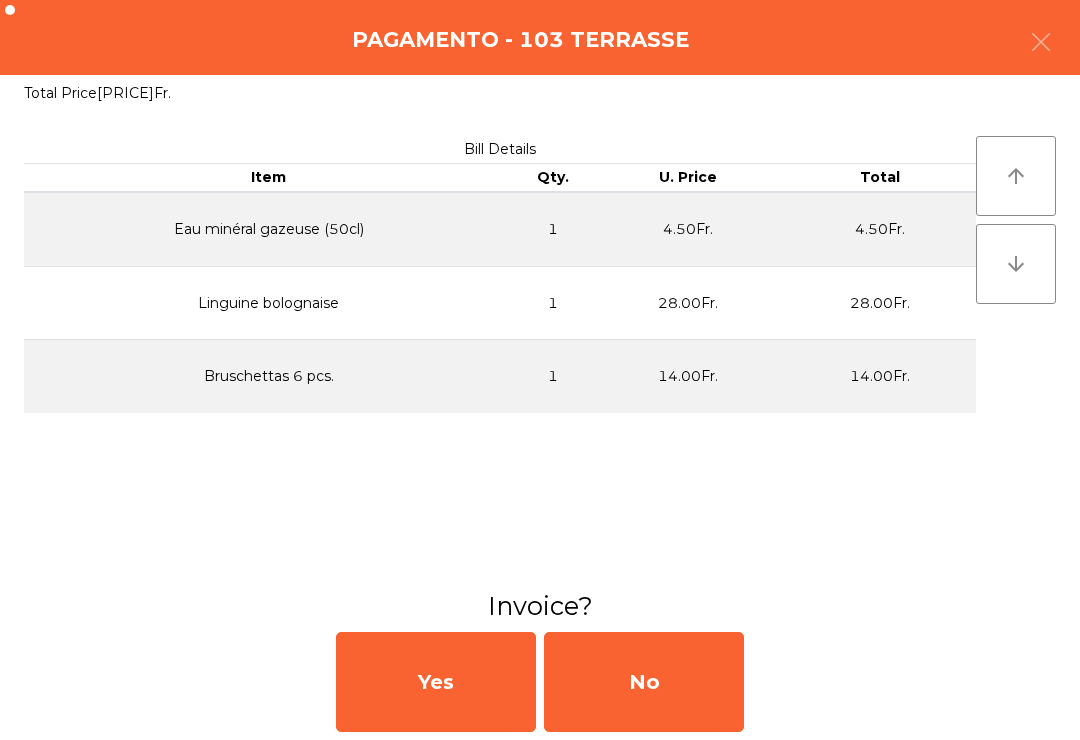 click on "No" 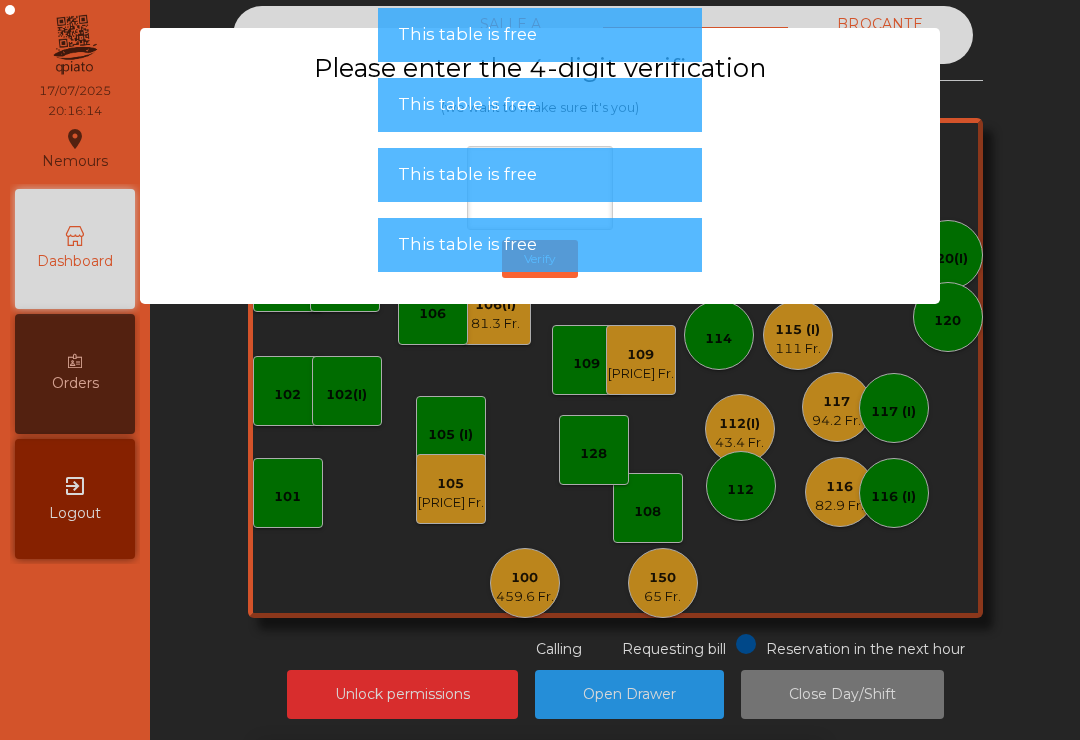 click on "Please enter the 4-digit verification (we want to make sure it's you)  Verify" 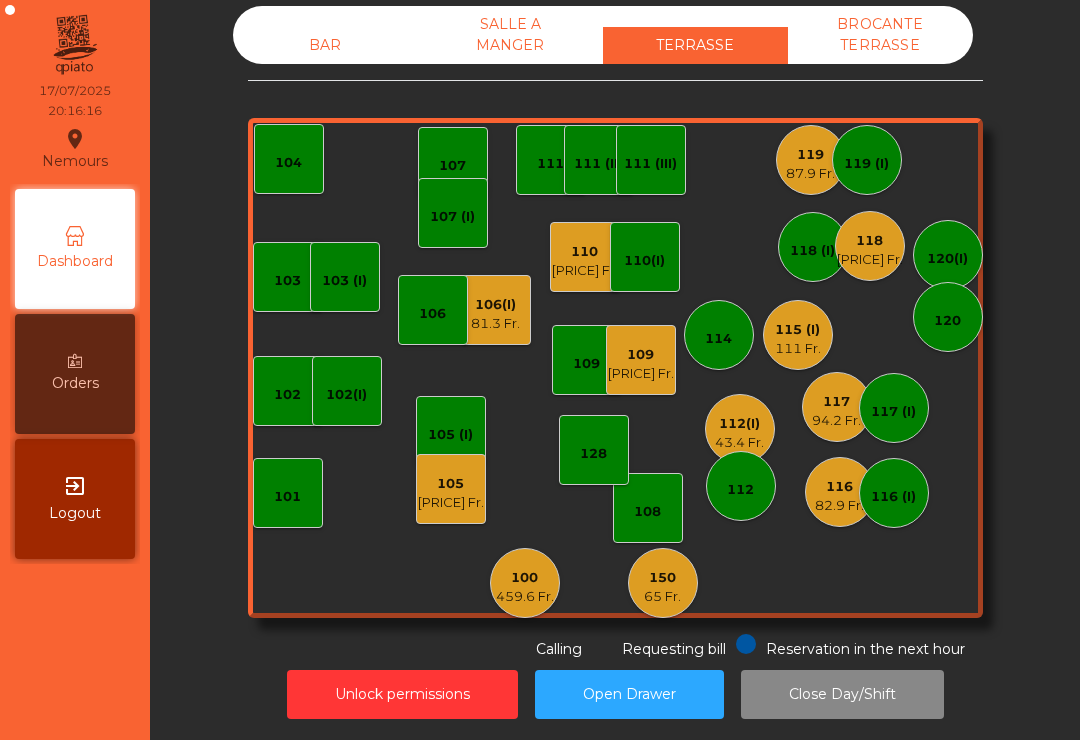 click on "100" 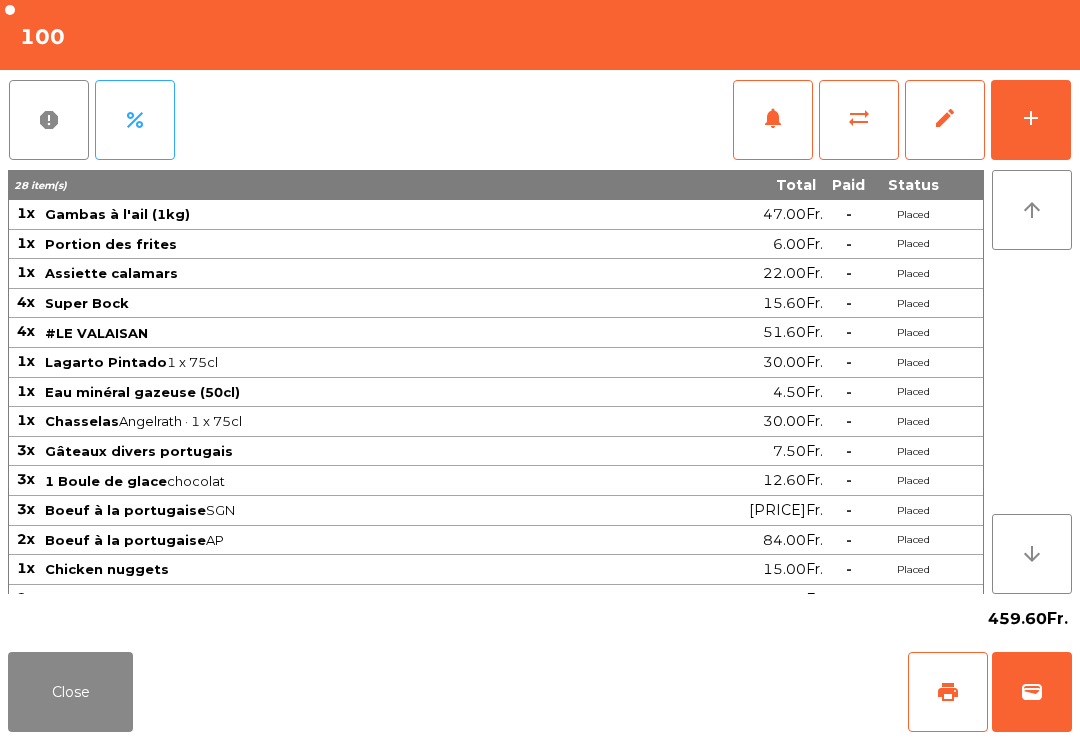 click on "wallet" 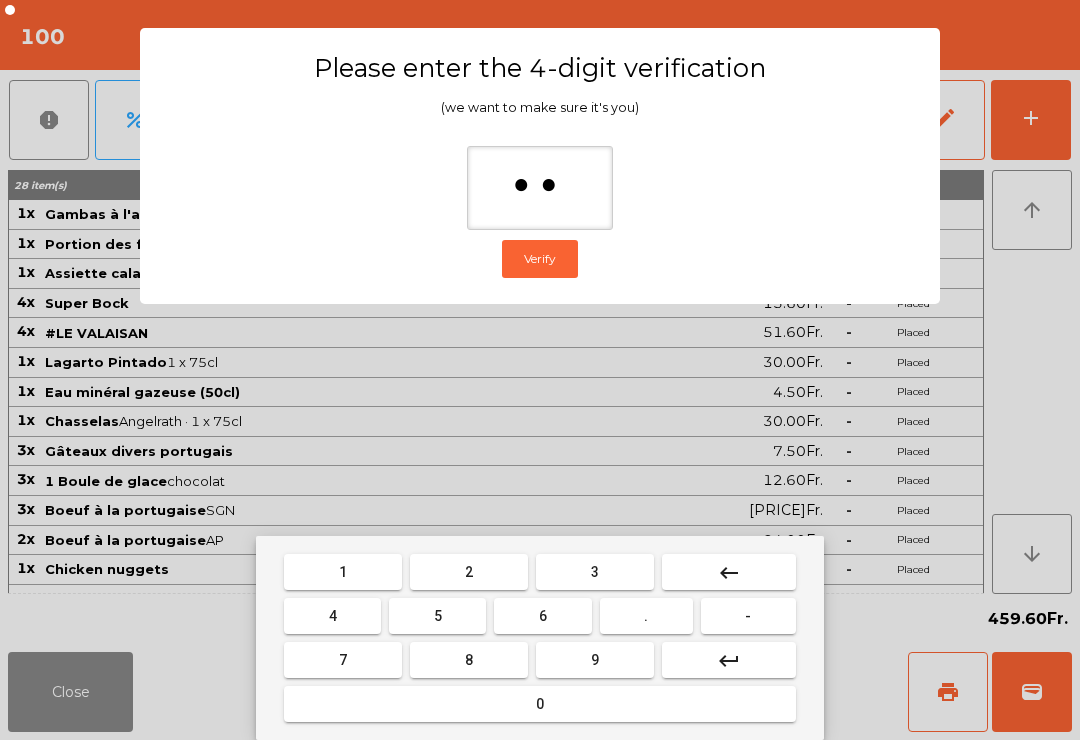 type on "***" 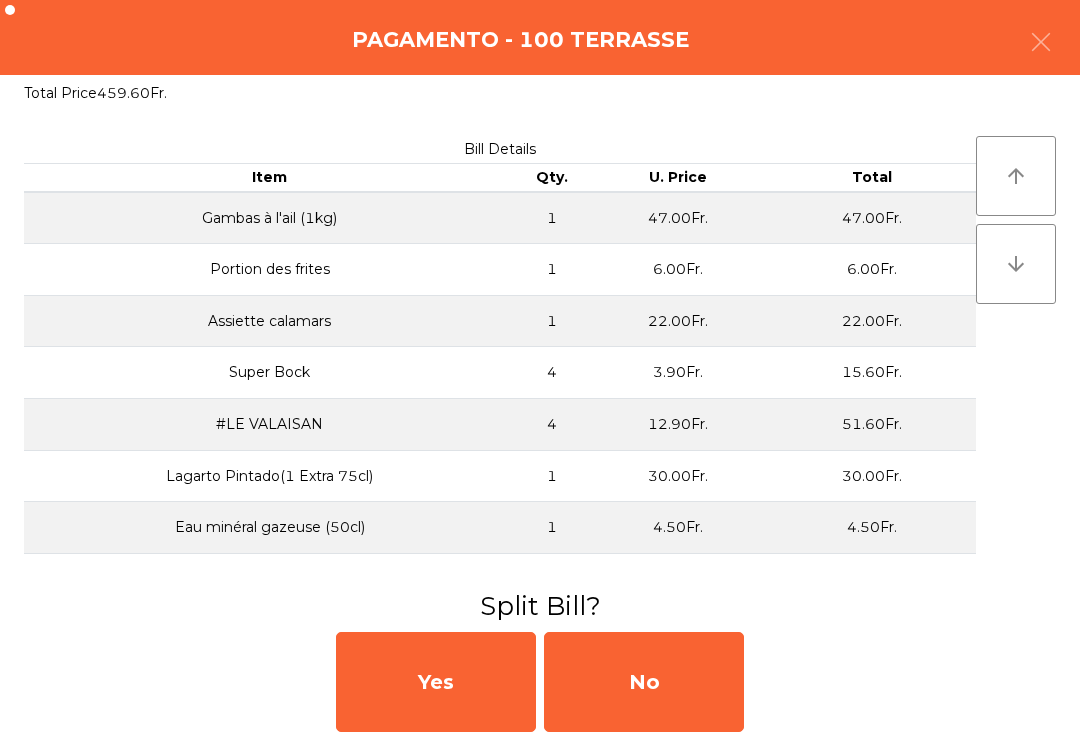 click on "No" 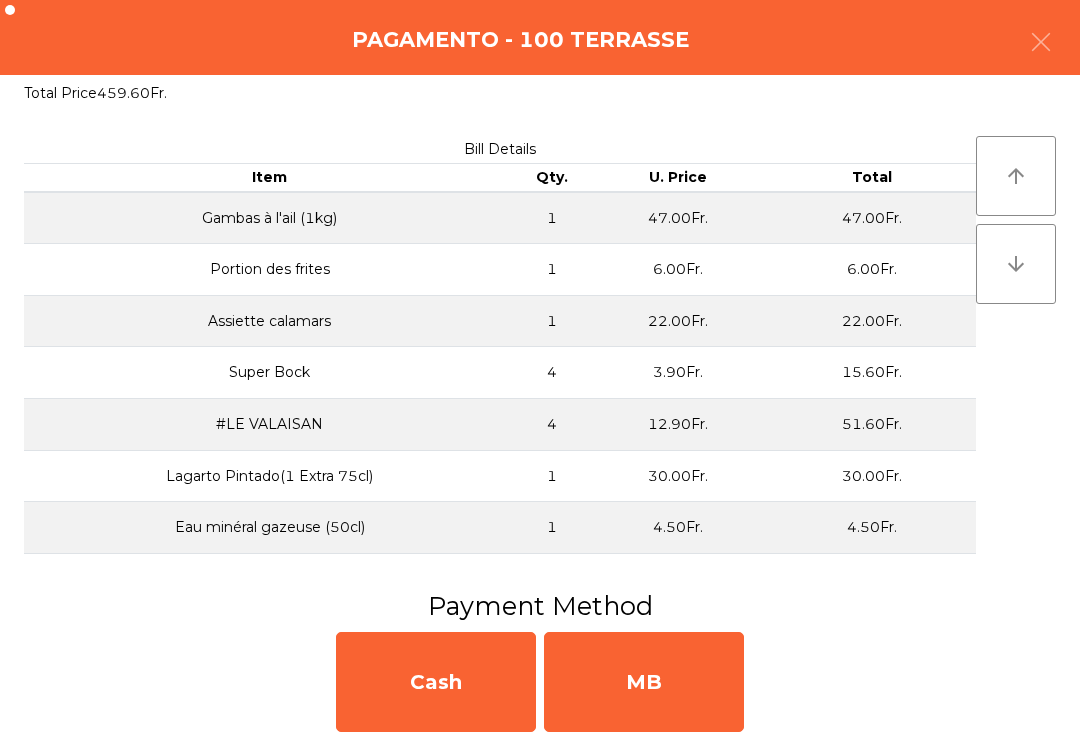 click on "MB" 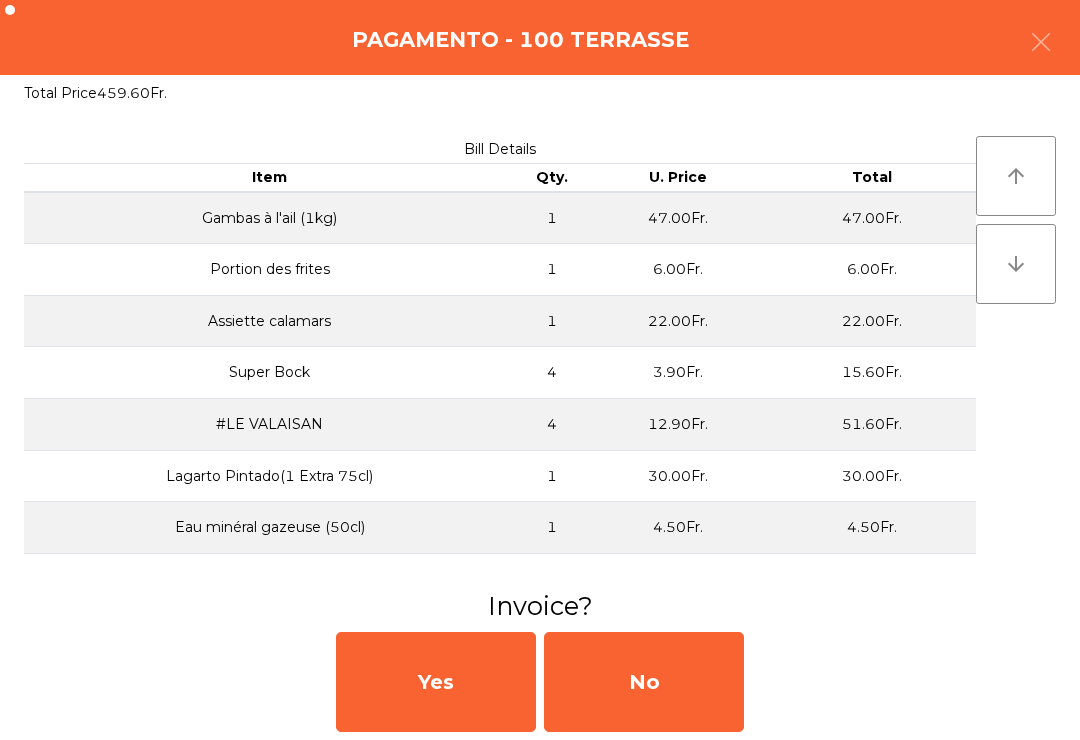 click on "No" 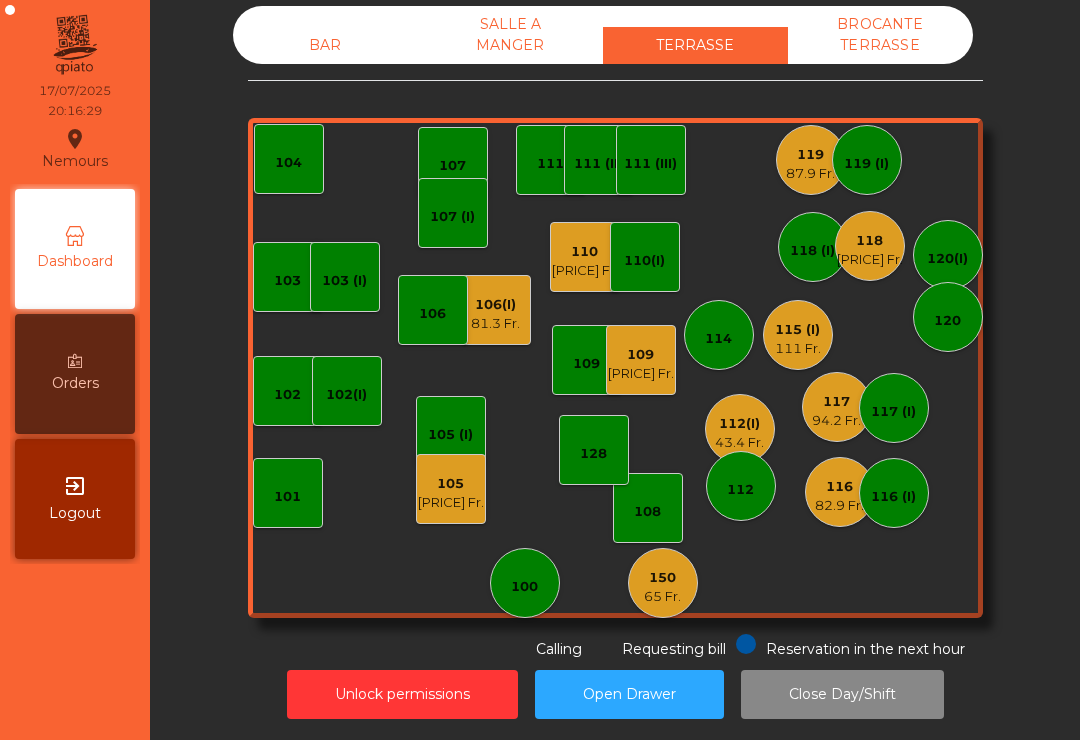 click on "[PRICE] Fr." 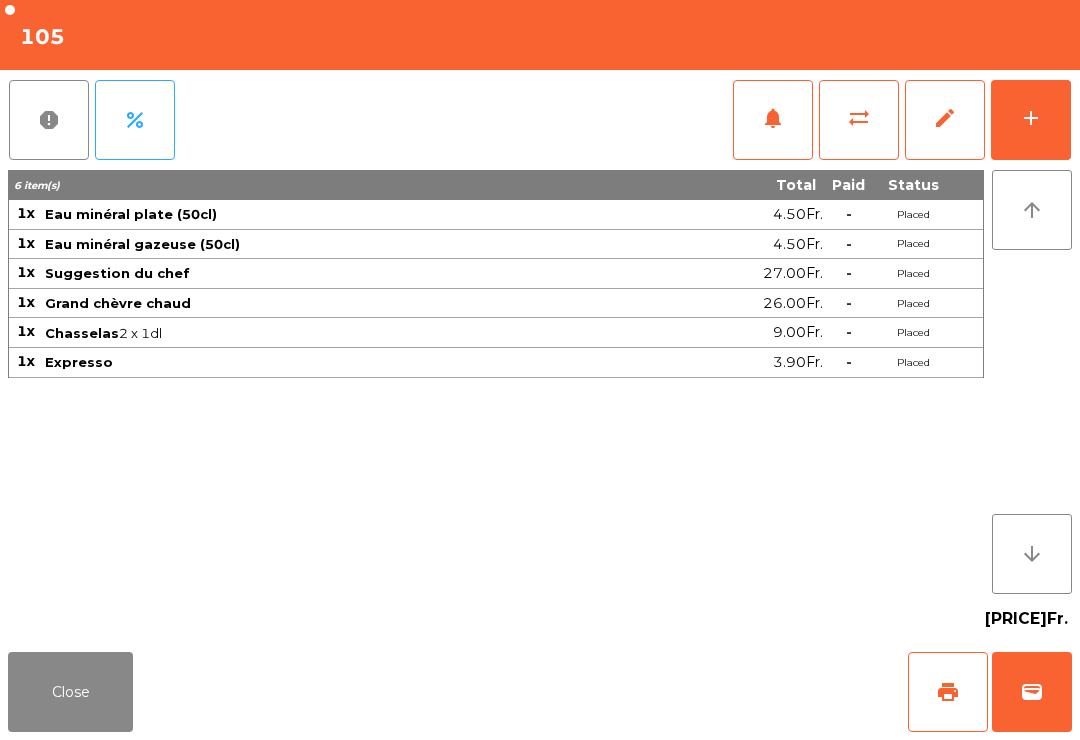 click on "wallet" 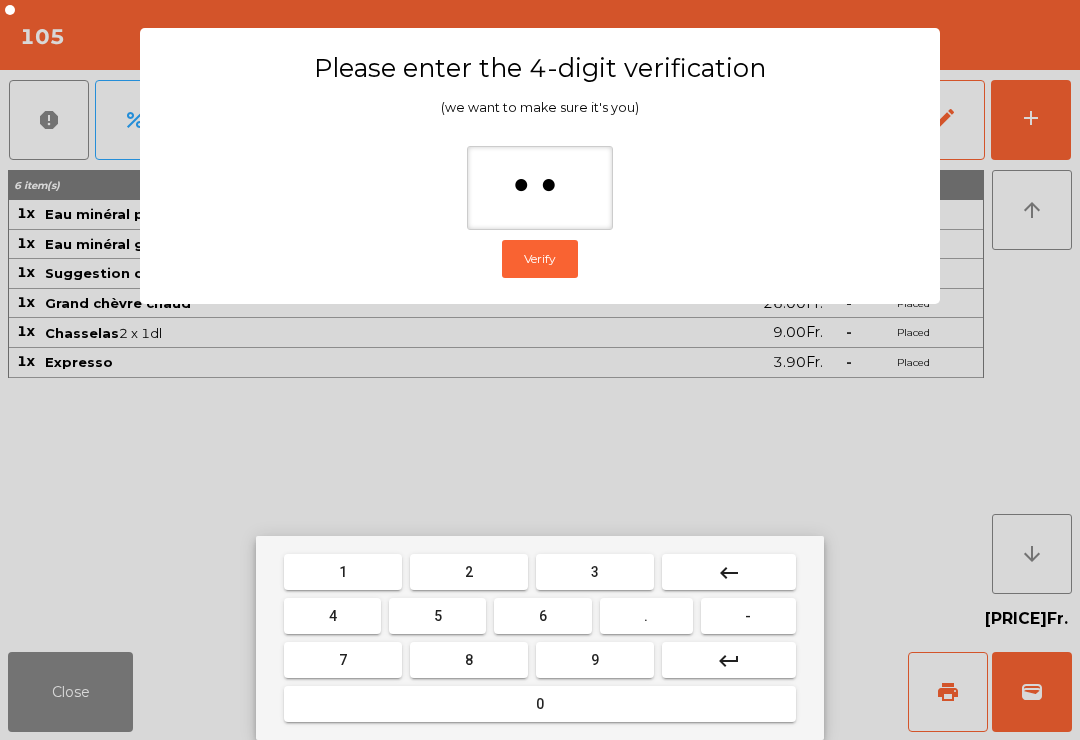 type on "***" 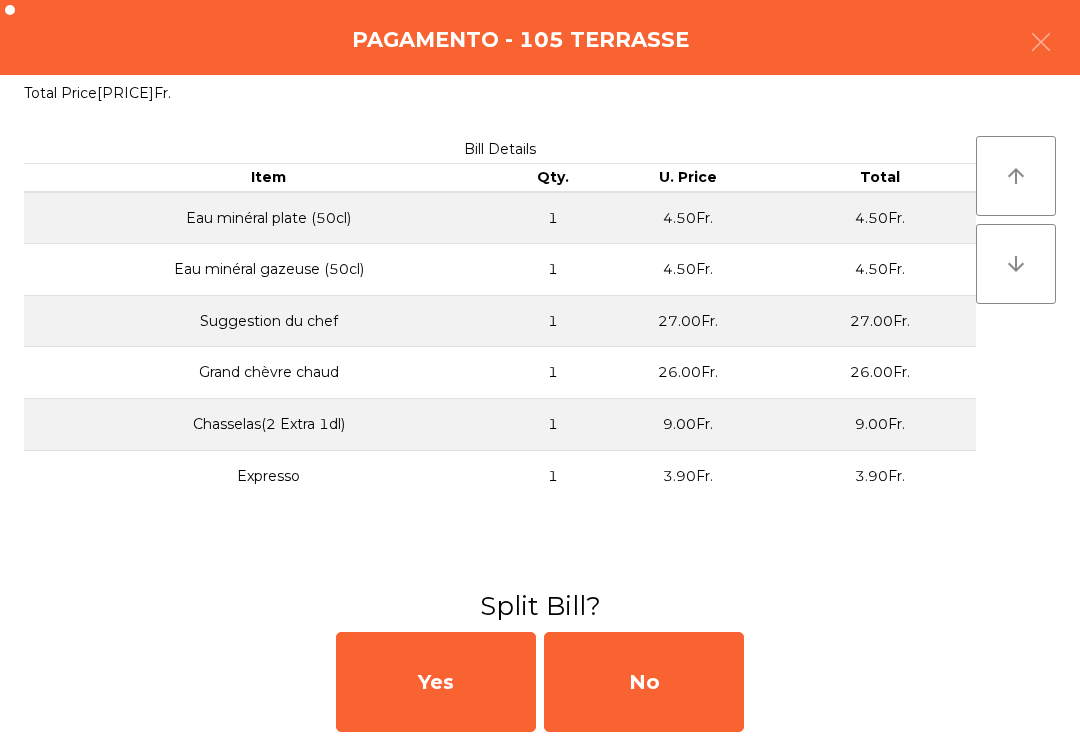 click on "No" 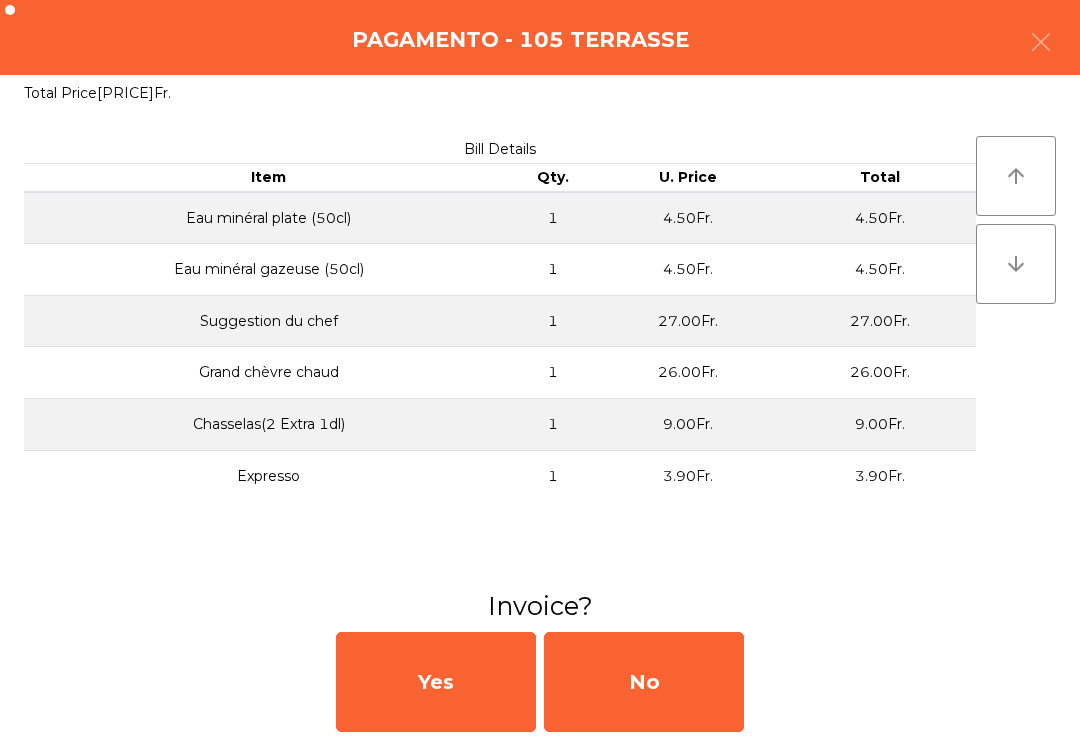 click on "No" 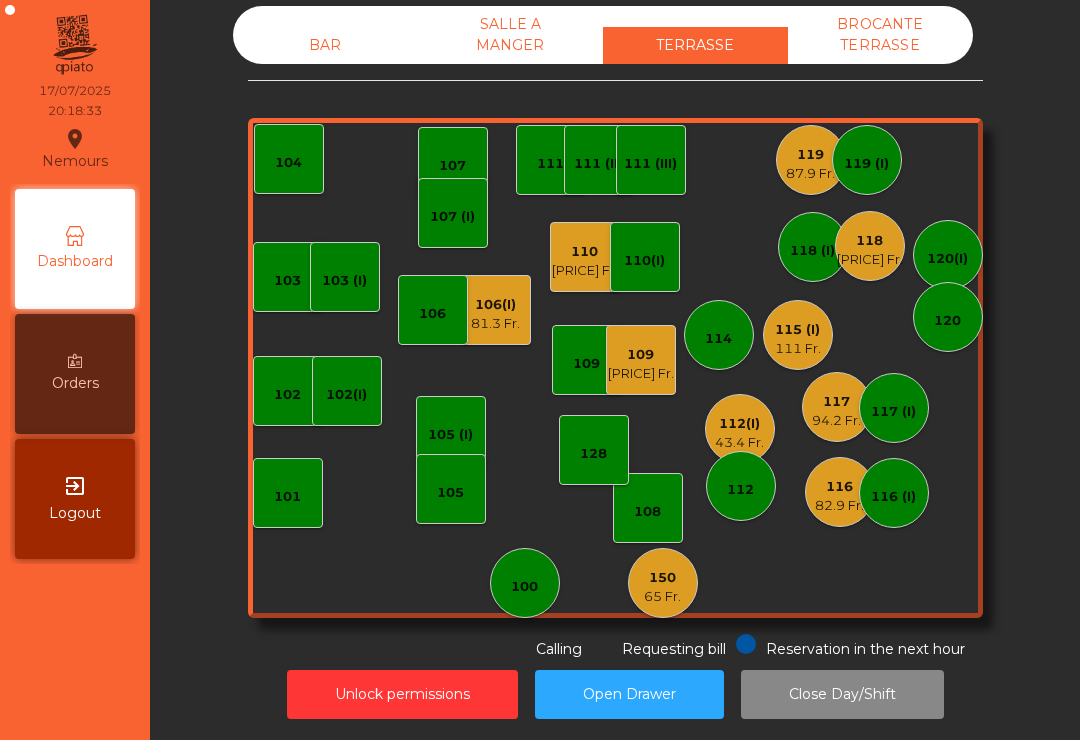 click on "115 (I)" 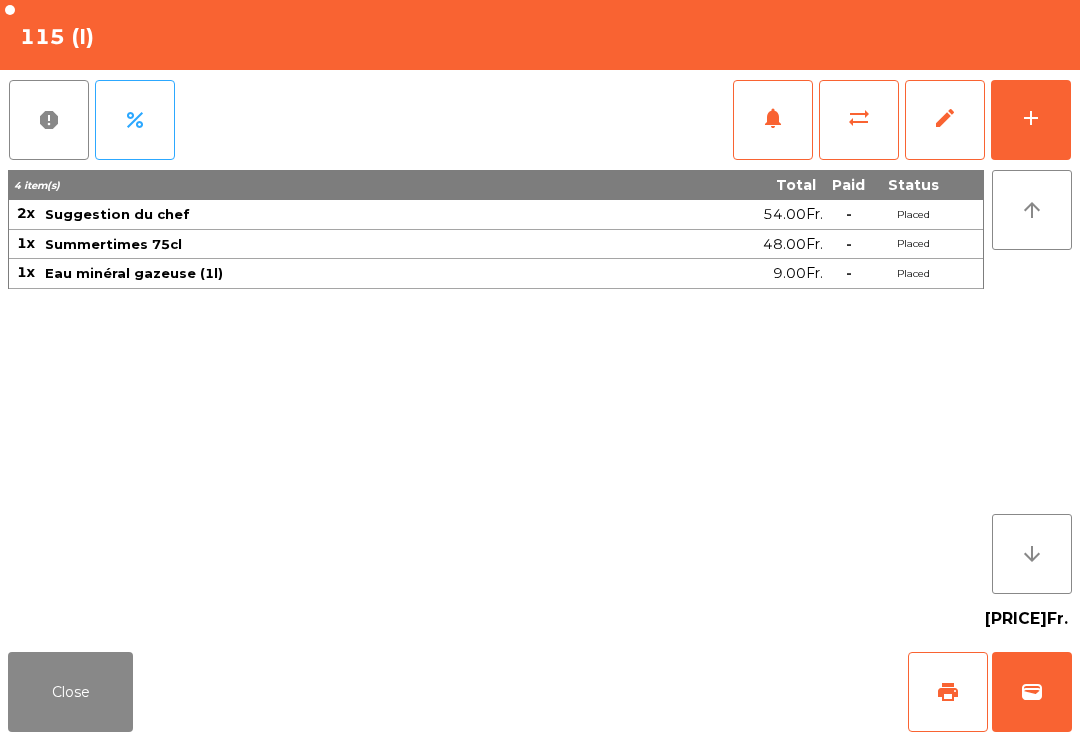 click on "add" 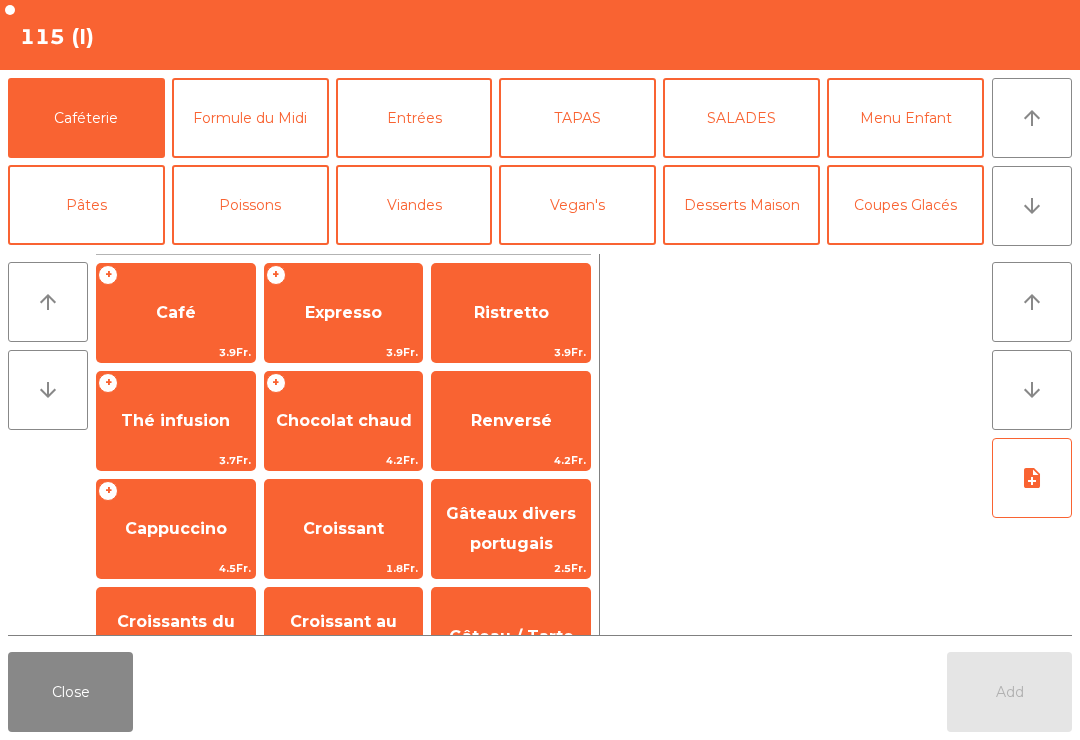 click on "Expresso" 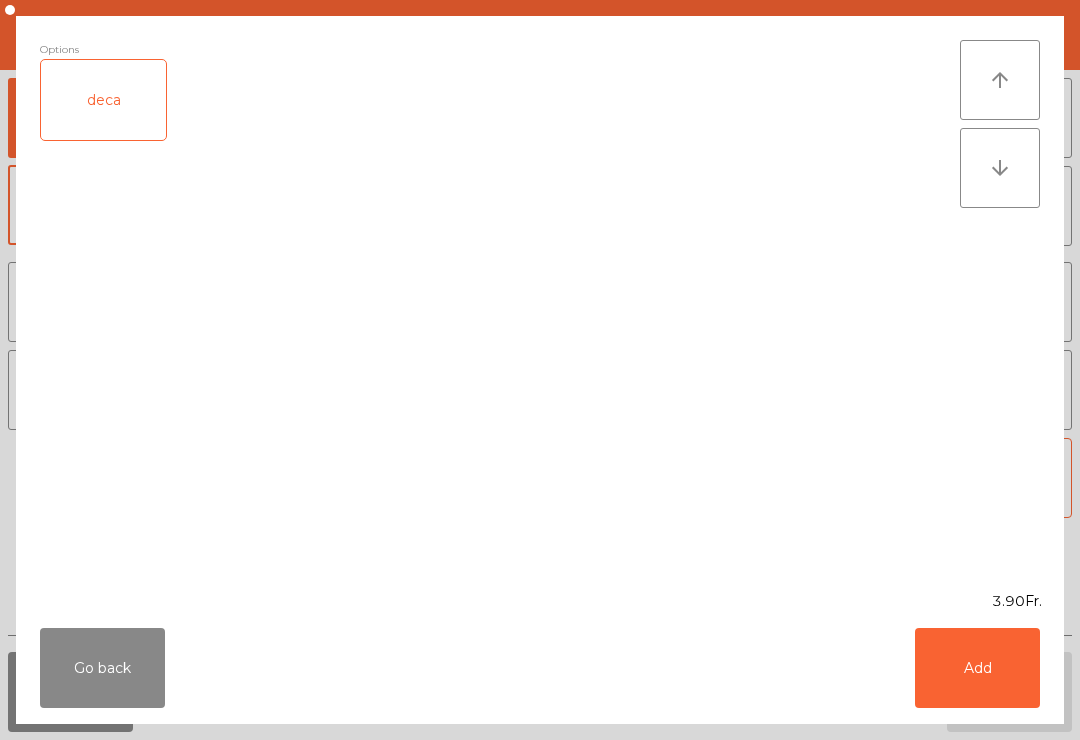 click on "Add" 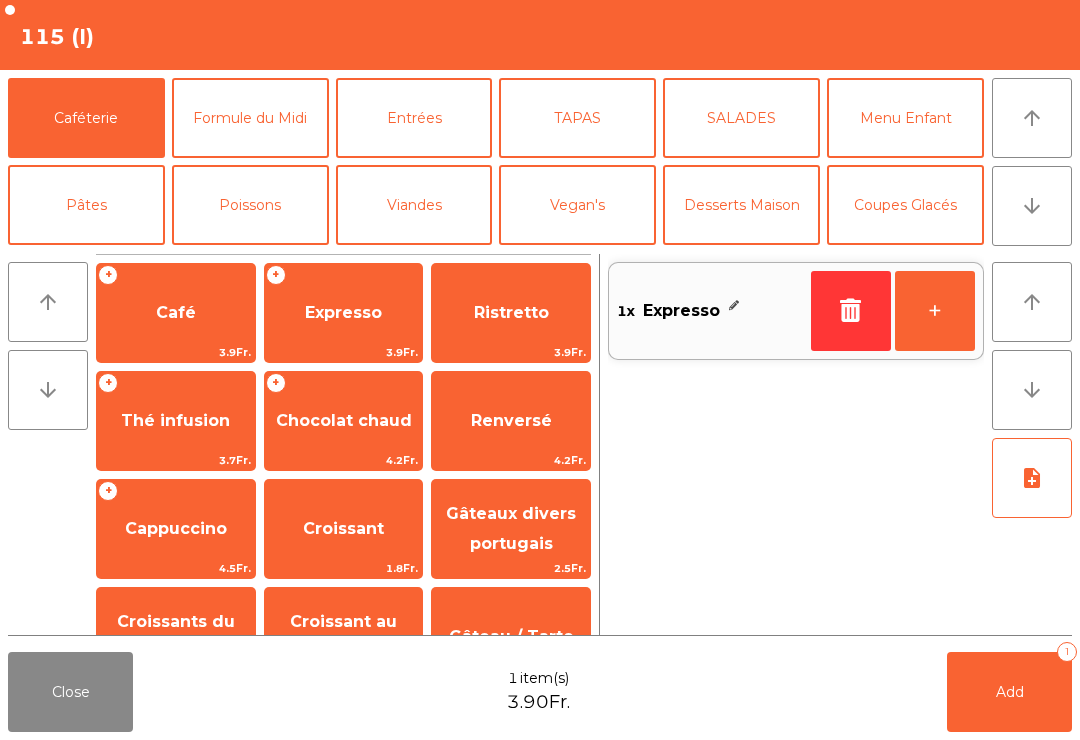 click on "+" 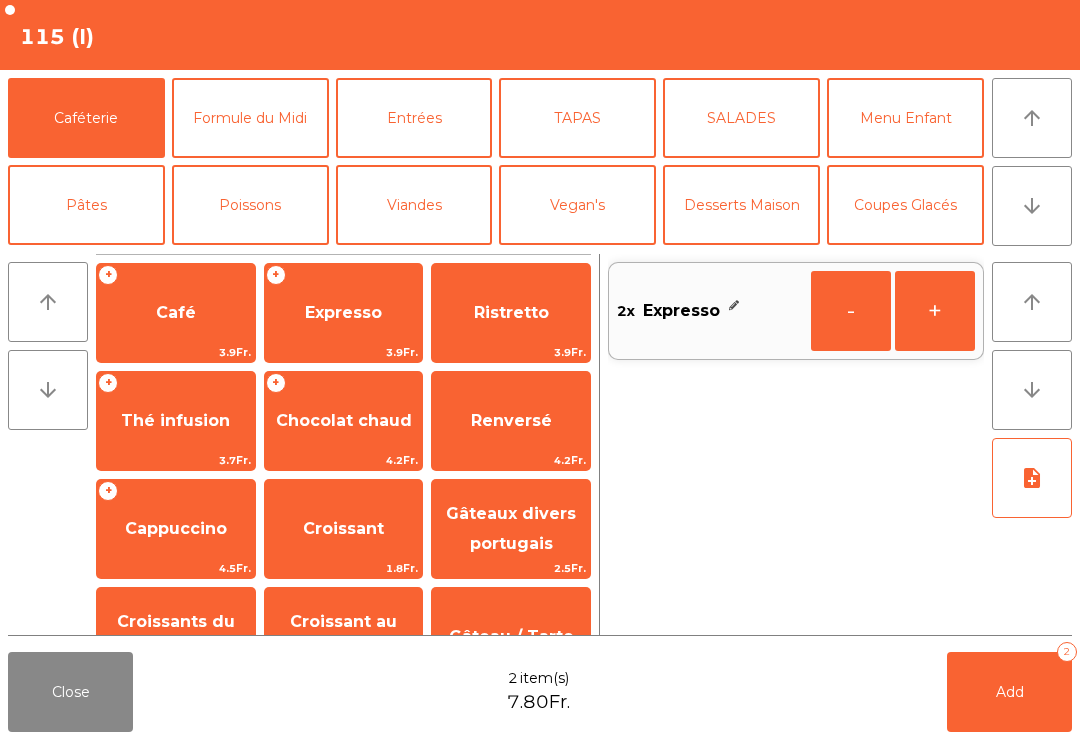 click on "Desserts Maison" 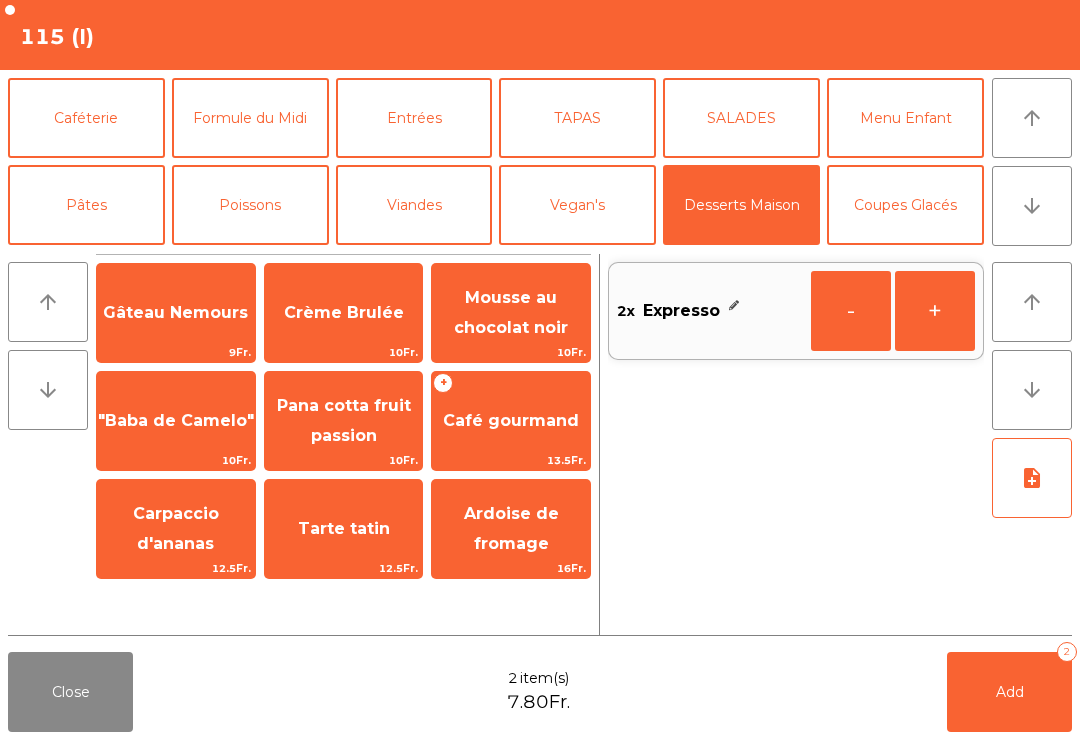 click on "Mousse au chocolat noir" 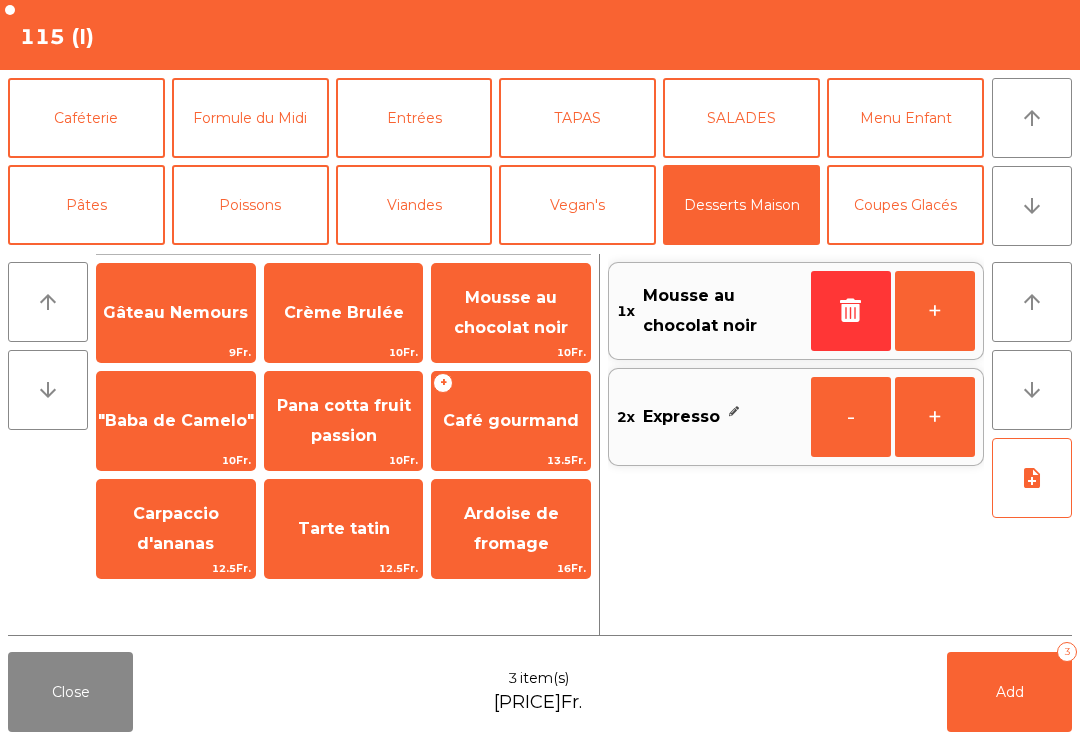 click on "Add   3" 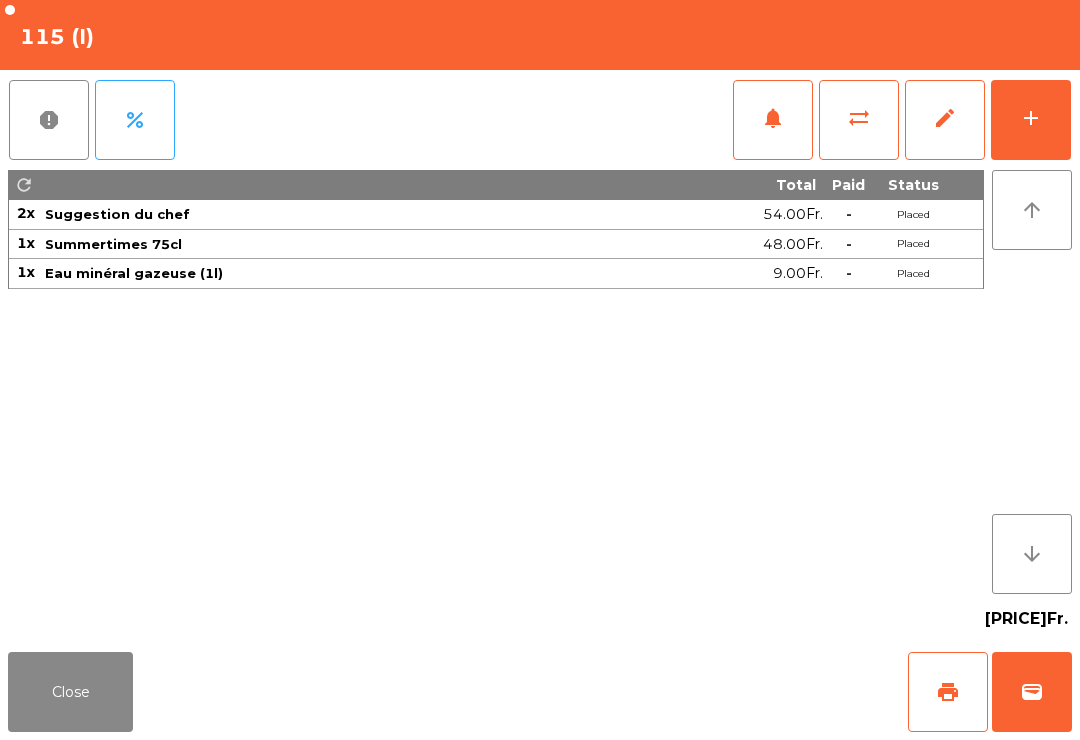 click on "Close" 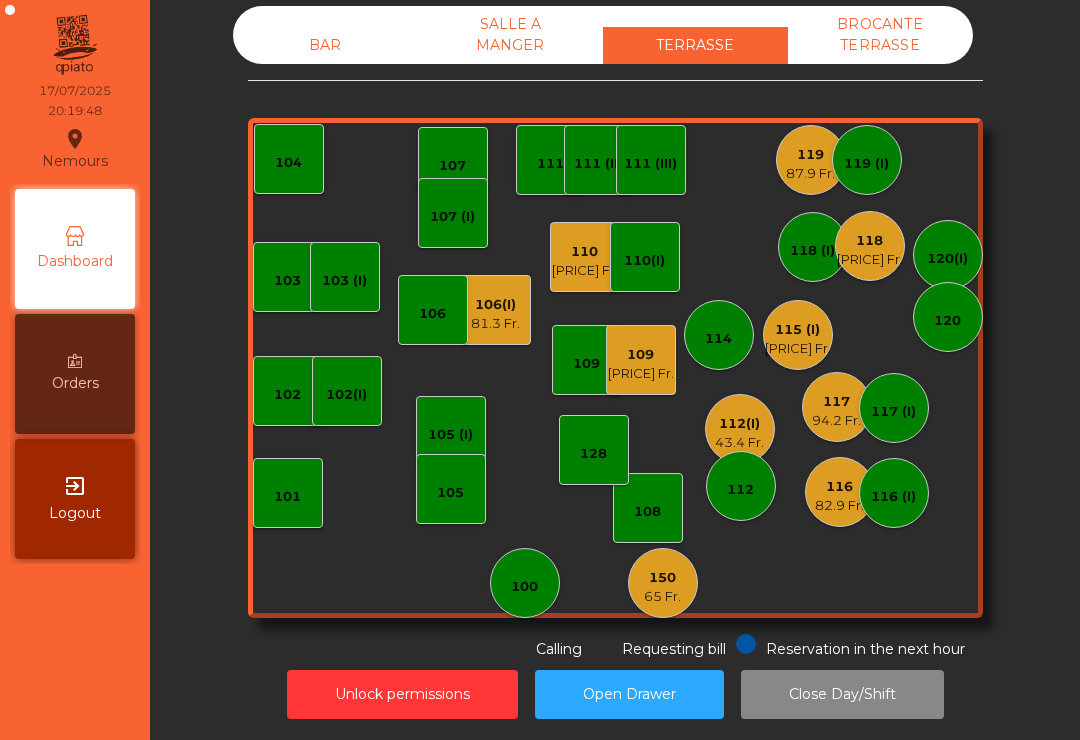 click on "[PRICE] Fr." 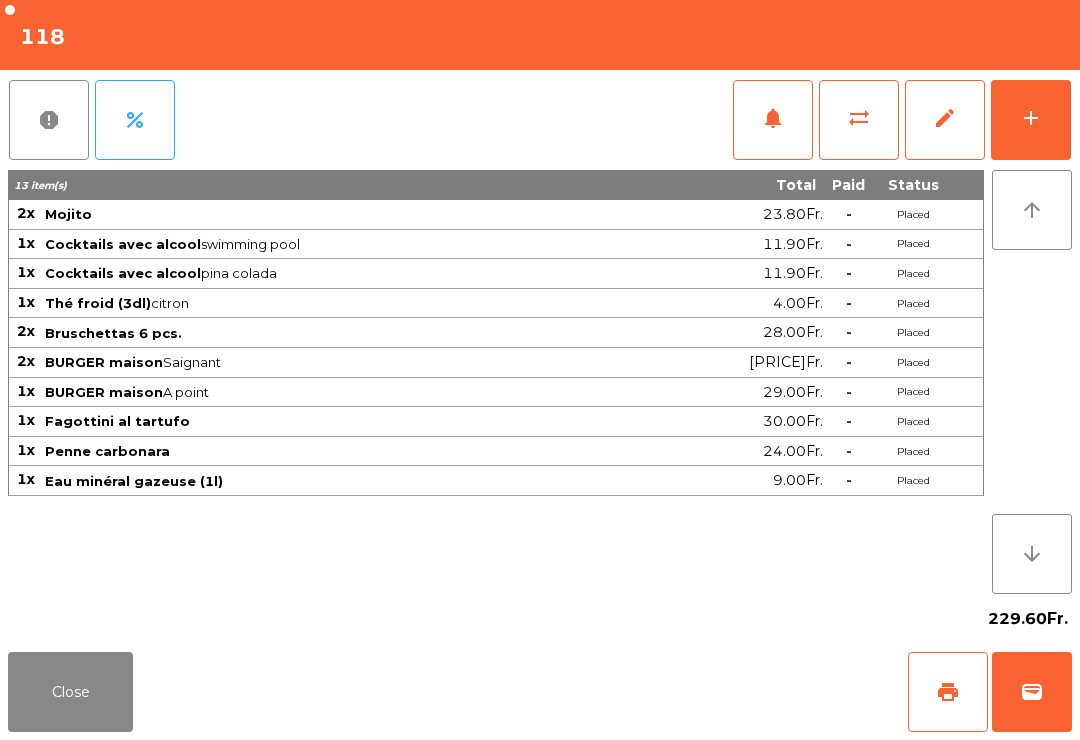 click on "add" 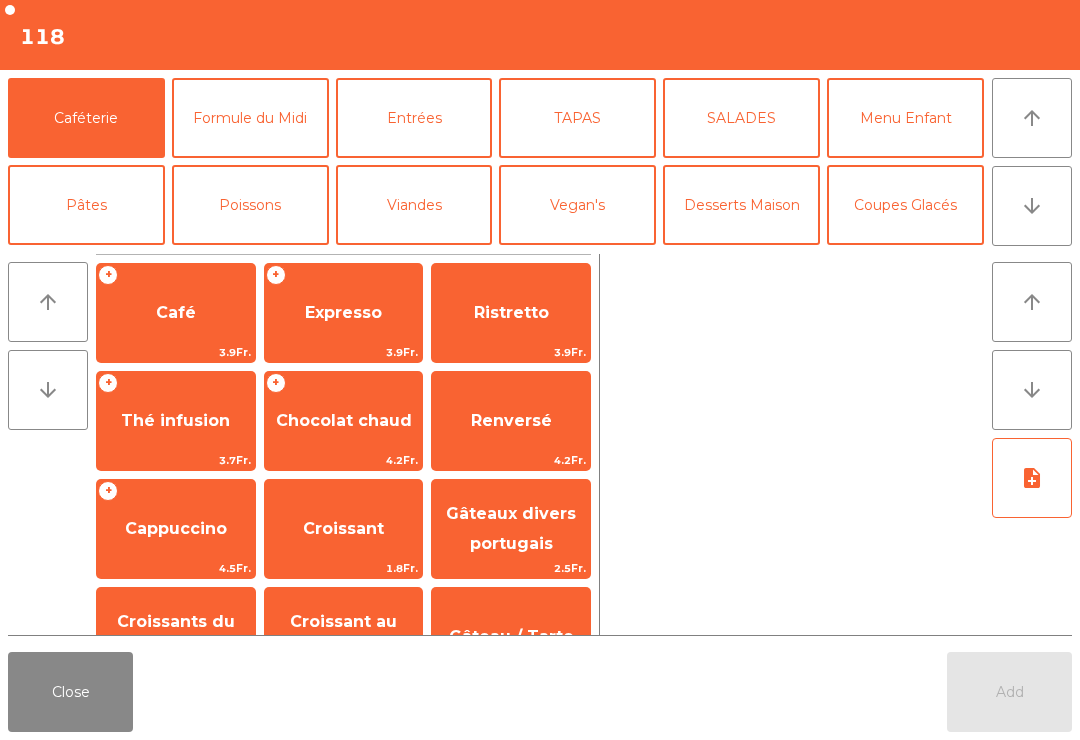 click on "arrow_downward" 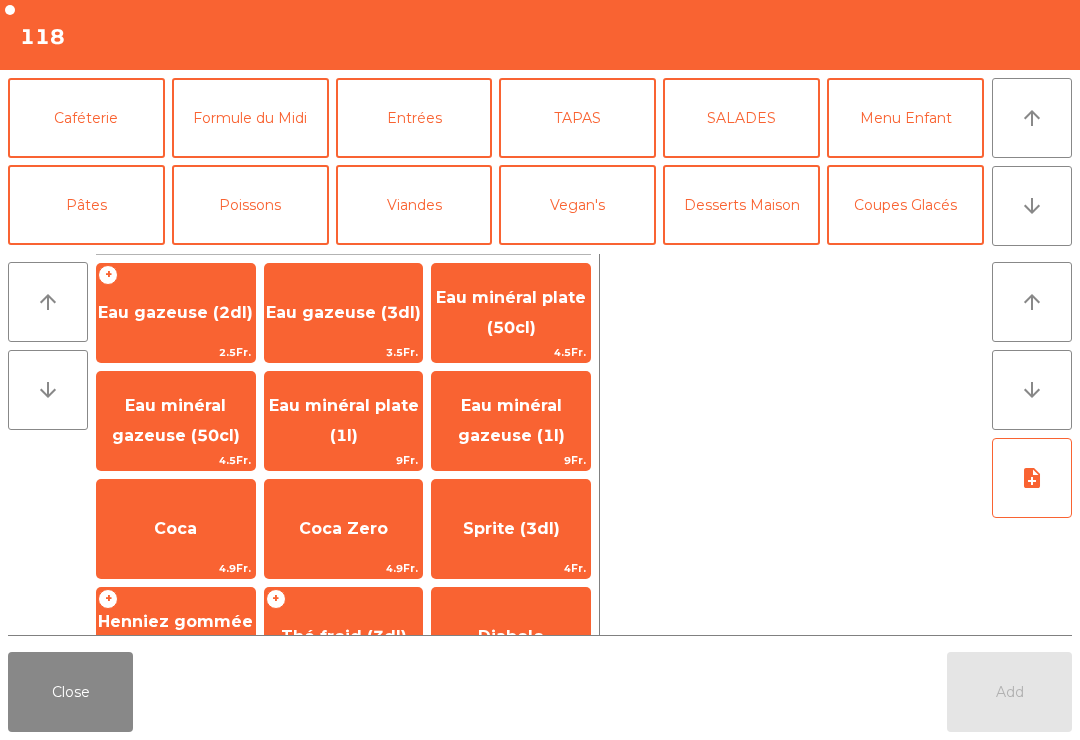 scroll, scrollTop: 174, scrollLeft: 0, axis: vertical 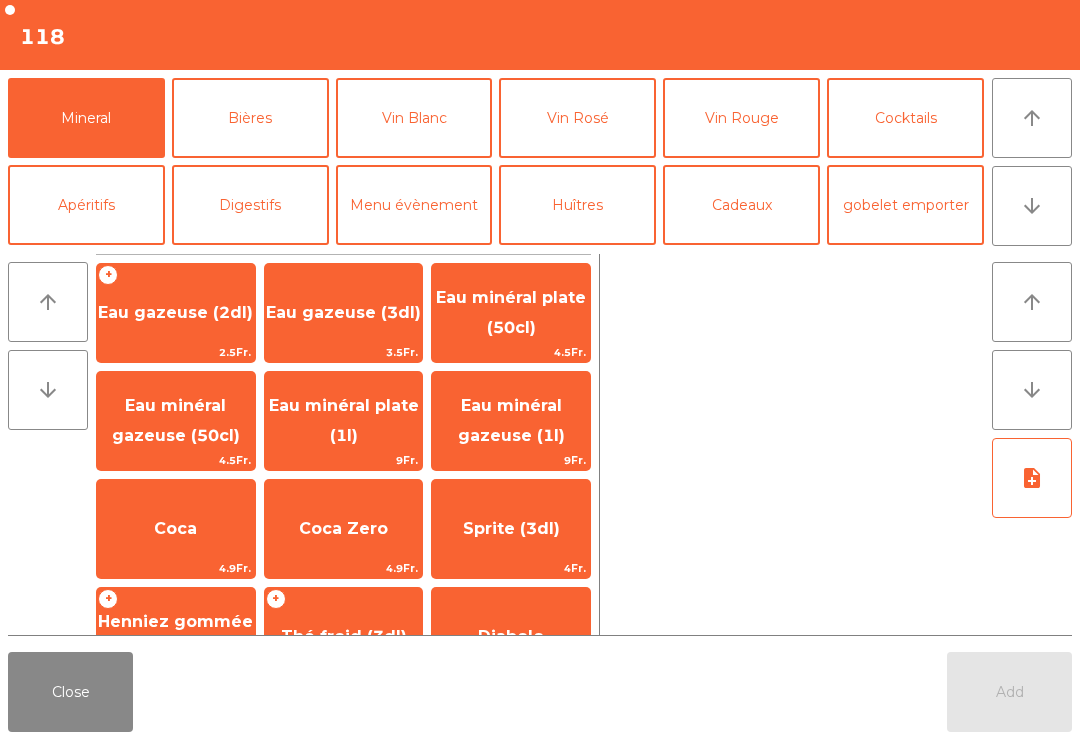 click on "Eau minéral plate (1l)" 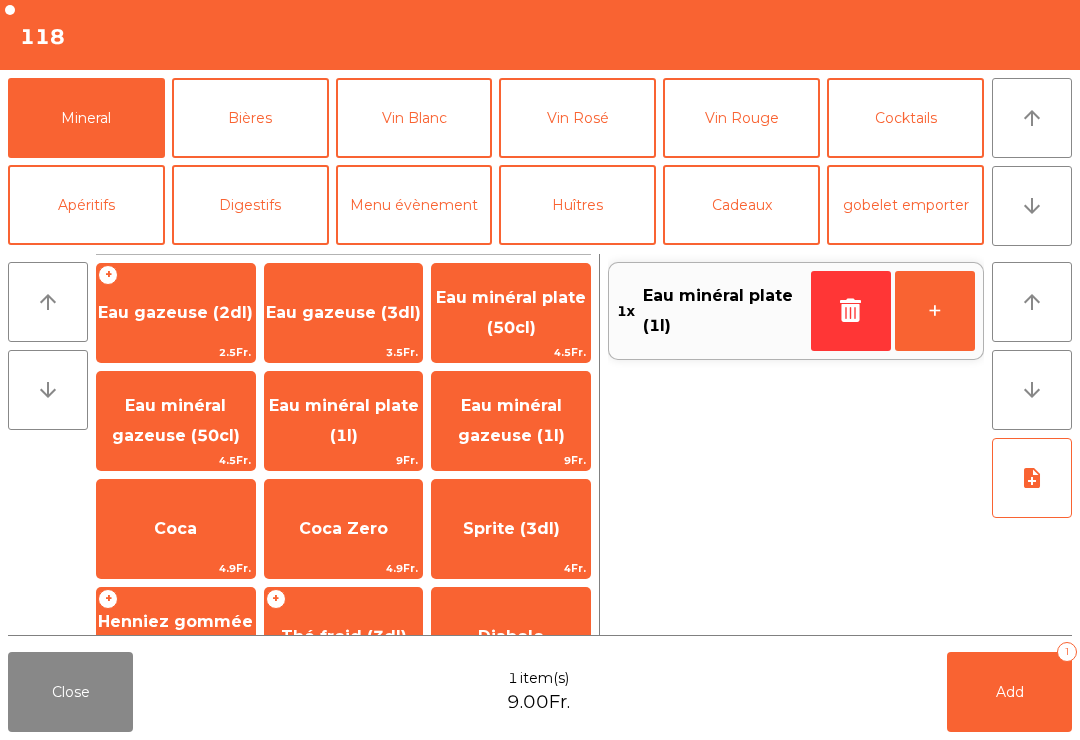 click 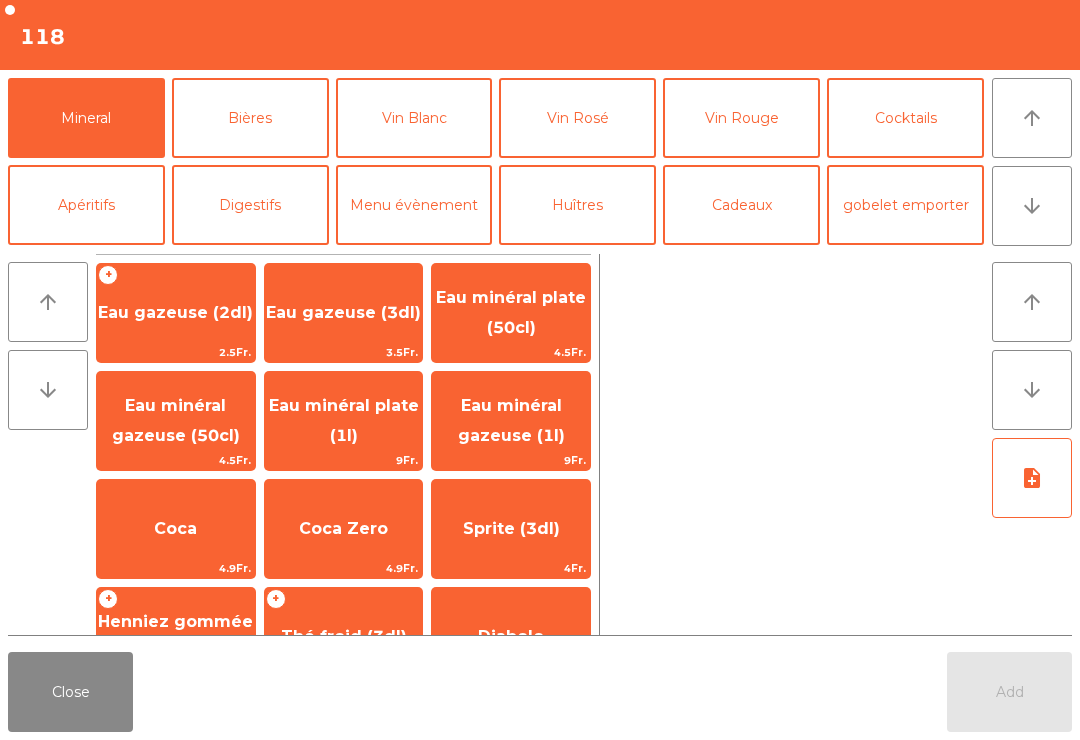 click on "Eau minéral gazeuse (1l)" 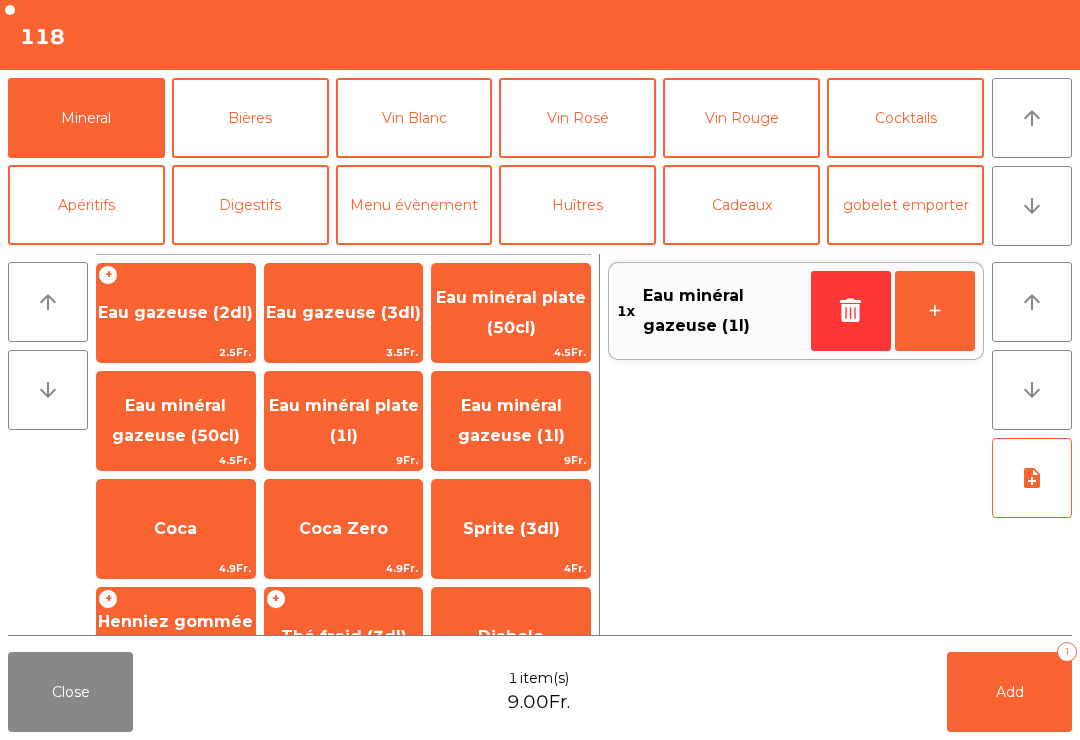 click on "Add   1" 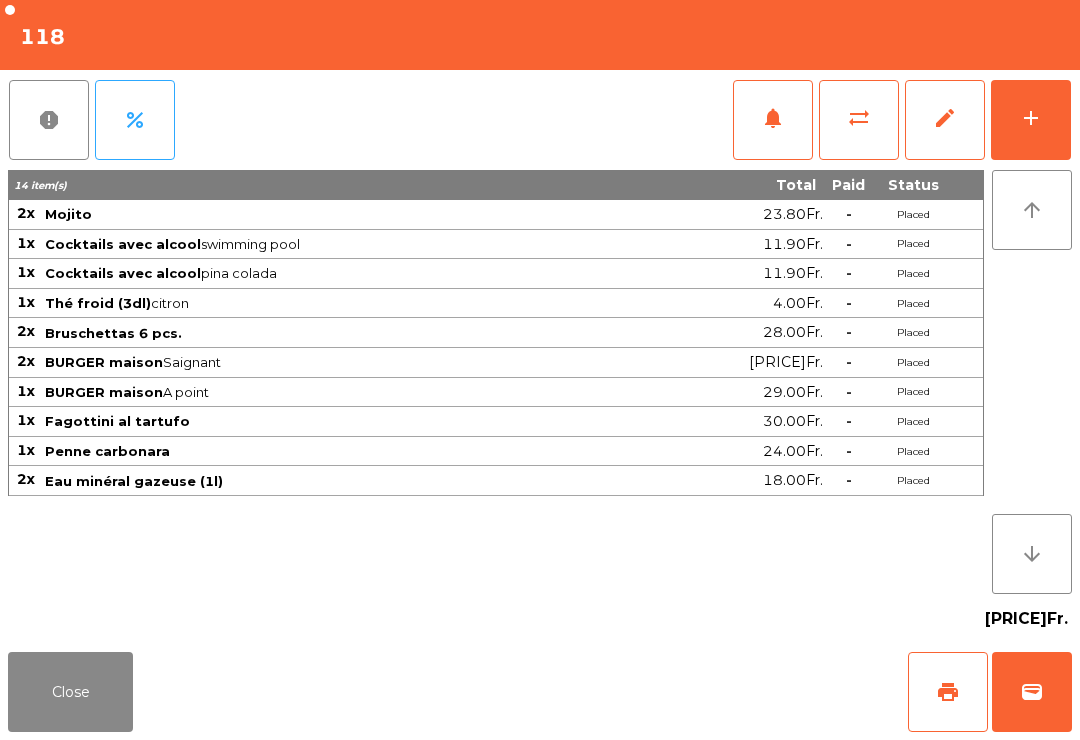 click on "Close" 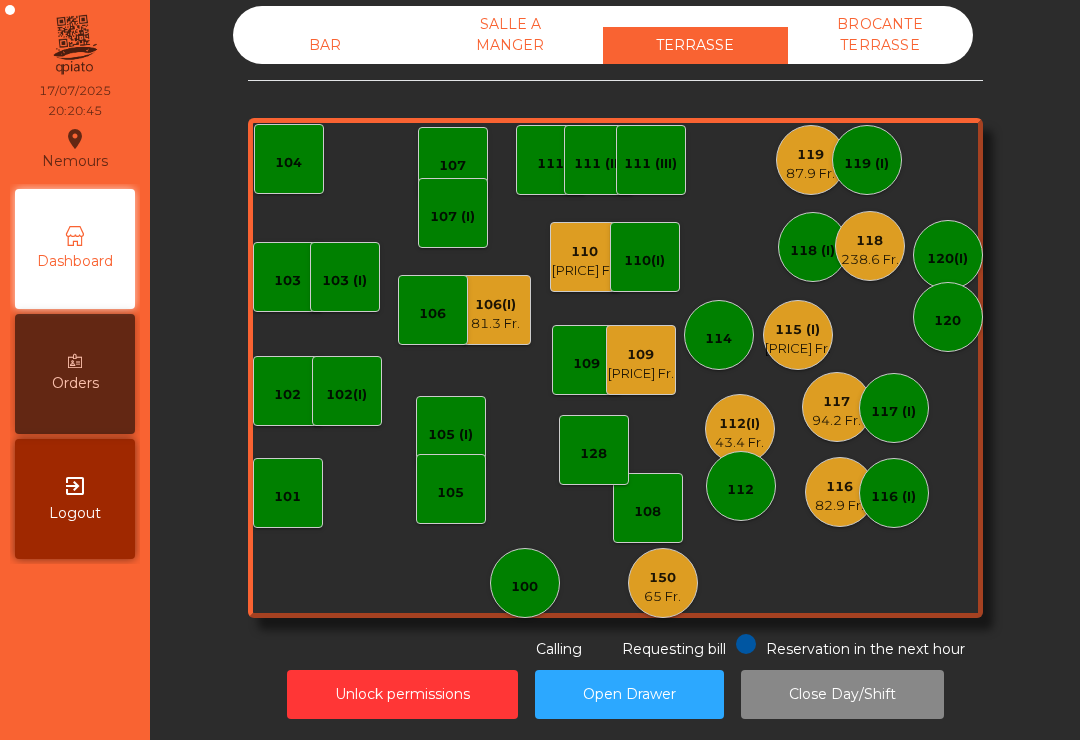 click on "[PRICE] Fr." 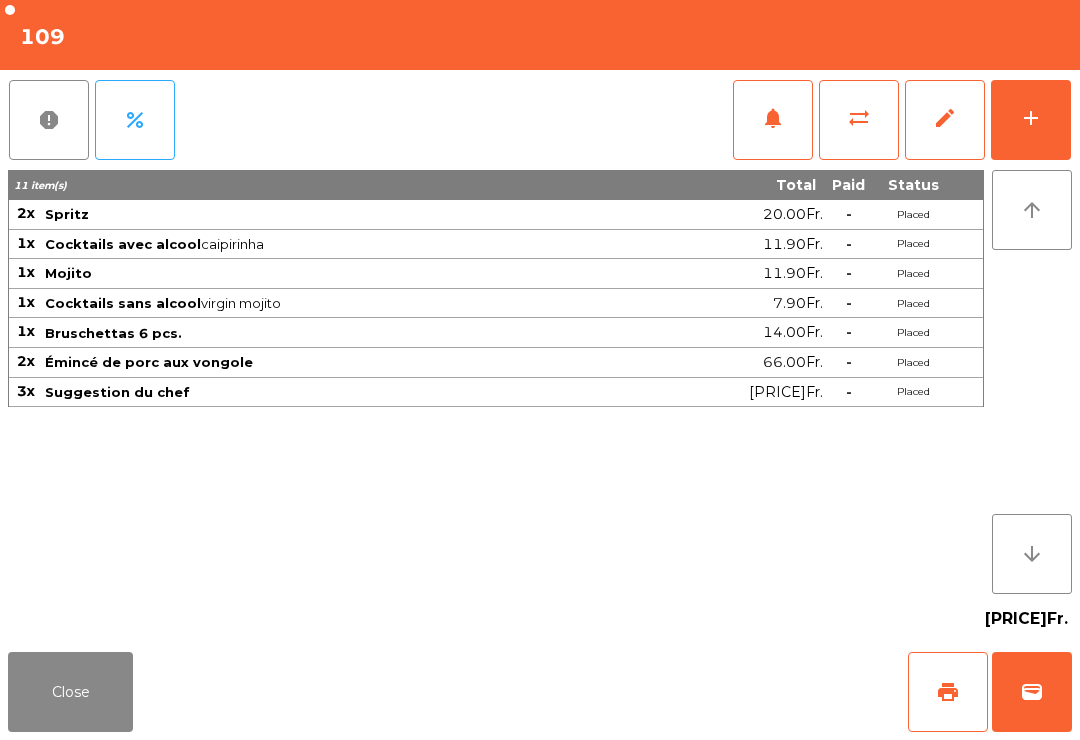 click on "add" 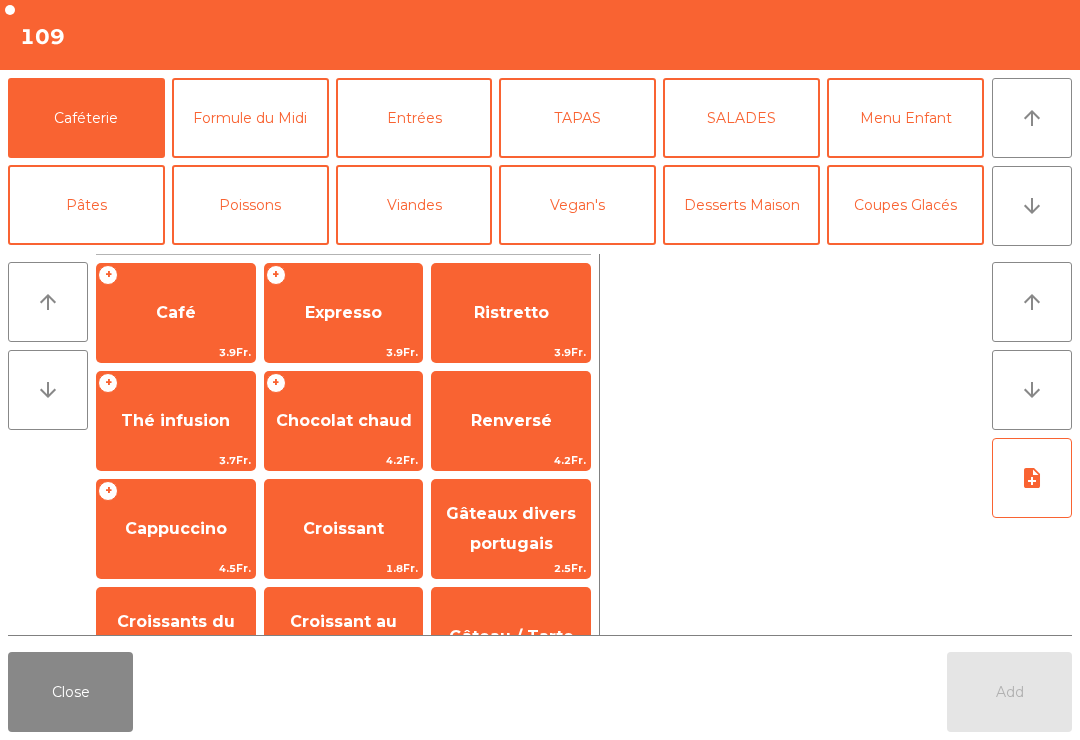 scroll, scrollTop: 89, scrollLeft: 0, axis: vertical 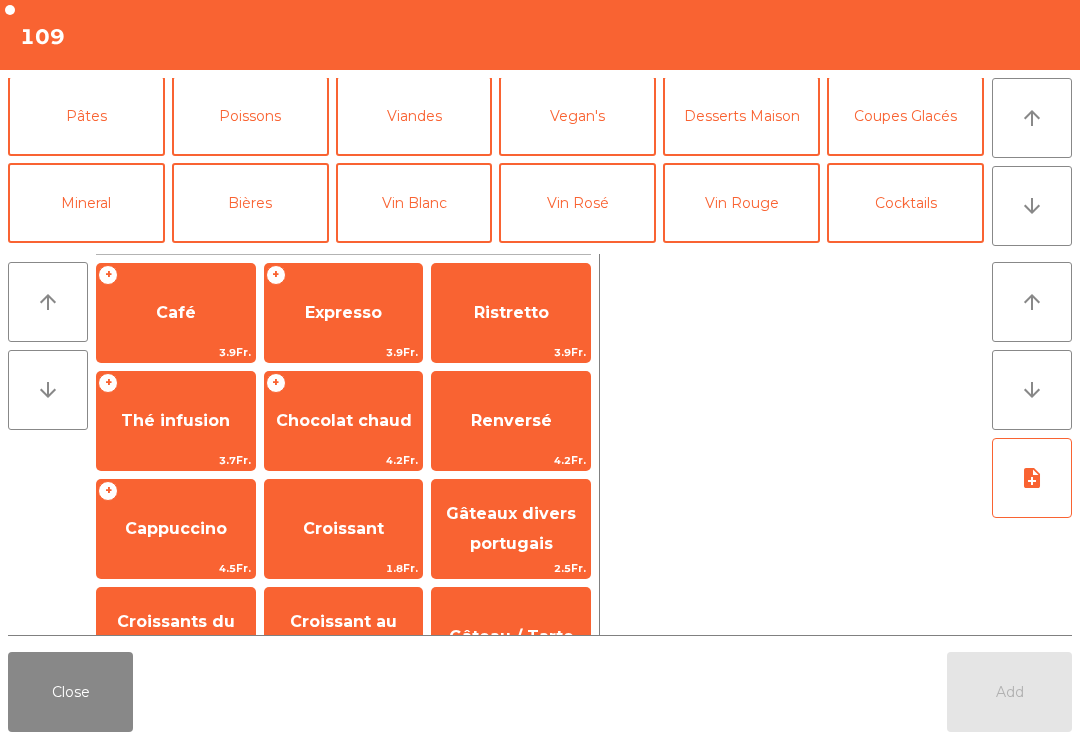click on "Vin Rouge" 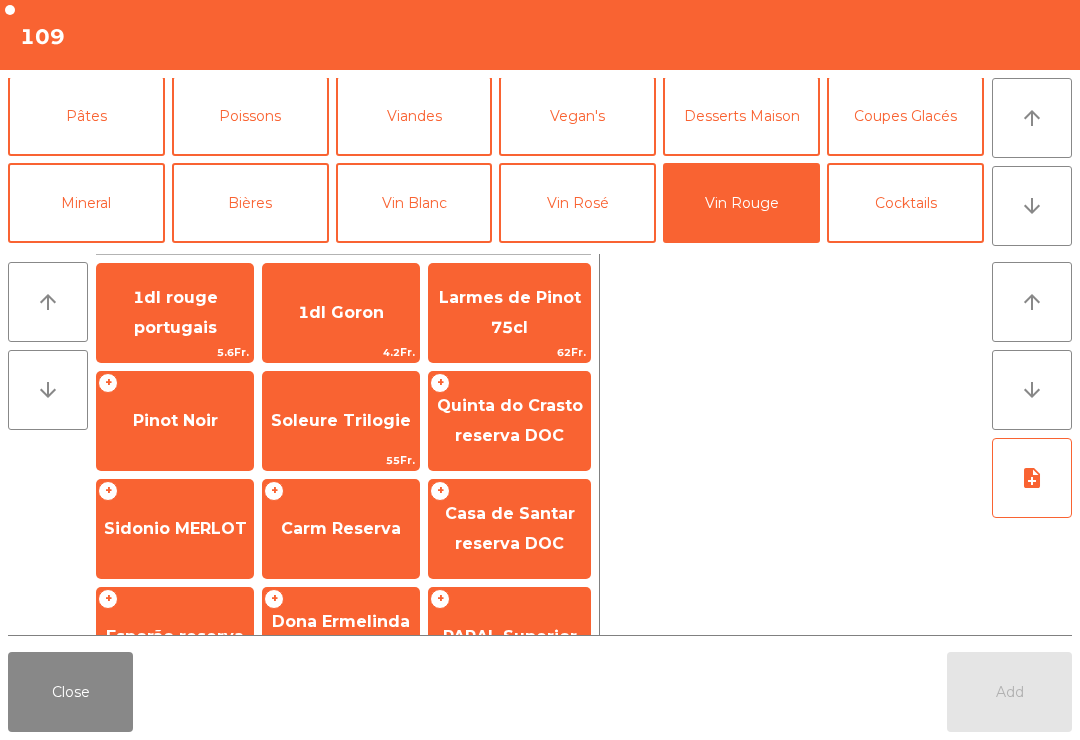 scroll, scrollTop: 151, scrollLeft: 0, axis: vertical 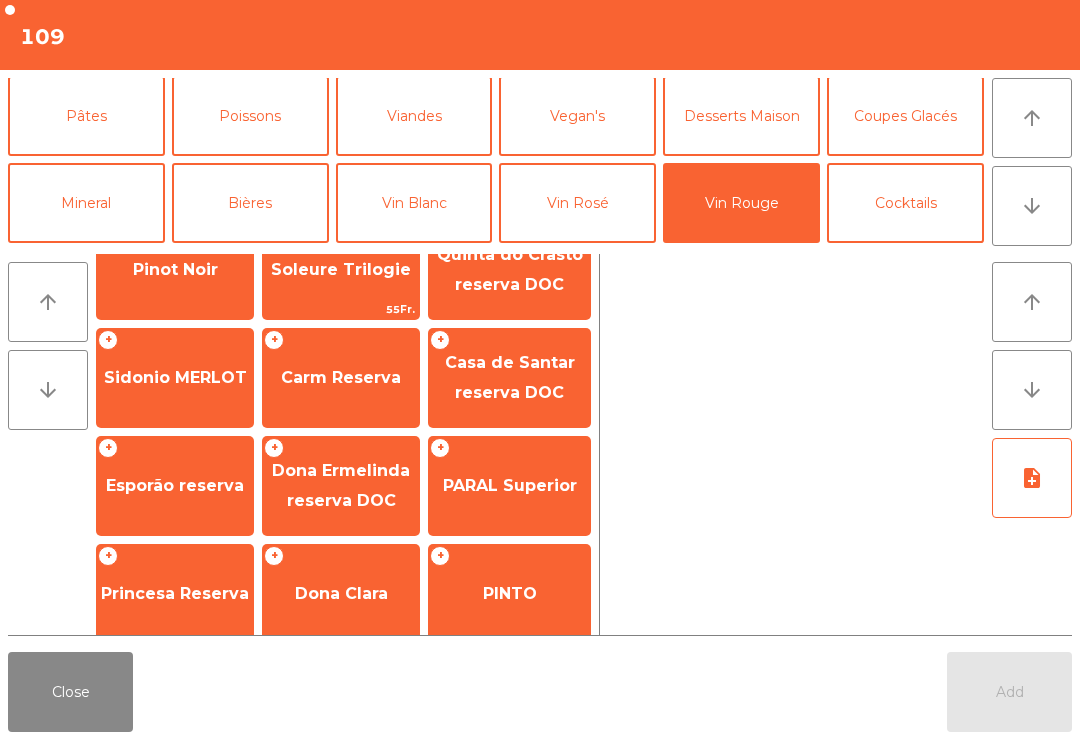 click on "Vin Rosé" 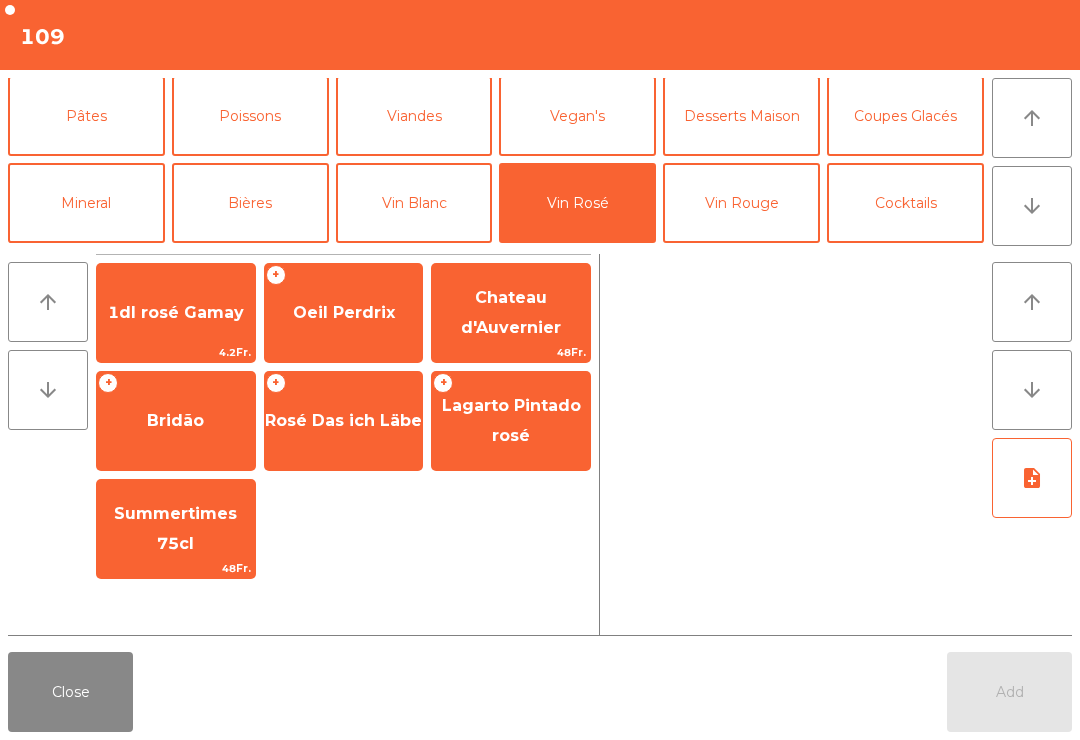 scroll, scrollTop: 0, scrollLeft: 0, axis: both 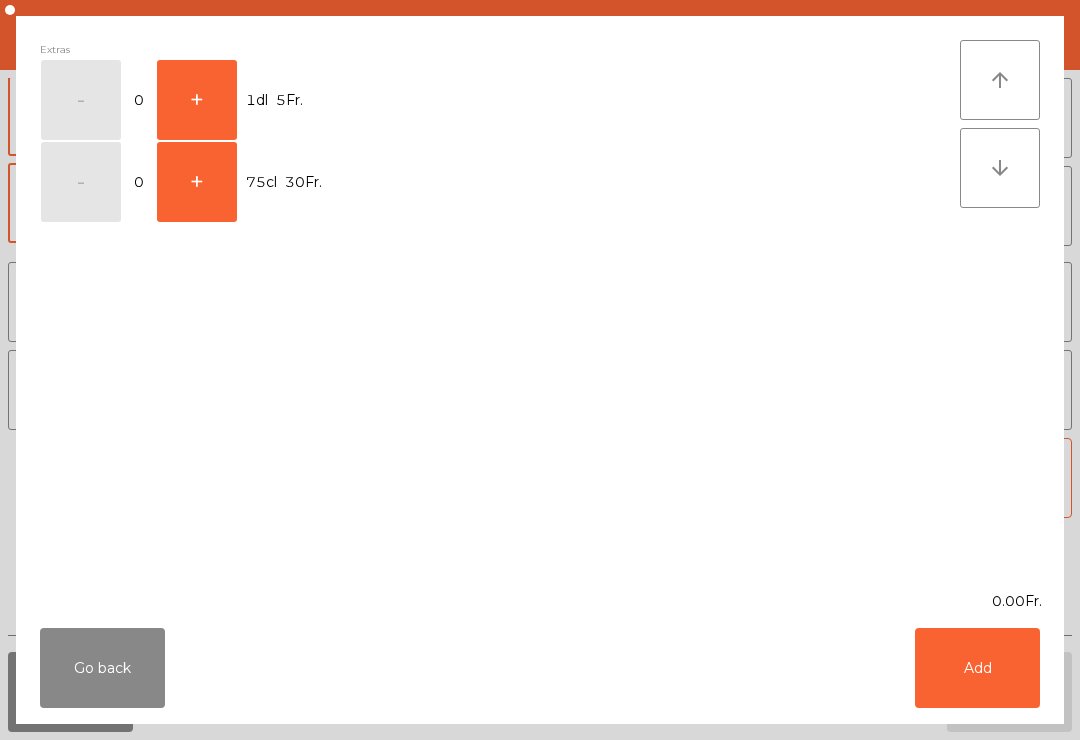 click on "+" 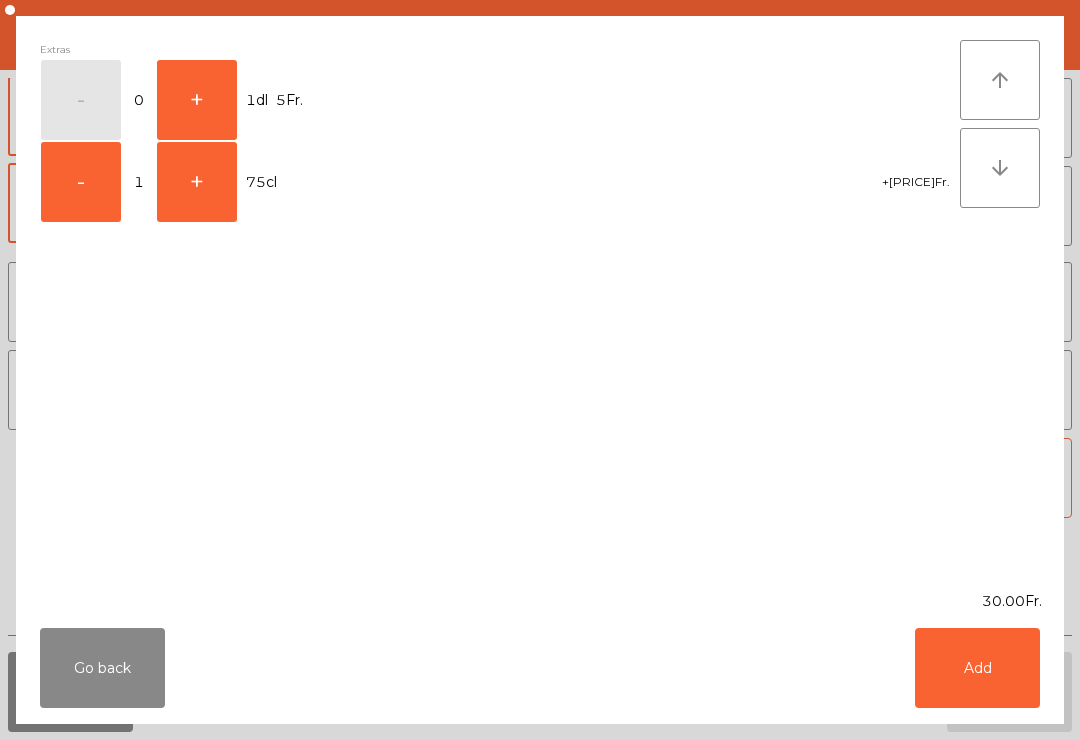 click on "Add" 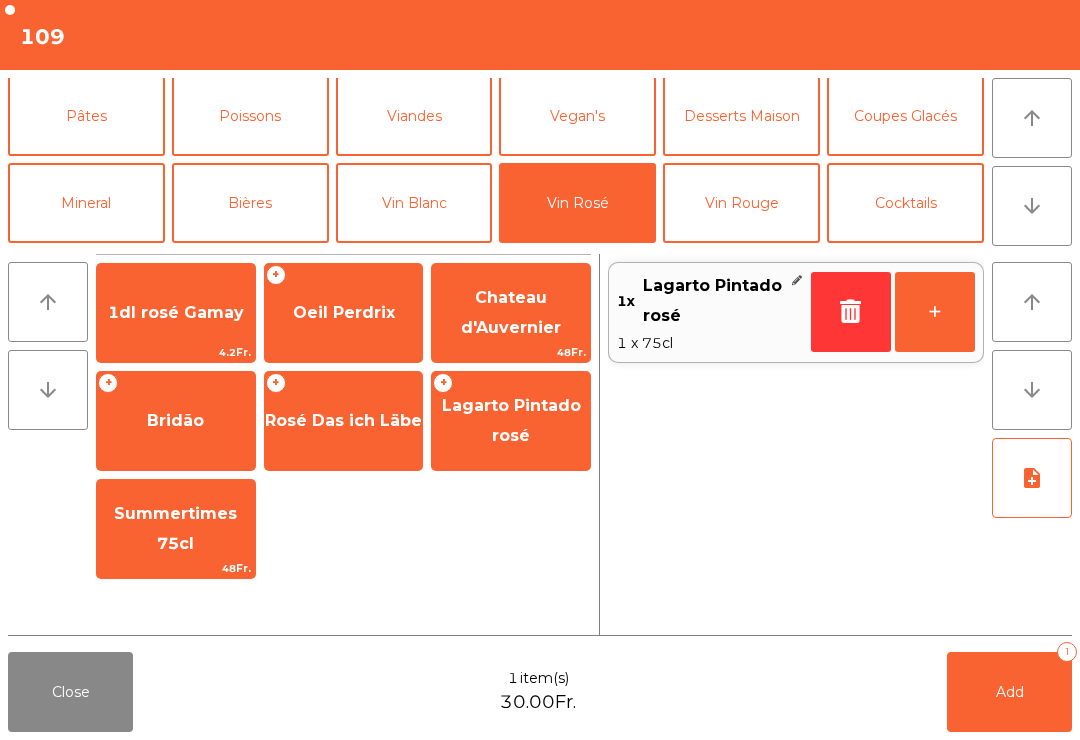 click on "Add   1" 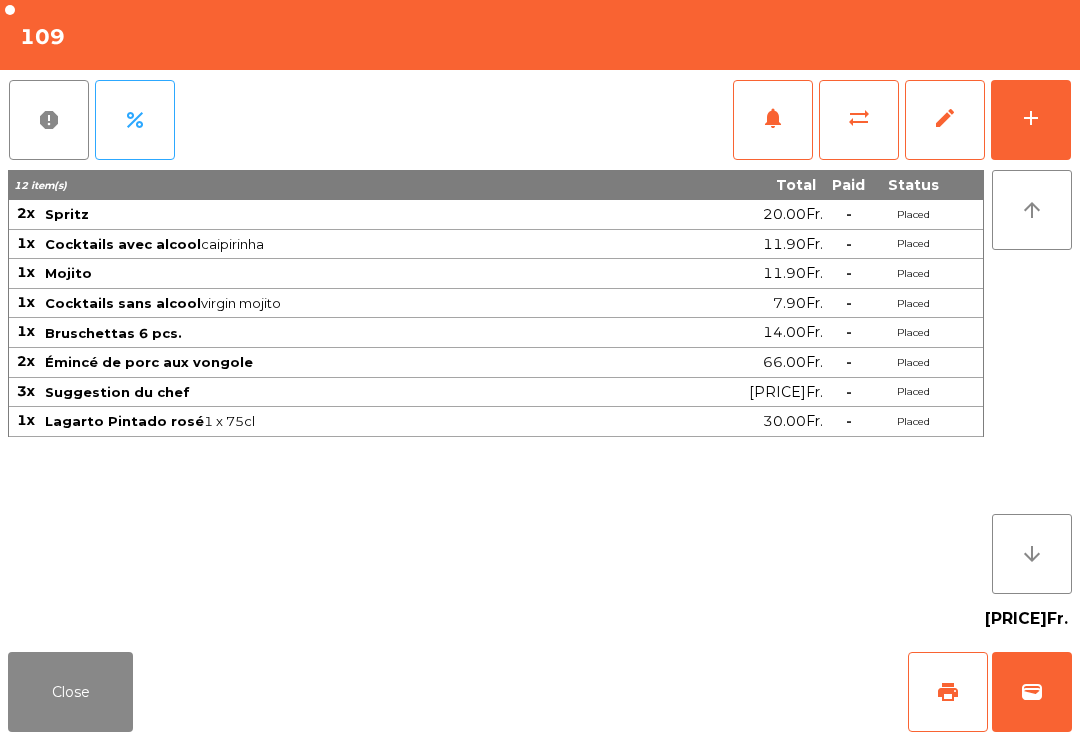 click on "Close" 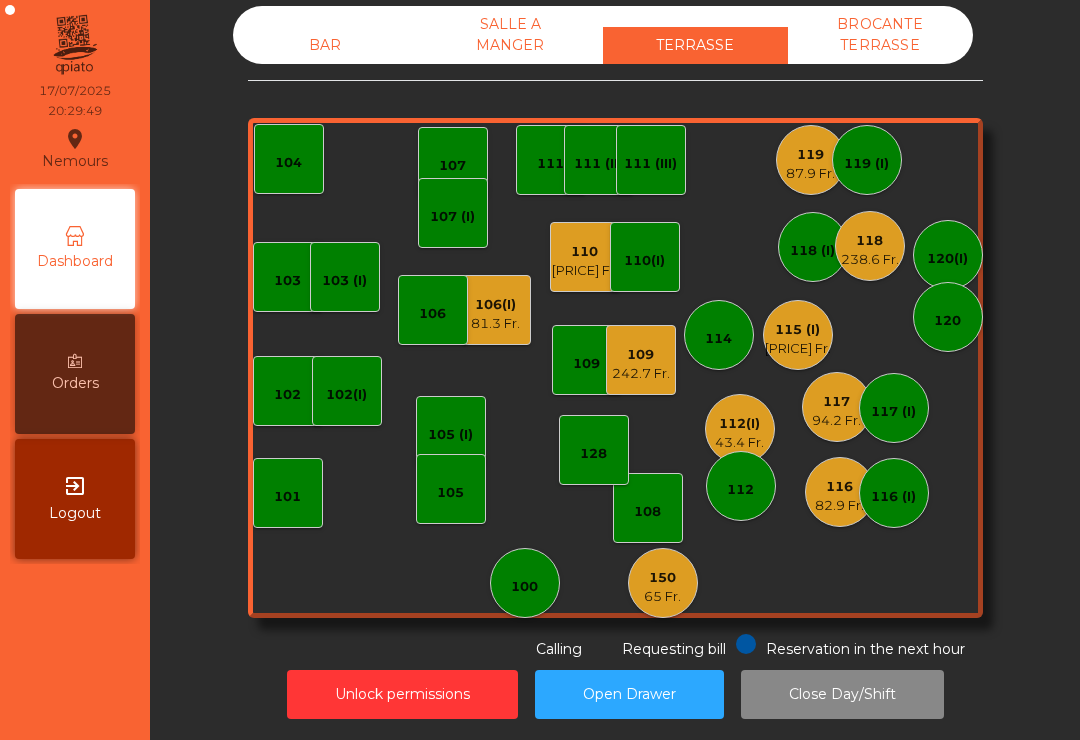click on "[PRICE] Fr." 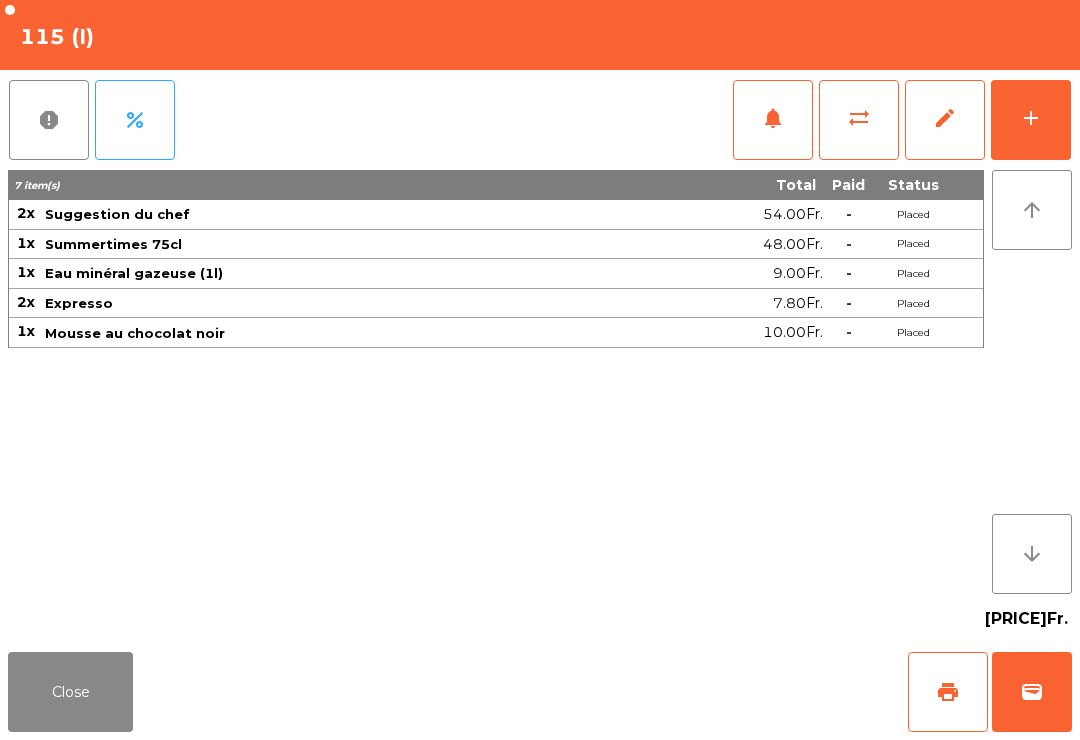 click on "print" 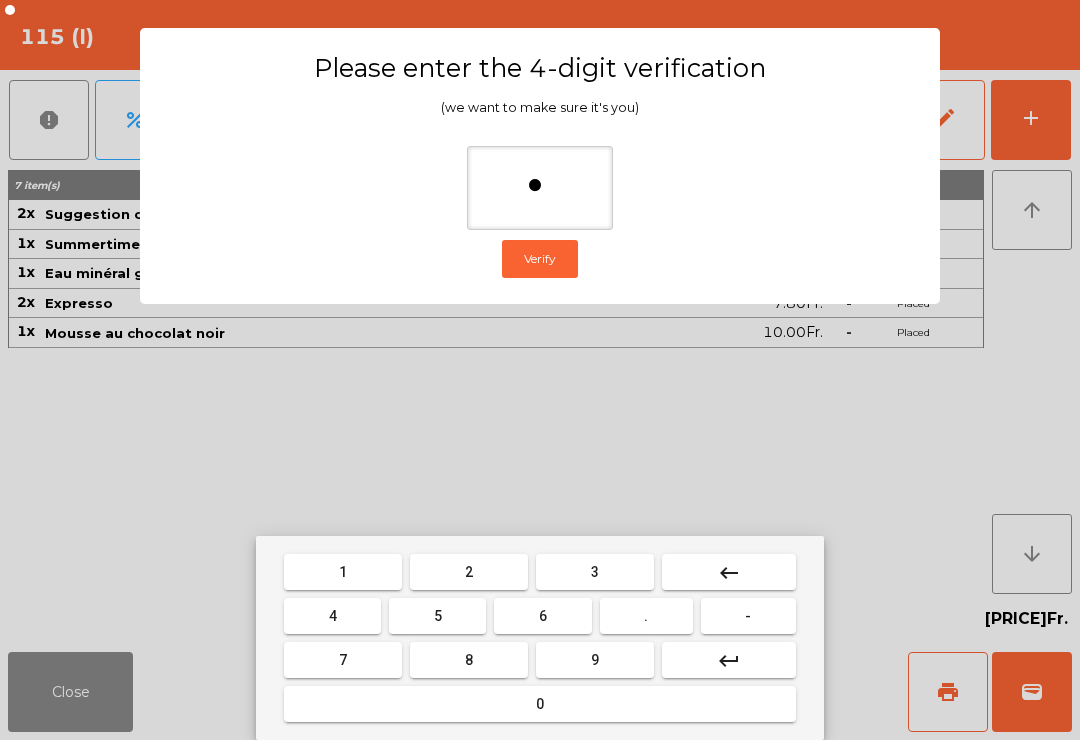 type on "**" 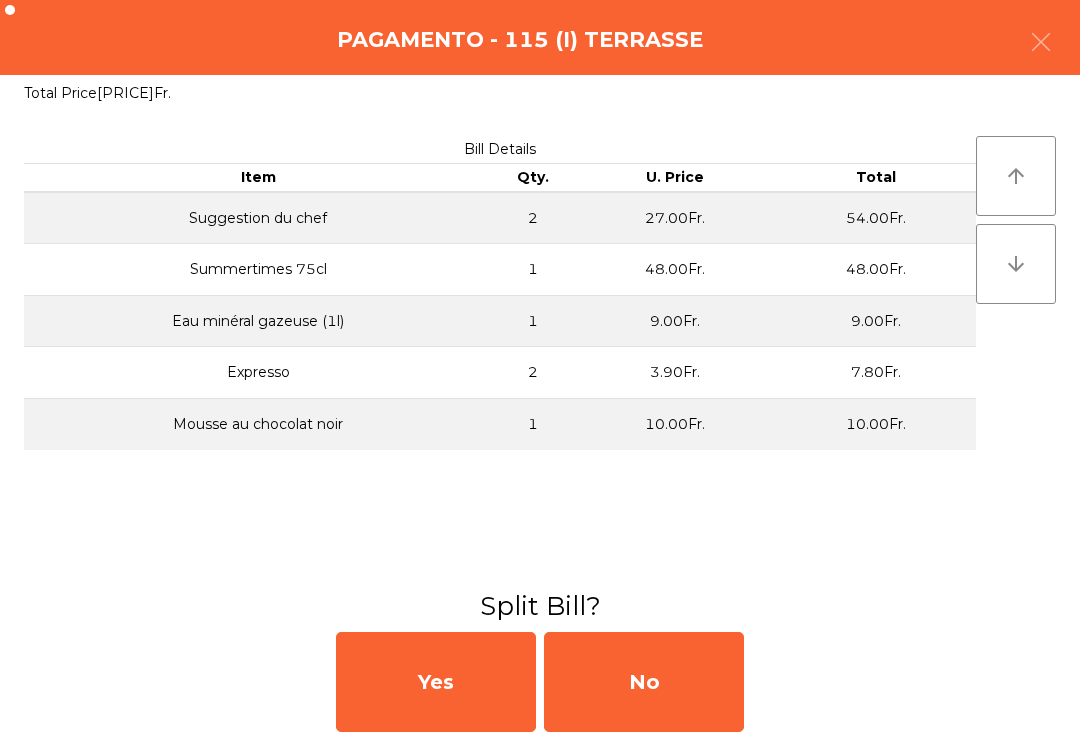 click on "No" 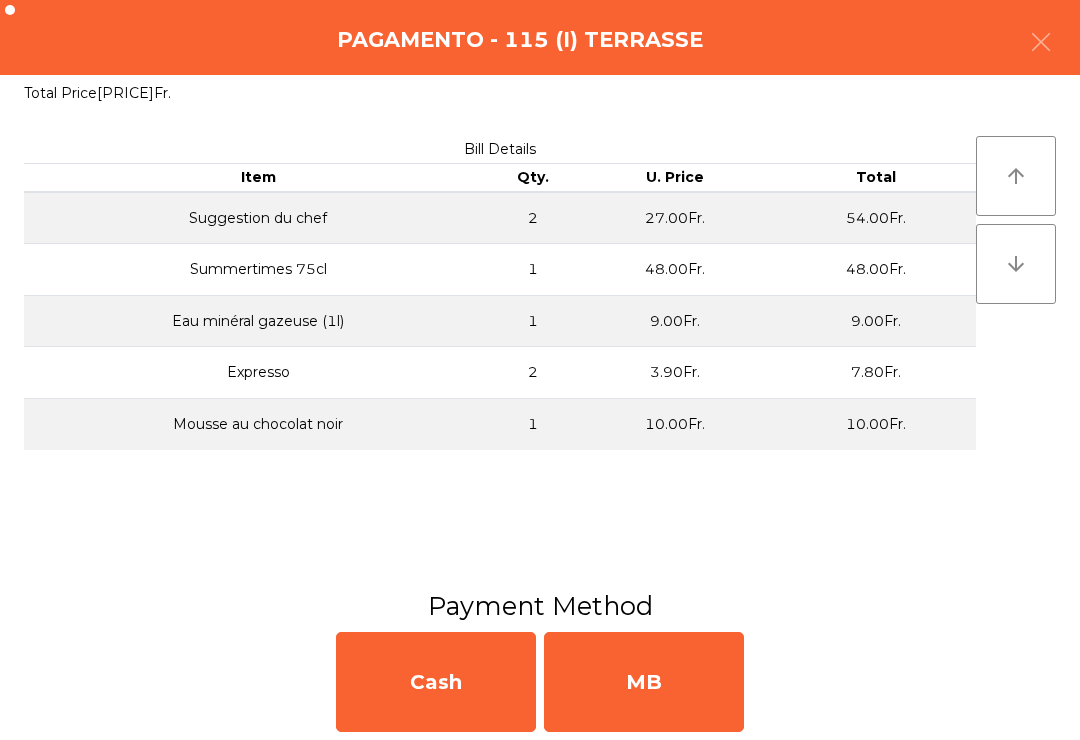 click on "MB" 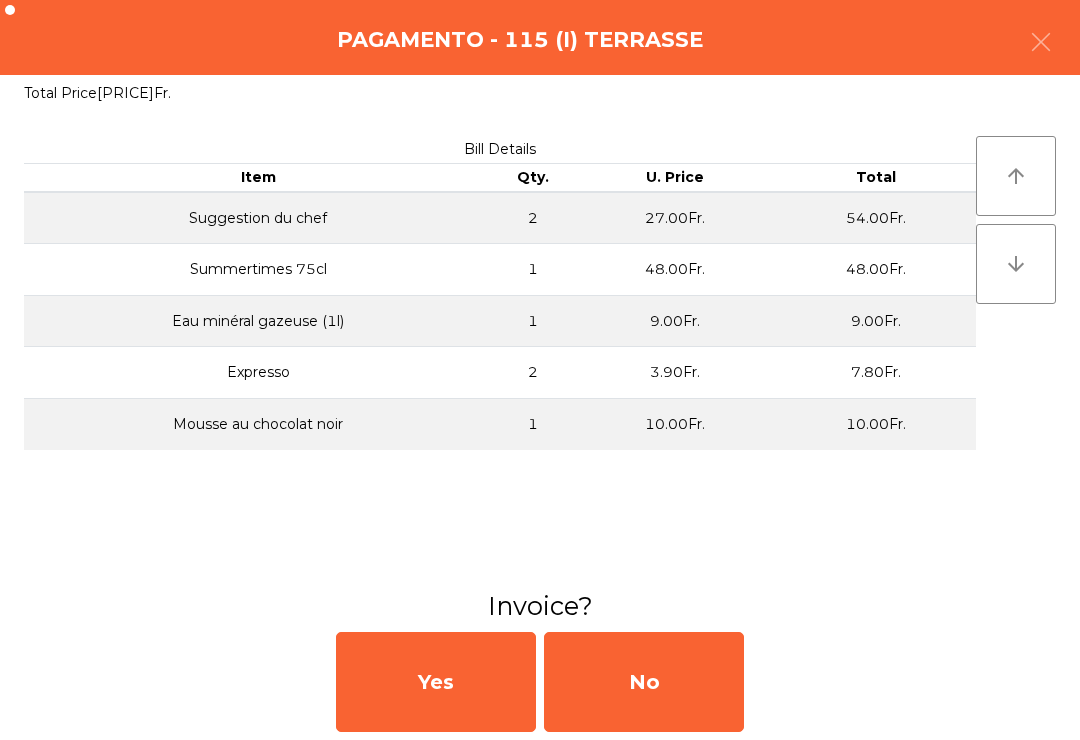 click on "No" 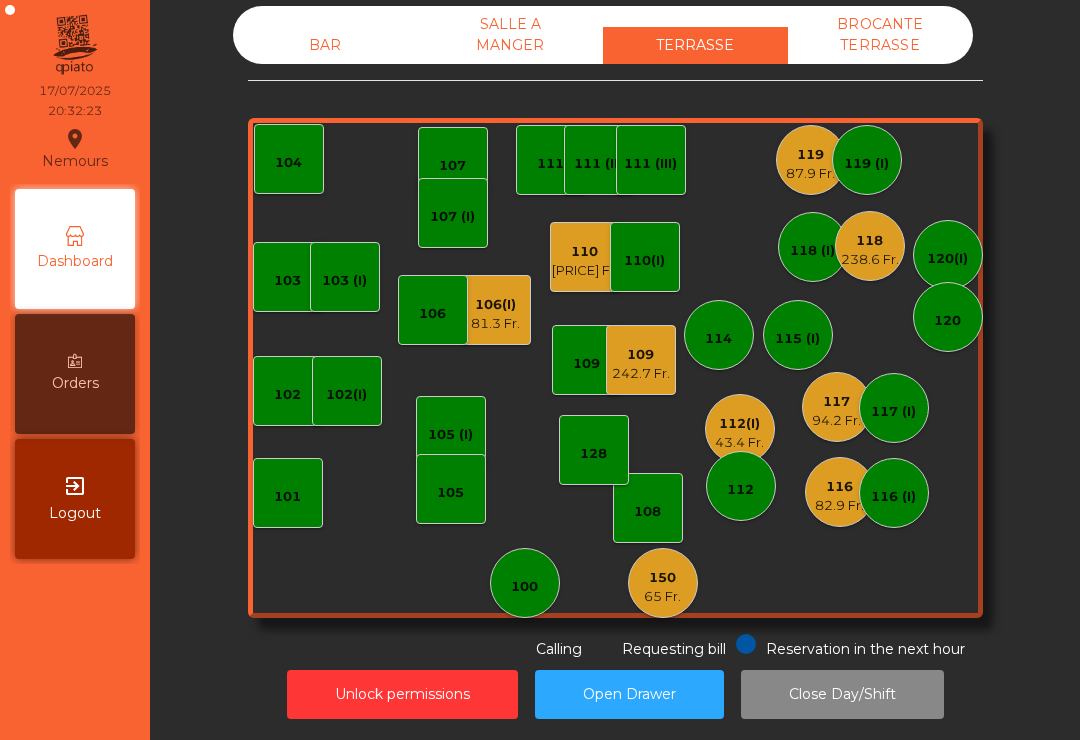 click on "150   [PRICE] Fr." 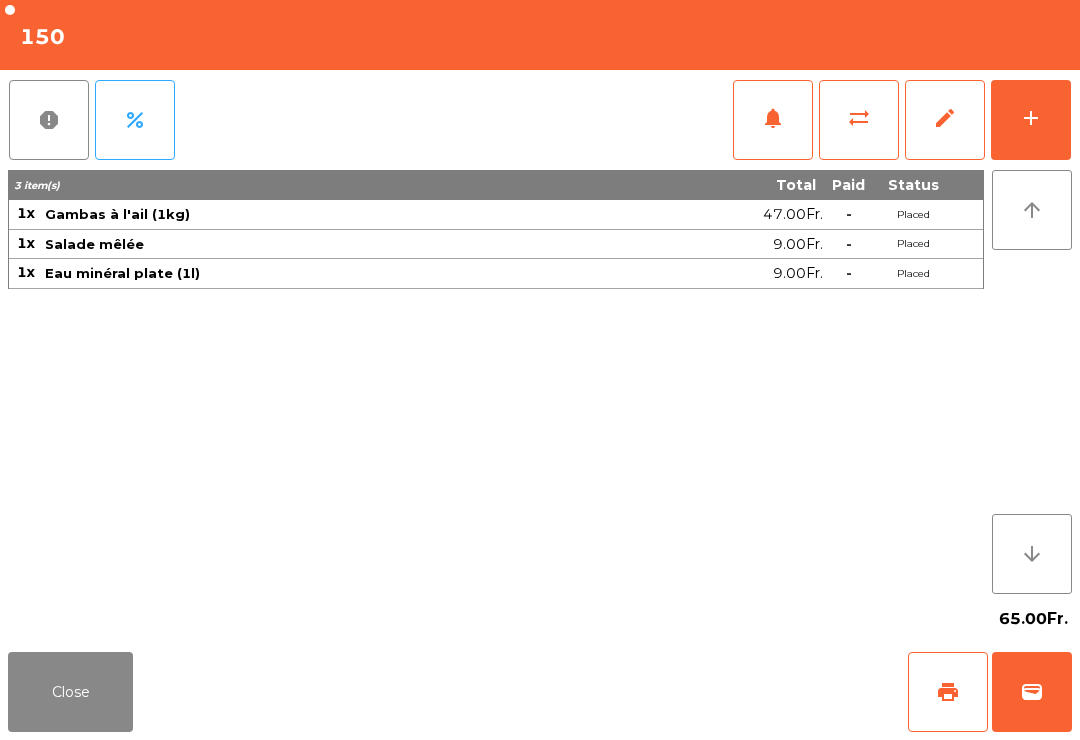 click on "Close" 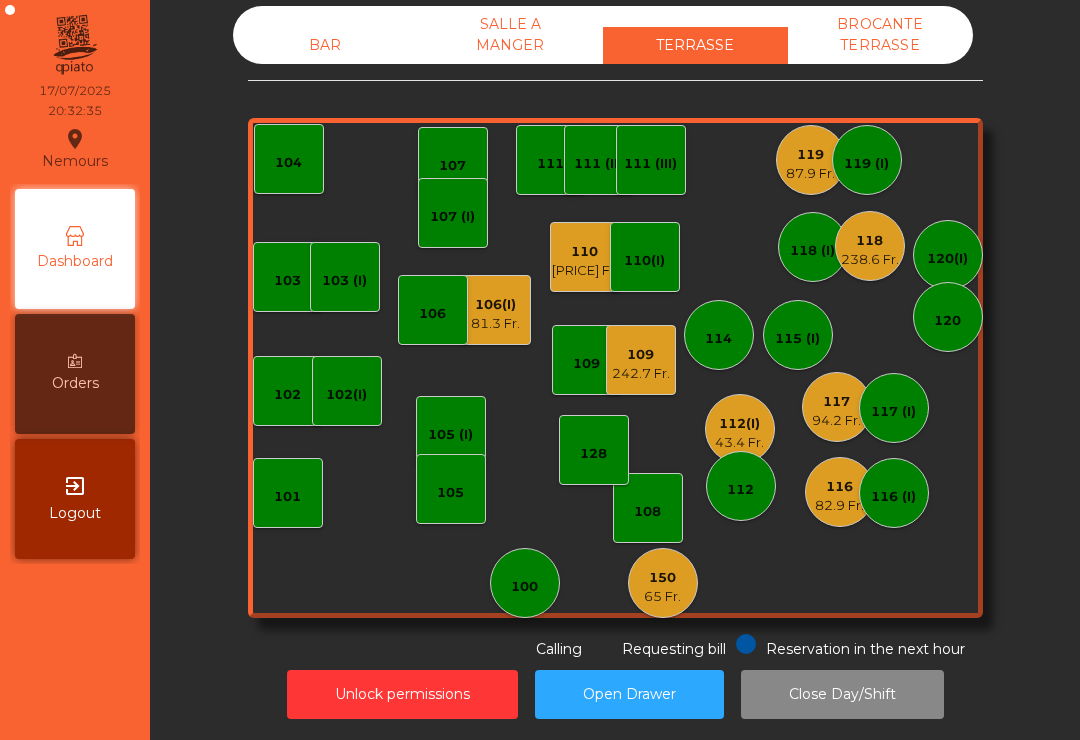 click on "112(I)   [PRICE] Fr." 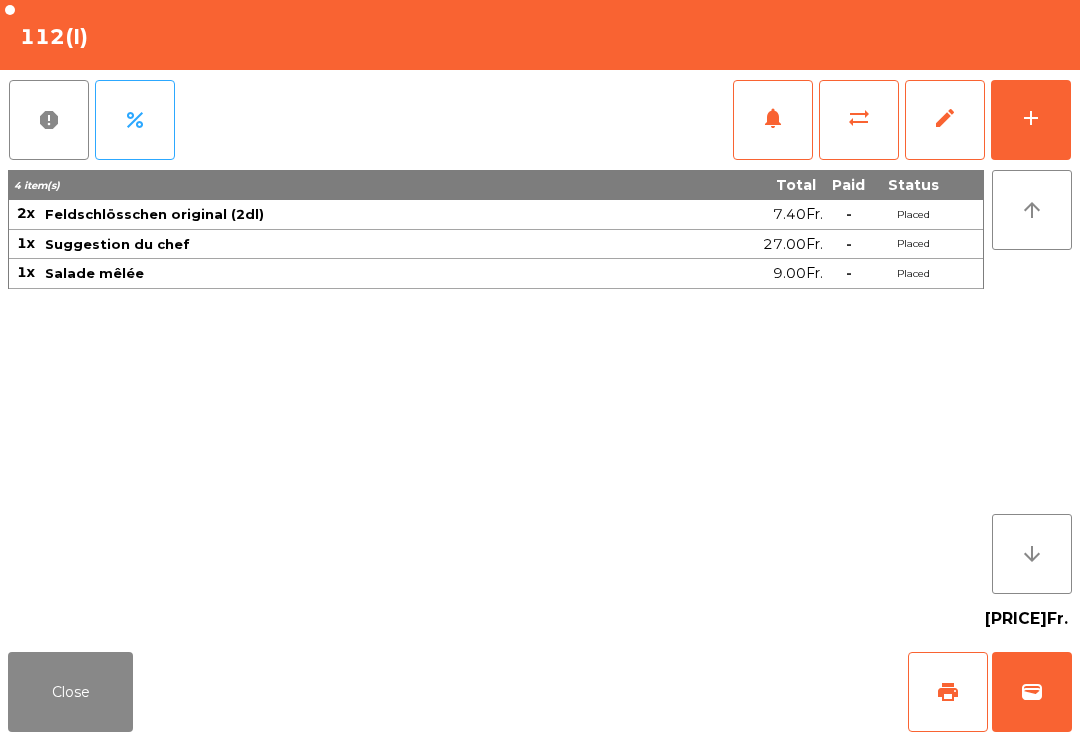 click on "Close" 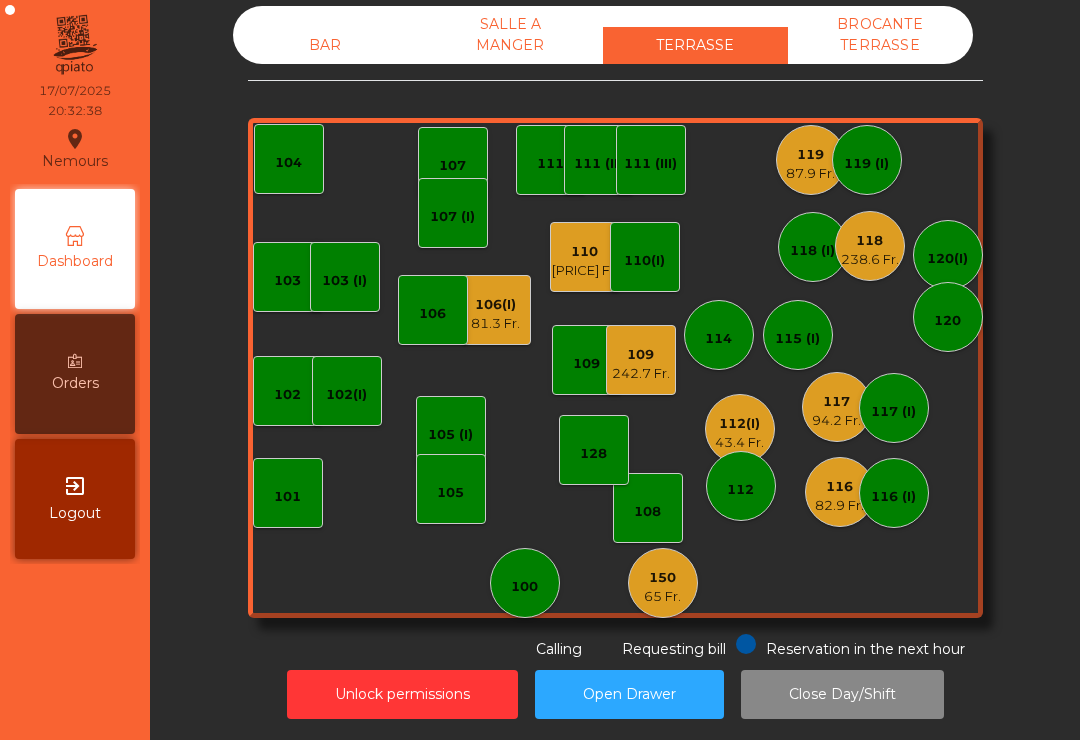 click on "112" 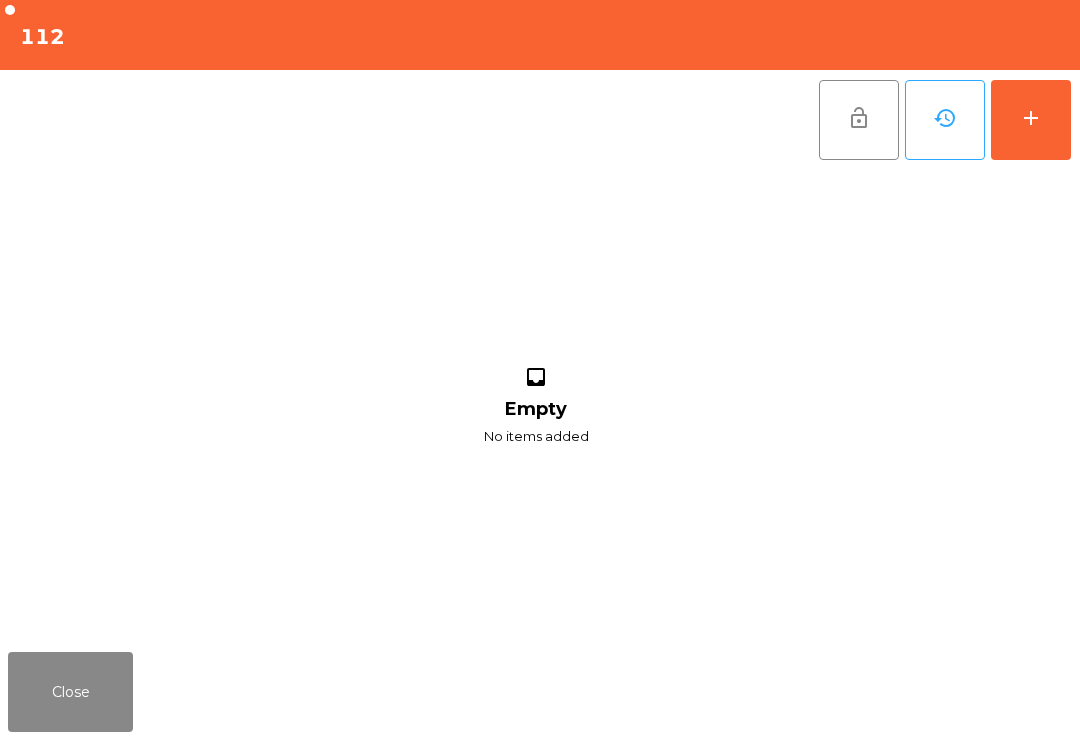 click on "Close" 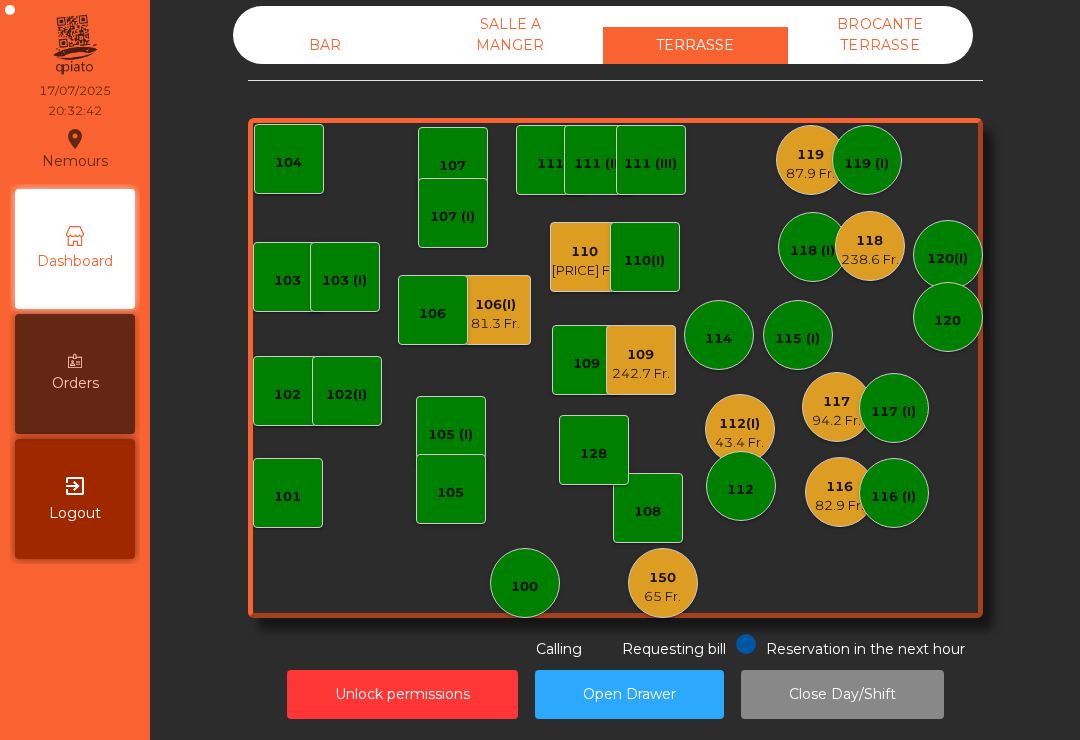 click on "43.4 Fr." 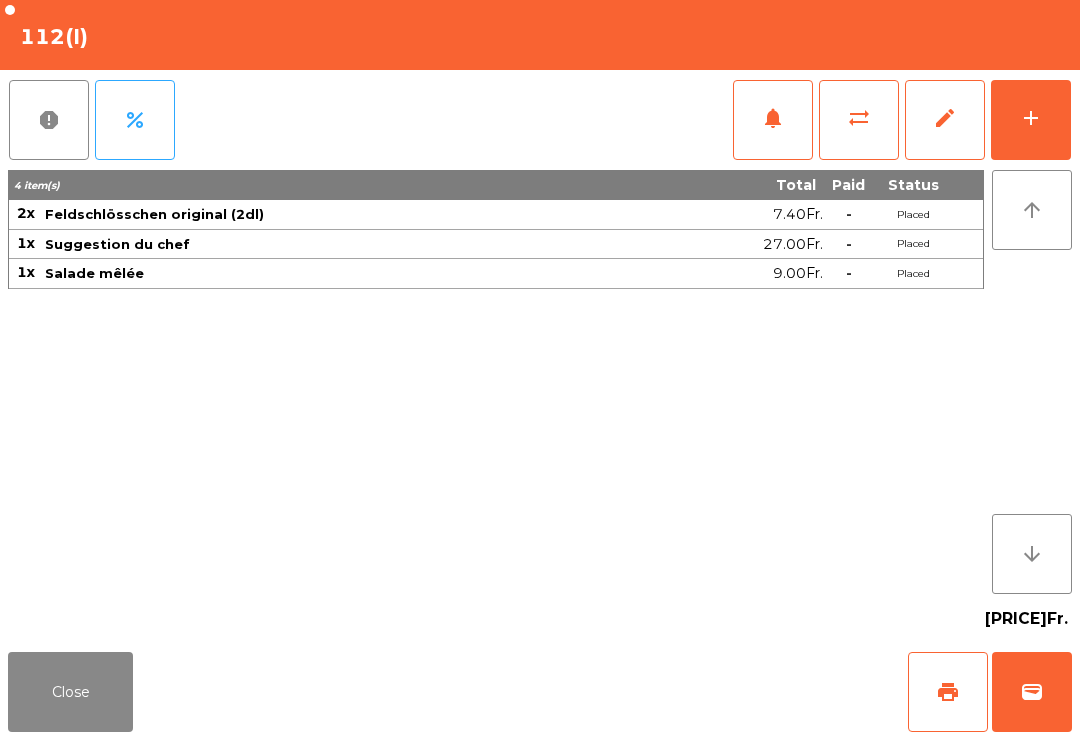 click on "Close" 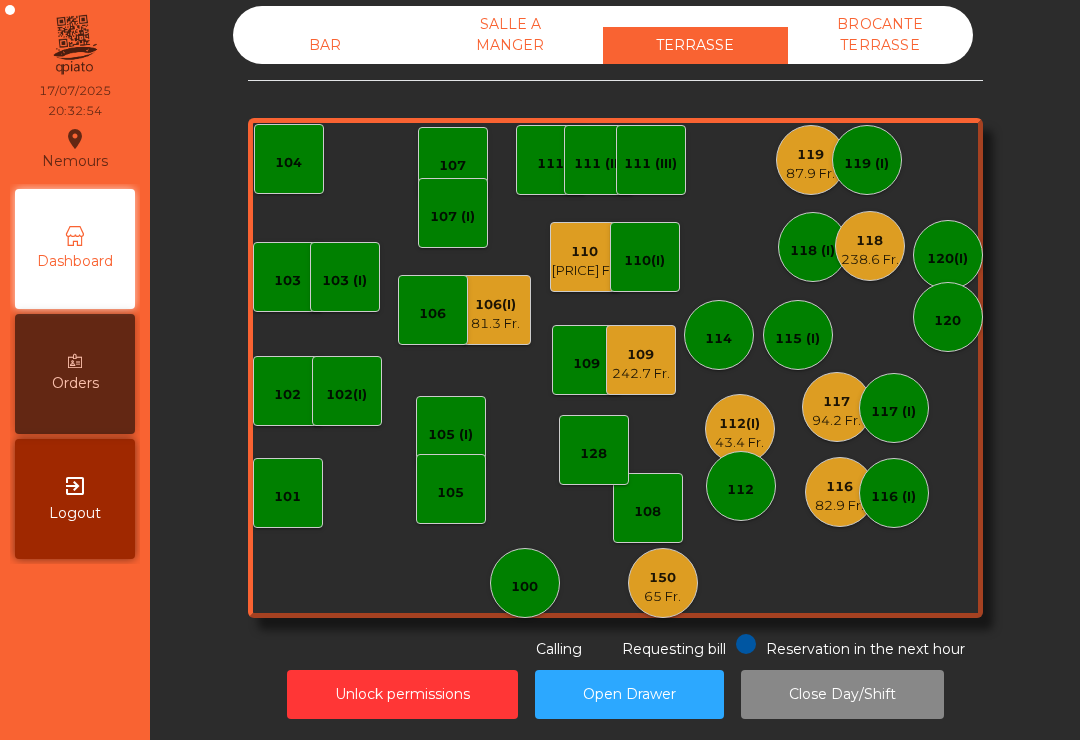 click on "87.9 Fr." 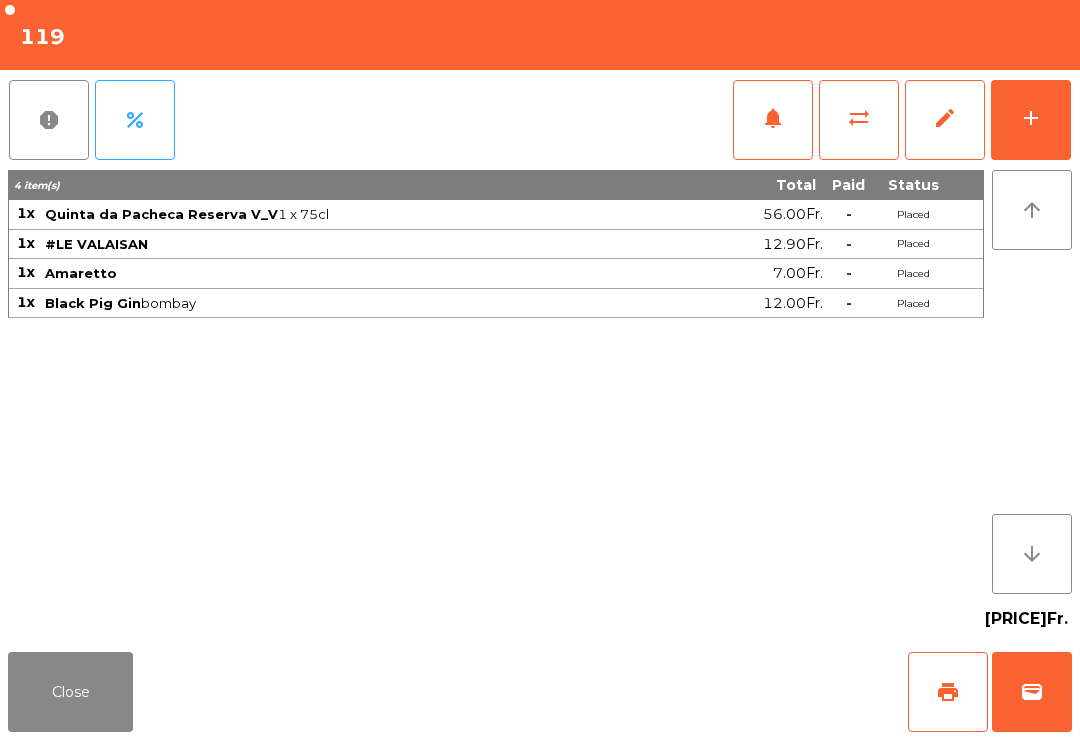 click on "wallet" 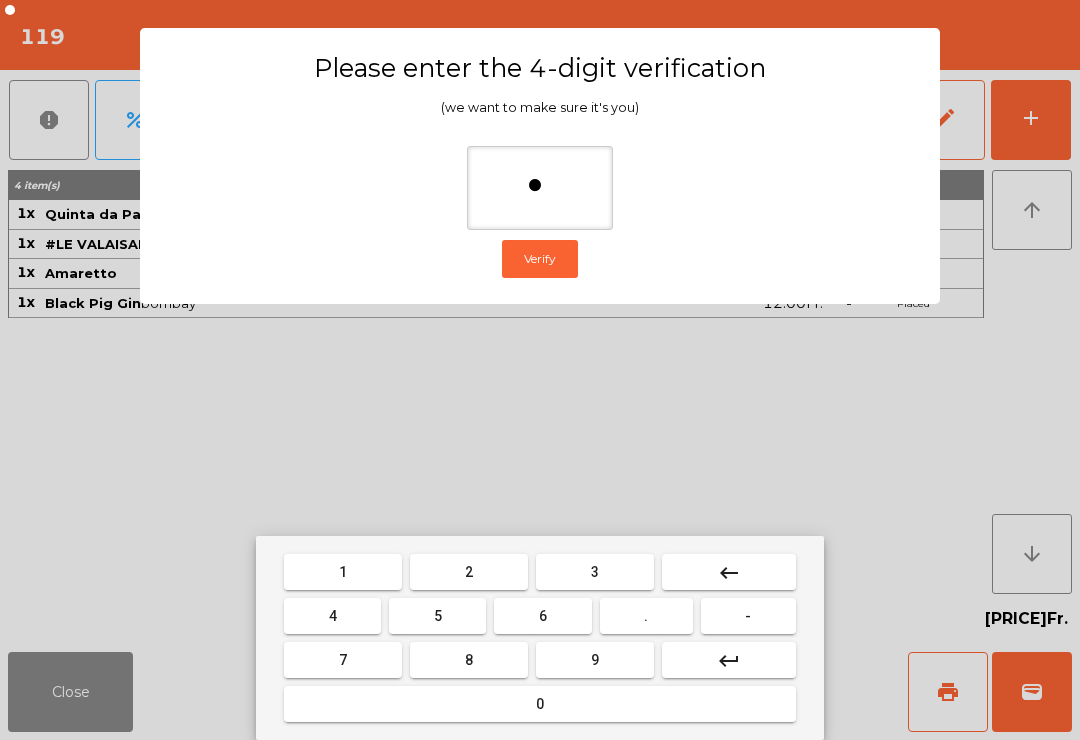 type on "**" 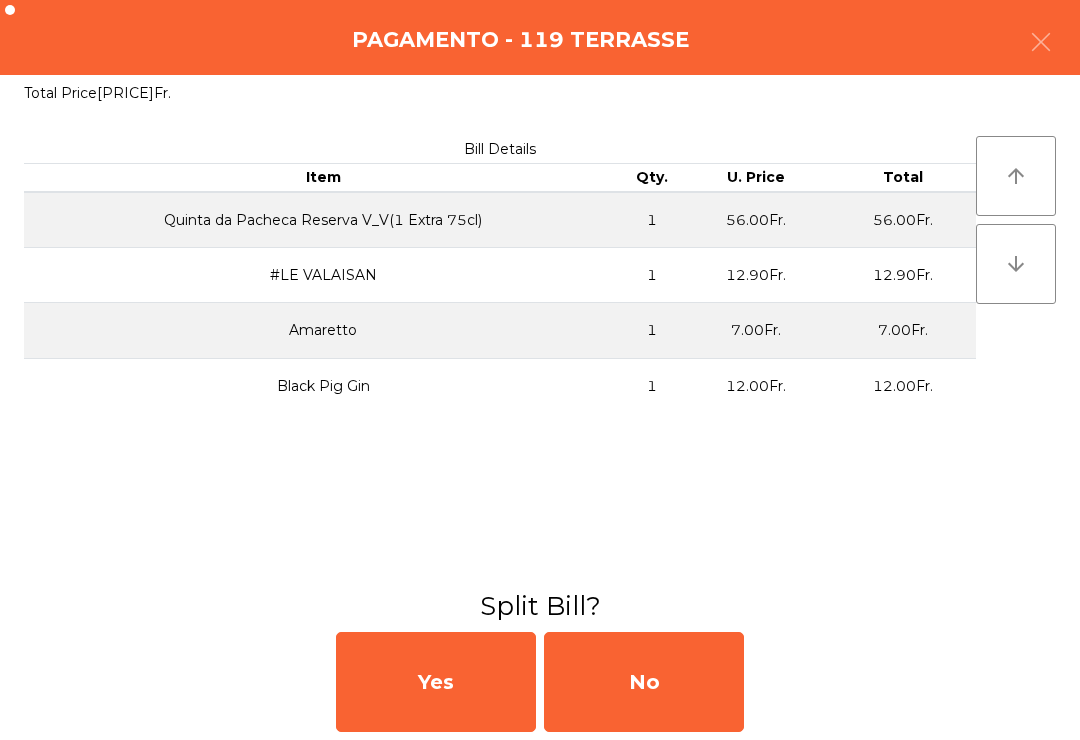 click on "No" 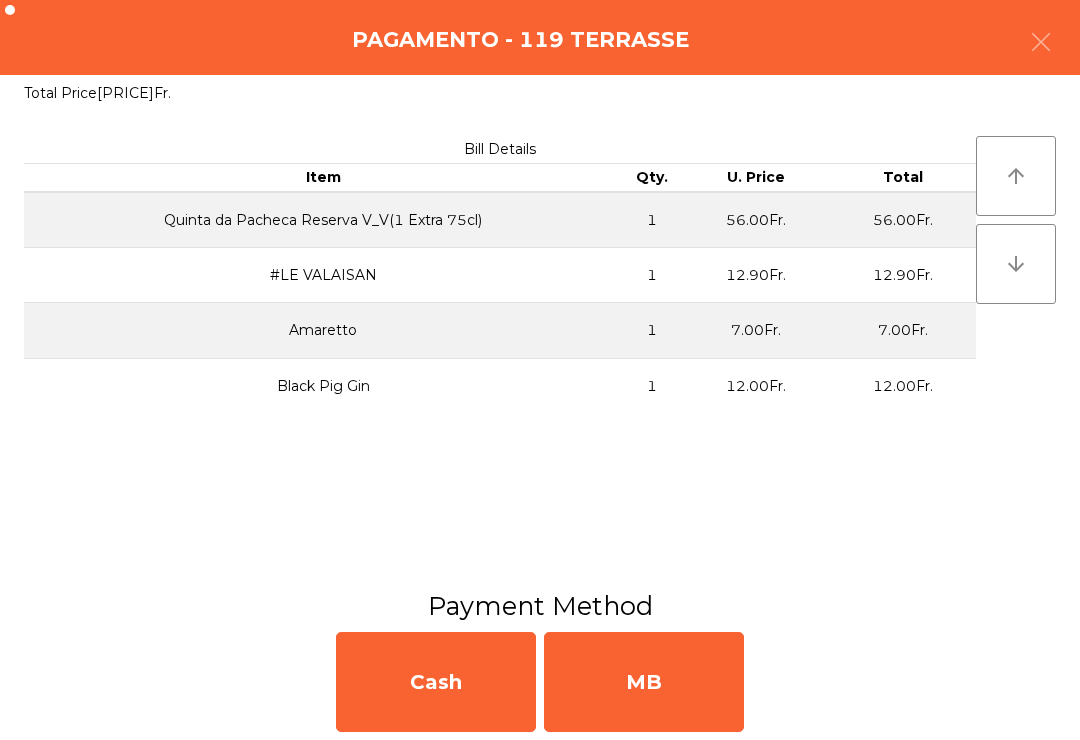 click on "MB" 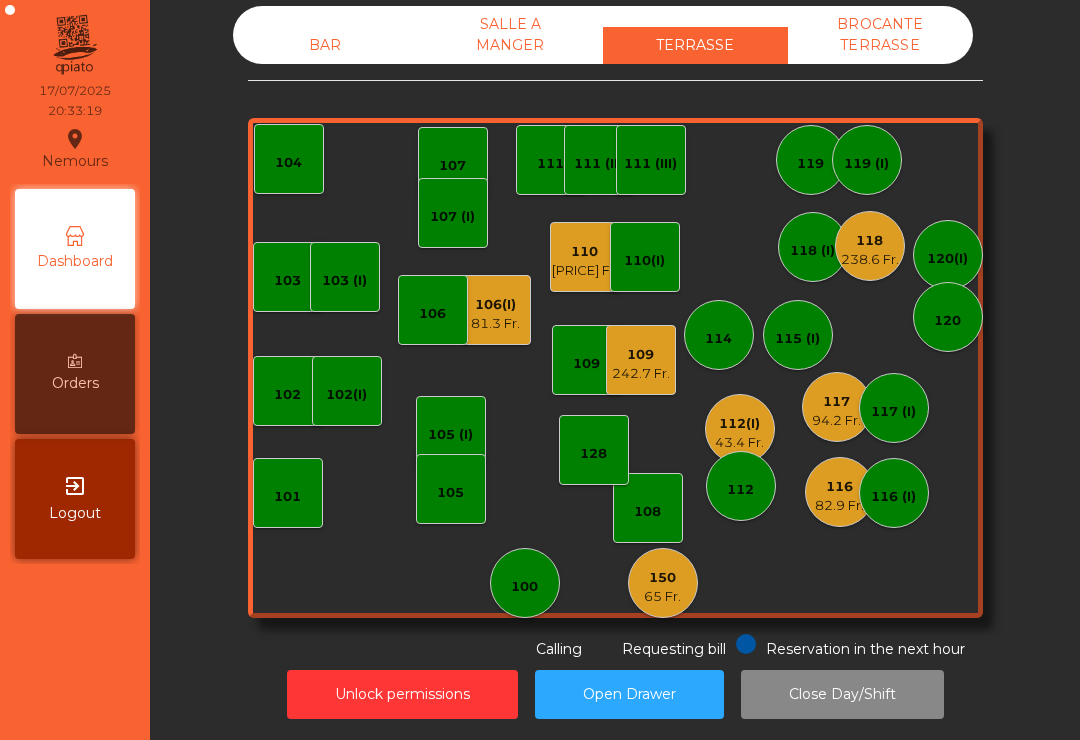 click on "106(I)   [PRICE] Fr." 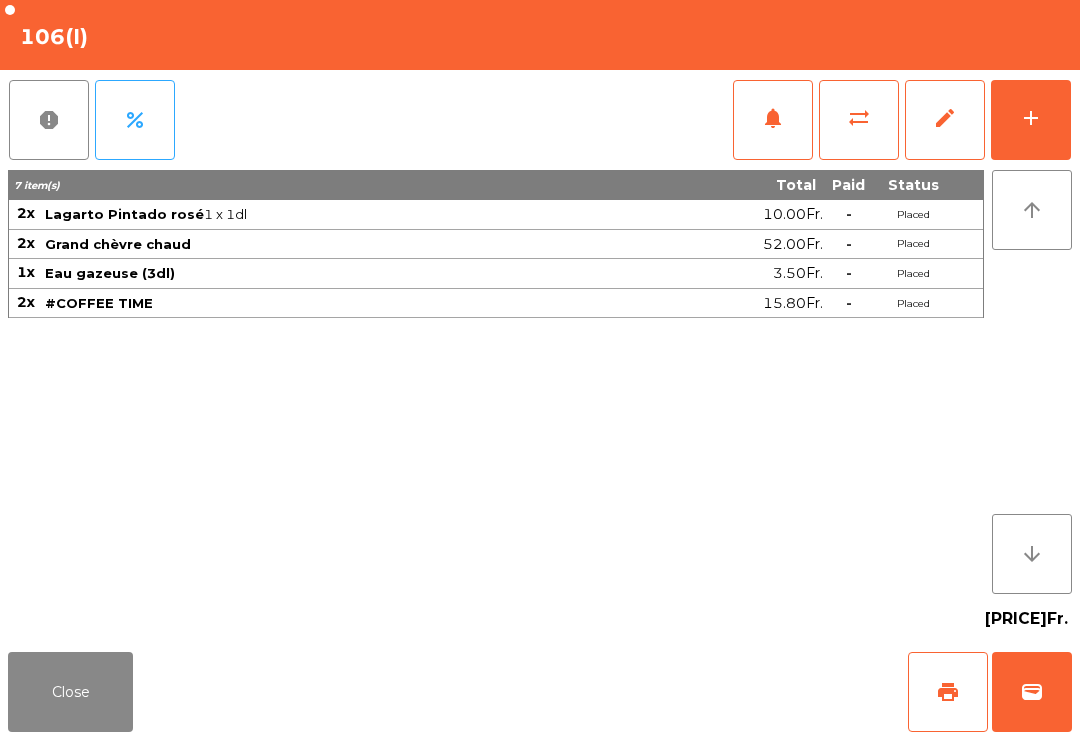 click on "Close" 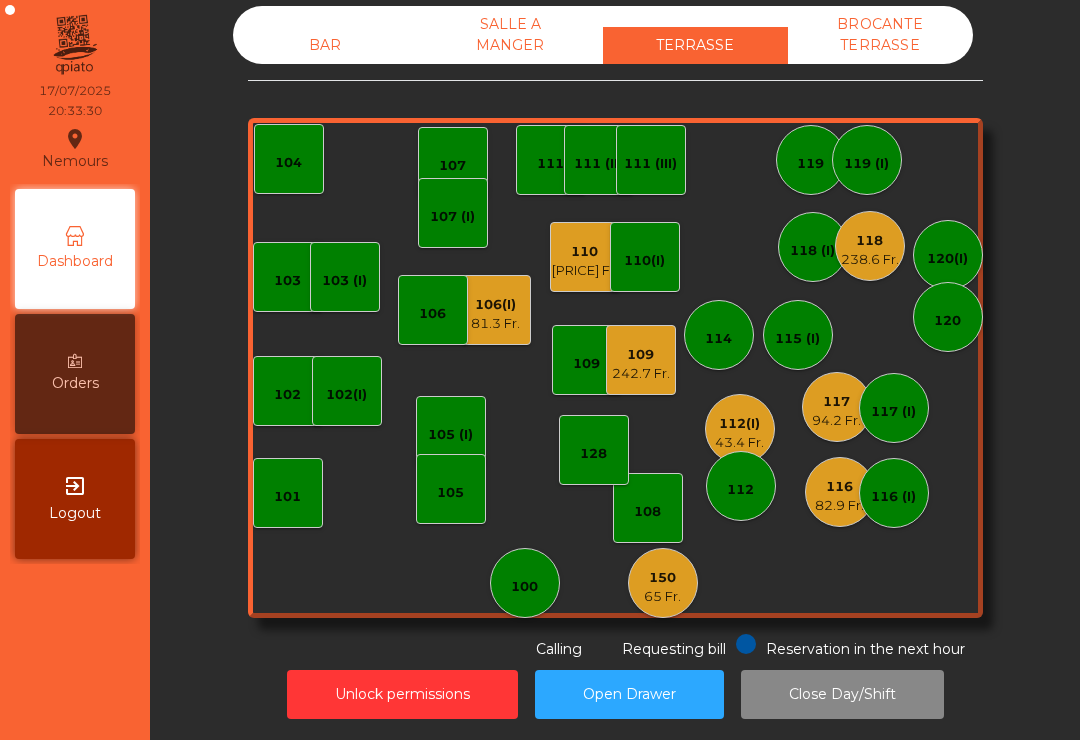 click on "112(I)" 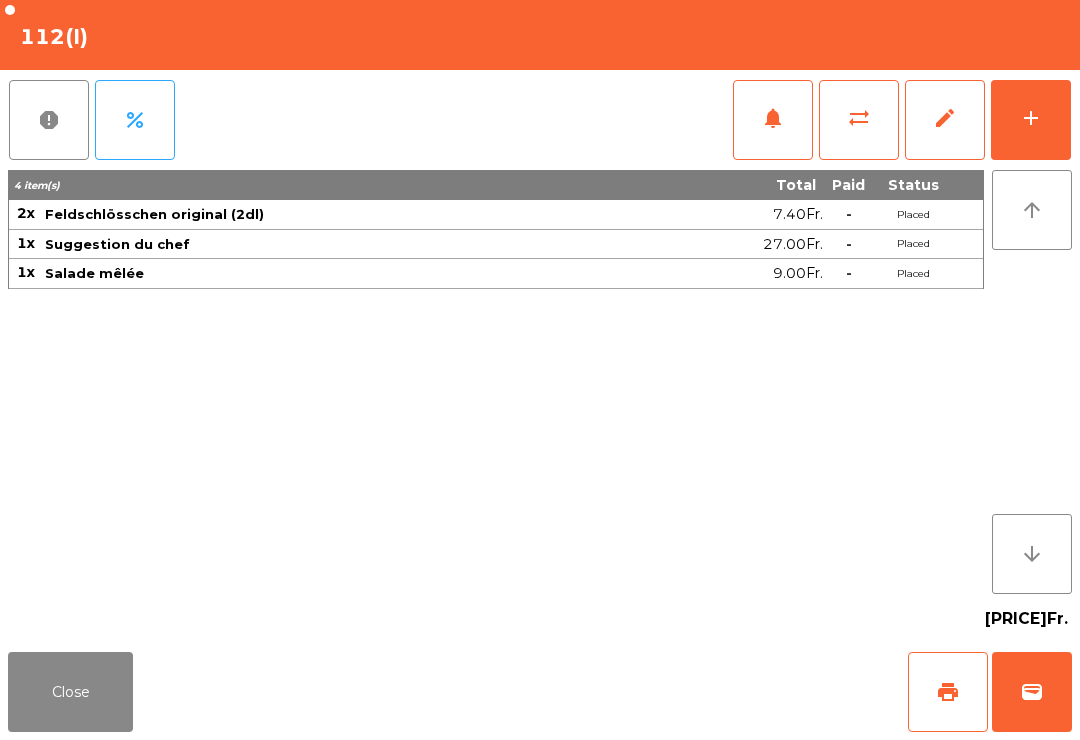 click on "Close   print   wallet" 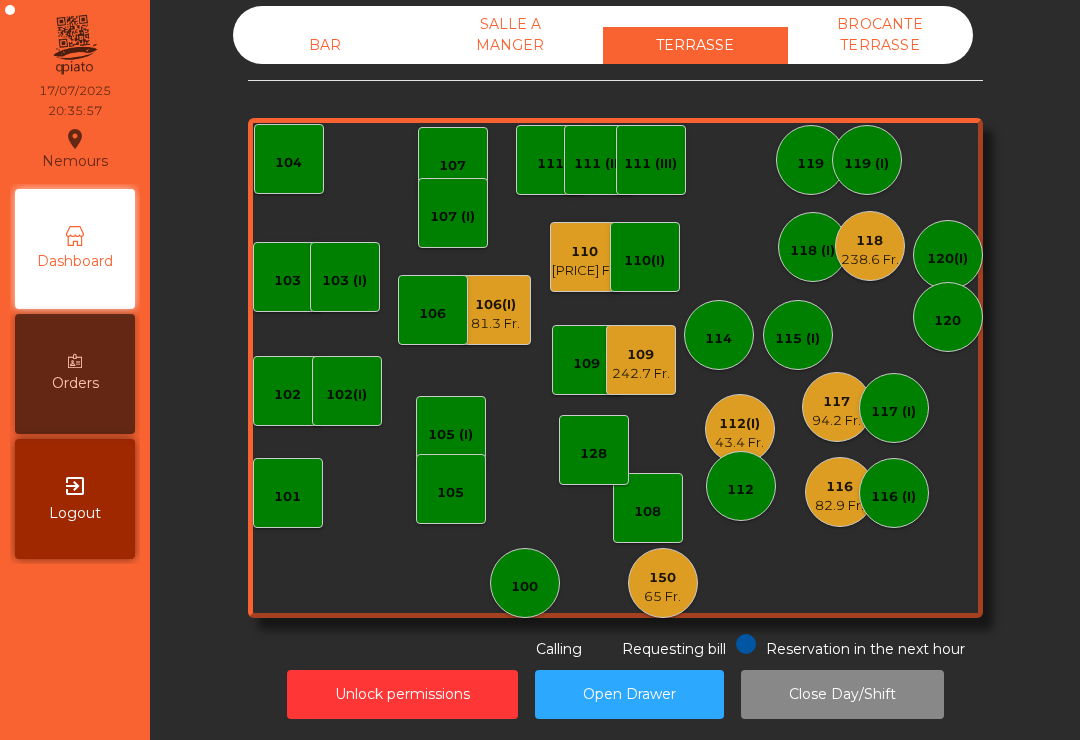 click on "106(I)" 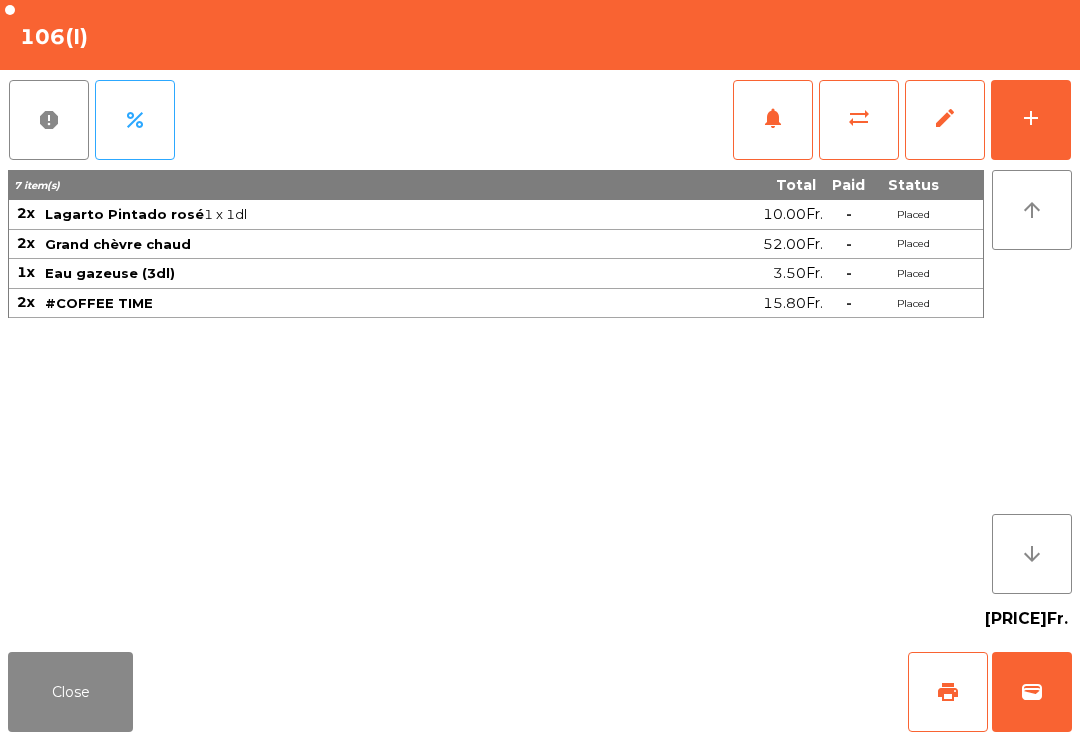 click on "print" 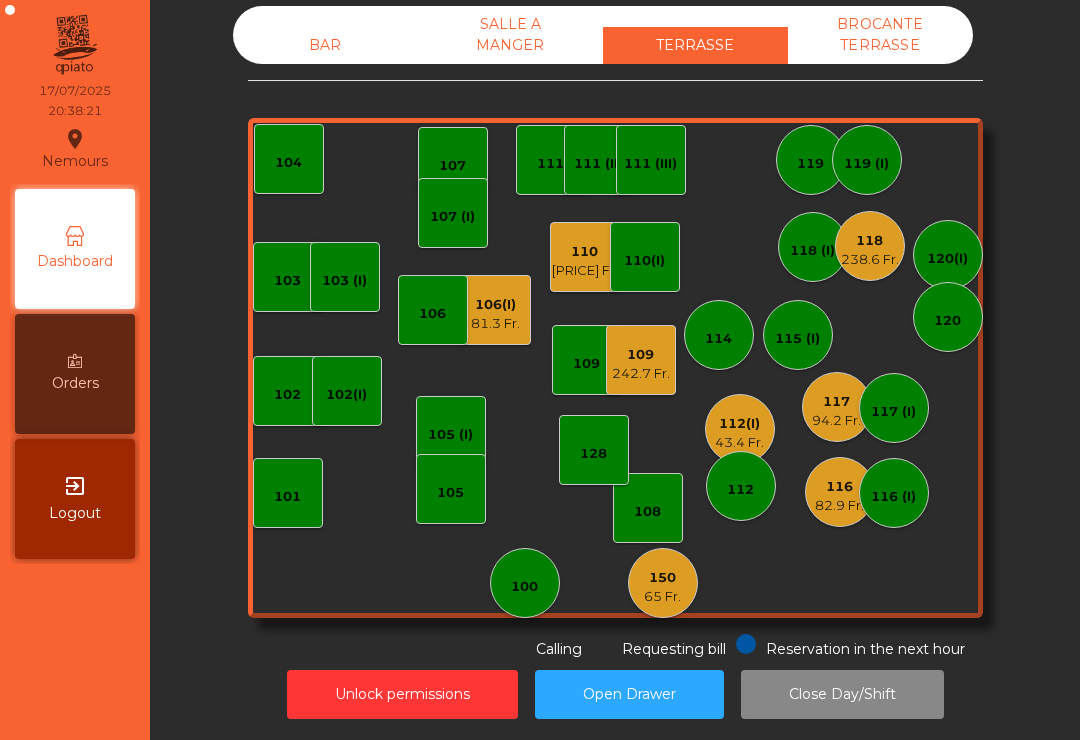 click on "65 Fr." 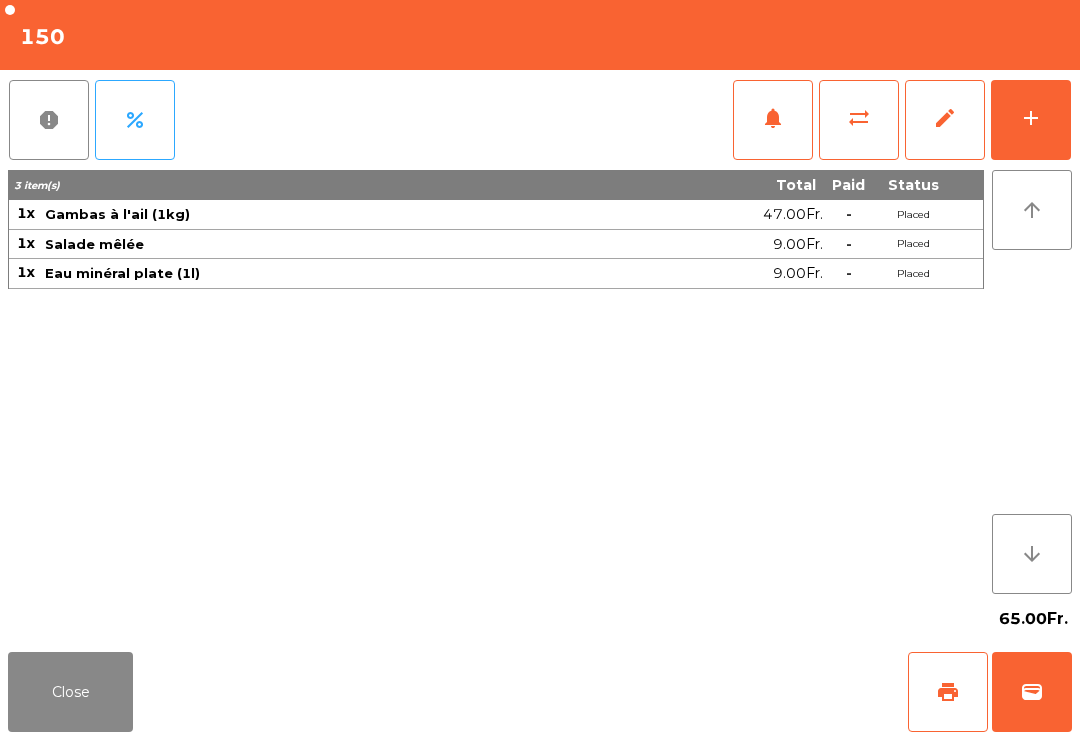 click on "print" 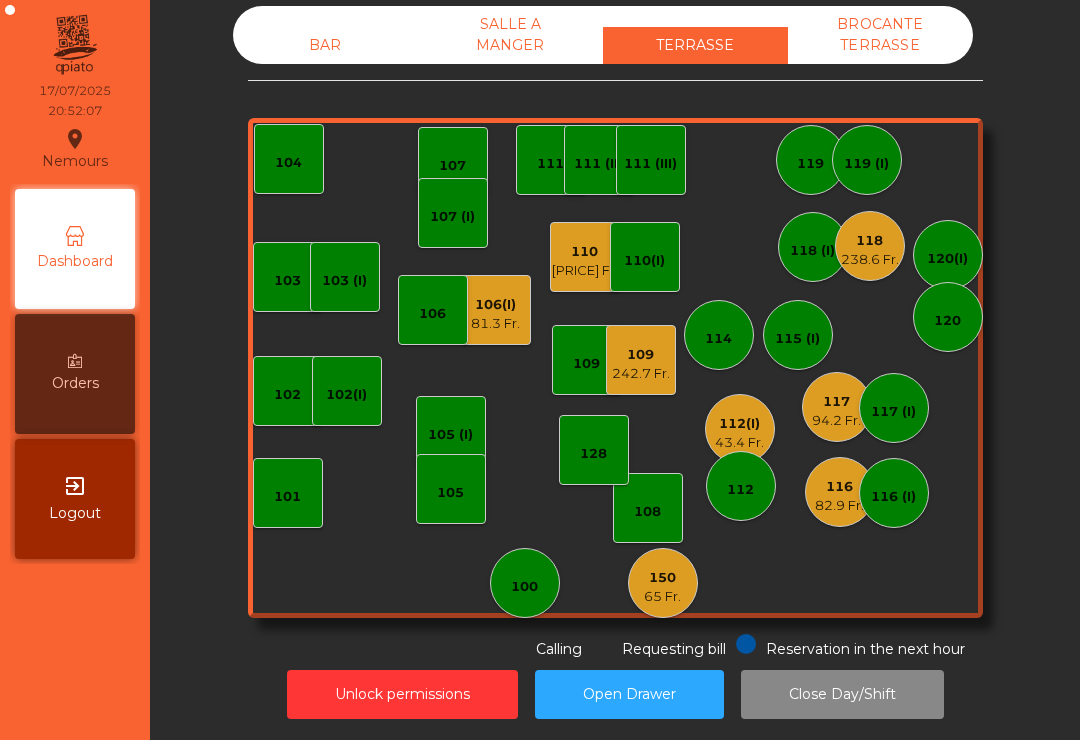 click on "65 Fr." 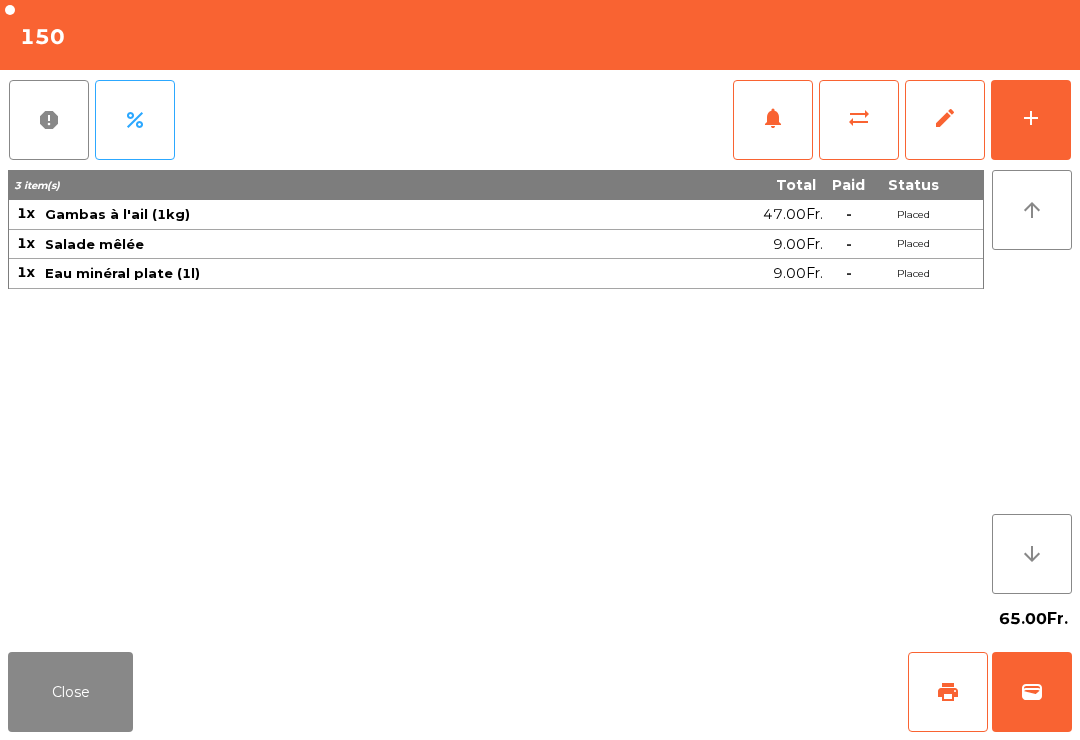 click on "wallet" 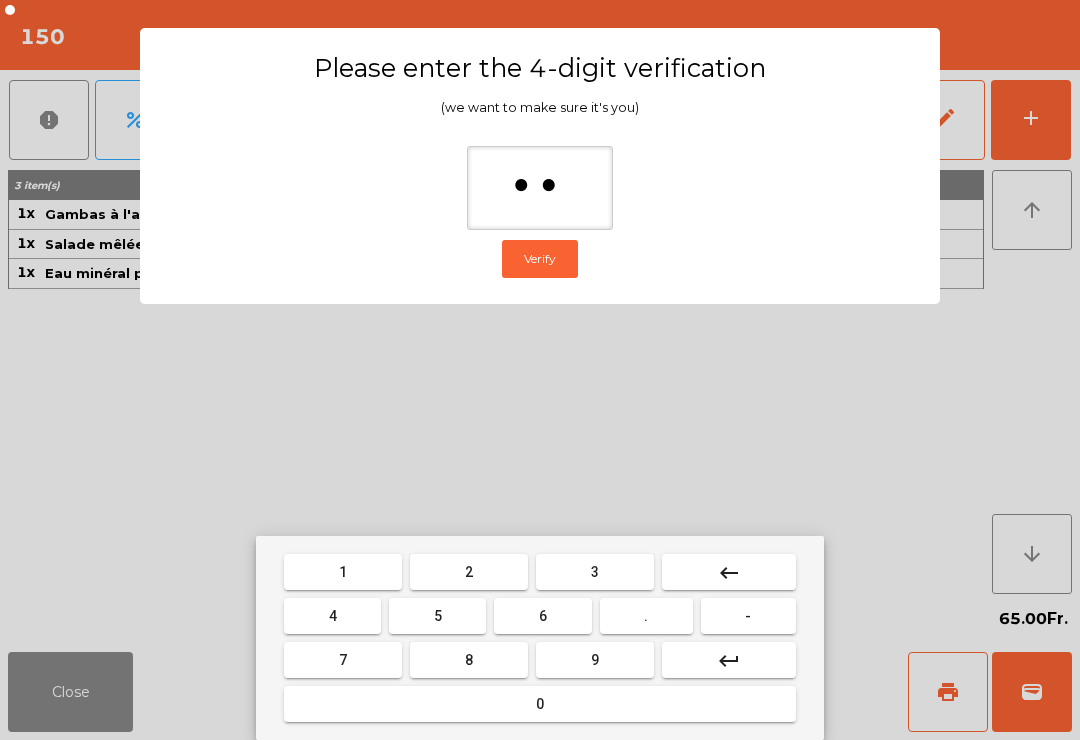 type on "***" 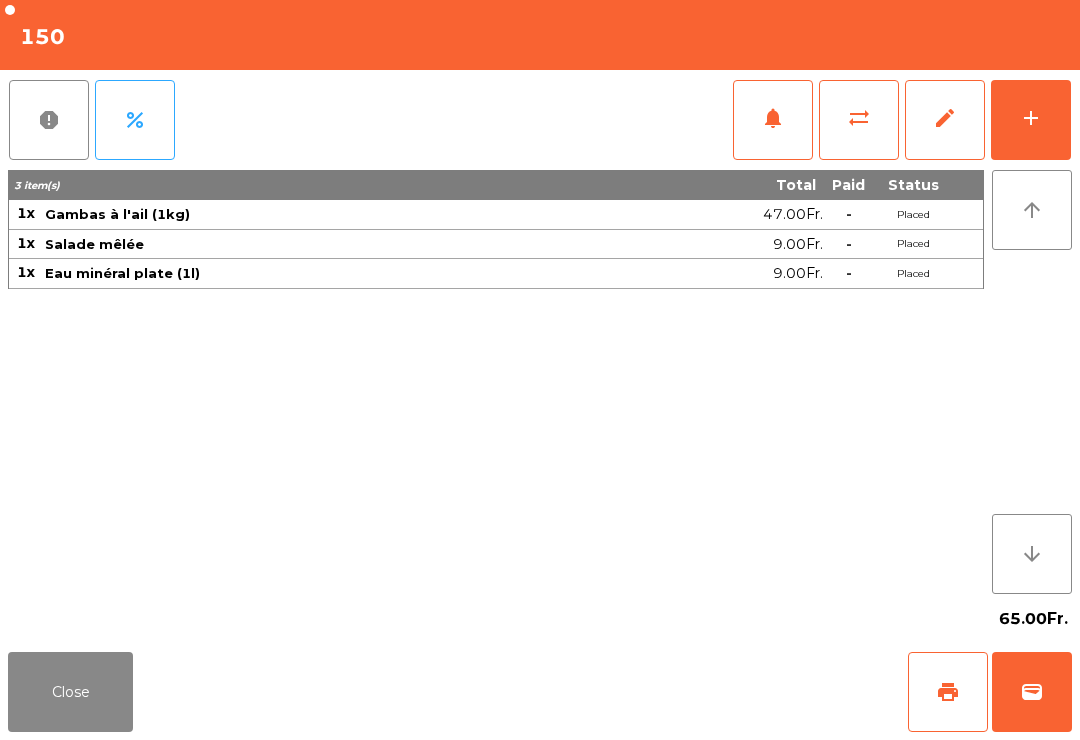 click on "Close   print   wallet" 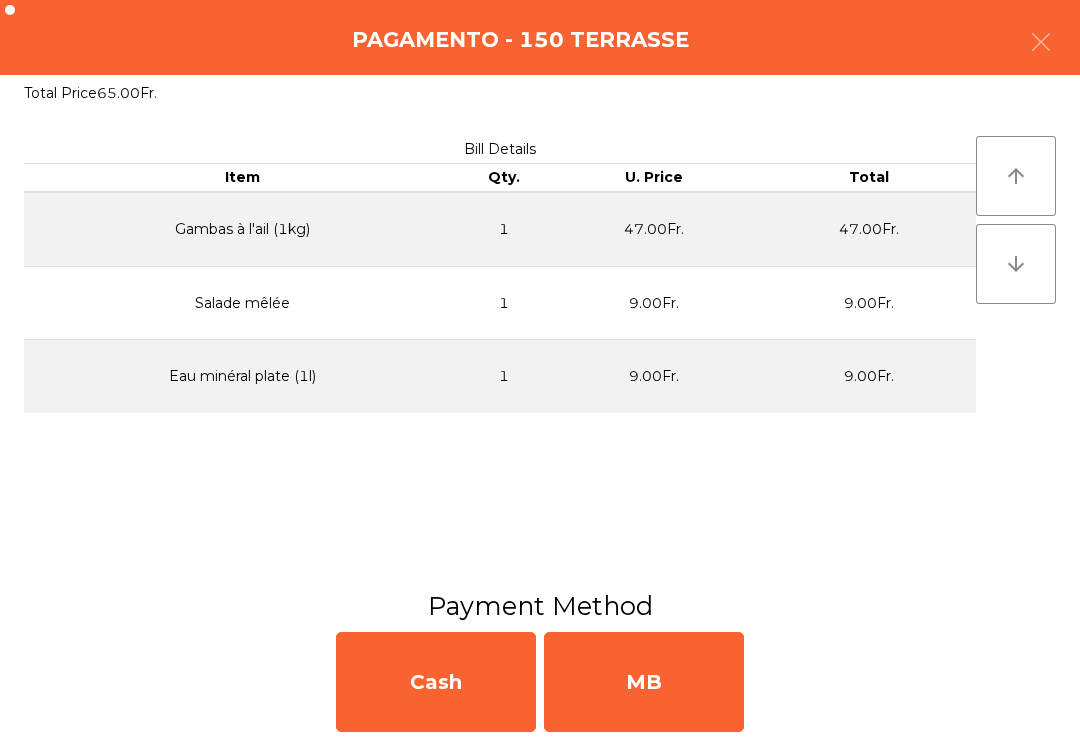 click on "MB" 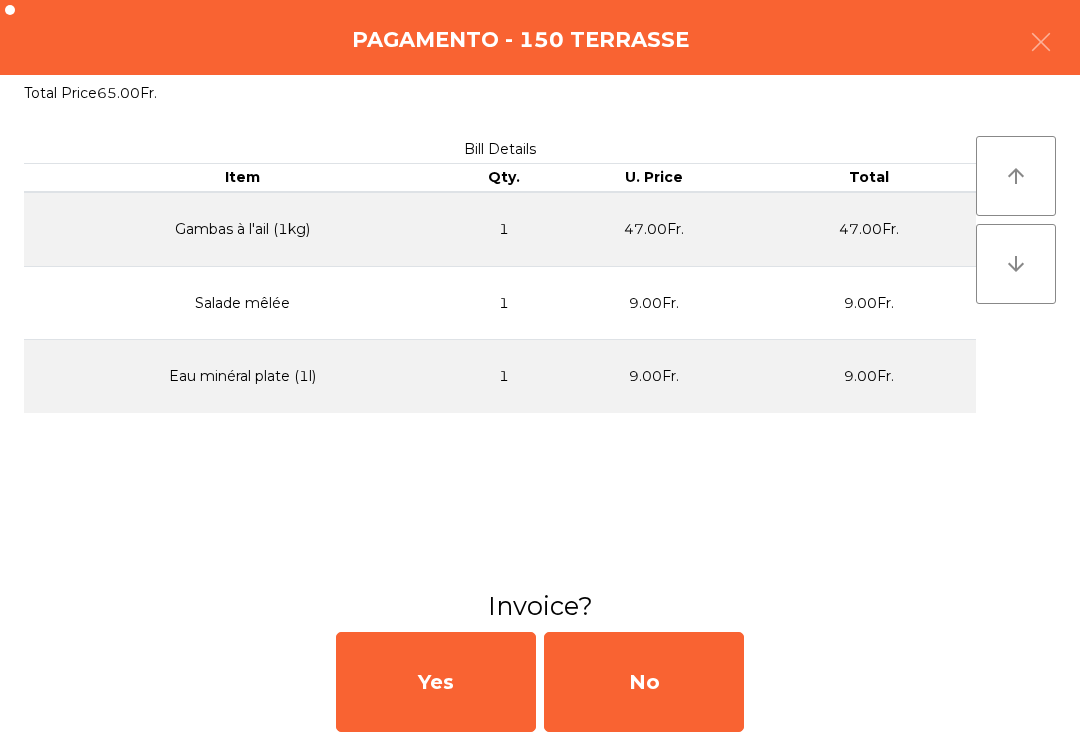 click on "No" 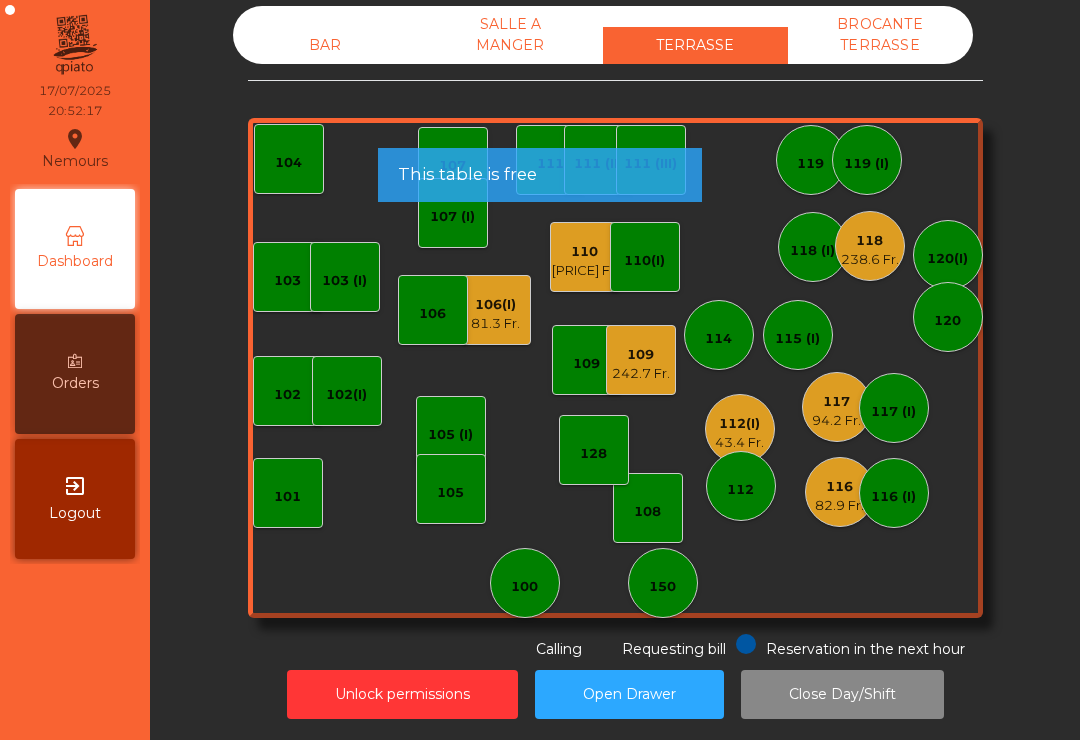 click on "110" 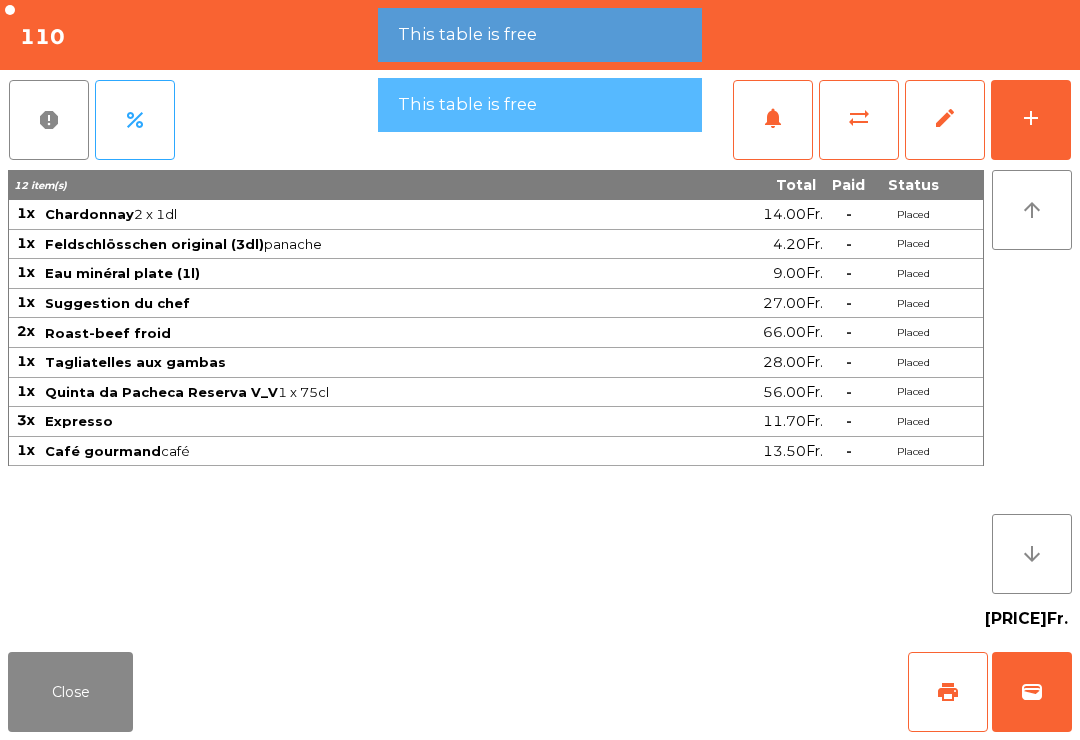click on "print" 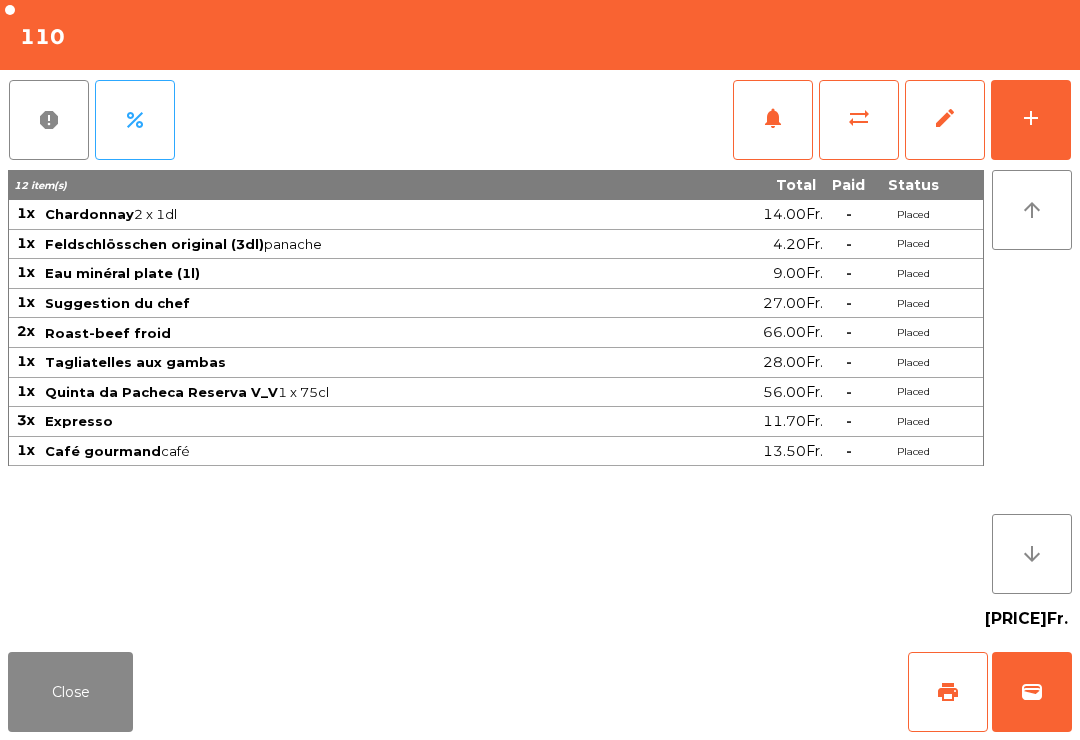 click on "print" 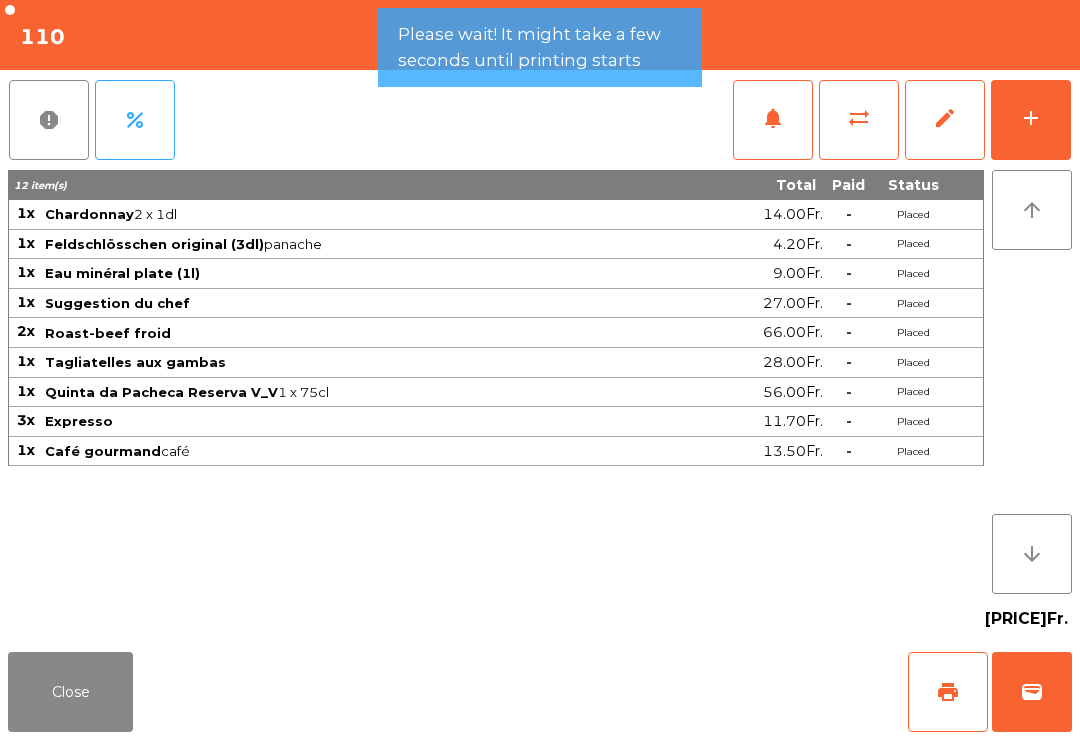 click on "Close" 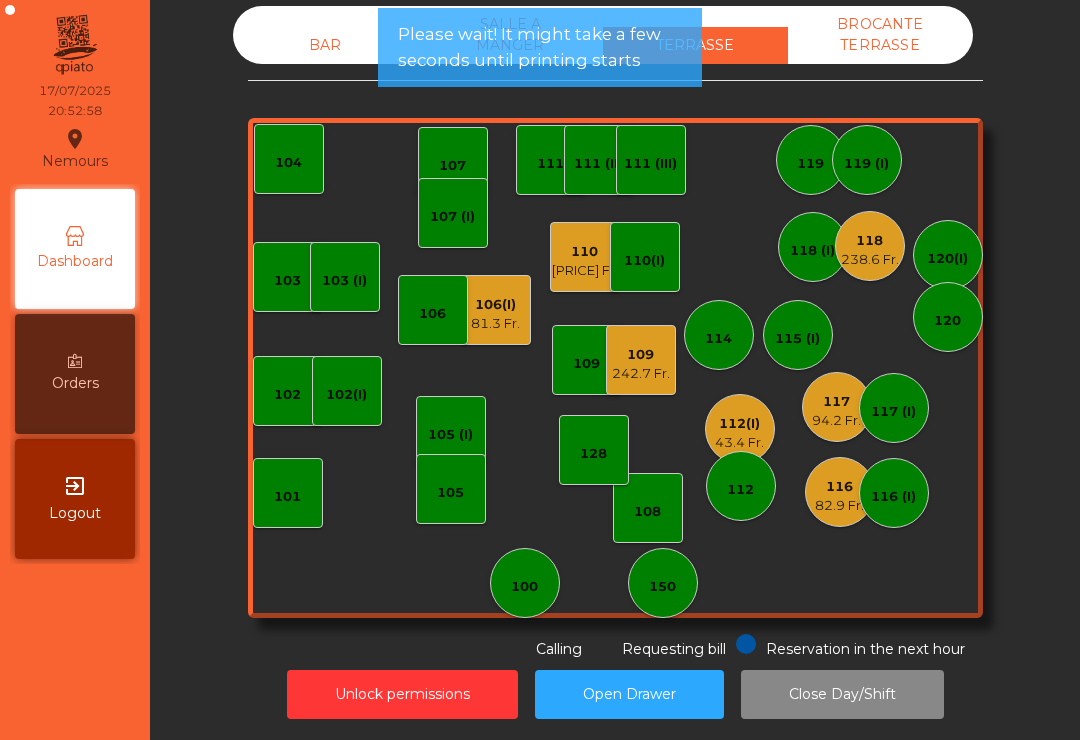 click on "116" 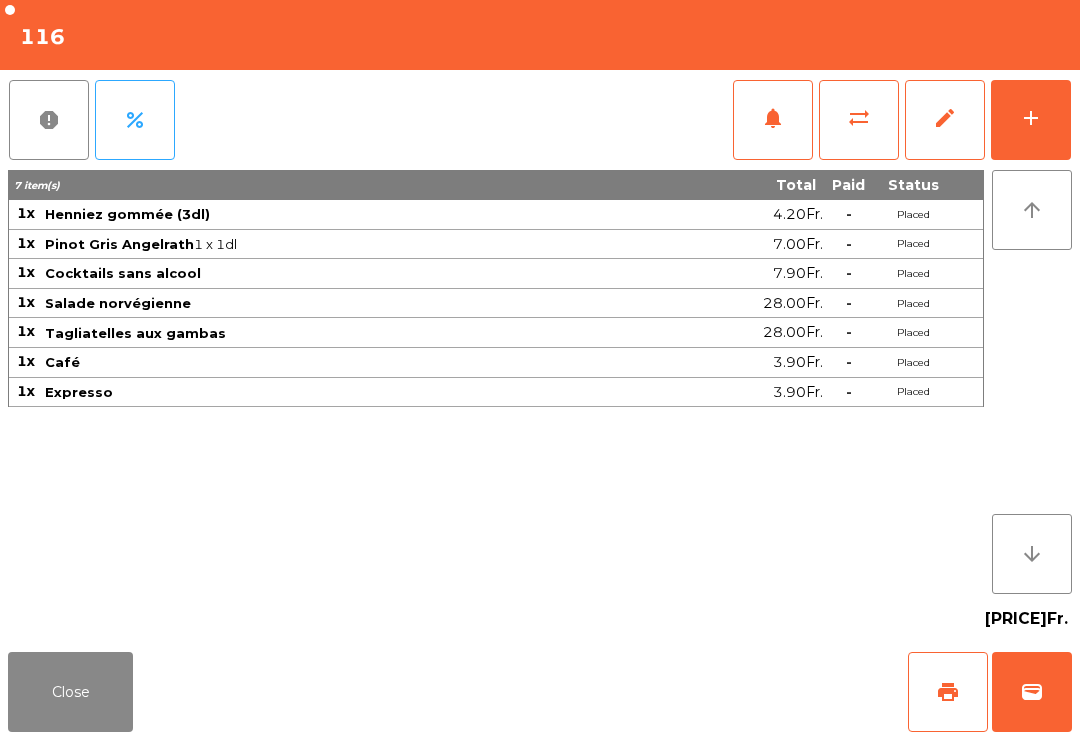click on "print" 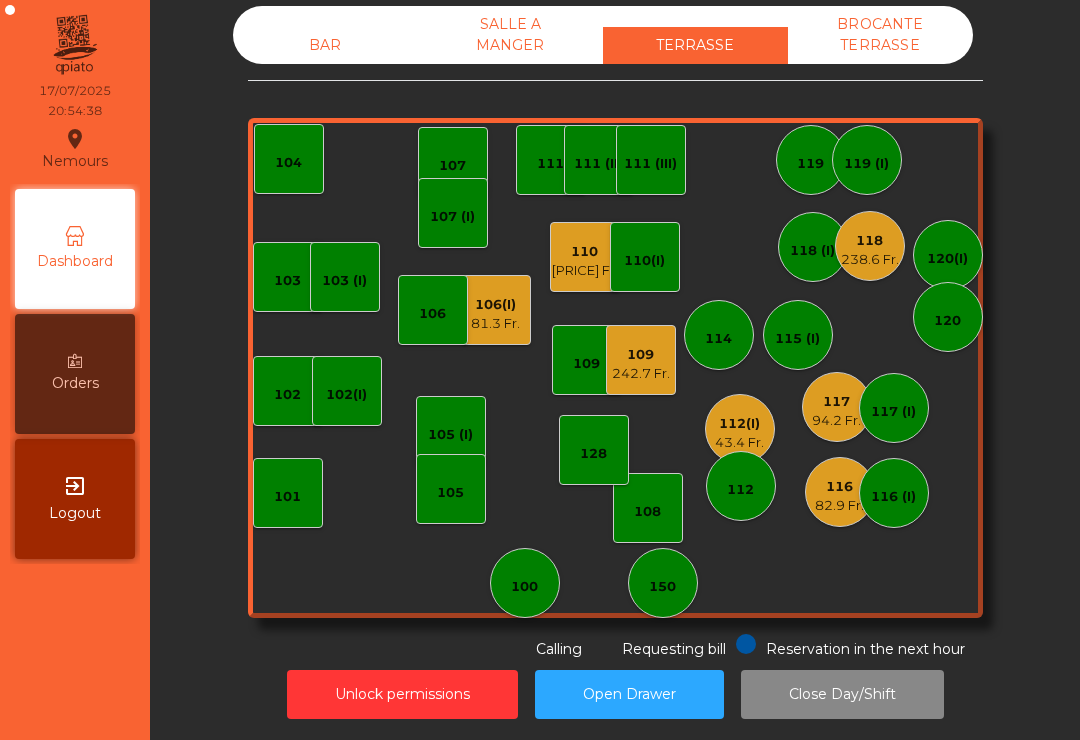 click on "242.7 Fr." 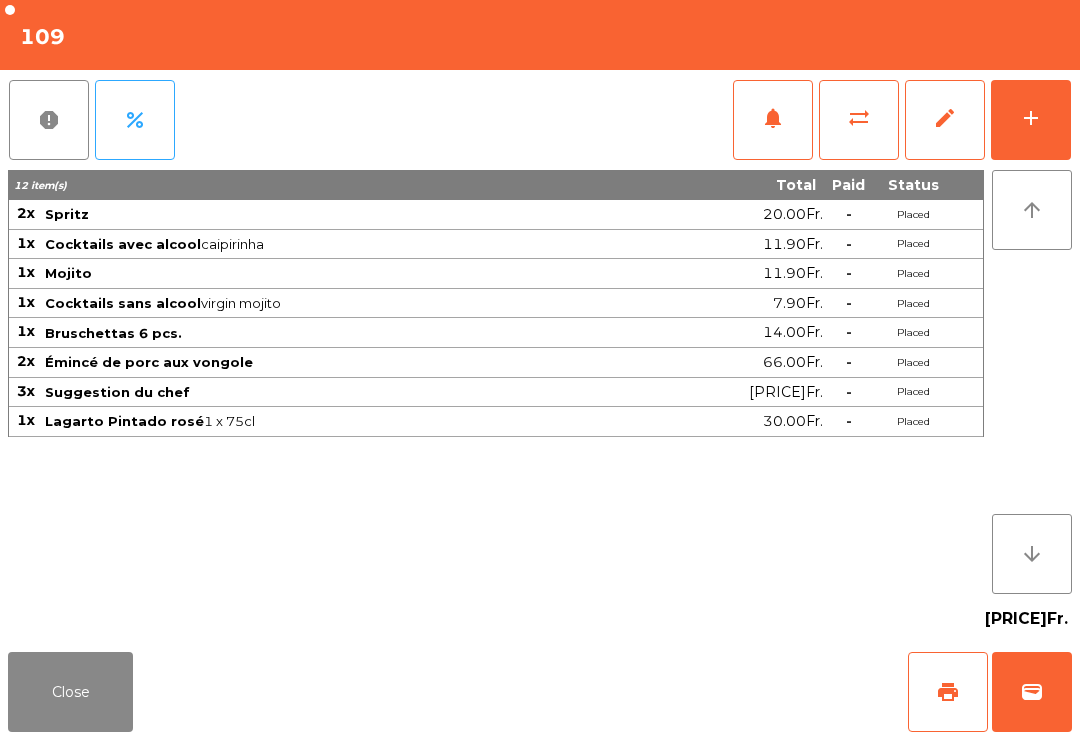 click on "add" 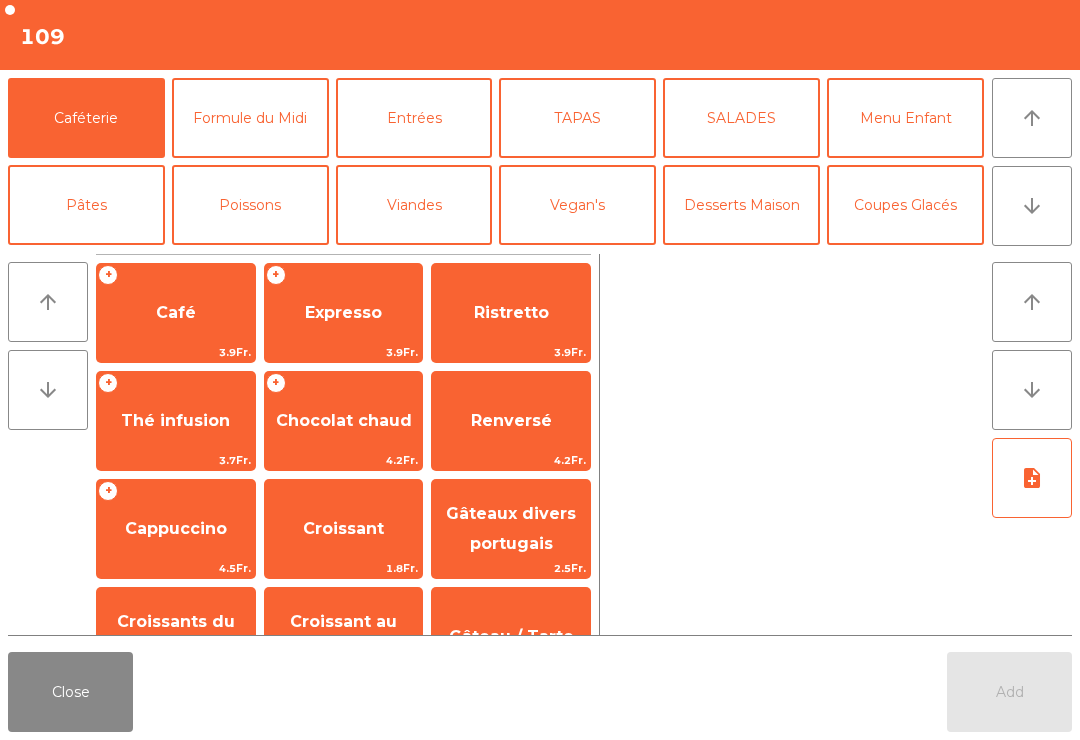 click on "arrow_downward" 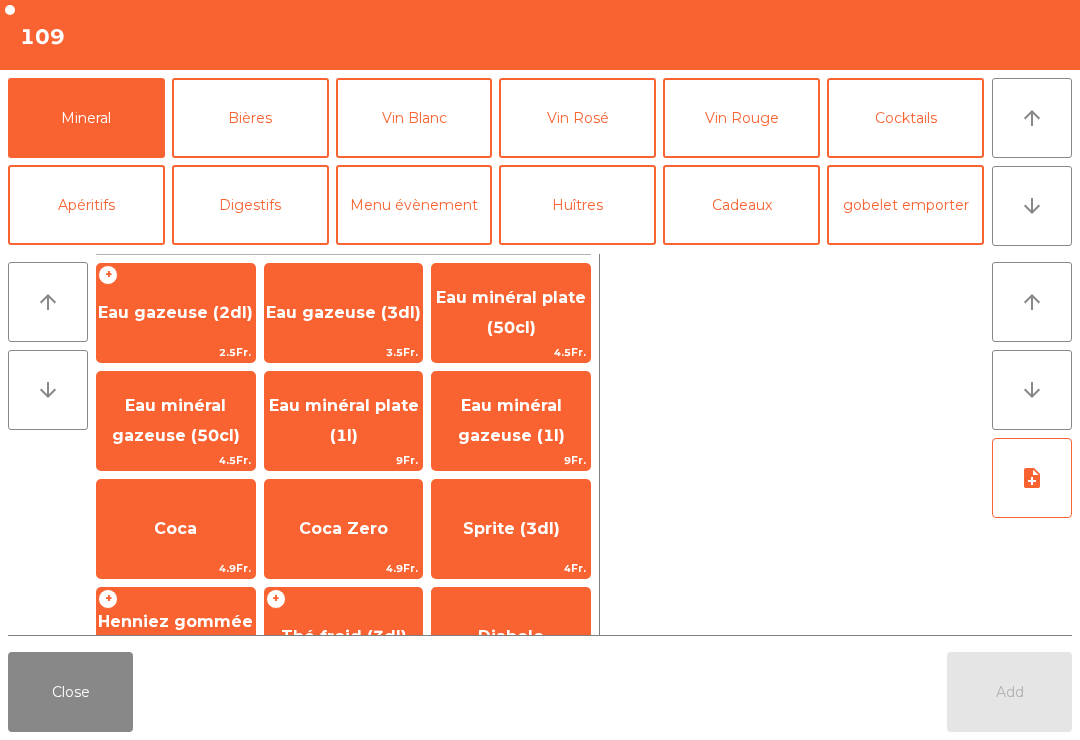click on "Eau minéral gazeuse (1l)" 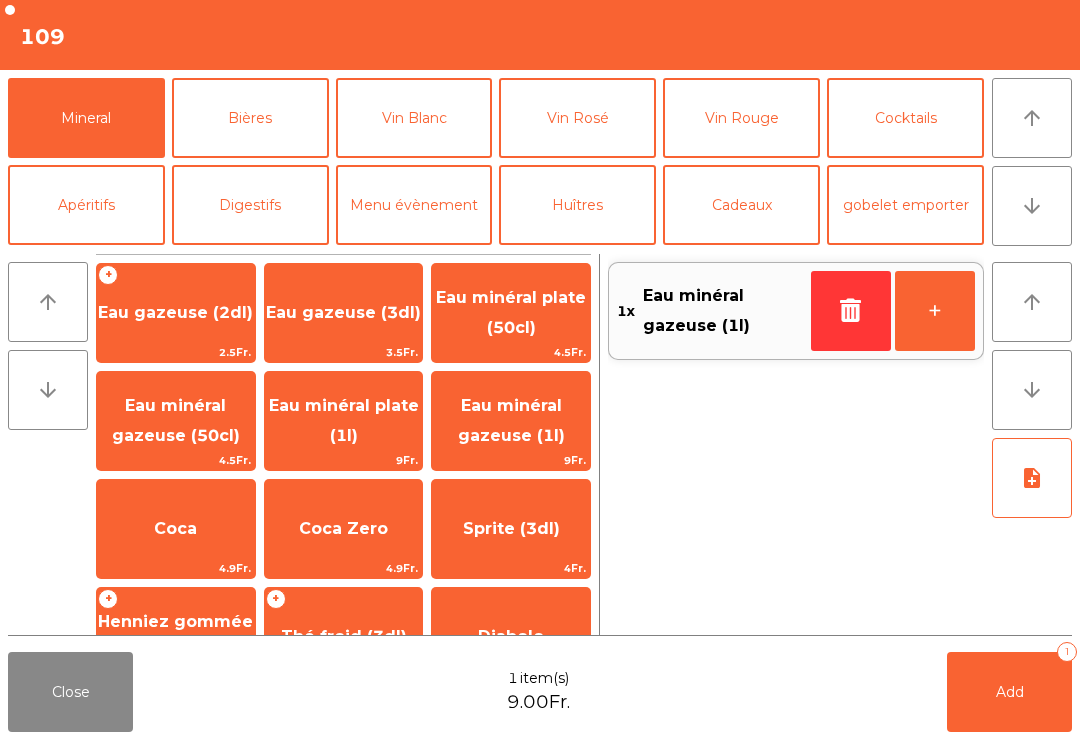 click on "Eau minéral plate (1l)" 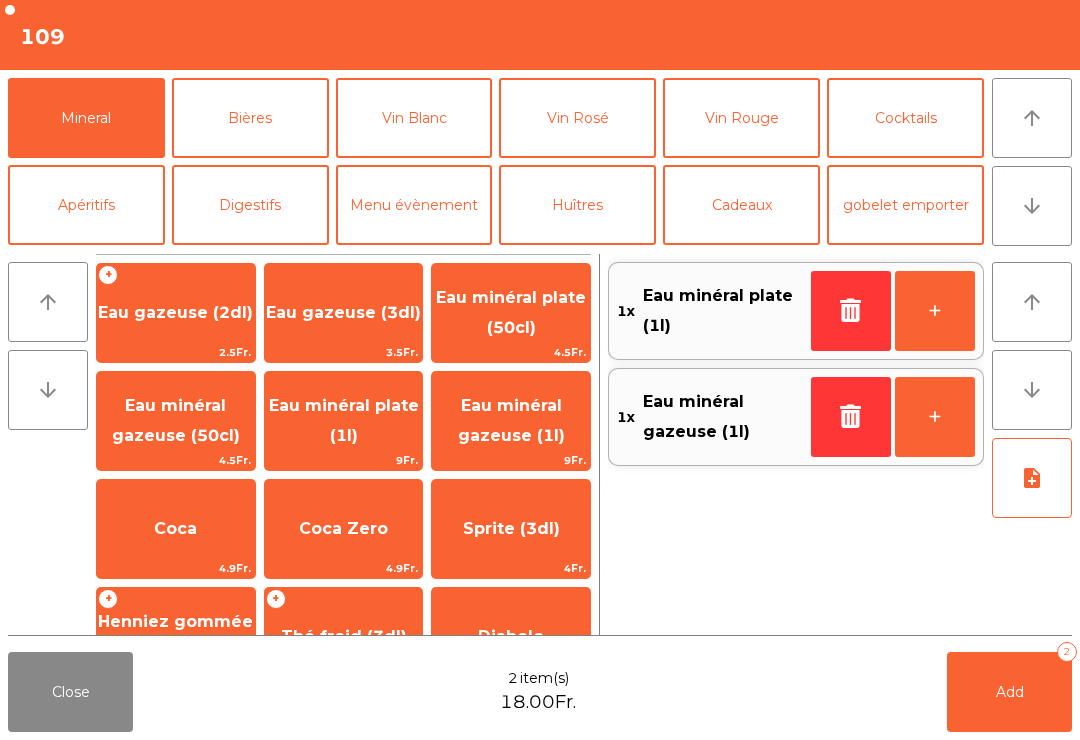 click on "Add   2" 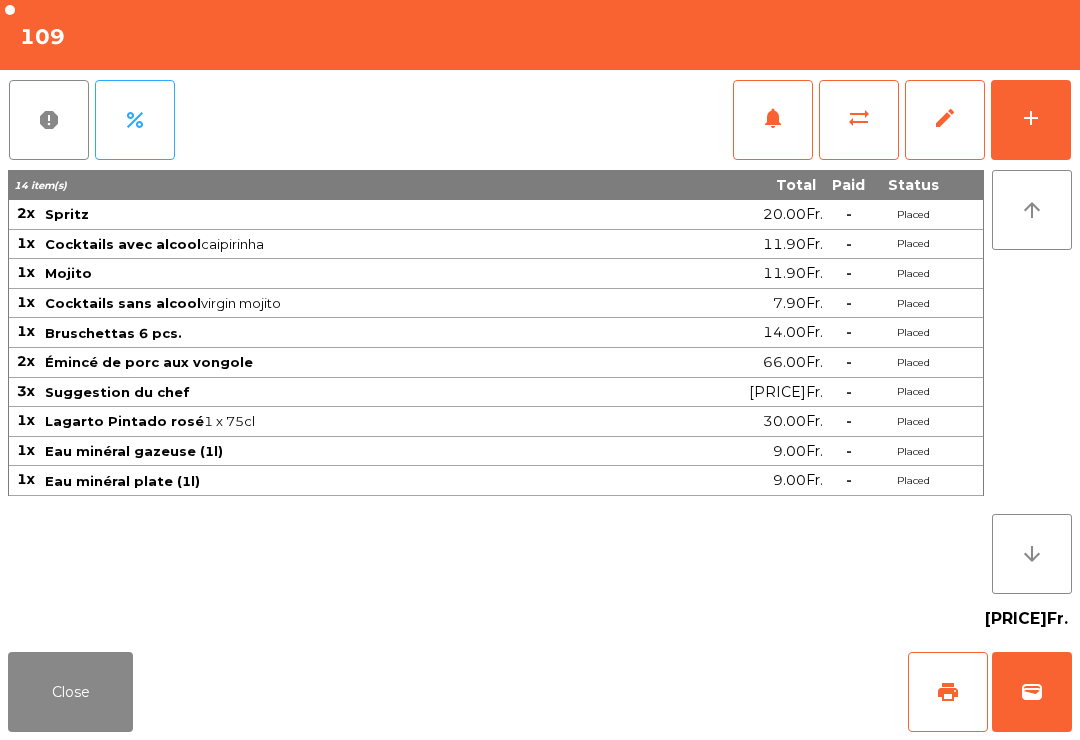 click on "[PRICE]Fr." 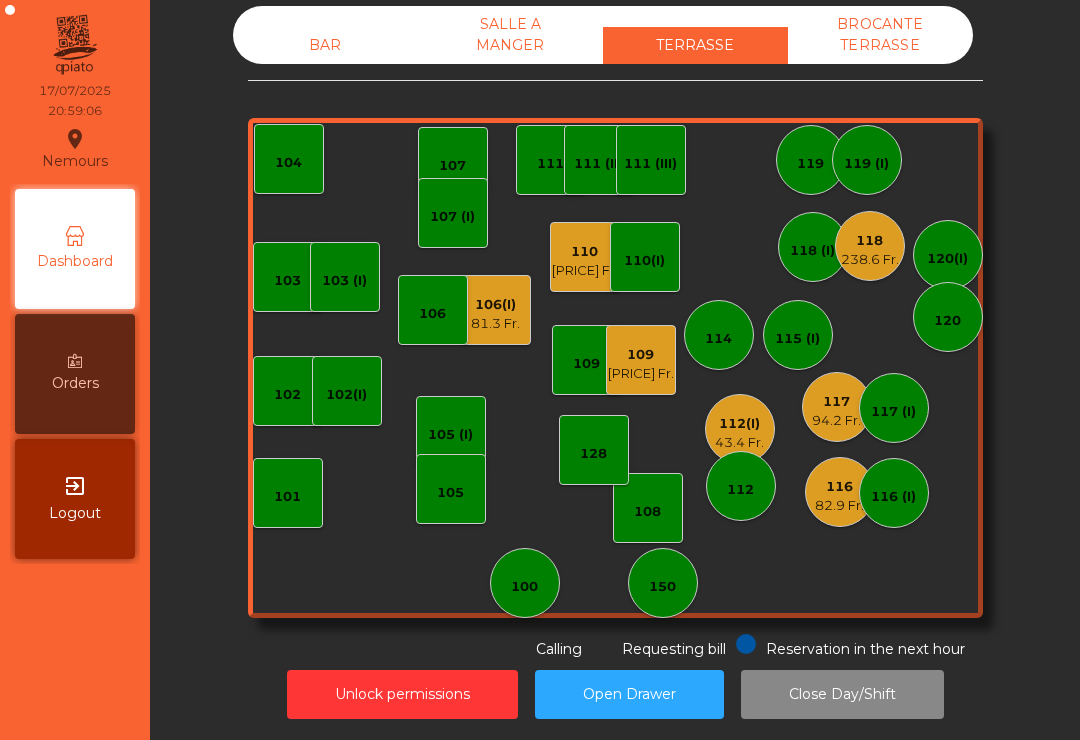 click on "[PRICE] Fr." 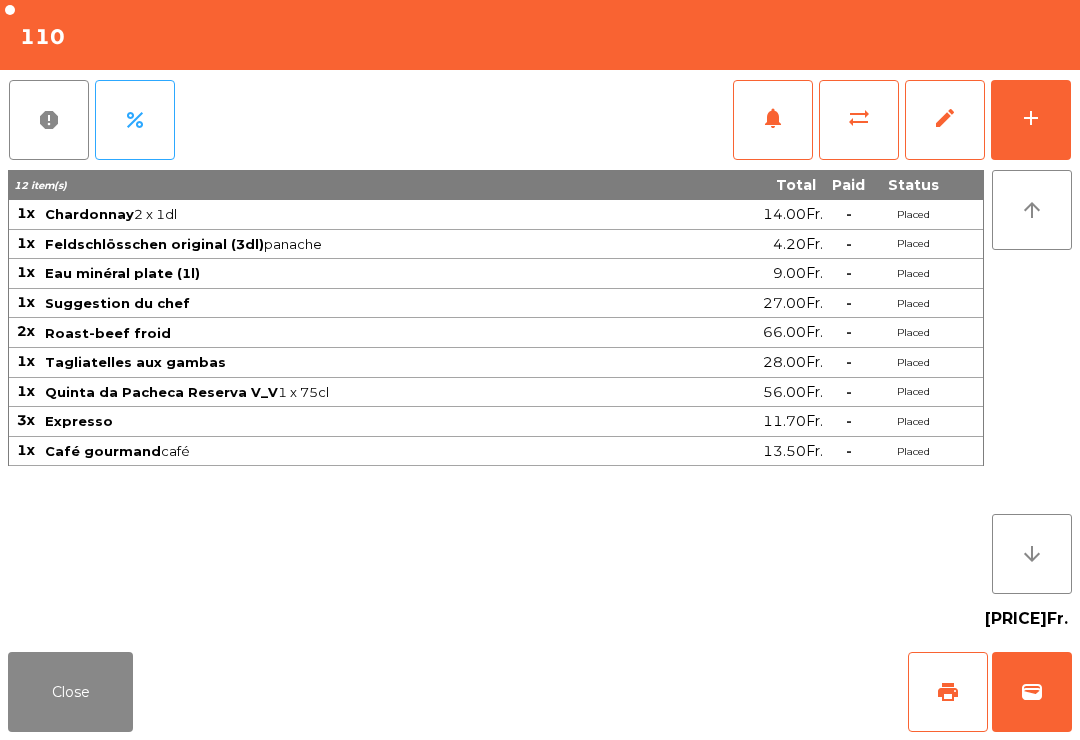 click on "wallet" 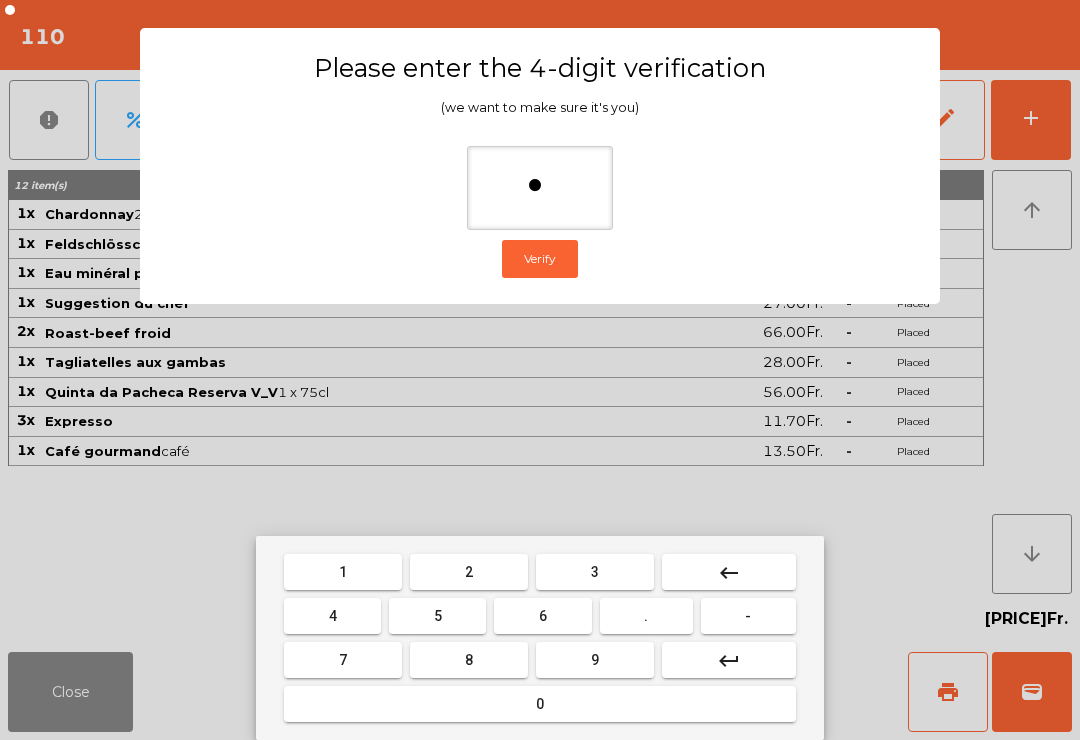 type on "**" 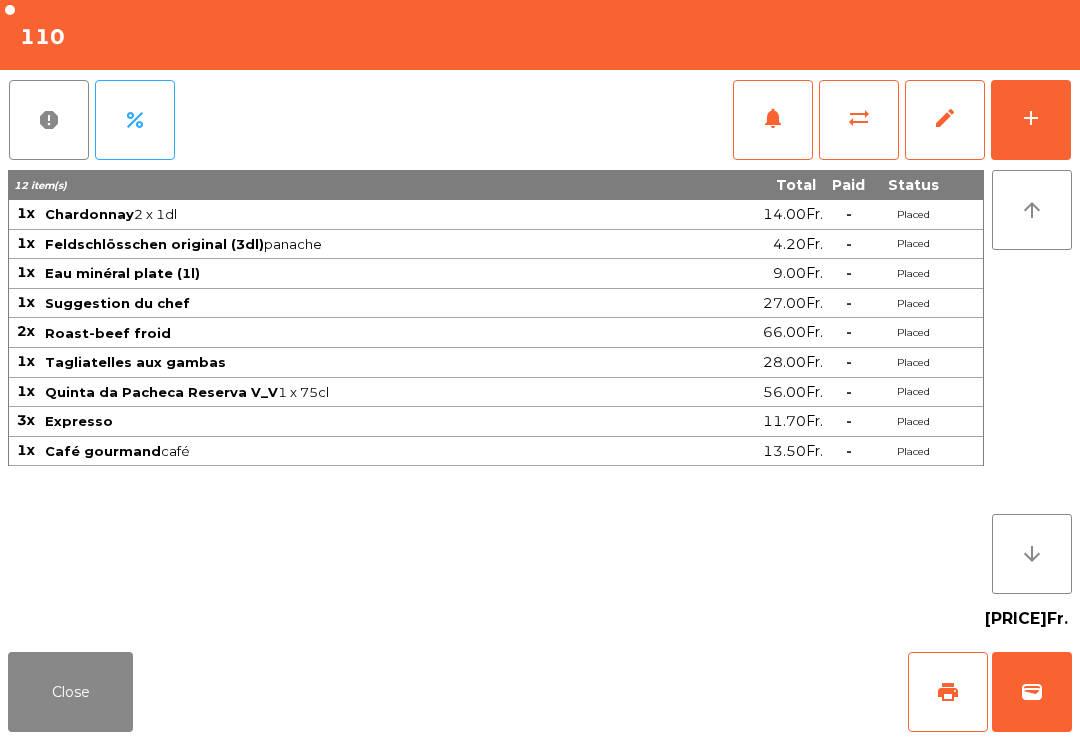 click on "Close   print   wallet" 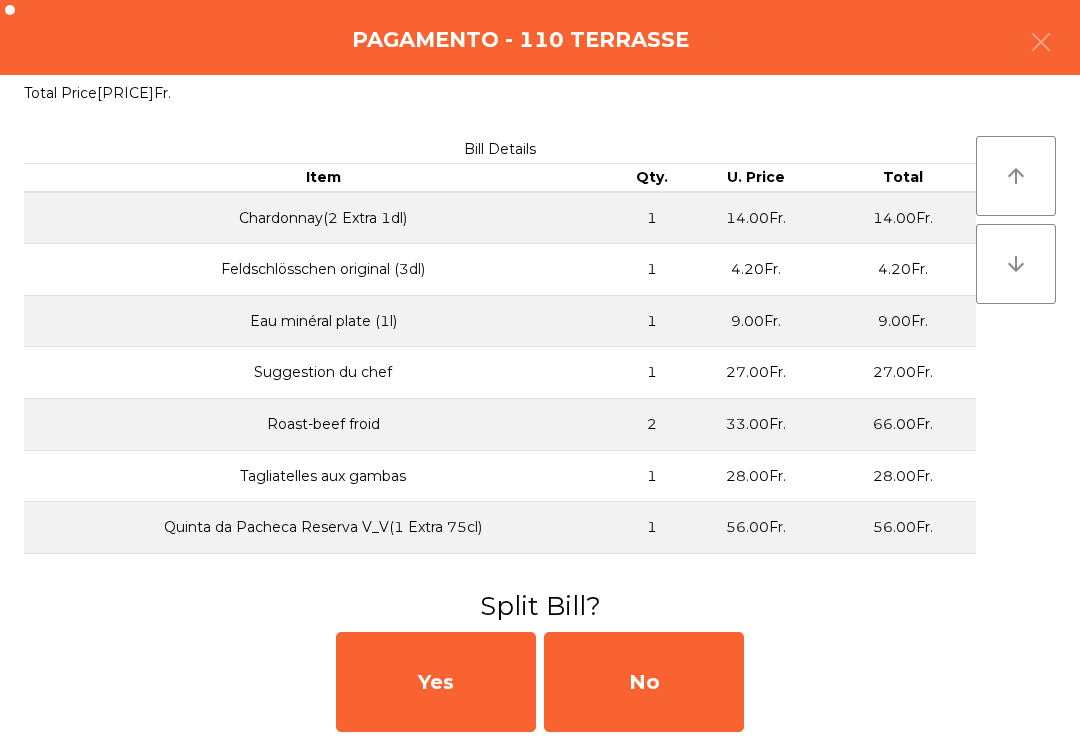 click on "No" 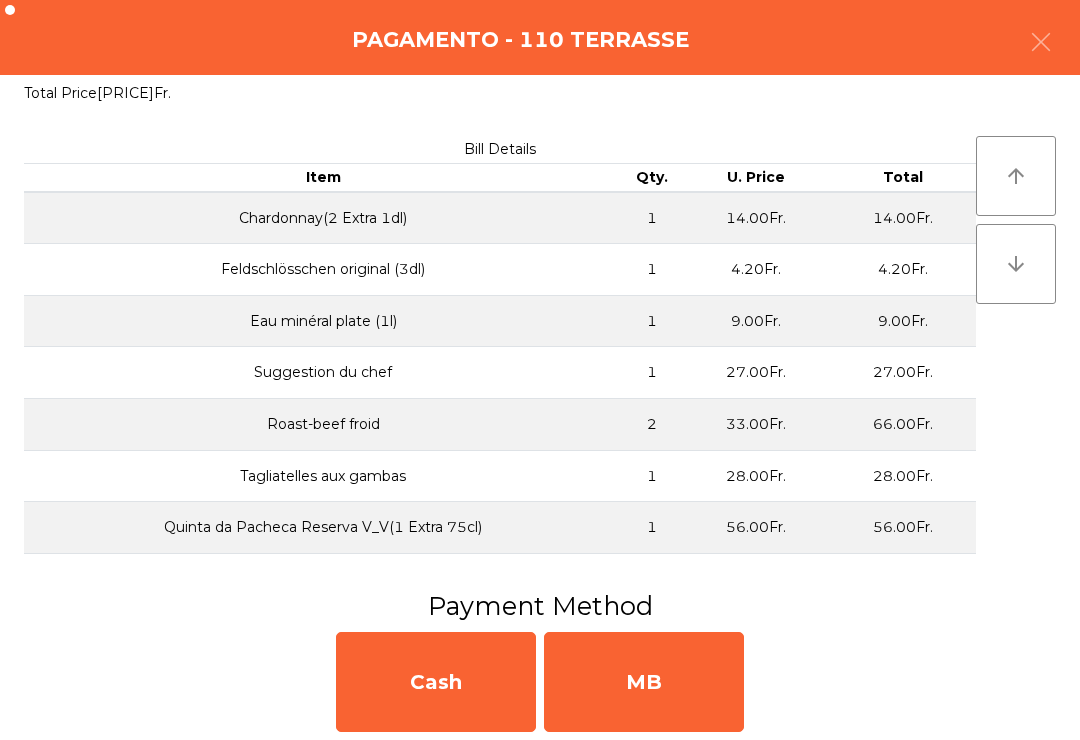 click on "MB" 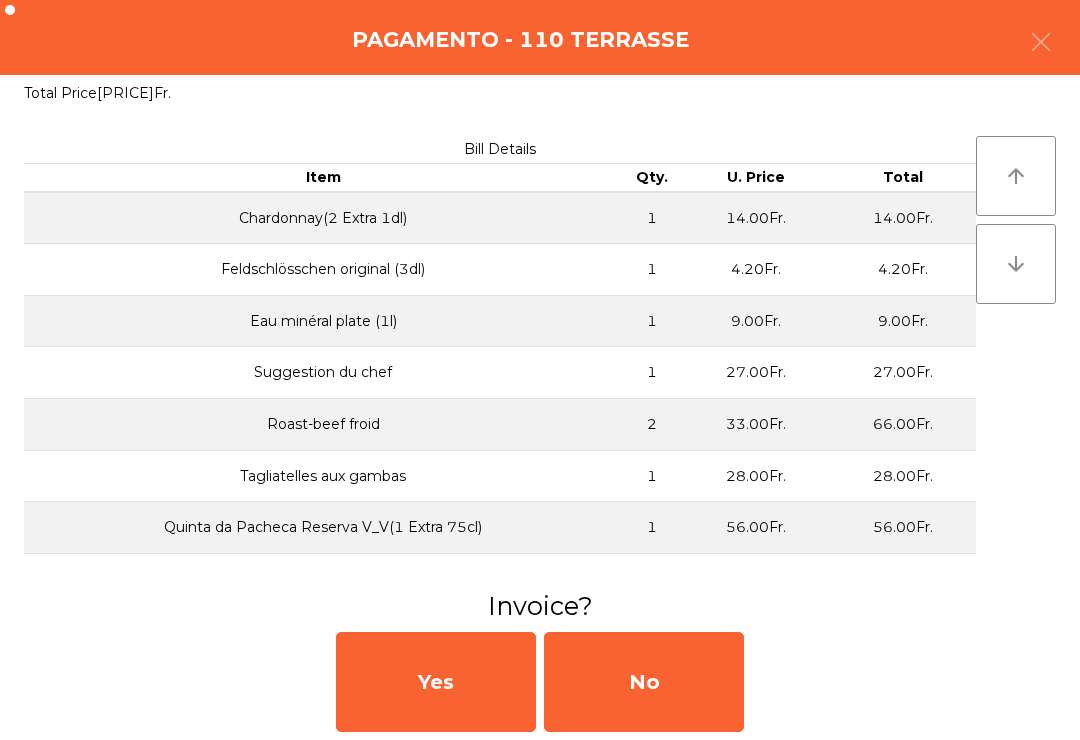 click on "No" 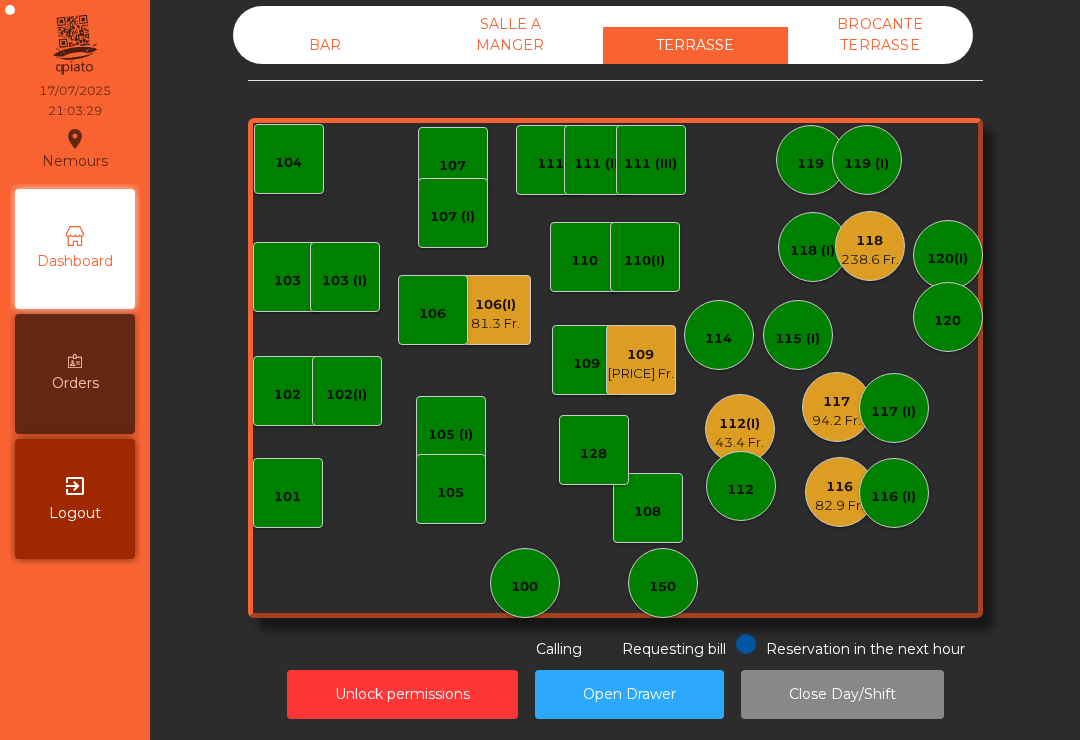 click on "116" 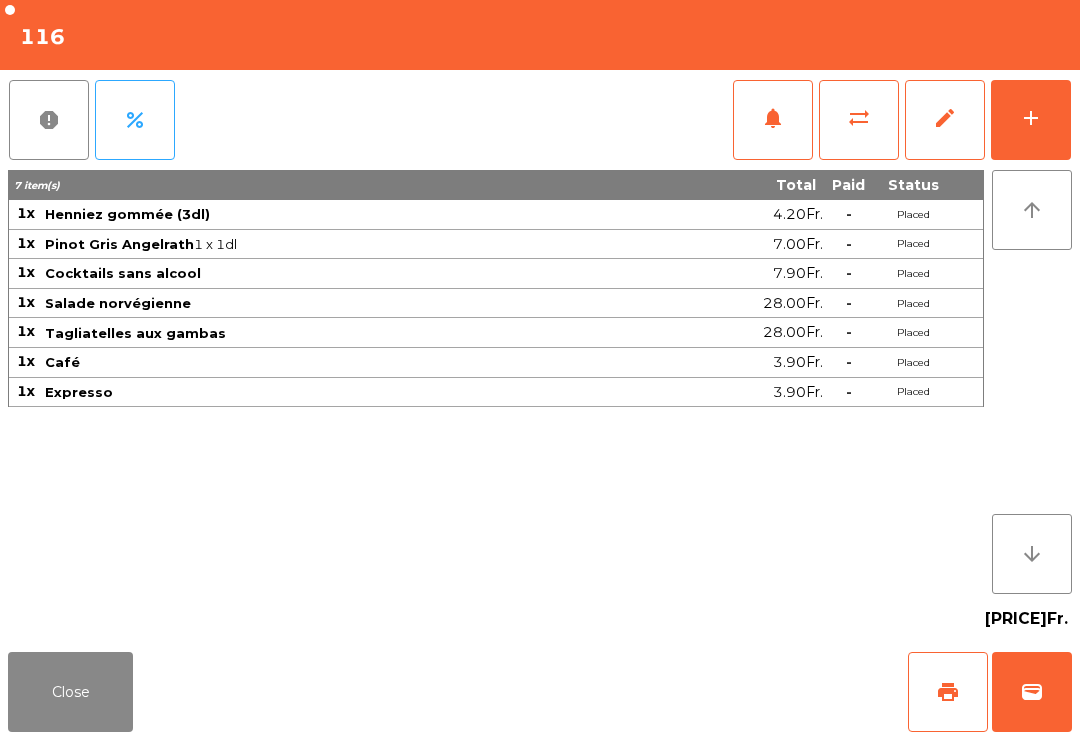 click on "wallet" 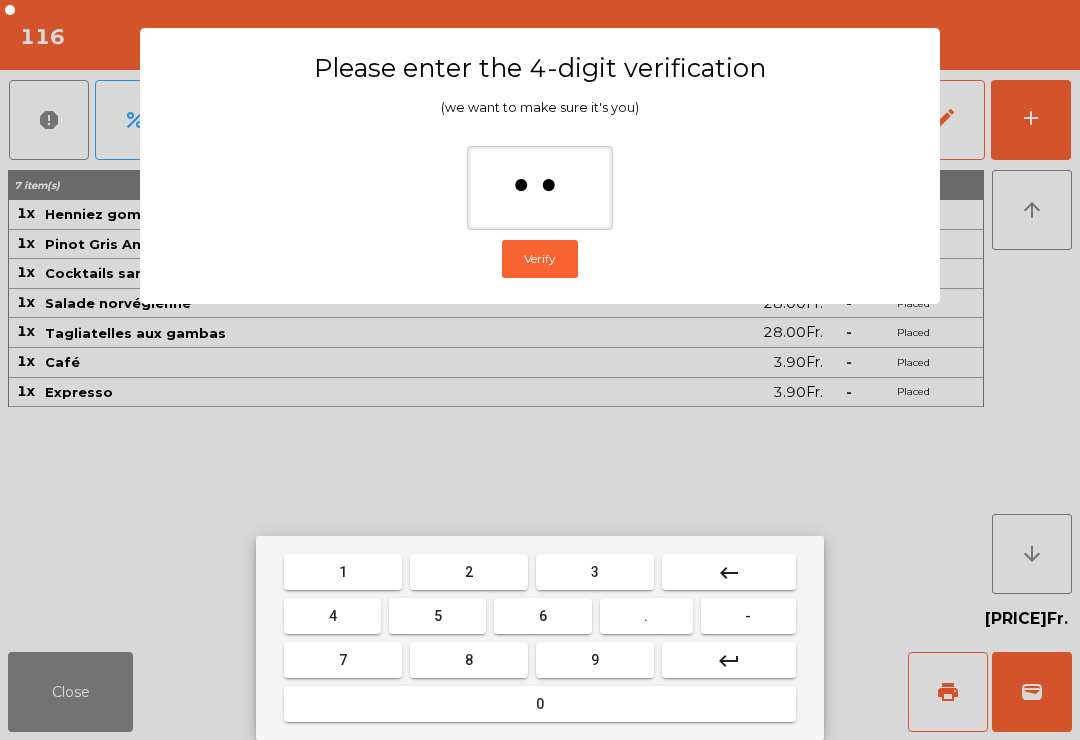 type on "***" 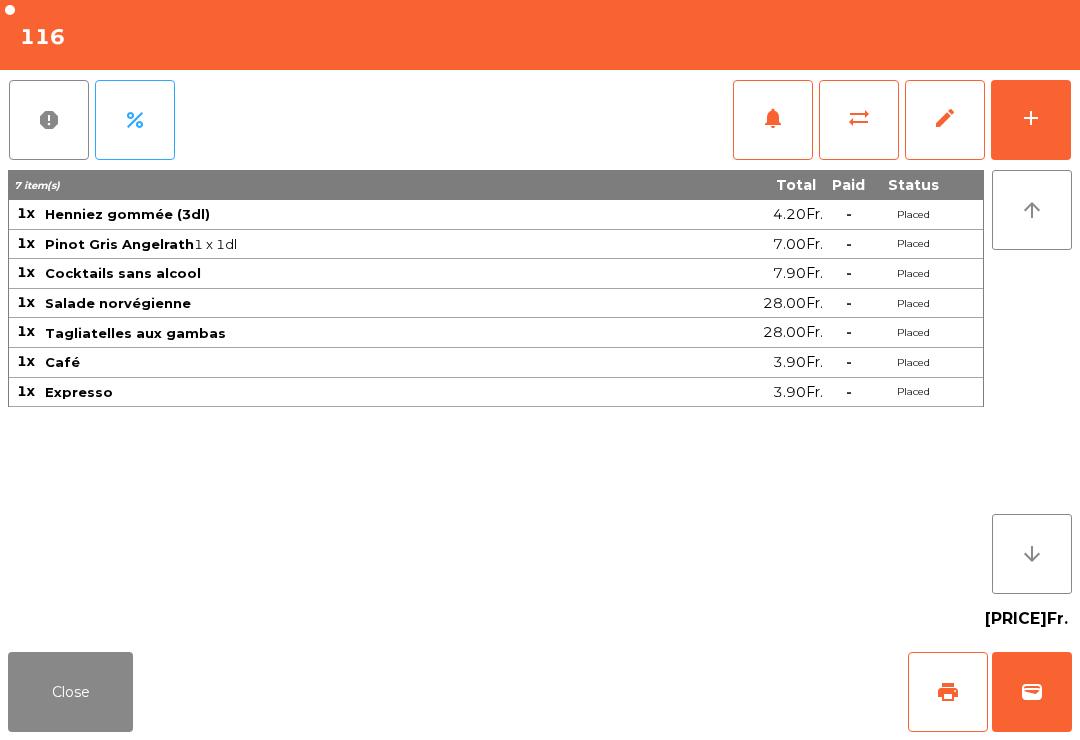 click on "Close   print   wallet" 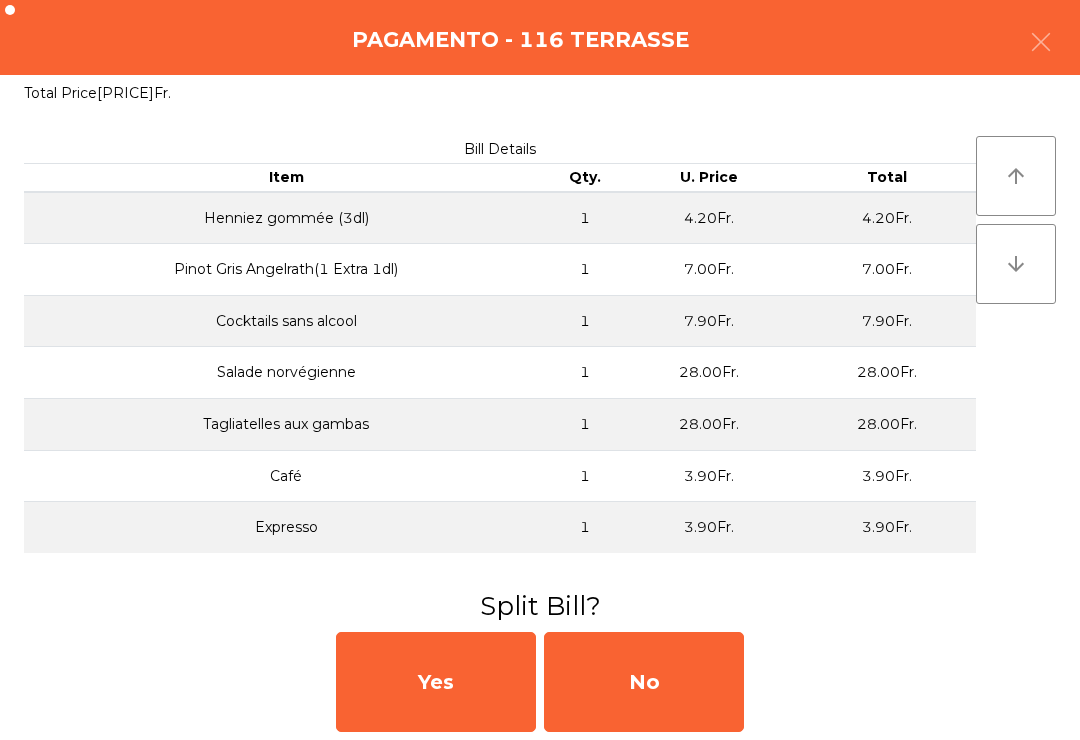 click on "No" 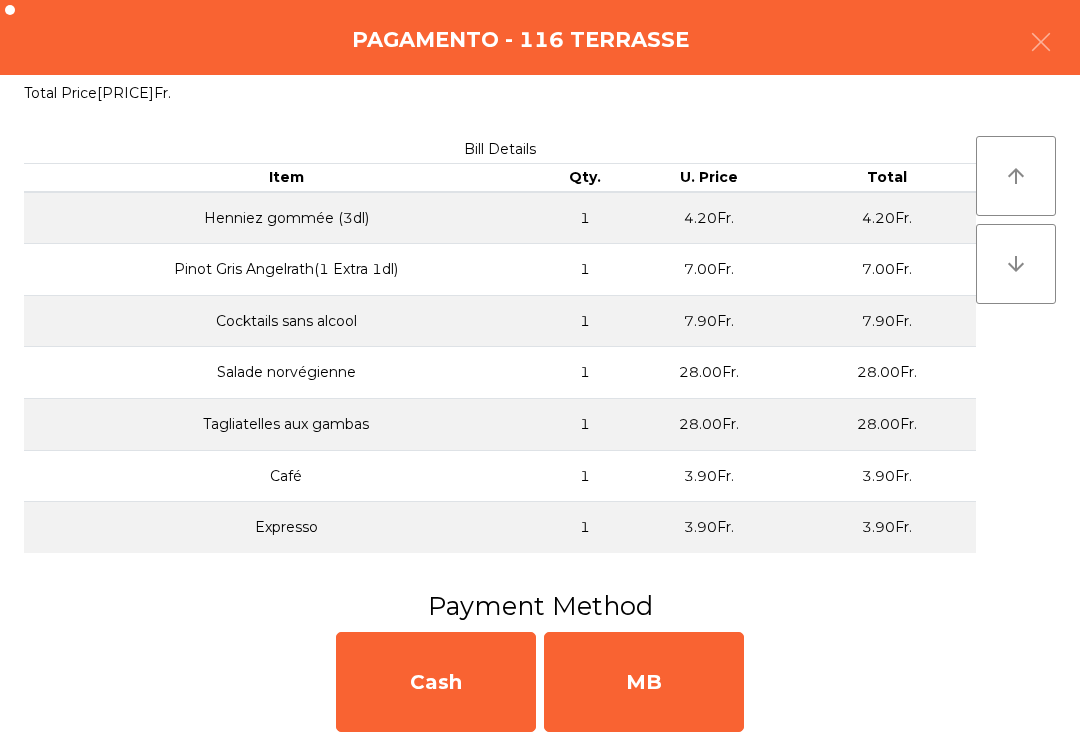 click on "MB" 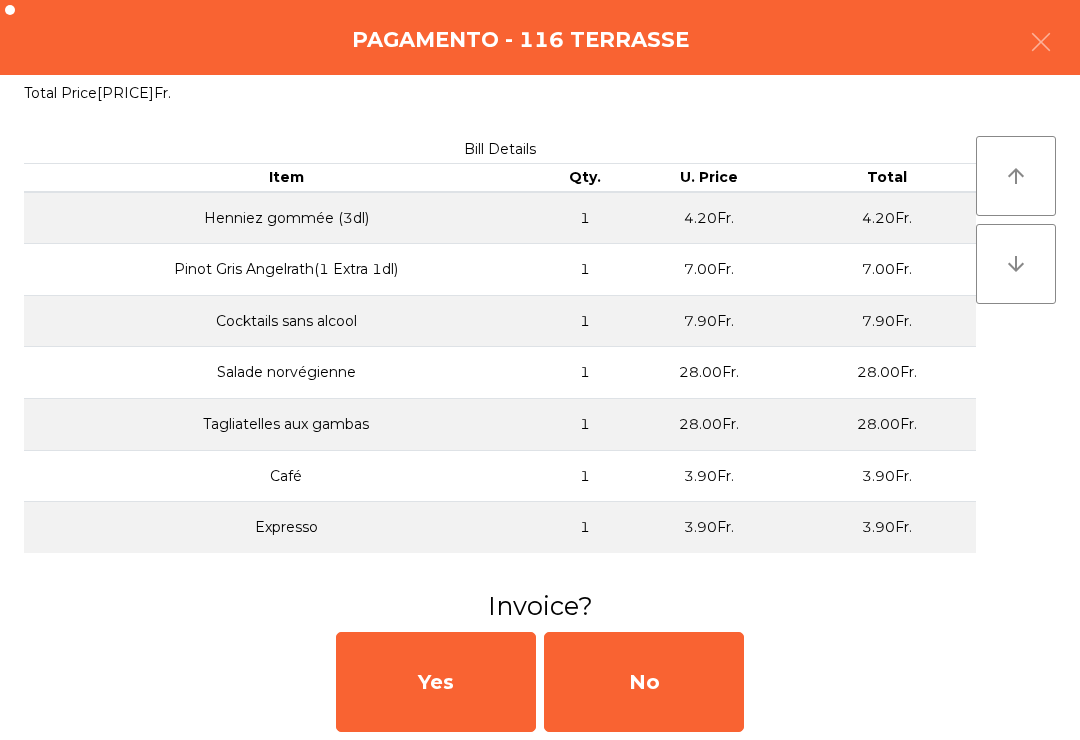 click on "No" 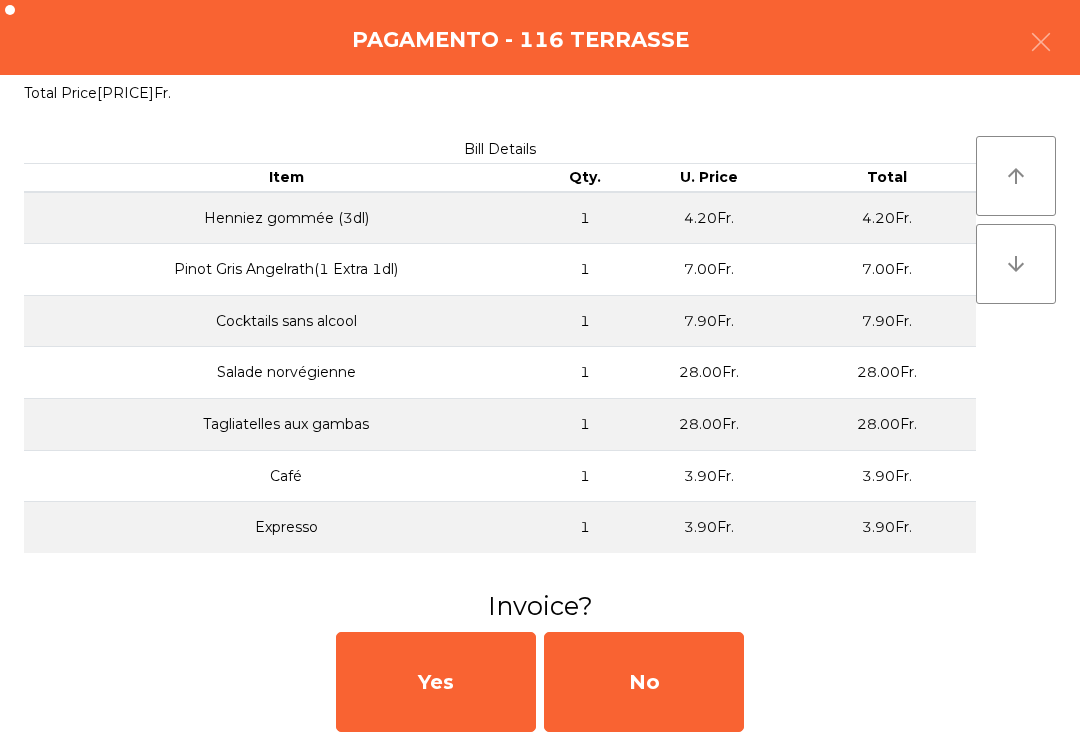 click on "No" 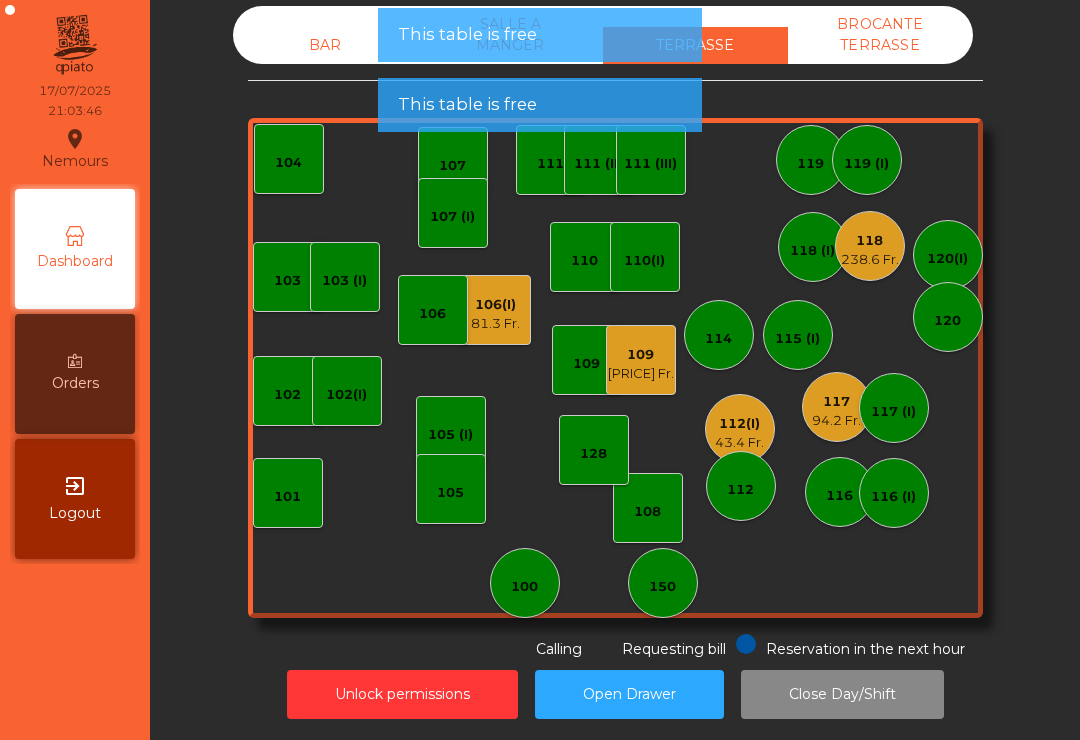 click on "117" 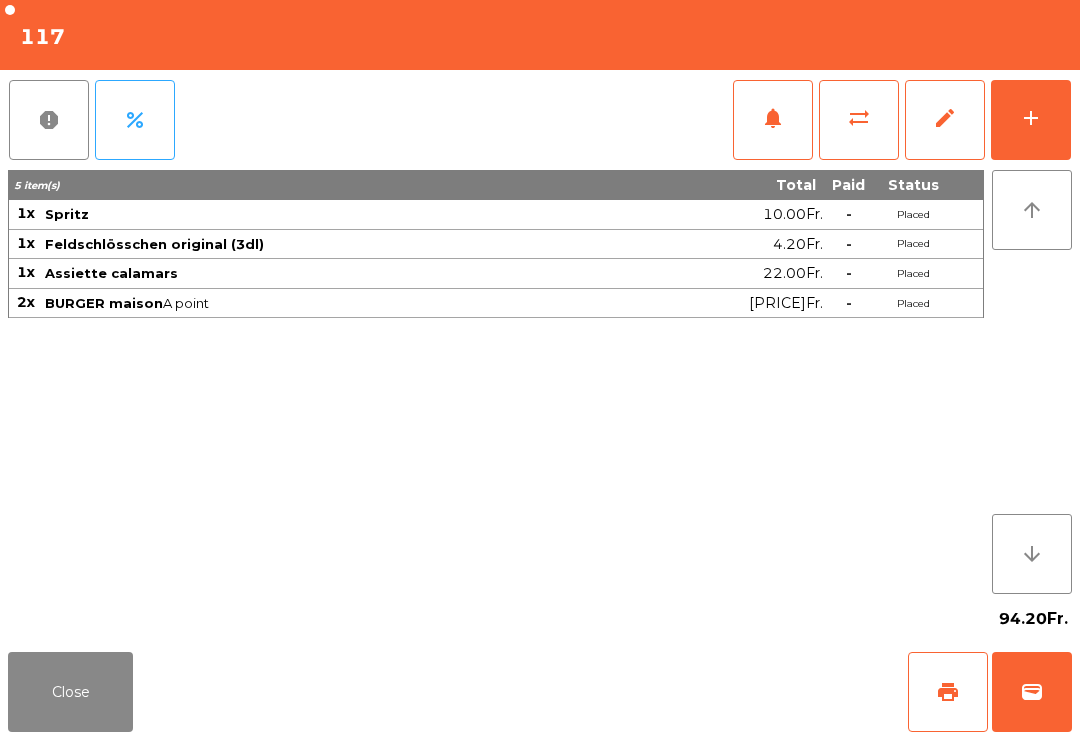 click on "wallet" 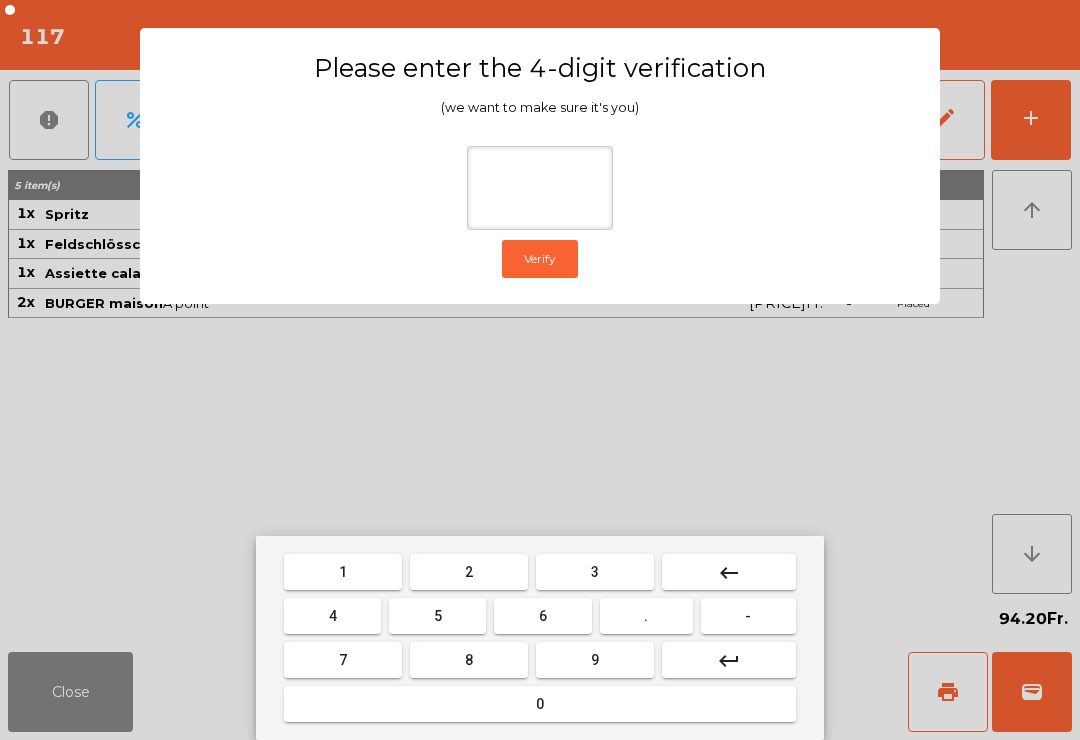 type on "*" 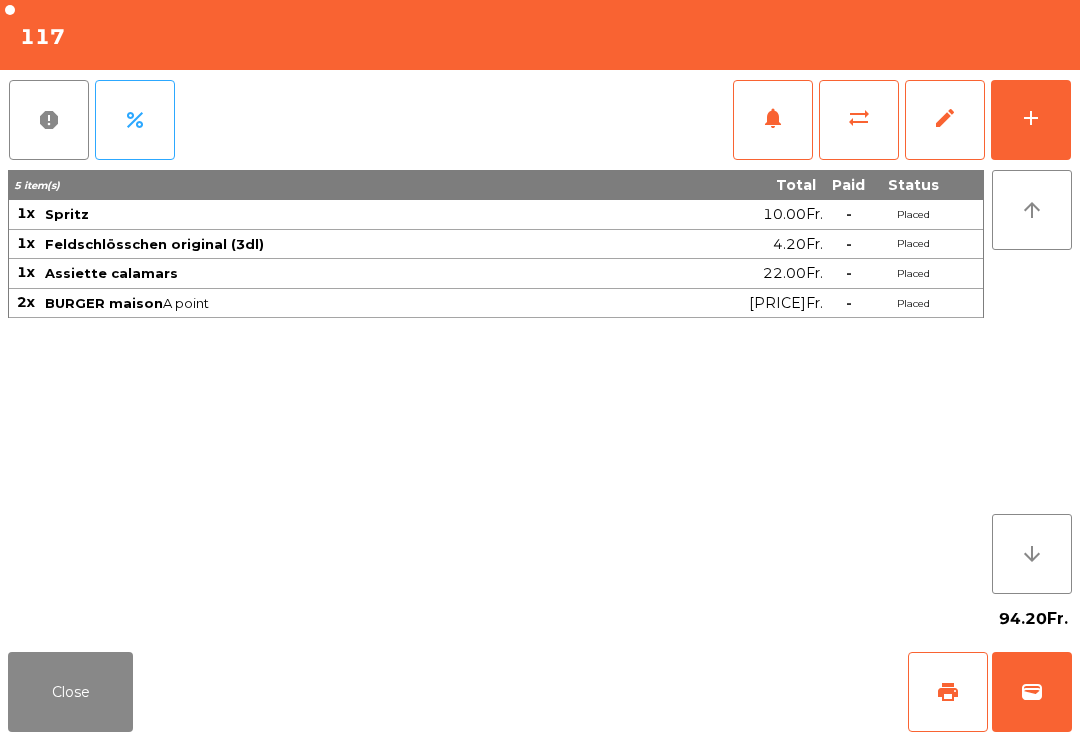 click on "Close   print   wallet" 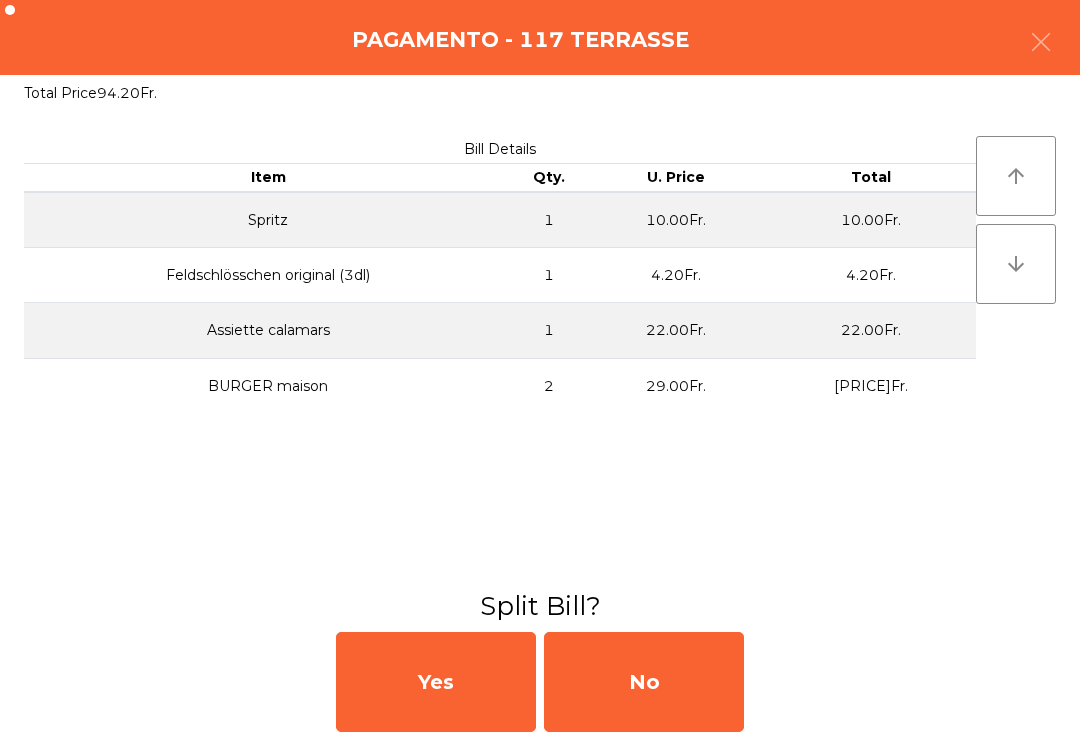 click on "No" 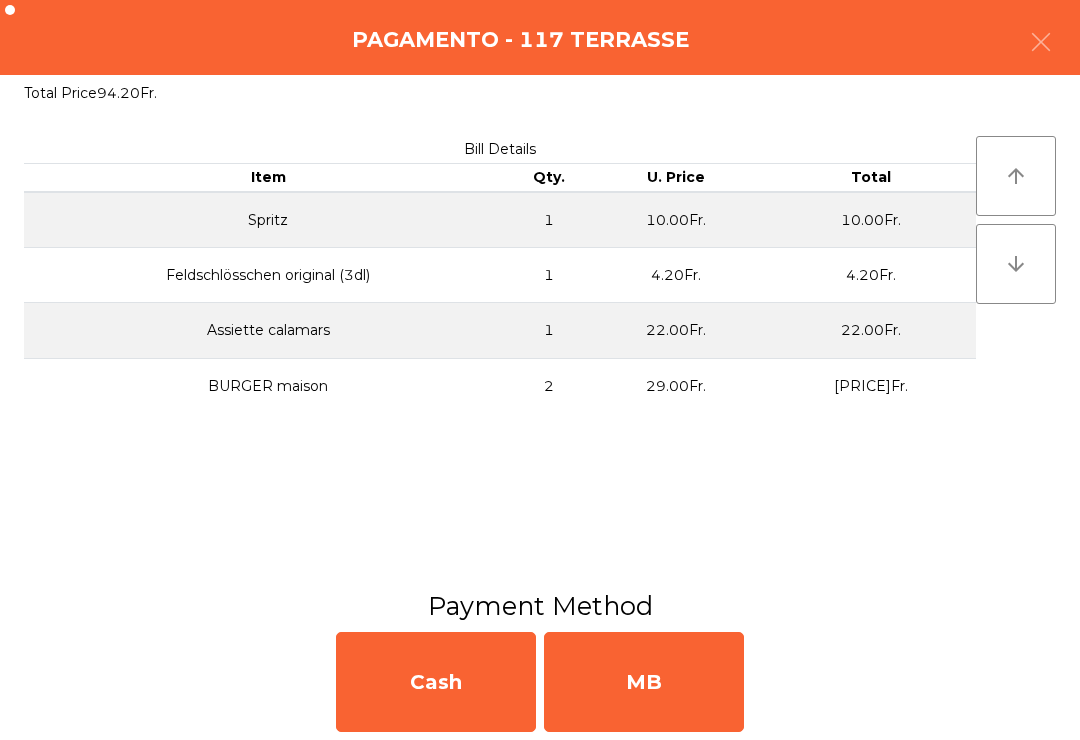 click on "MB" 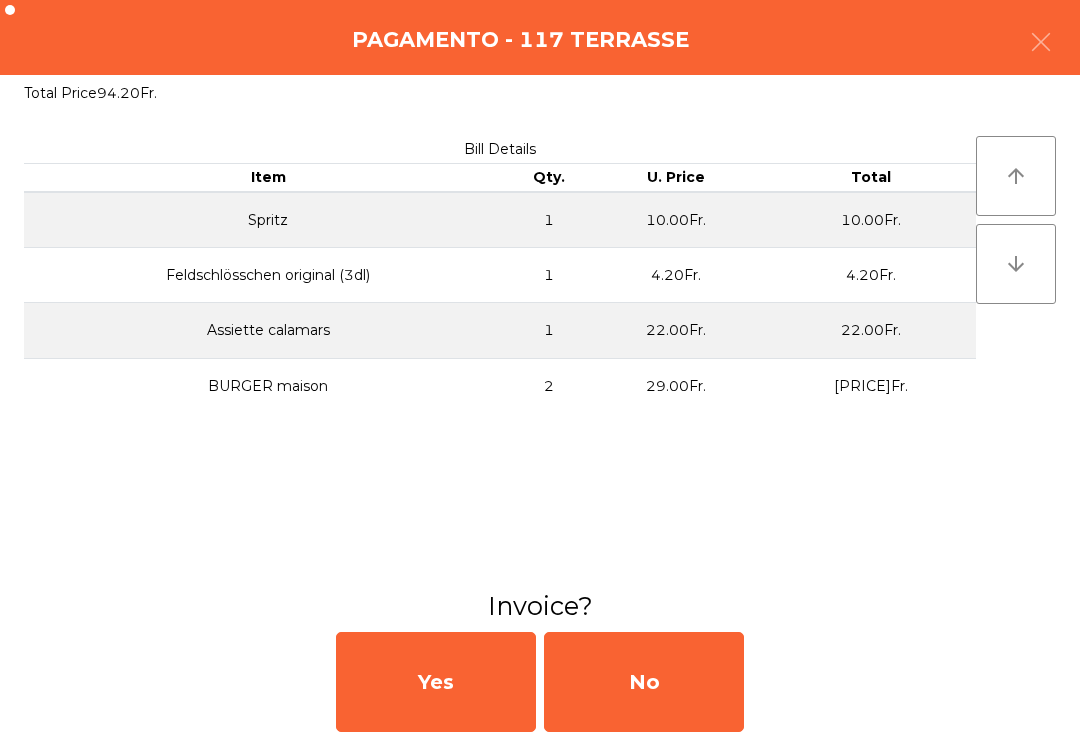 click on "No" 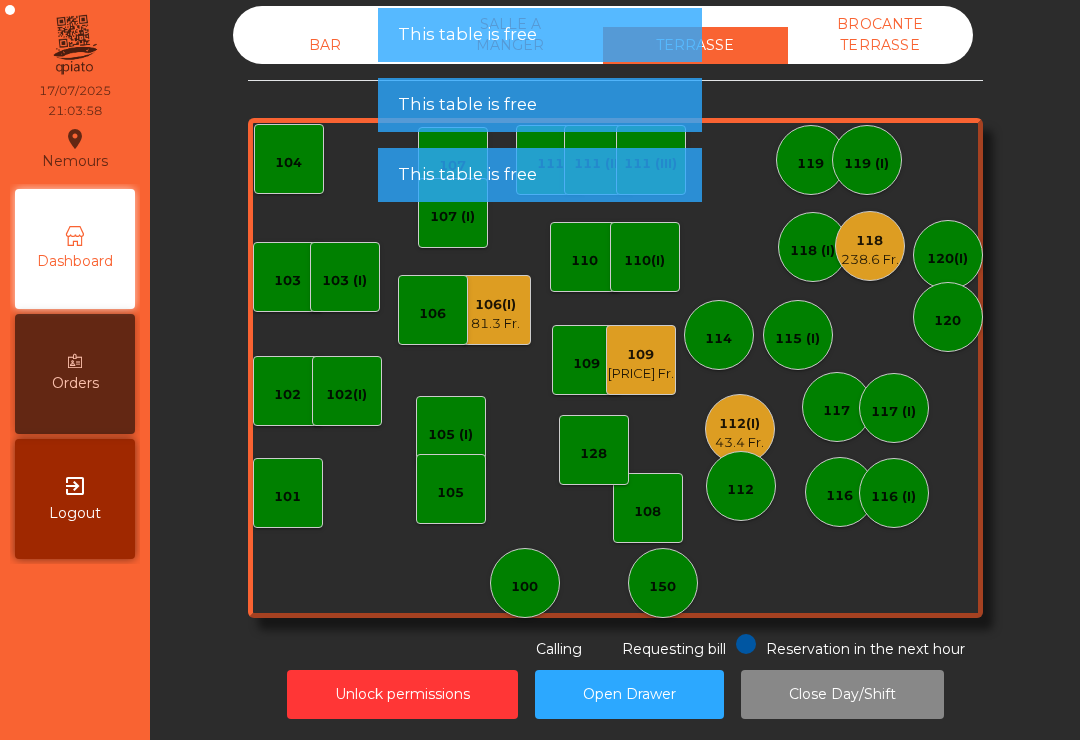 click on "118   [PRICE] Fr." 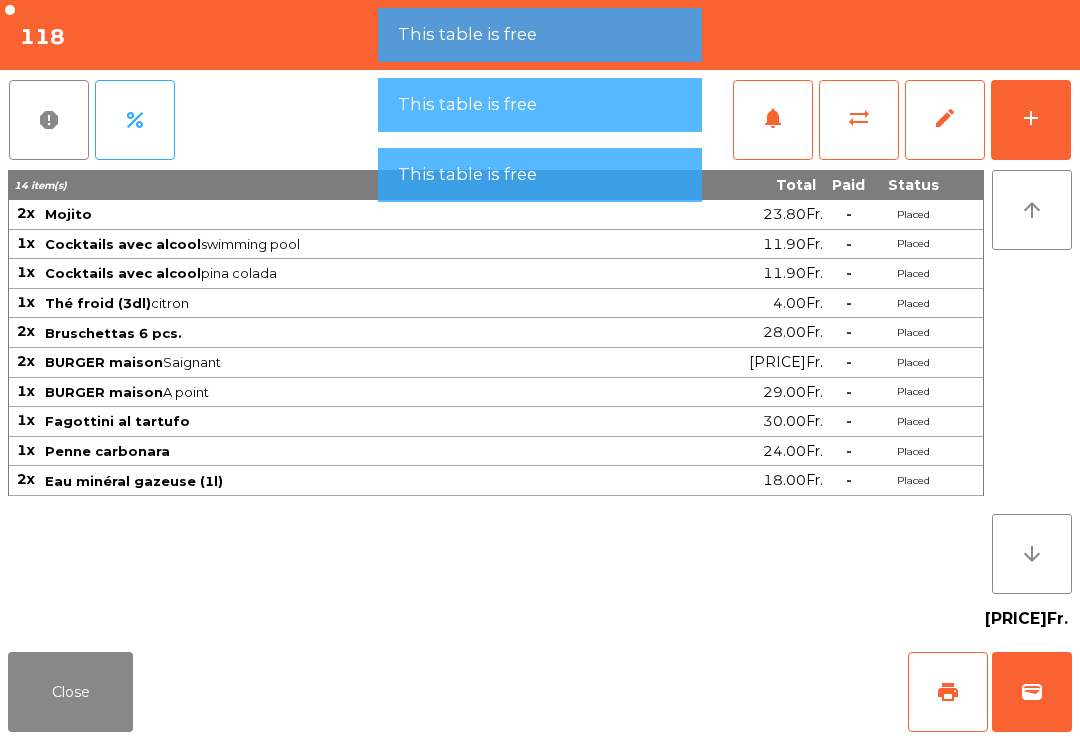 click on "Close" 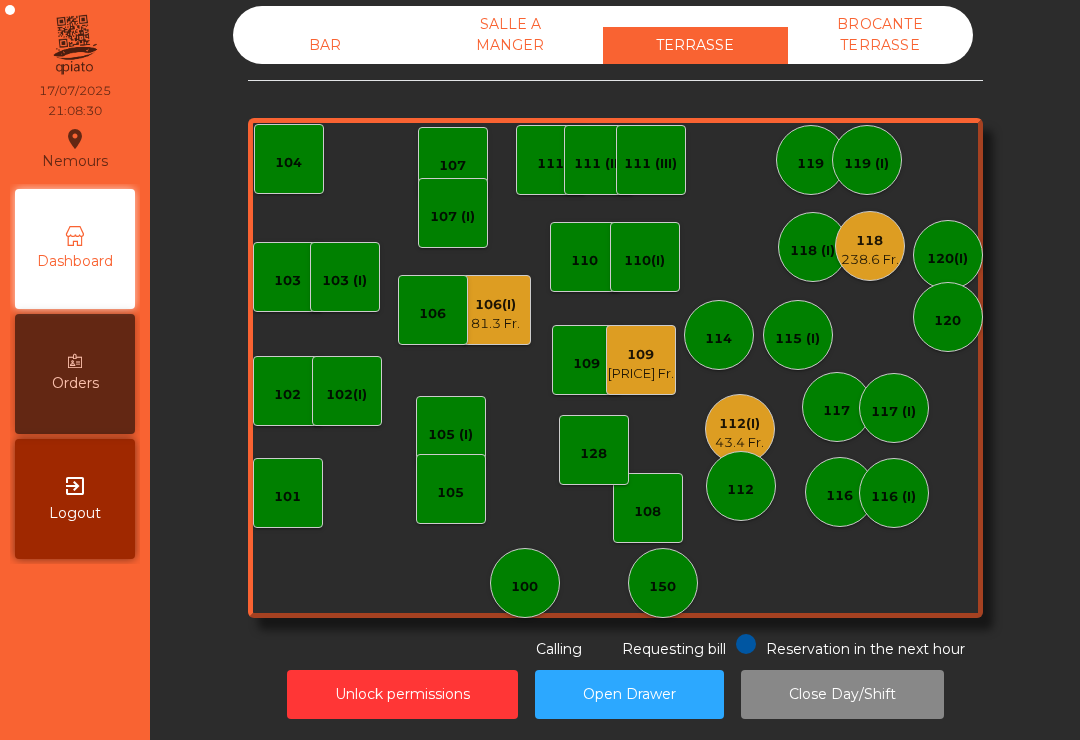 click on "43.4 Fr." 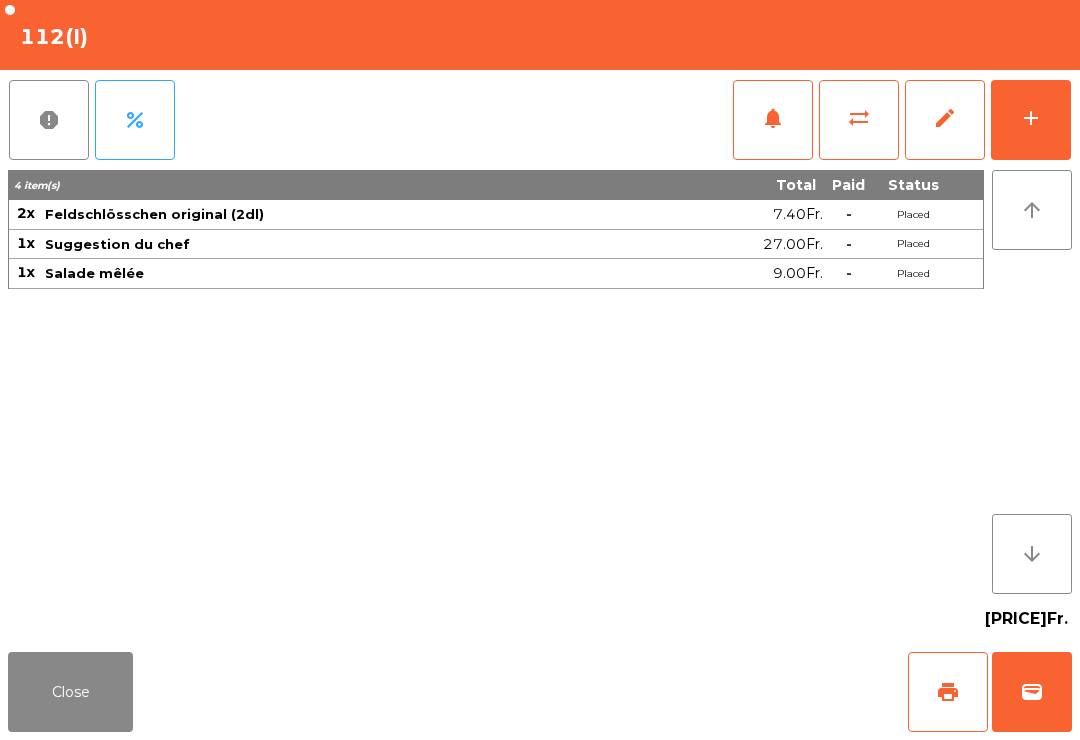 click on "print" 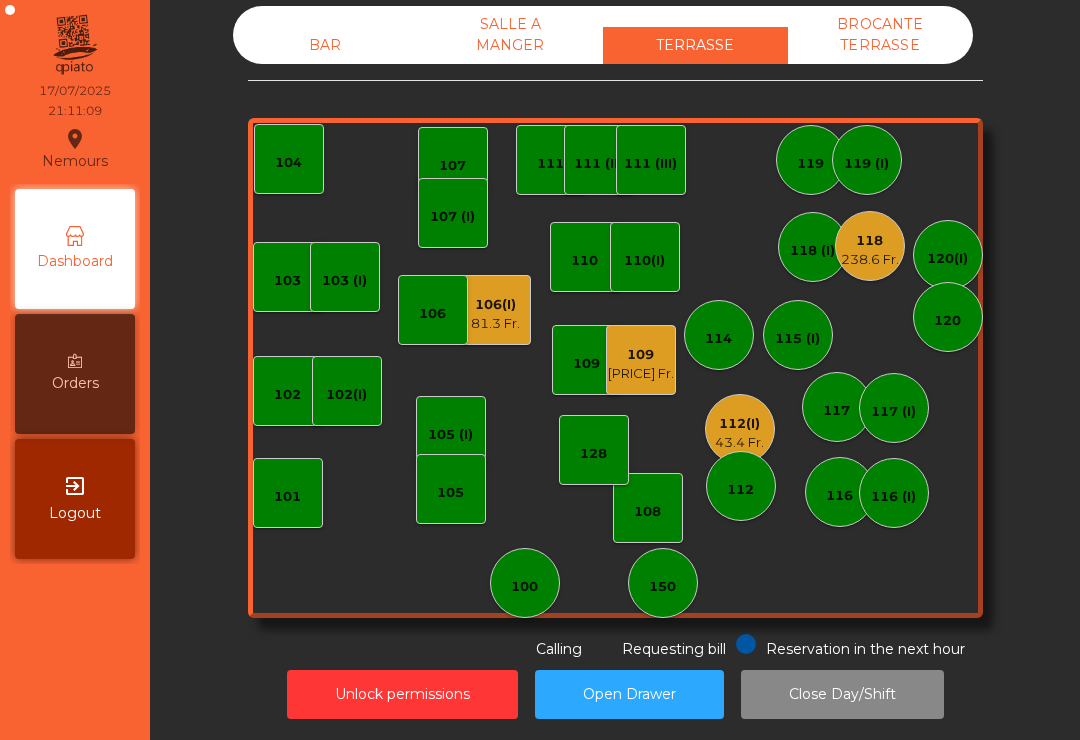 click on "43.4 Fr." 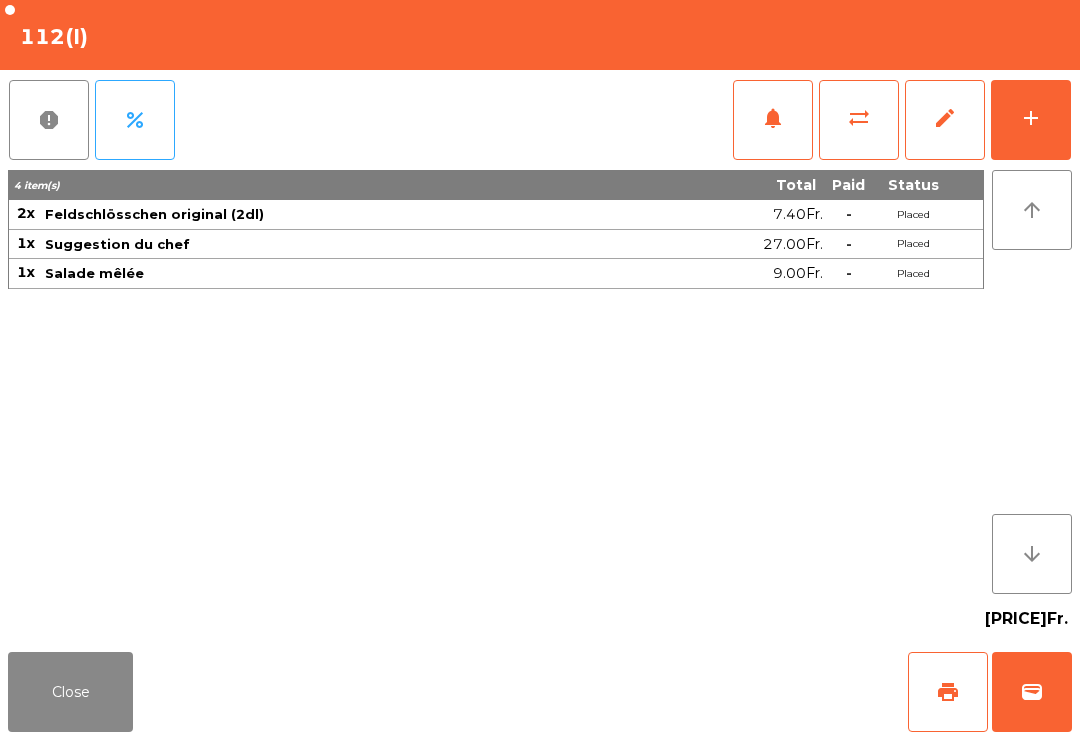 click on "wallet" 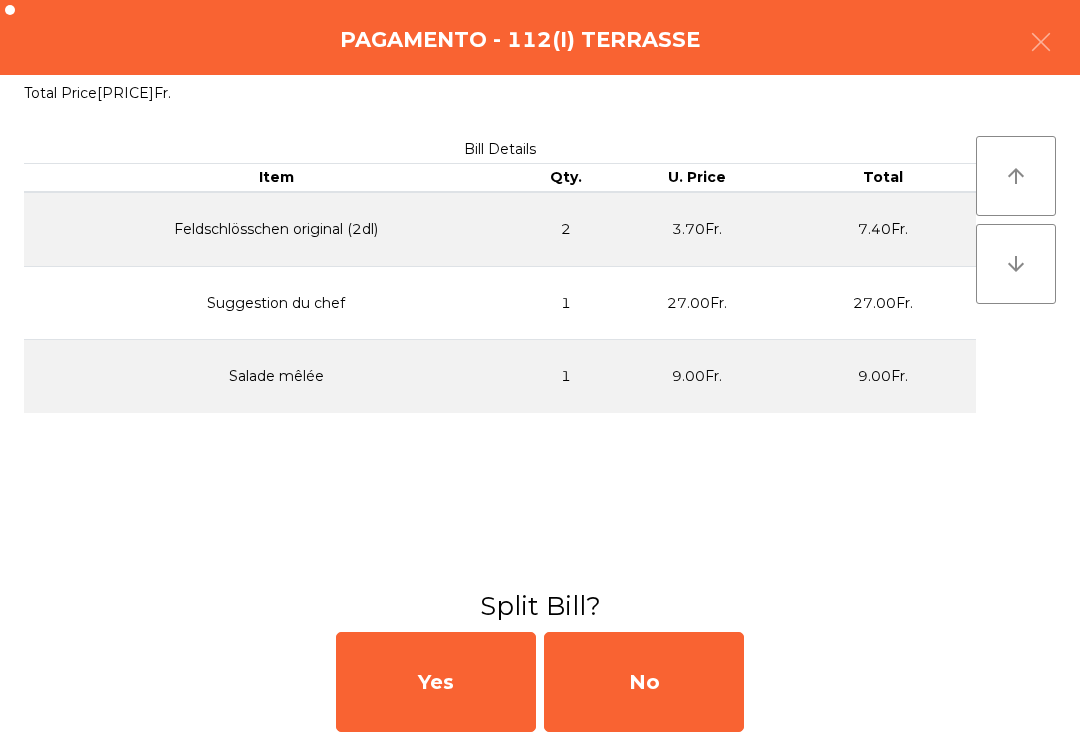 click on "No" 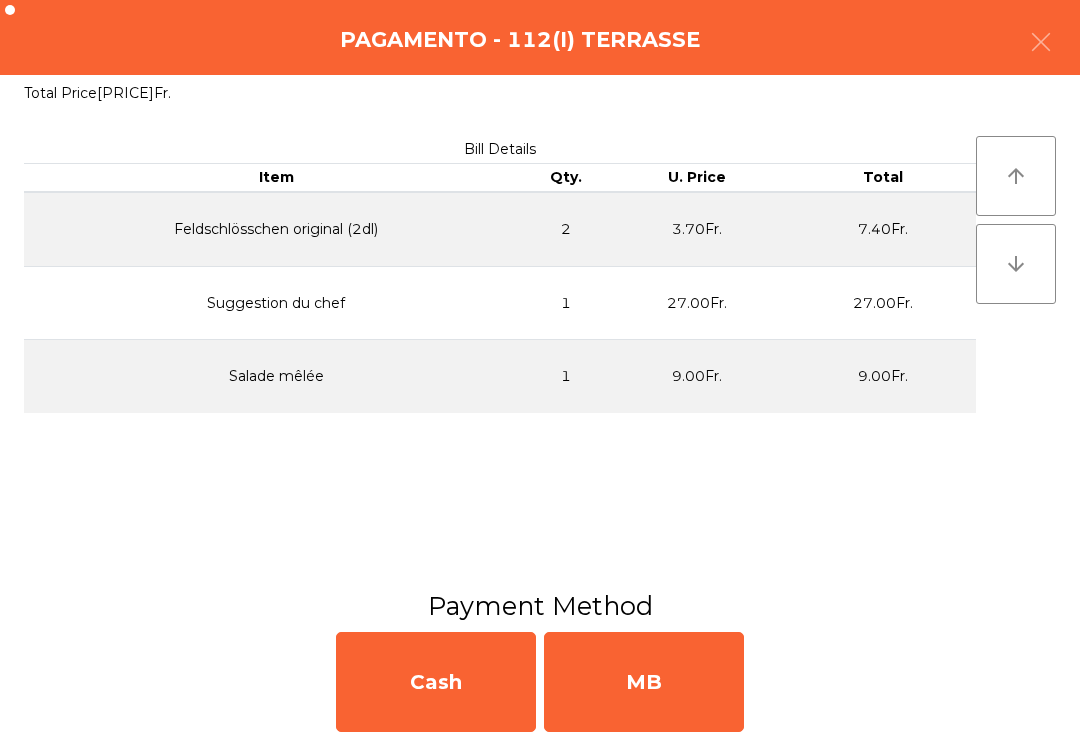 click on "MB" 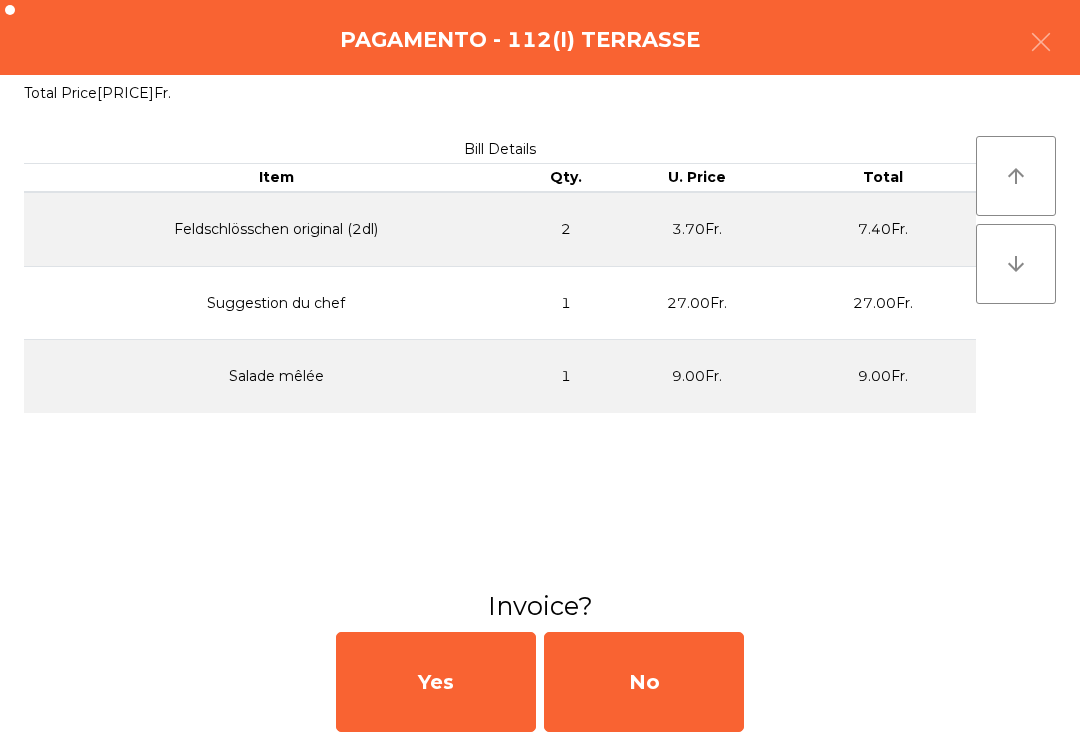 click on "No" 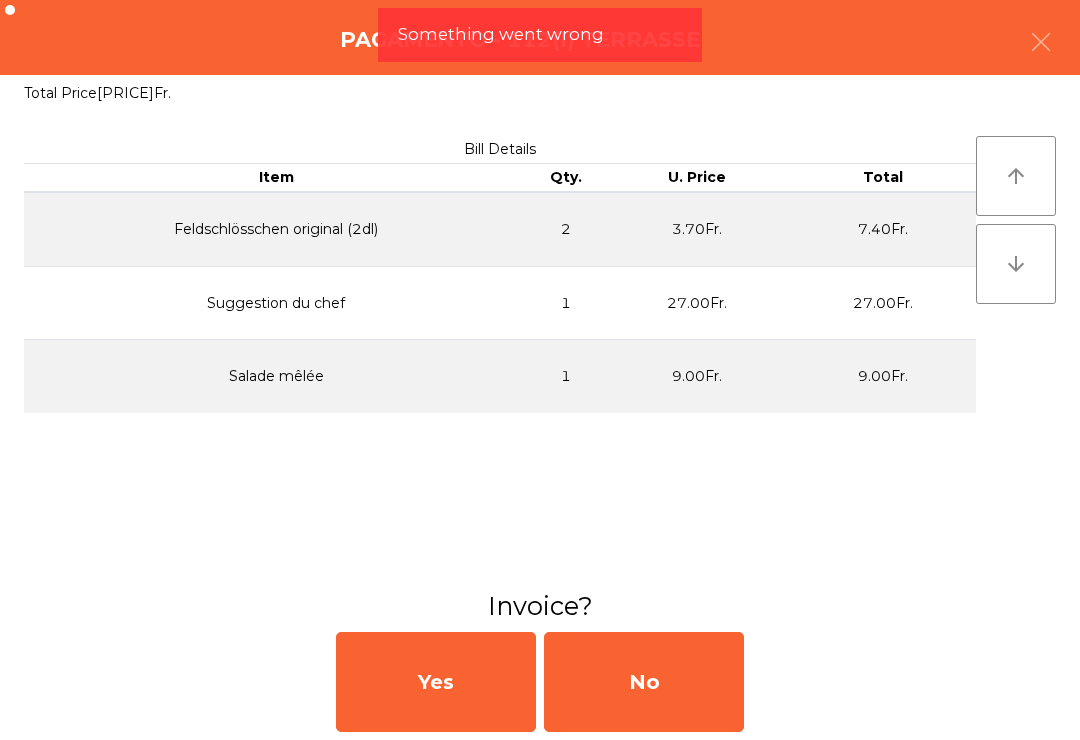 click on "No" 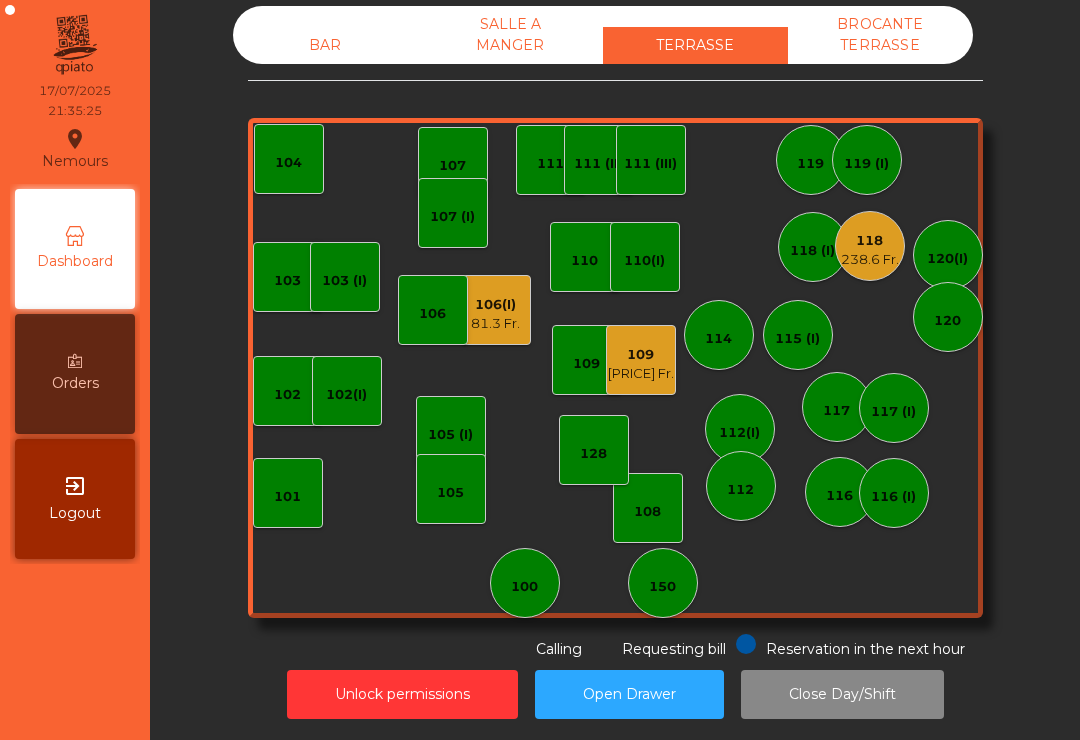 click on "109" 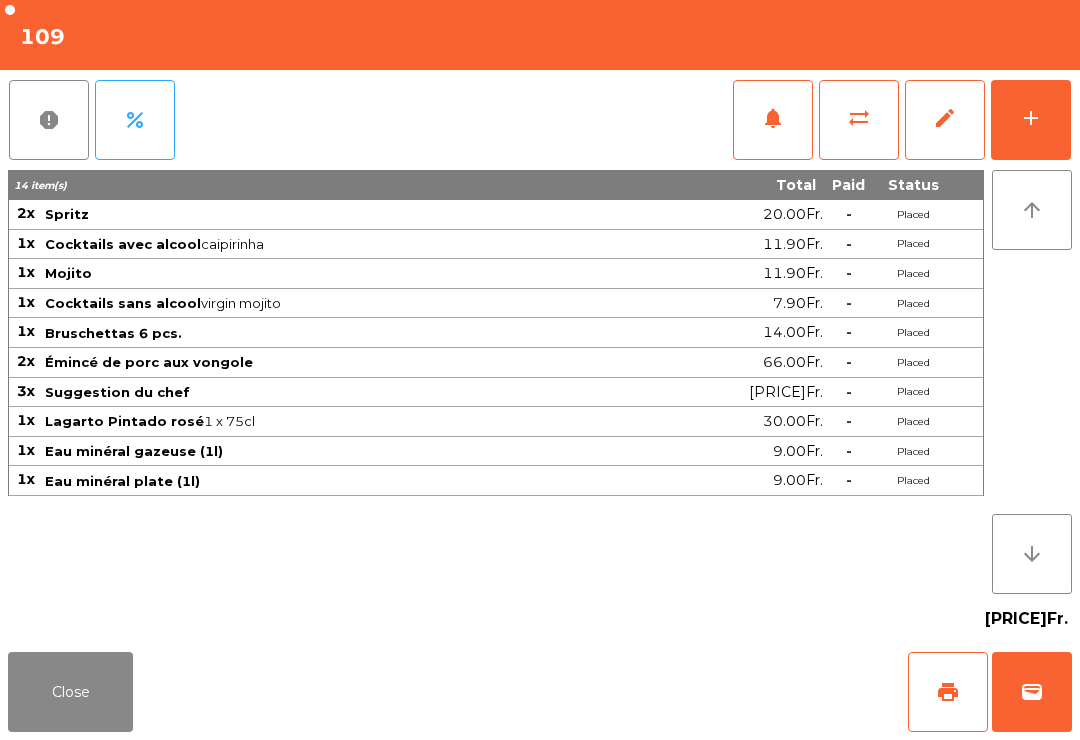 click on "add" 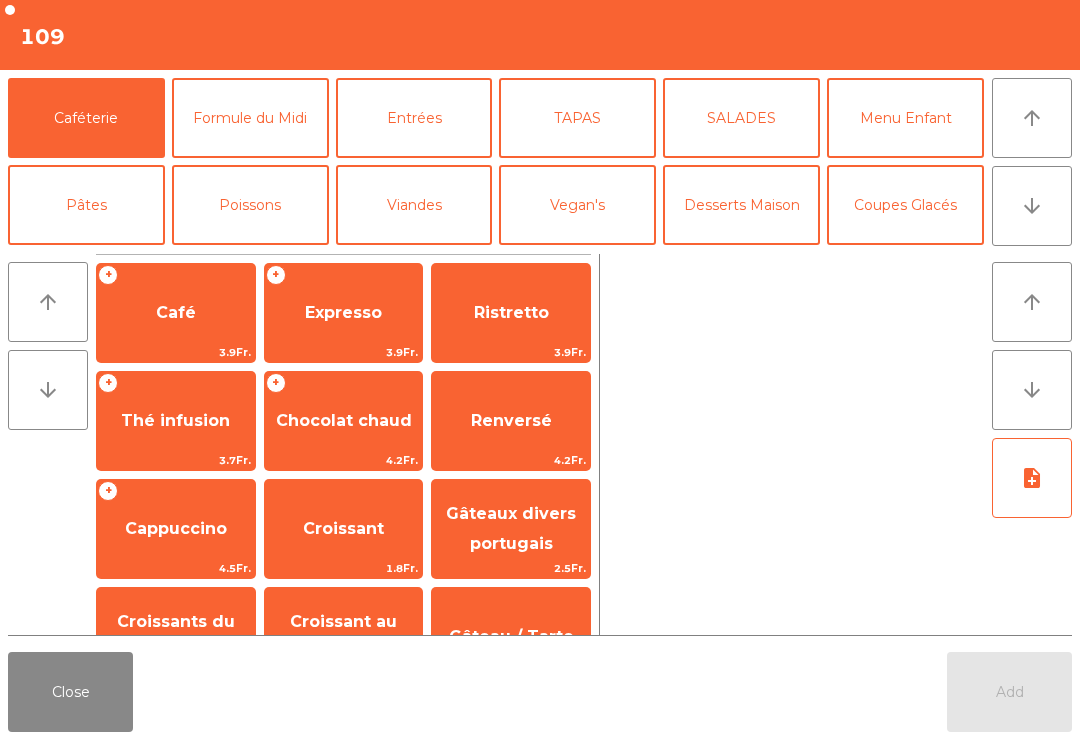 click on "Coupes Glacés" 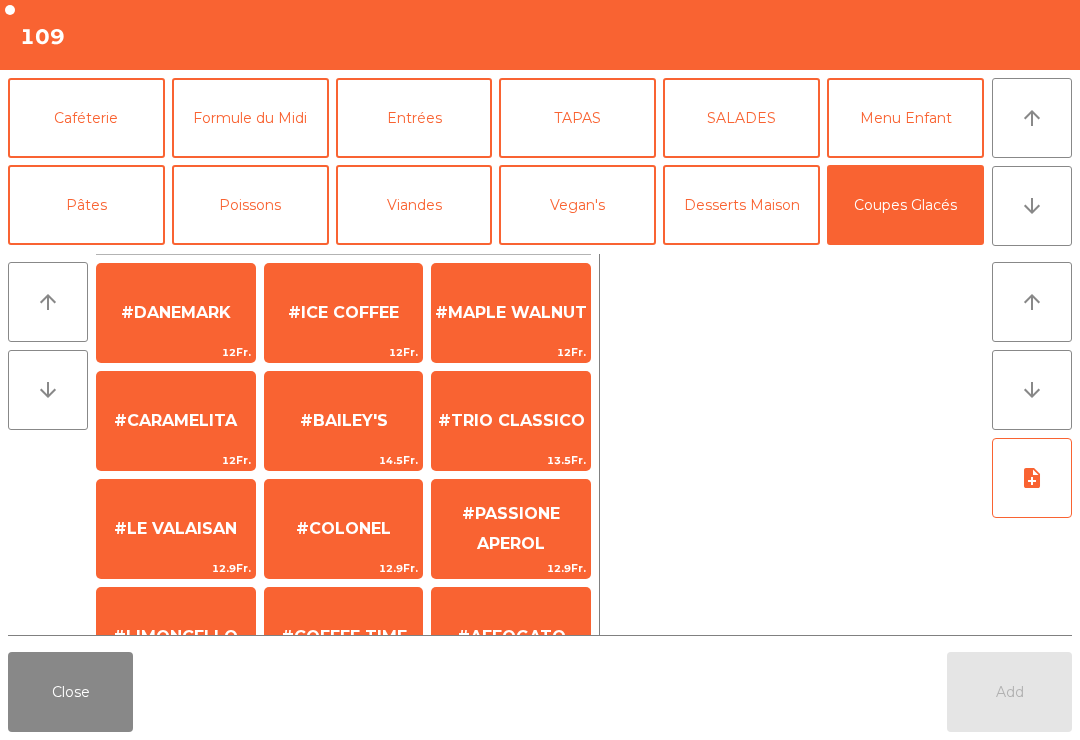 click on "#ICE COFFEE" 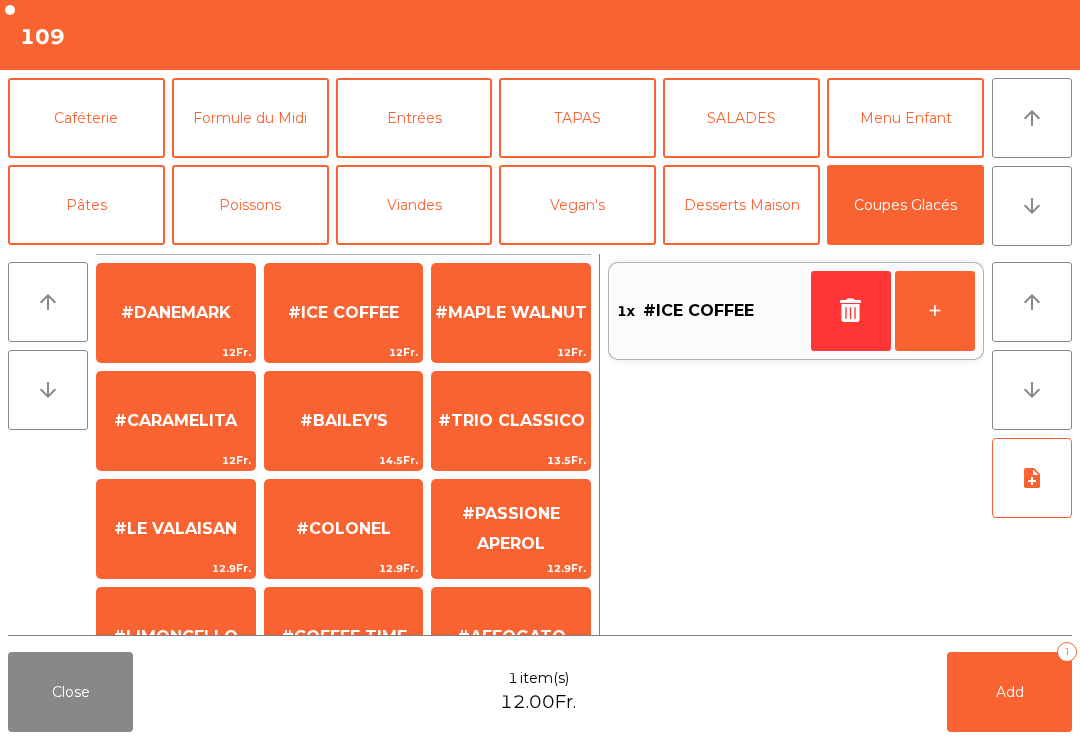 click on "#DANEMARK" 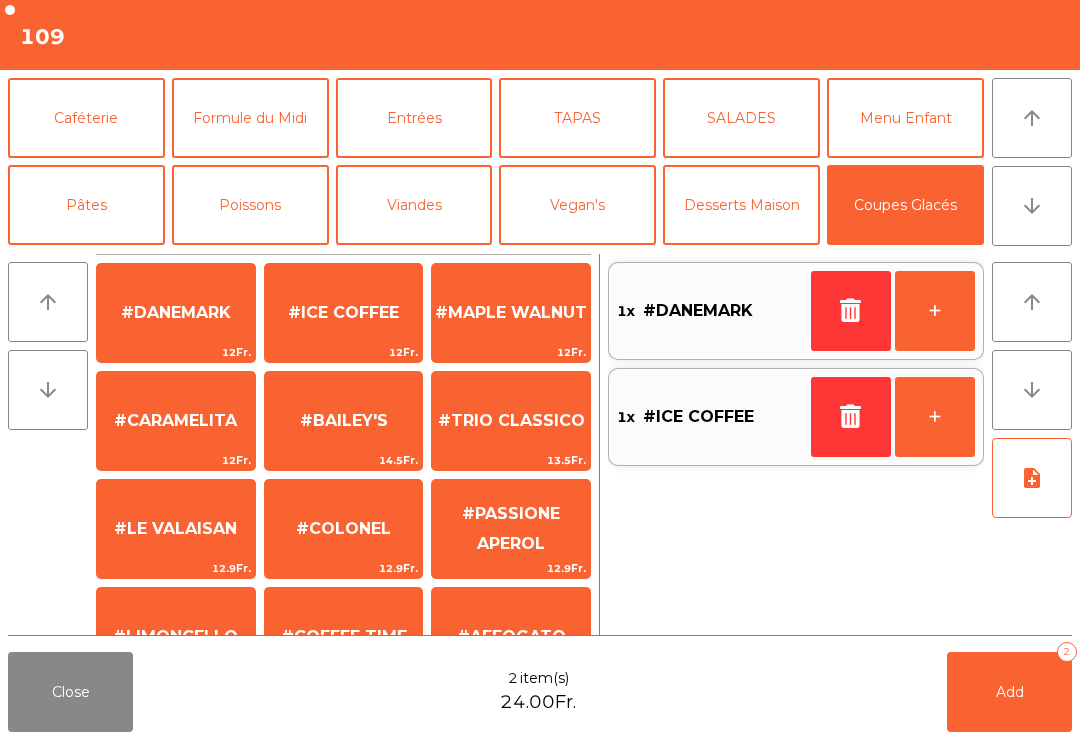 click on "Desserts Maison" 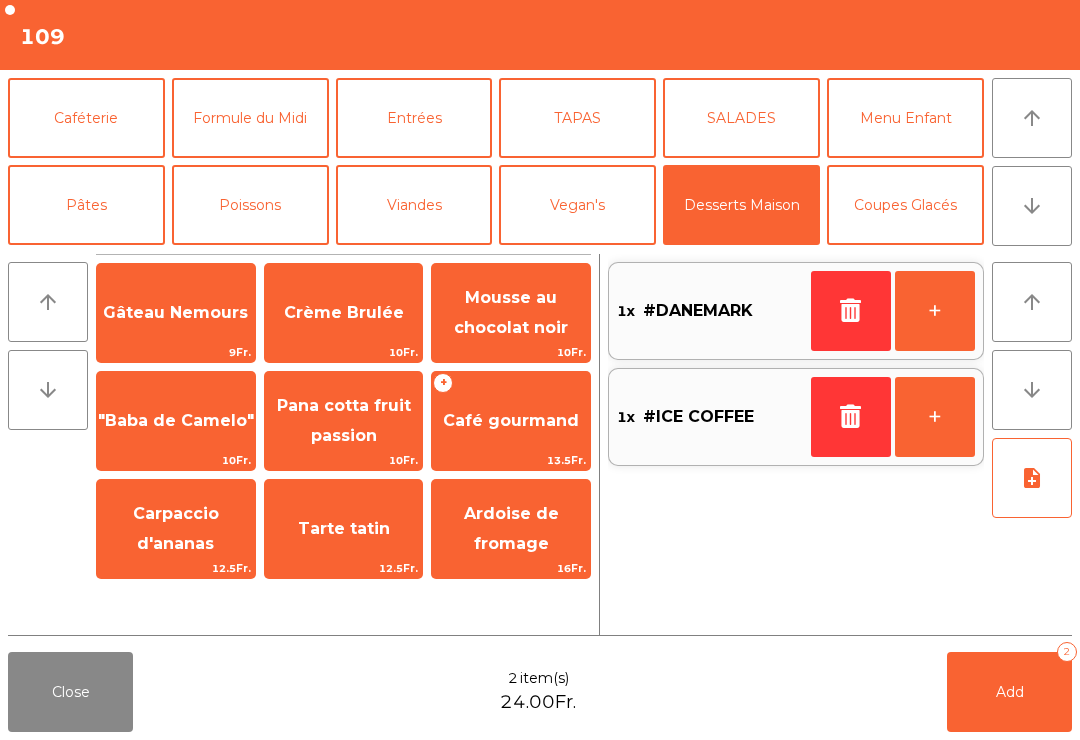 click on "Pana cotta fruit passion" 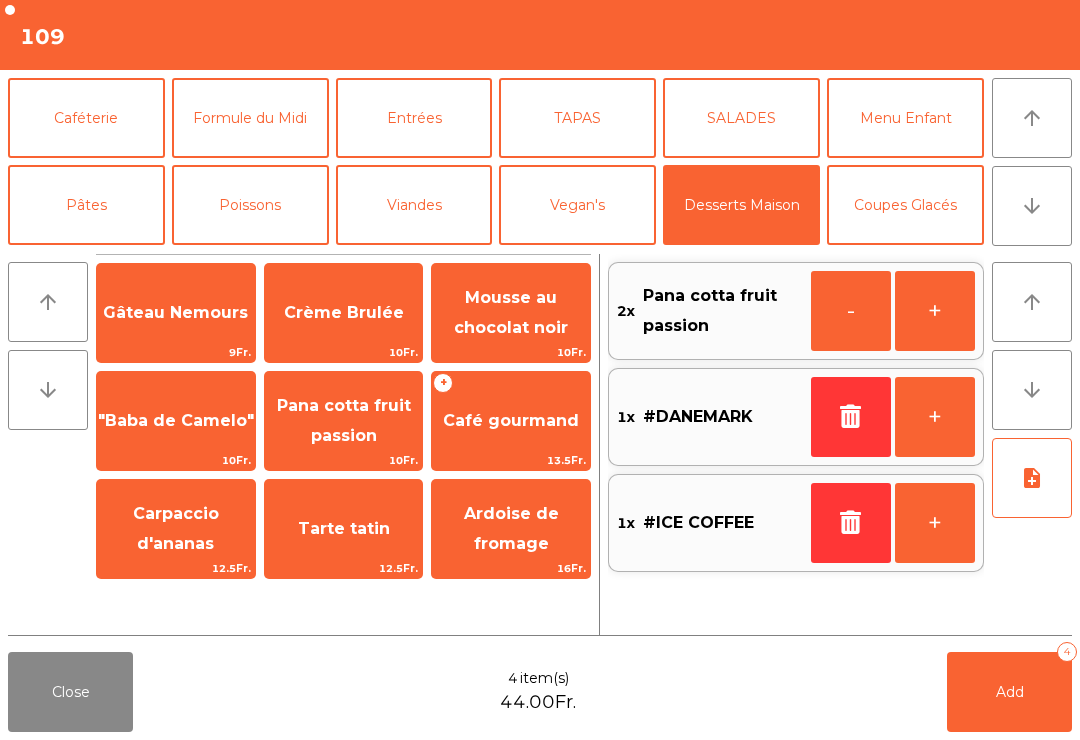 click on "Gâteau Nemours" 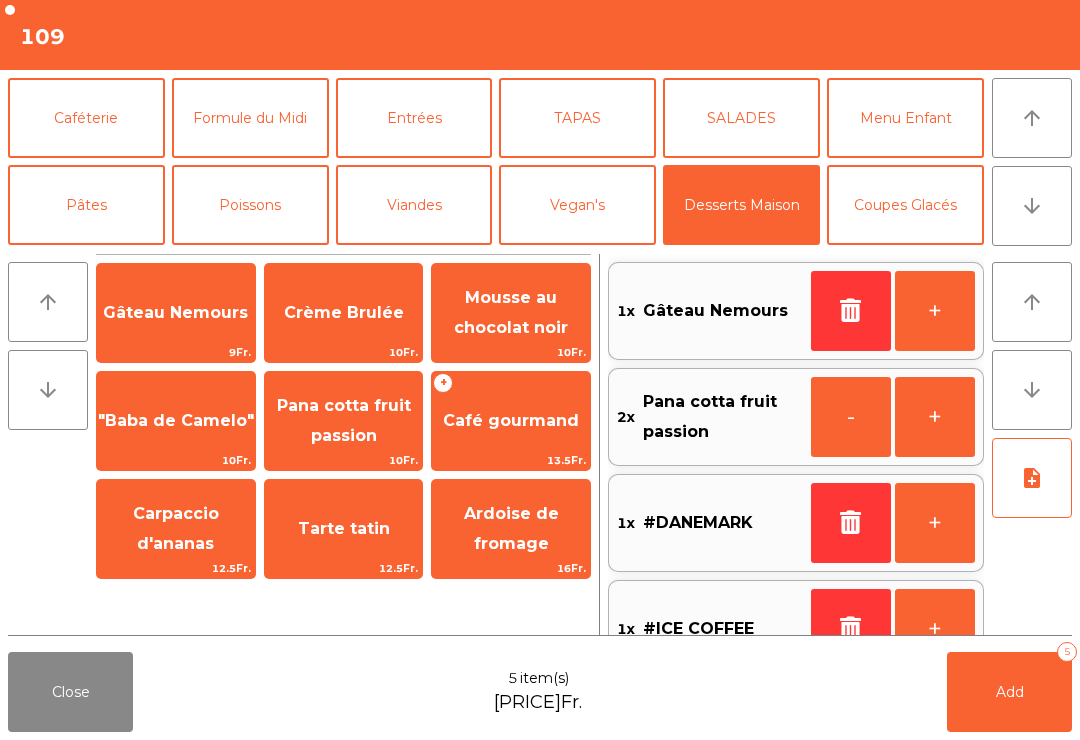 click on "Add   5" 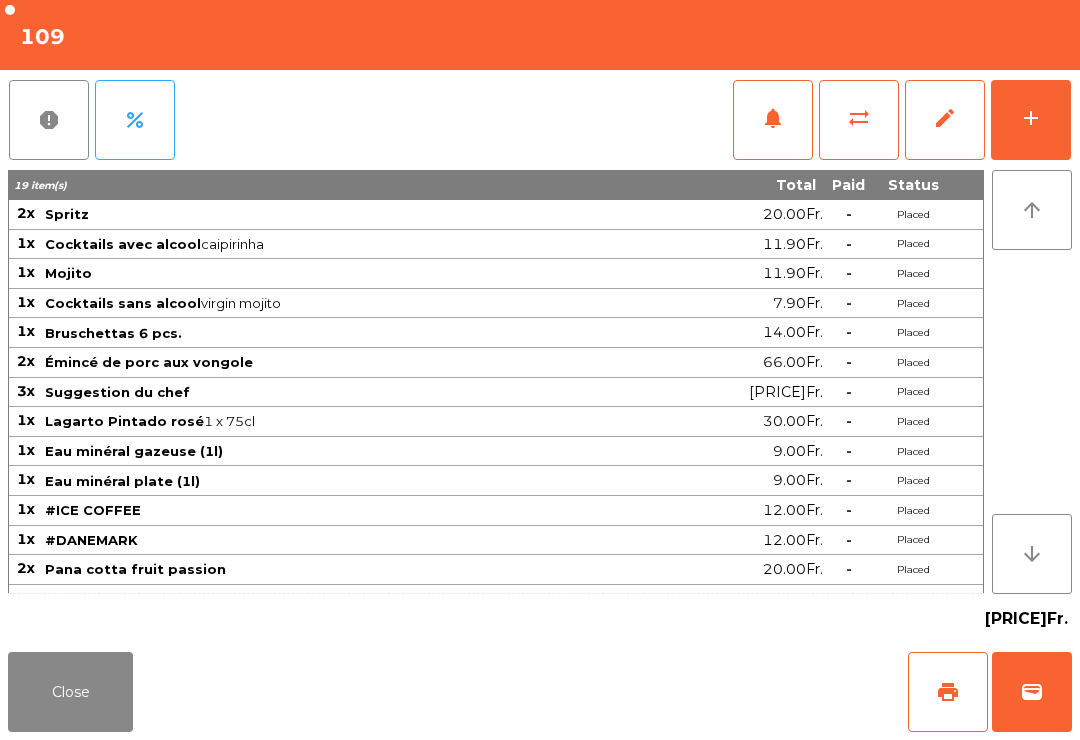 click on "Close" 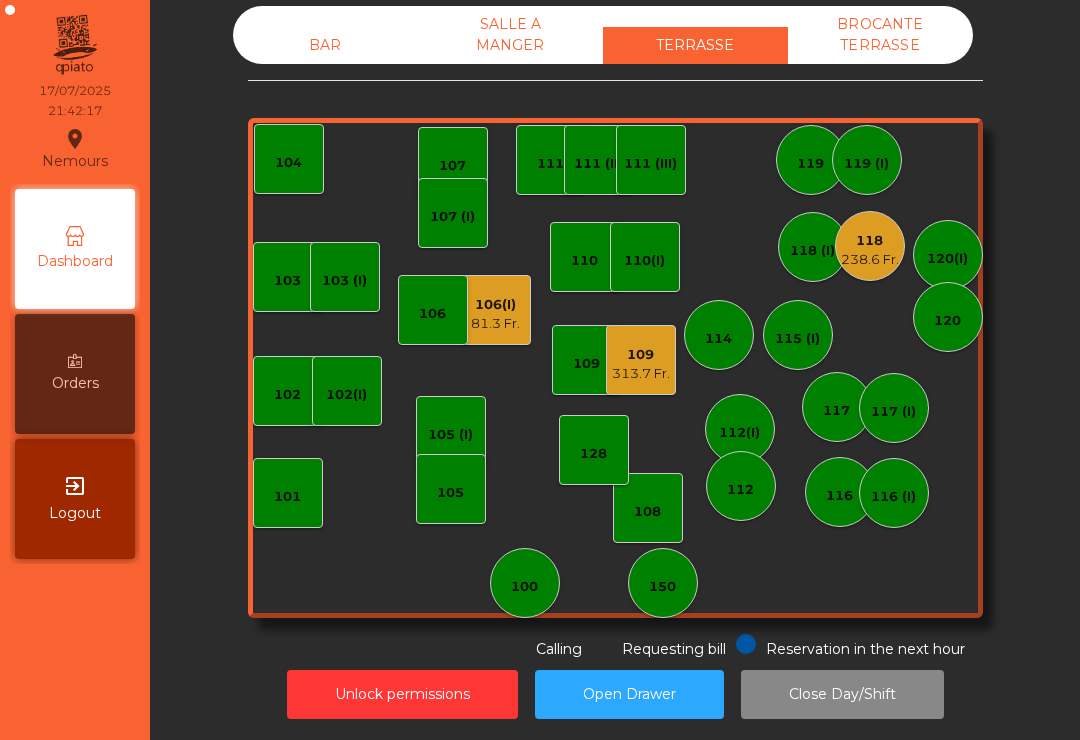 click on "101" 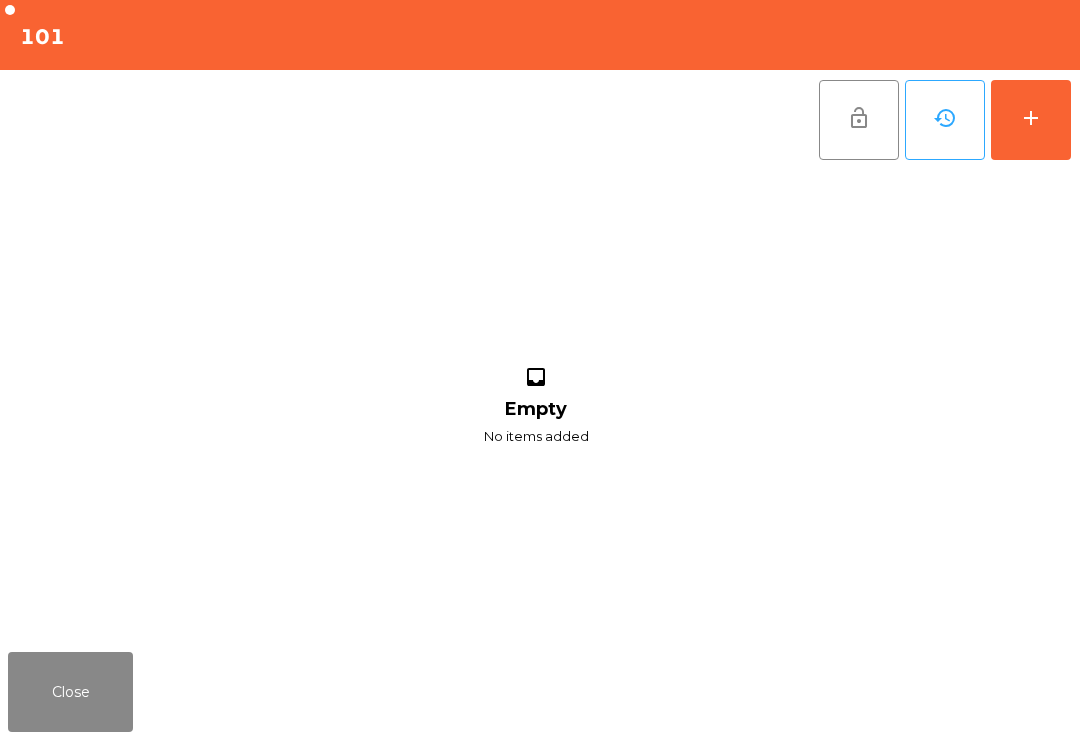 click on "add" 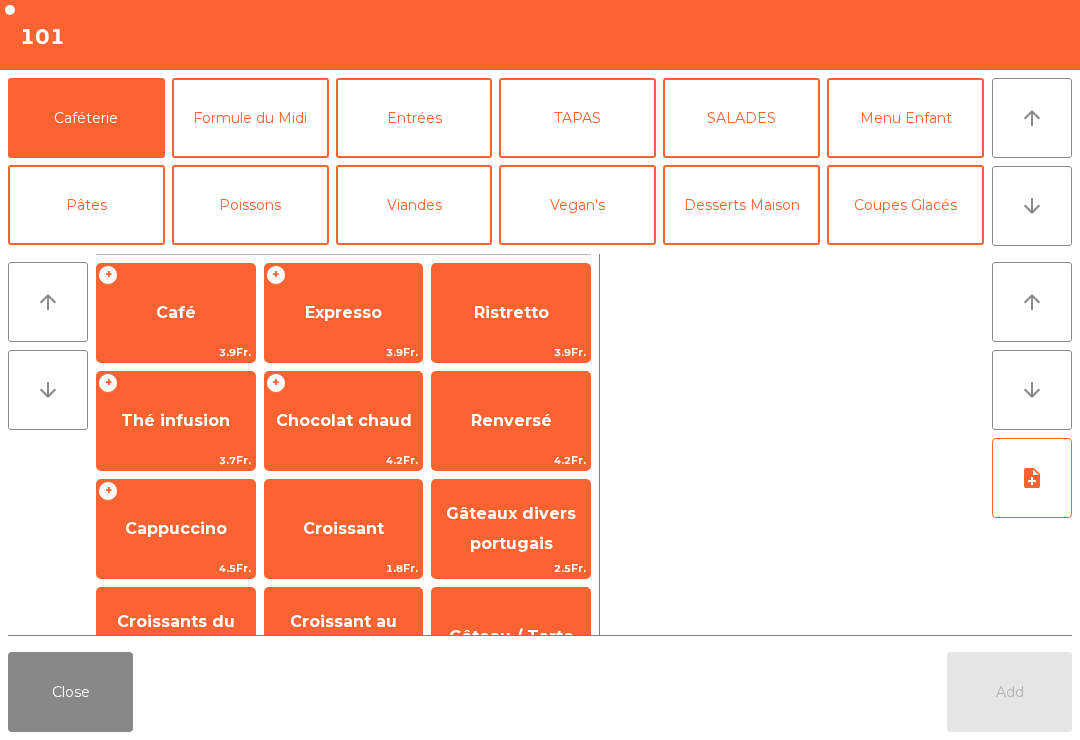 click on "arrow_upward" 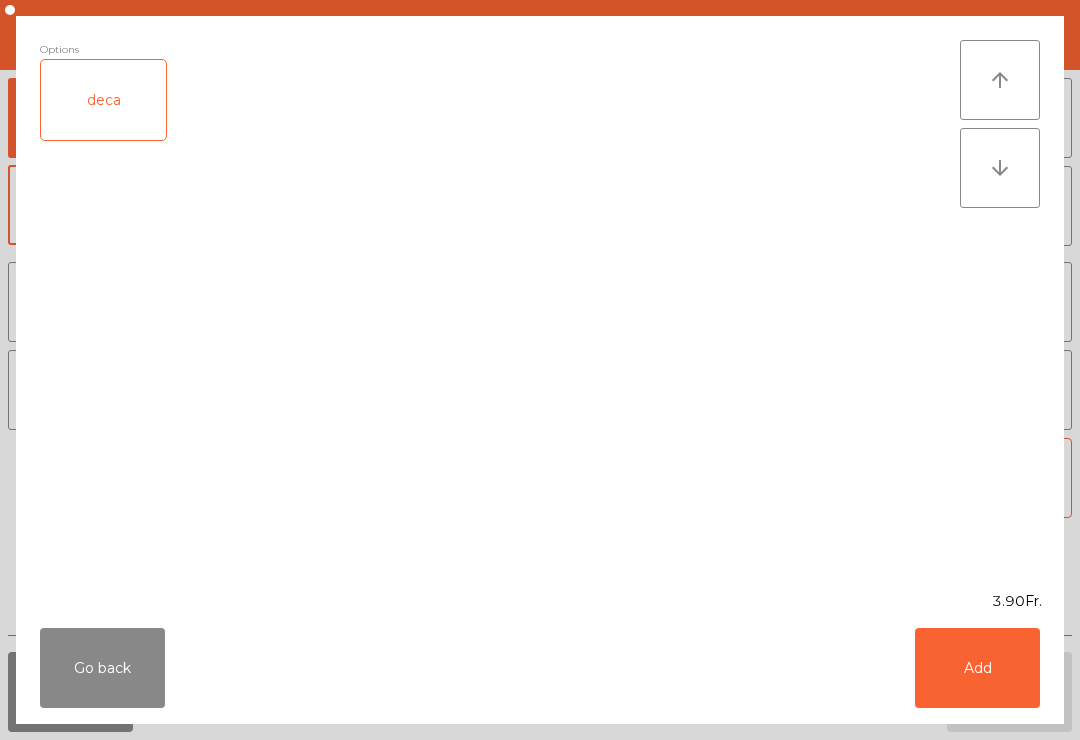 click on "Add" 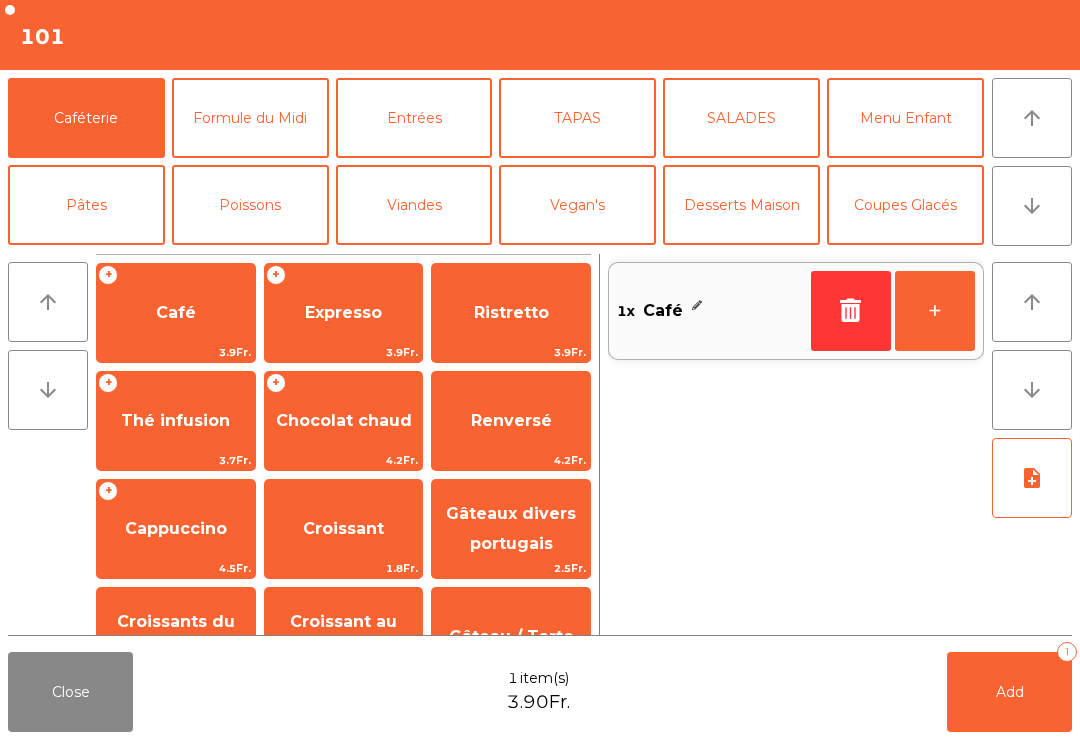 click on "Expresso" 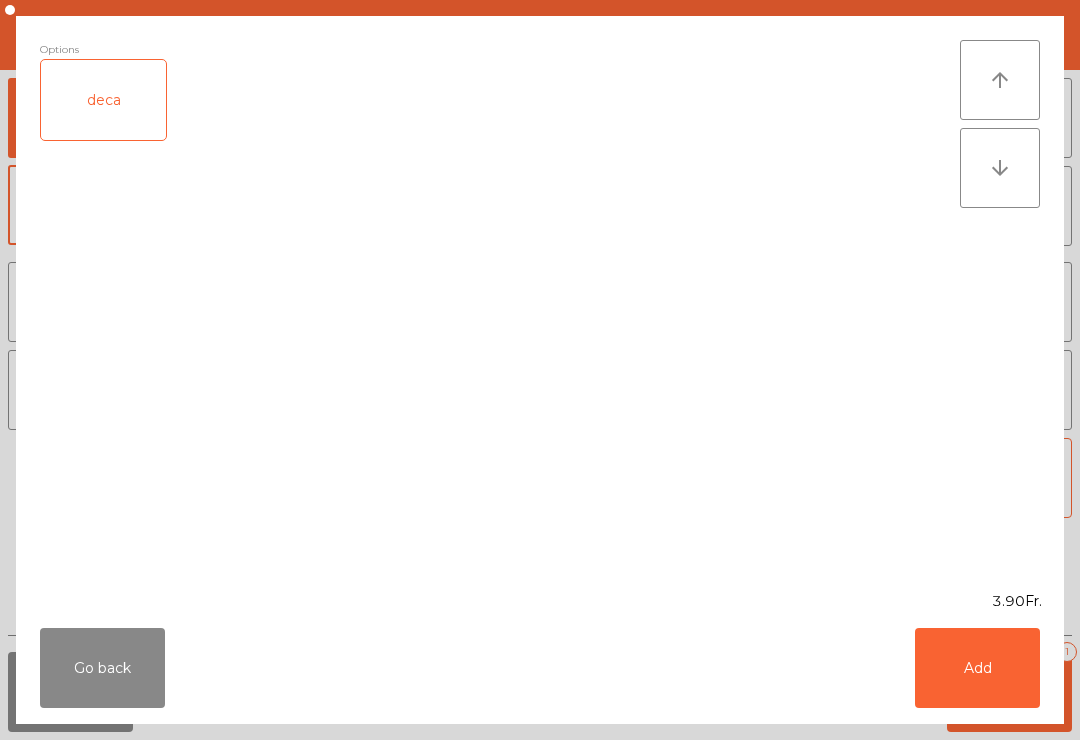 click on "Add" 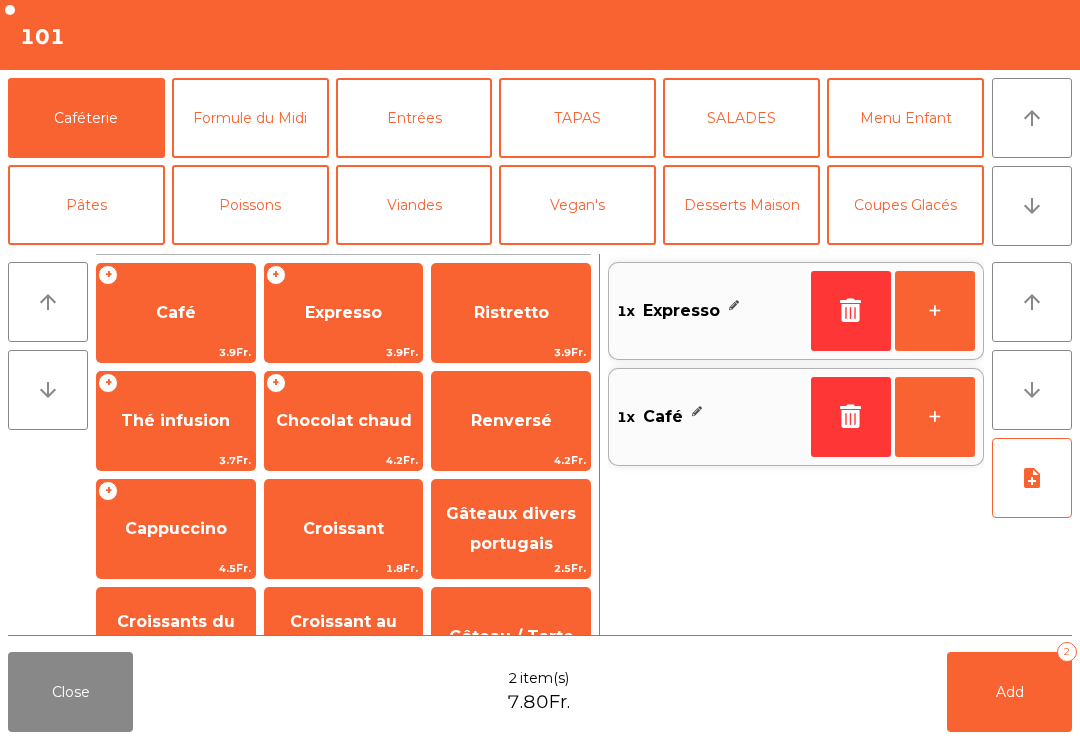 click on "Add   2" 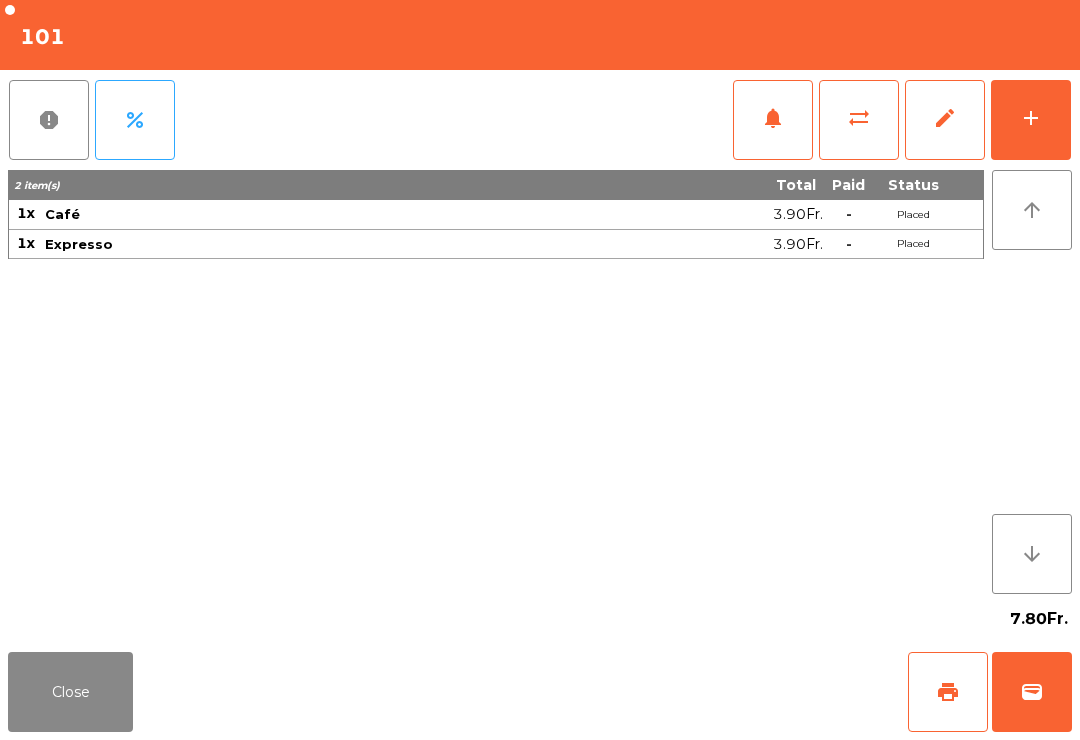 click on "Close" 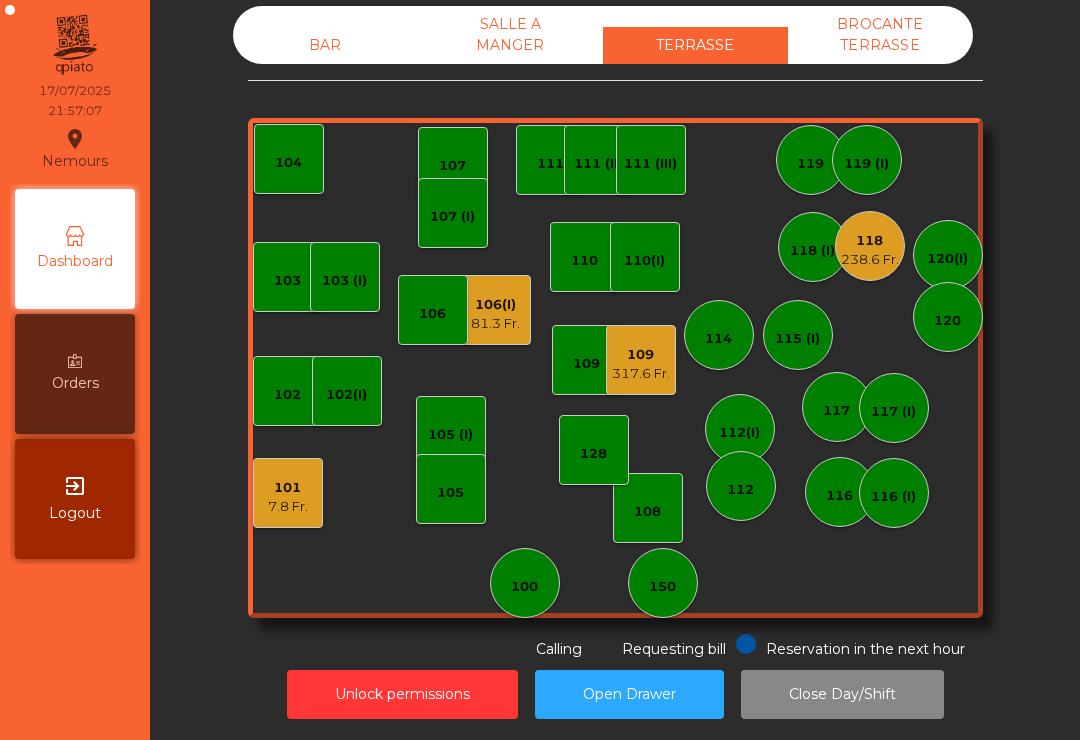 click on "118   [PRICE] Fr." 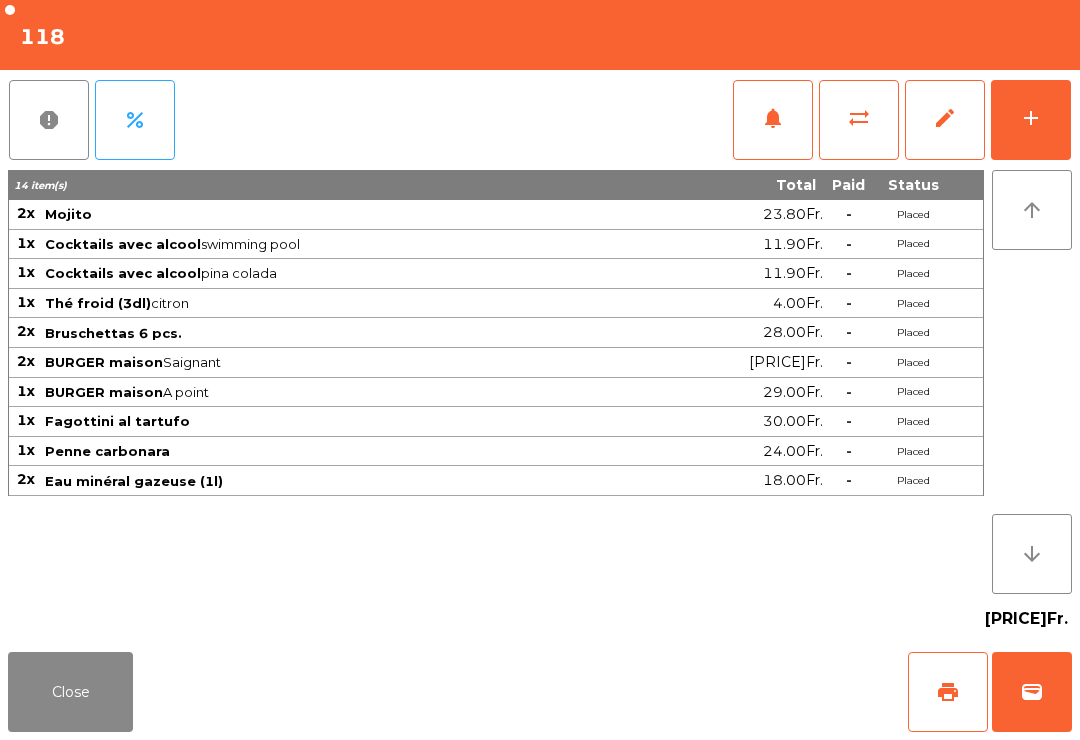 click on "print" 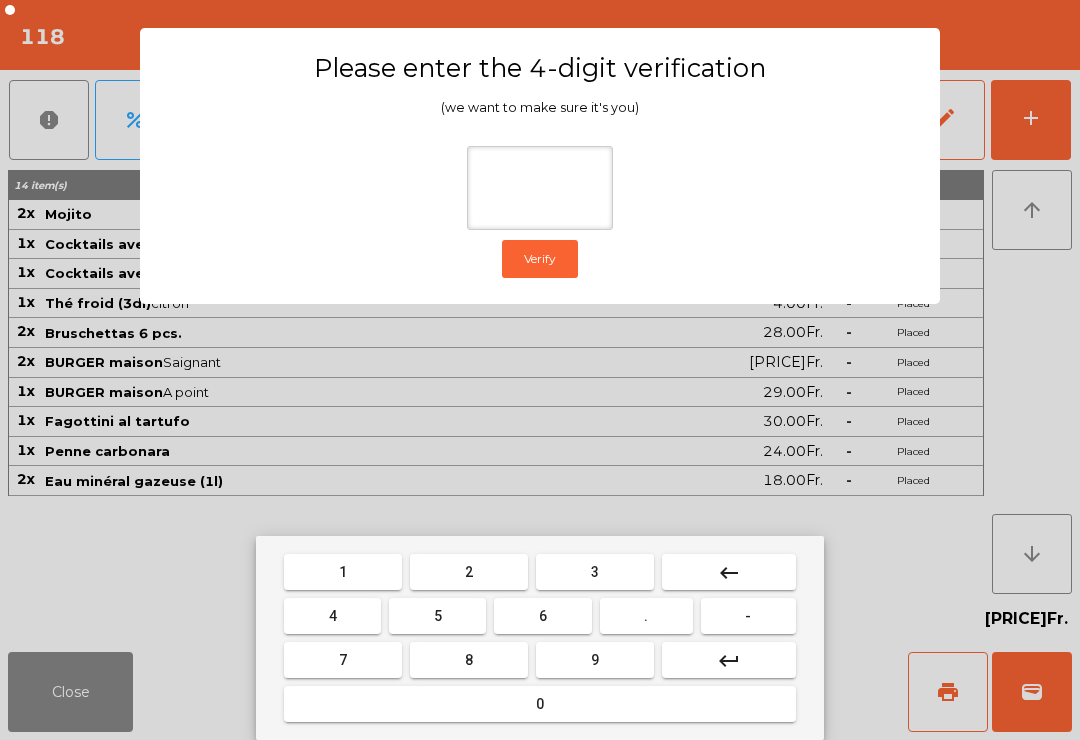 type on "*" 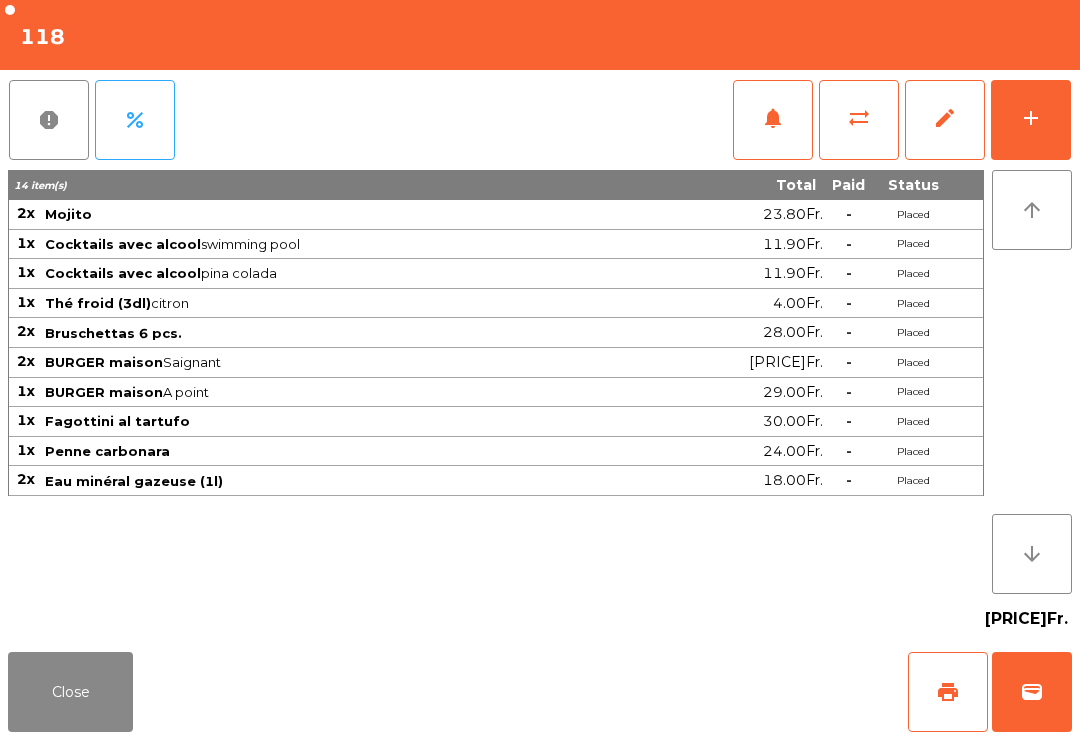 click on "Close   print   wallet" 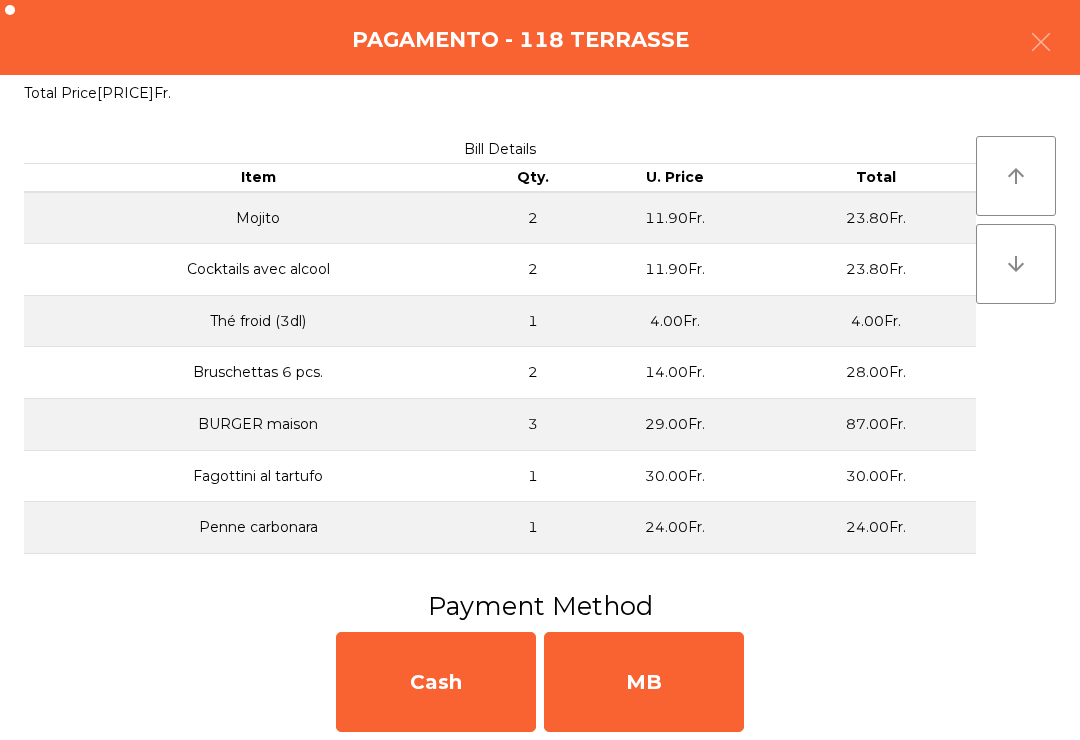 click on "MB" 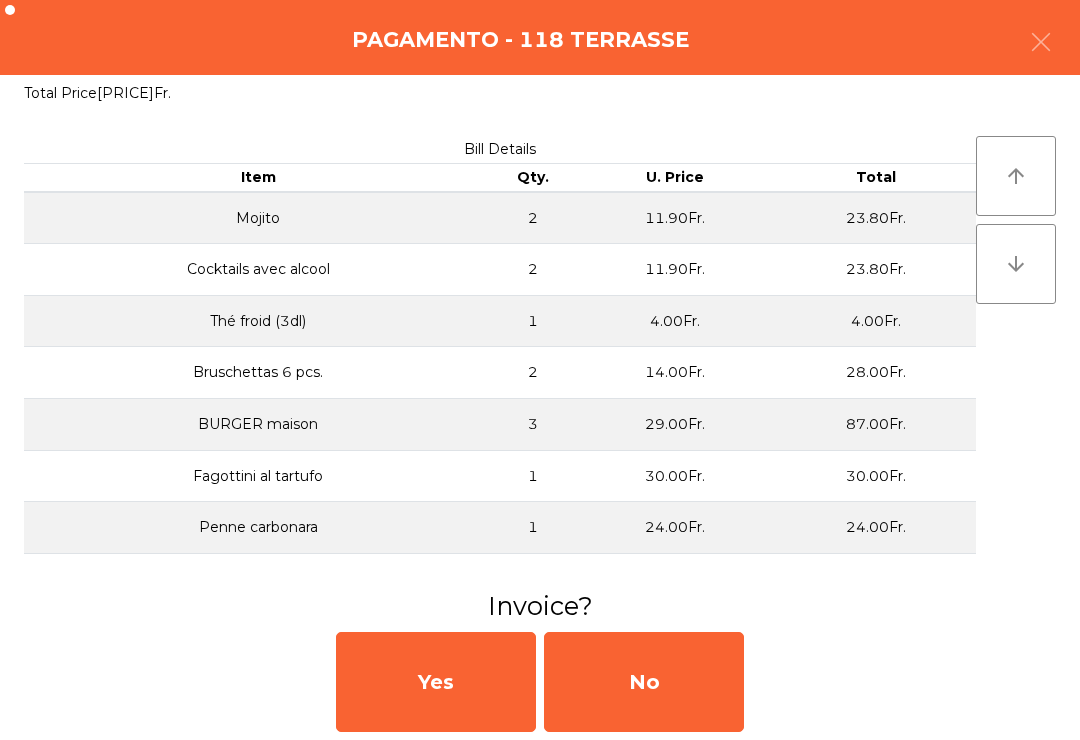 click on "No" 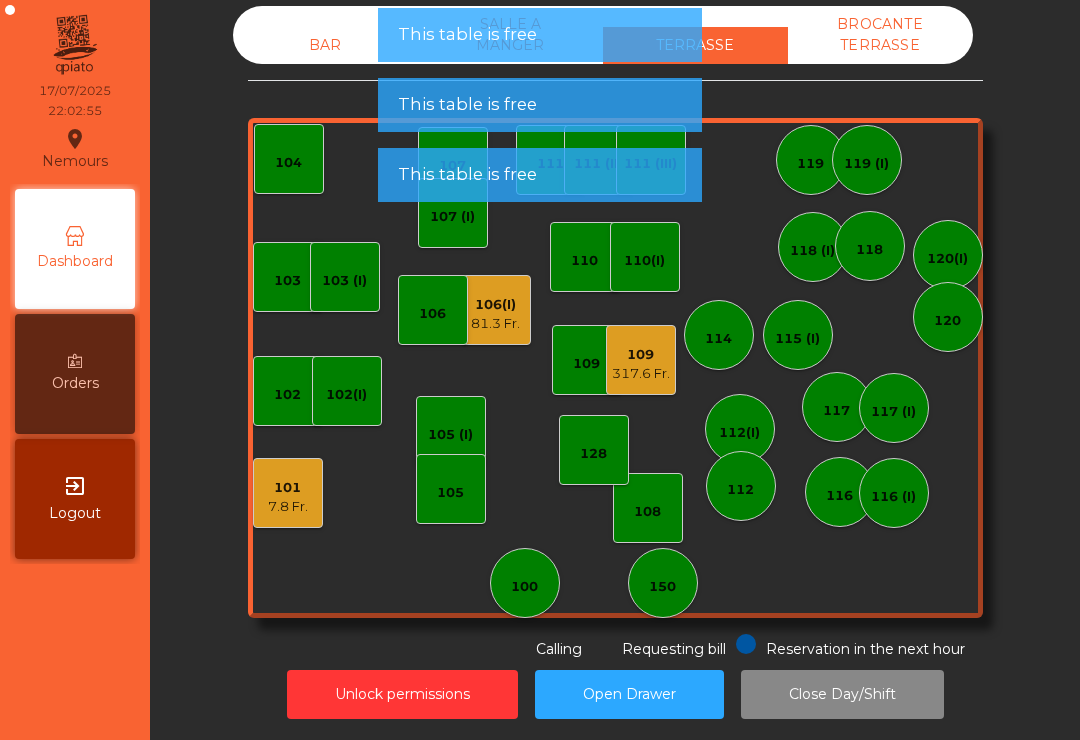 click on "317.6 Fr." 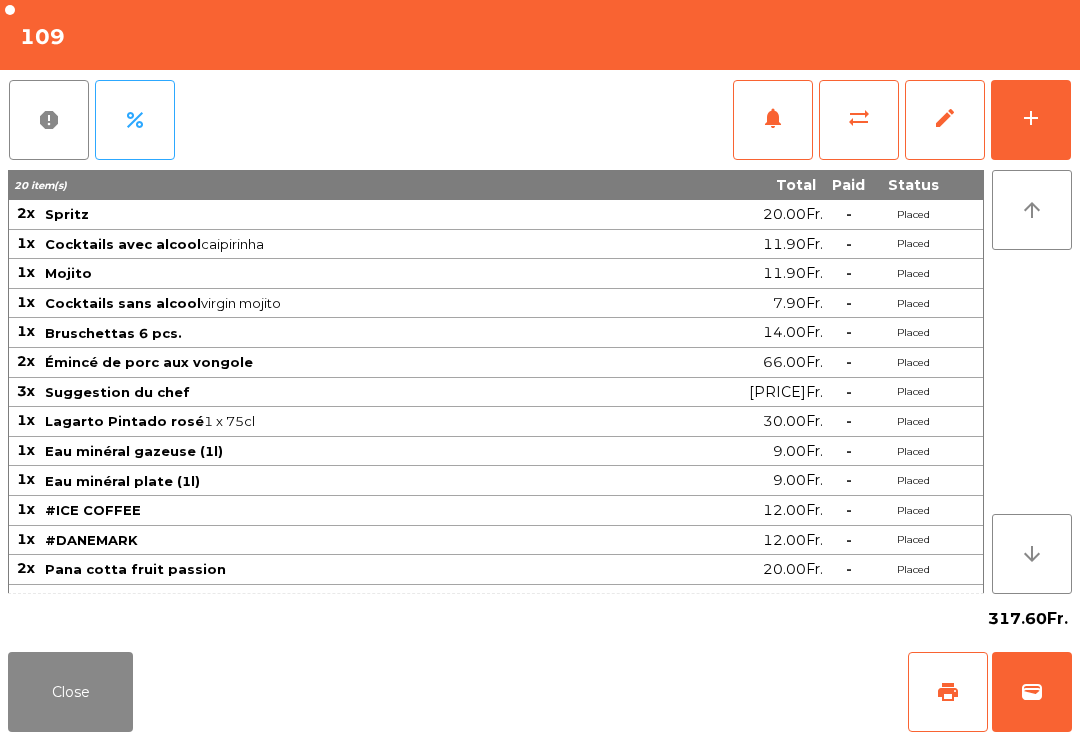 click on "wallet" 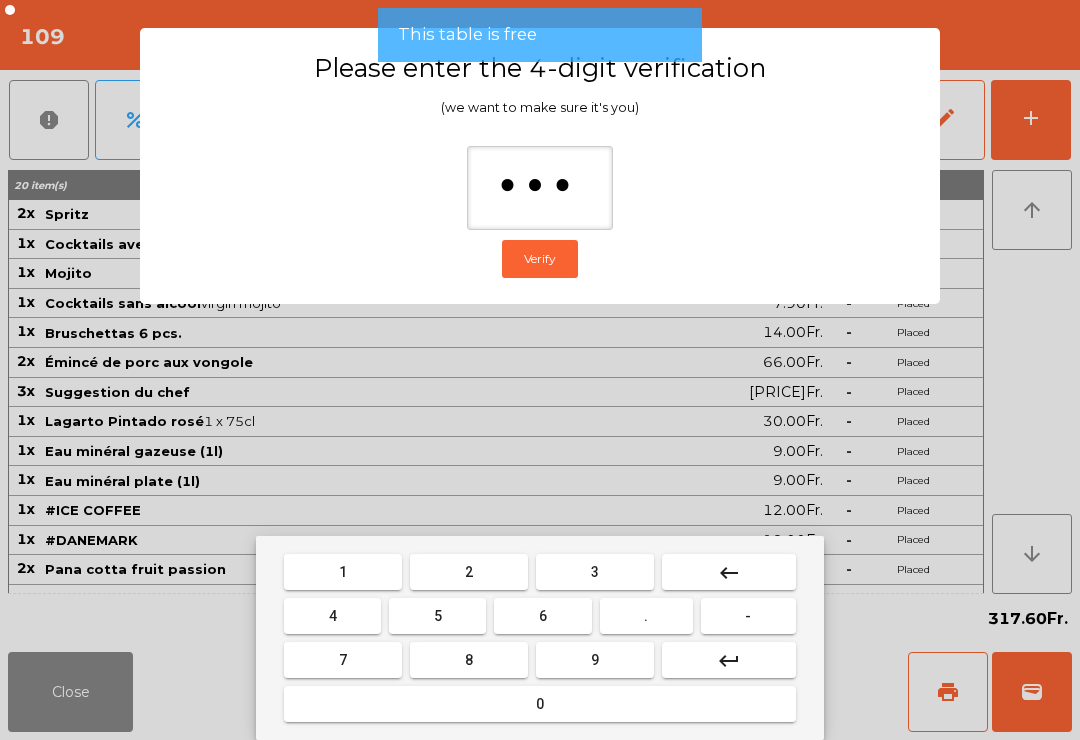 type on "****" 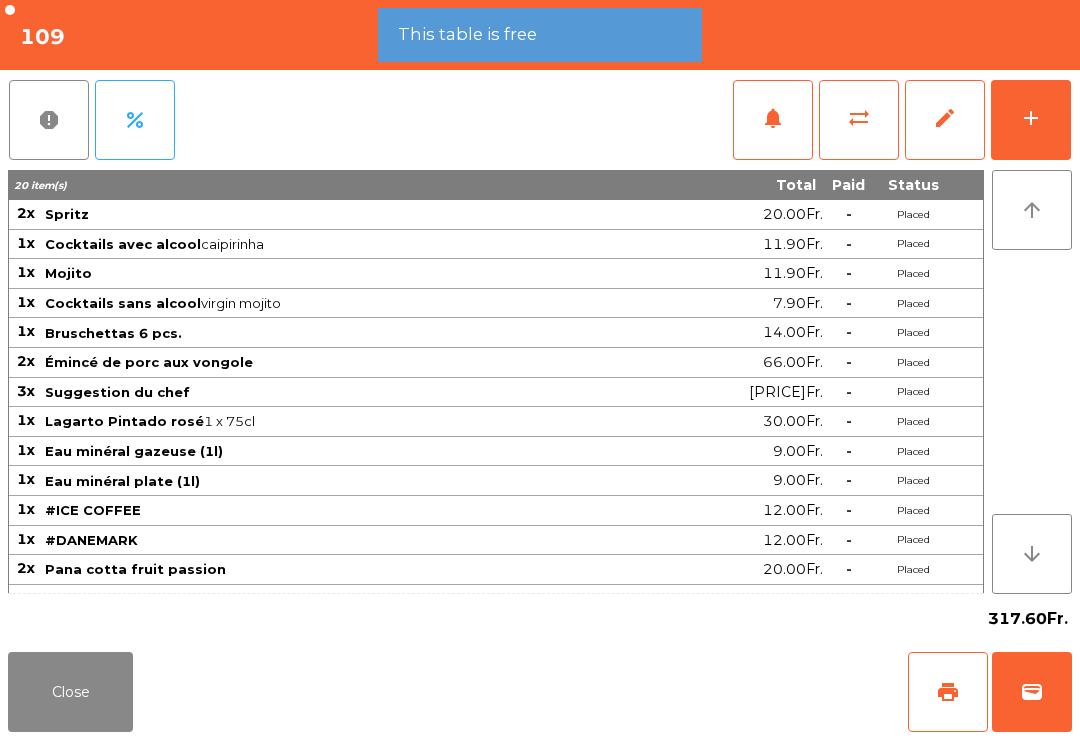 click on "Close   print   wallet" 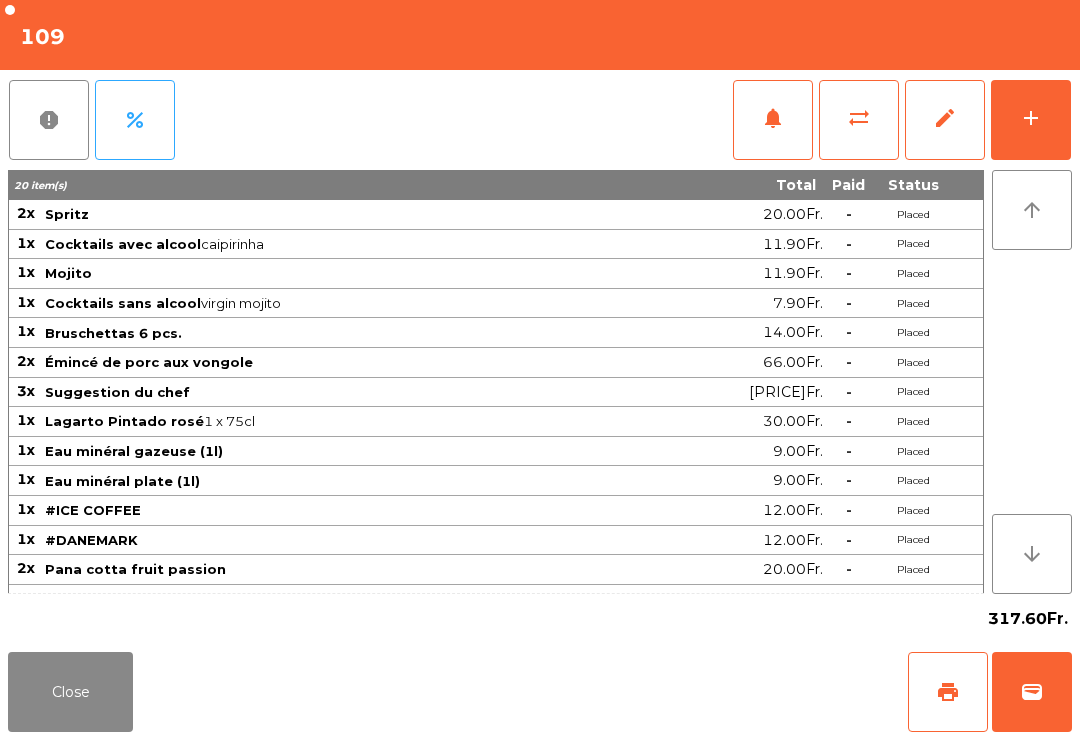 click on "Close   print   wallet" 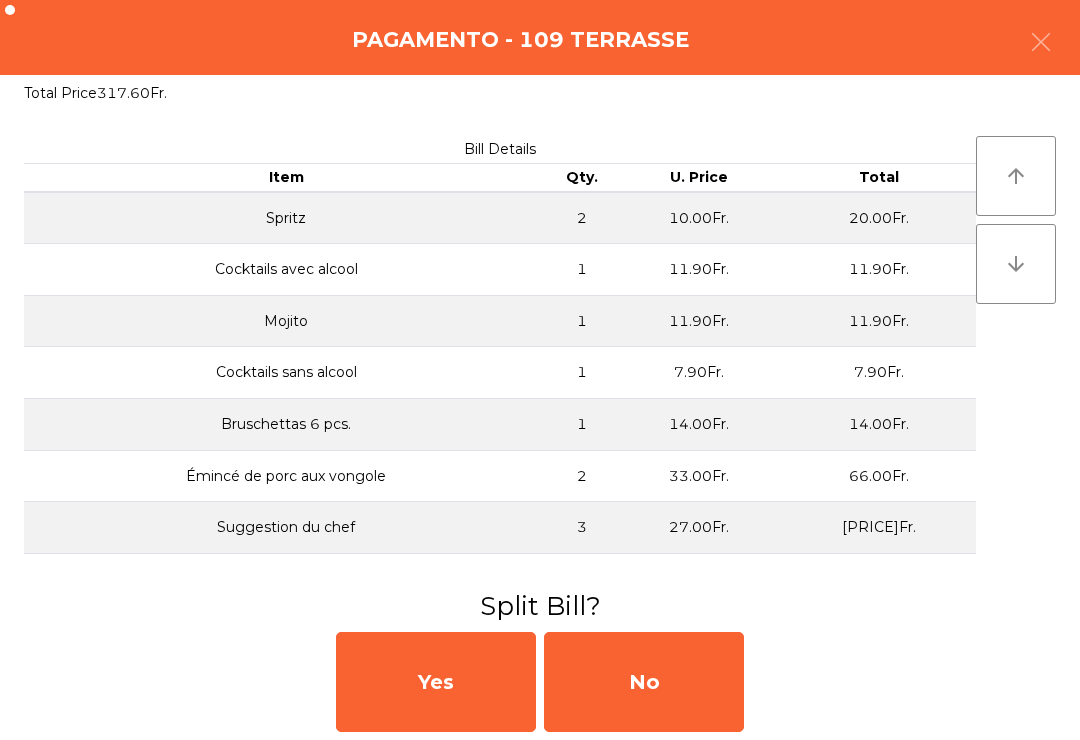 click on "No" 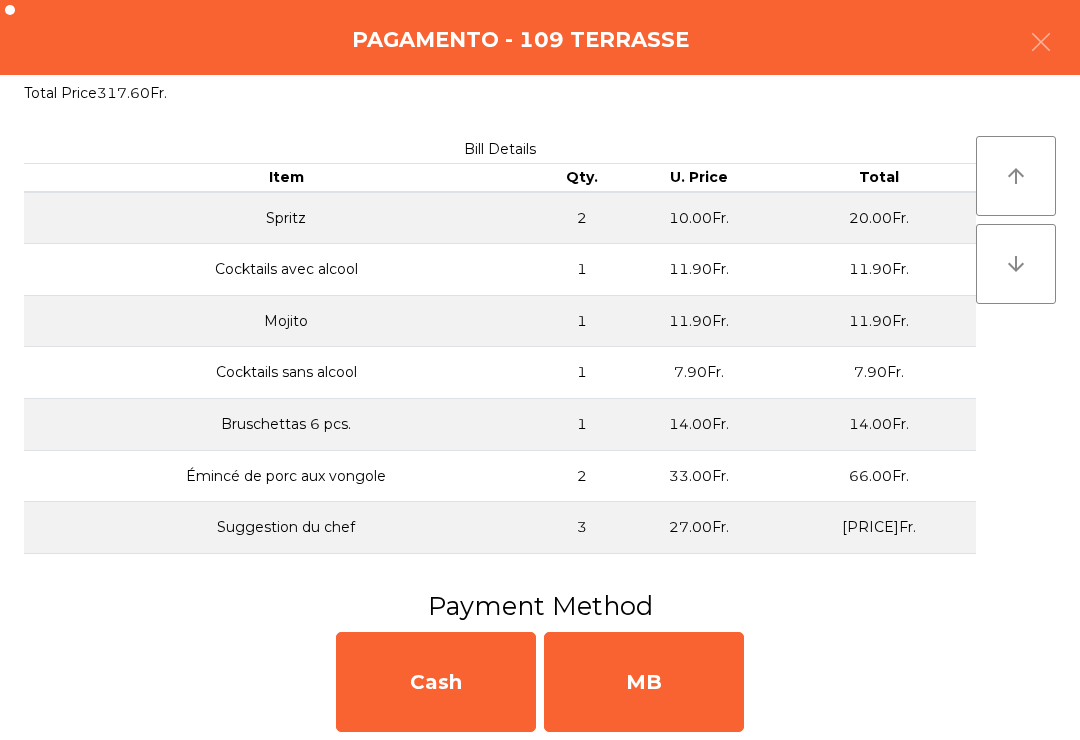 click on "MB" 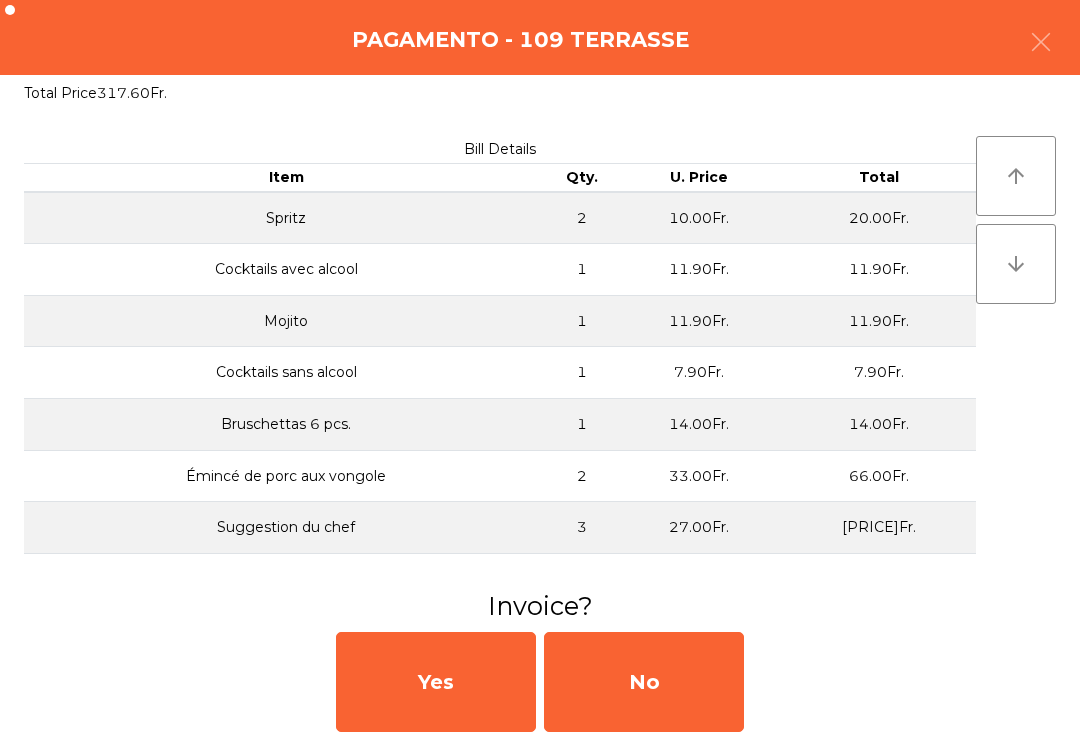 click on "No" 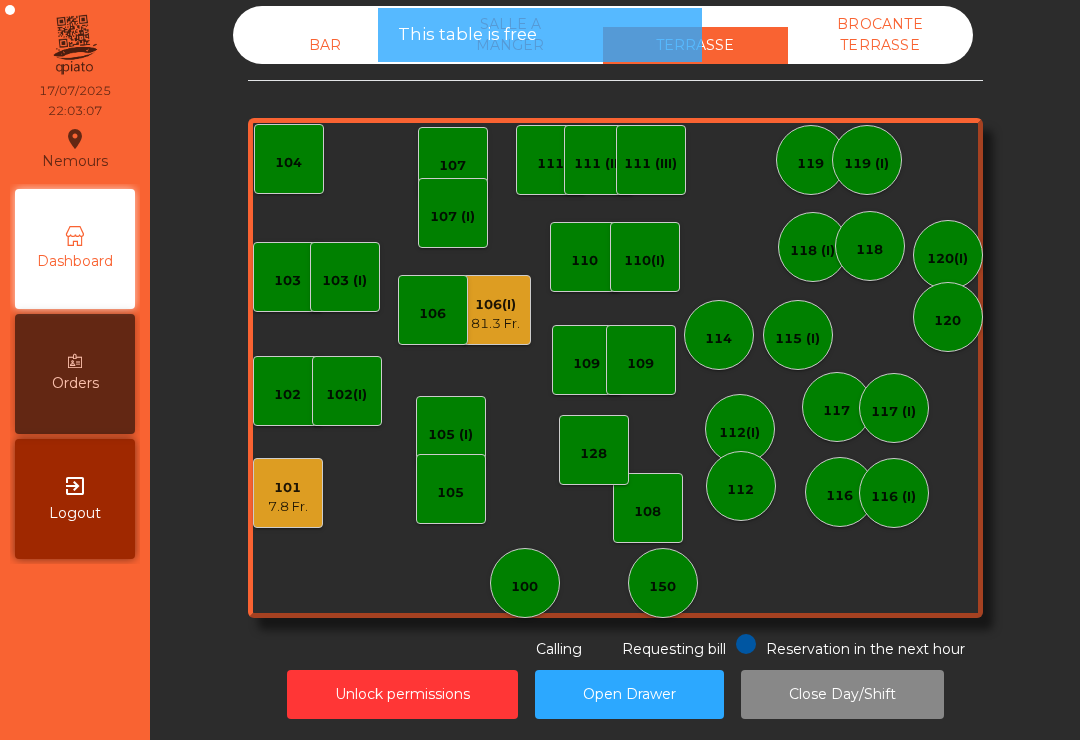 click on "81.3 Fr." 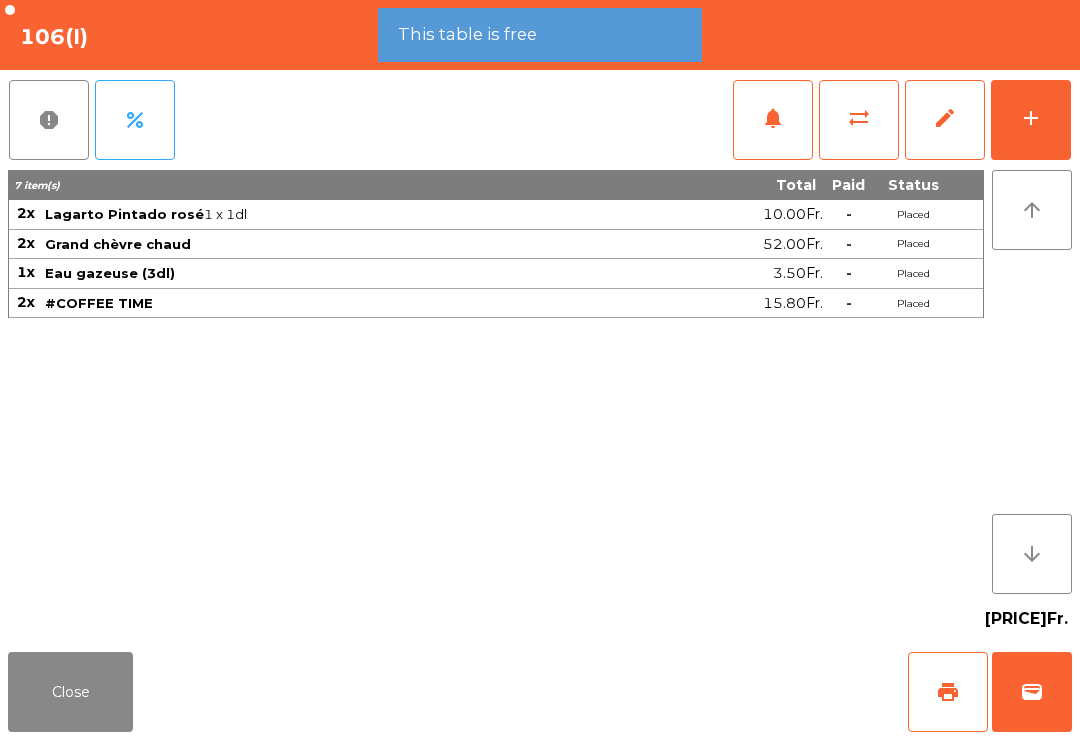 click on "wallet" 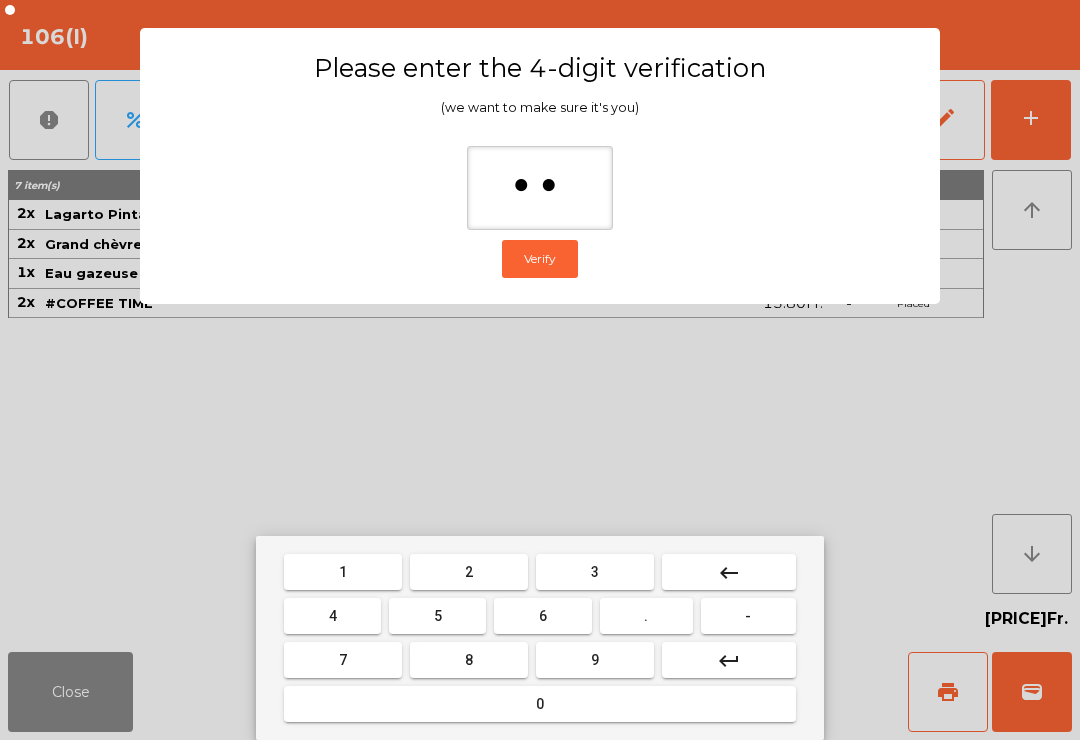type on "***" 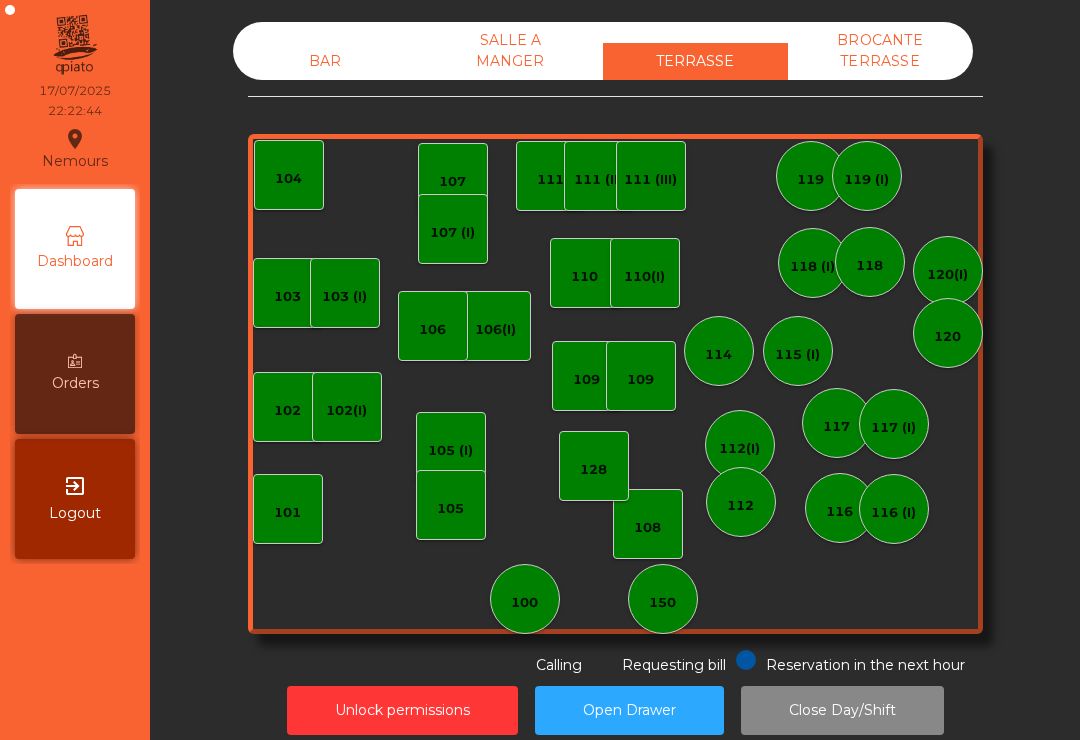 scroll, scrollTop: 0, scrollLeft: 0, axis: both 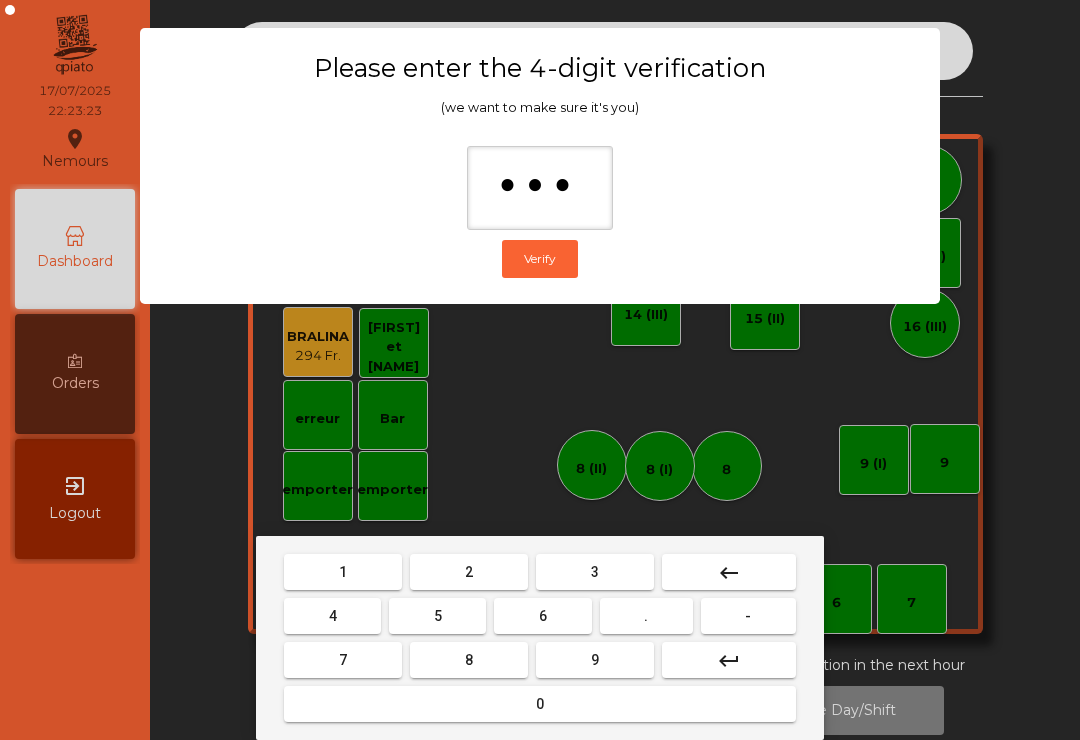 type on "****" 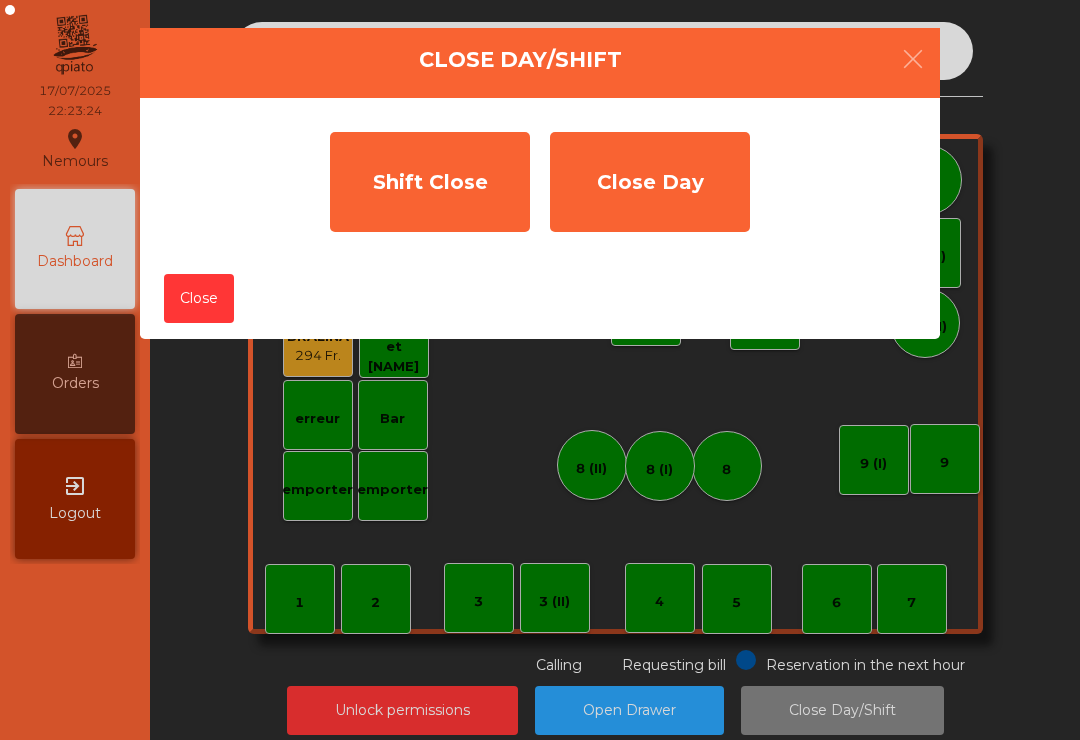 click on "Shift Close" 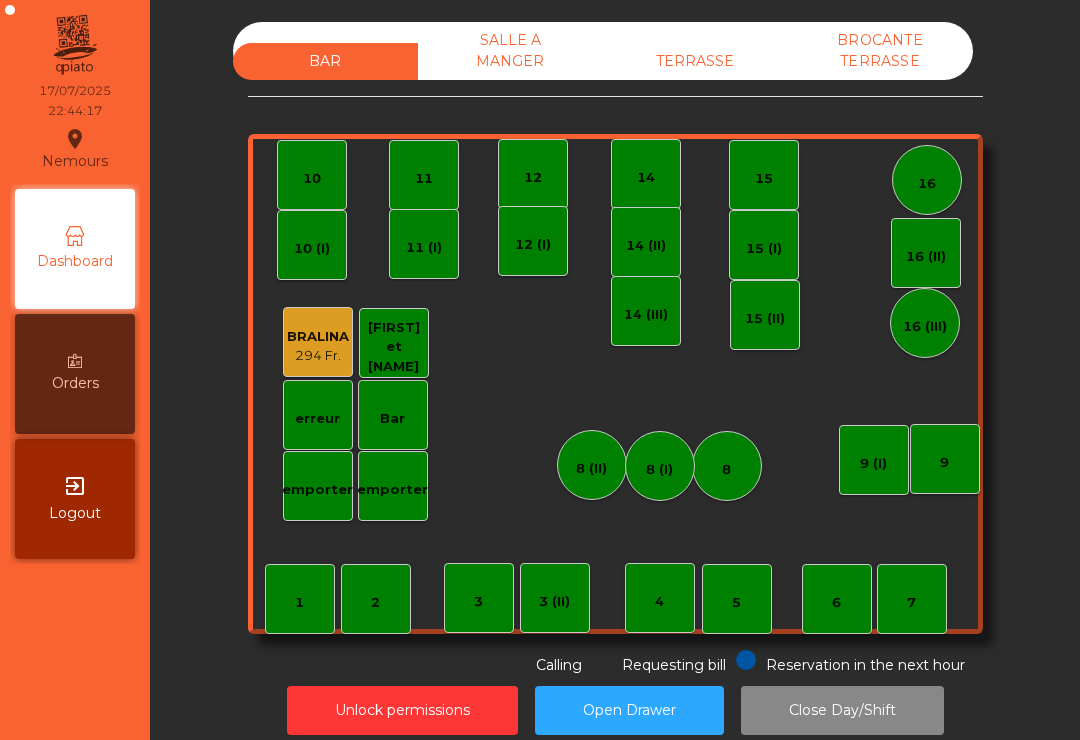 click on "TERRASSE" 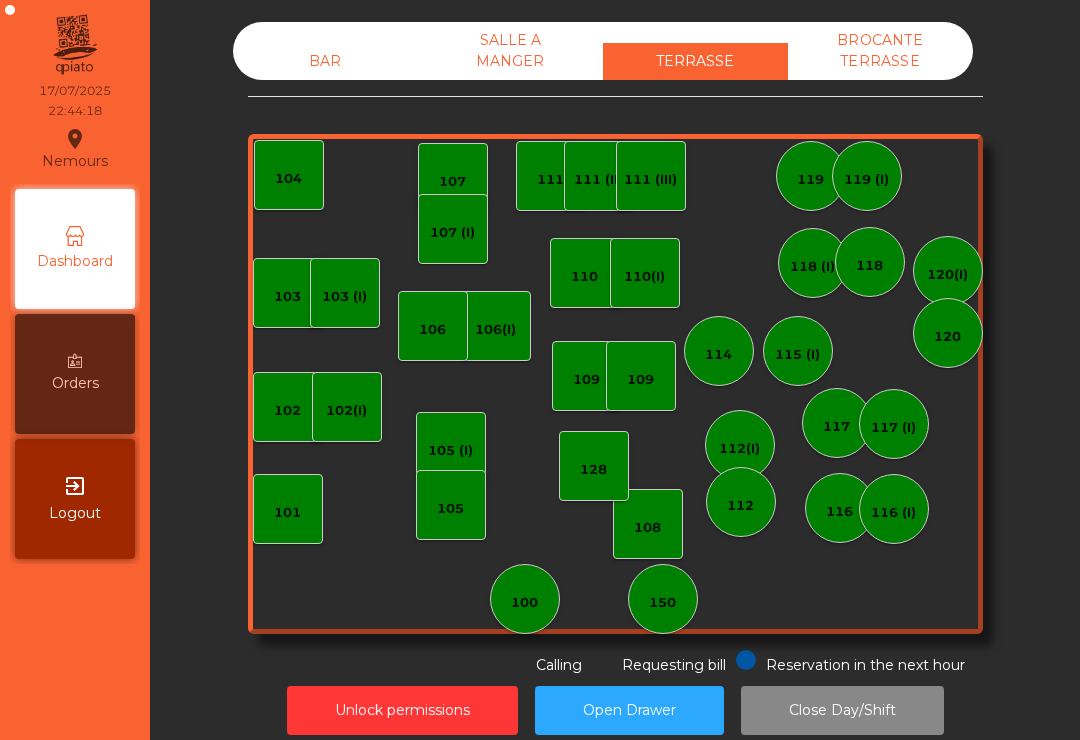 click on "BROCANTE TERRASSE" 